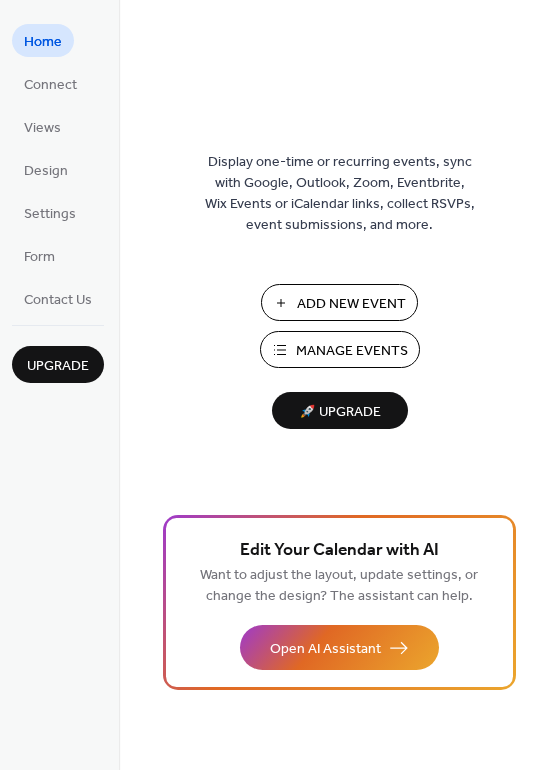 scroll, scrollTop: 0, scrollLeft: 0, axis: both 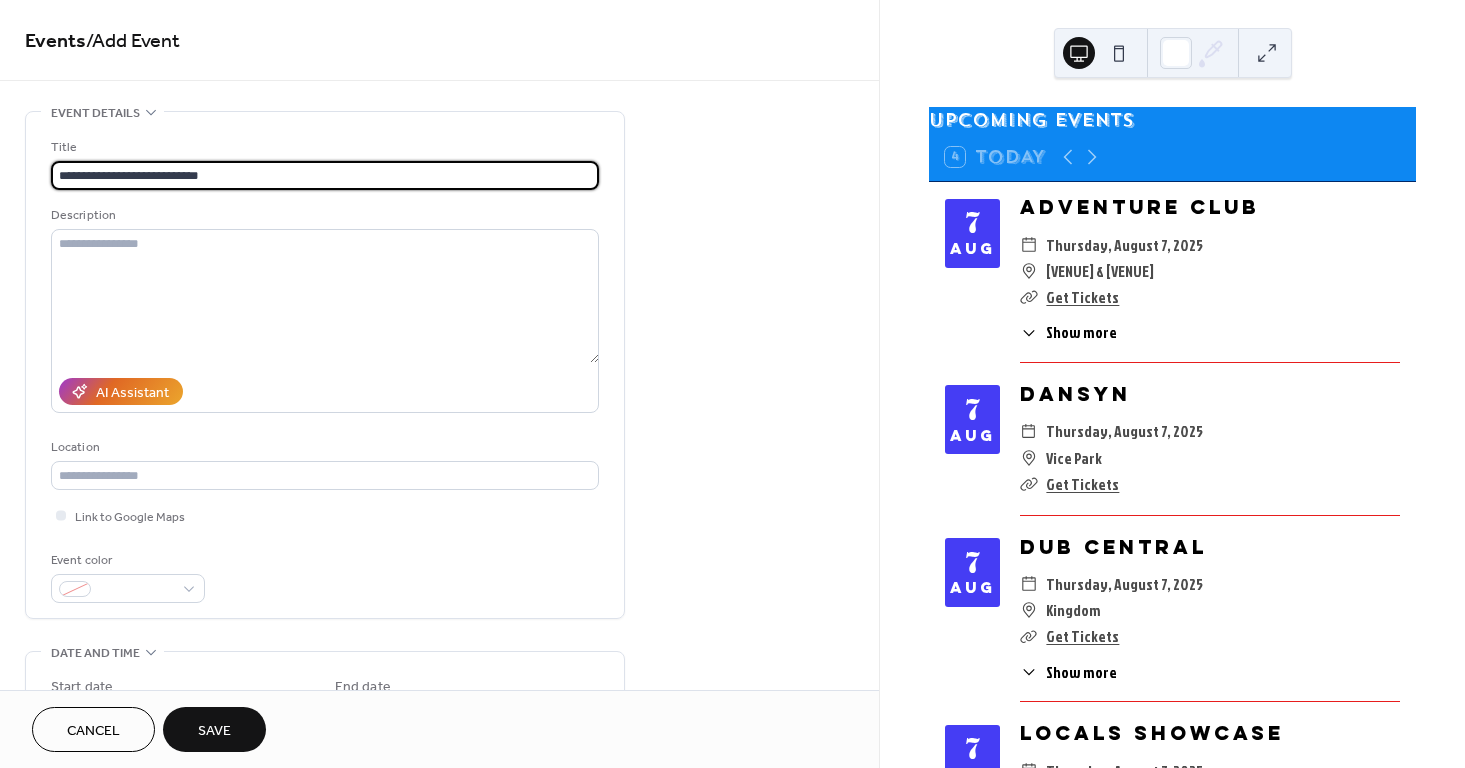 type on "**********" 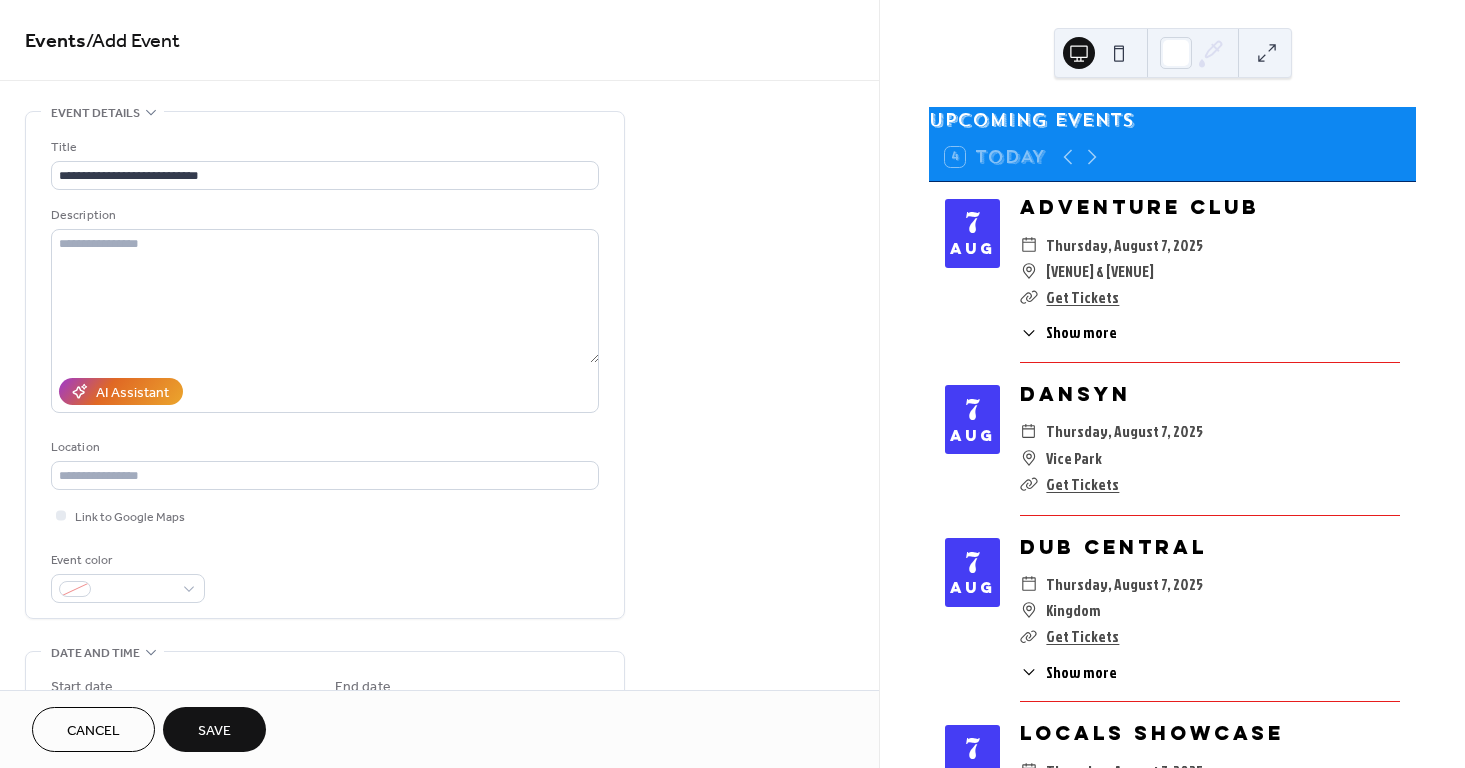 click on "Events  /  Add Event" at bounding box center (439, 42) 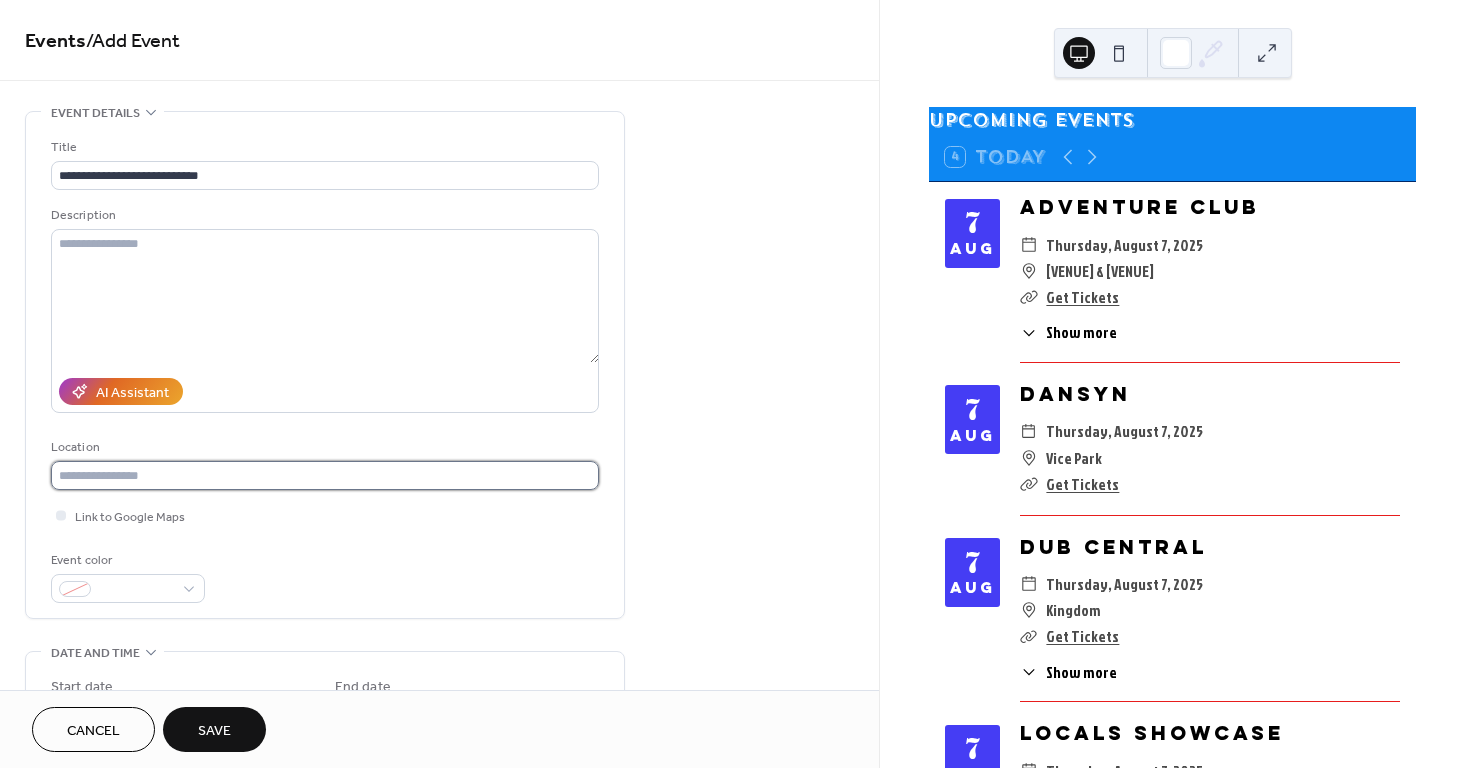 click at bounding box center [325, 475] 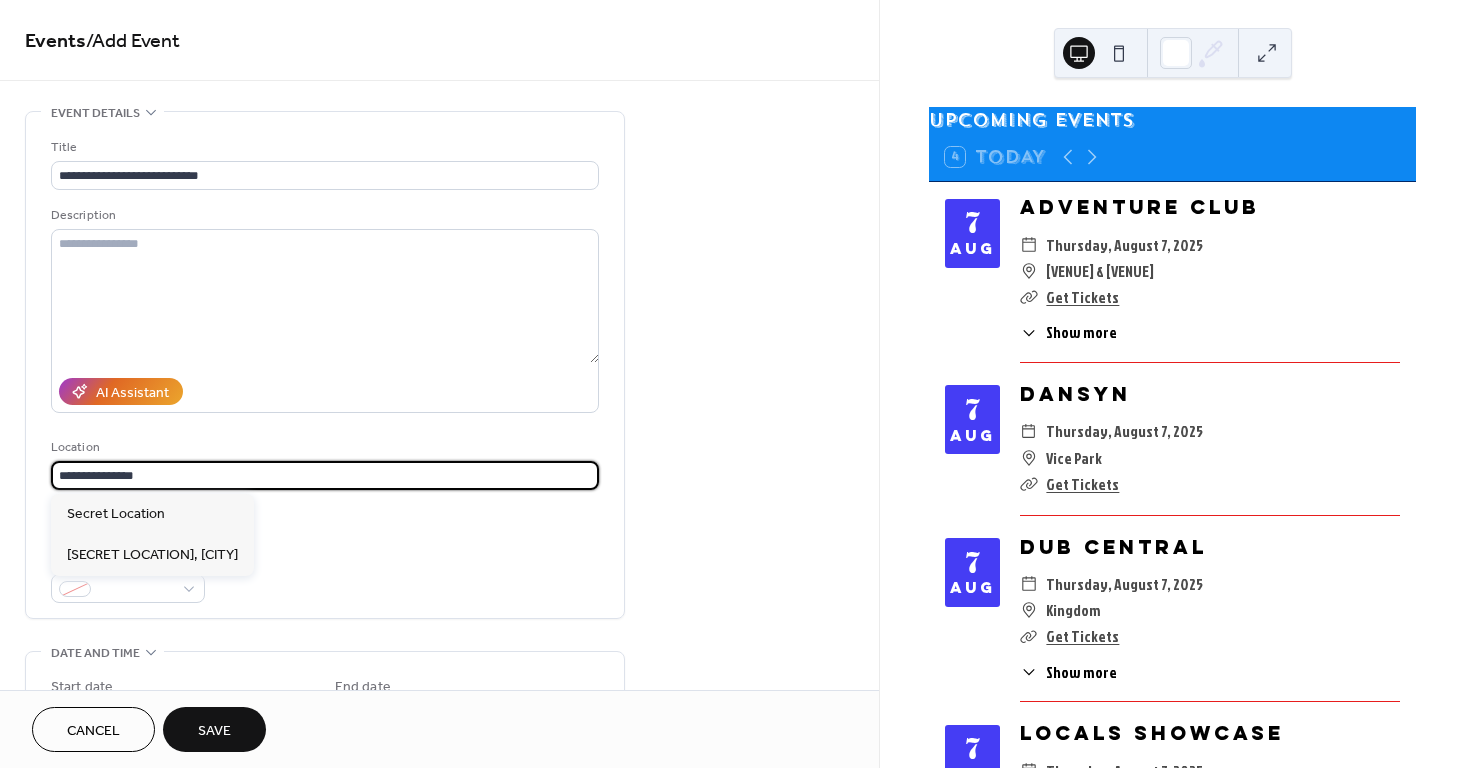 type on "**********" 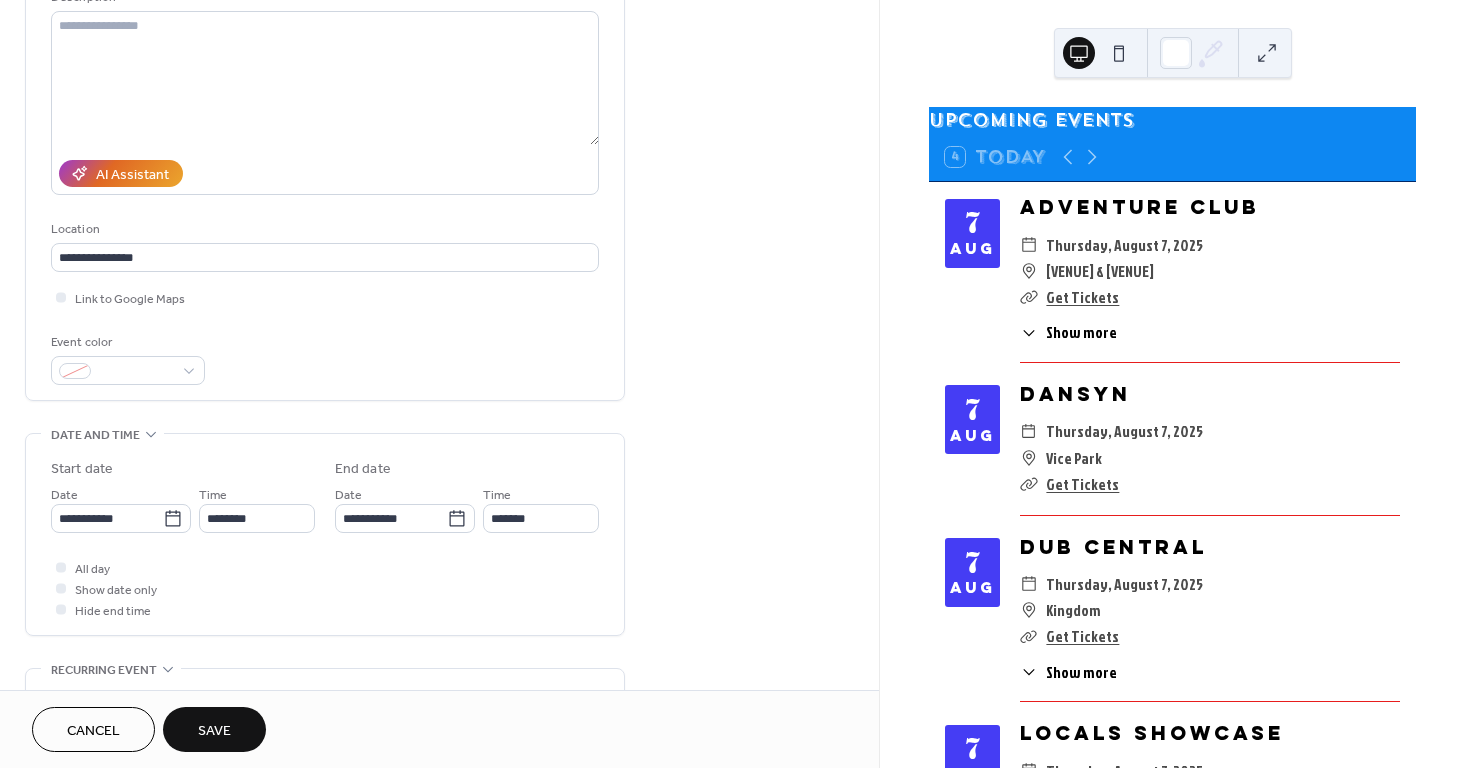 scroll, scrollTop: 508, scrollLeft: 0, axis: vertical 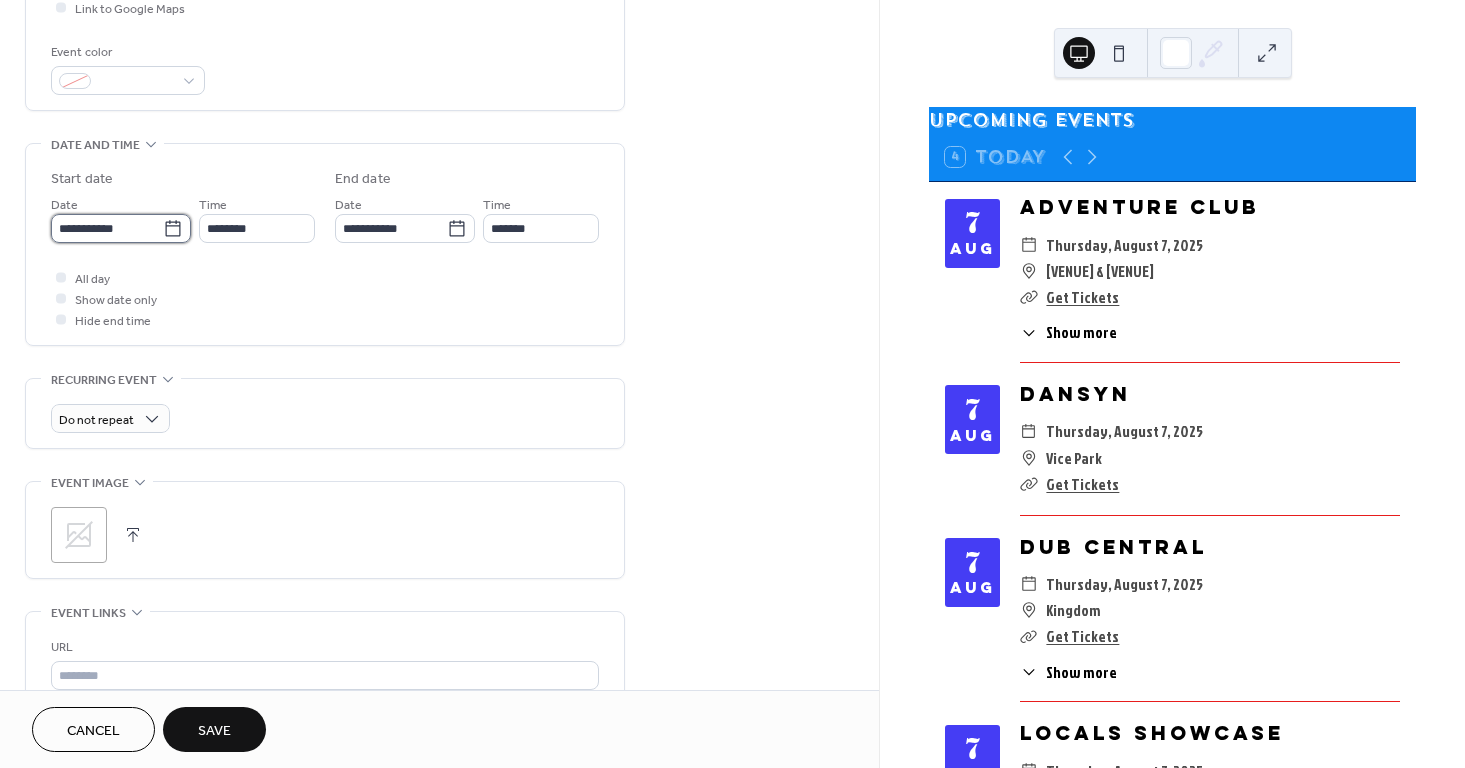 click on "**********" at bounding box center [107, 228] 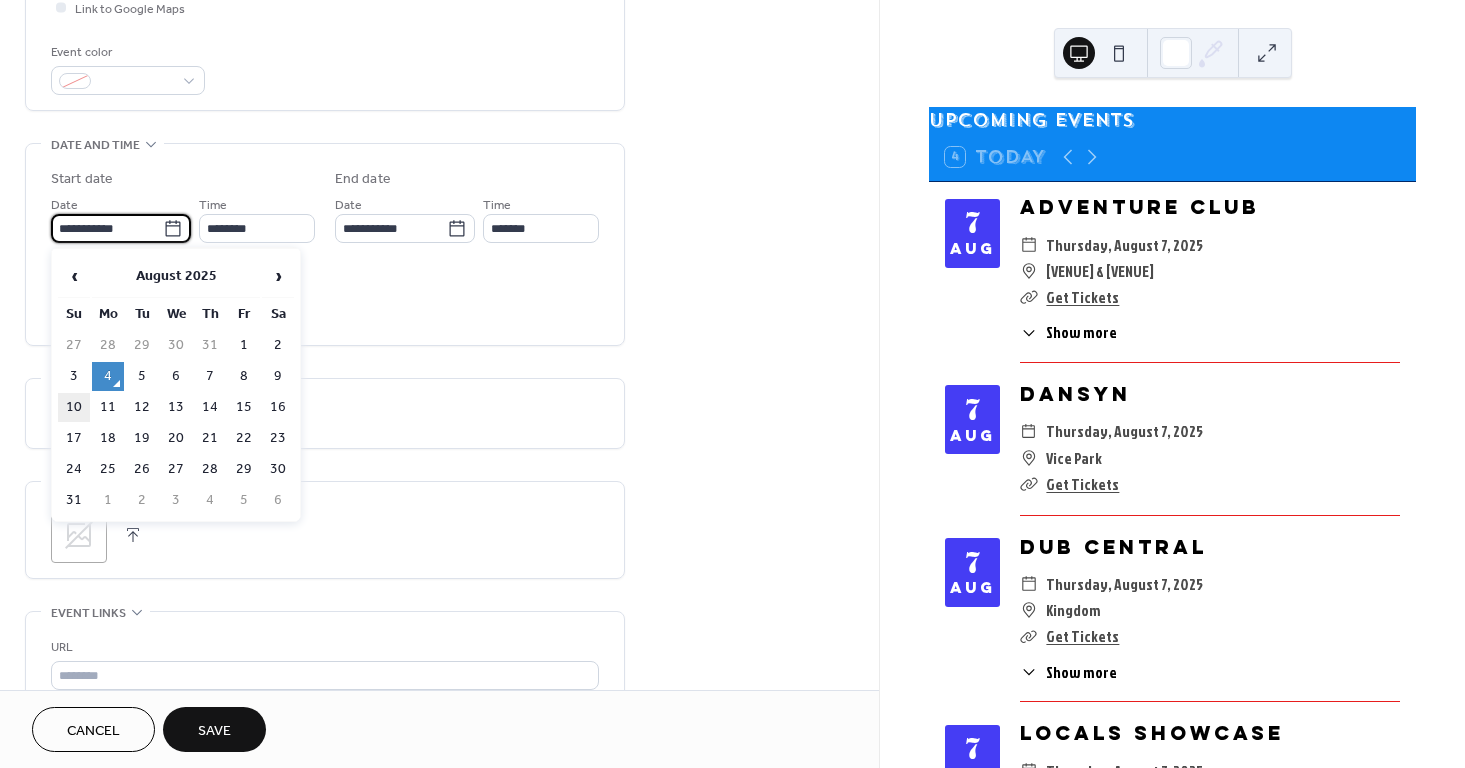 click on "10" at bounding box center (74, 407) 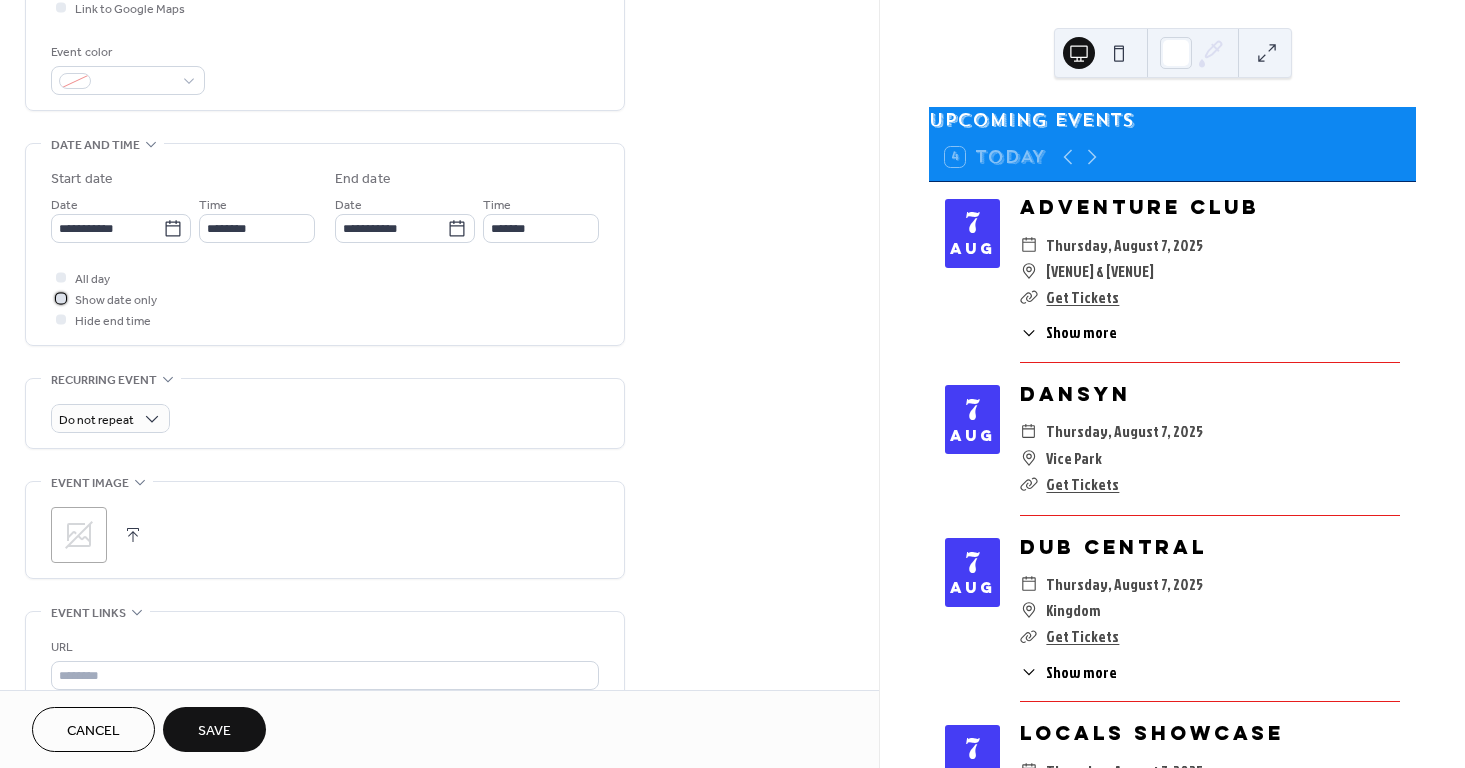 click on "Show date only" at bounding box center (116, 300) 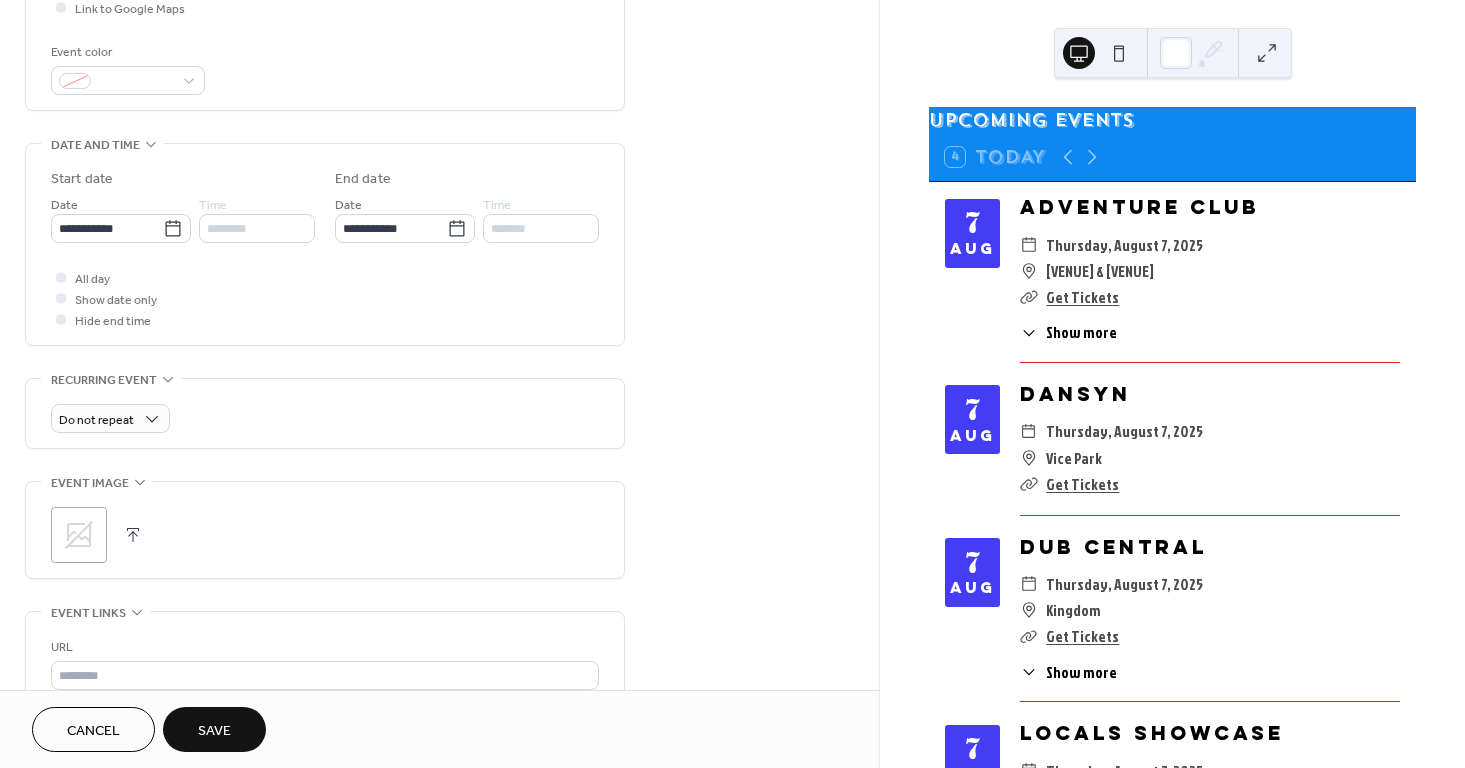 click on "**********" at bounding box center (325, 280) 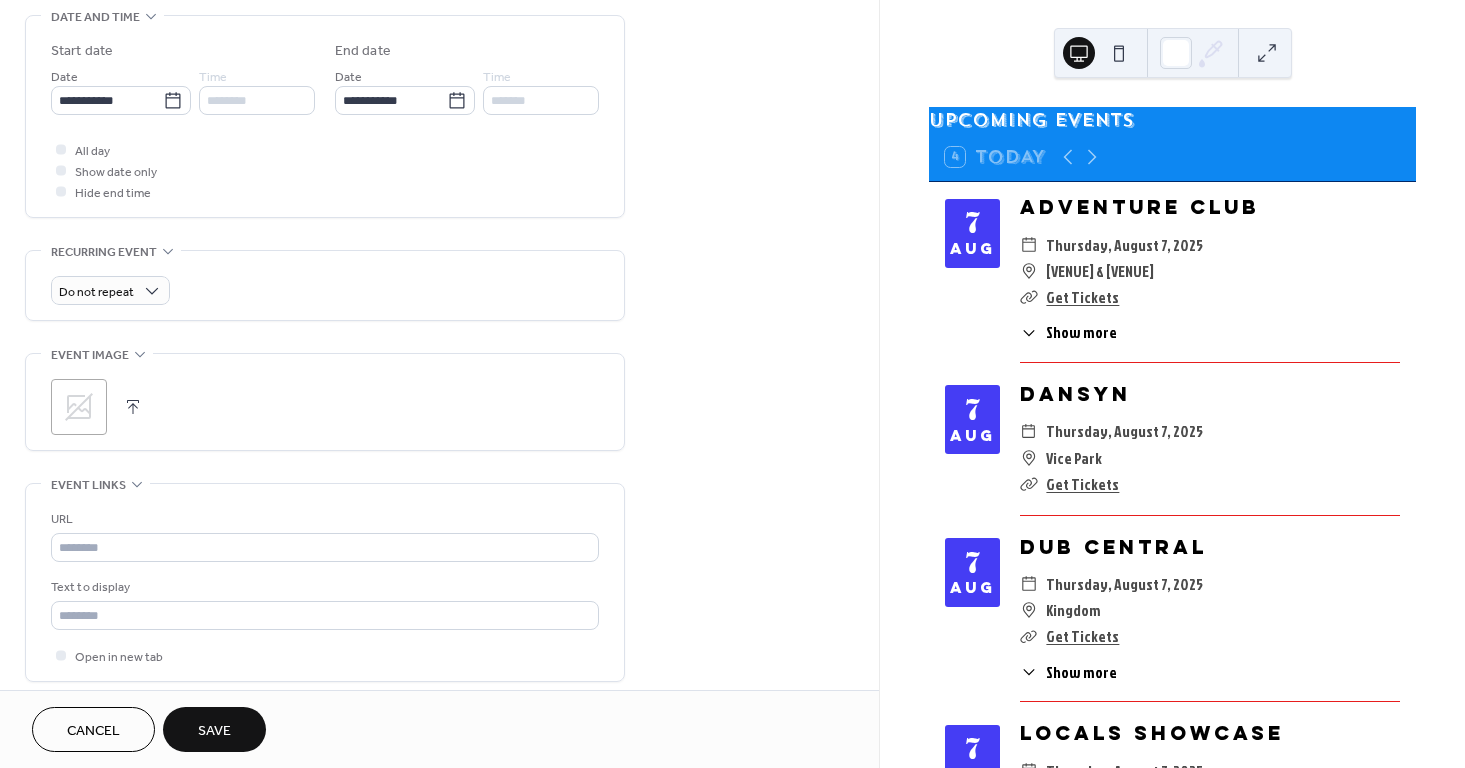 scroll, scrollTop: 796, scrollLeft: 0, axis: vertical 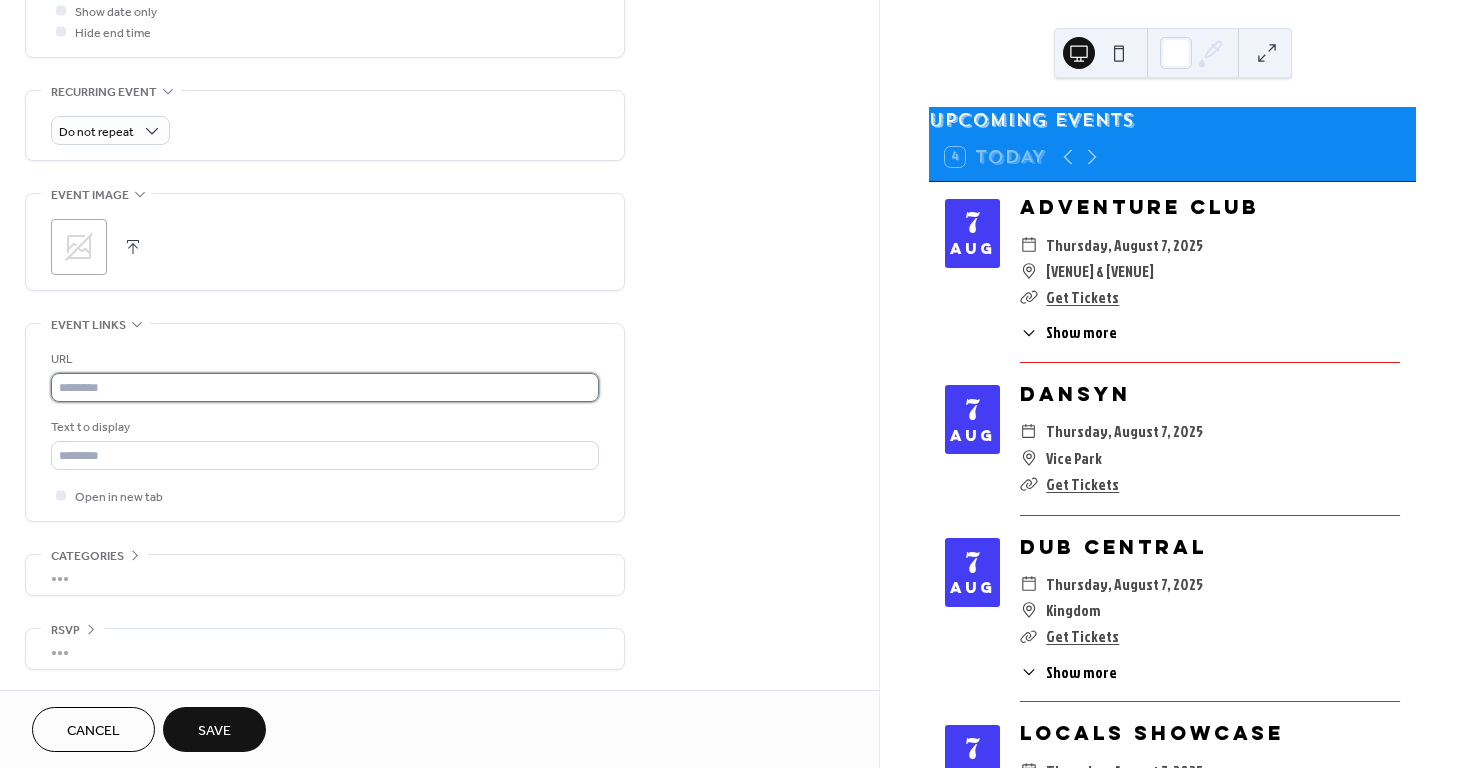 click at bounding box center [325, 387] 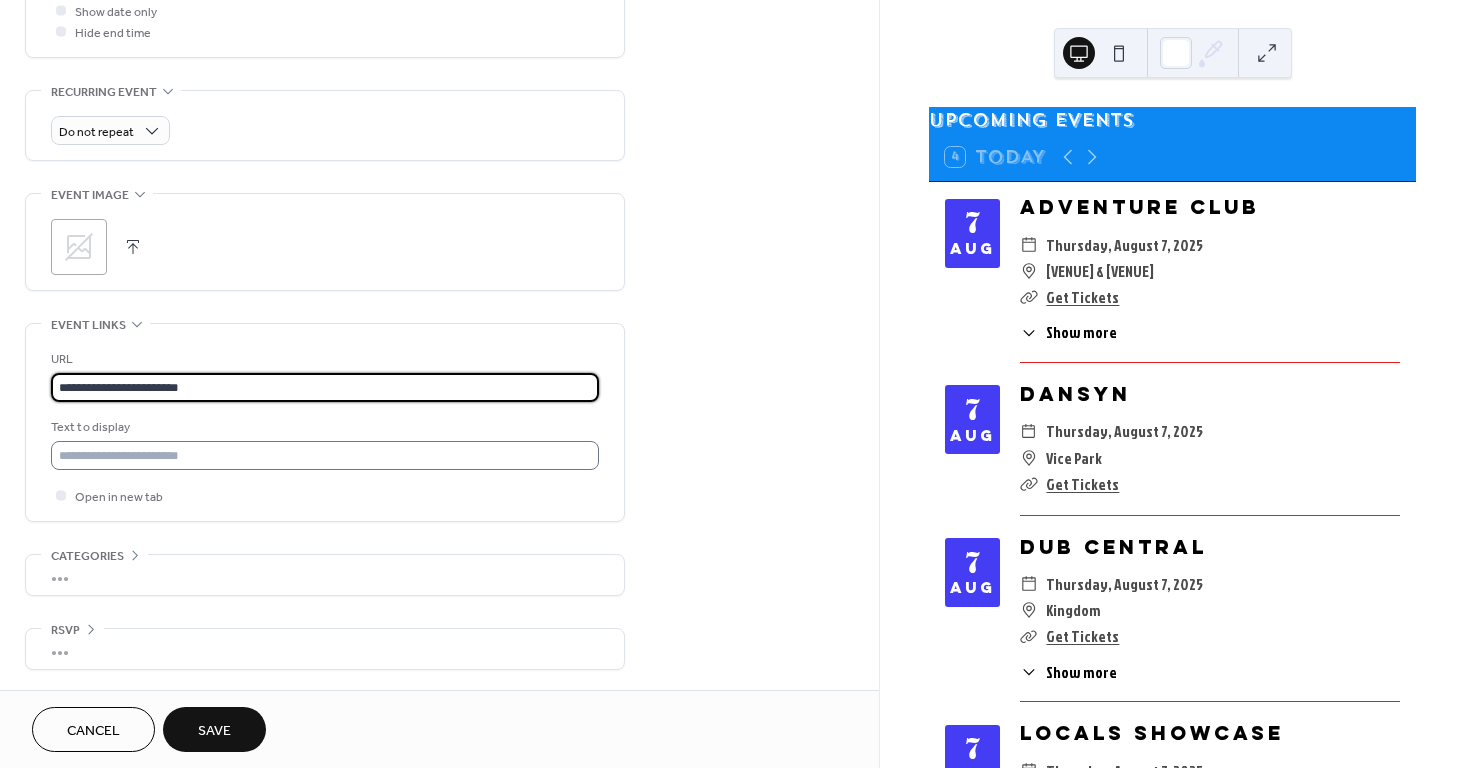 type on "**********" 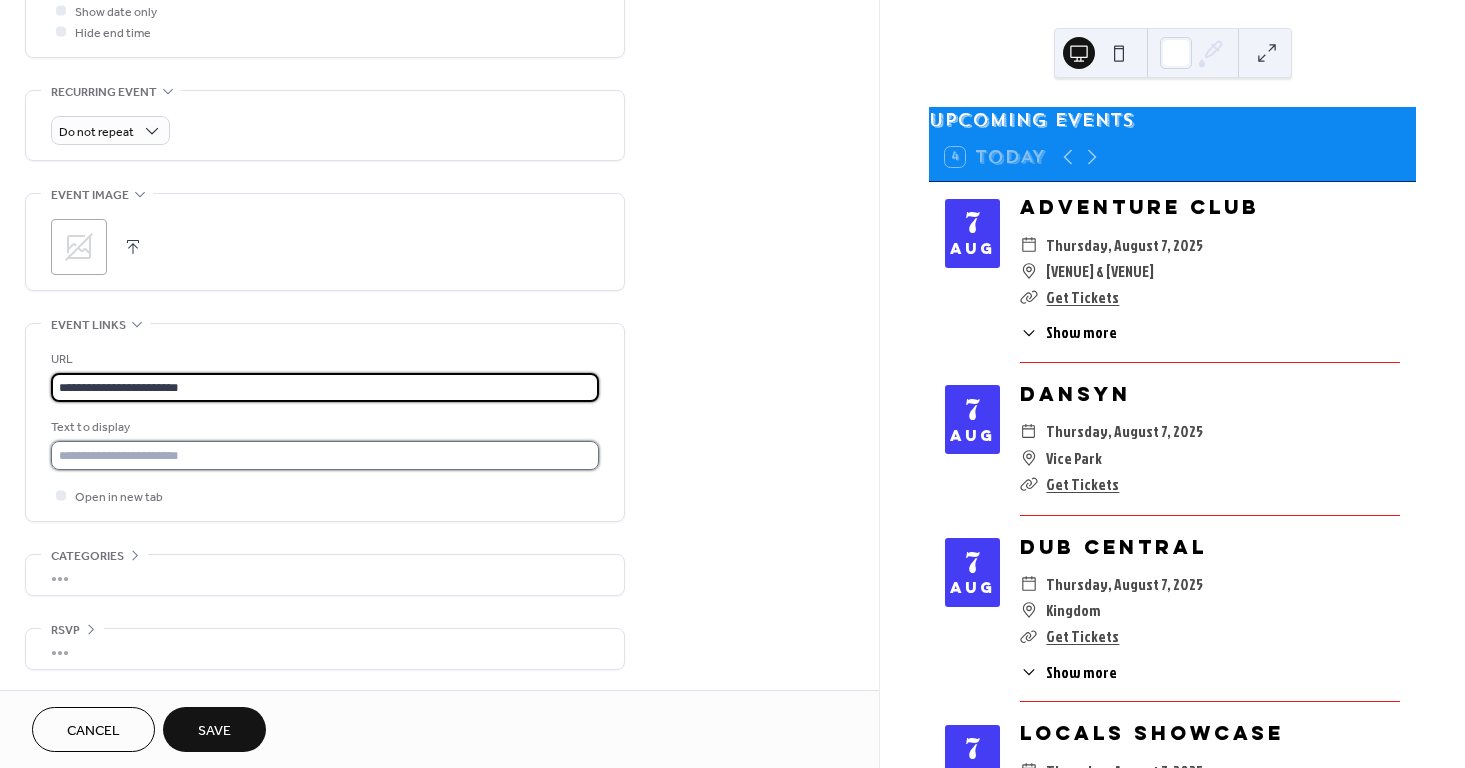 click at bounding box center [325, 455] 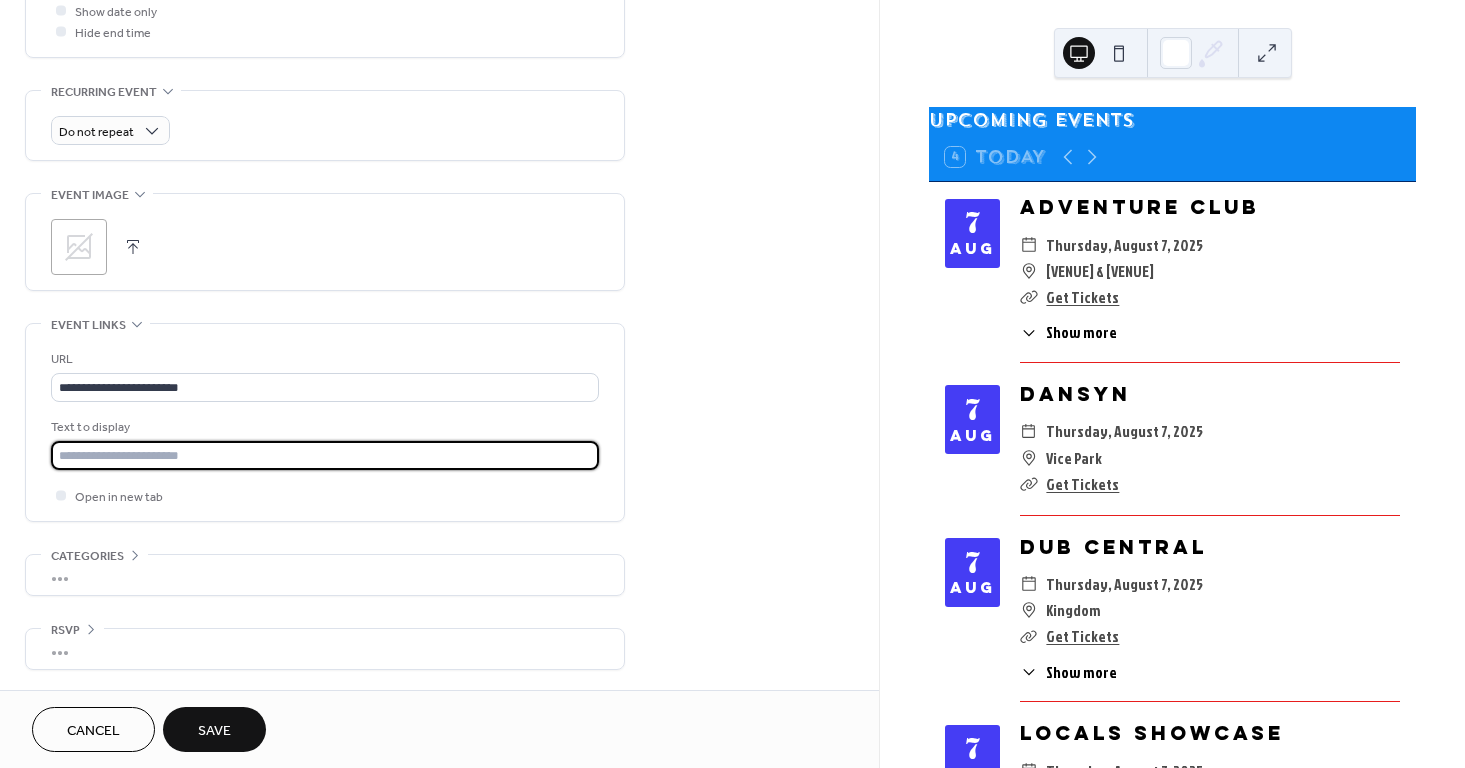 type on "**********" 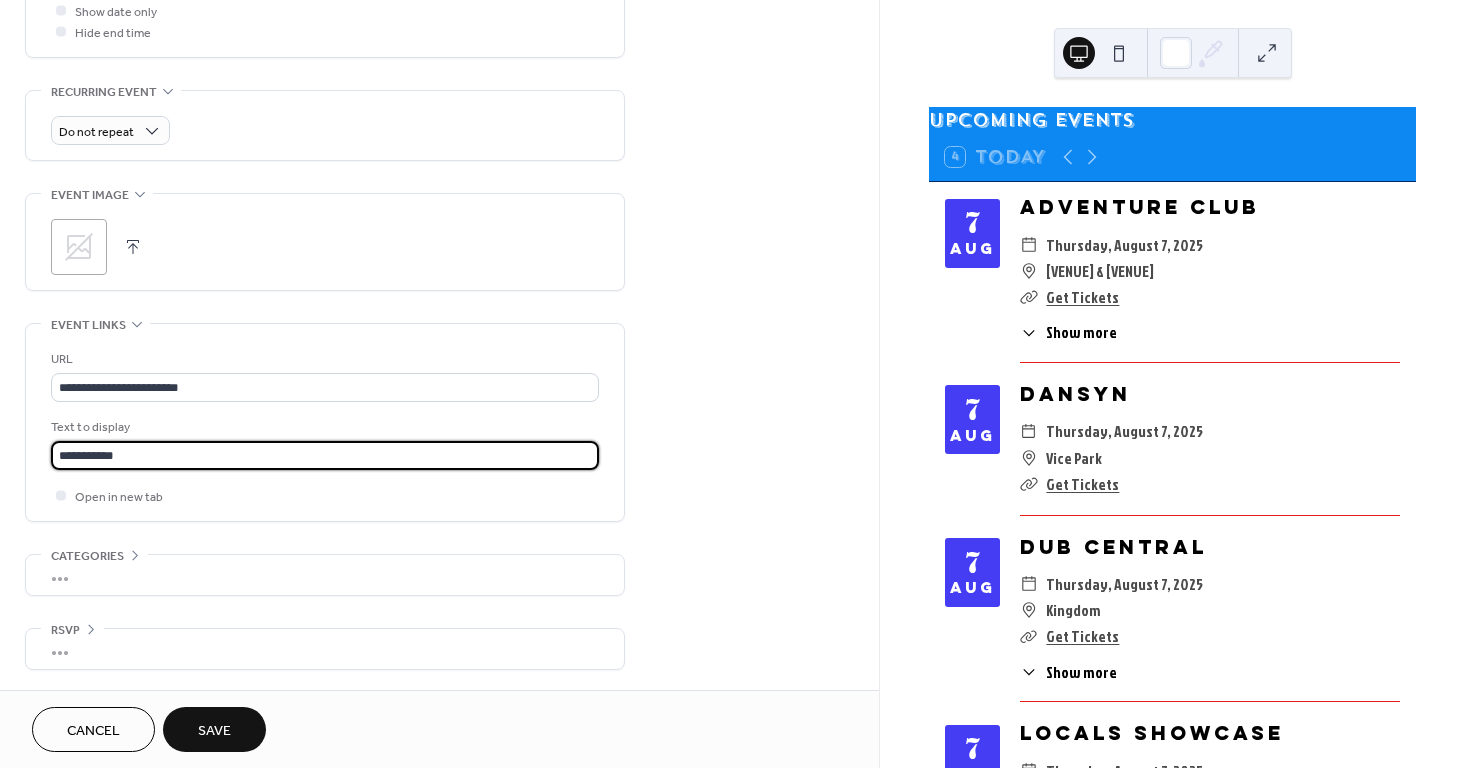 click on "Save" at bounding box center [214, 731] 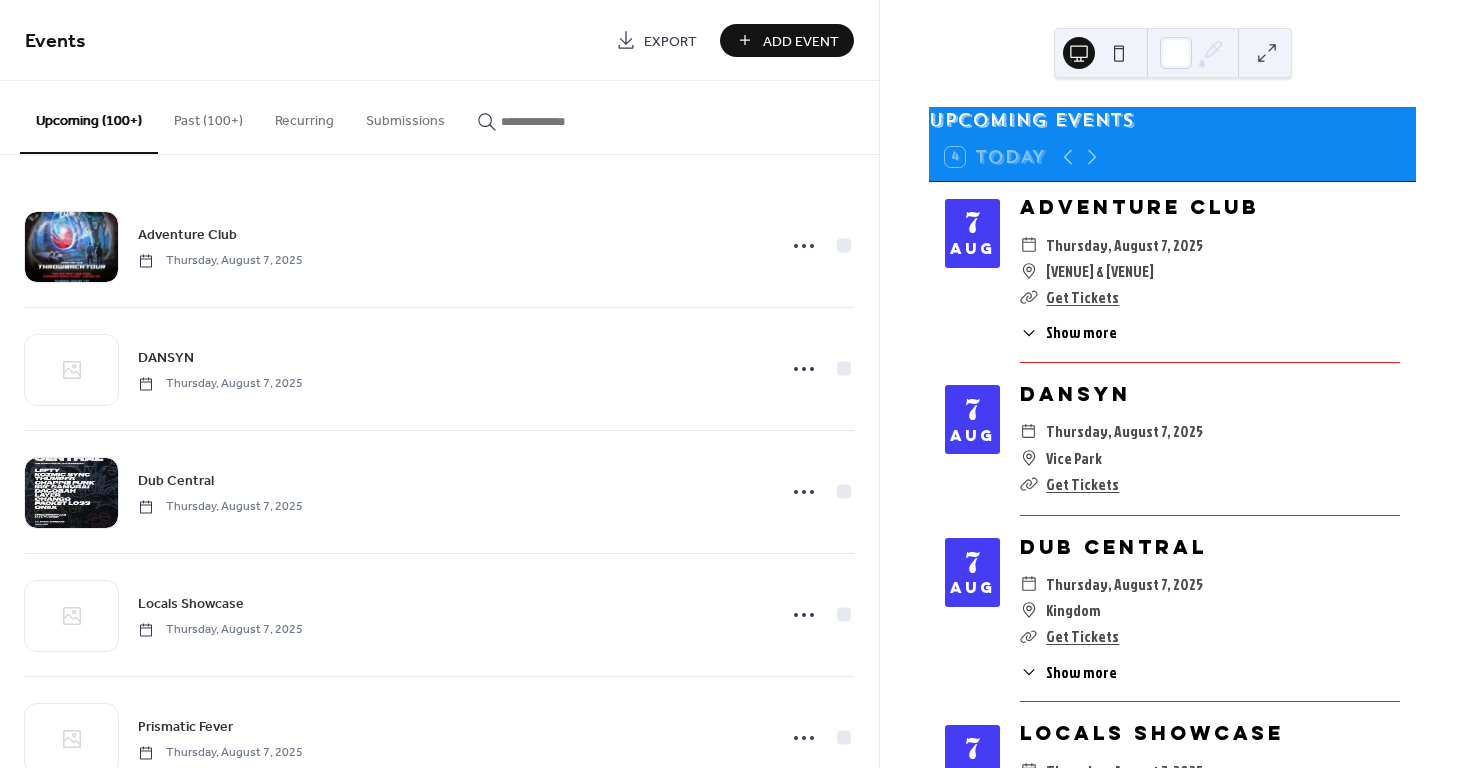 click on "Add Event" at bounding box center [787, 40] 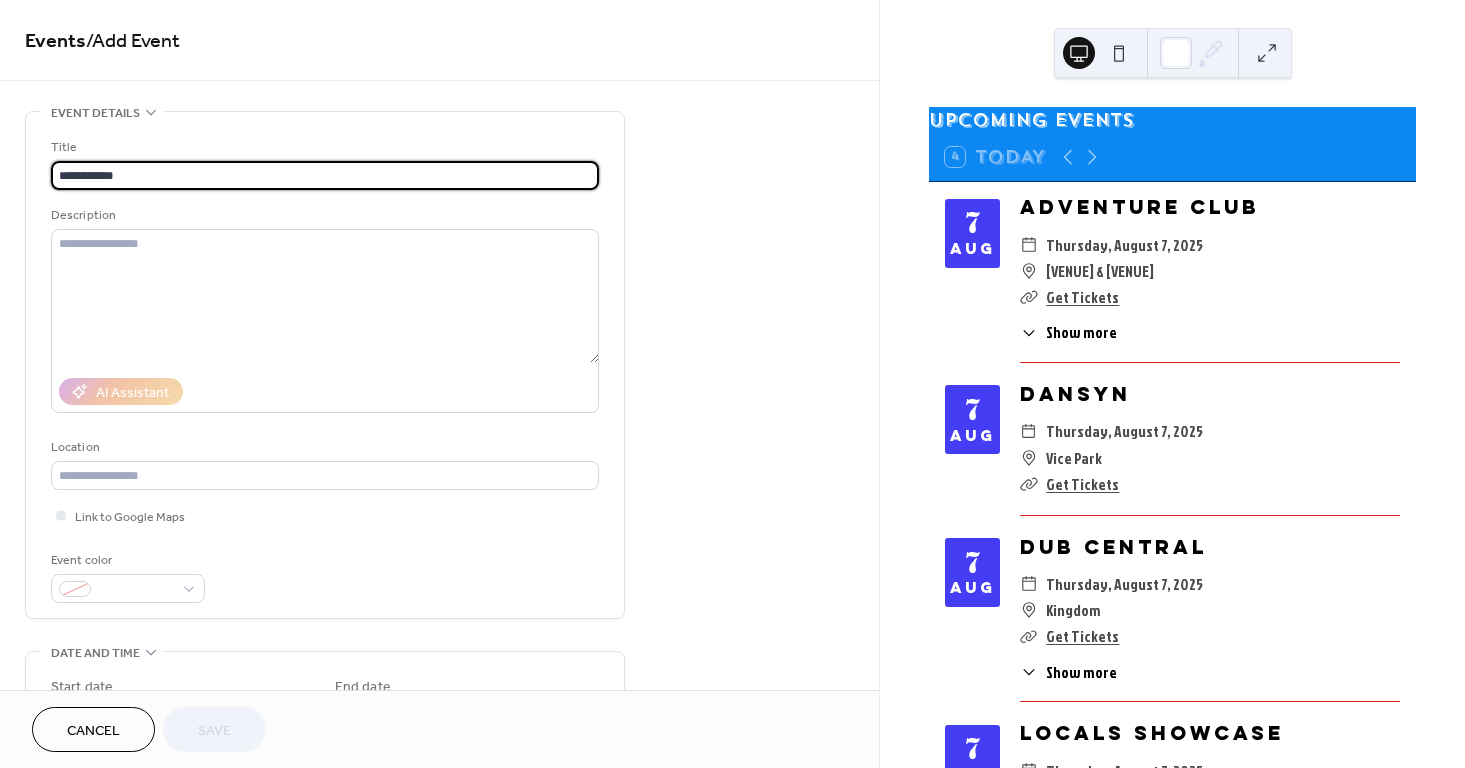 type on "**********" 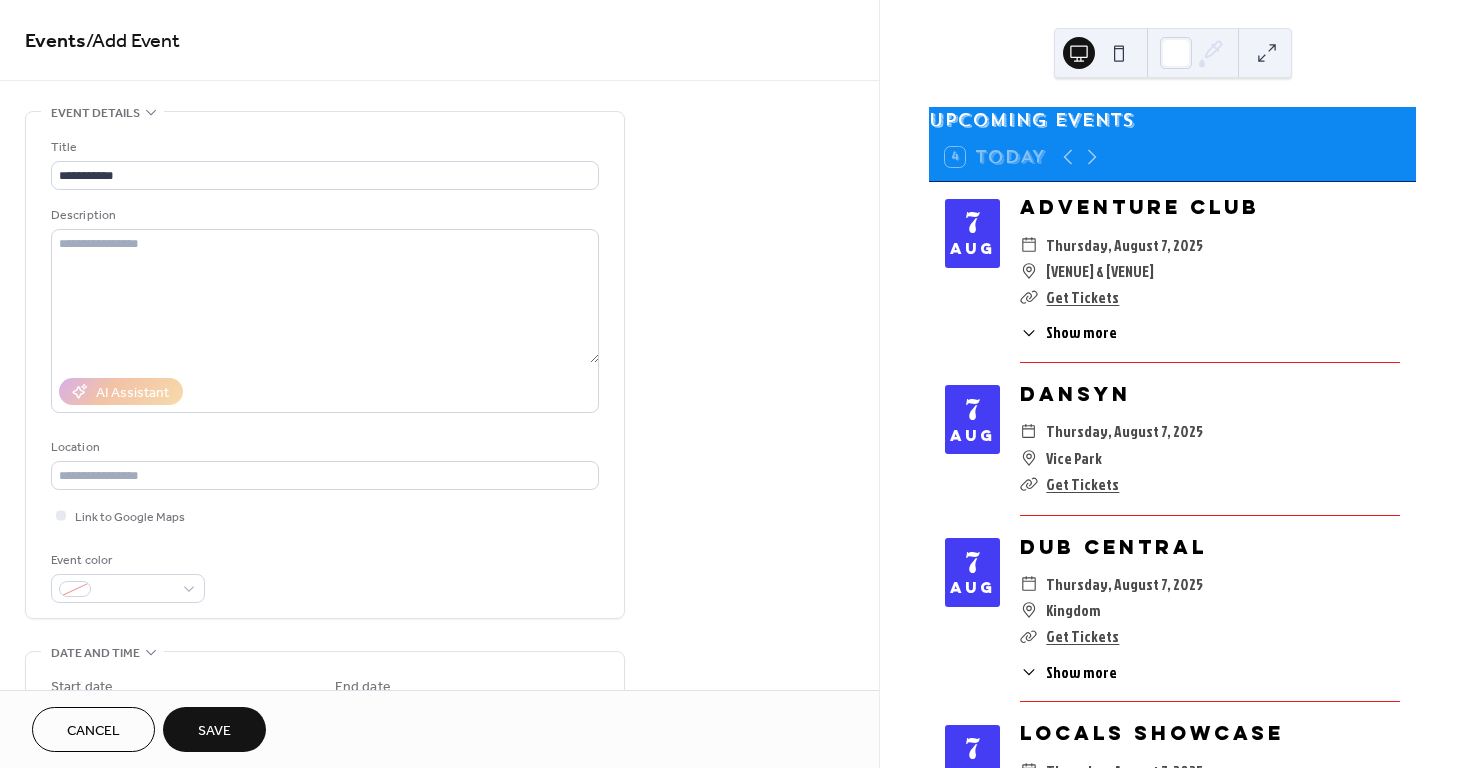 click on "Events  /  Add Event" at bounding box center (439, 42) 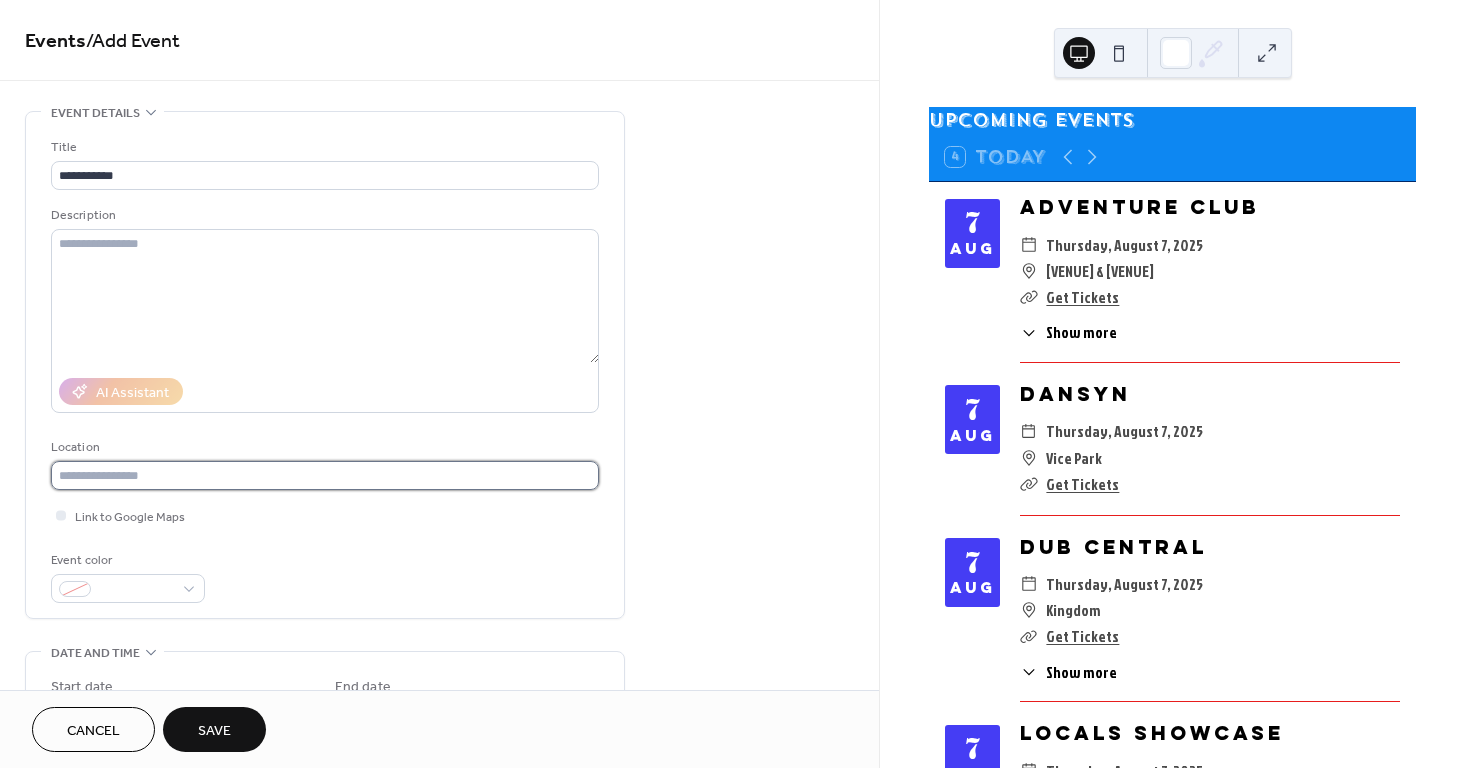 click at bounding box center [325, 475] 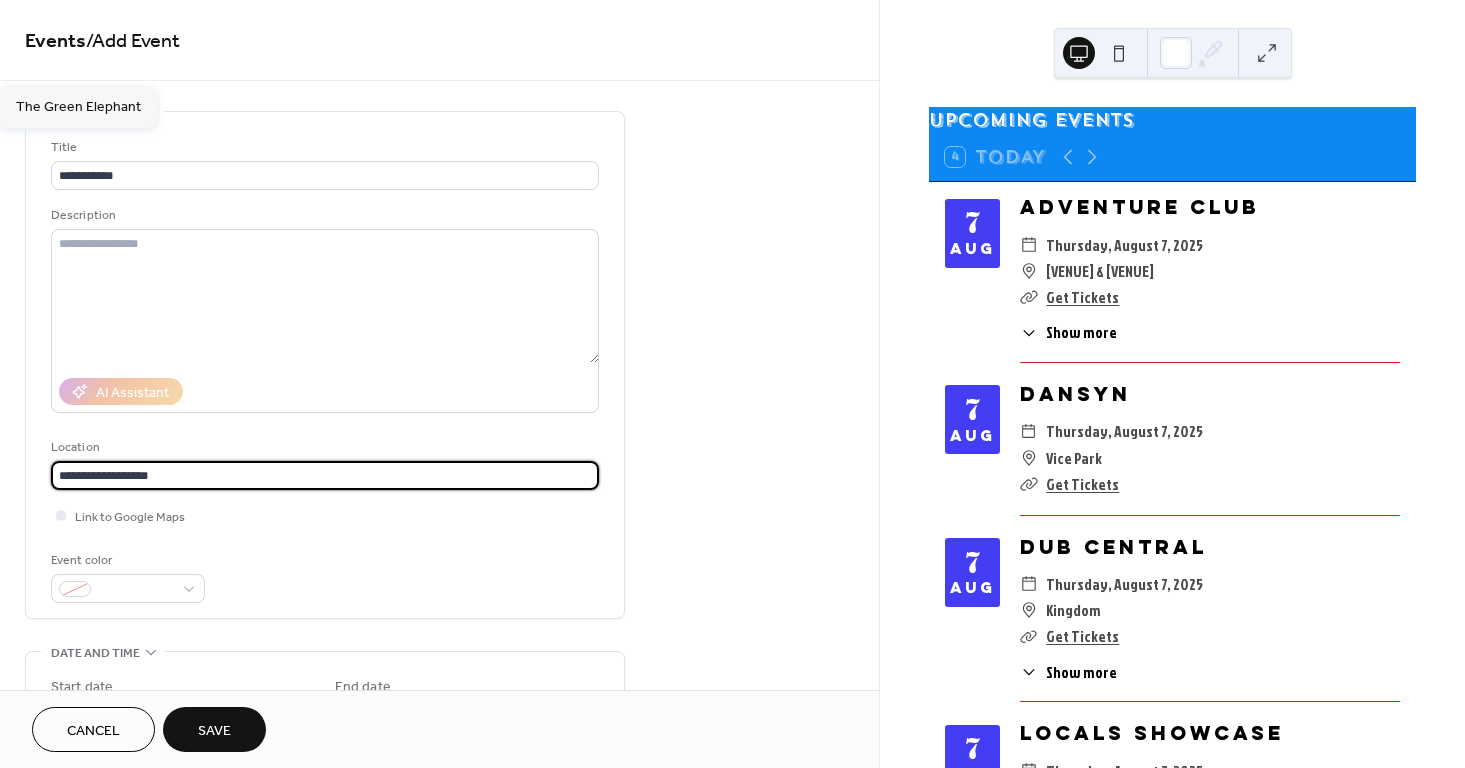 type on "**********" 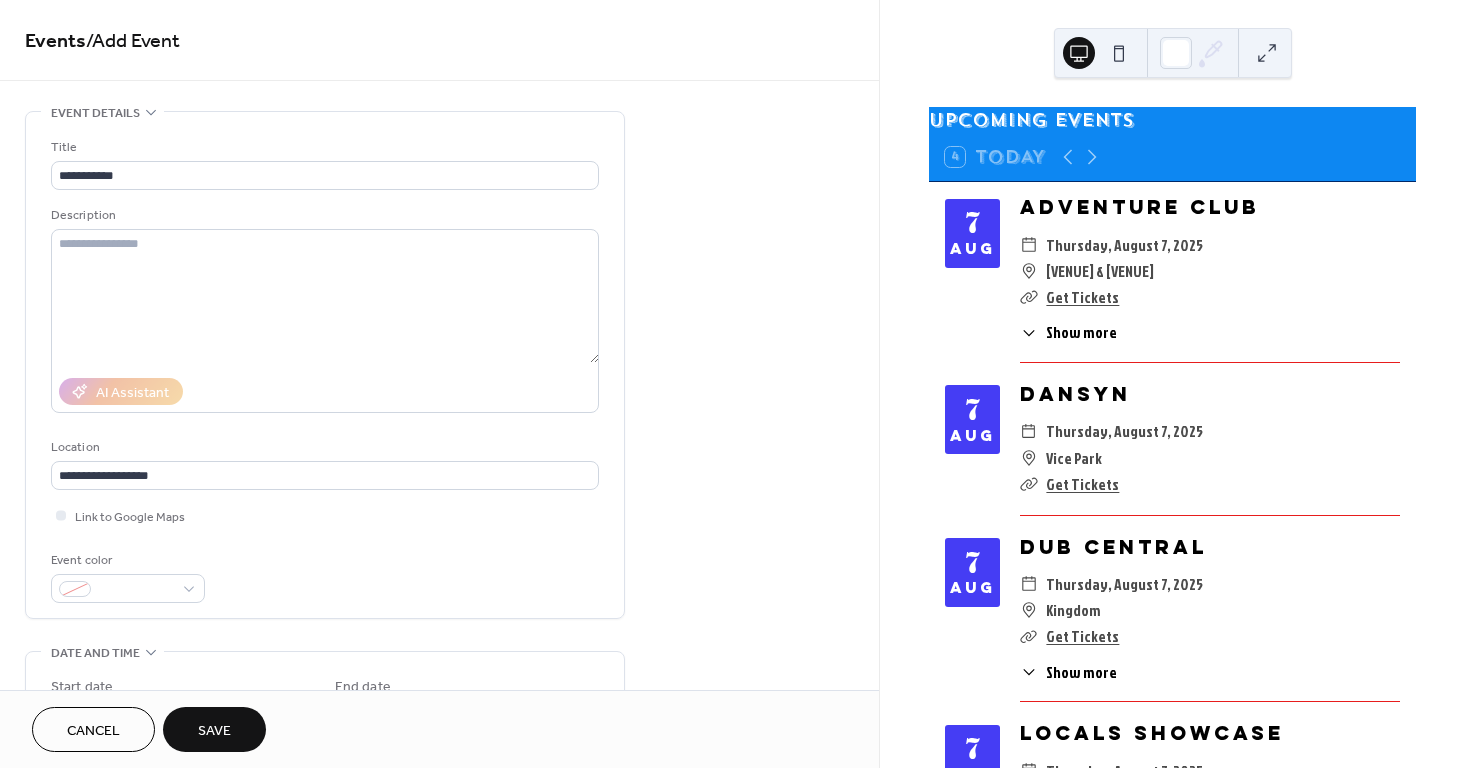click on "Link to Google Maps" at bounding box center (325, 515) 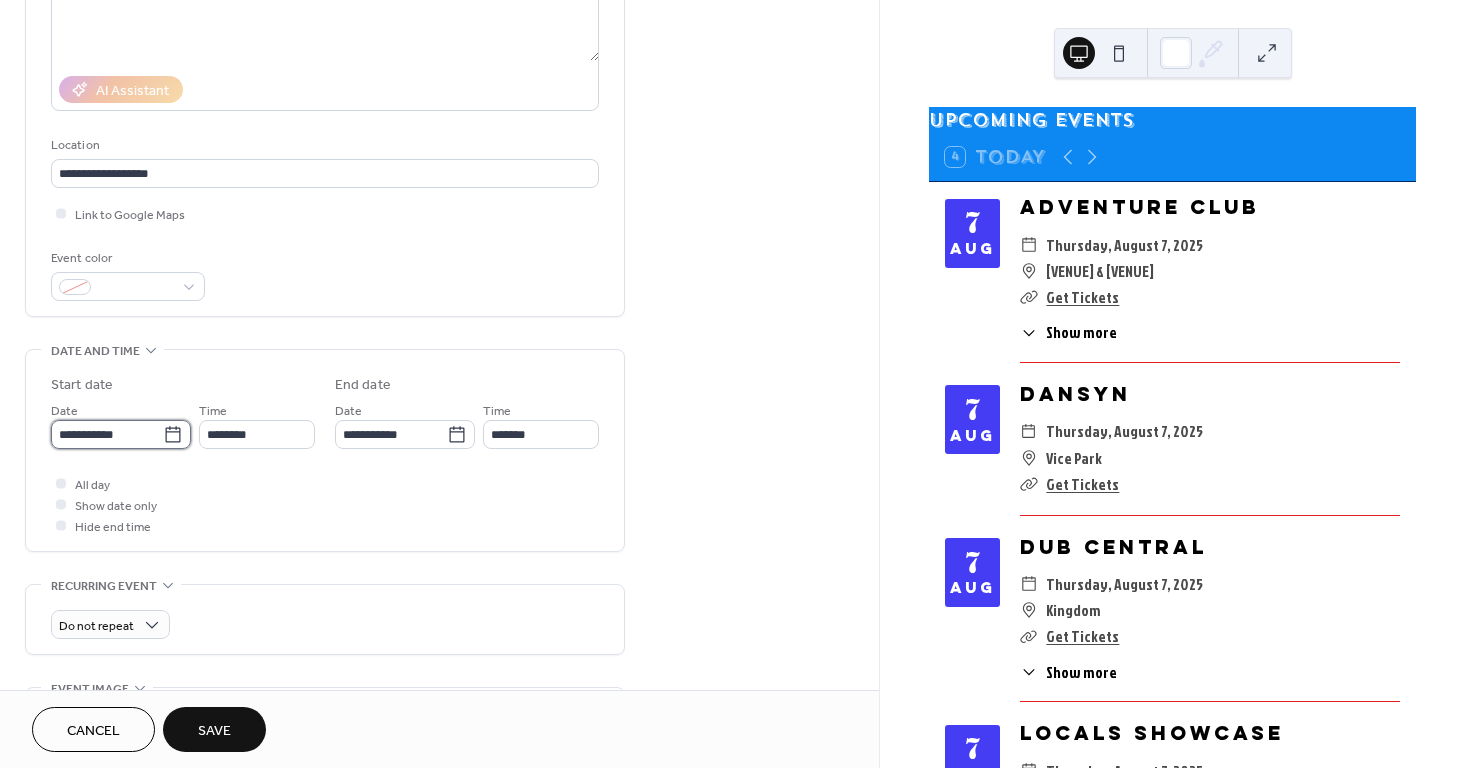 click on "**********" at bounding box center [107, 434] 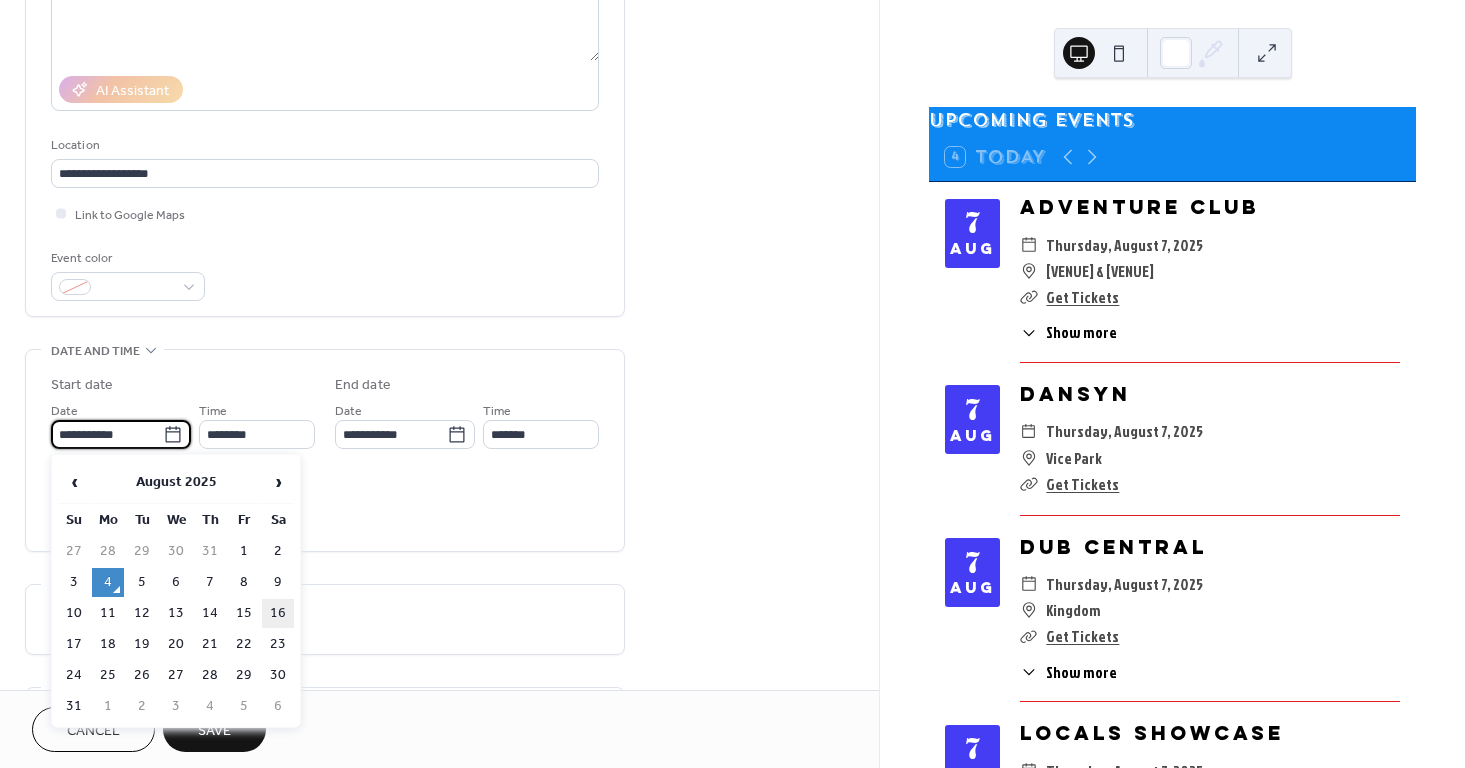 click on "16" at bounding box center [278, 613] 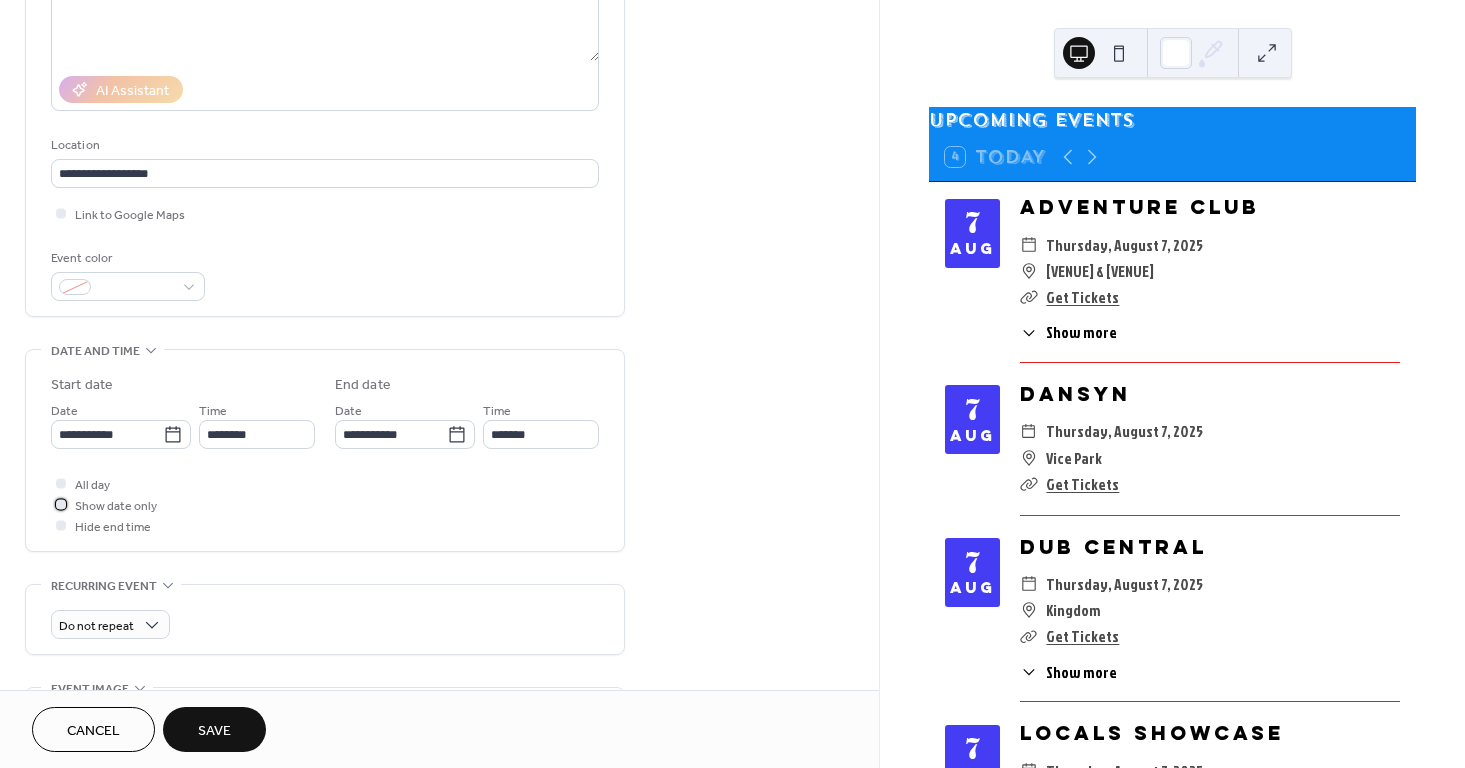 drag, startPoint x: 105, startPoint y: 506, endPoint x: 168, endPoint y: 516, distance: 63.788715 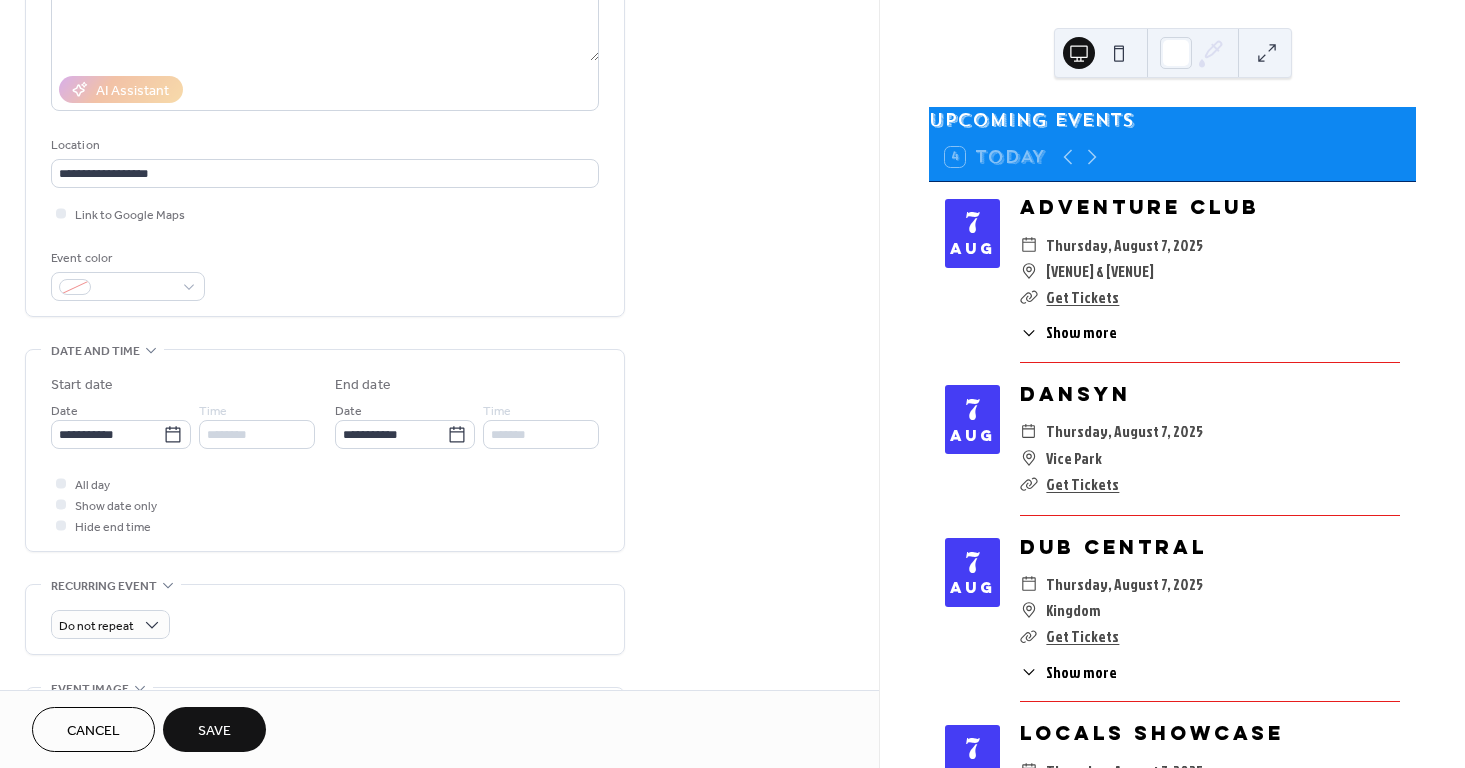 click on "Do not repeat" at bounding box center [325, 619] 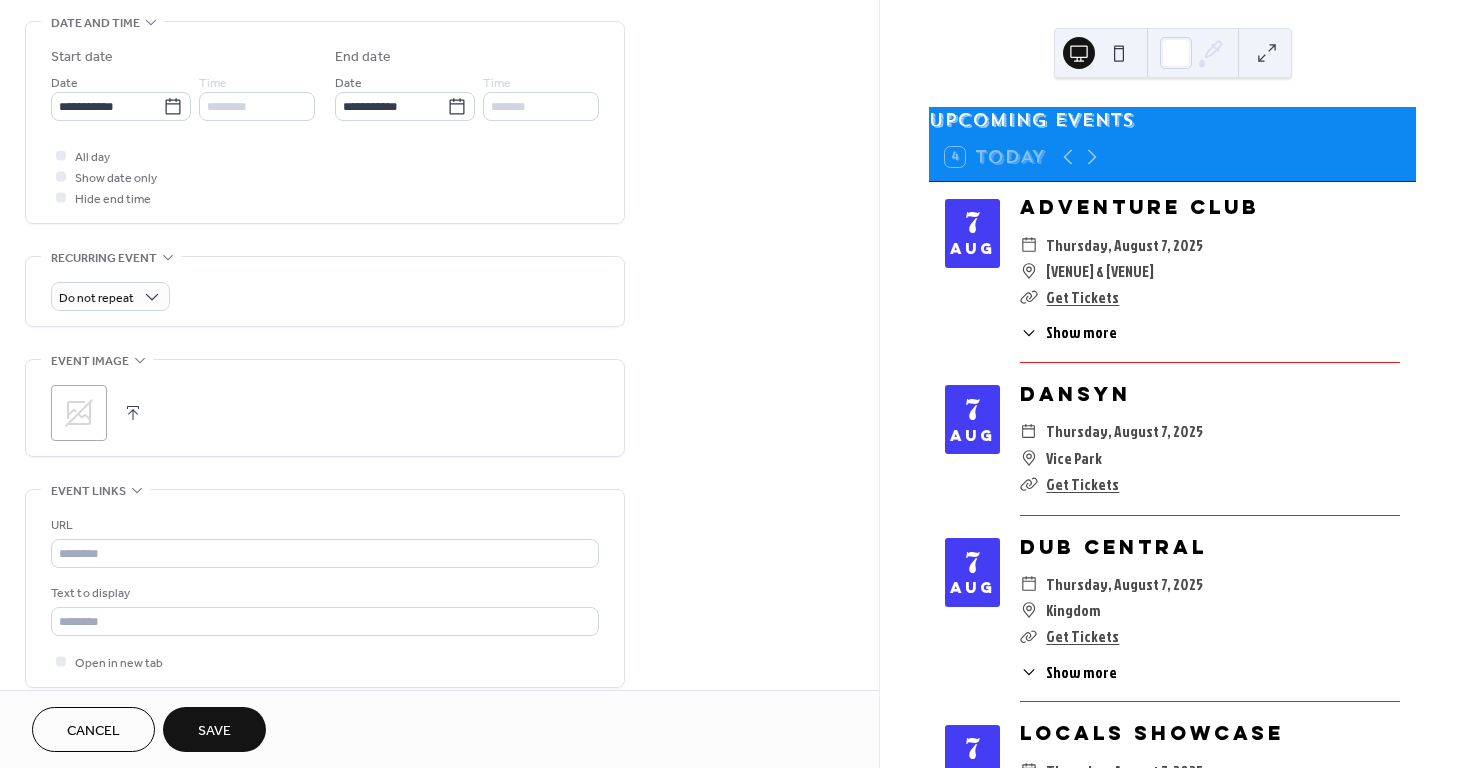 click at bounding box center (133, 413) 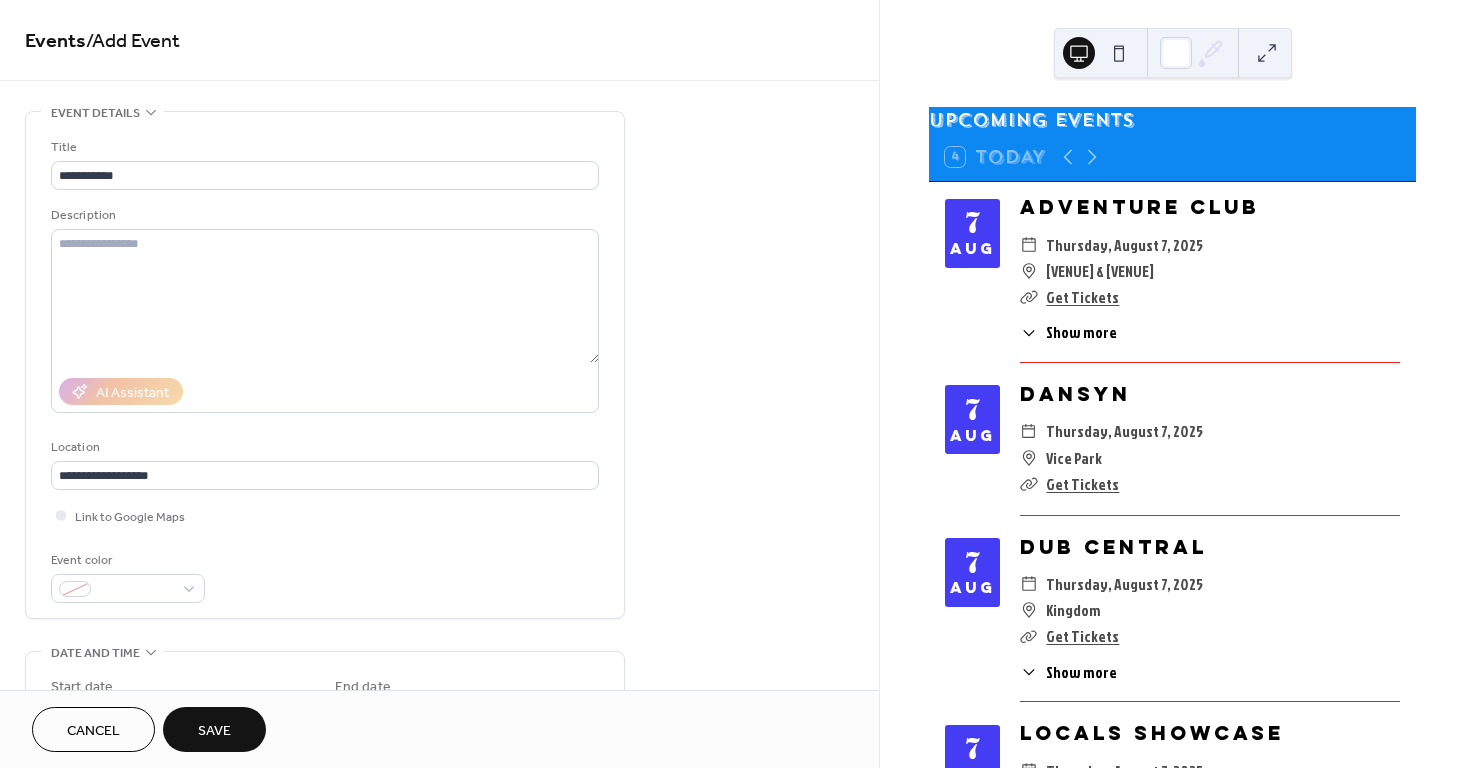 scroll, scrollTop: 796, scrollLeft: 0, axis: vertical 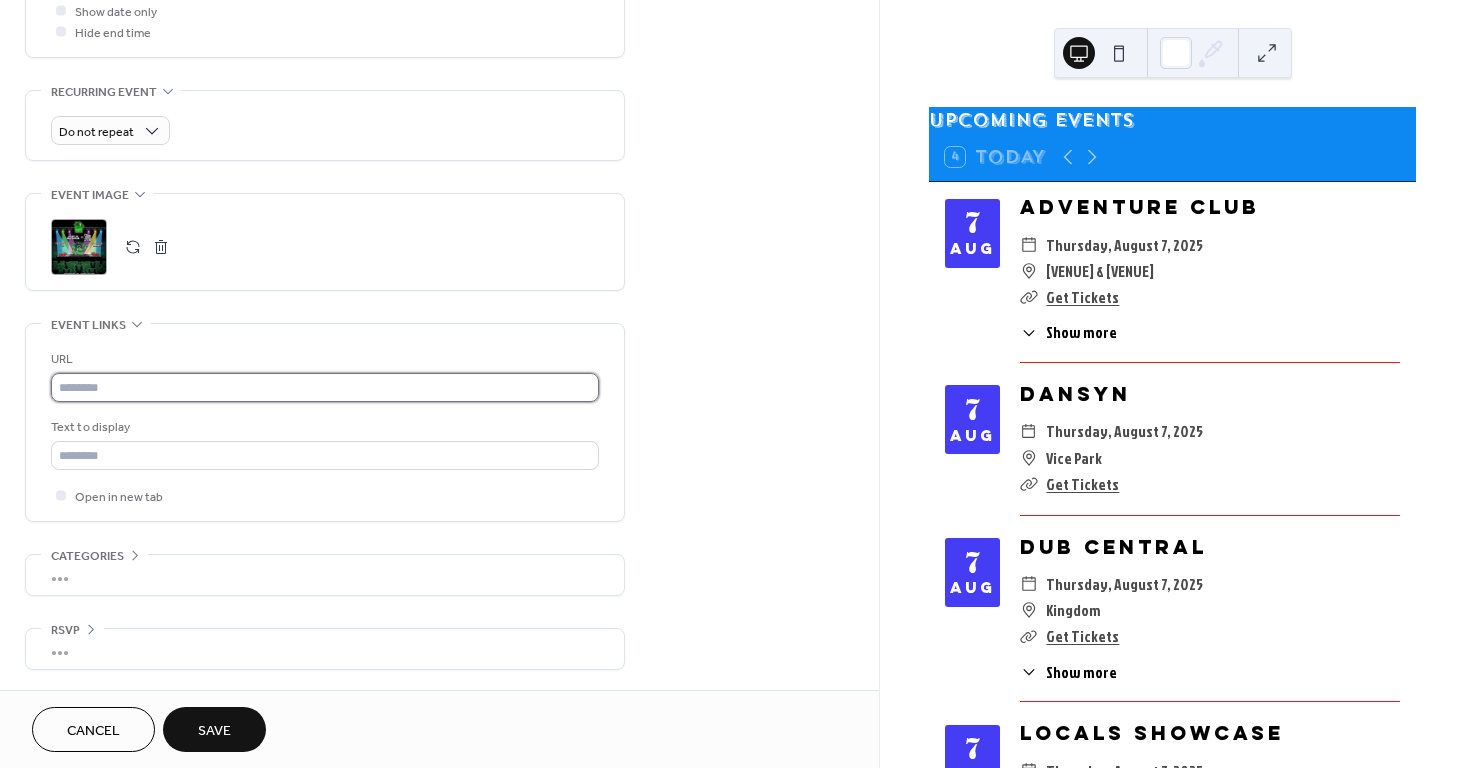 click at bounding box center [325, 387] 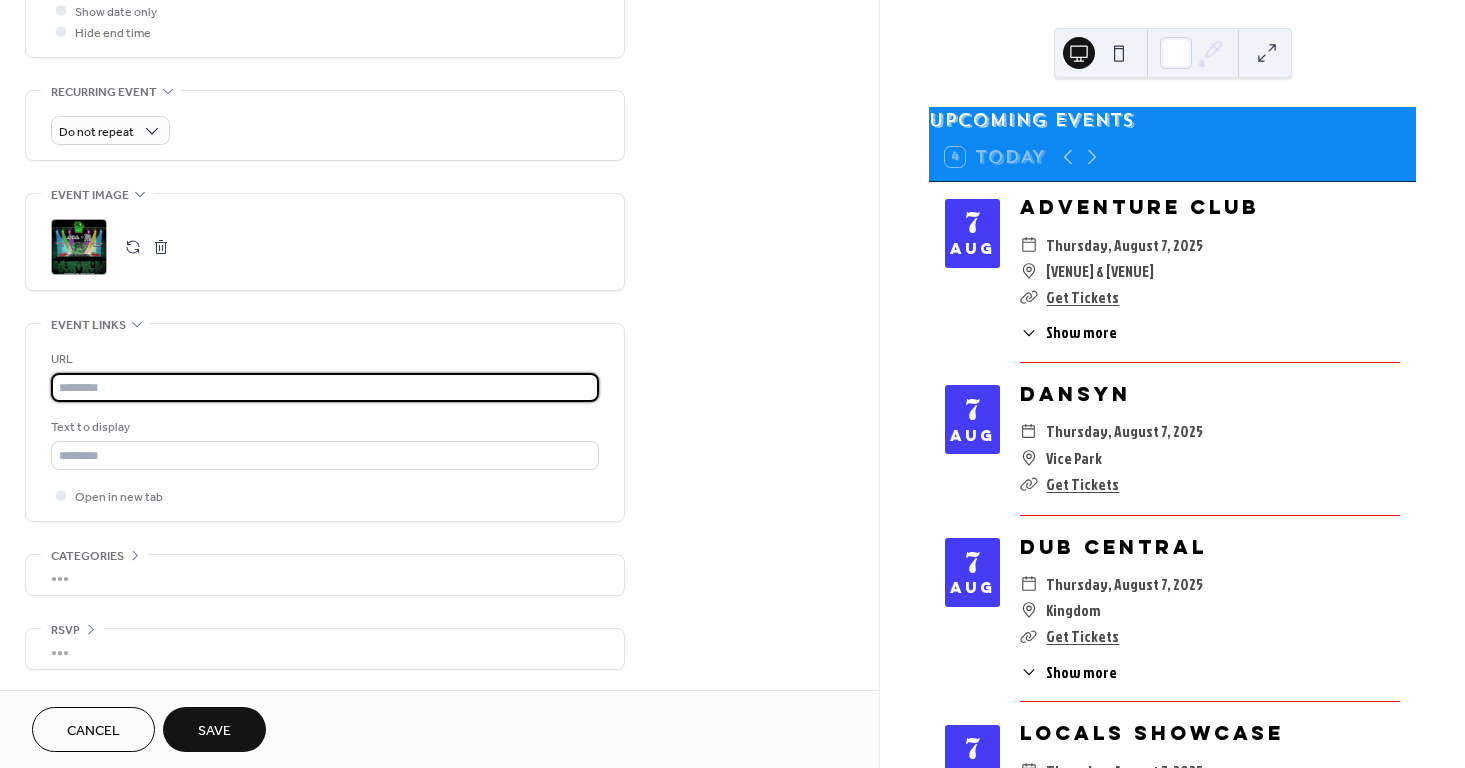 paste on "**********" 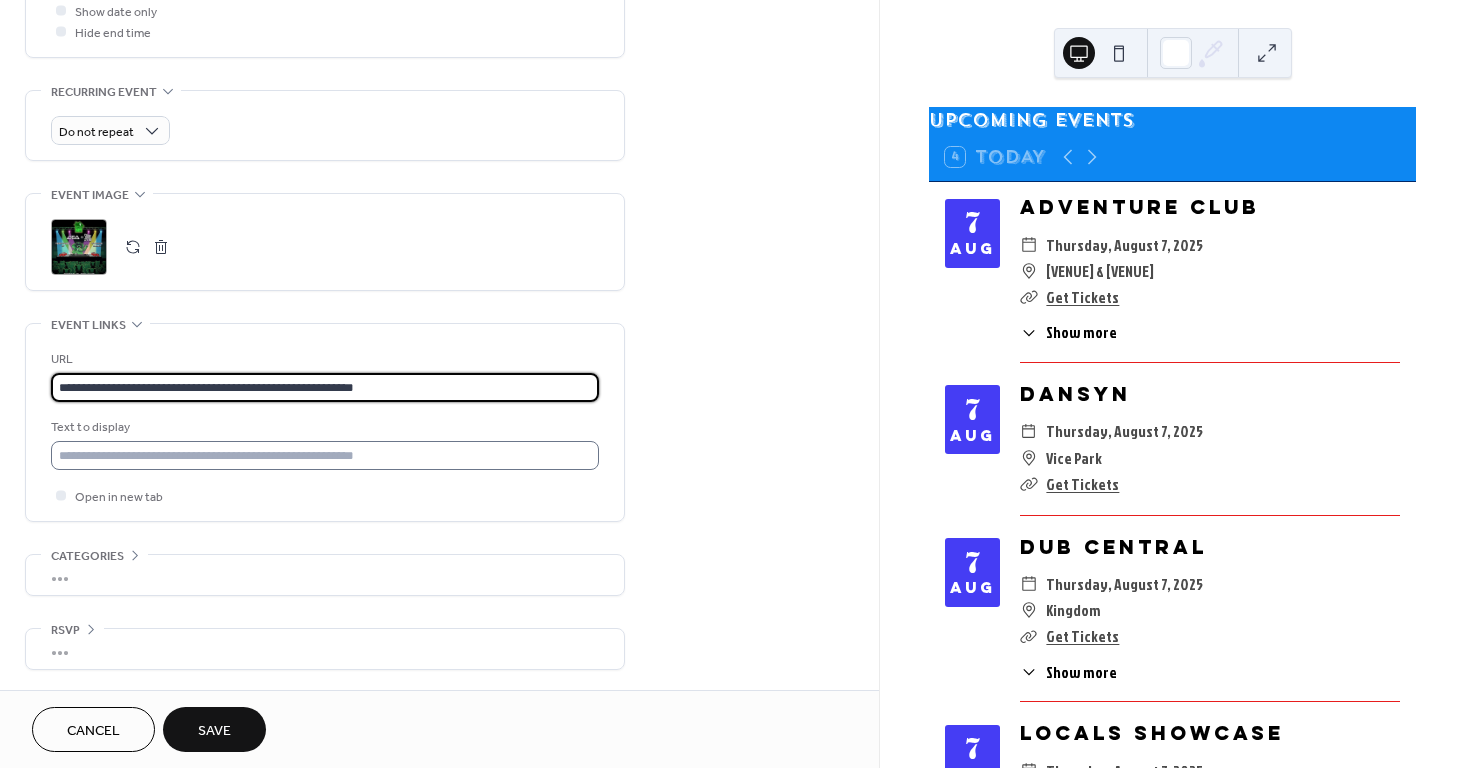 type on "**********" 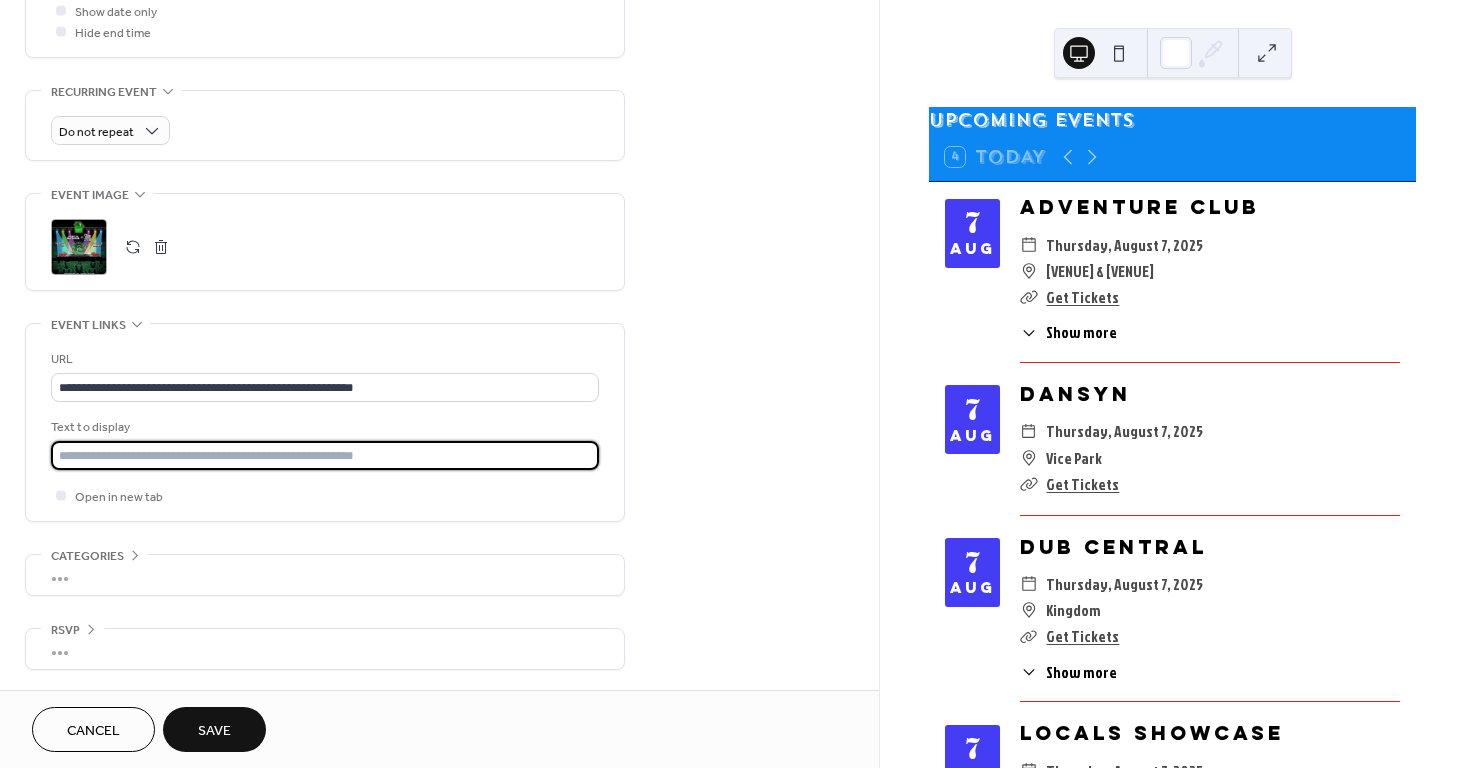 click at bounding box center (325, 455) 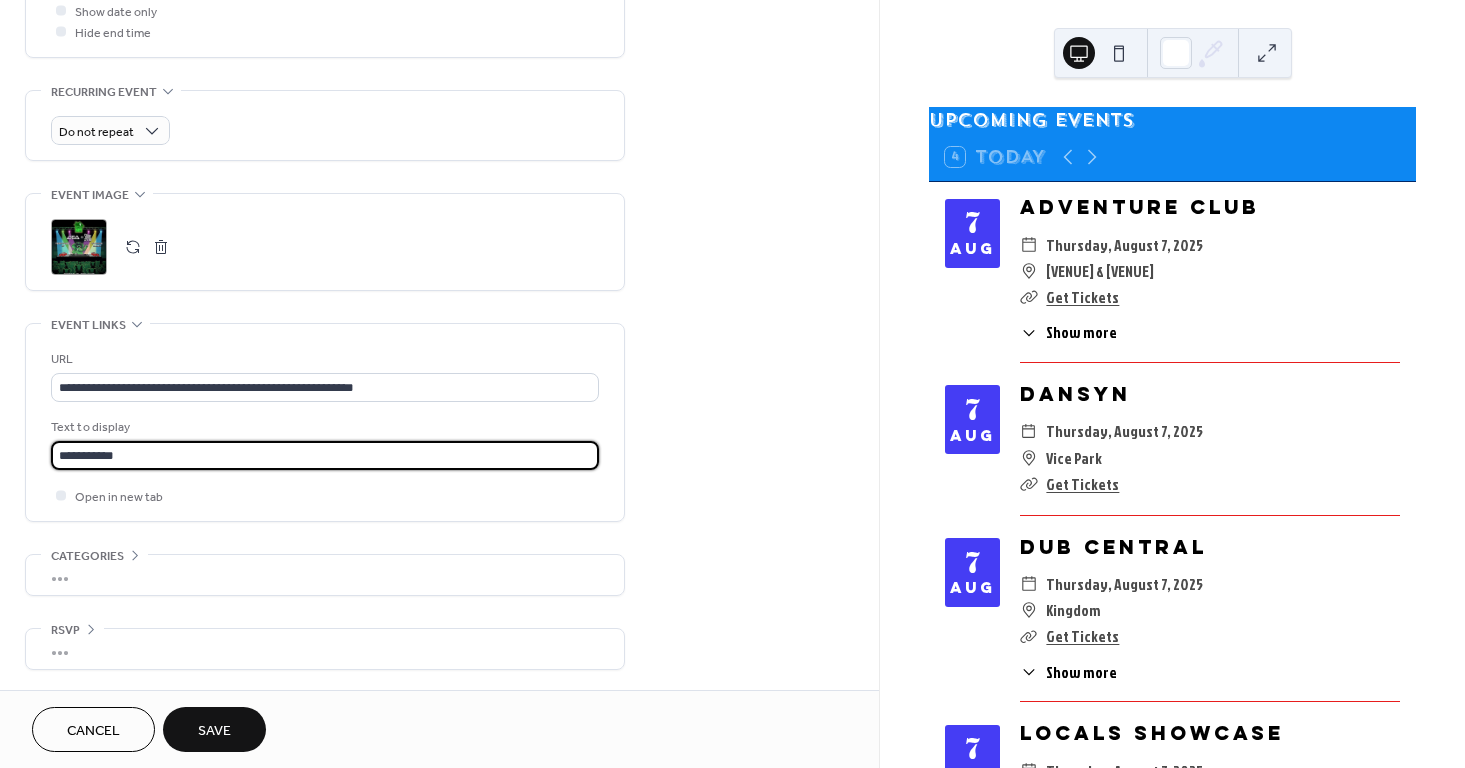 click on "Save" at bounding box center (214, 731) 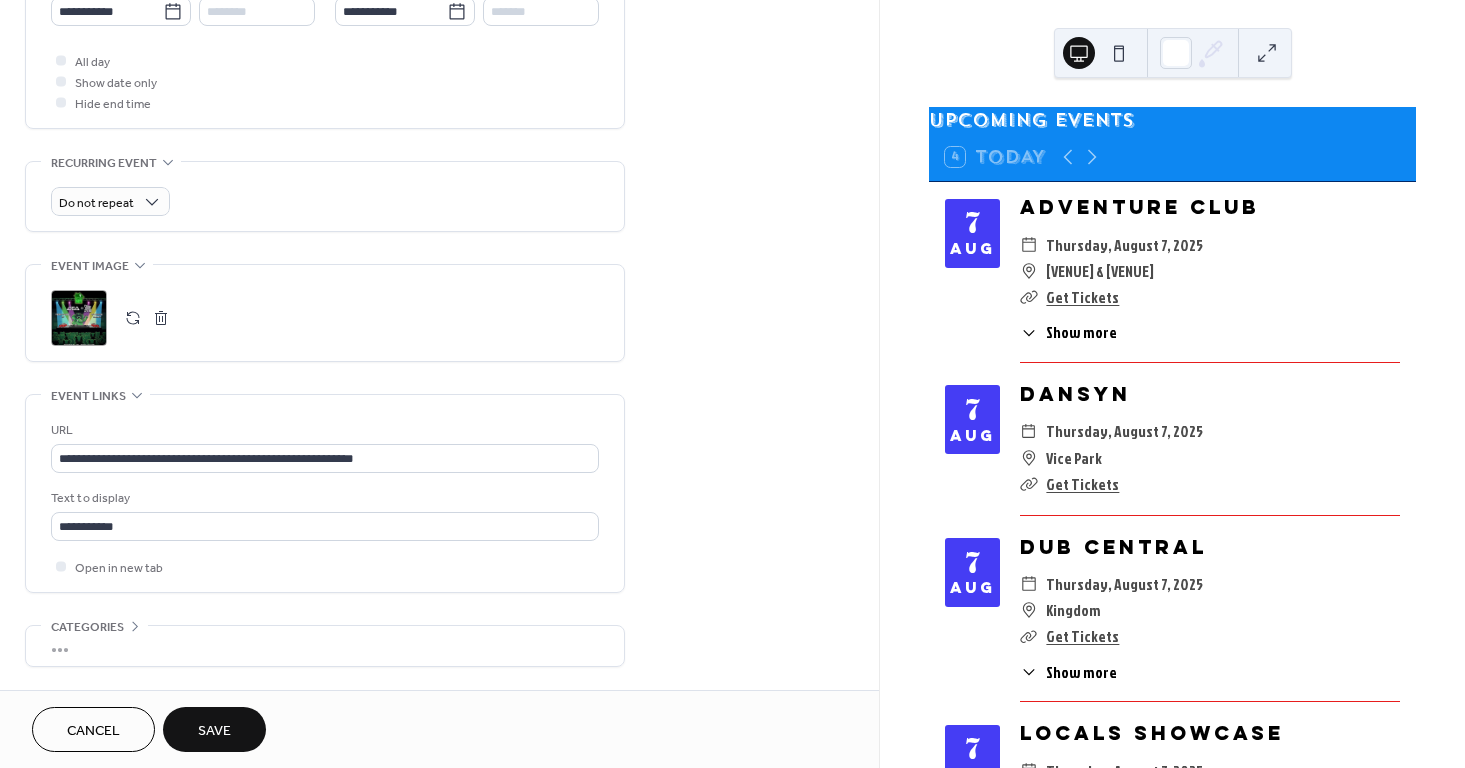 scroll, scrollTop: 867, scrollLeft: 0, axis: vertical 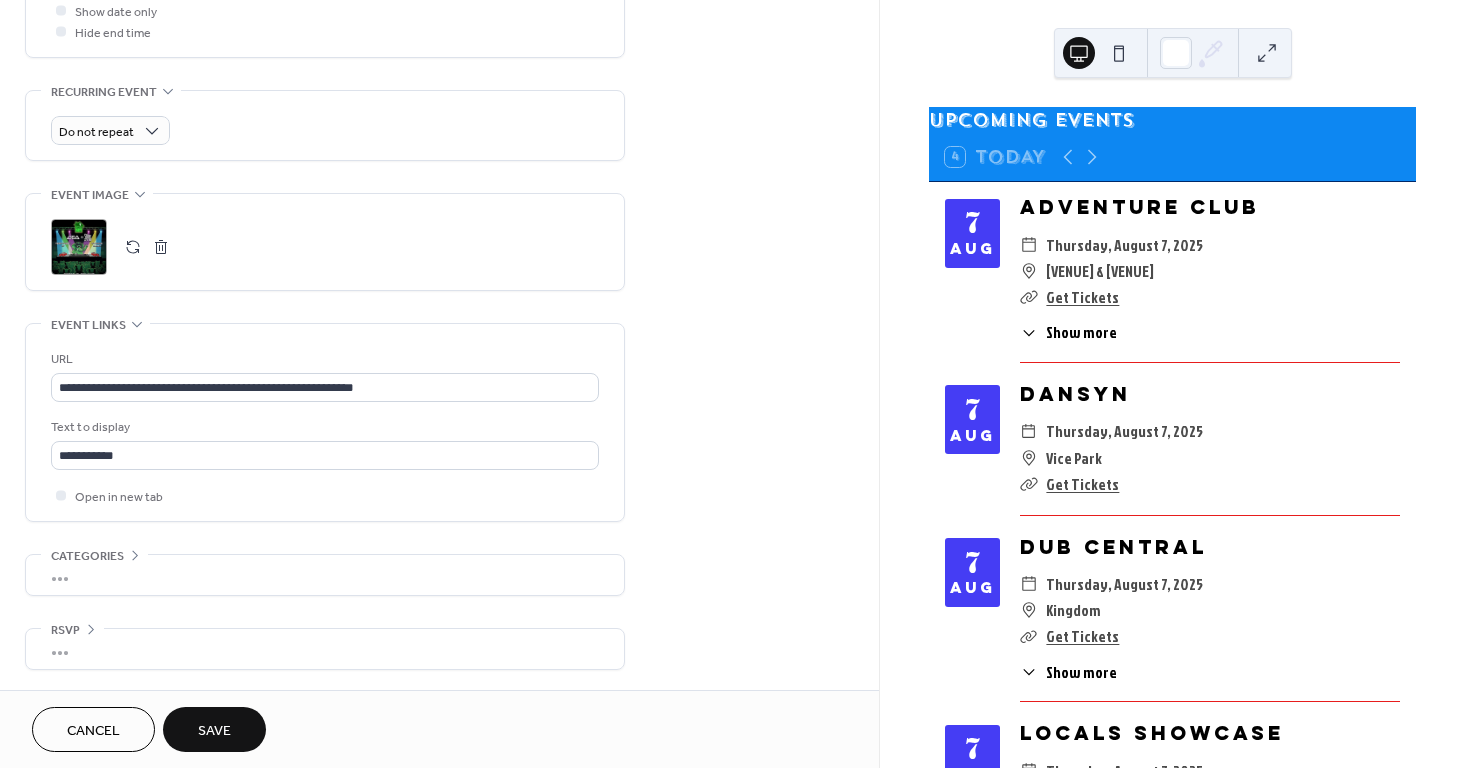 click on "Save" at bounding box center (214, 731) 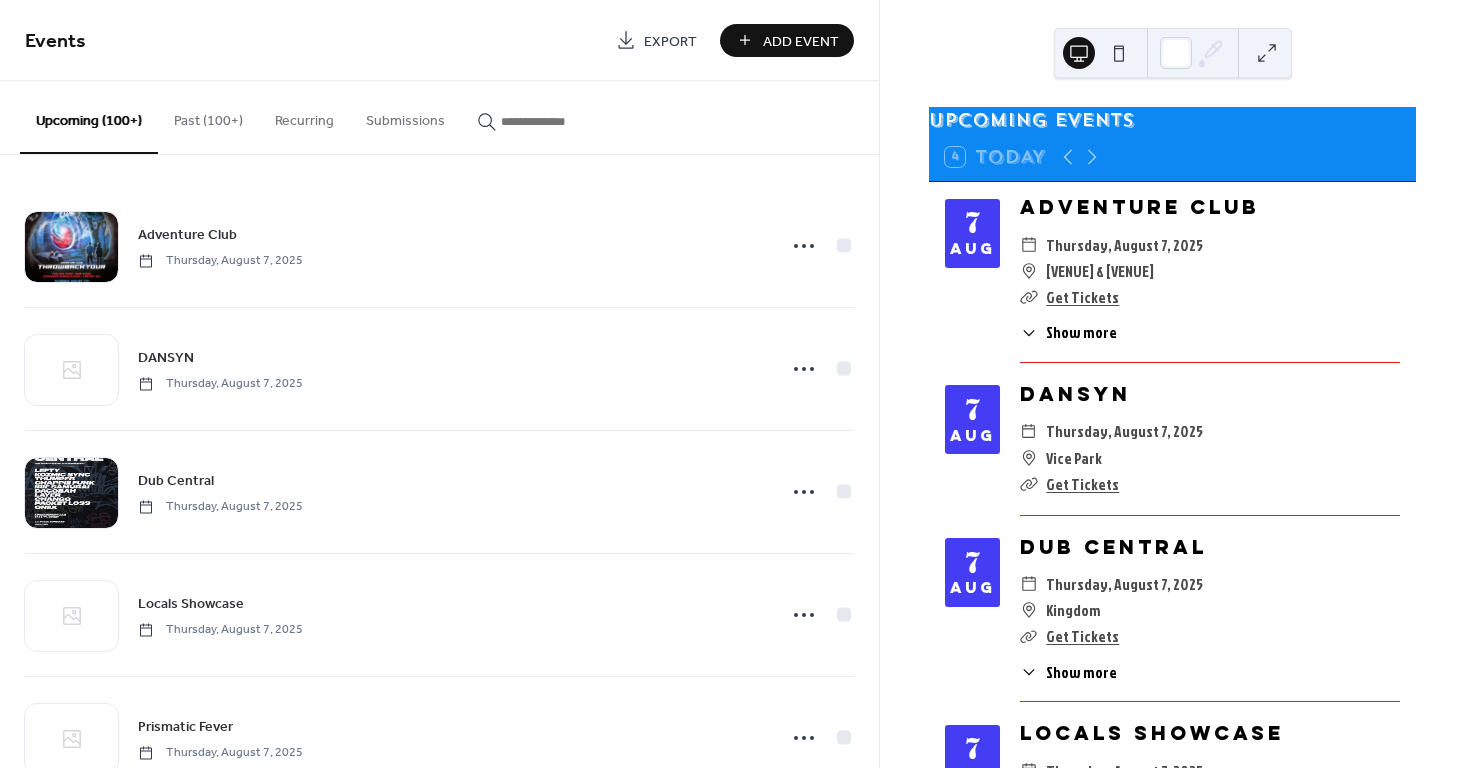 click on "Add Event" at bounding box center (801, 41) 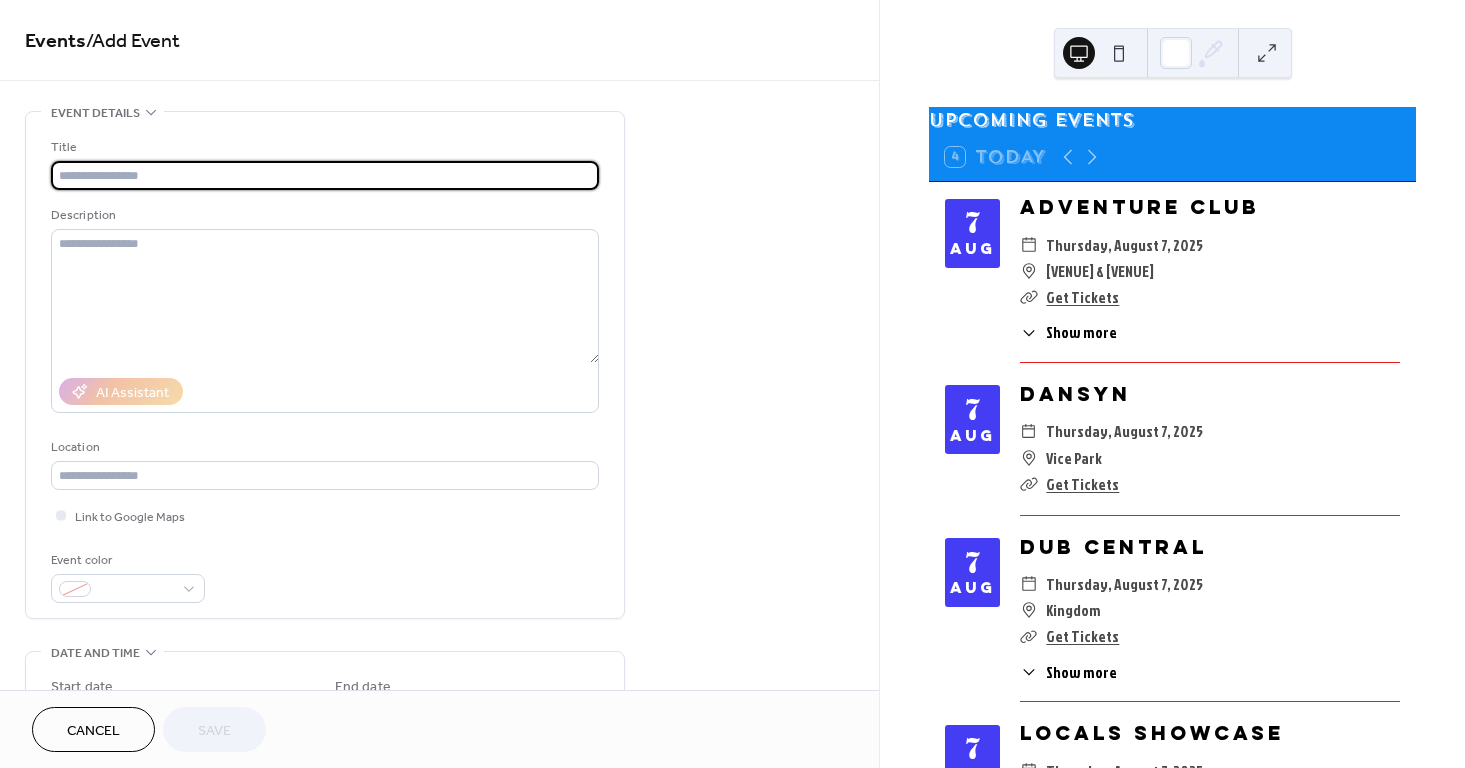 paste on "**********" 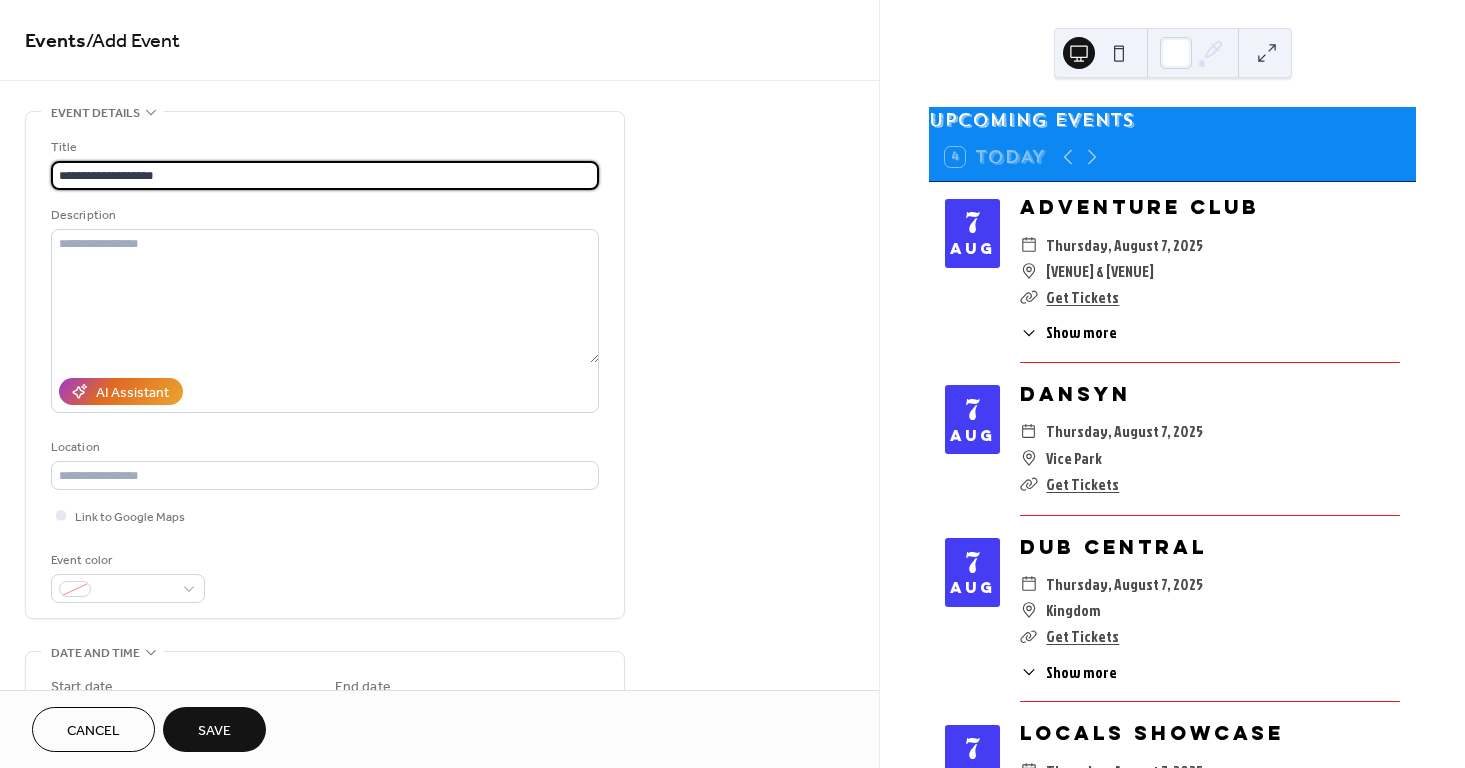 type on "**********" 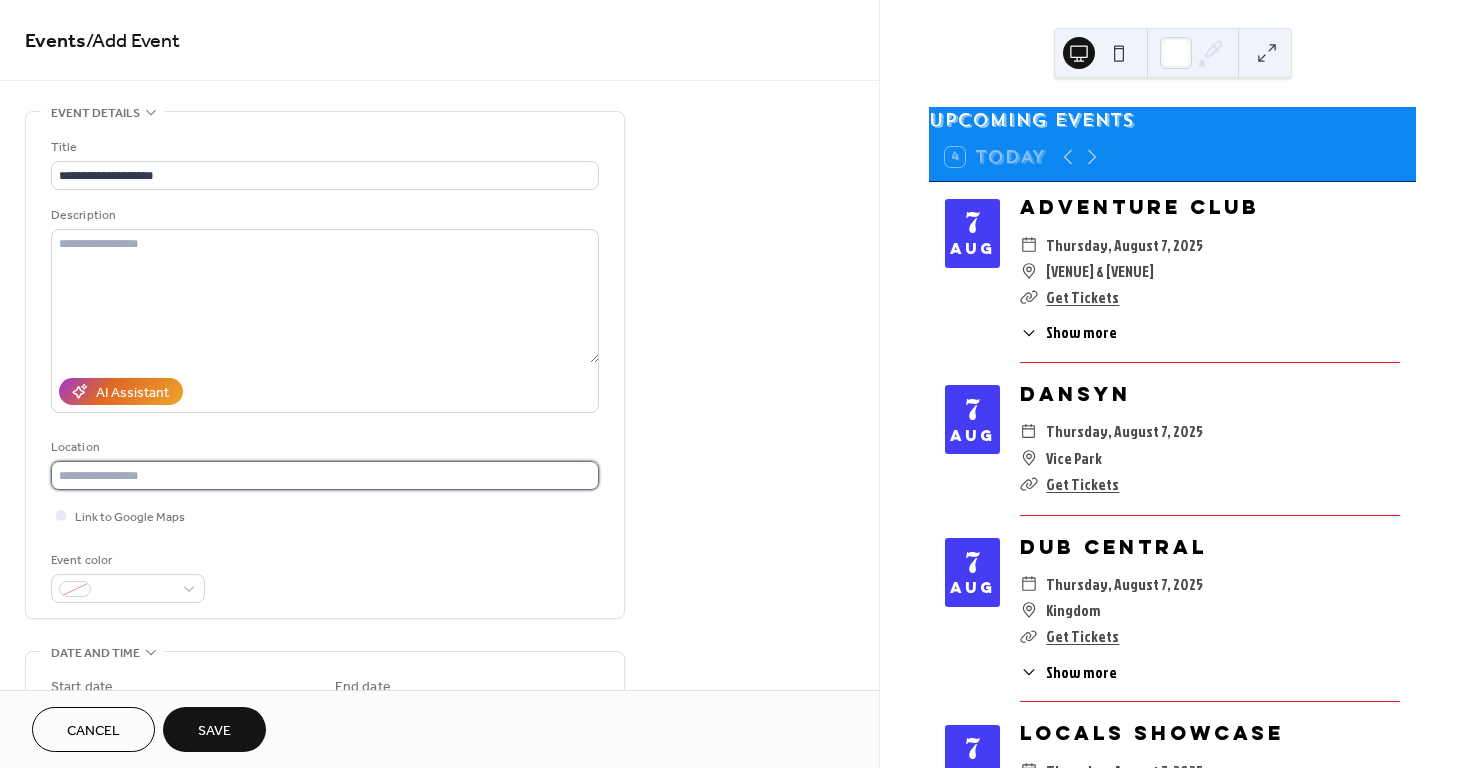 click at bounding box center [325, 475] 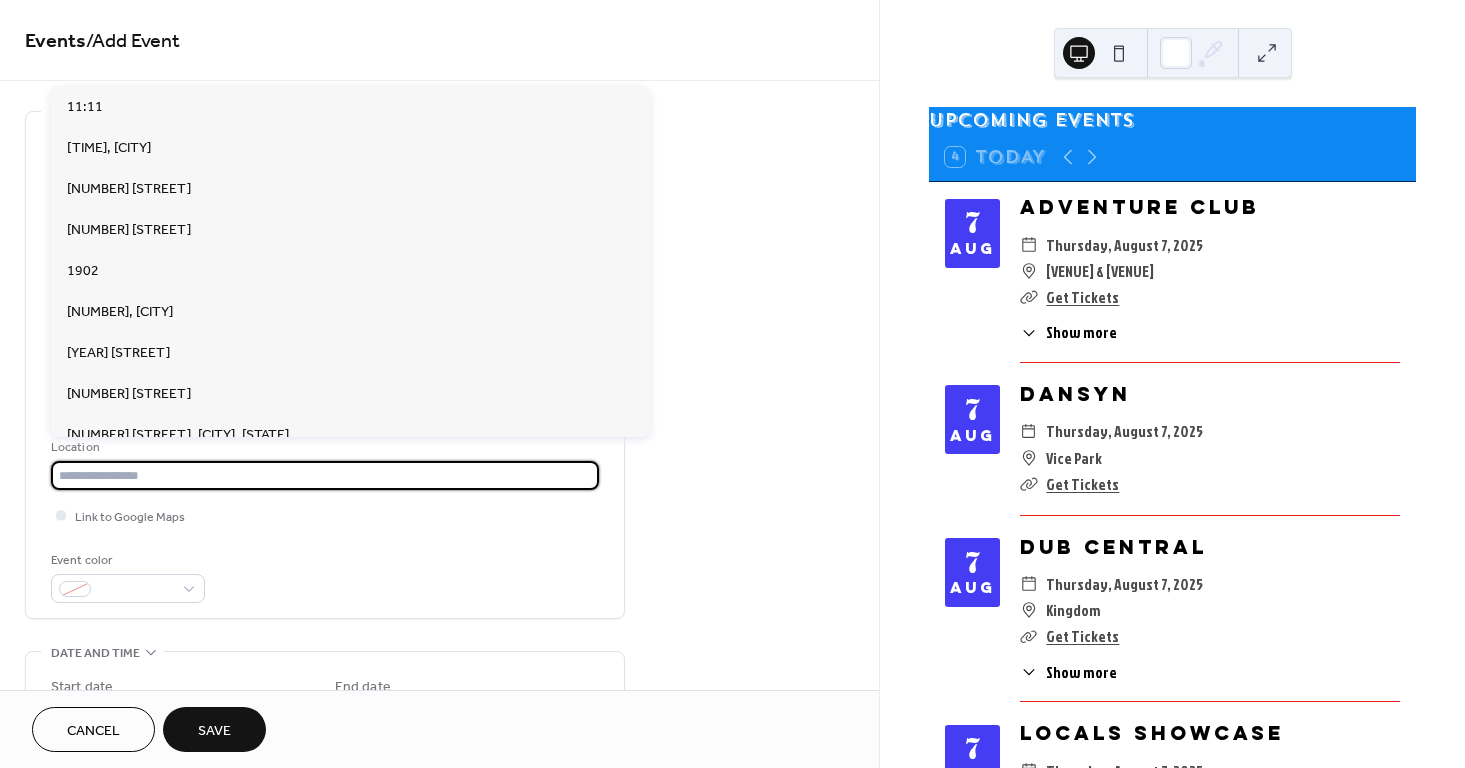 paste on "**********" 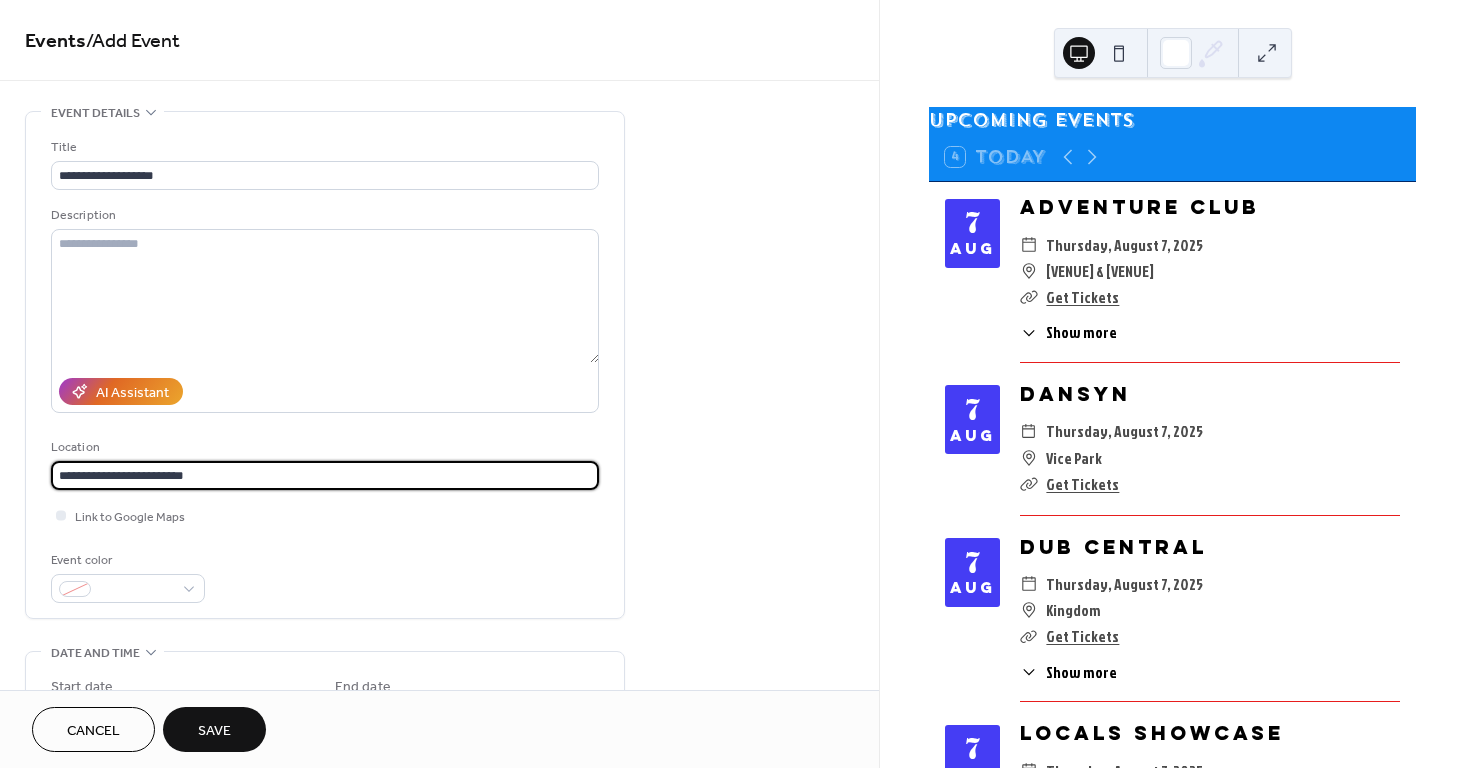 type on "**********" 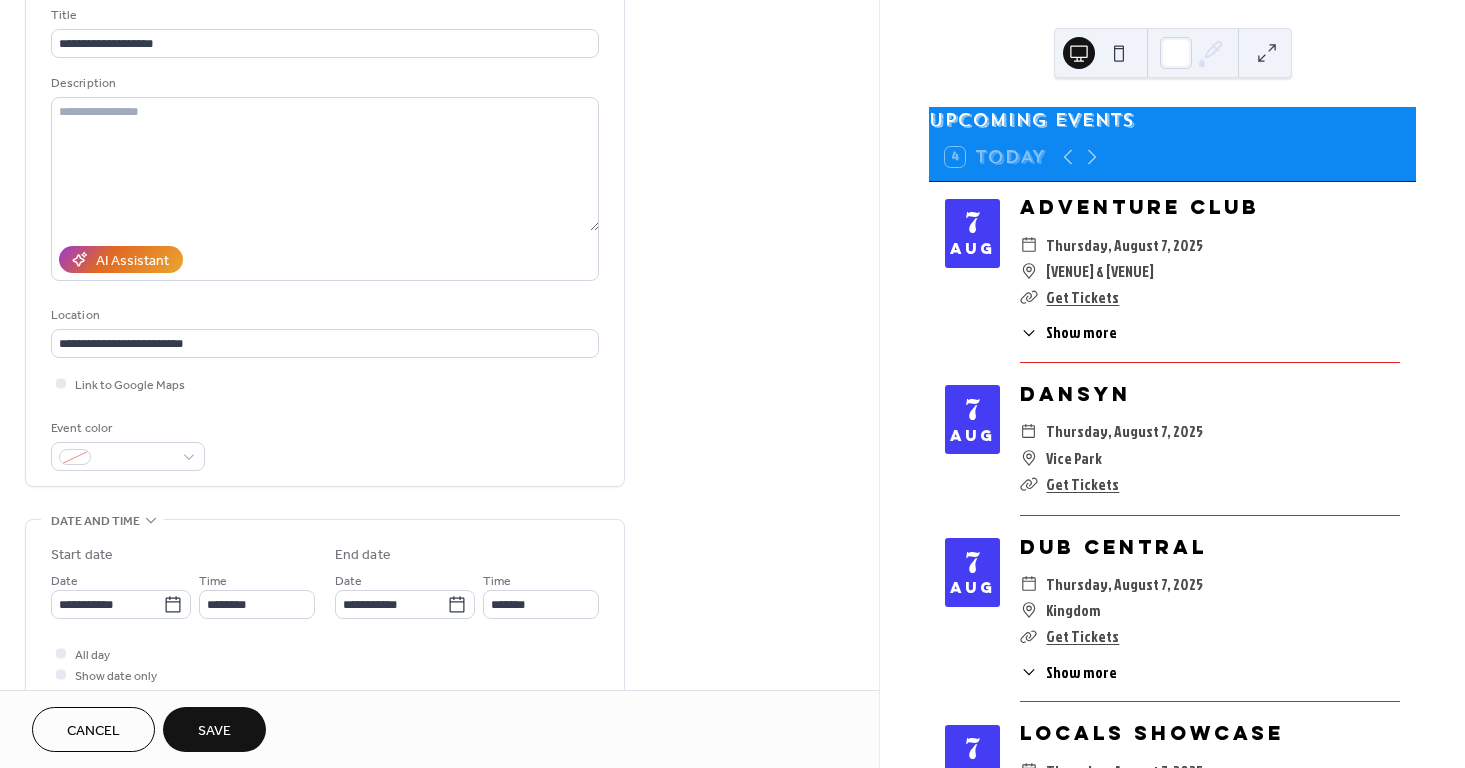 scroll, scrollTop: 390, scrollLeft: 0, axis: vertical 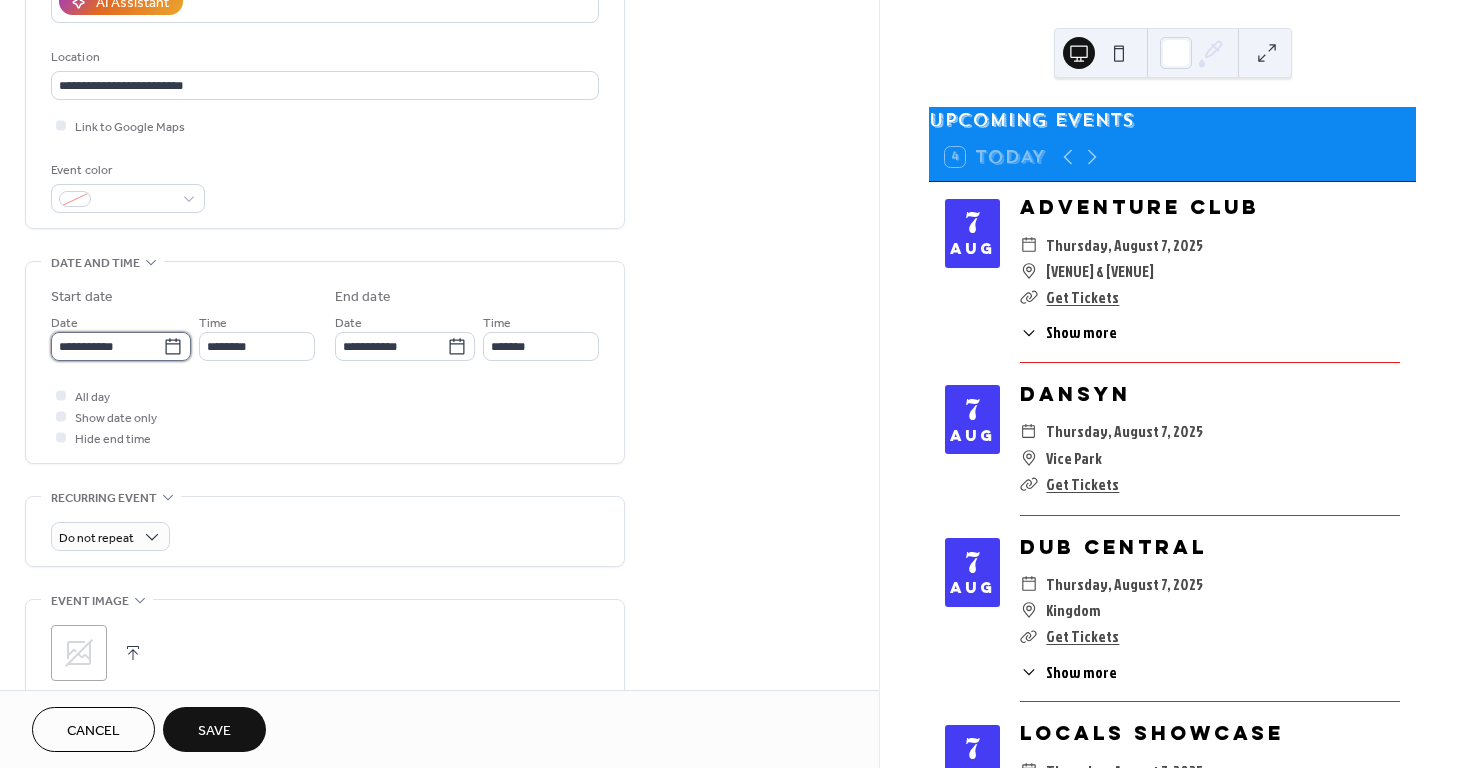 click on "**********" at bounding box center [107, 346] 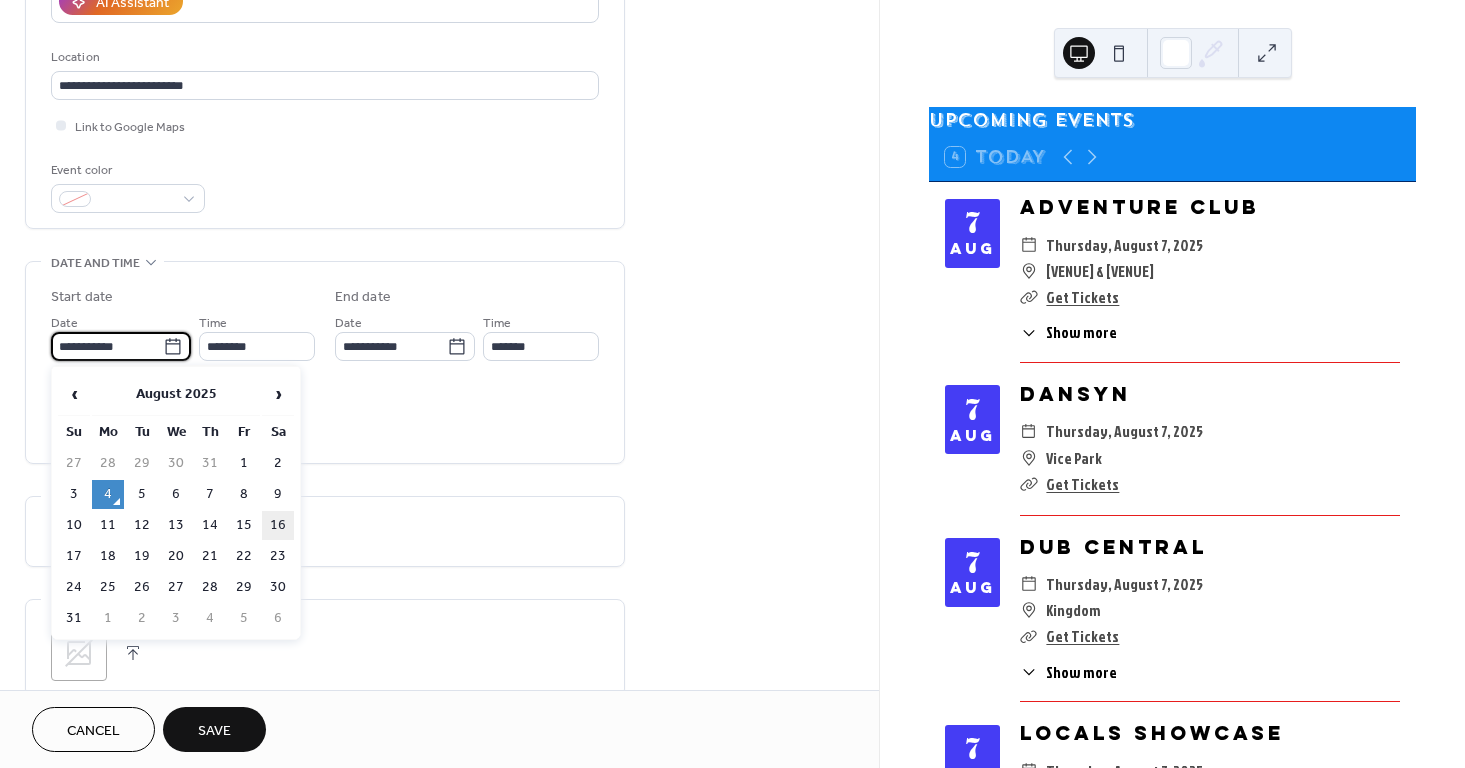 click on "16" at bounding box center (278, 525) 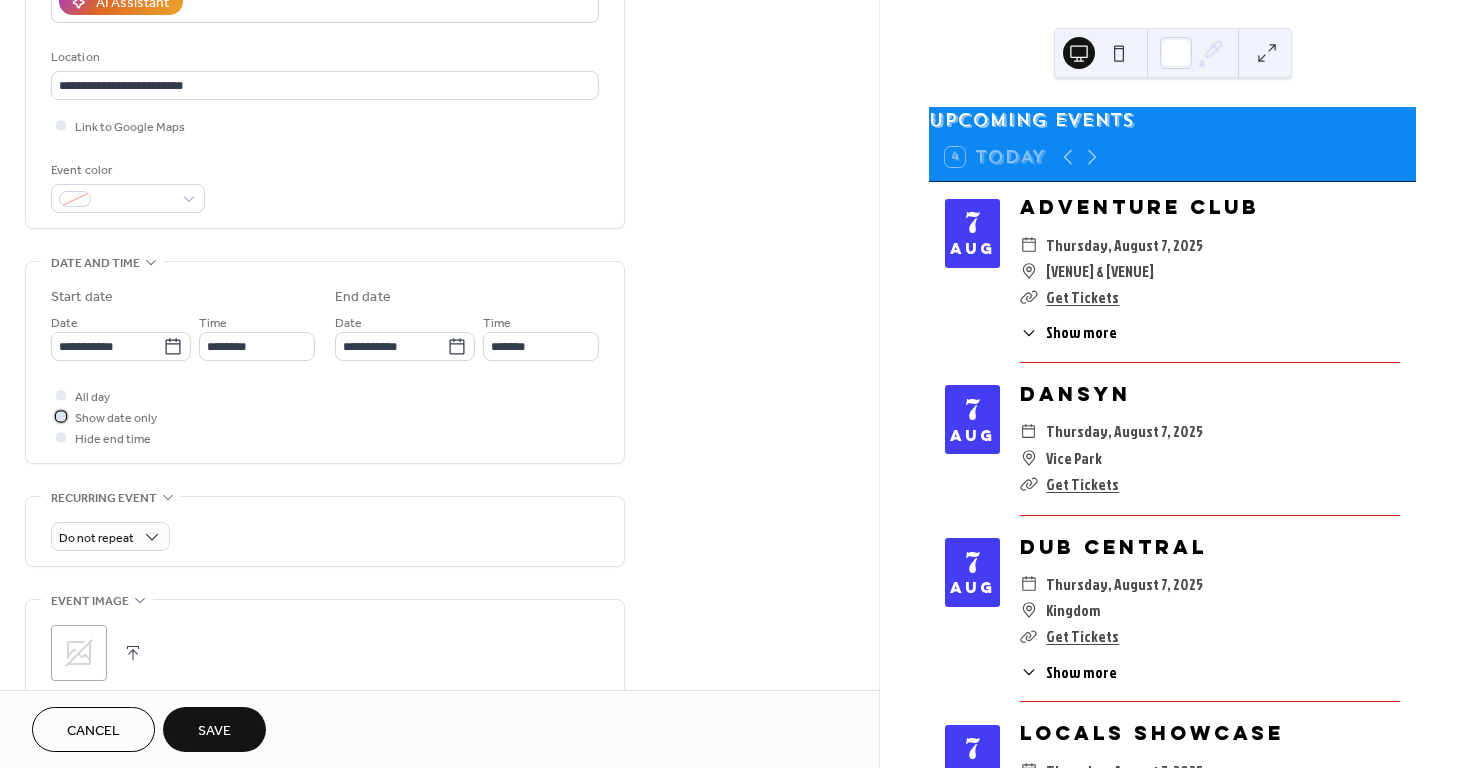 click on "Show date only" at bounding box center [116, 418] 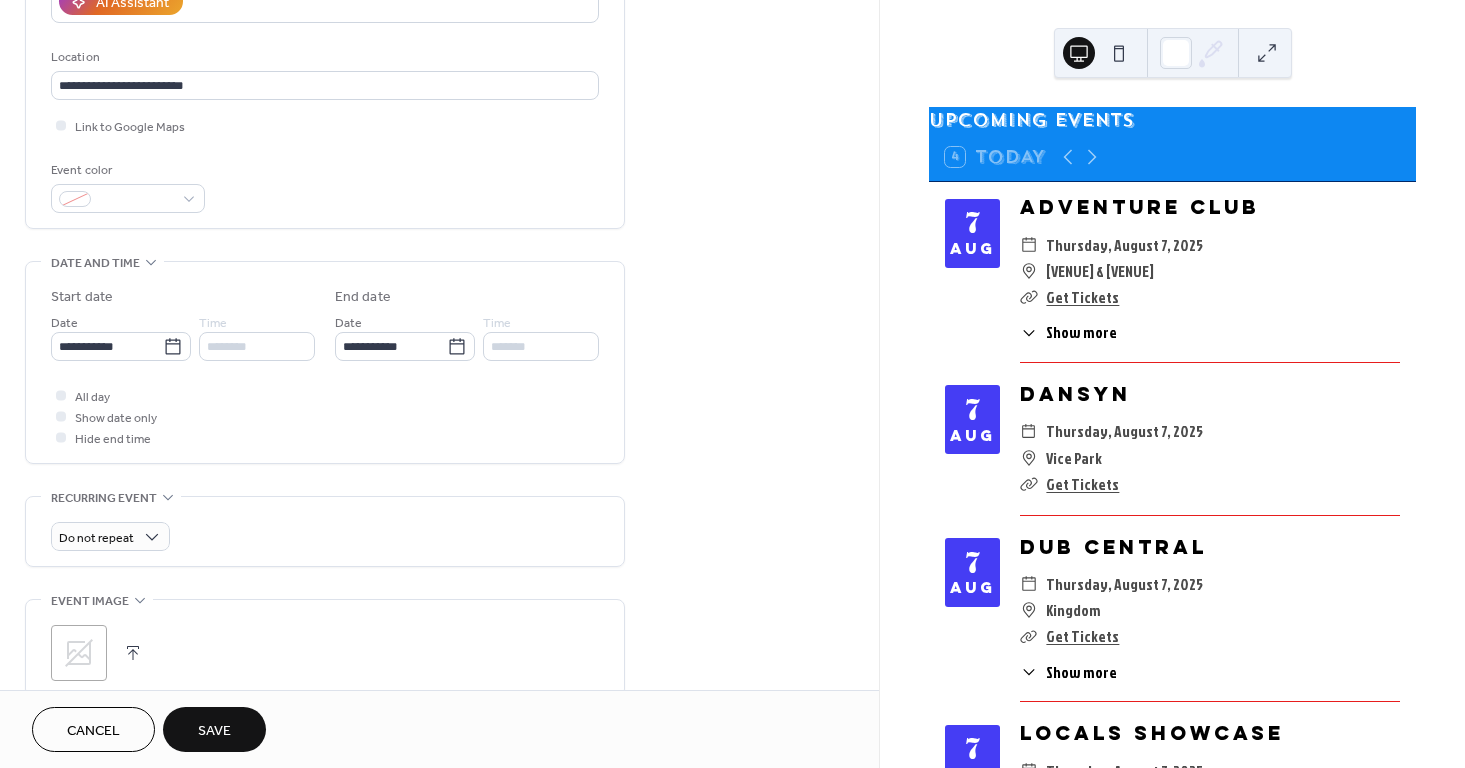 click on "**********" at bounding box center (325, 398) 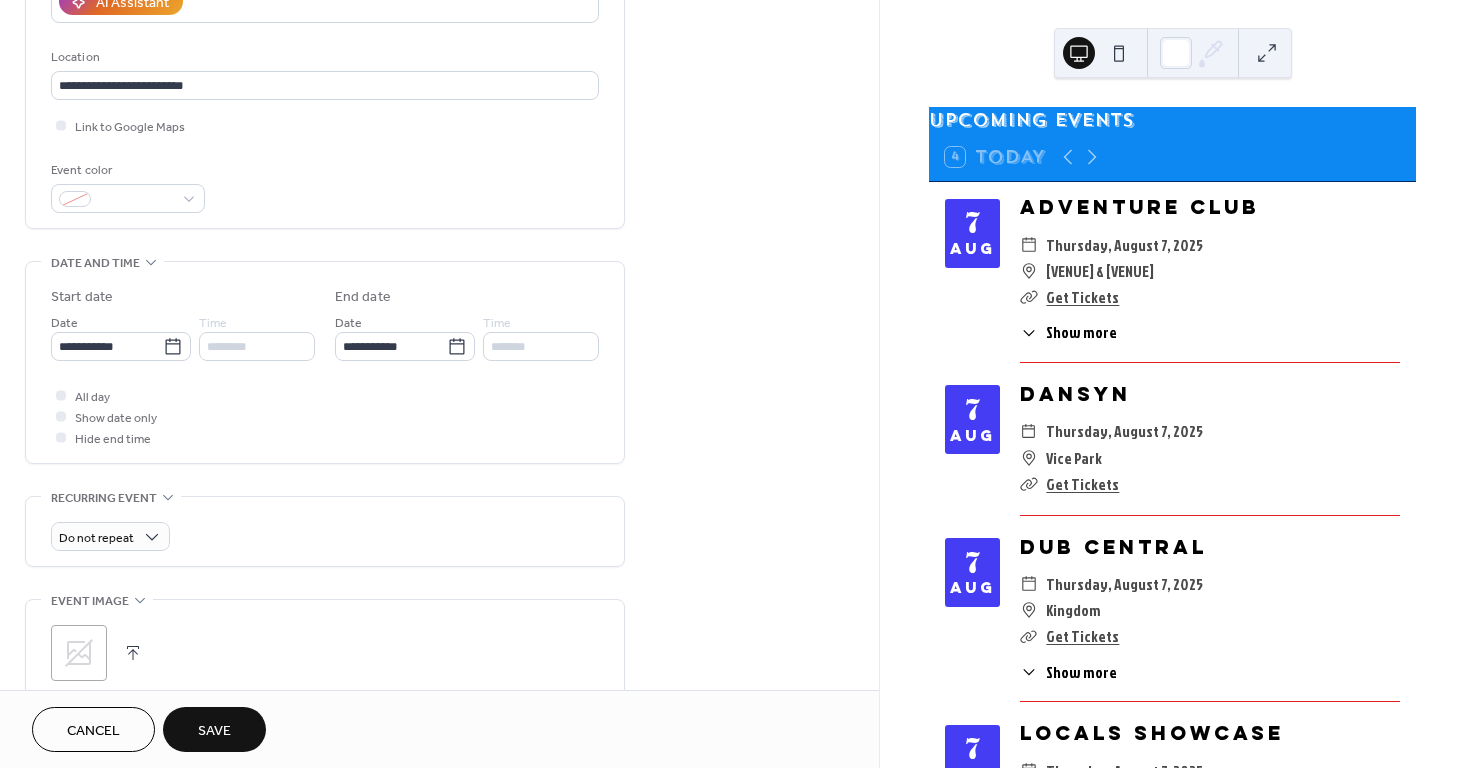 click at bounding box center [133, 653] 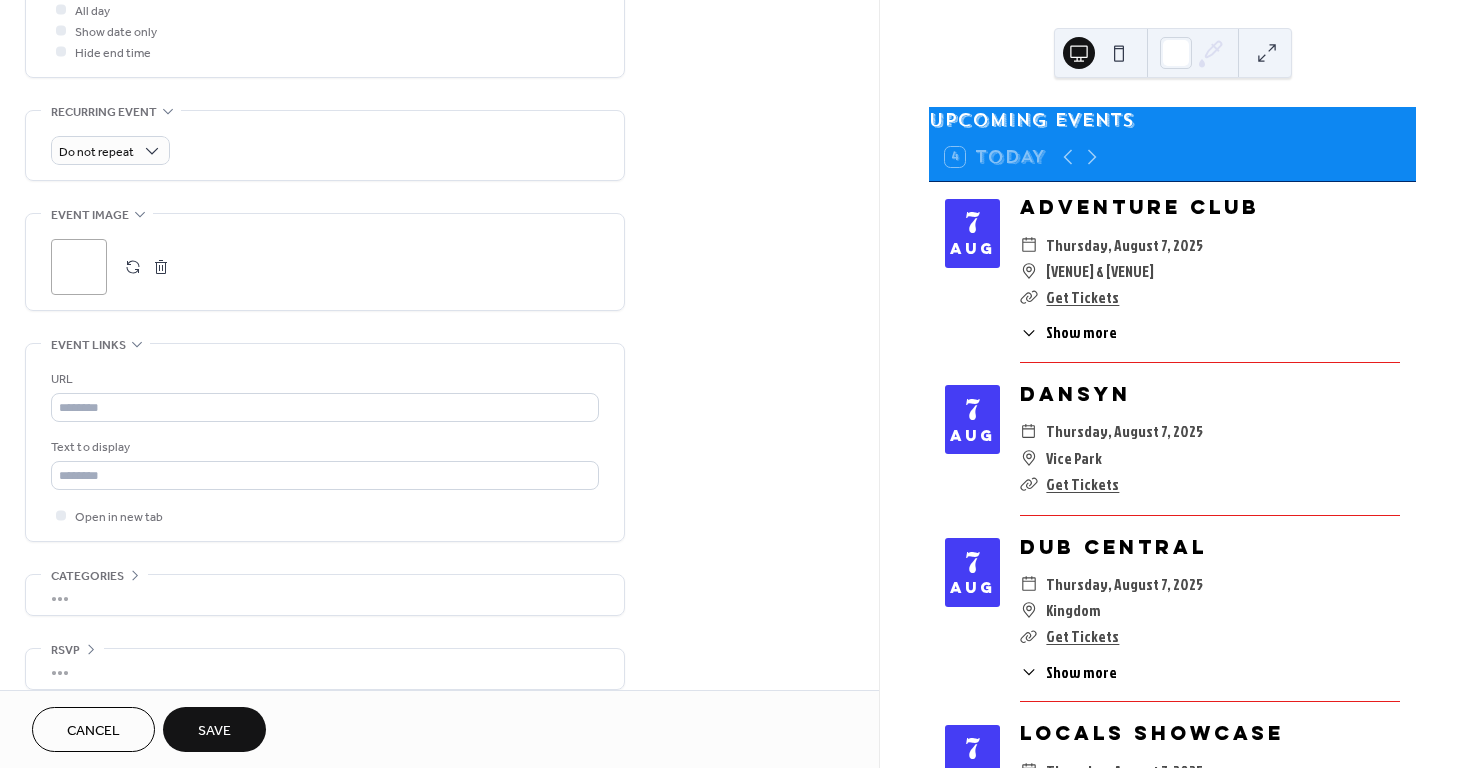 scroll, scrollTop: 796, scrollLeft: 0, axis: vertical 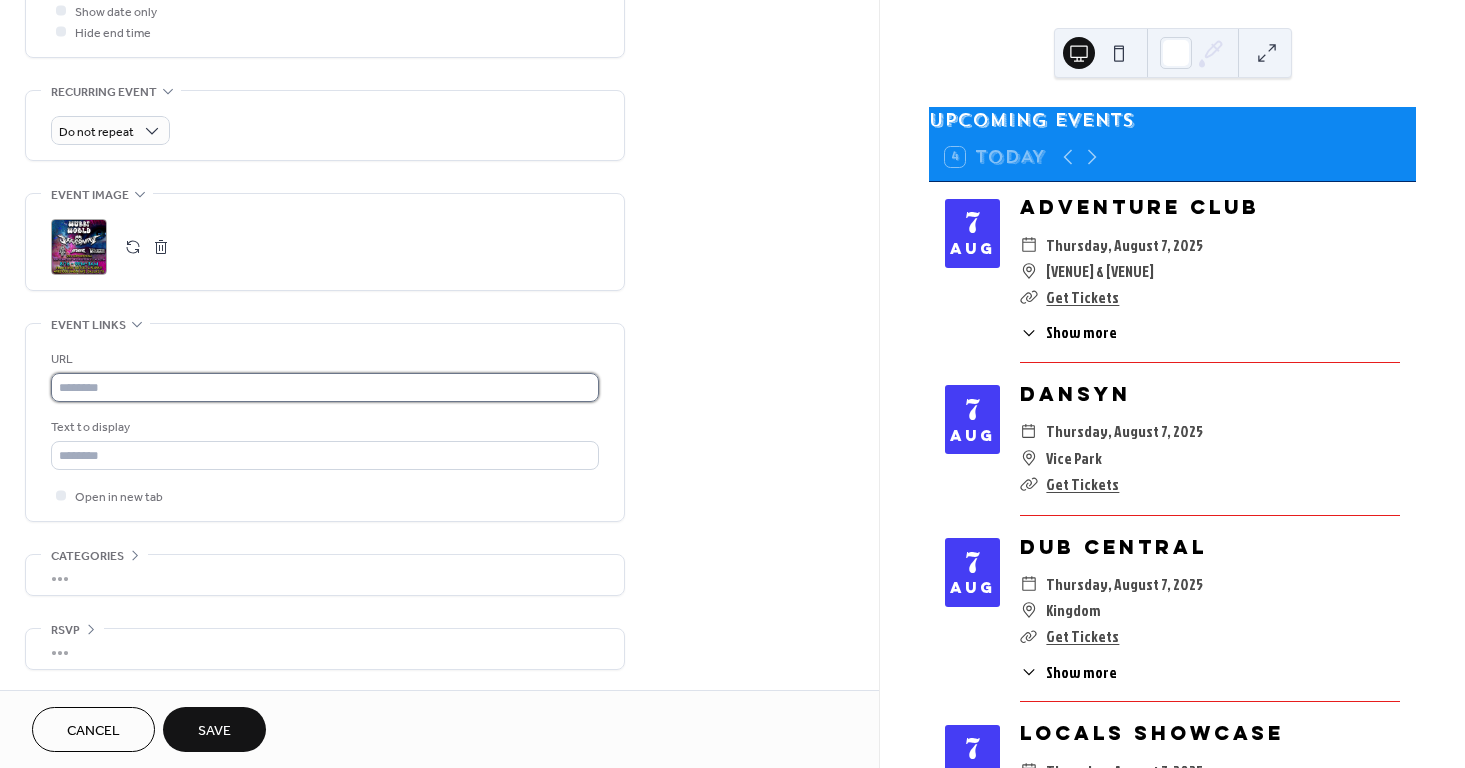 click at bounding box center (325, 387) 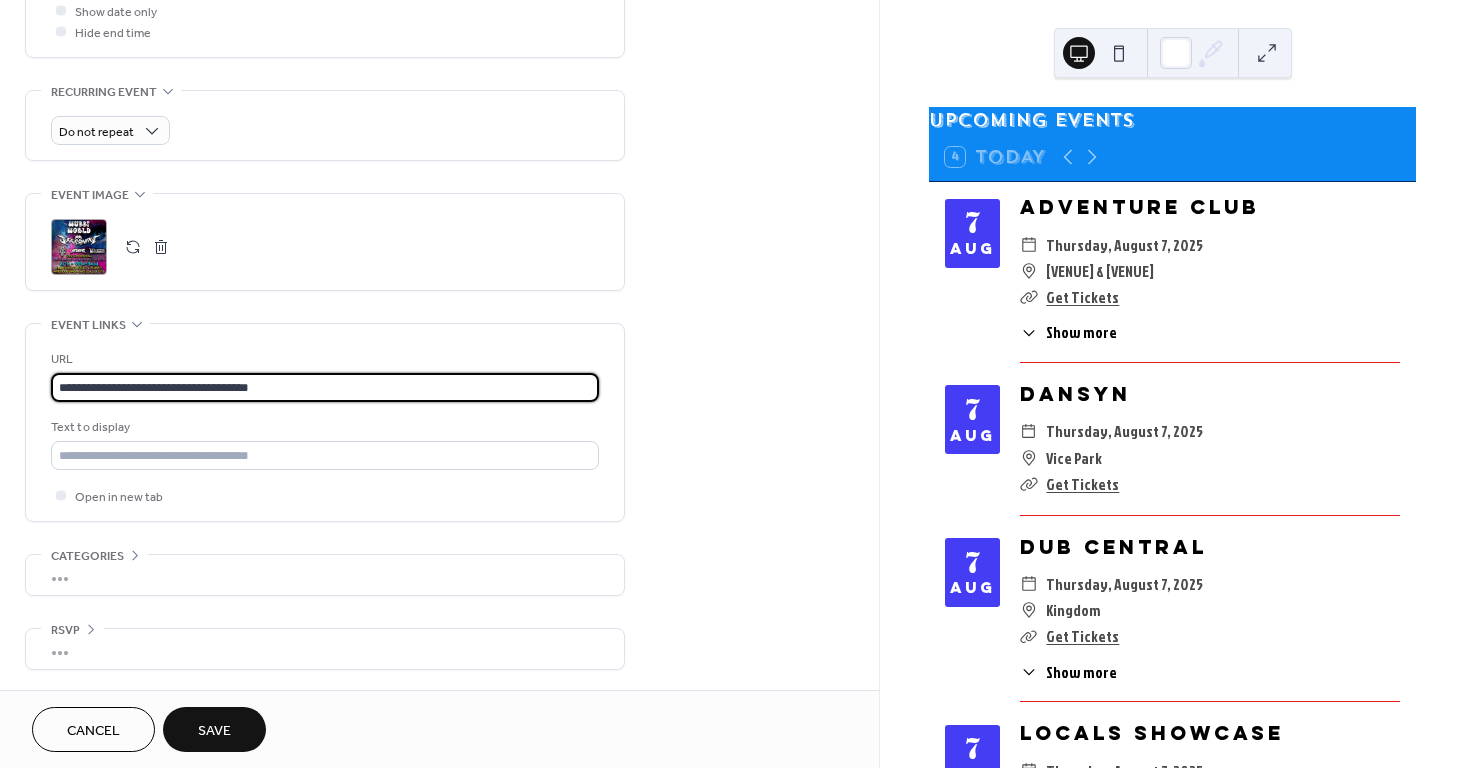 type on "**********" 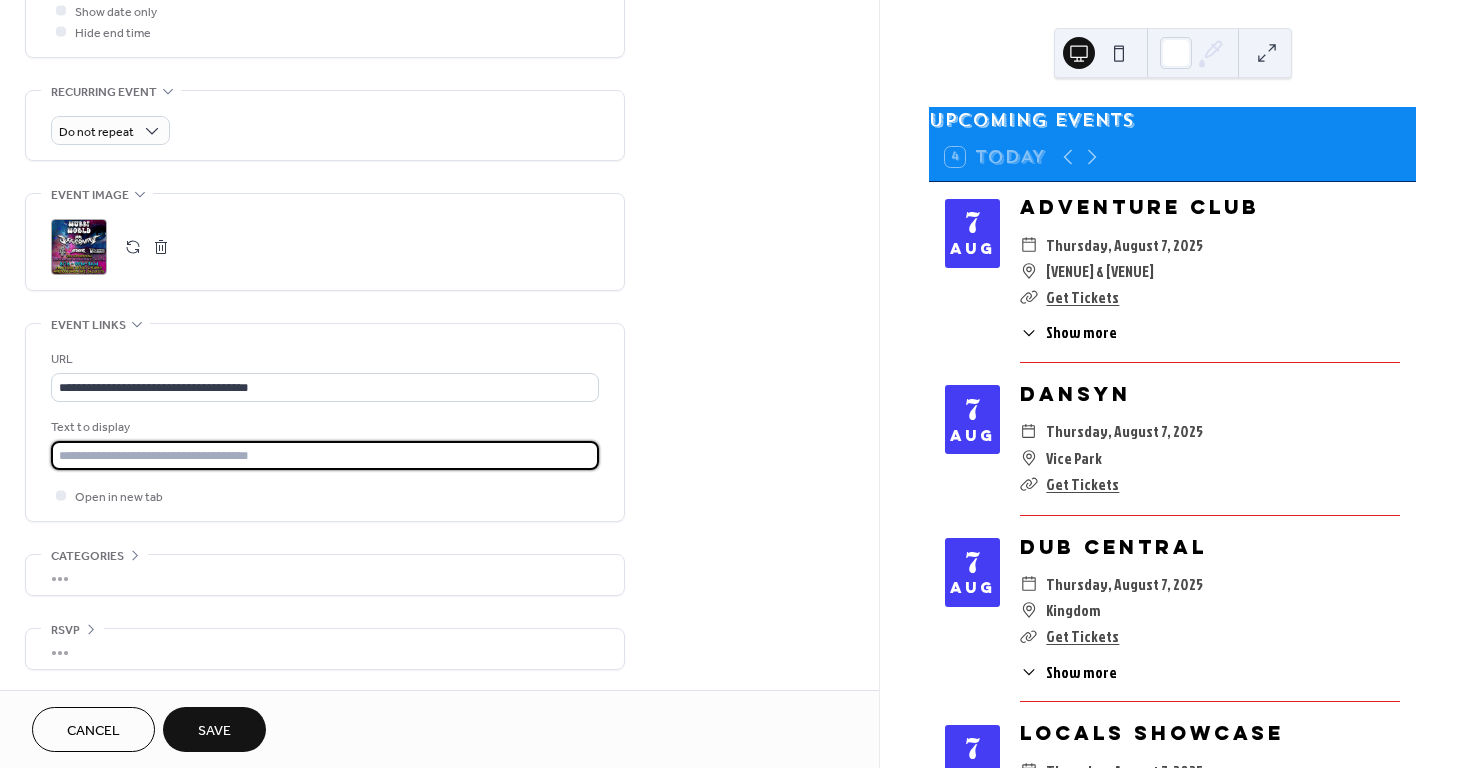 click at bounding box center (325, 455) 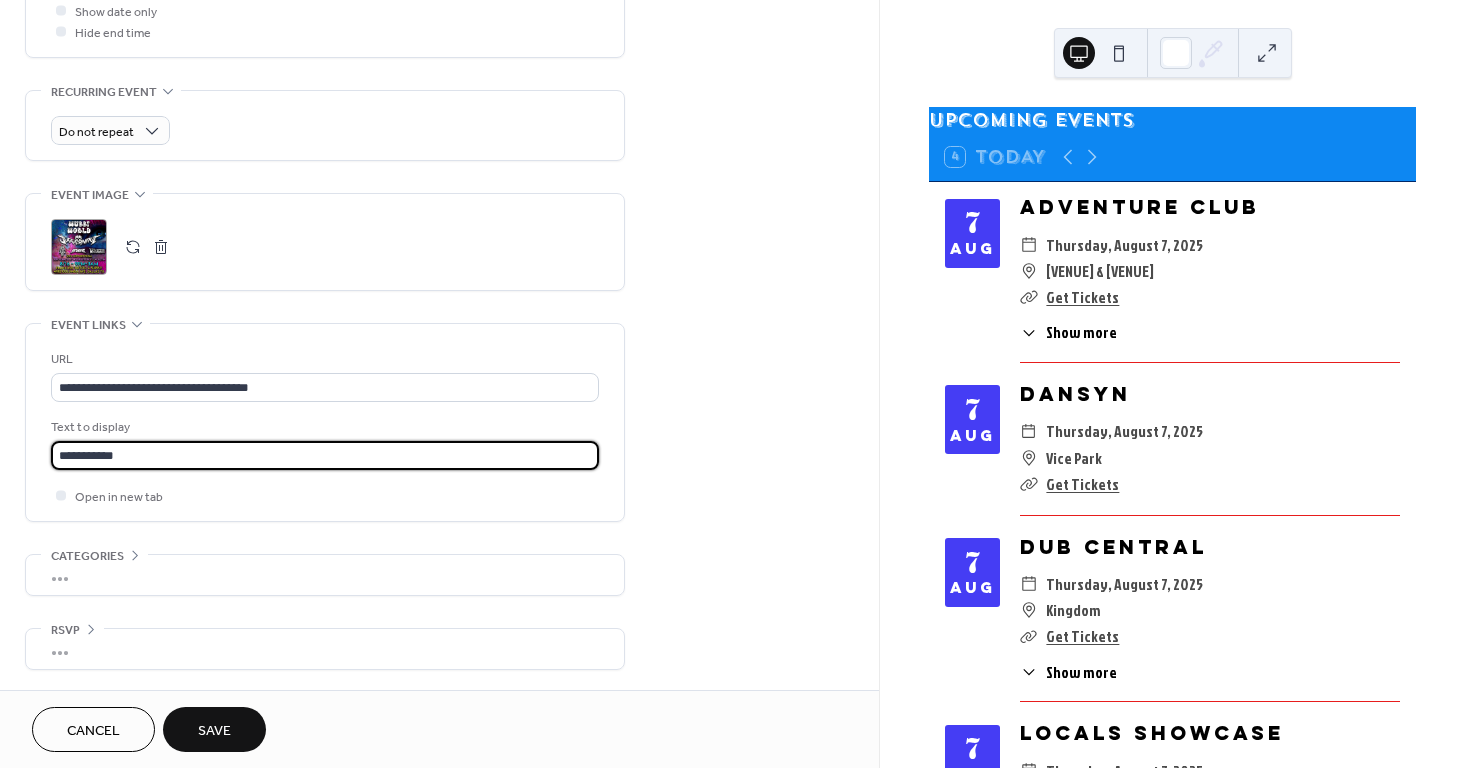 click on "Save" at bounding box center (214, 731) 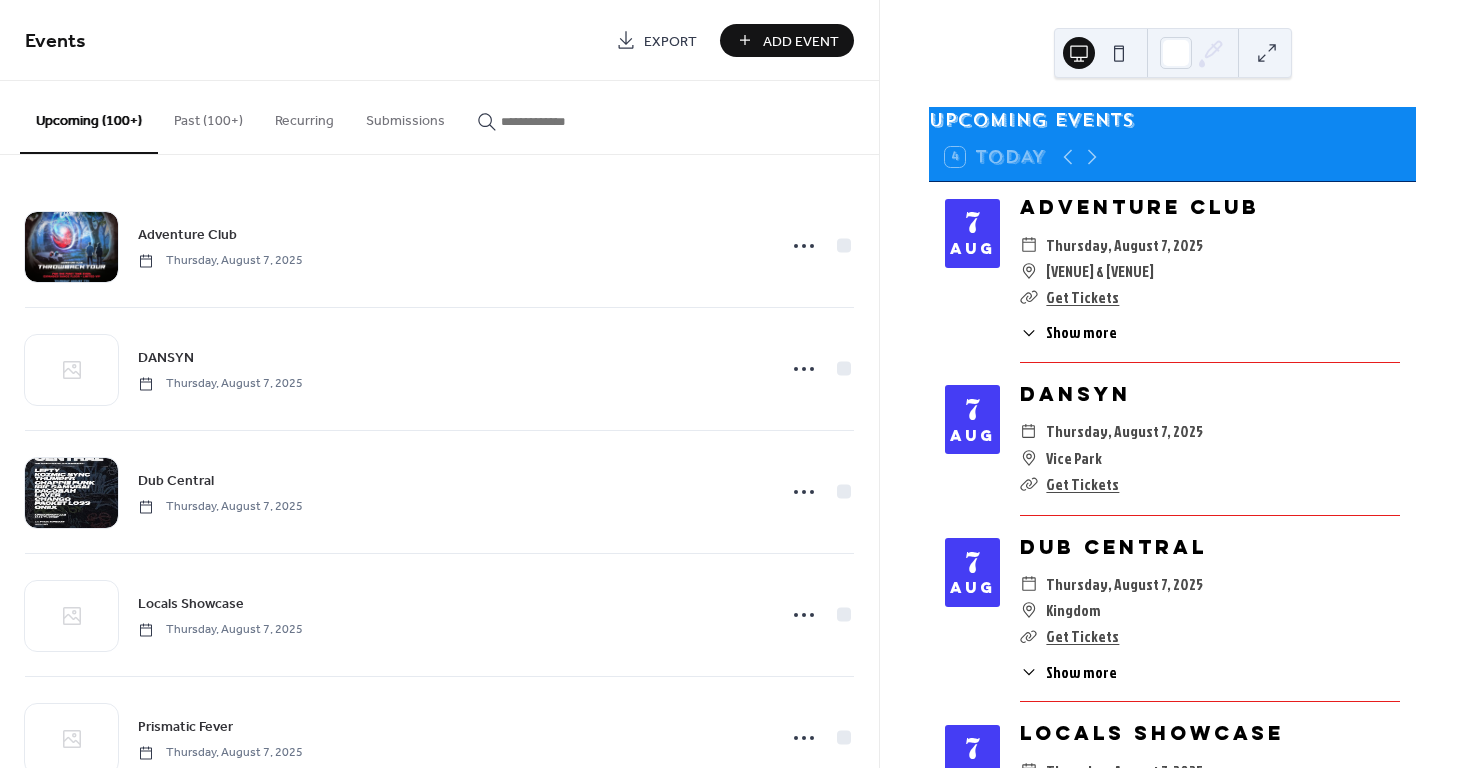 click on "Add Event" at bounding box center (801, 41) 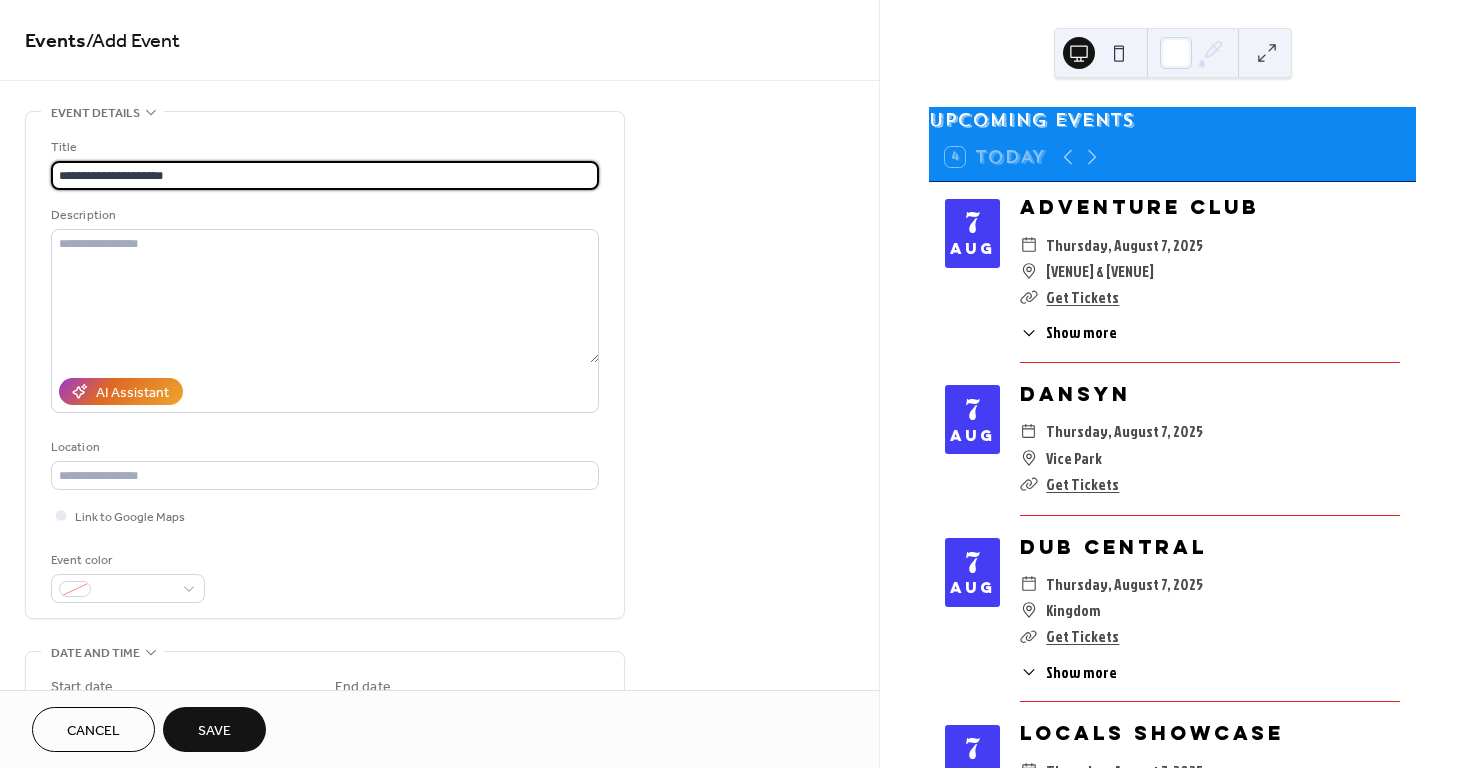 type on "**********" 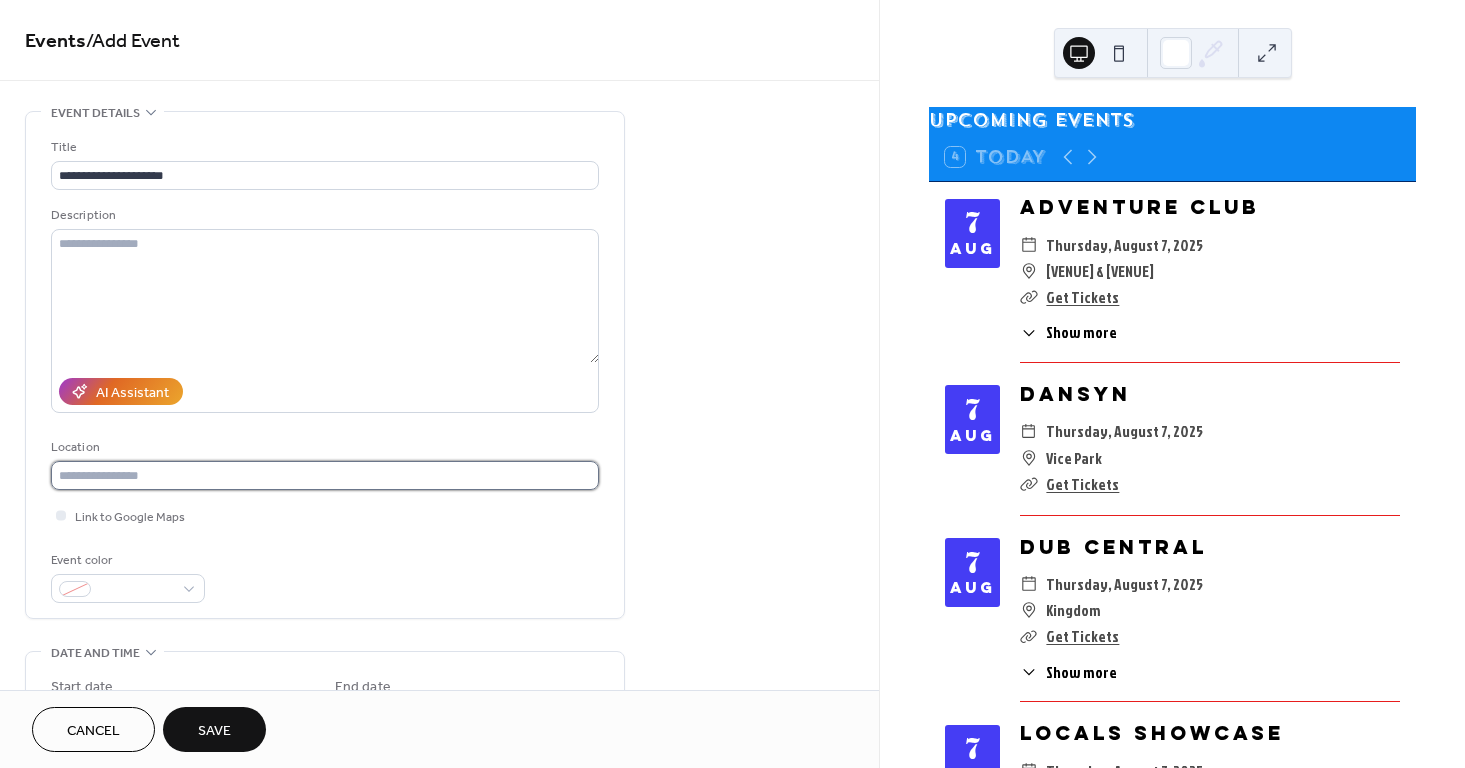 click at bounding box center [325, 475] 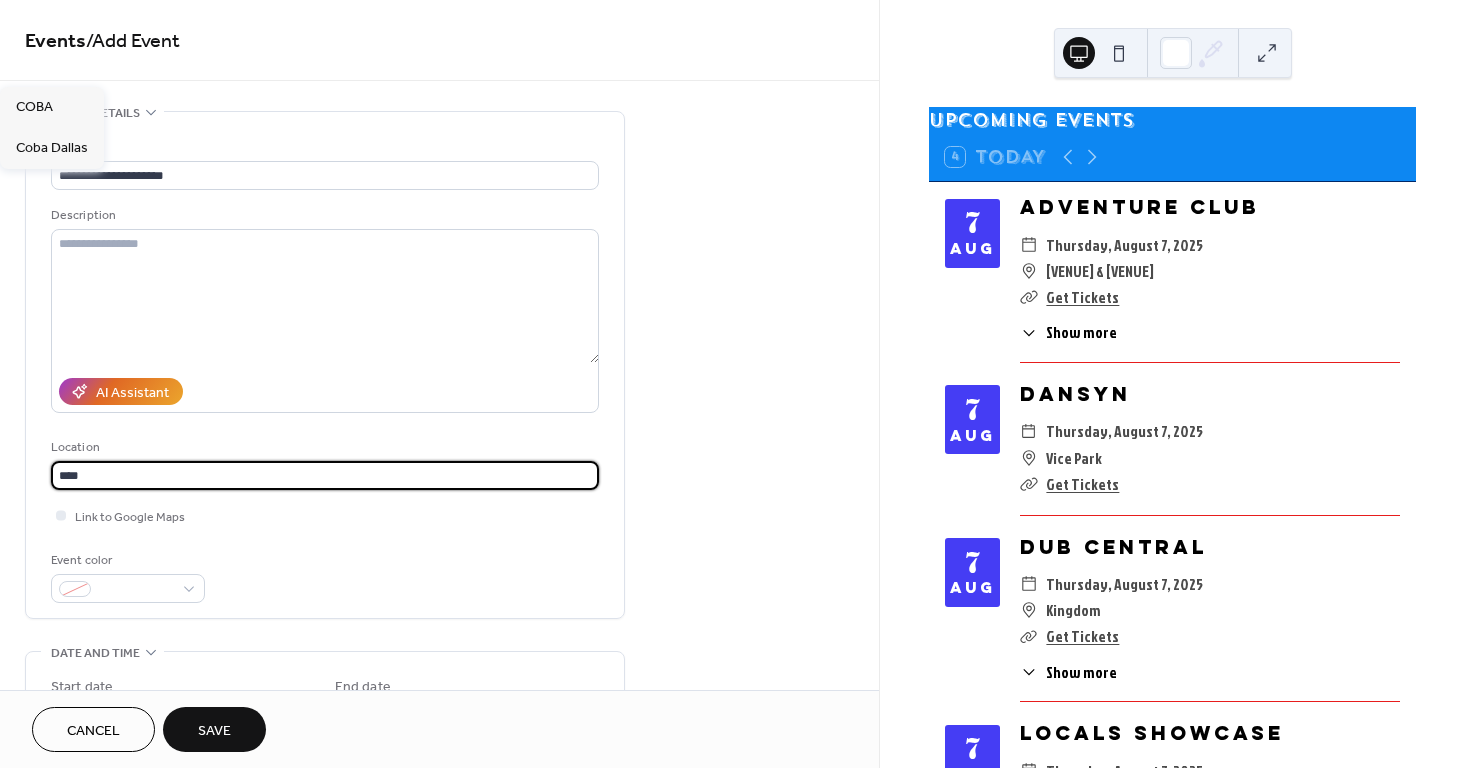 type on "****" 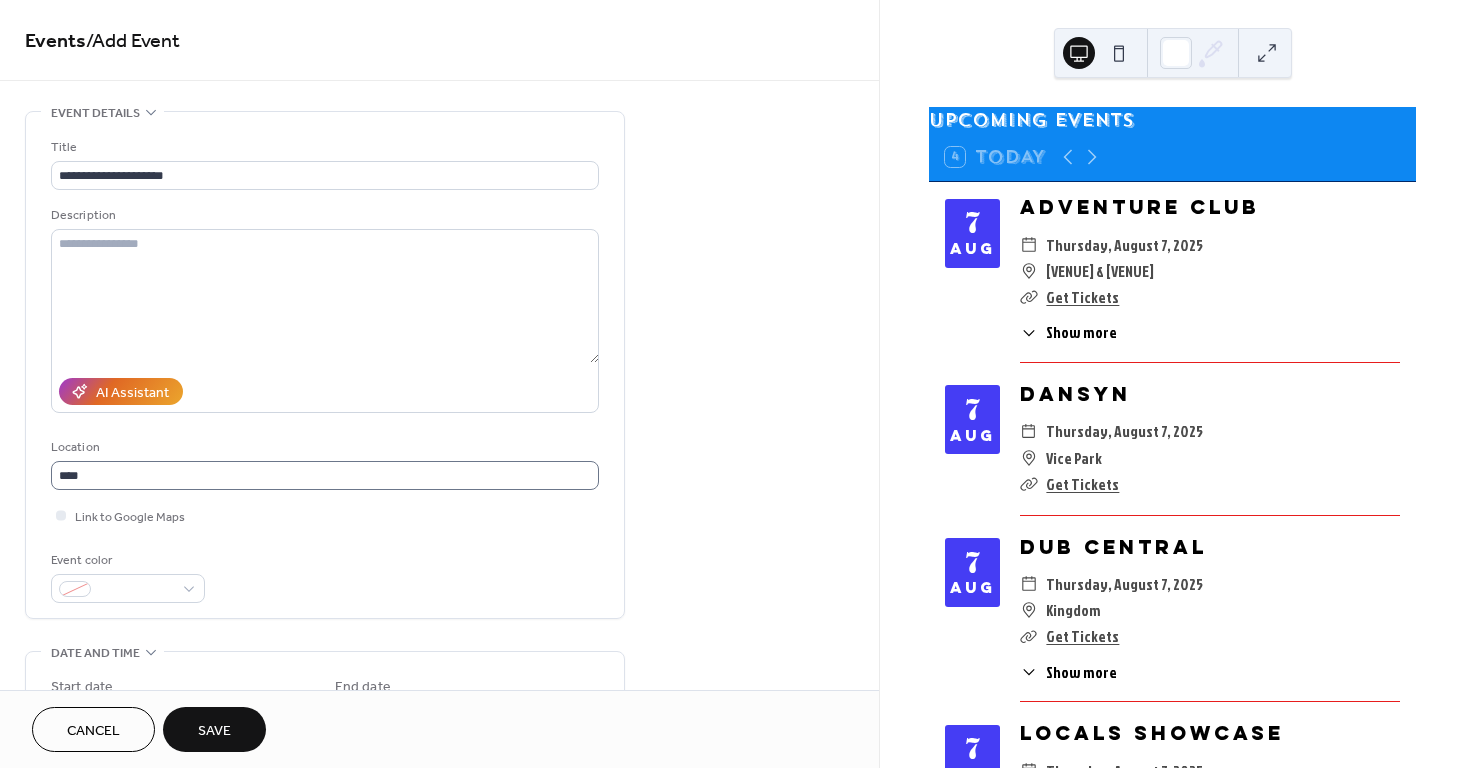 click on "Link to Google Maps" at bounding box center [325, 515] 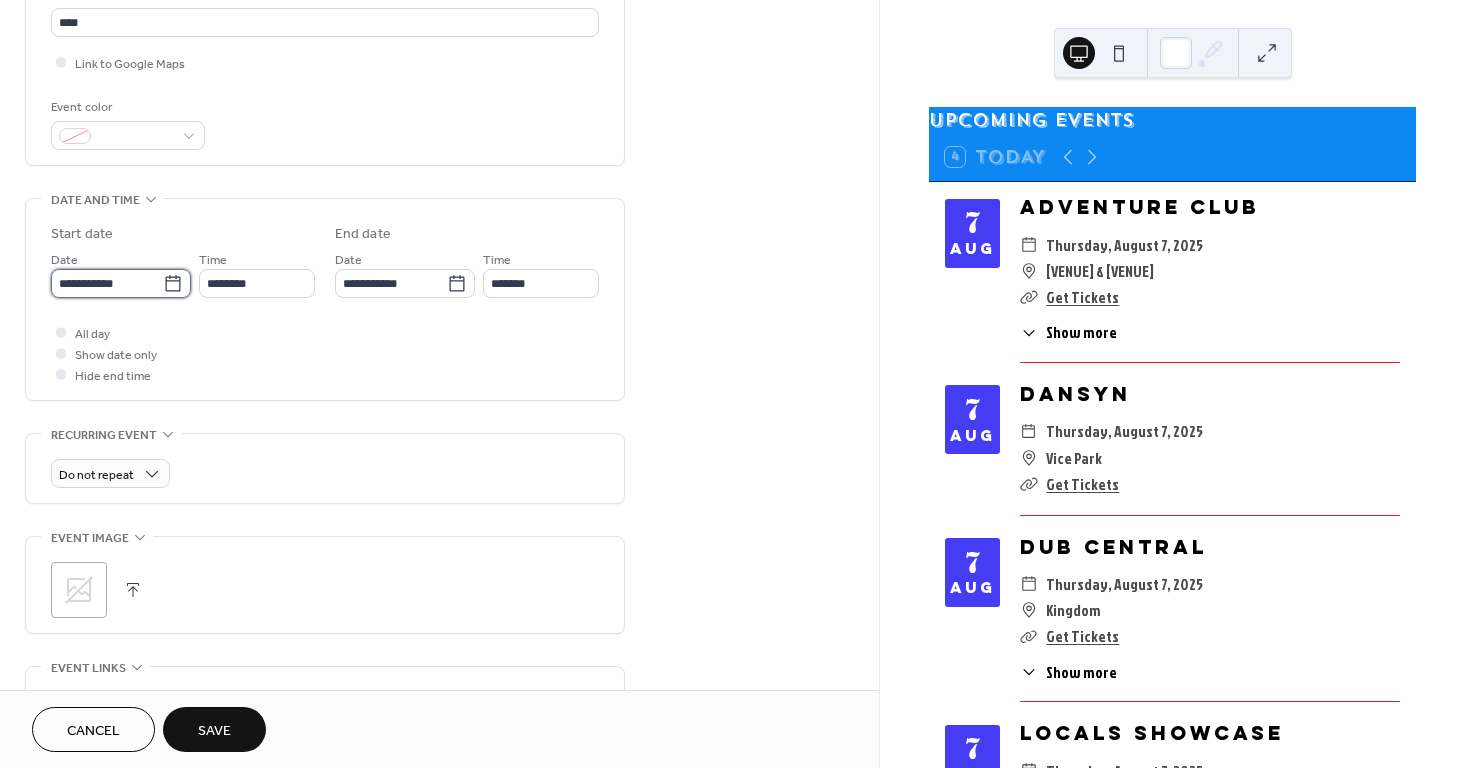 click on "**********" at bounding box center (107, 283) 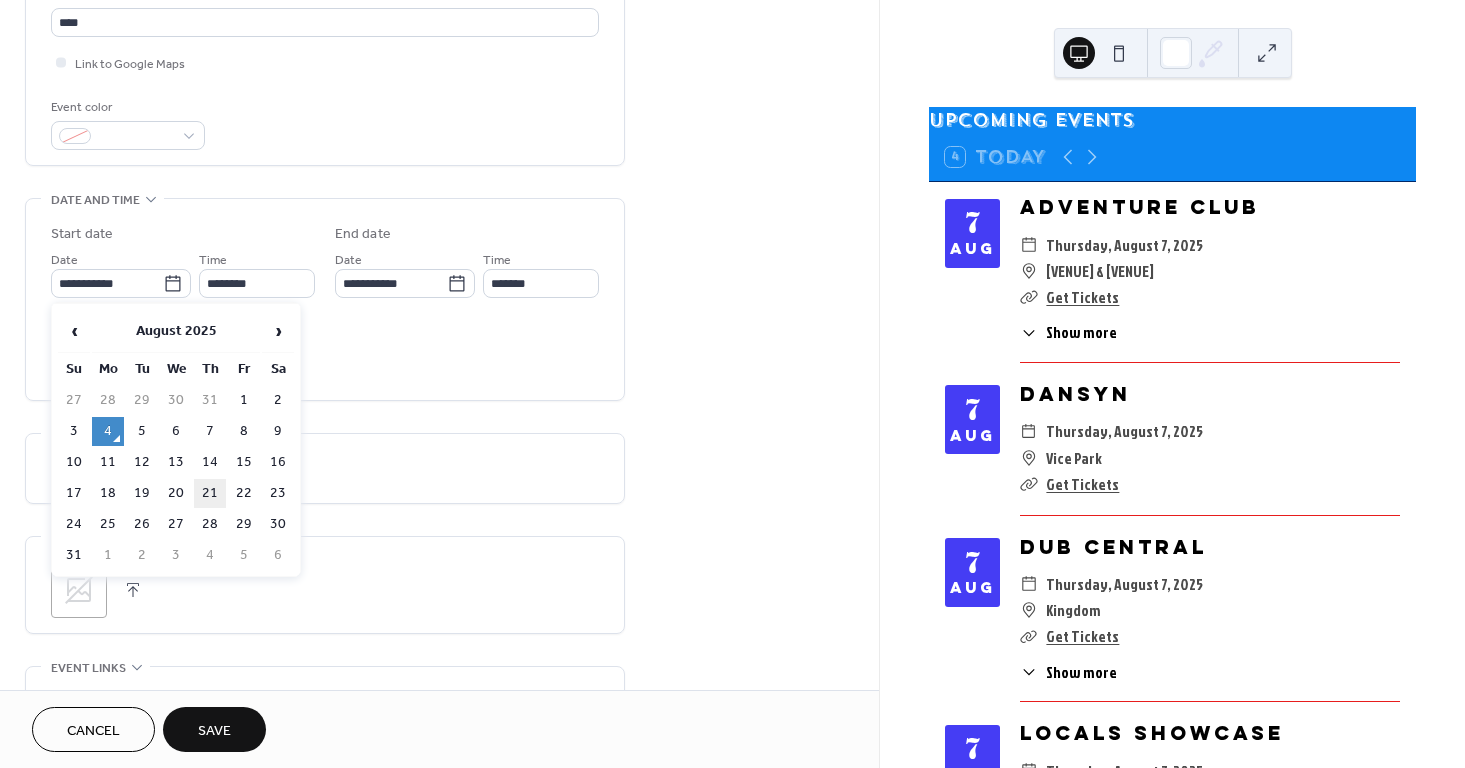 click on "21" at bounding box center [210, 493] 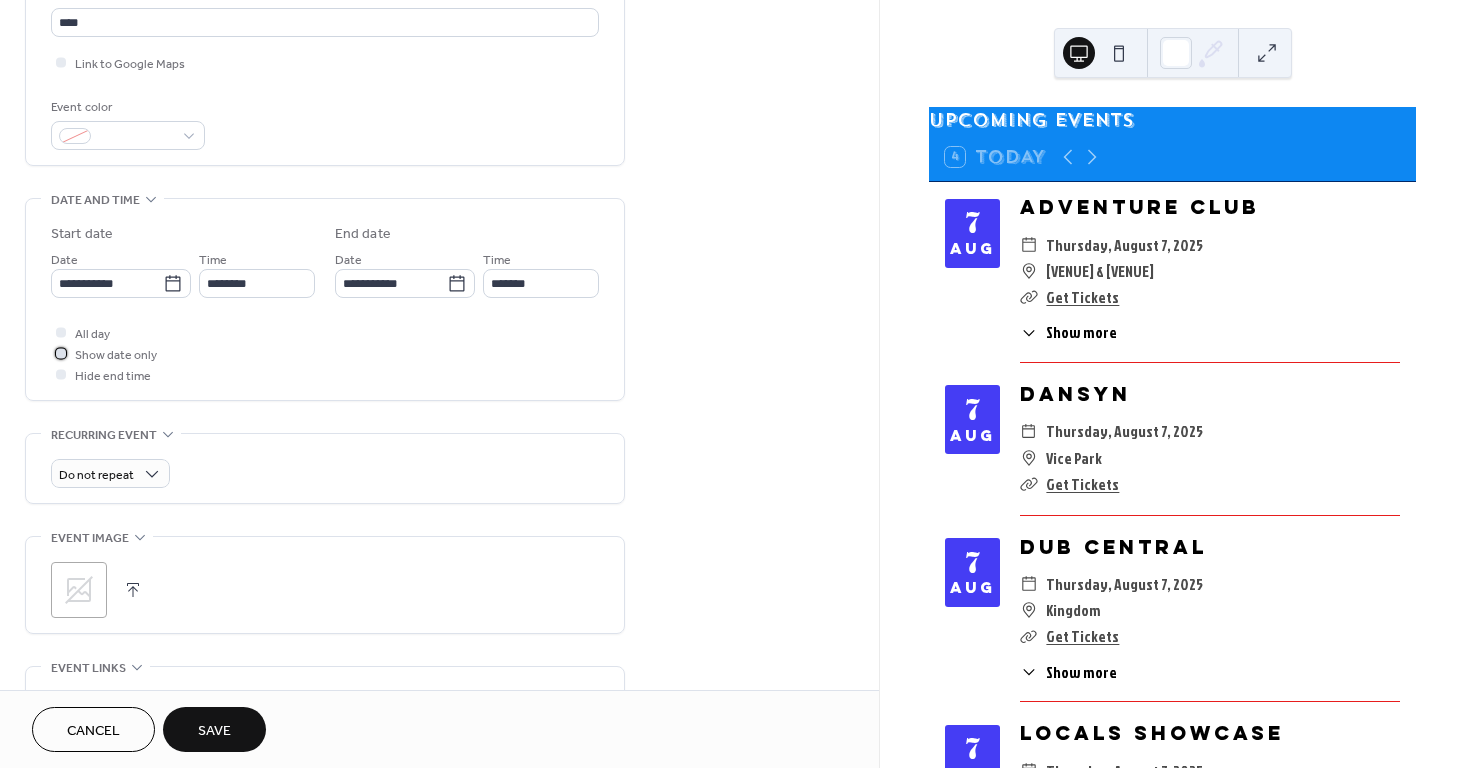 click on "Show date only" at bounding box center [116, 355] 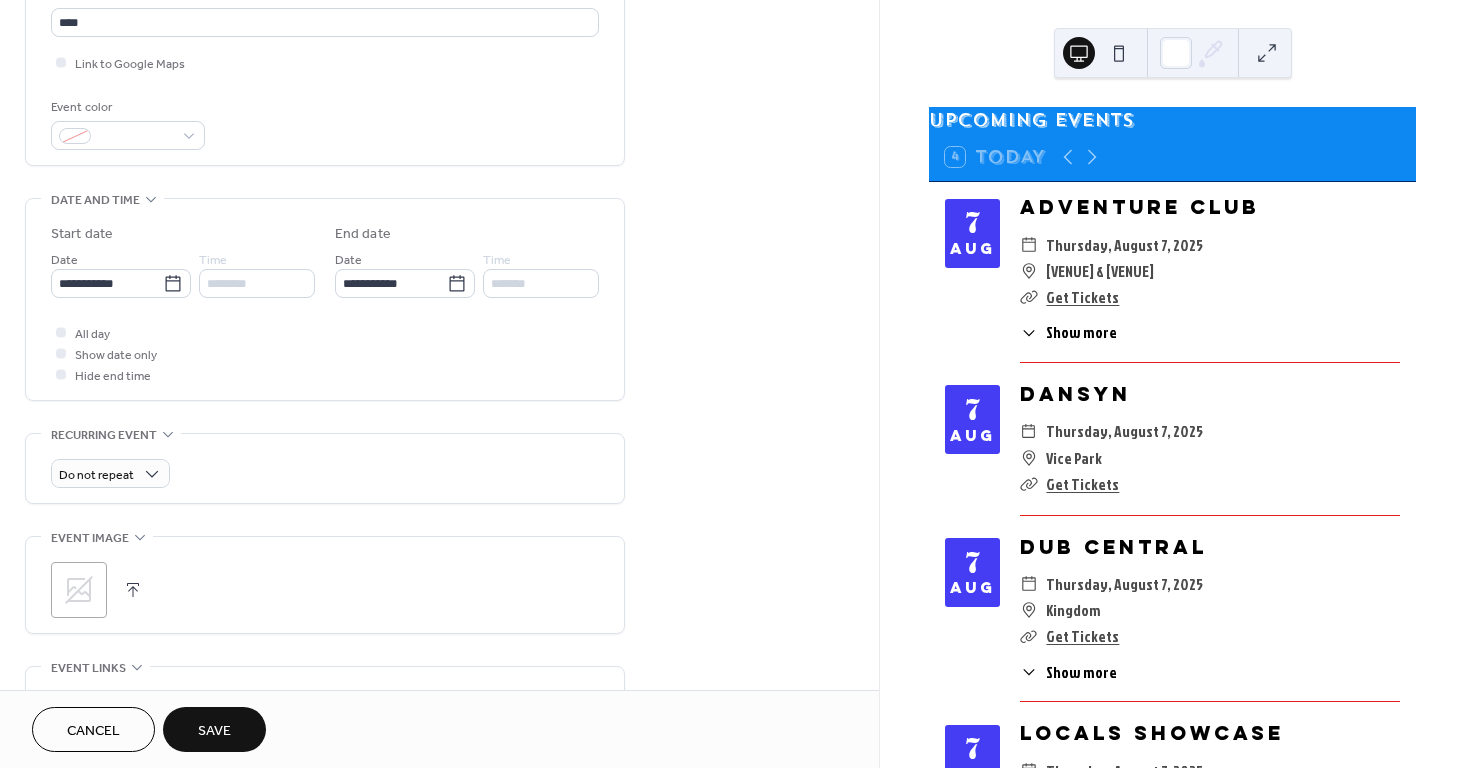 click on "**********" at bounding box center [325, 335] 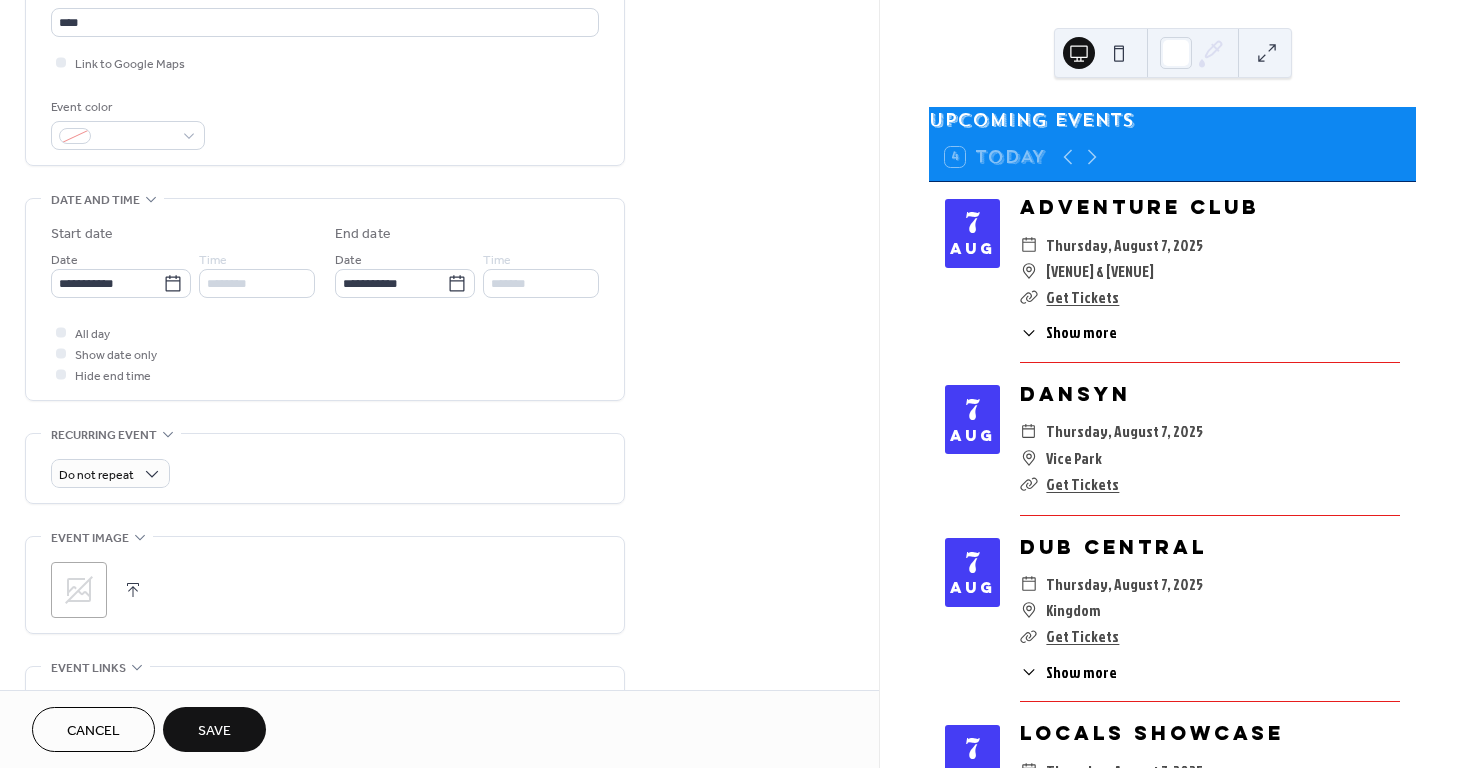 scroll, scrollTop: 516, scrollLeft: 0, axis: vertical 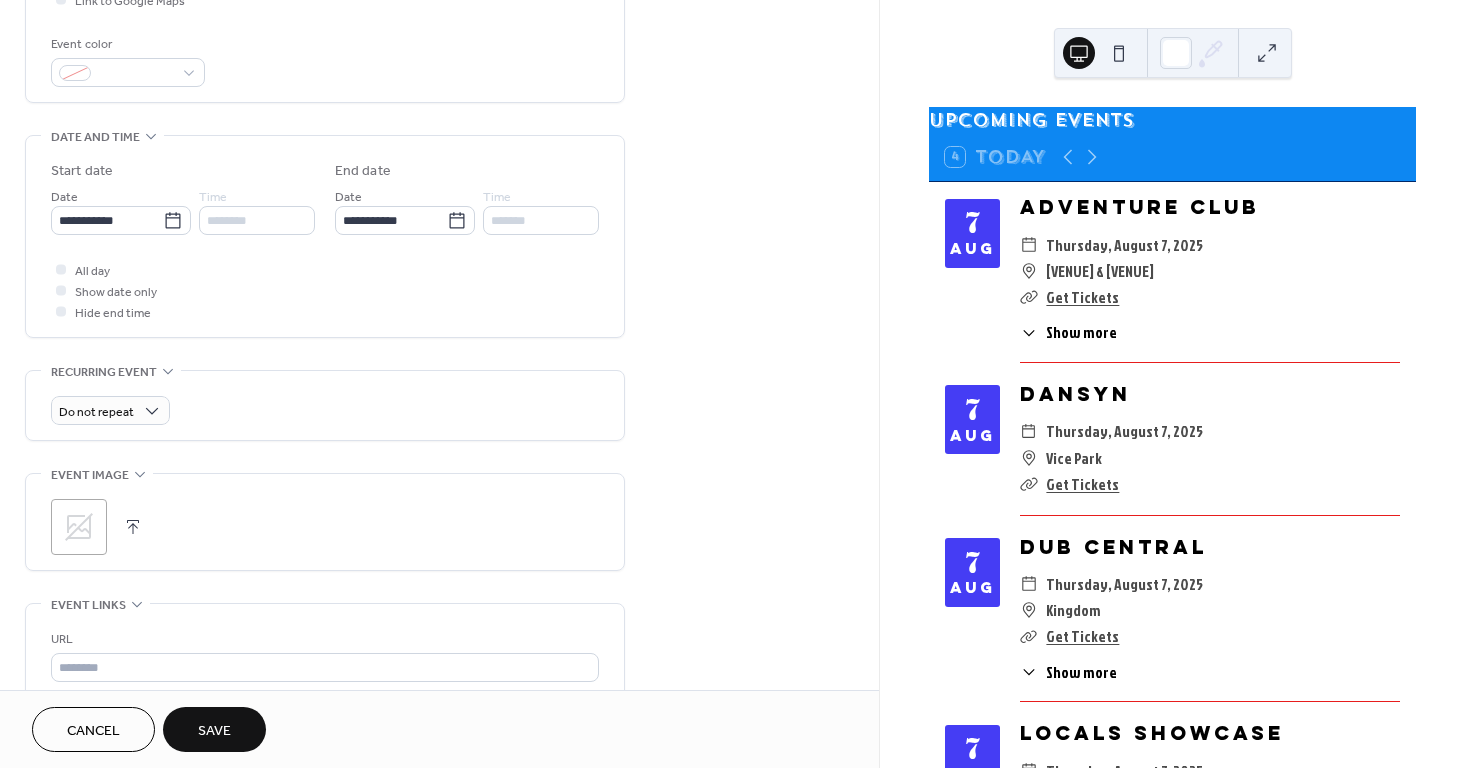 click at bounding box center (133, 527) 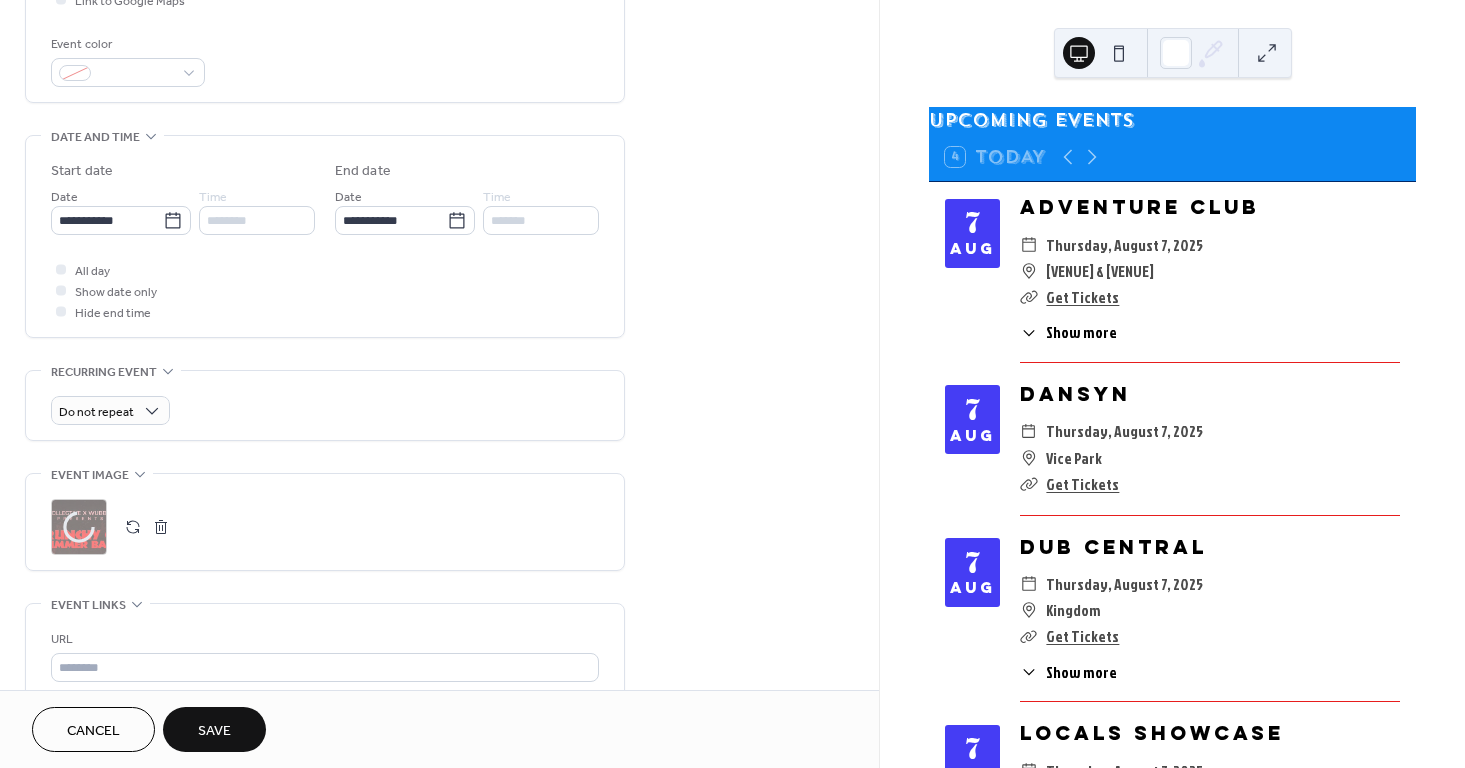 scroll, scrollTop: 796, scrollLeft: 0, axis: vertical 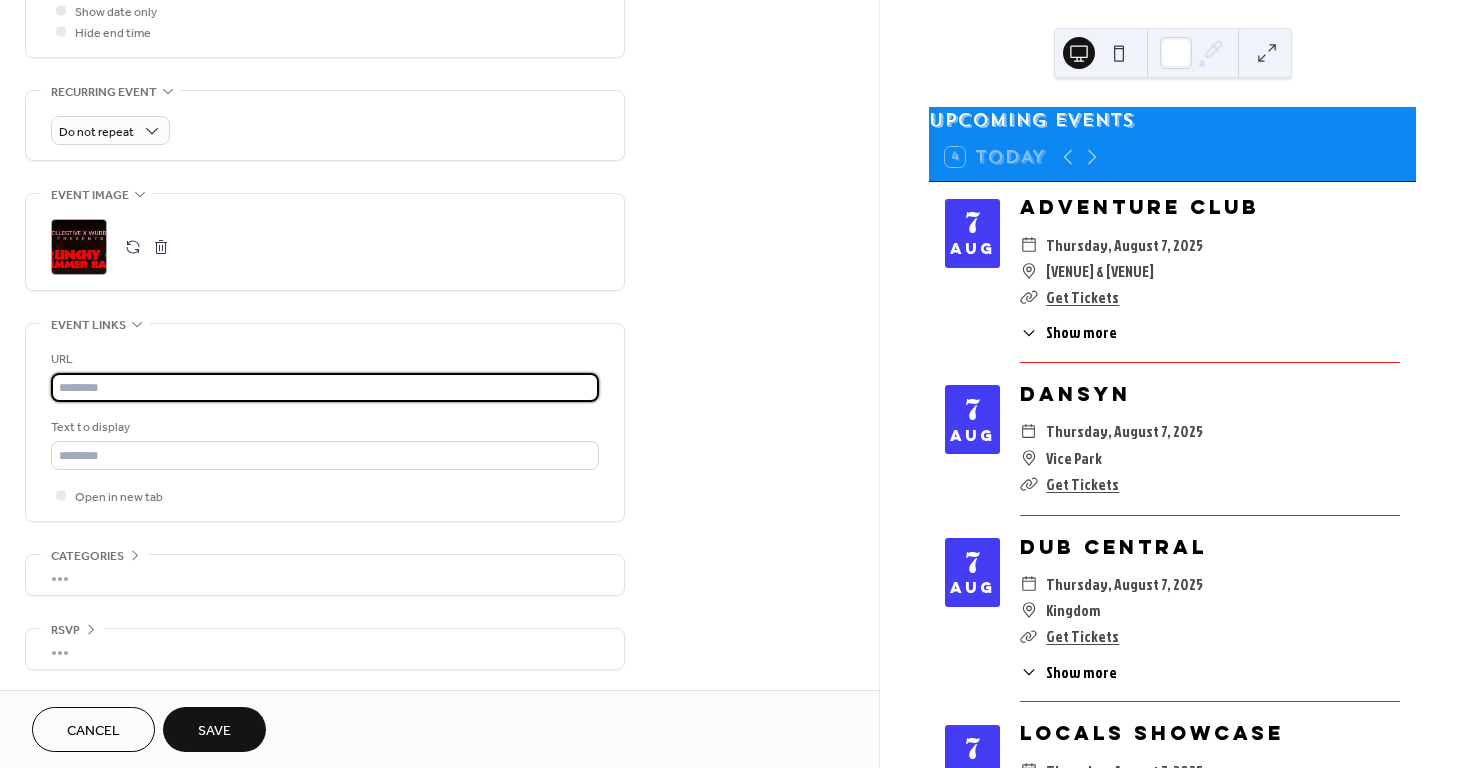 click at bounding box center (325, 387) 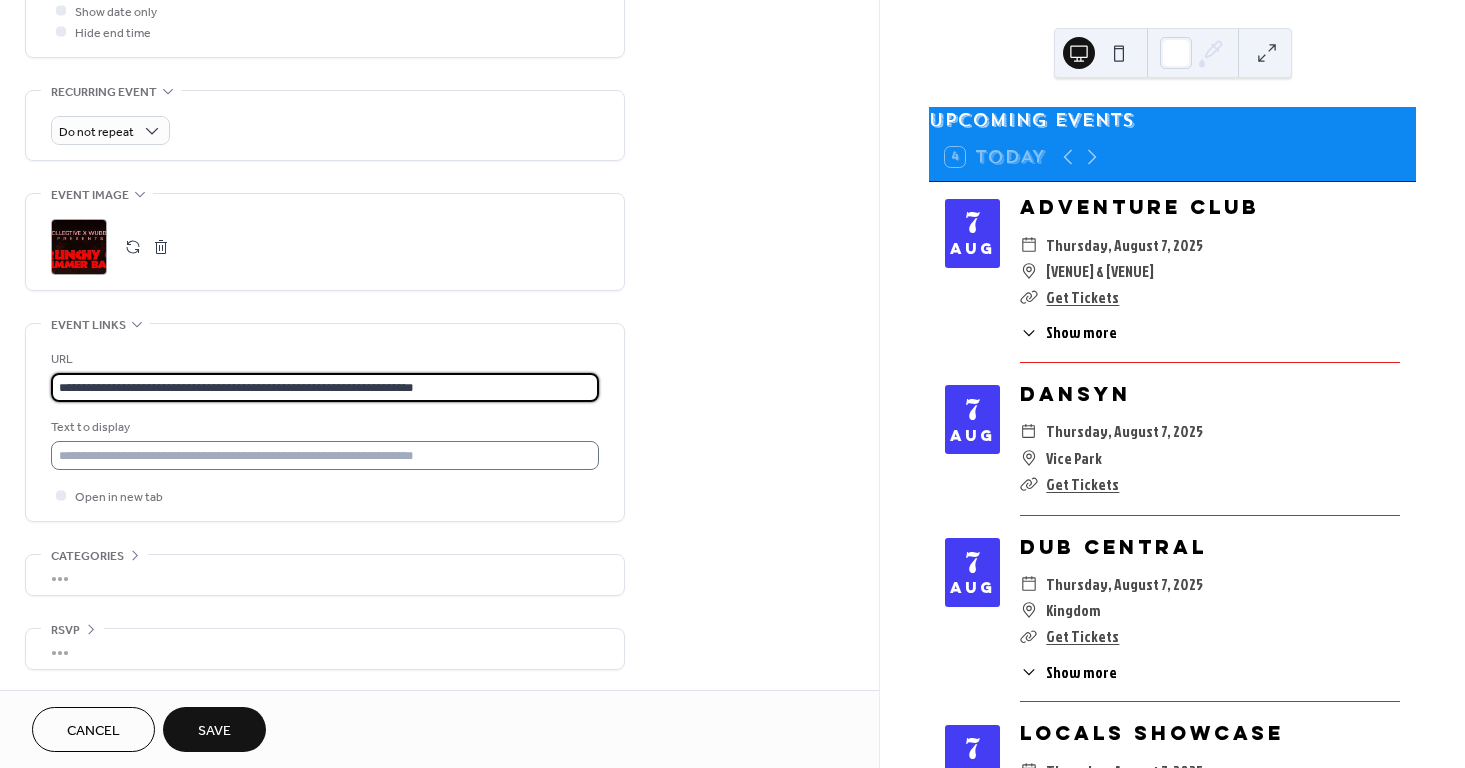 type on "**********" 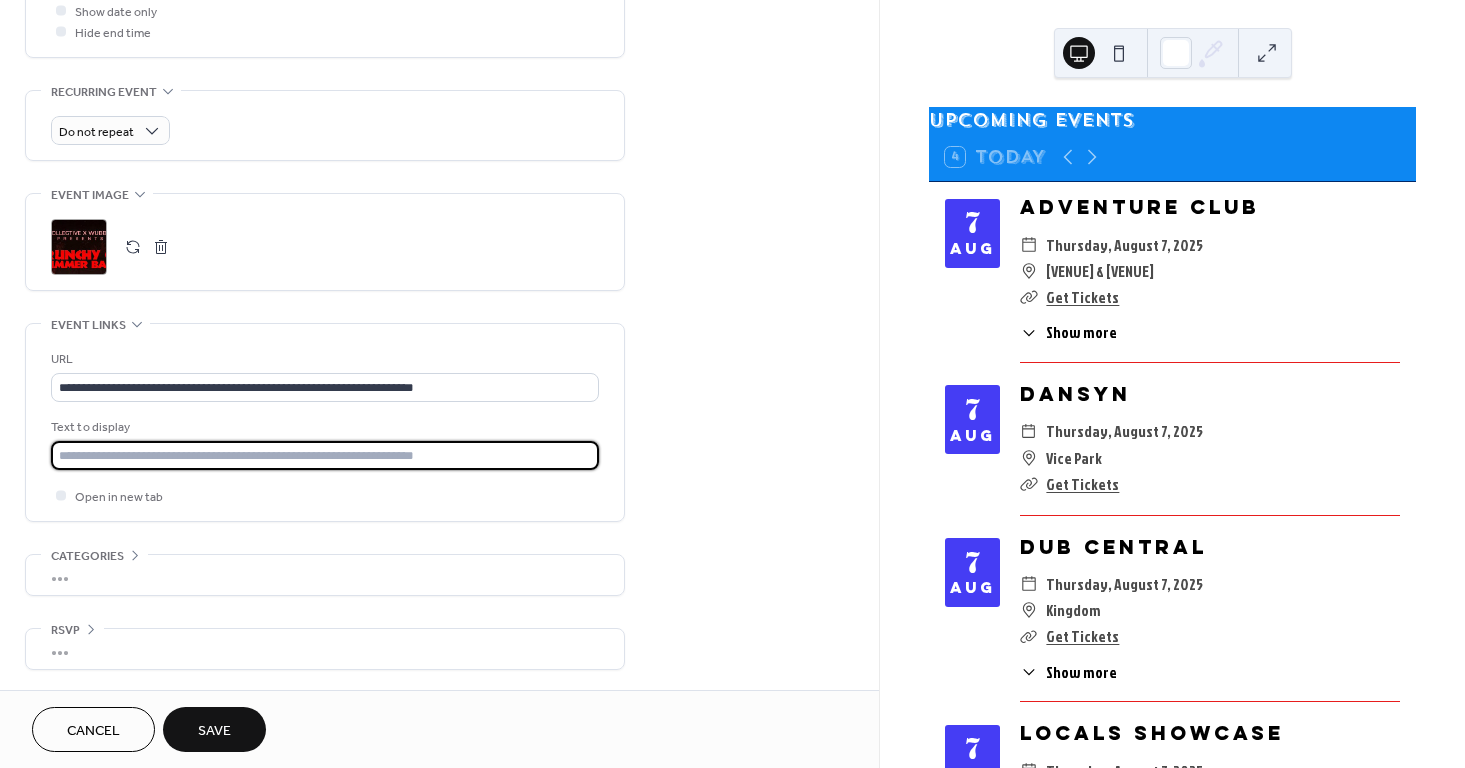 click at bounding box center [325, 455] 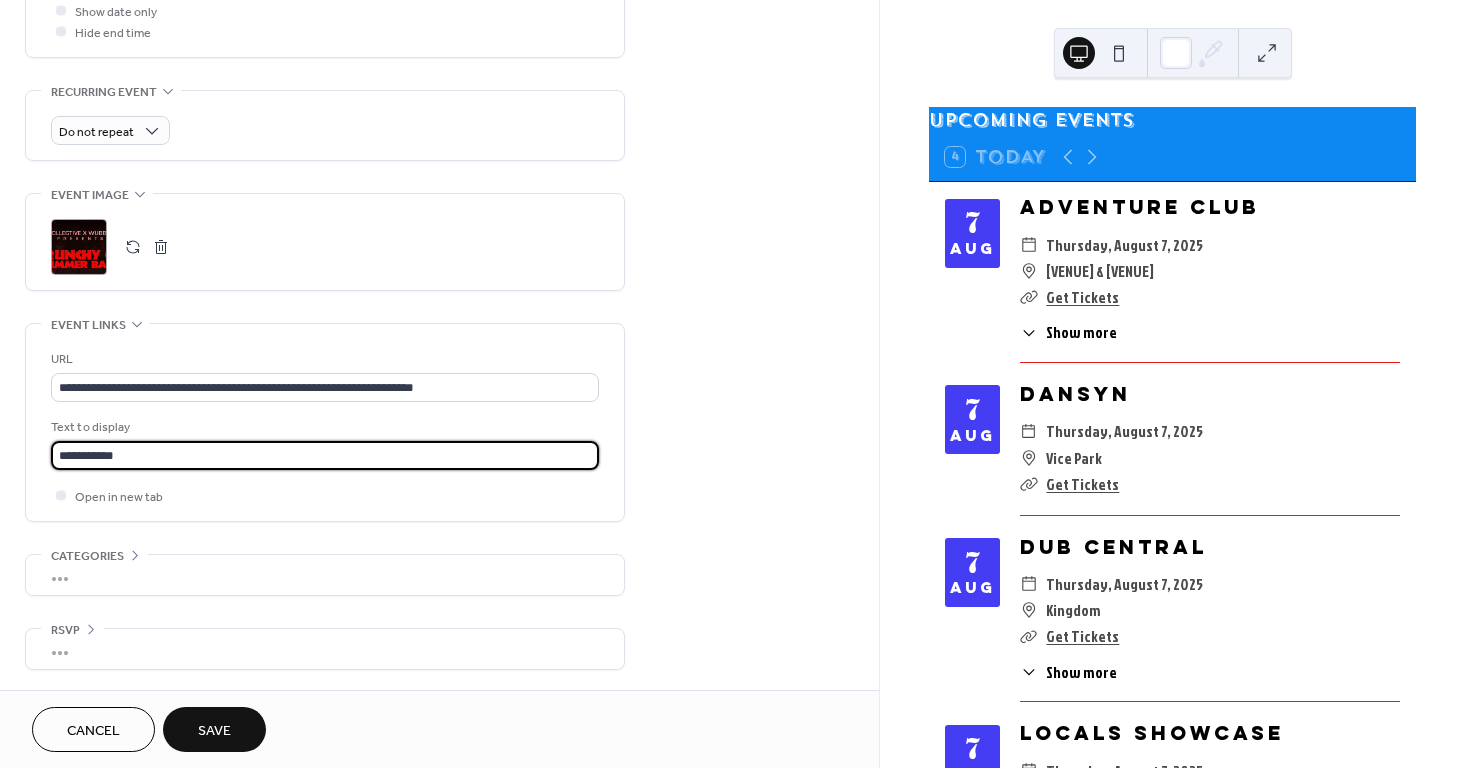 click on "Save" at bounding box center [214, 731] 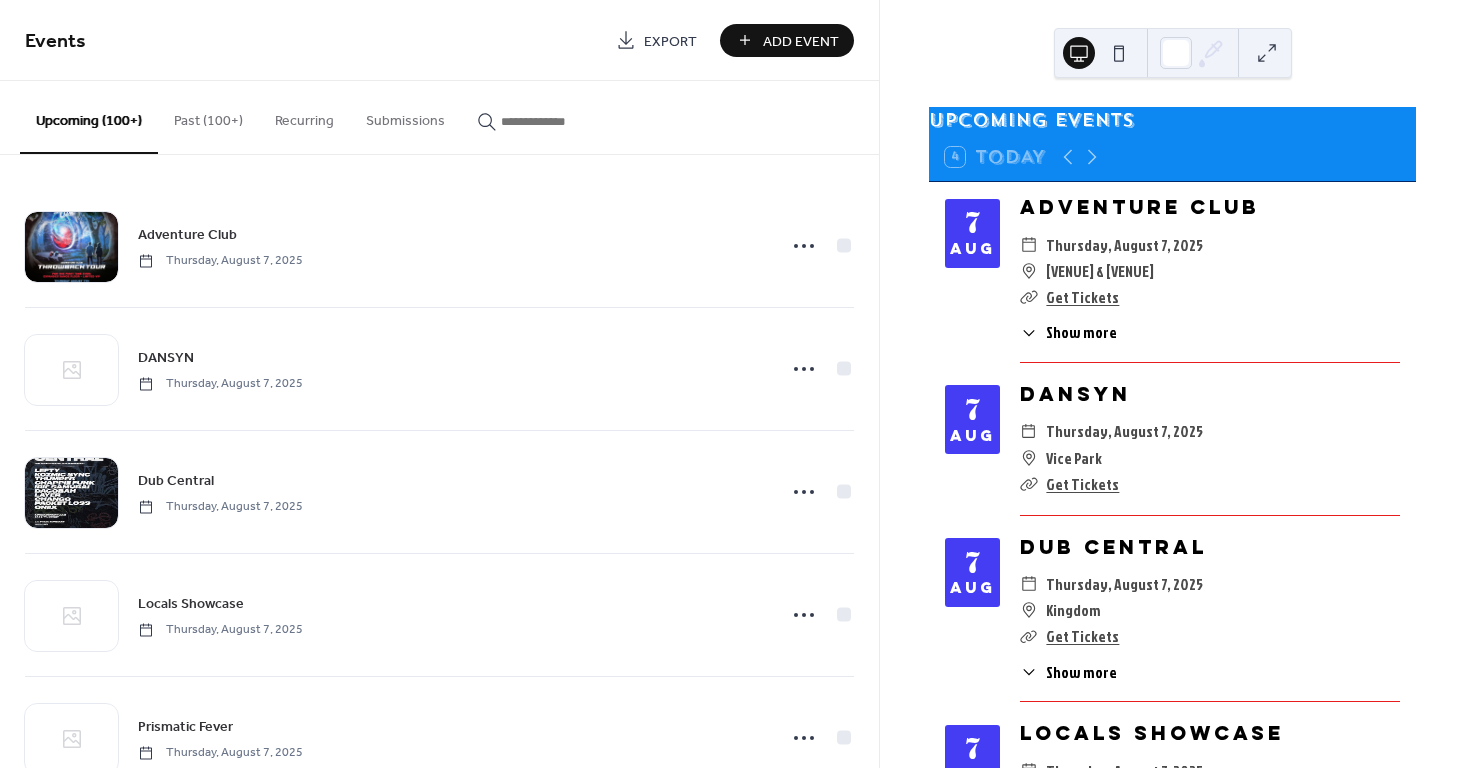 click on "Add Event" at bounding box center (801, 41) 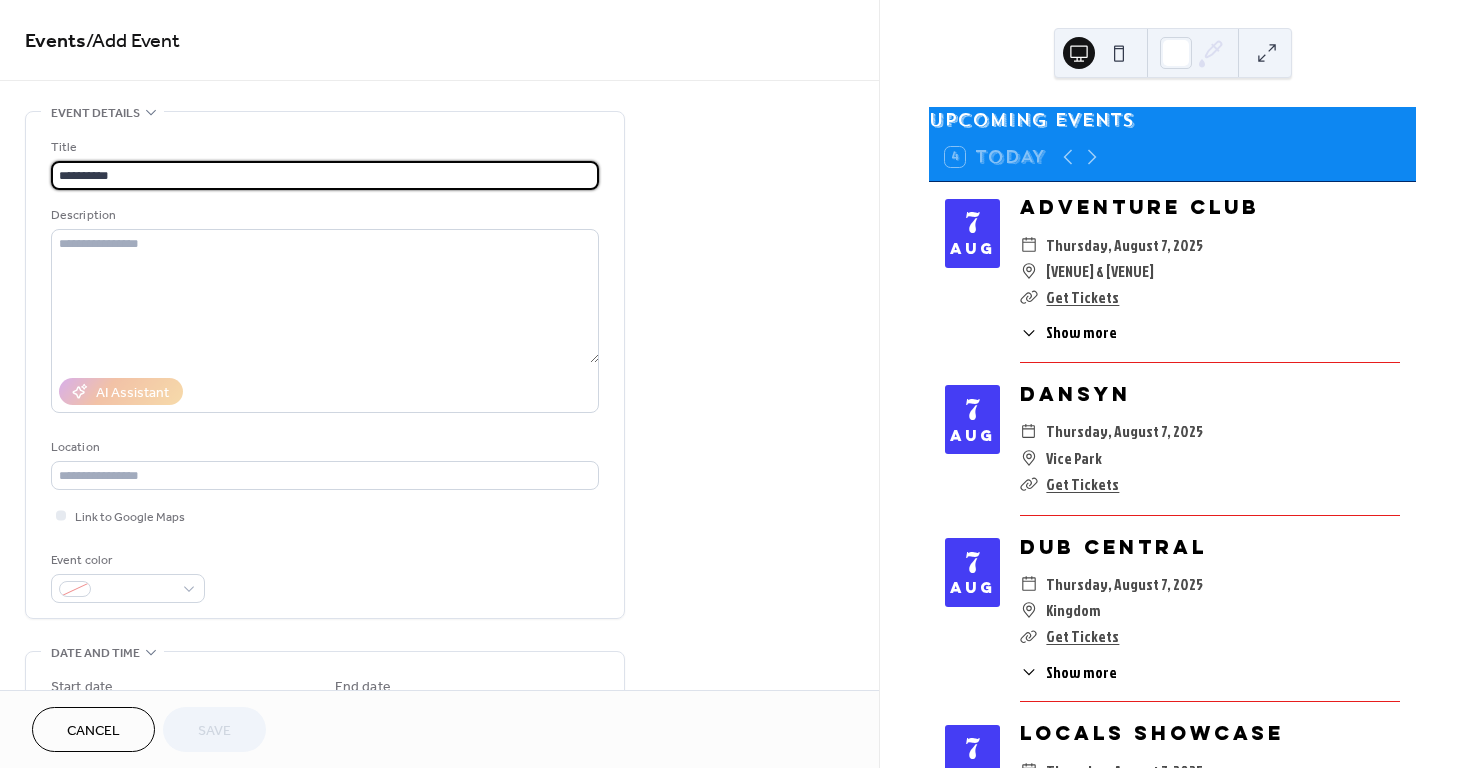 type on "**********" 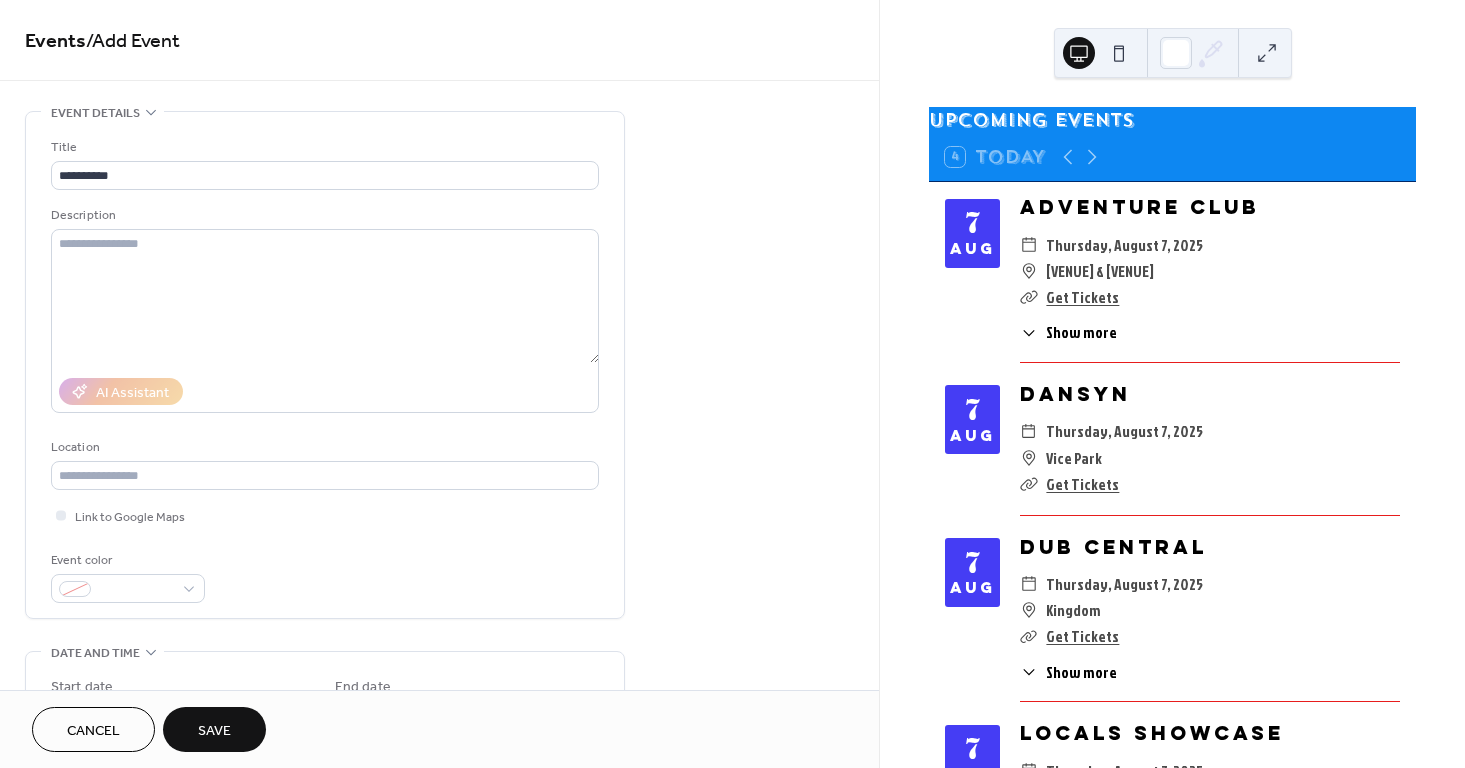click on "Events  /  Add Event" at bounding box center (439, 40) 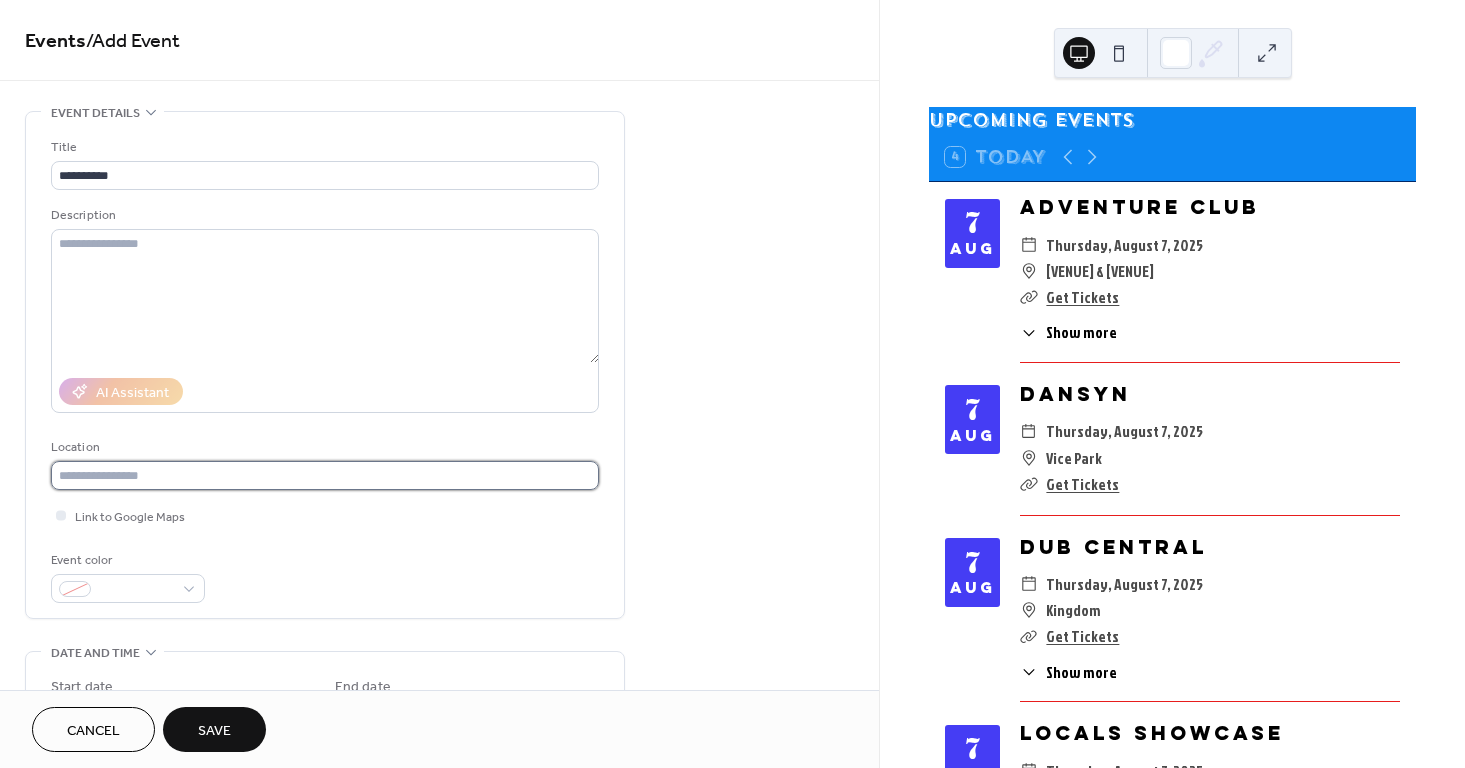 click at bounding box center [325, 475] 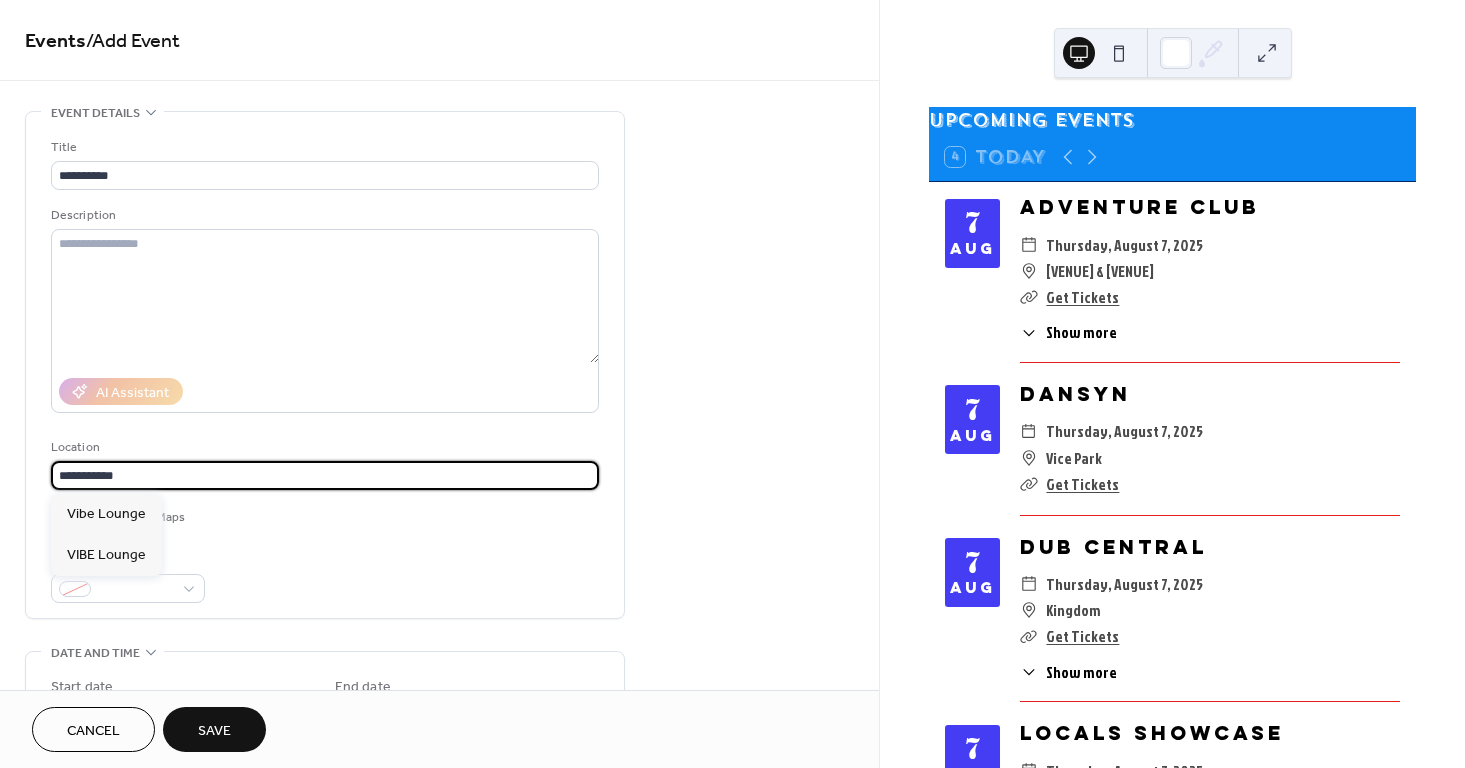 type on "**********" 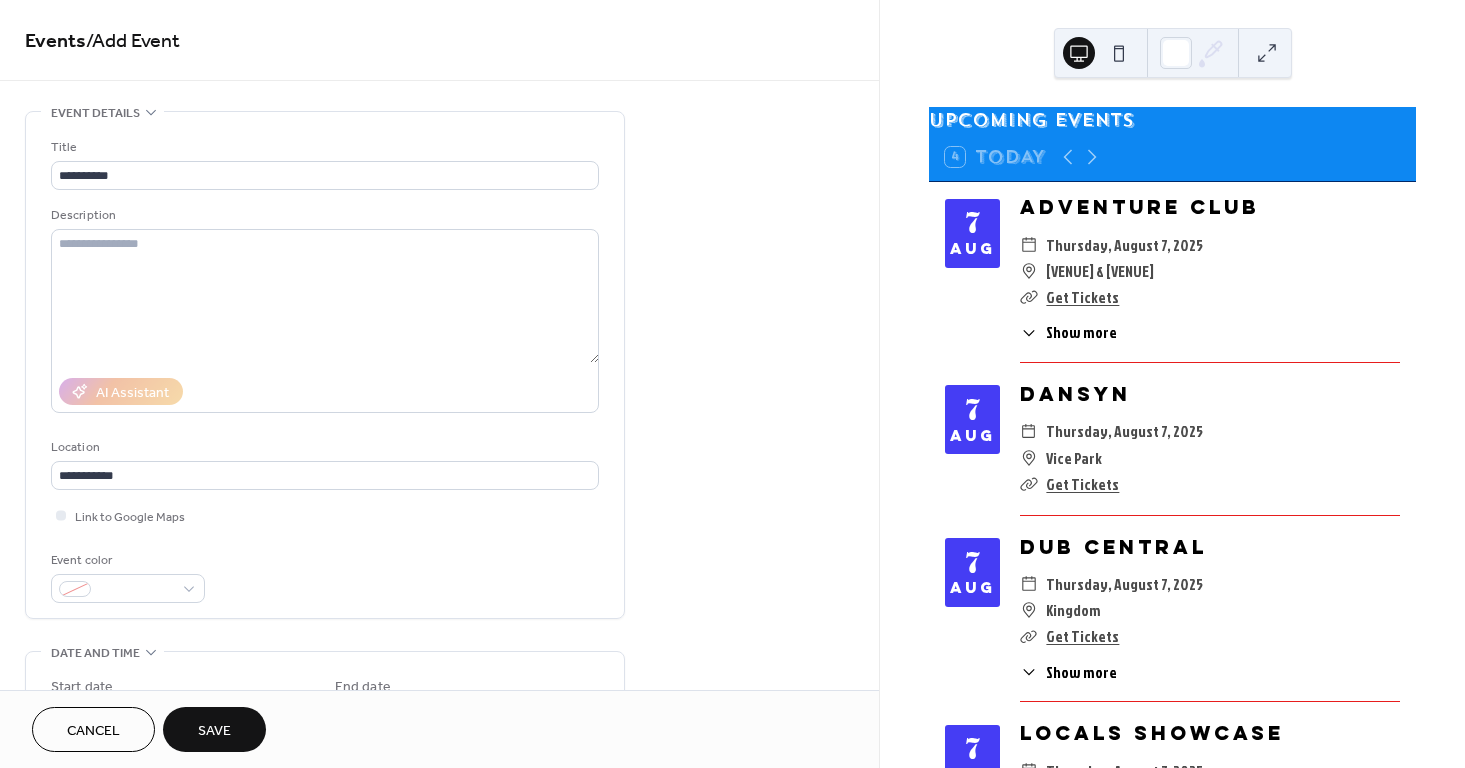 click on "**********" at bounding box center (325, 370) 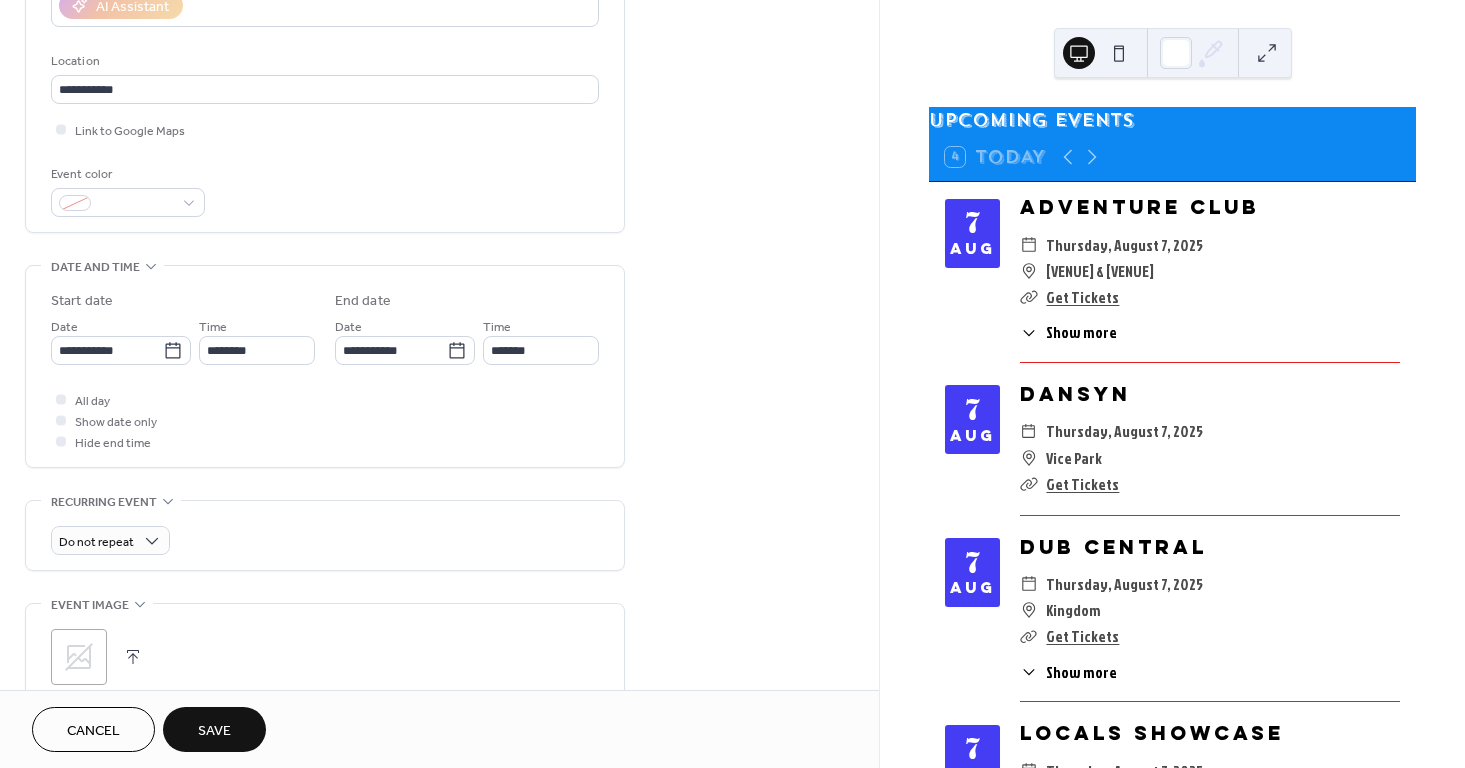 click on "**********" at bounding box center (121, 340) 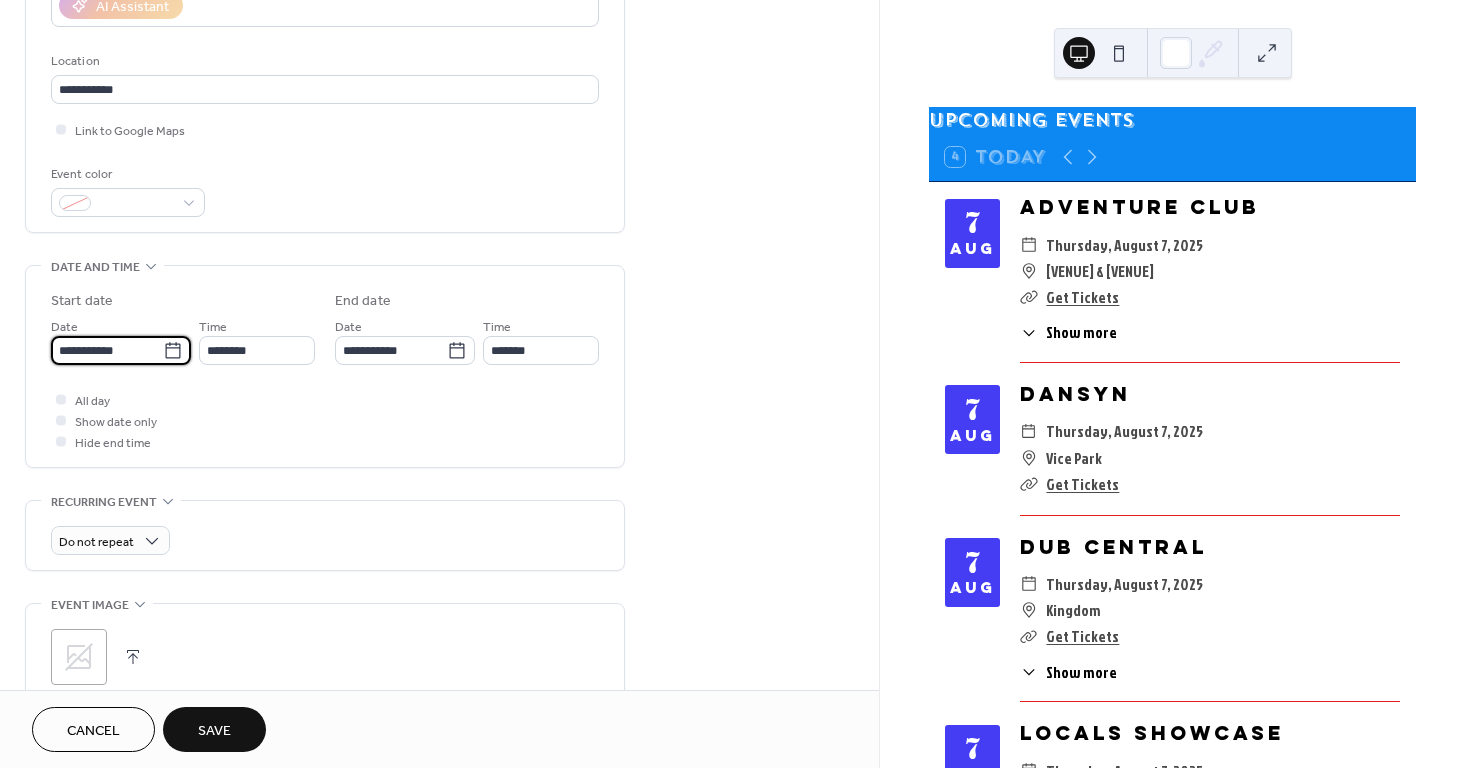 click on "**********" at bounding box center (107, 350) 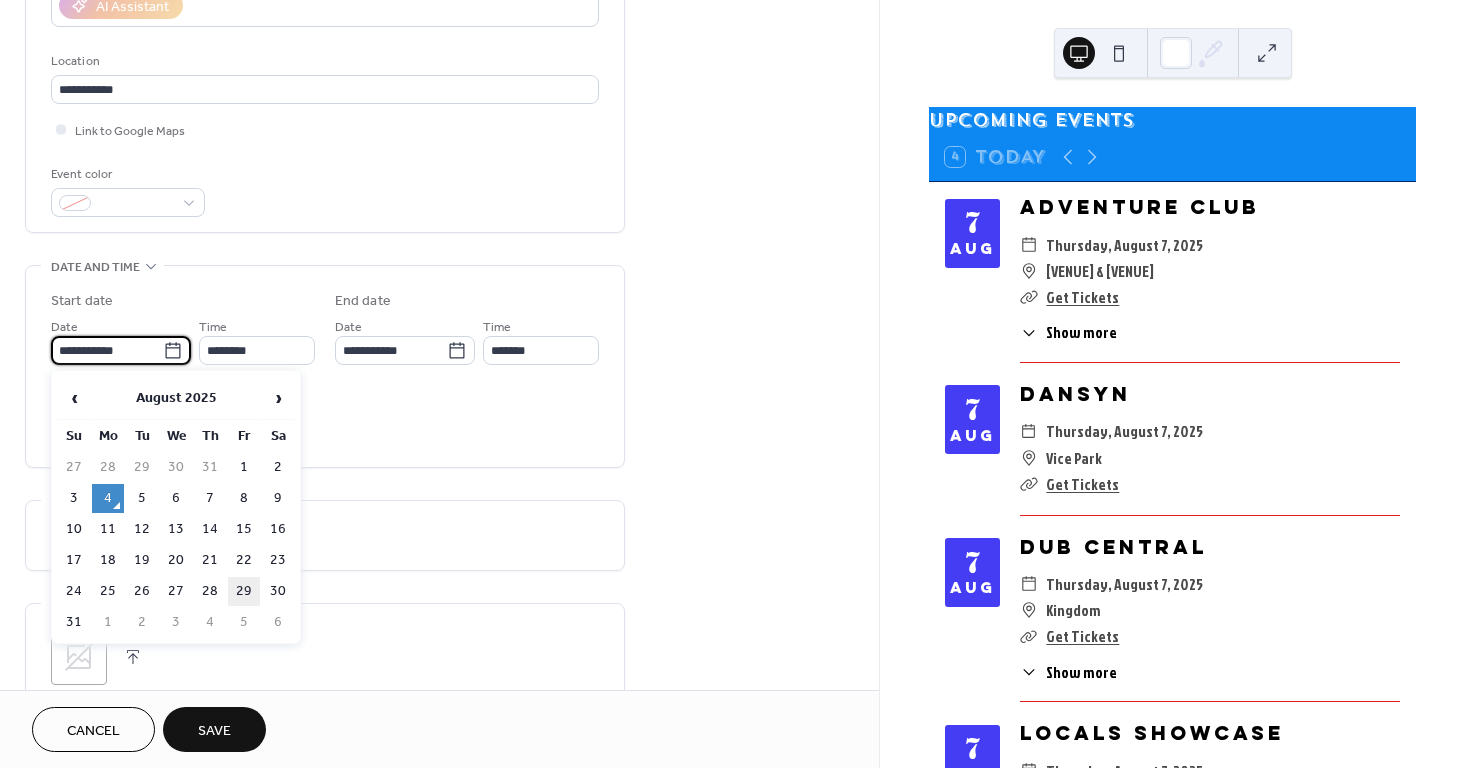 click on "29" at bounding box center (244, 591) 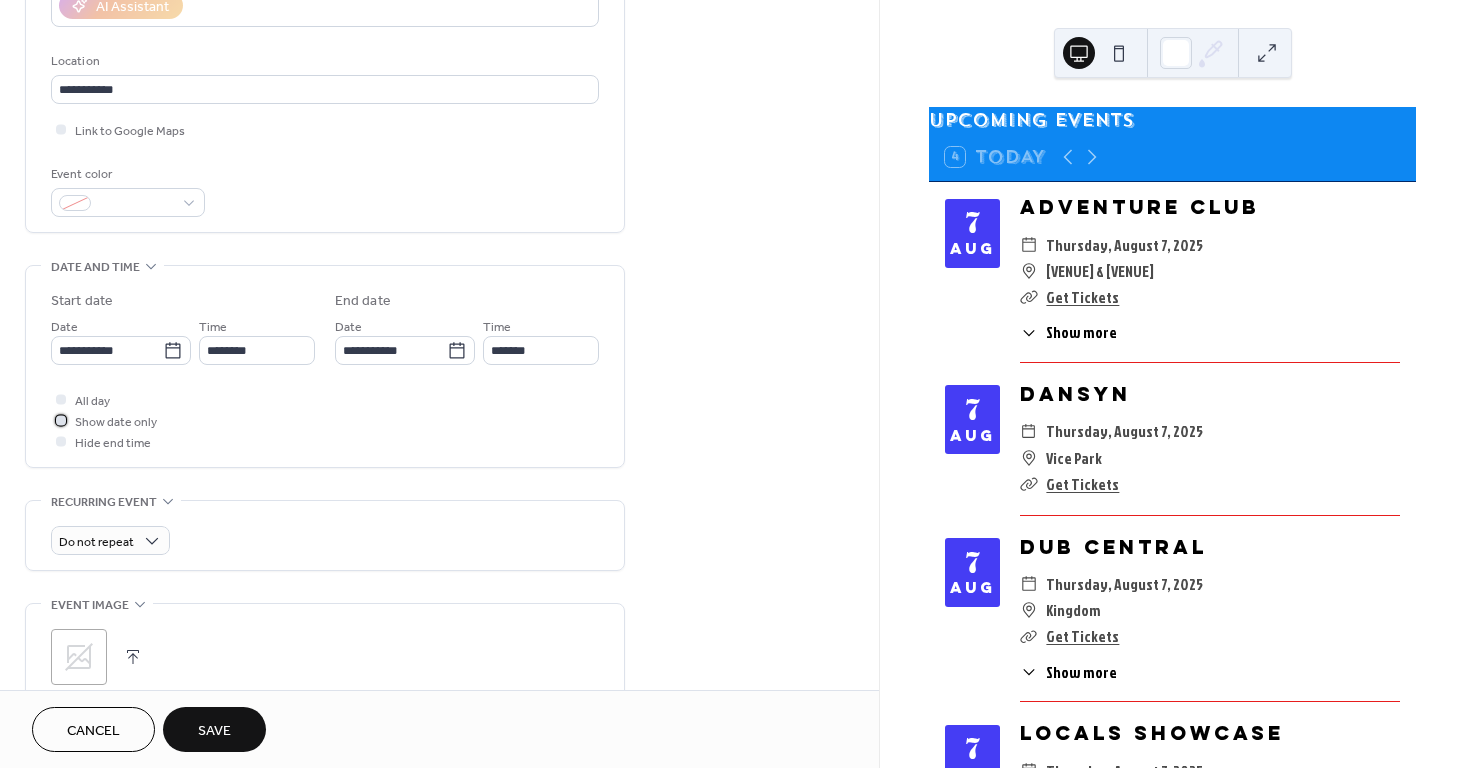 click on "Show date only" at bounding box center (116, 422) 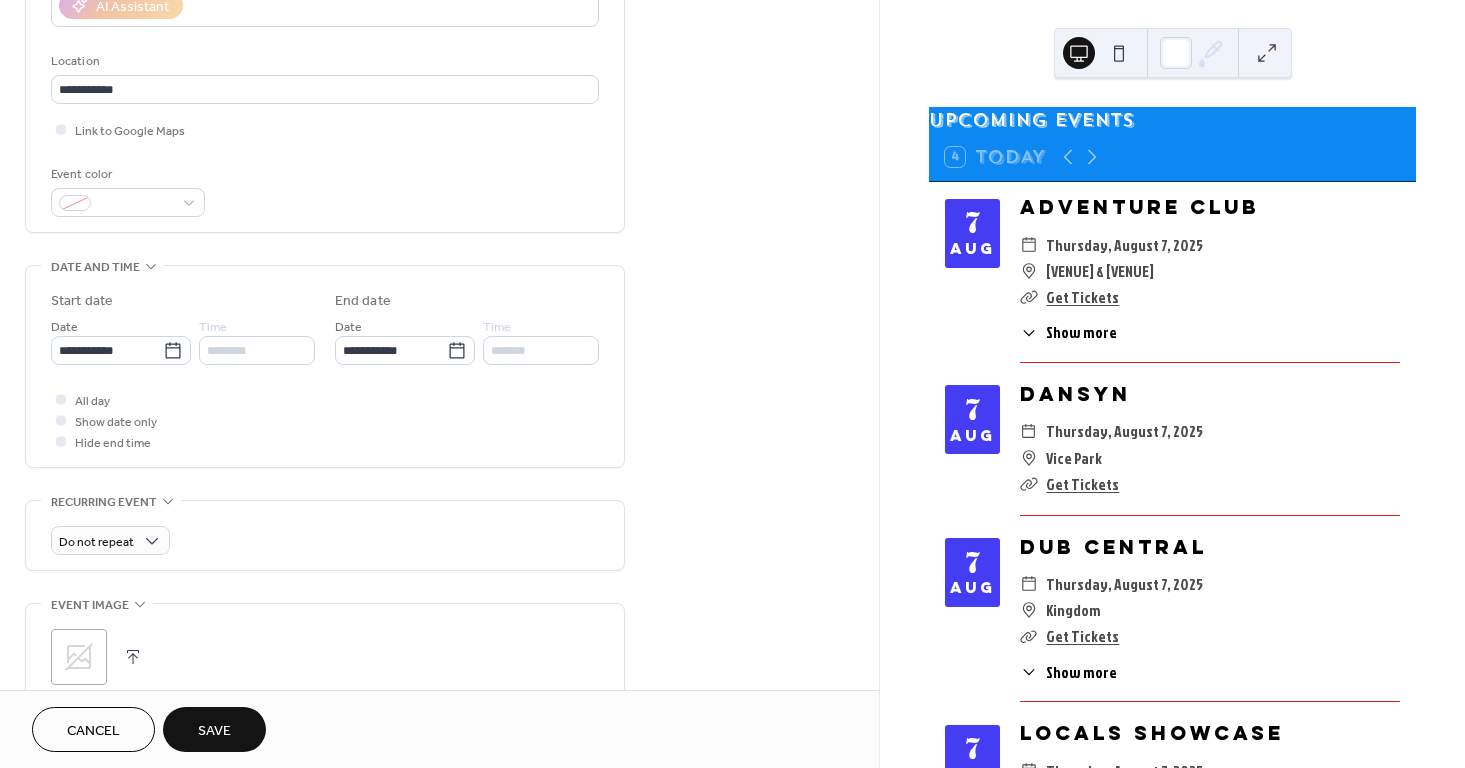 click on "**********" at bounding box center [325, 402] 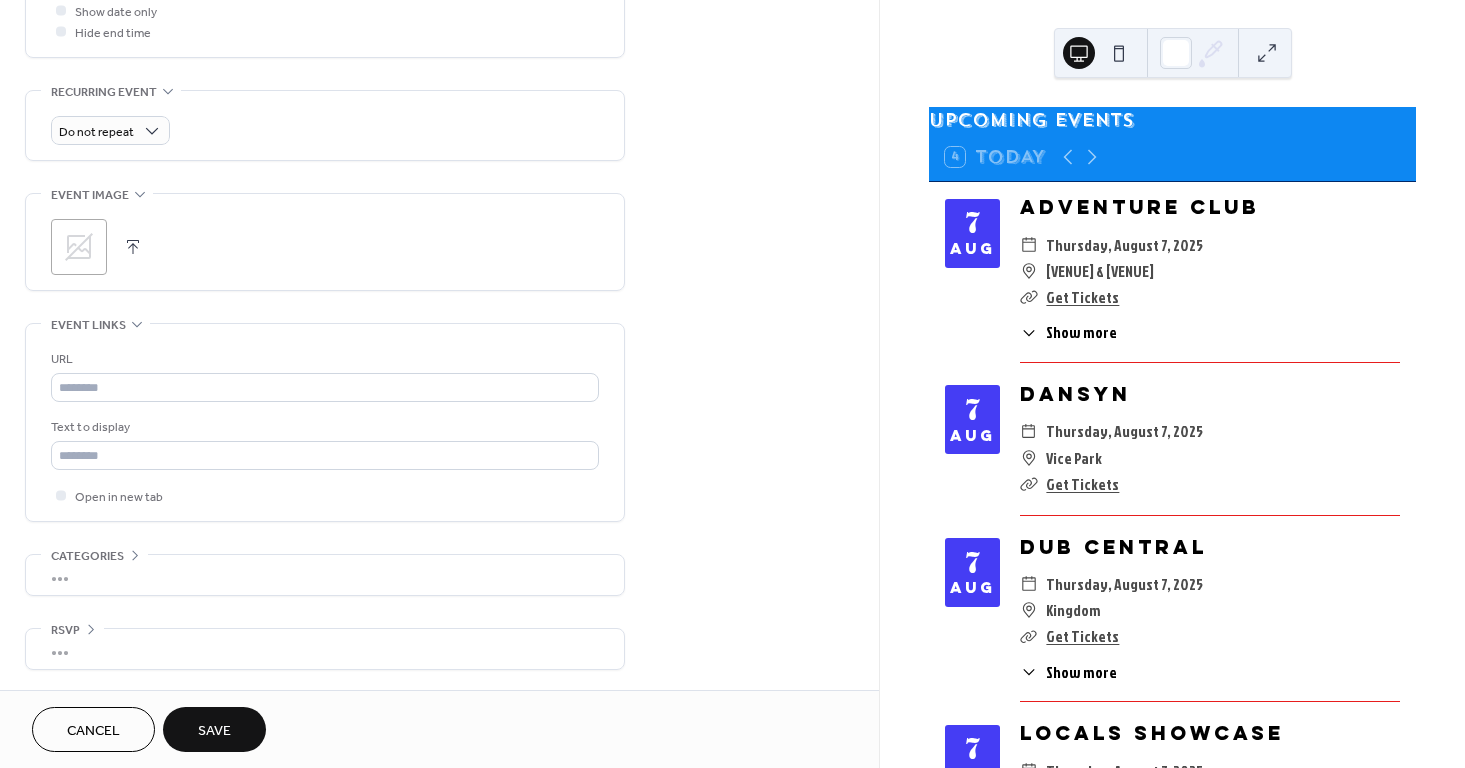 click at bounding box center [133, 247] 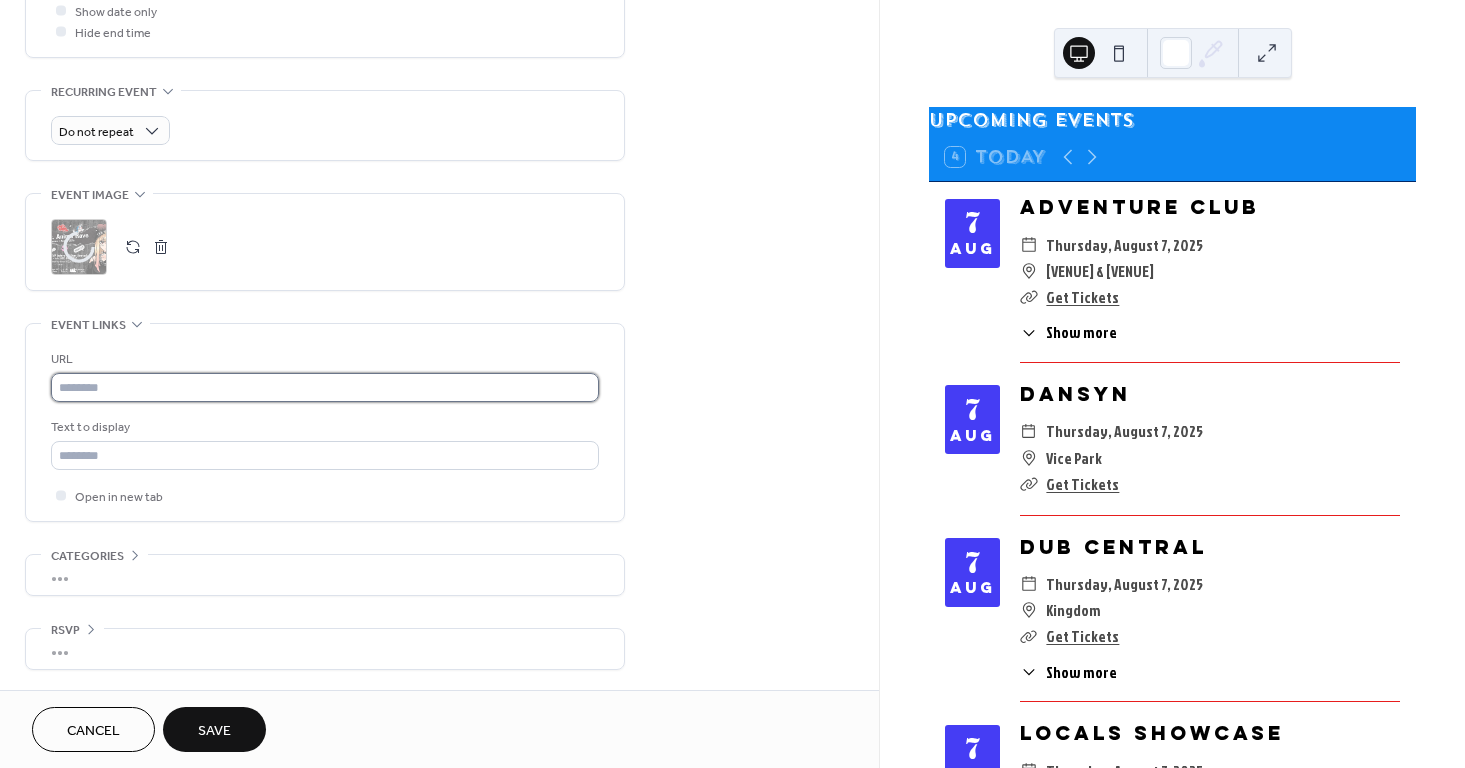 click at bounding box center [325, 387] 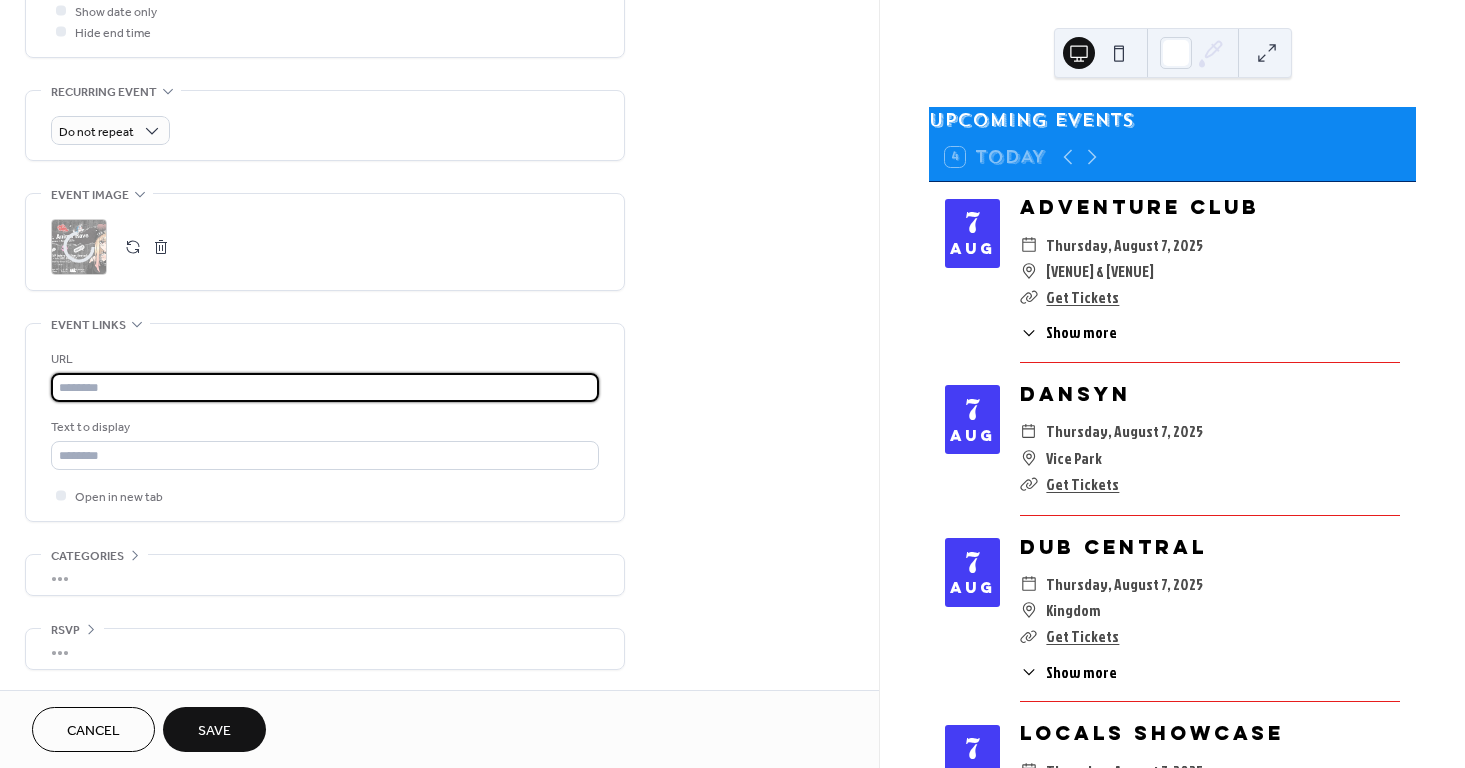 paste on "**********" 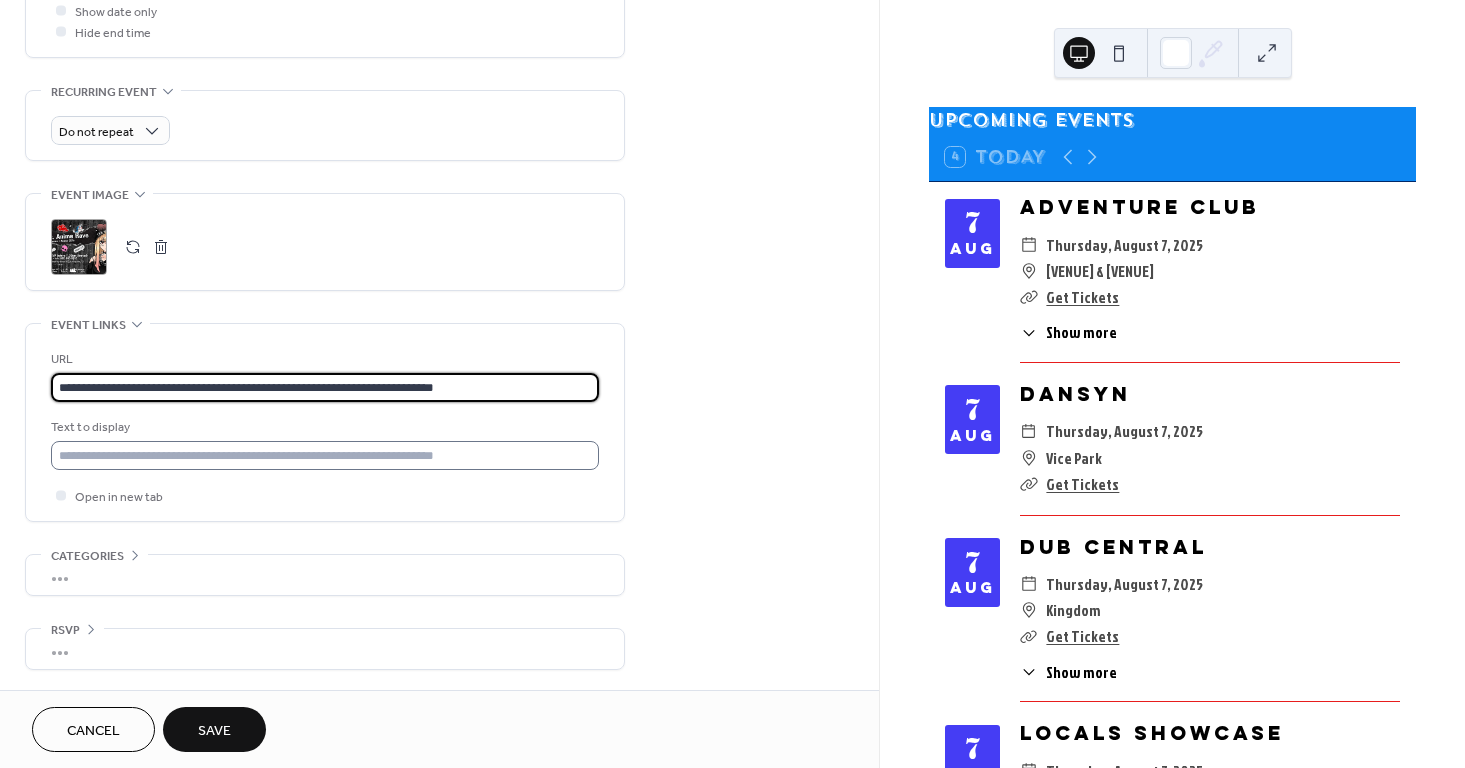 type on "**********" 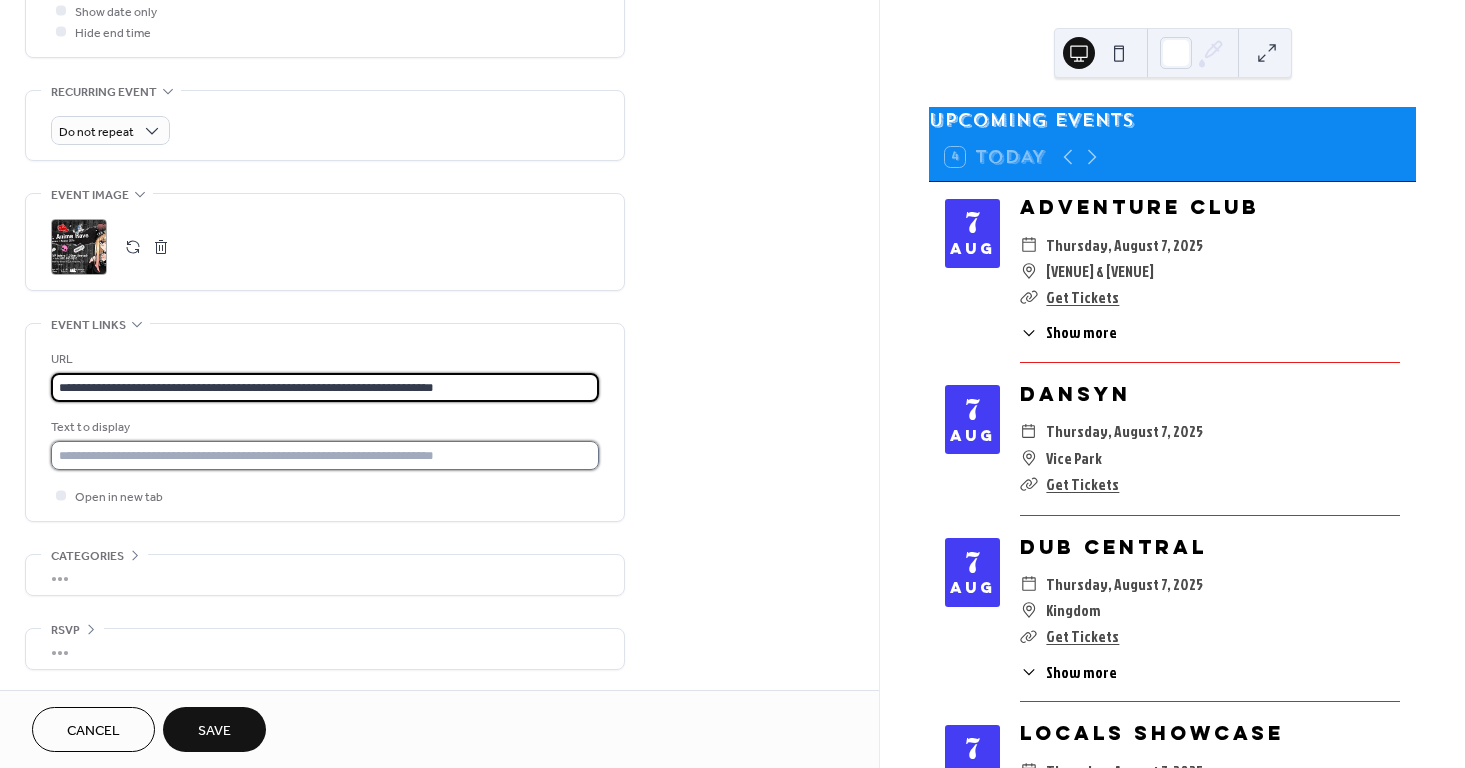 click at bounding box center [325, 455] 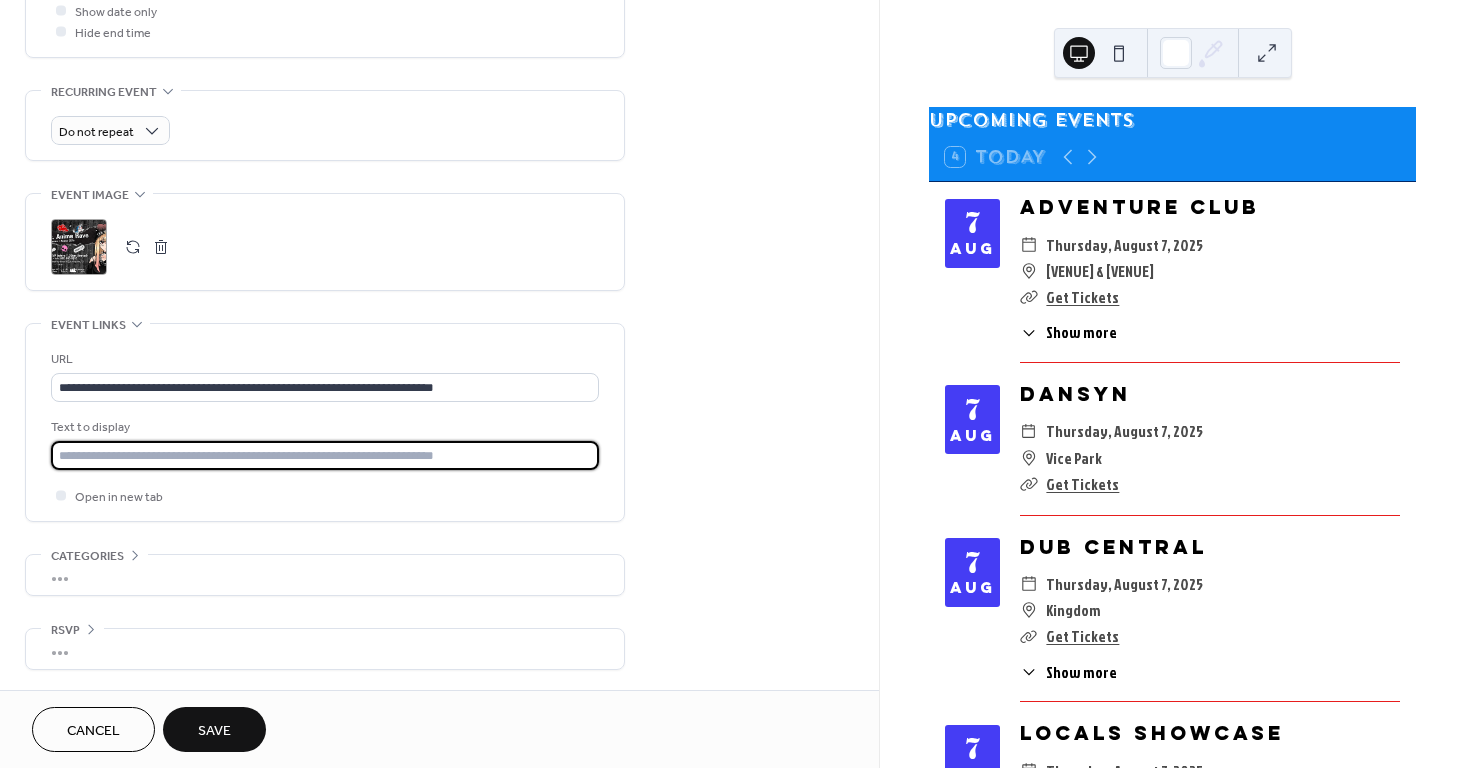 type on "**********" 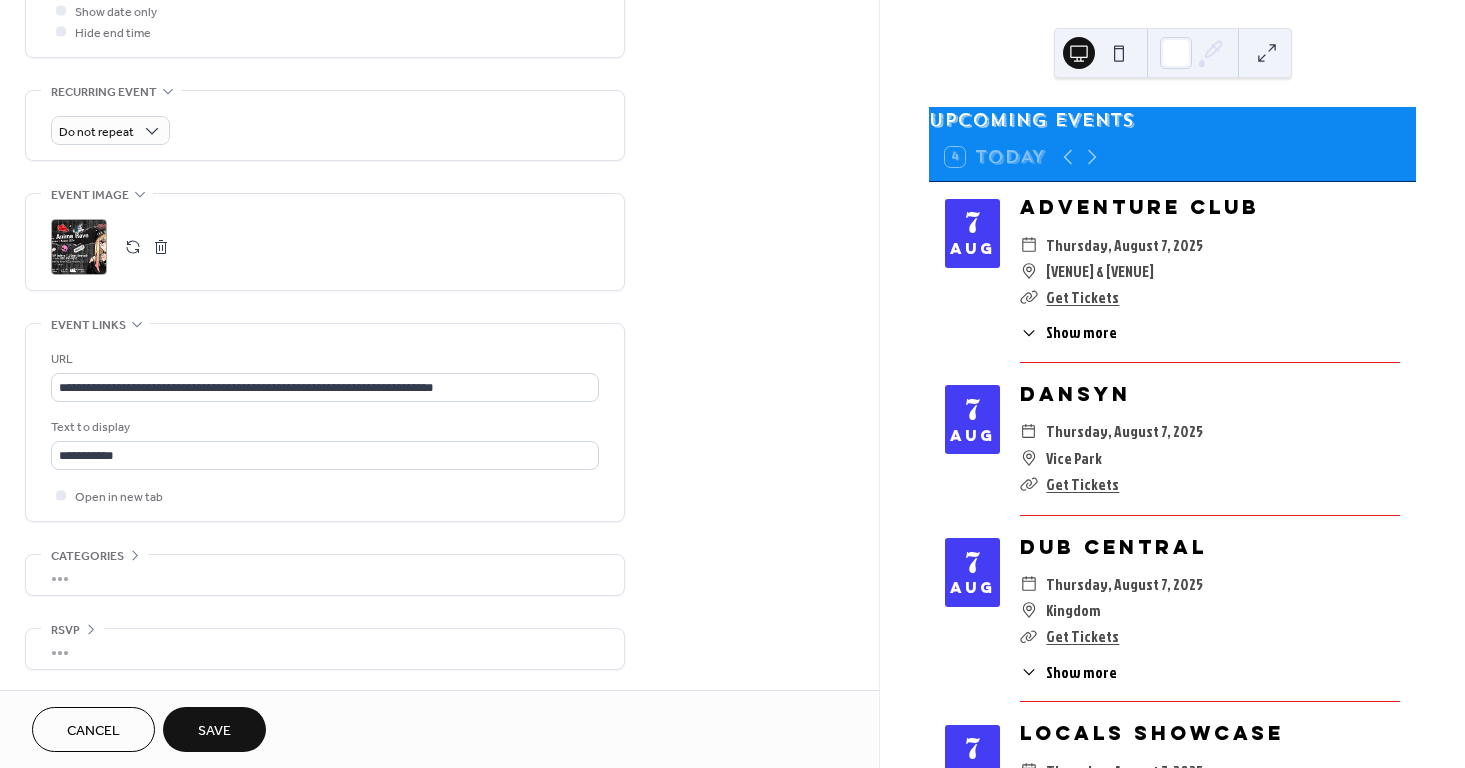 click on "Save" at bounding box center [214, 731] 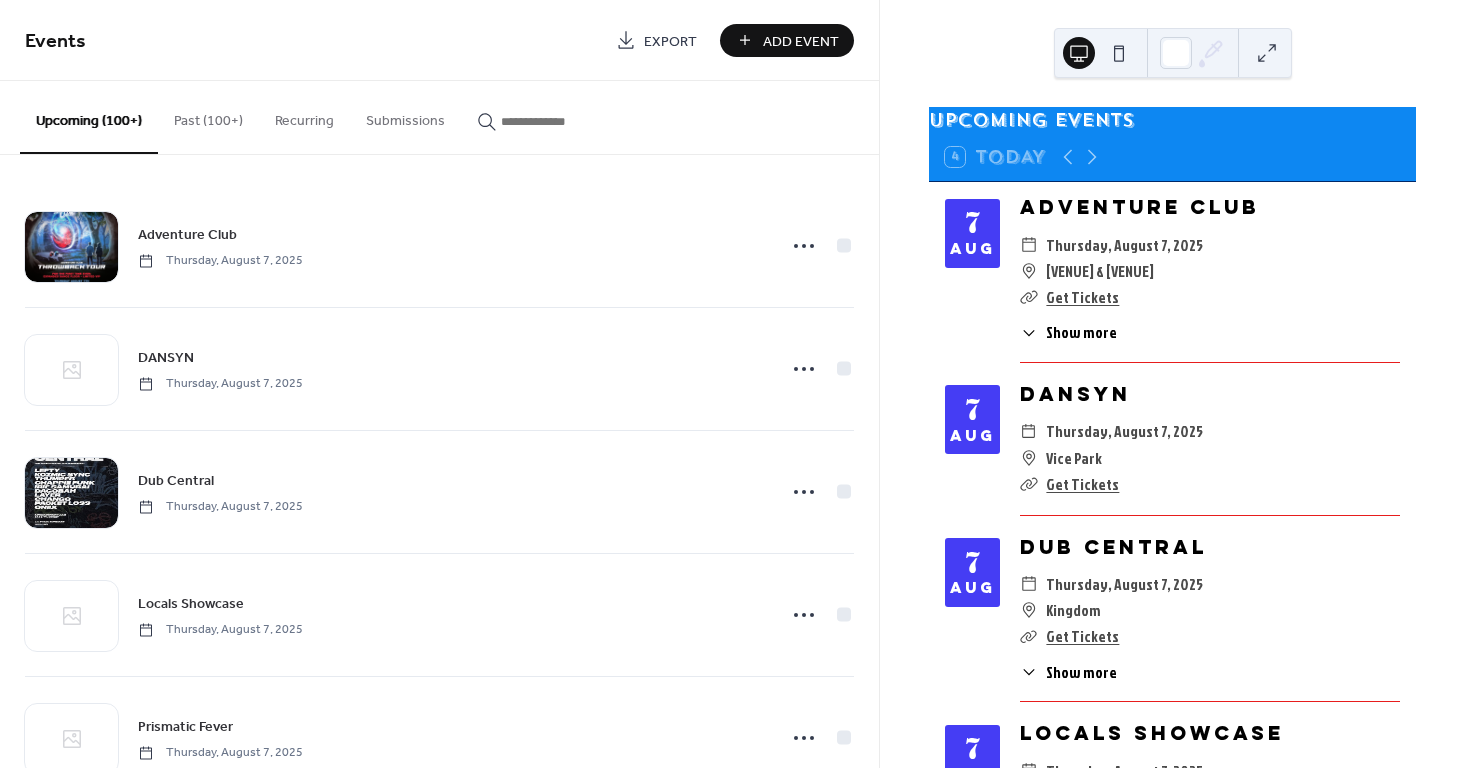 click on "Add Event" at bounding box center [801, 41] 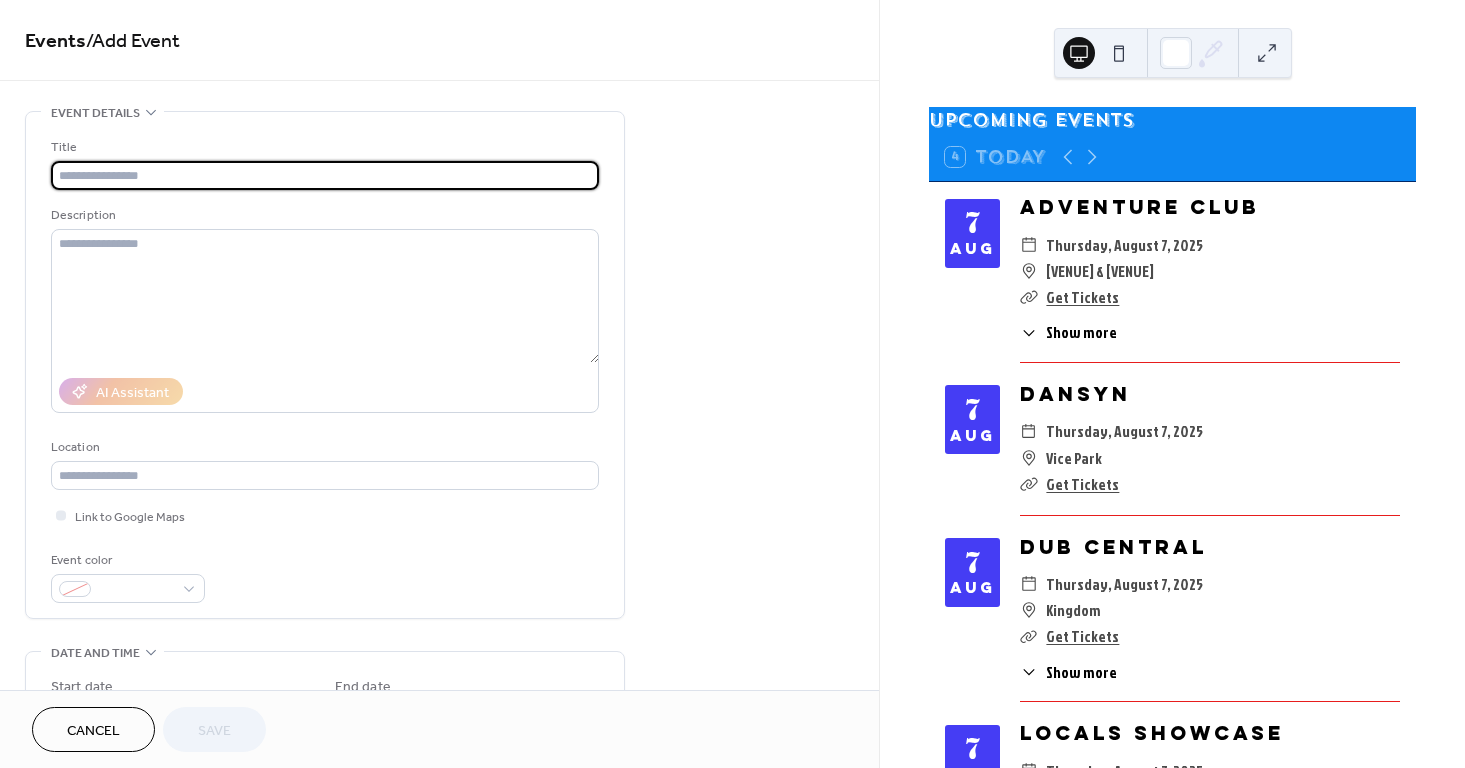 paste on "**********" 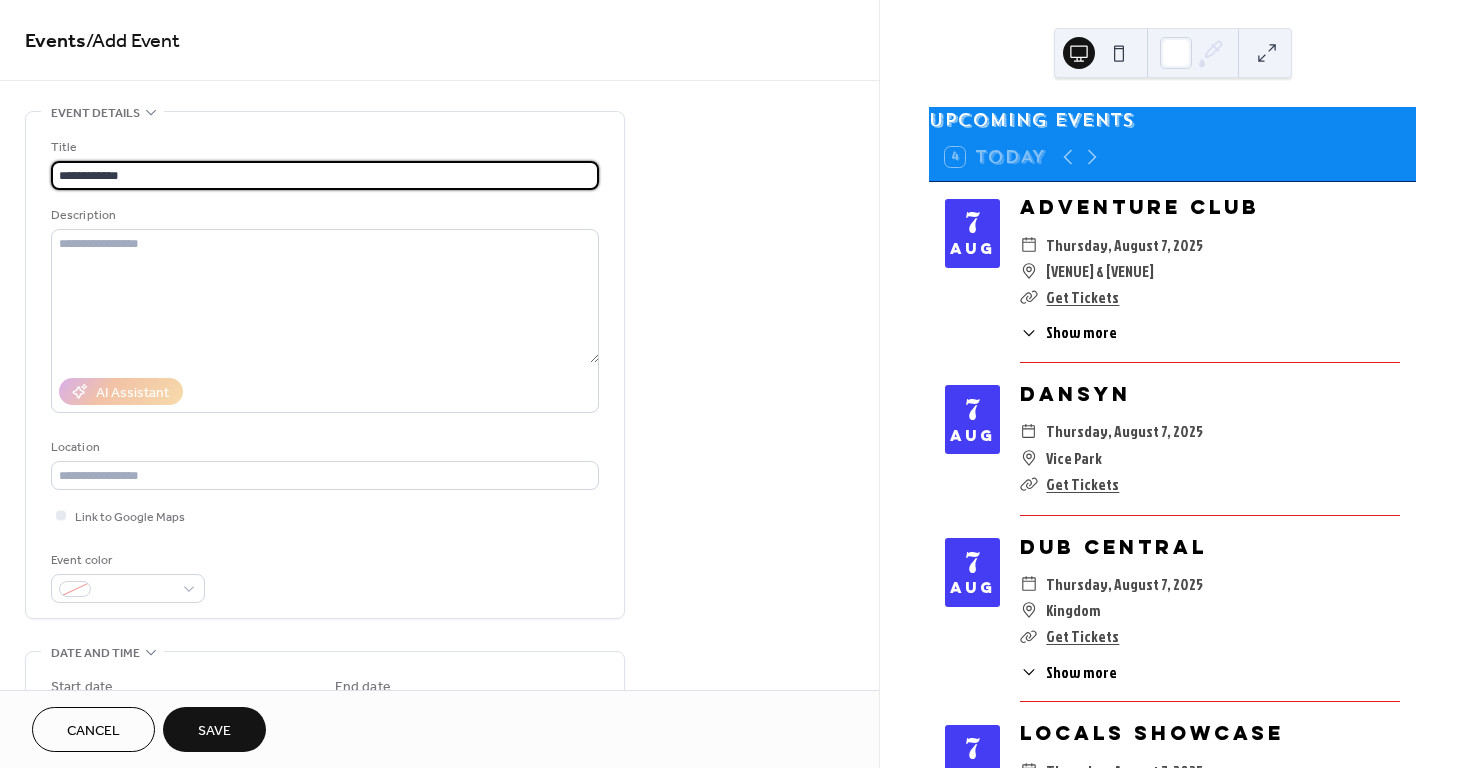 type on "**********" 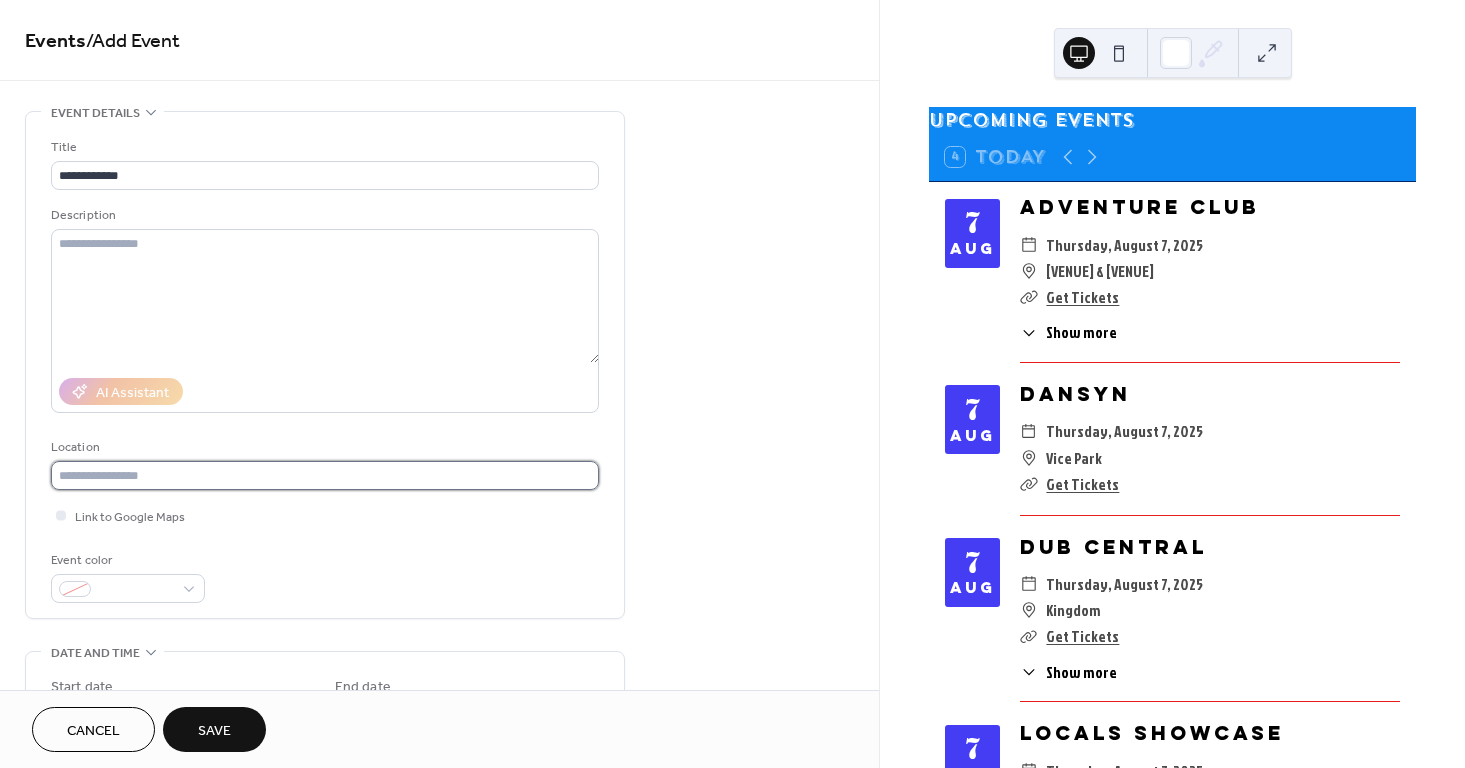 click at bounding box center (325, 475) 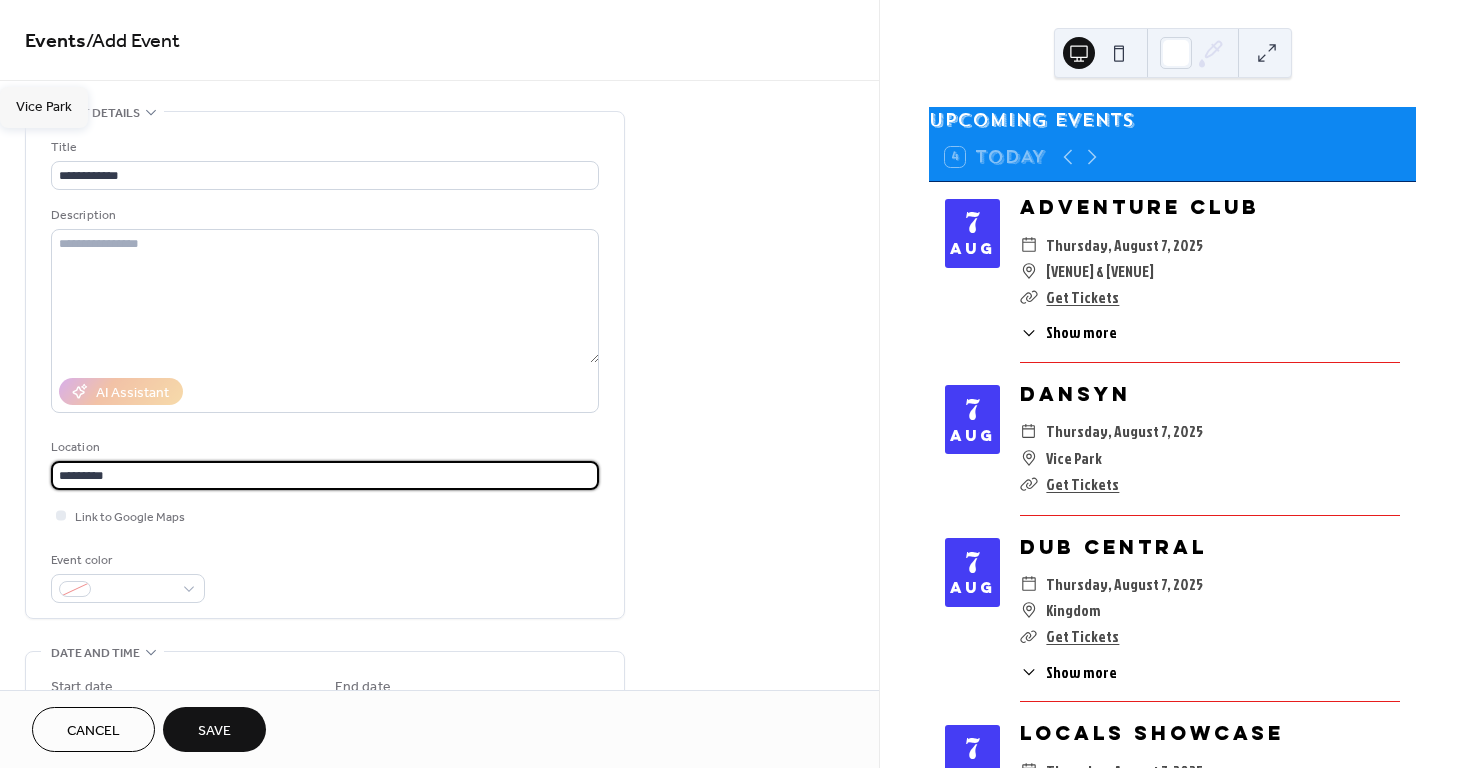 type on "*********" 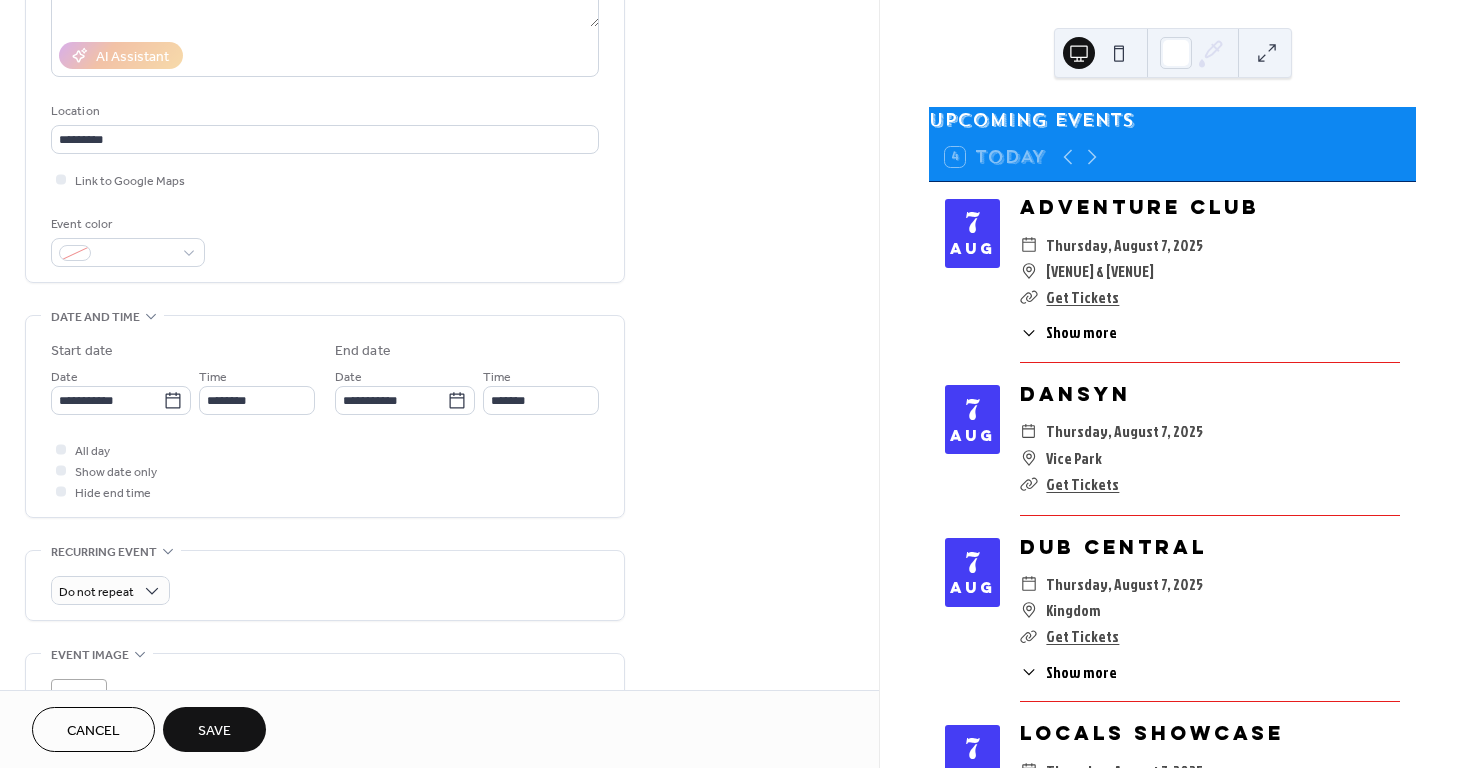 scroll, scrollTop: 456, scrollLeft: 0, axis: vertical 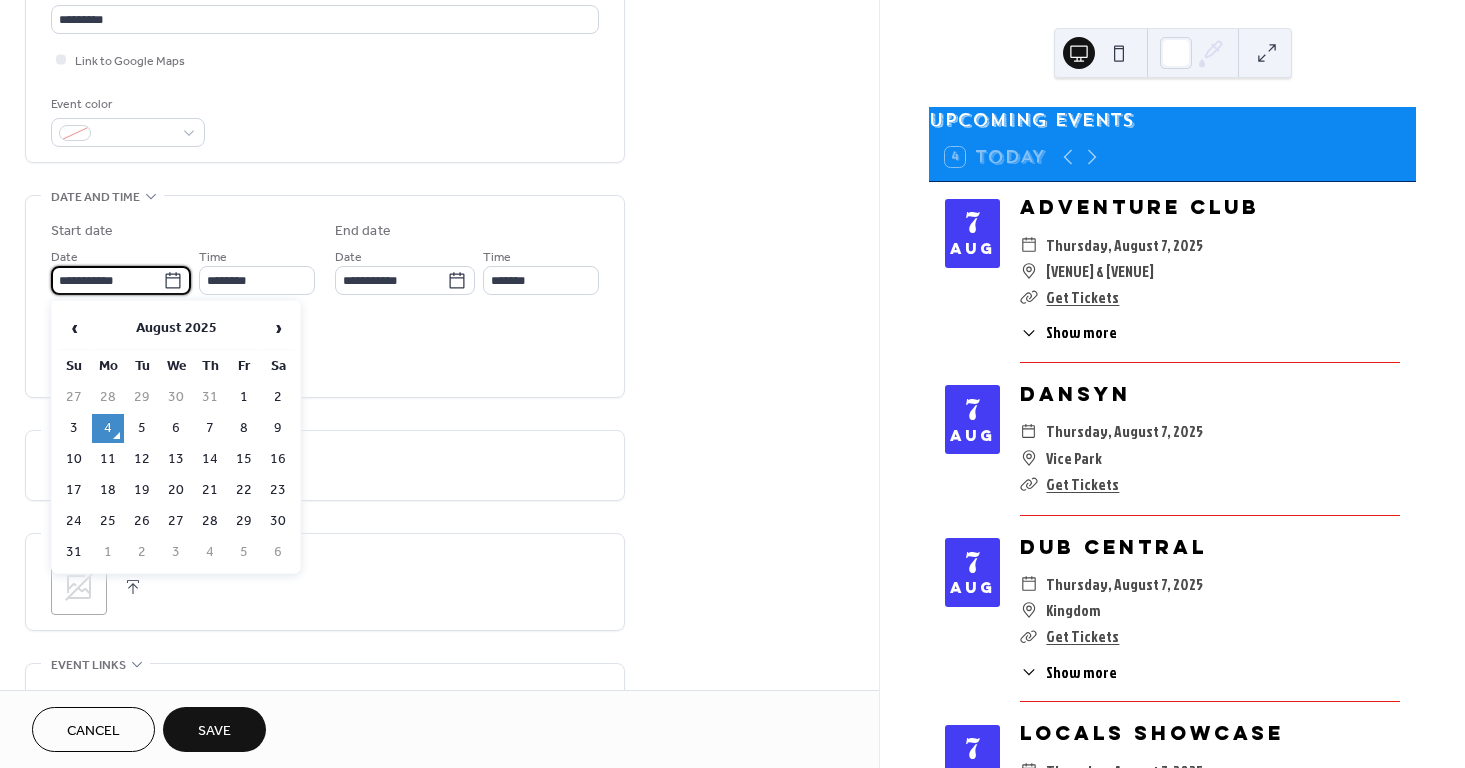 click on "**********" at bounding box center [107, 280] 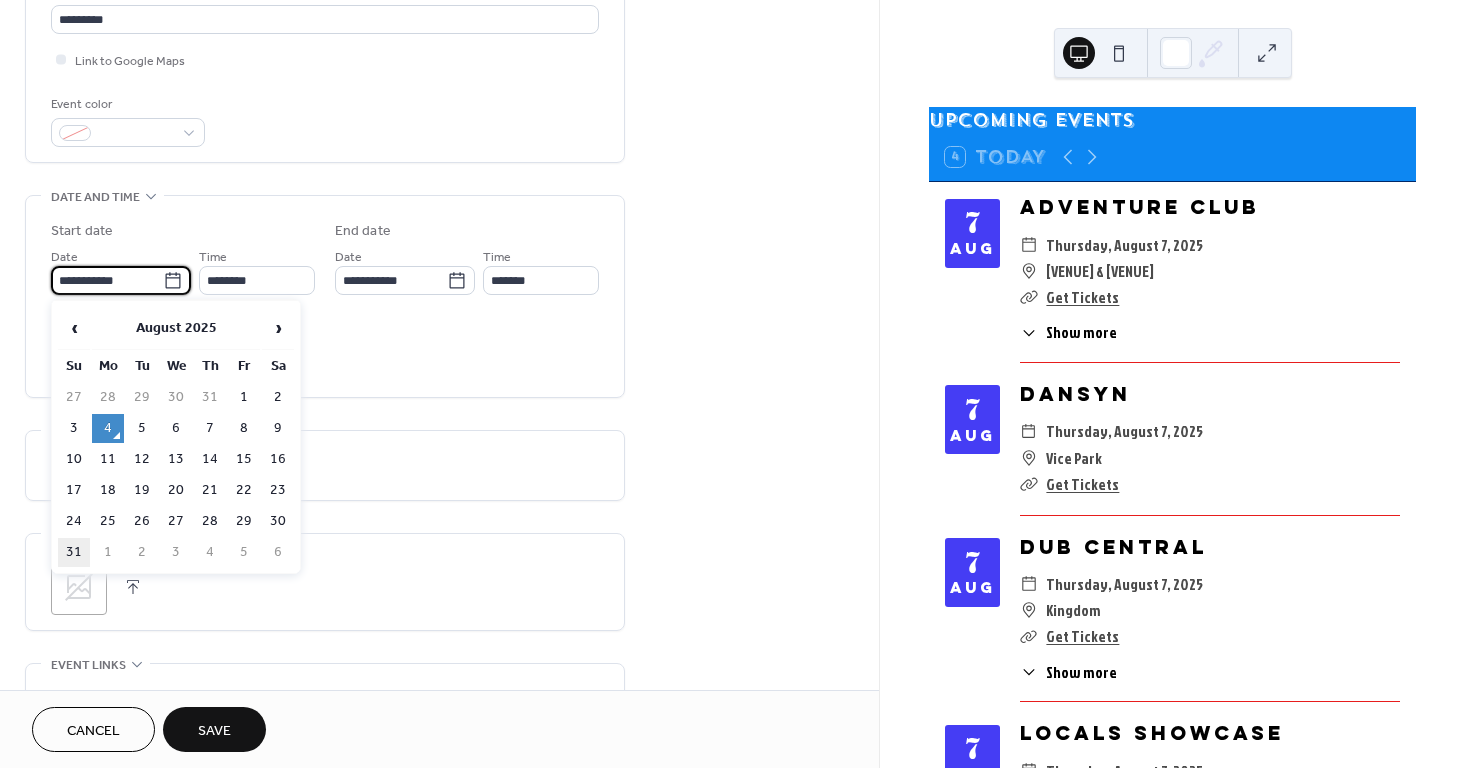 click on "31" at bounding box center [74, 552] 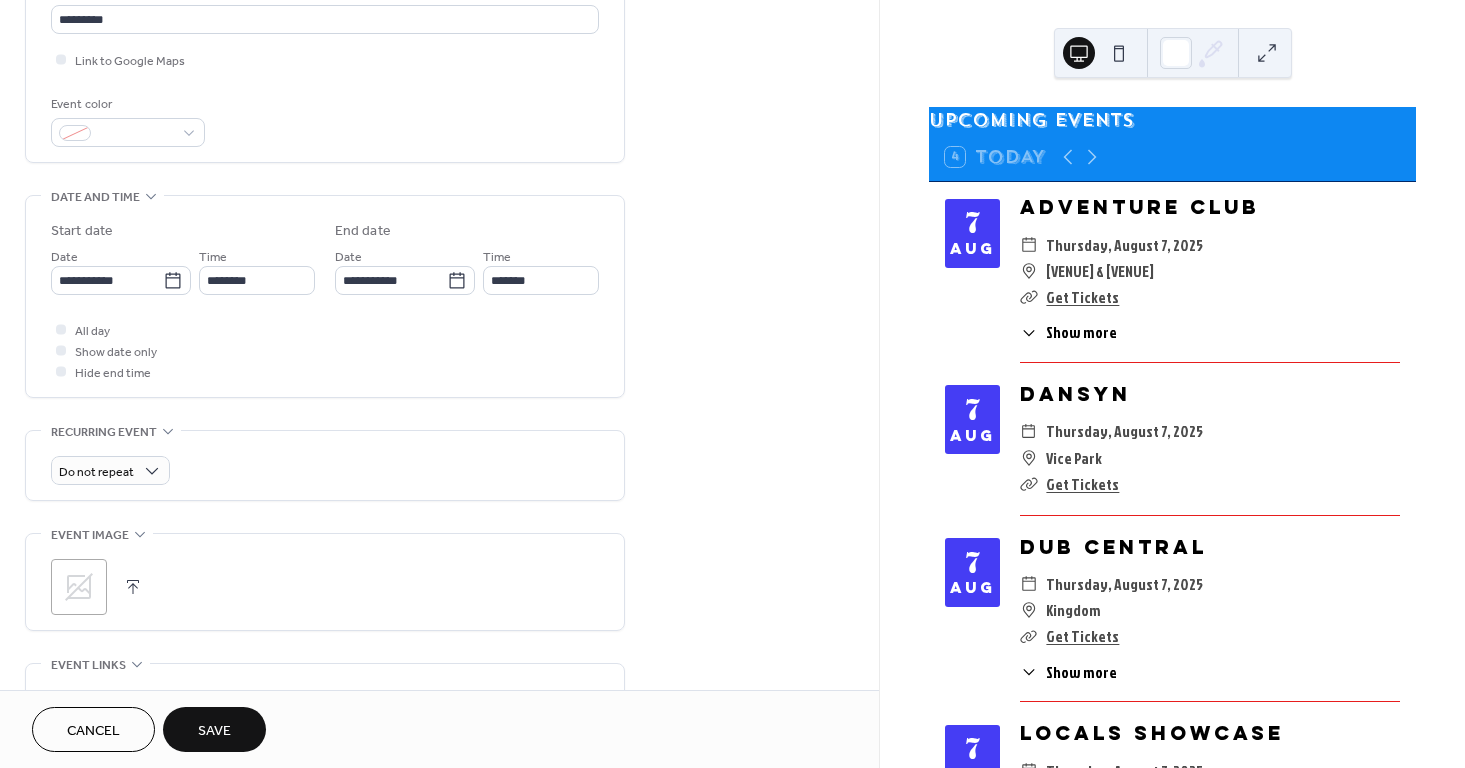 type on "**********" 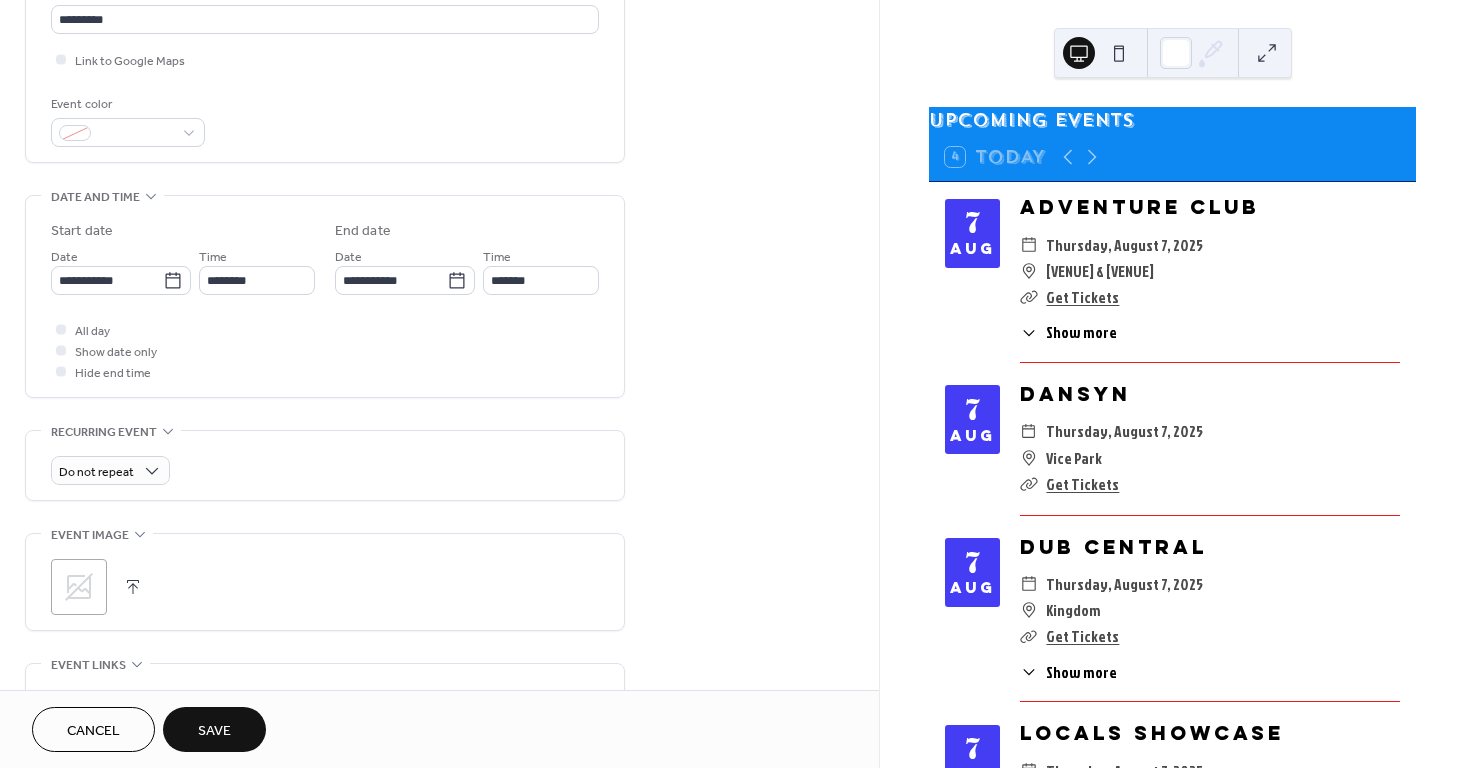 type on "**********" 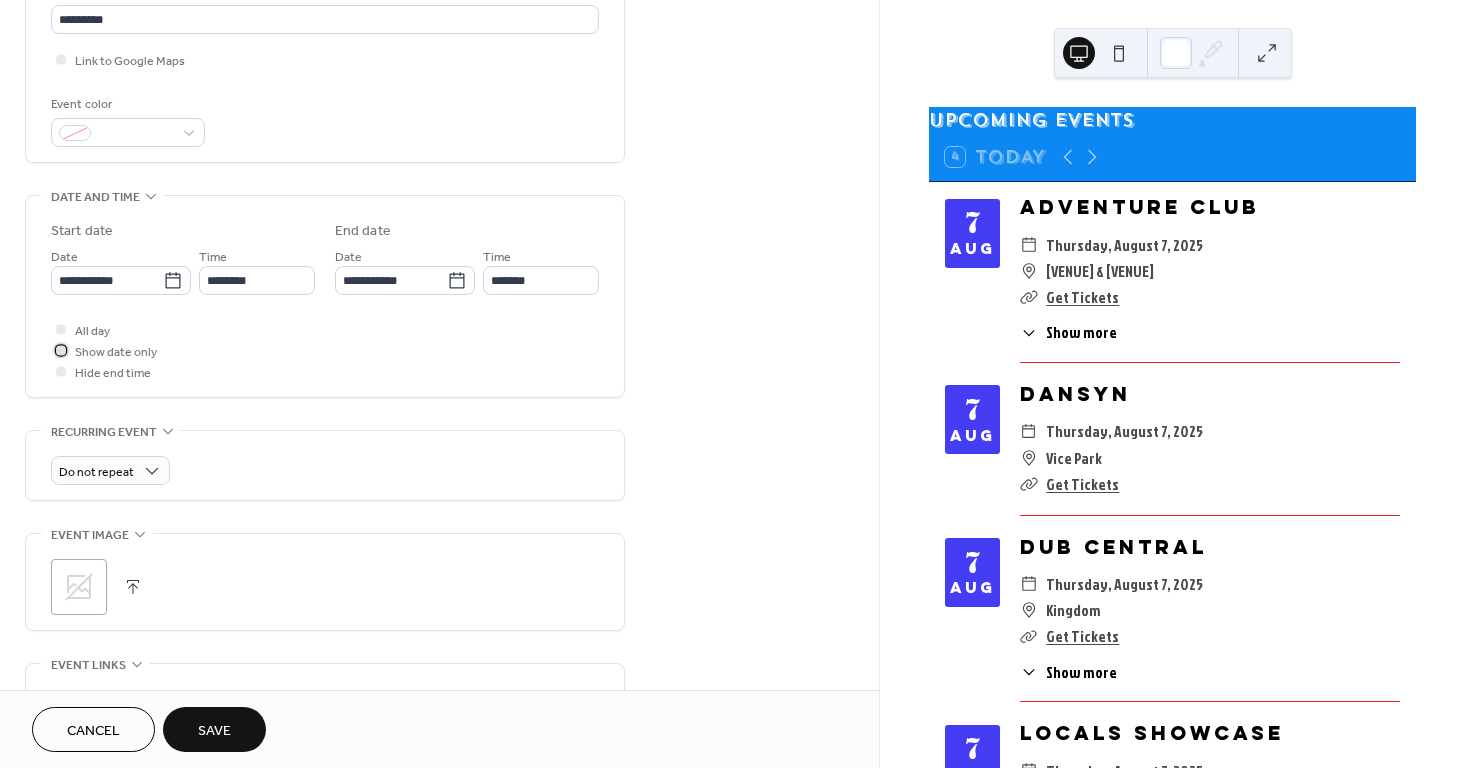 click on "Show date only" at bounding box center [116, 352] 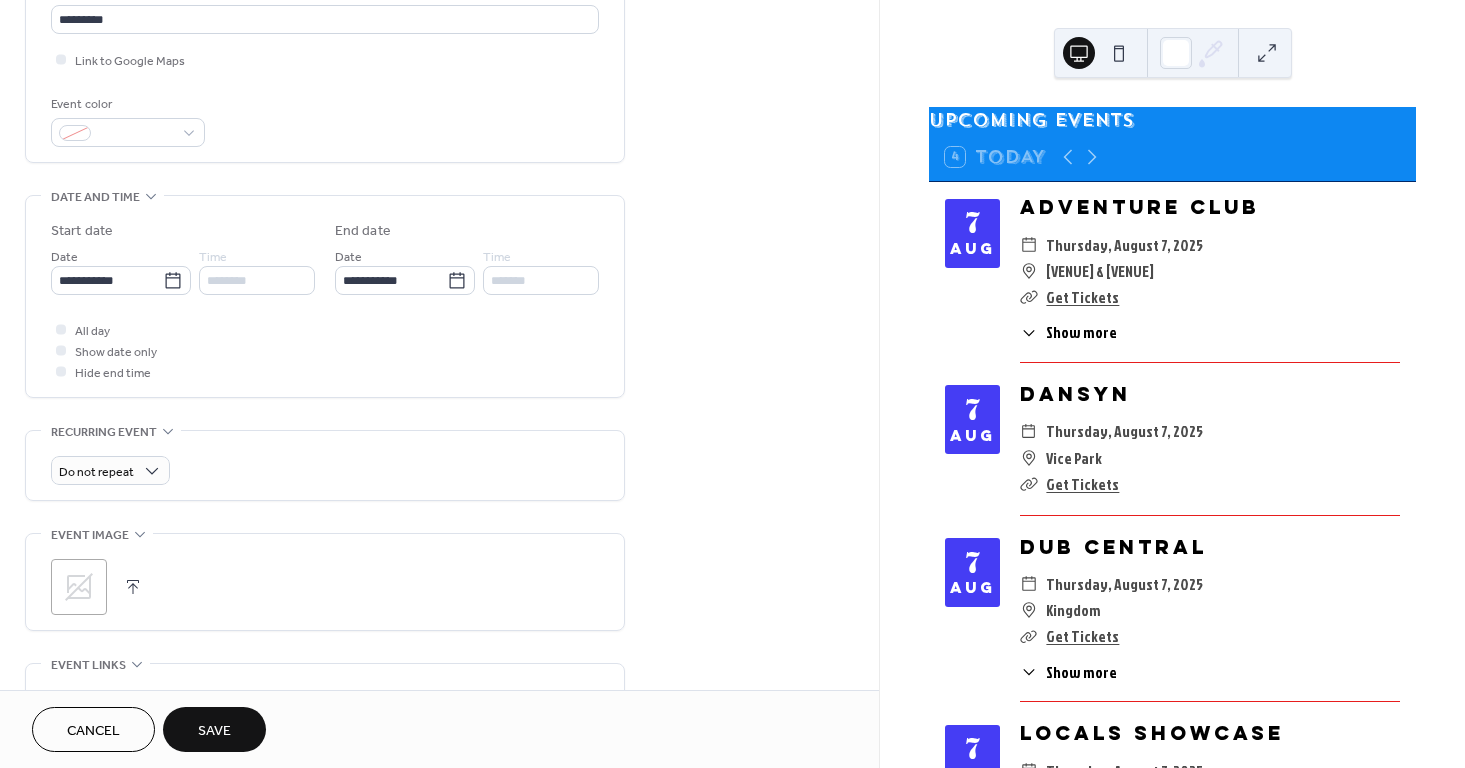 click on "**********" at bounding box center (325, 332) 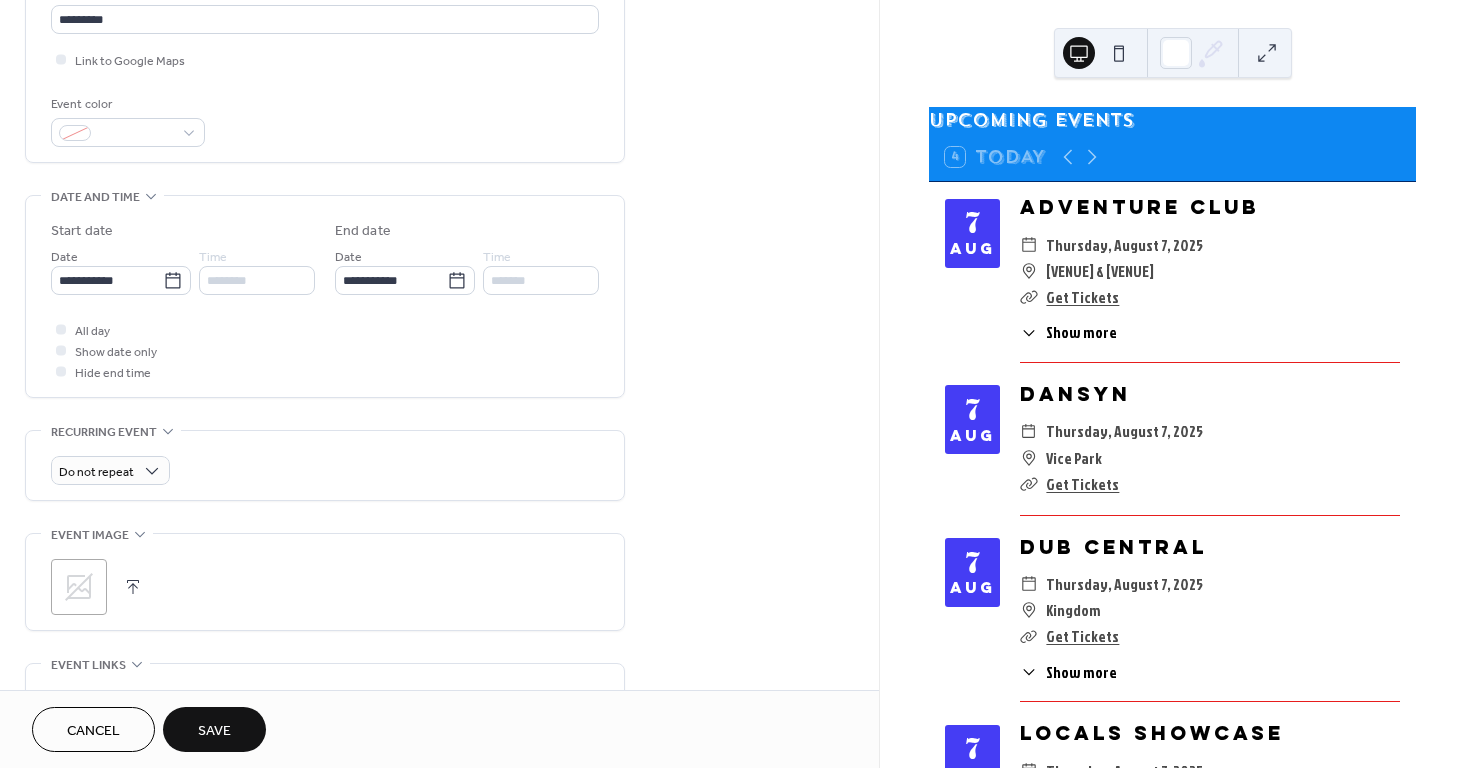 scroll, scrollTop: 796, scrollLeft: 0, axis: vertical 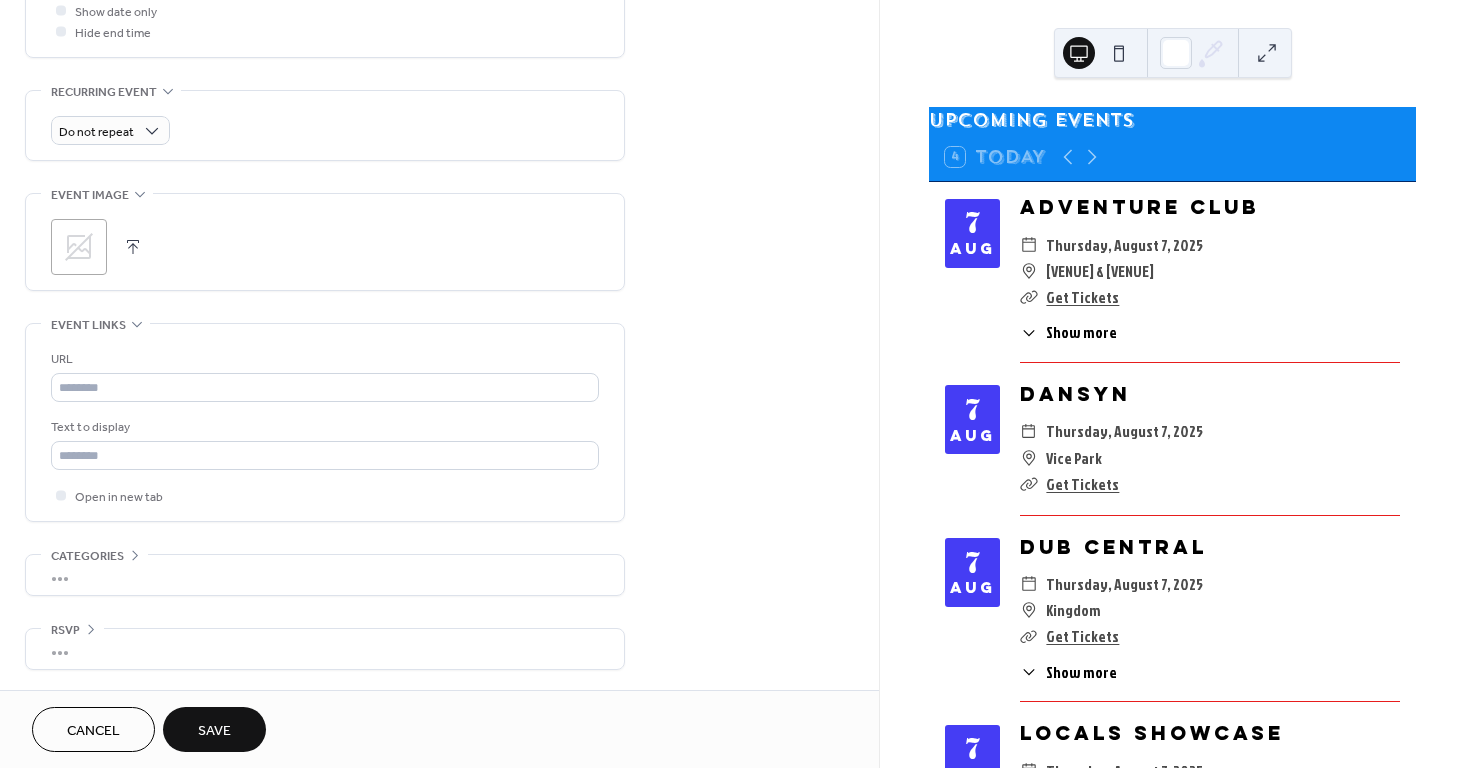 click at bounding box center (133, 247) 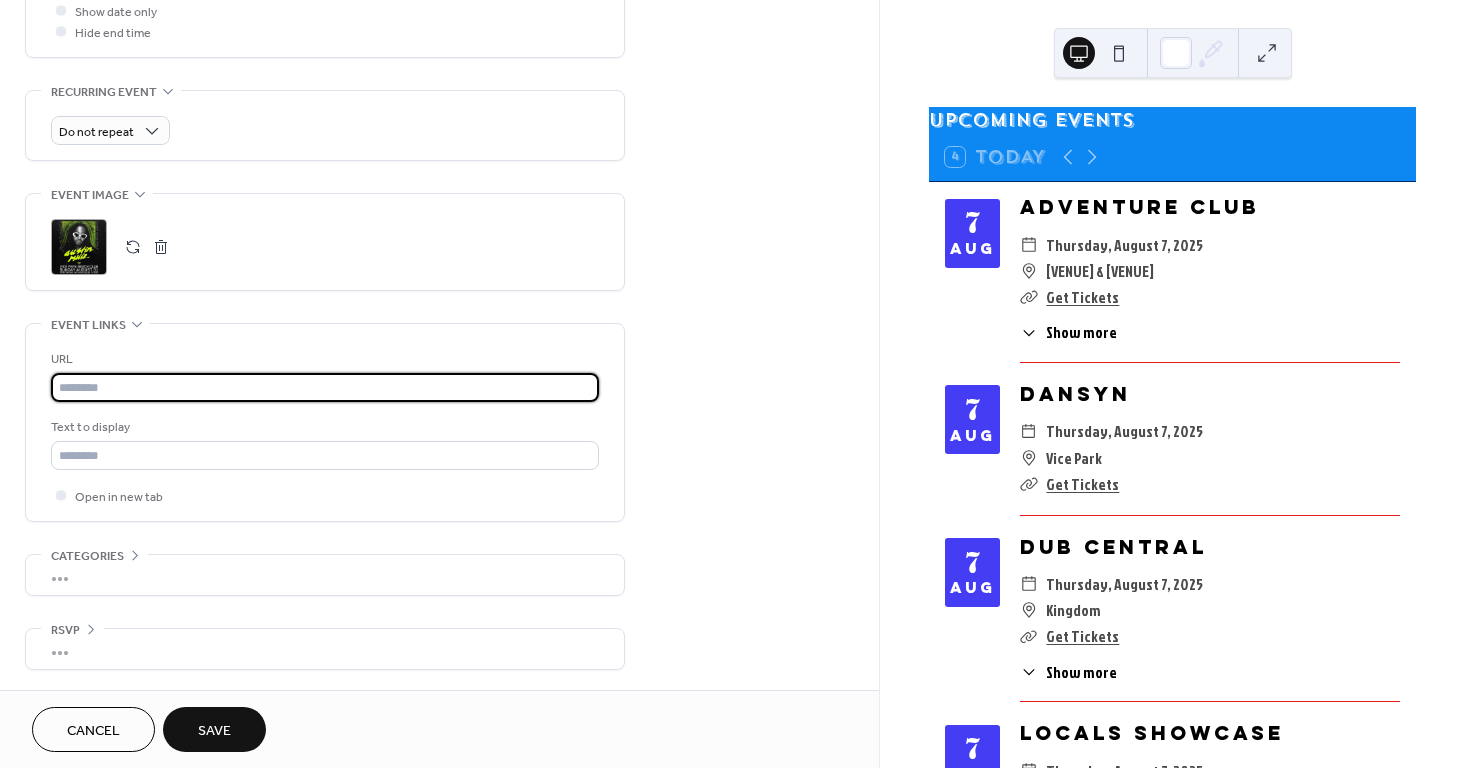 click at bounding box center [325, 387] 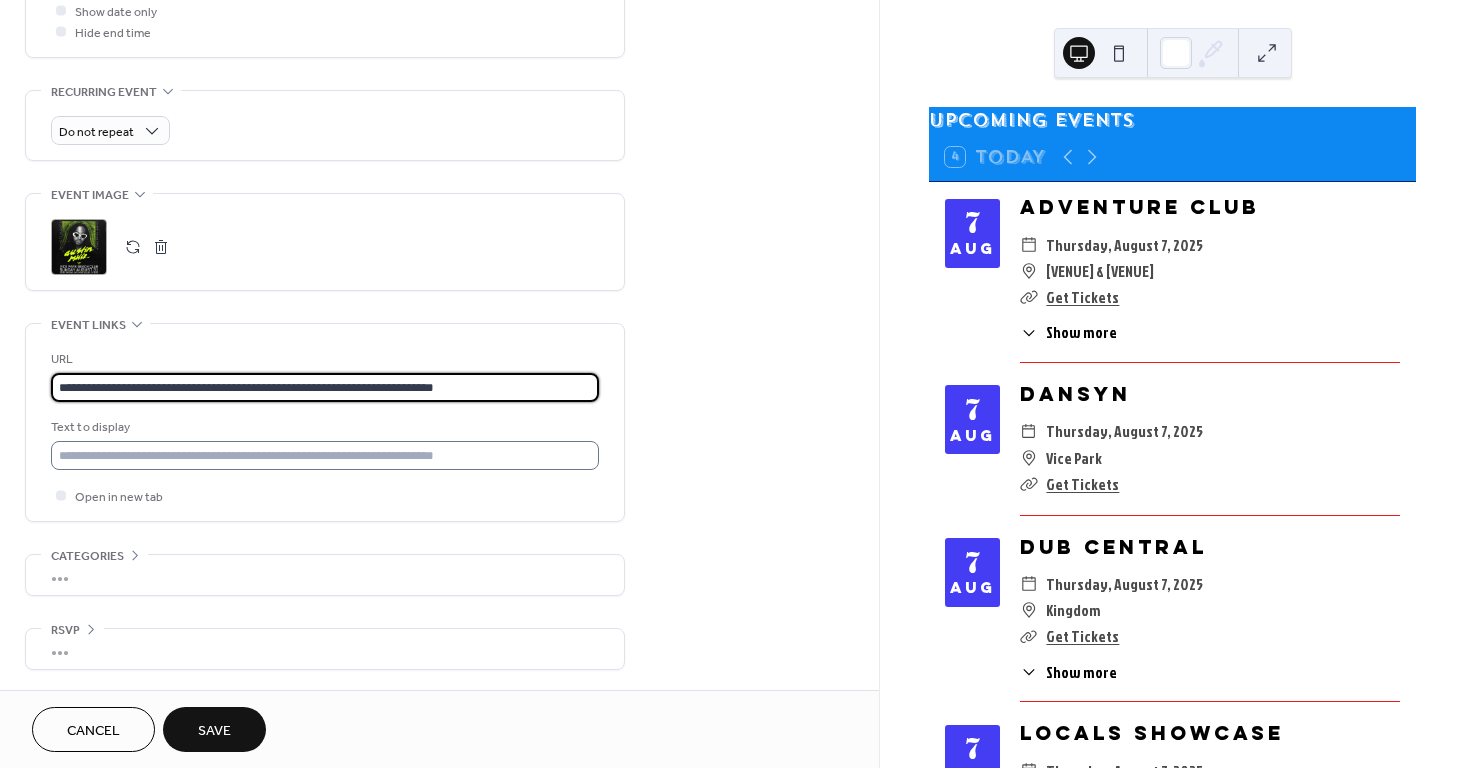 type on "**********" 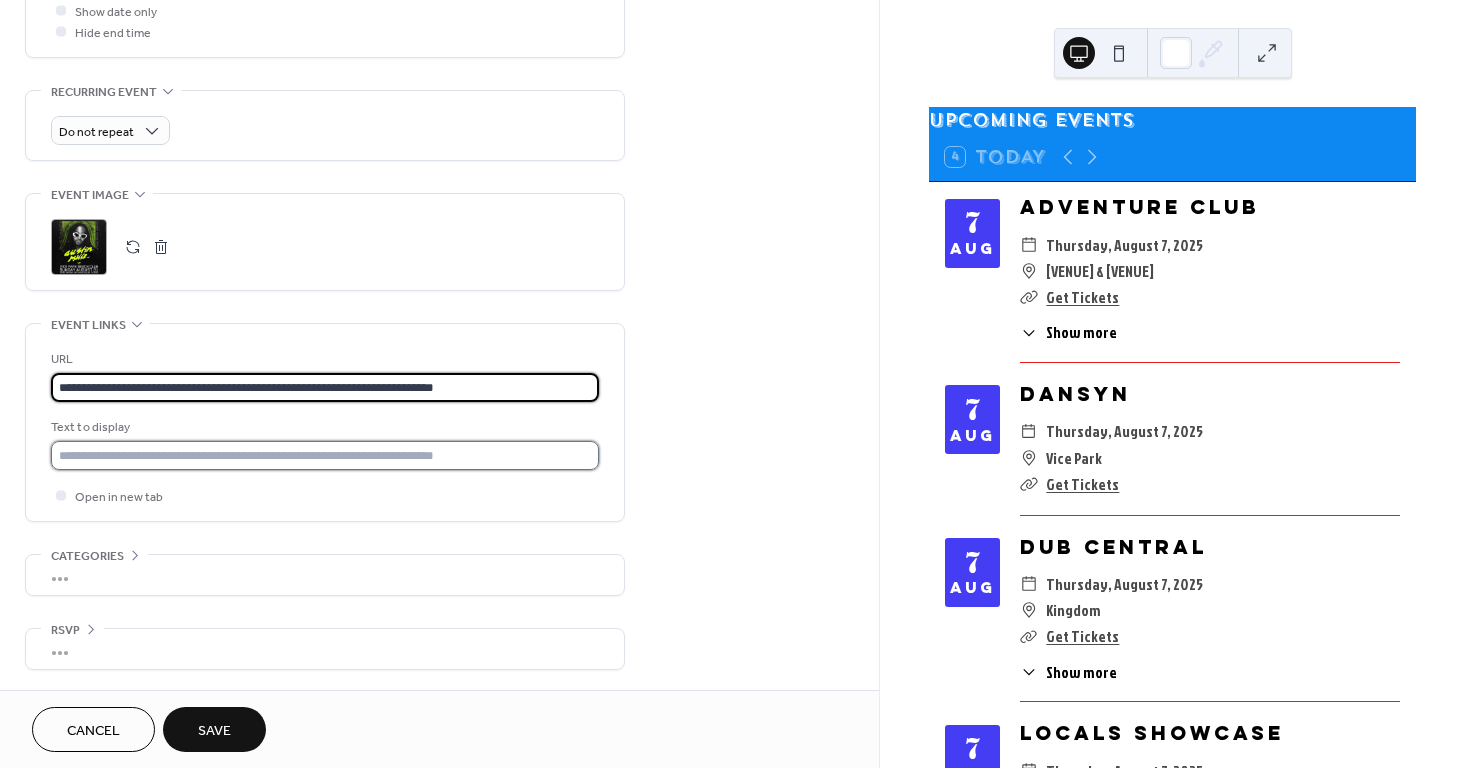 click at bounding box center (325, 455) 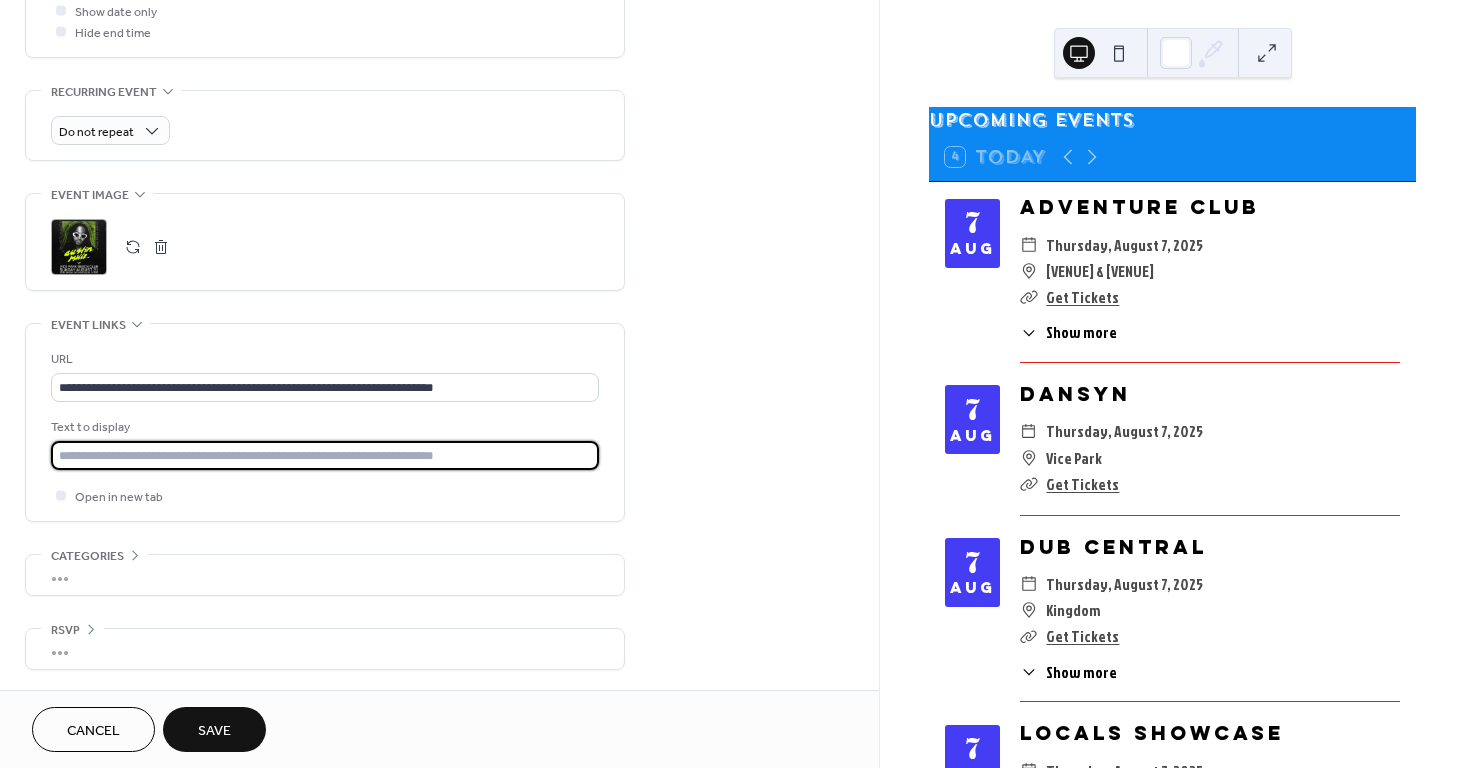 type on "**********" 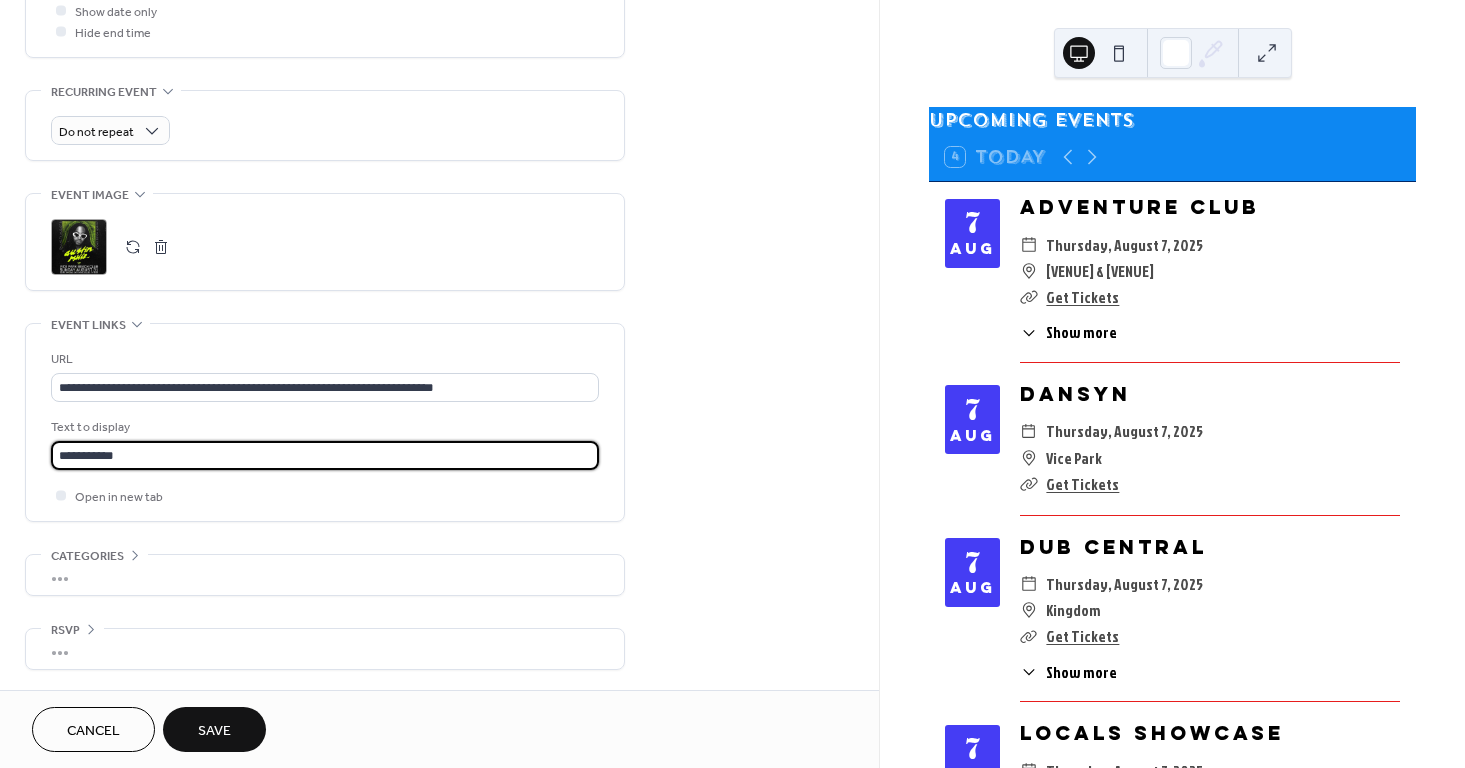 click on "Save" at bounding box center [214, 731] 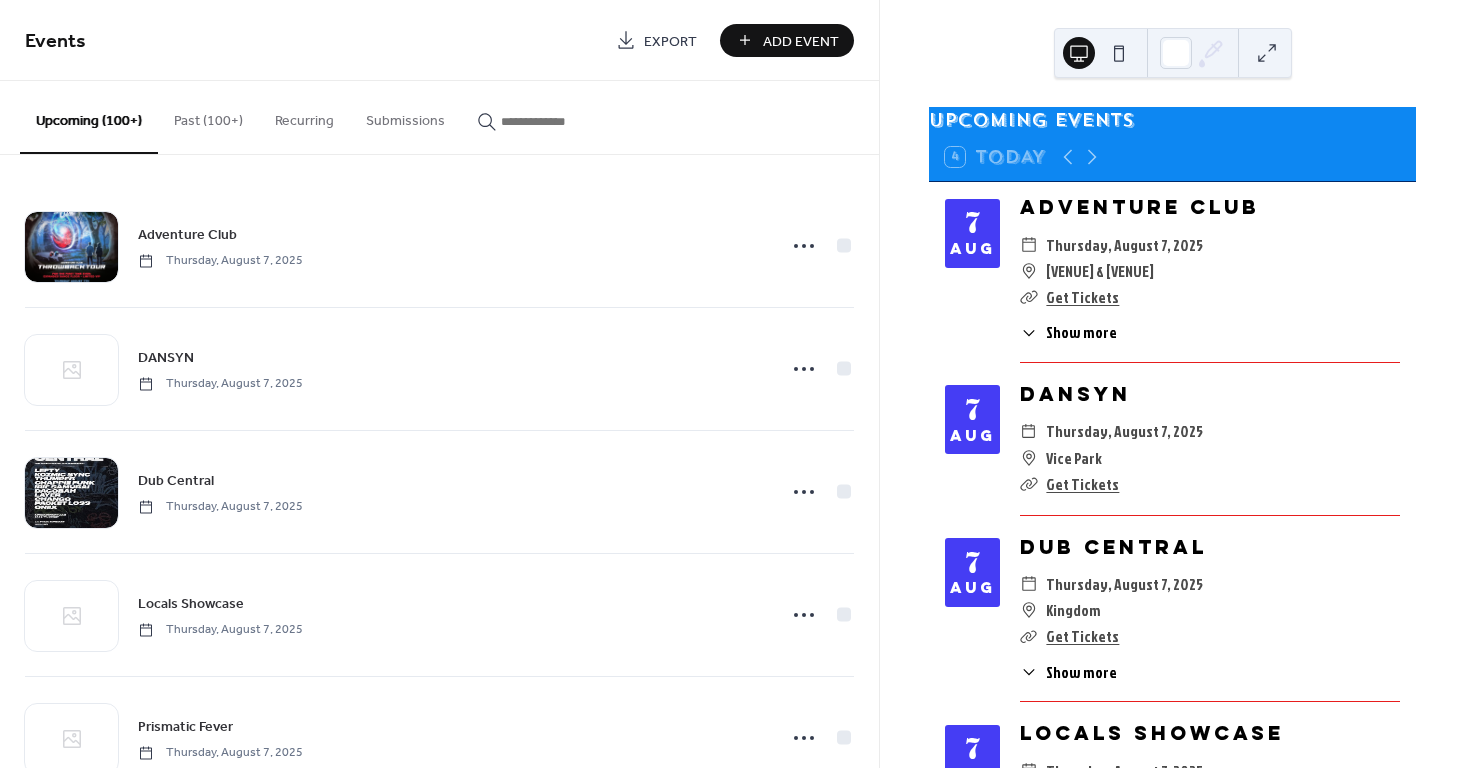 click on "Add Event" at bounding box center [801, 41] 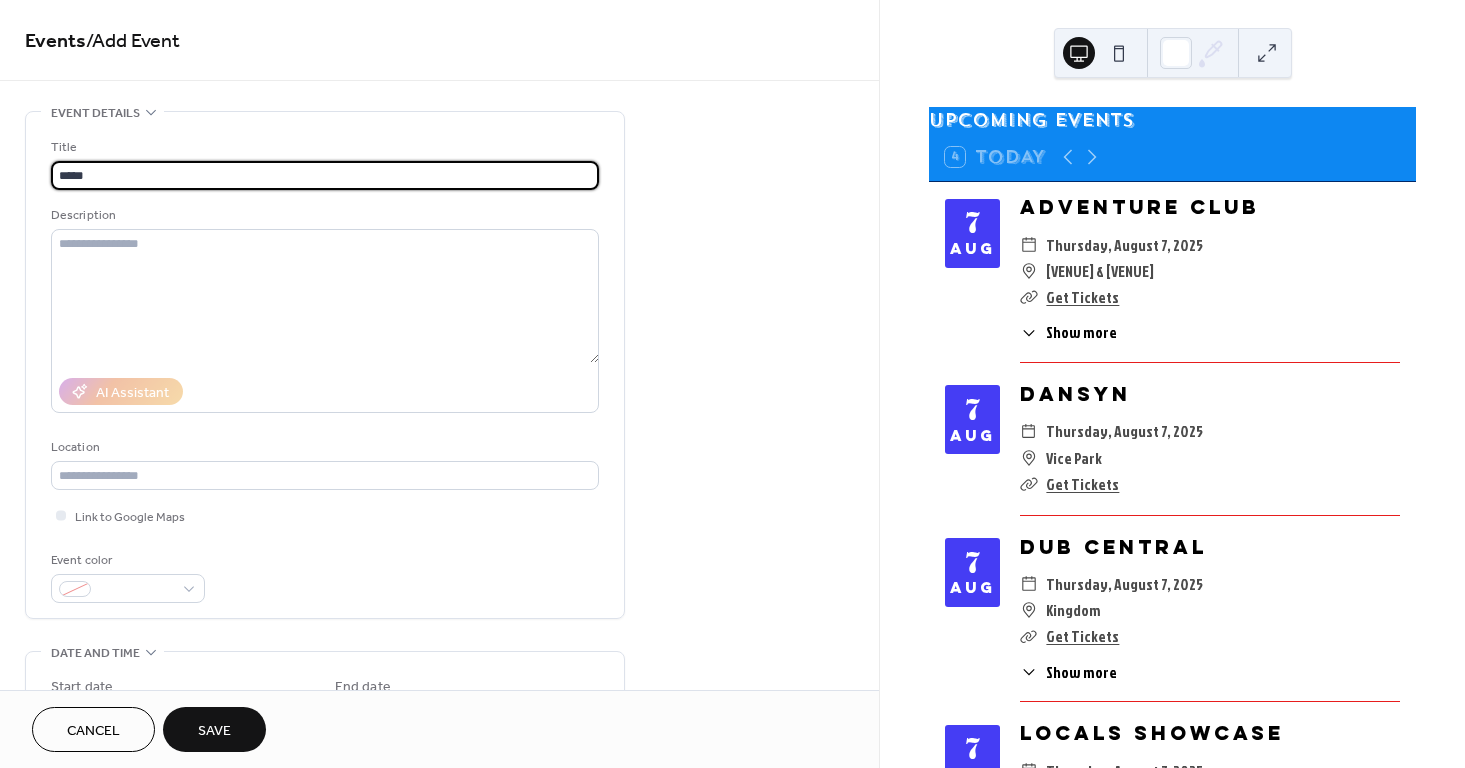 type on "*****" 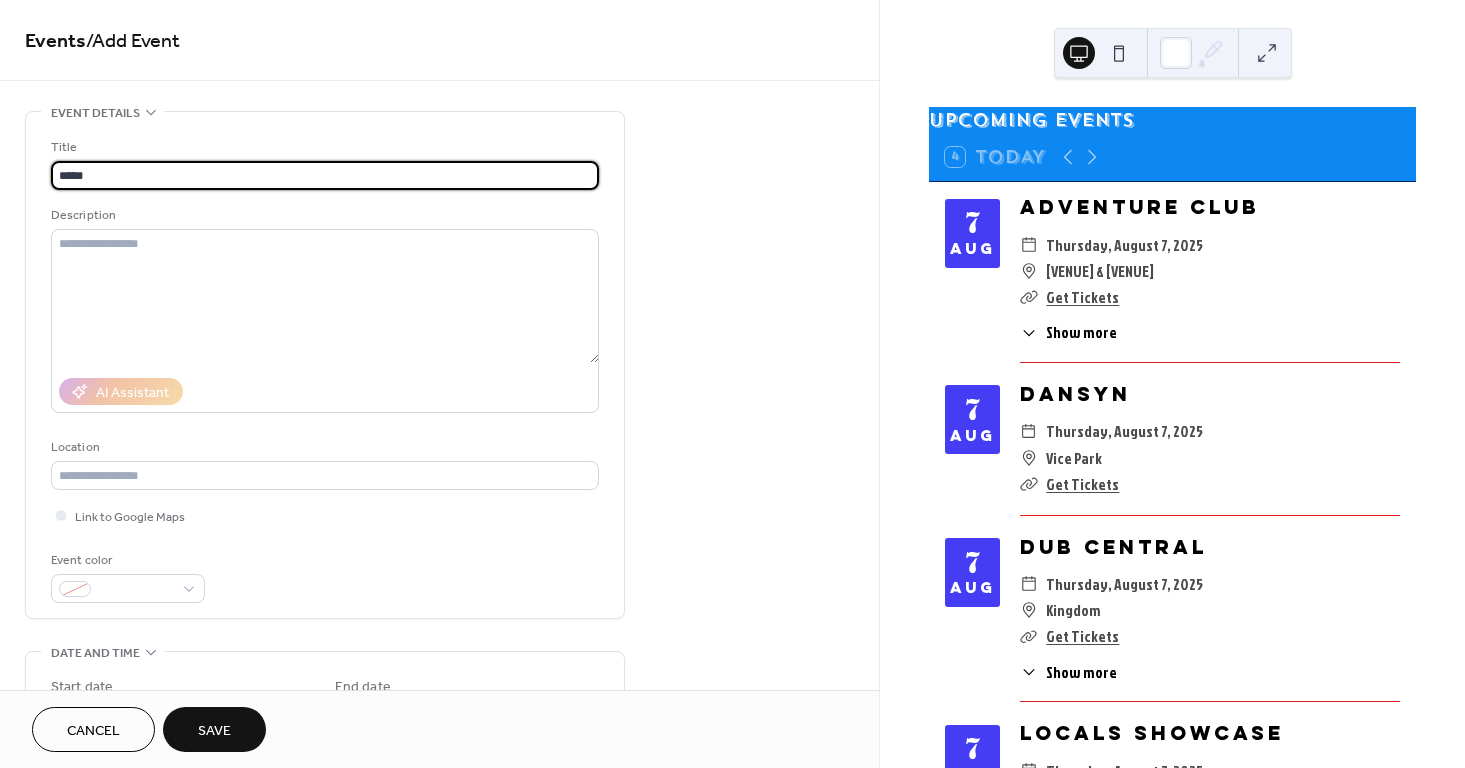 click on "Events  /  Add Event" at bounding box center (439, 40) 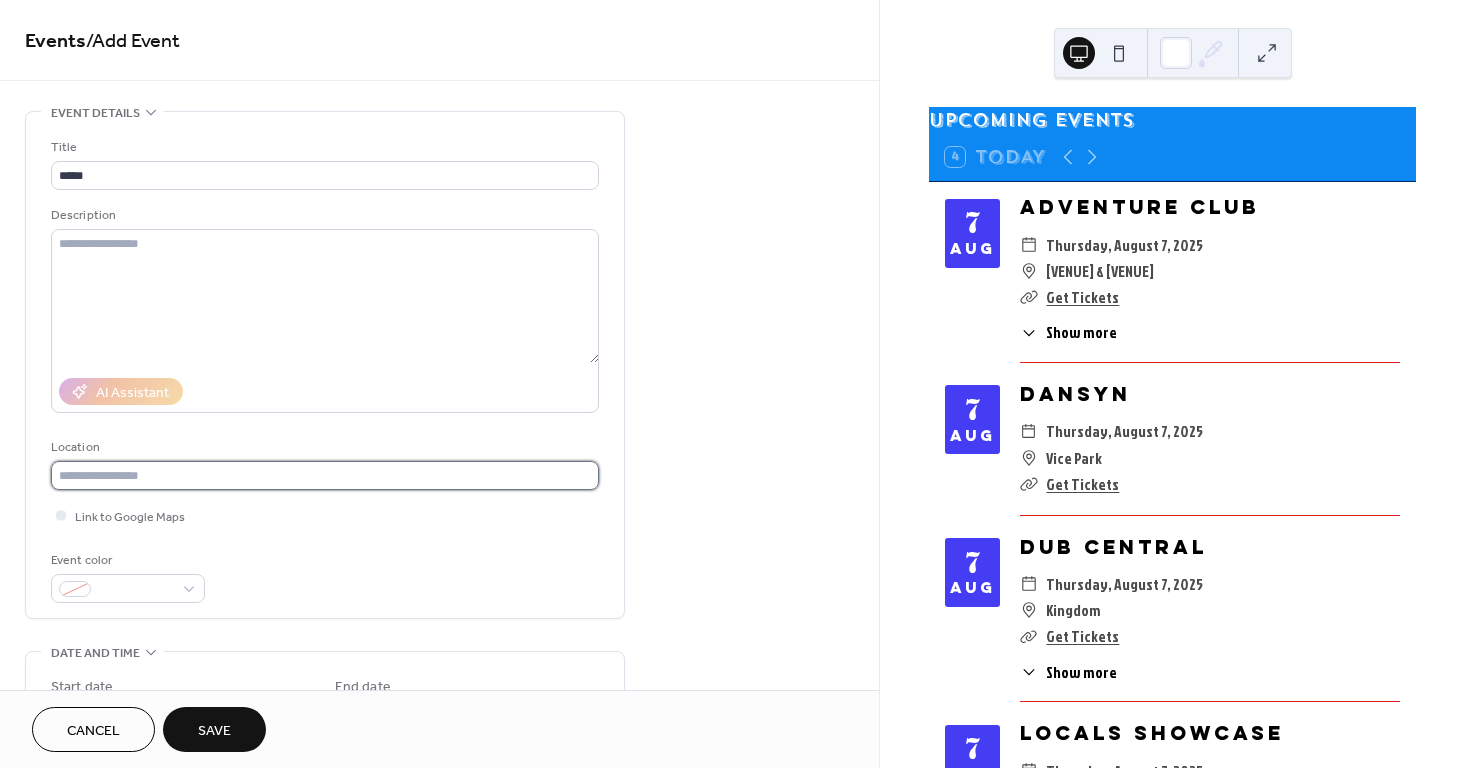 click at bounding box center [325, 475] 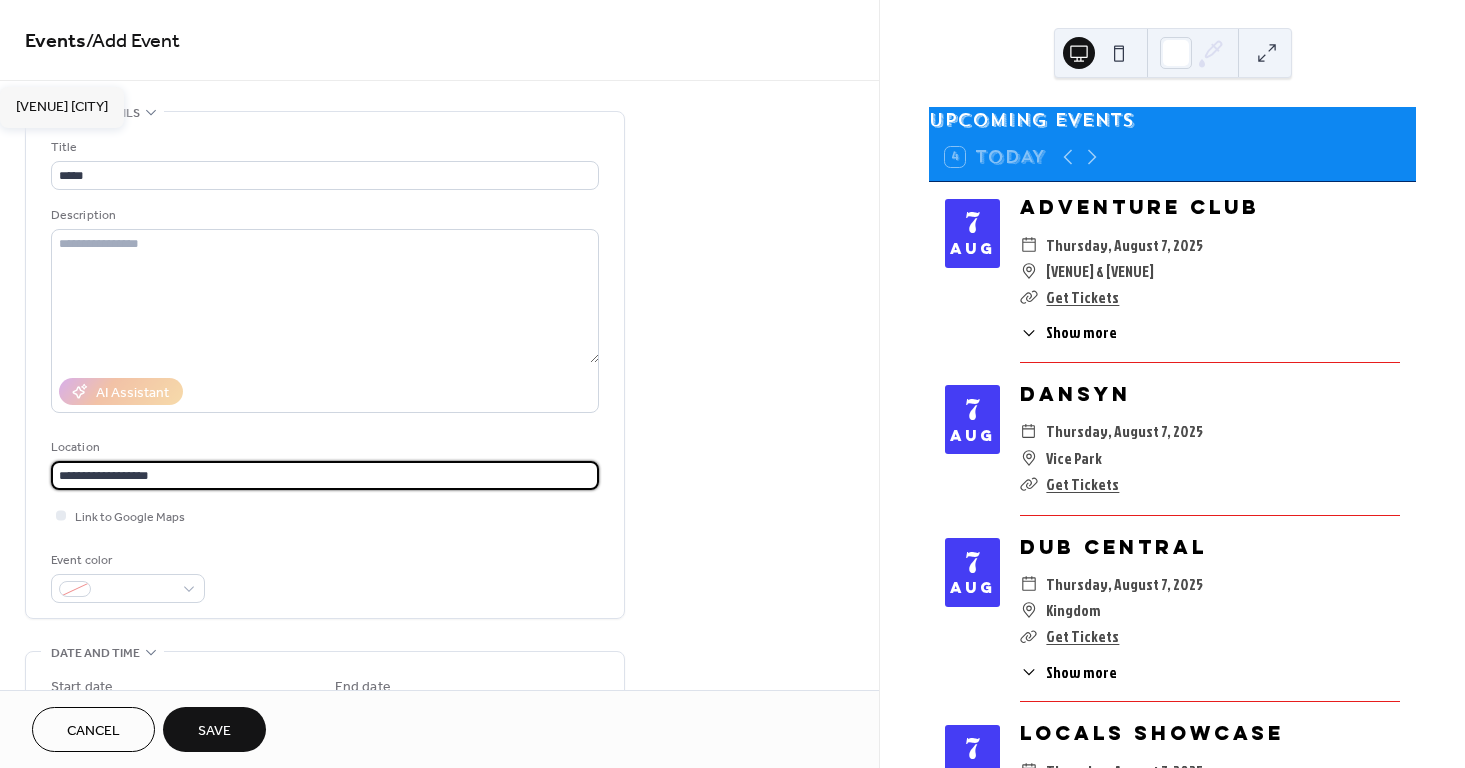 type on "**********" 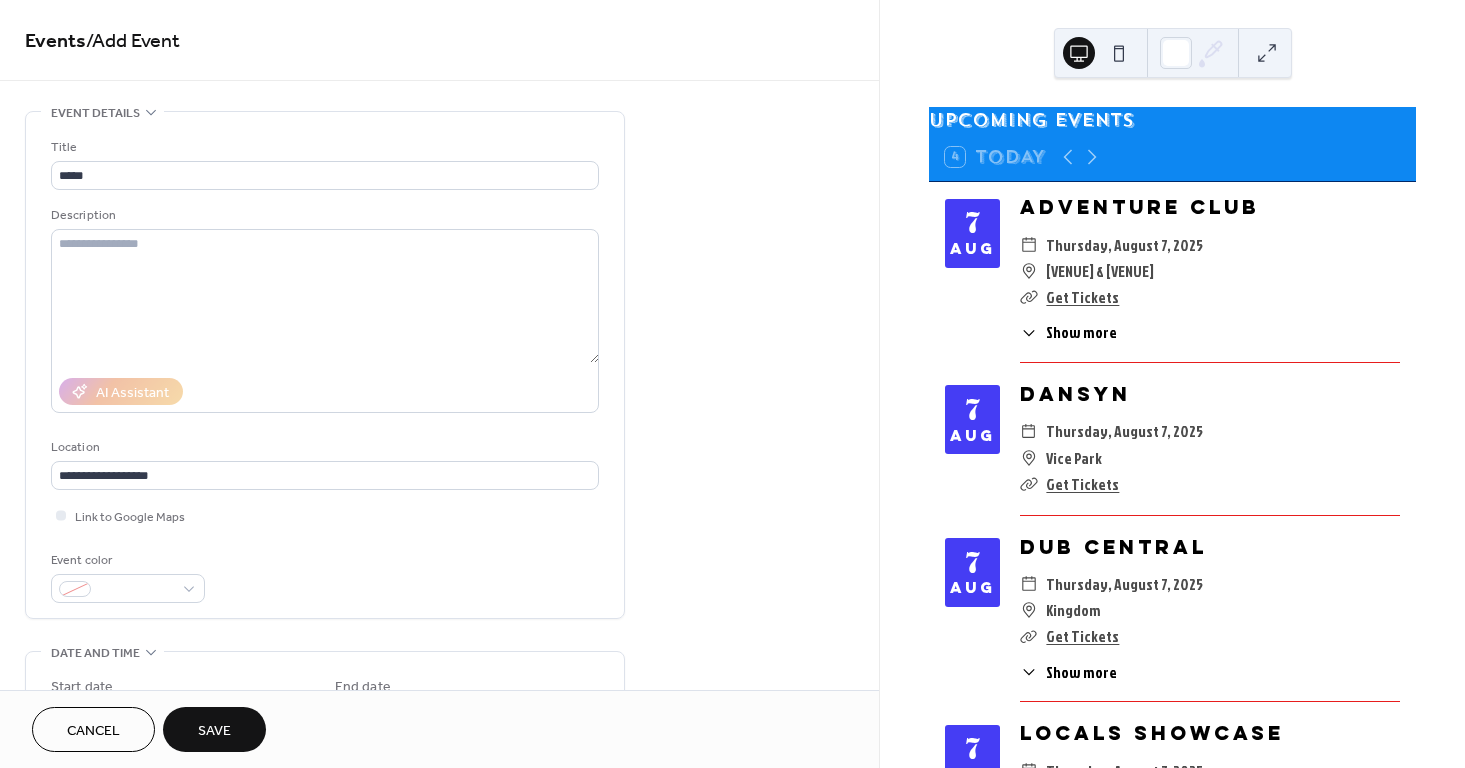 click on "Event color" at bounding box center (325, 576) 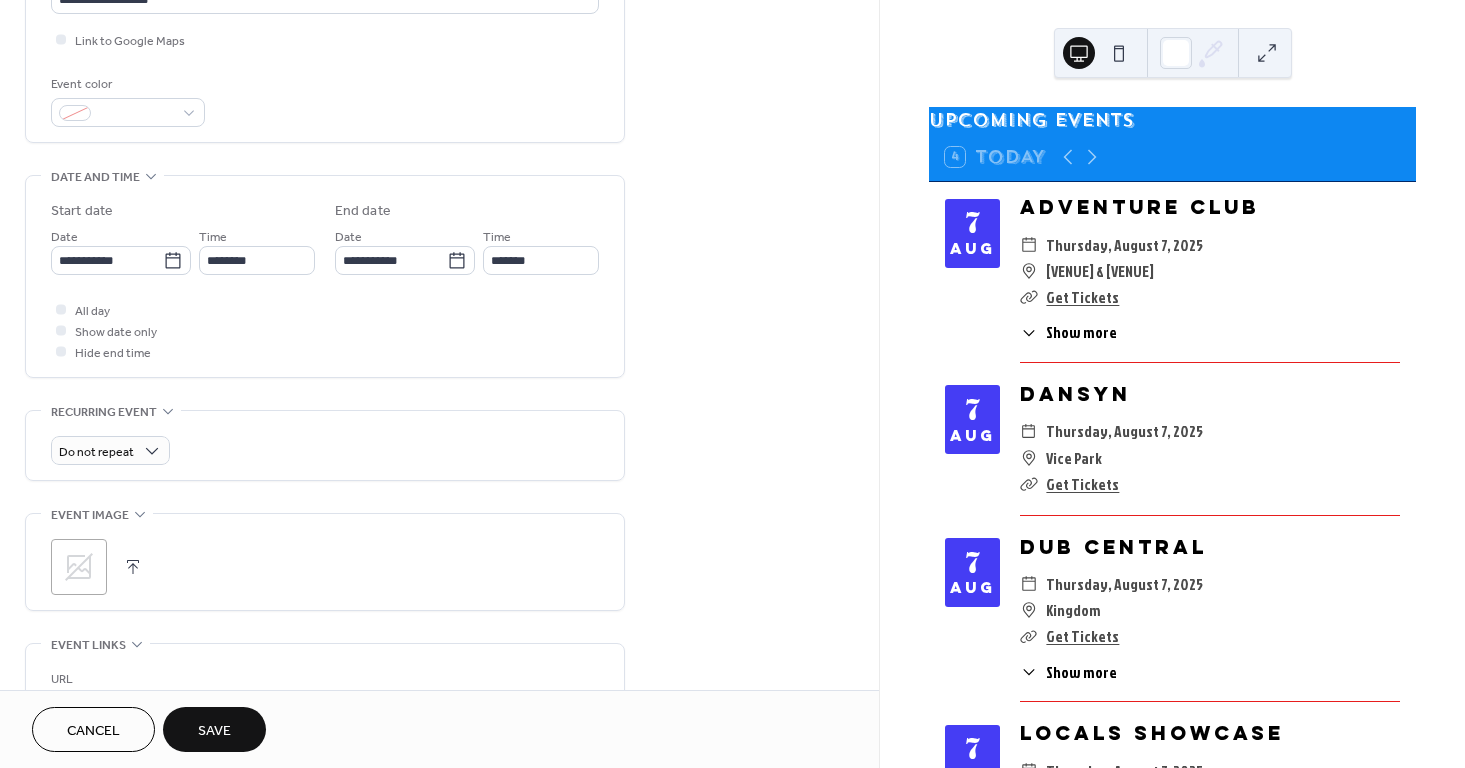 scroll, scrollTop: 483, scrollLeft: 0, axis: vertical 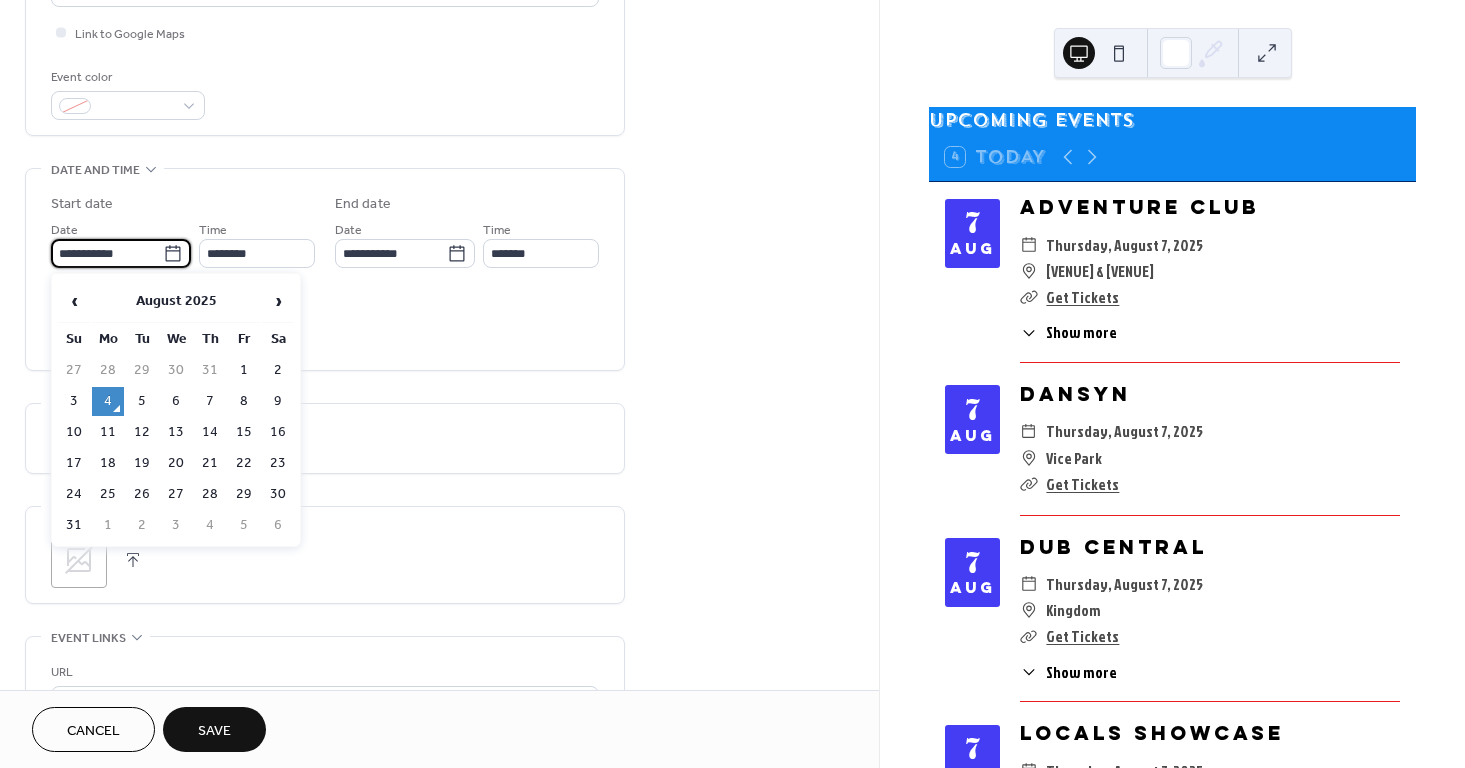 click on "**********" at bounding box center (107, 253) 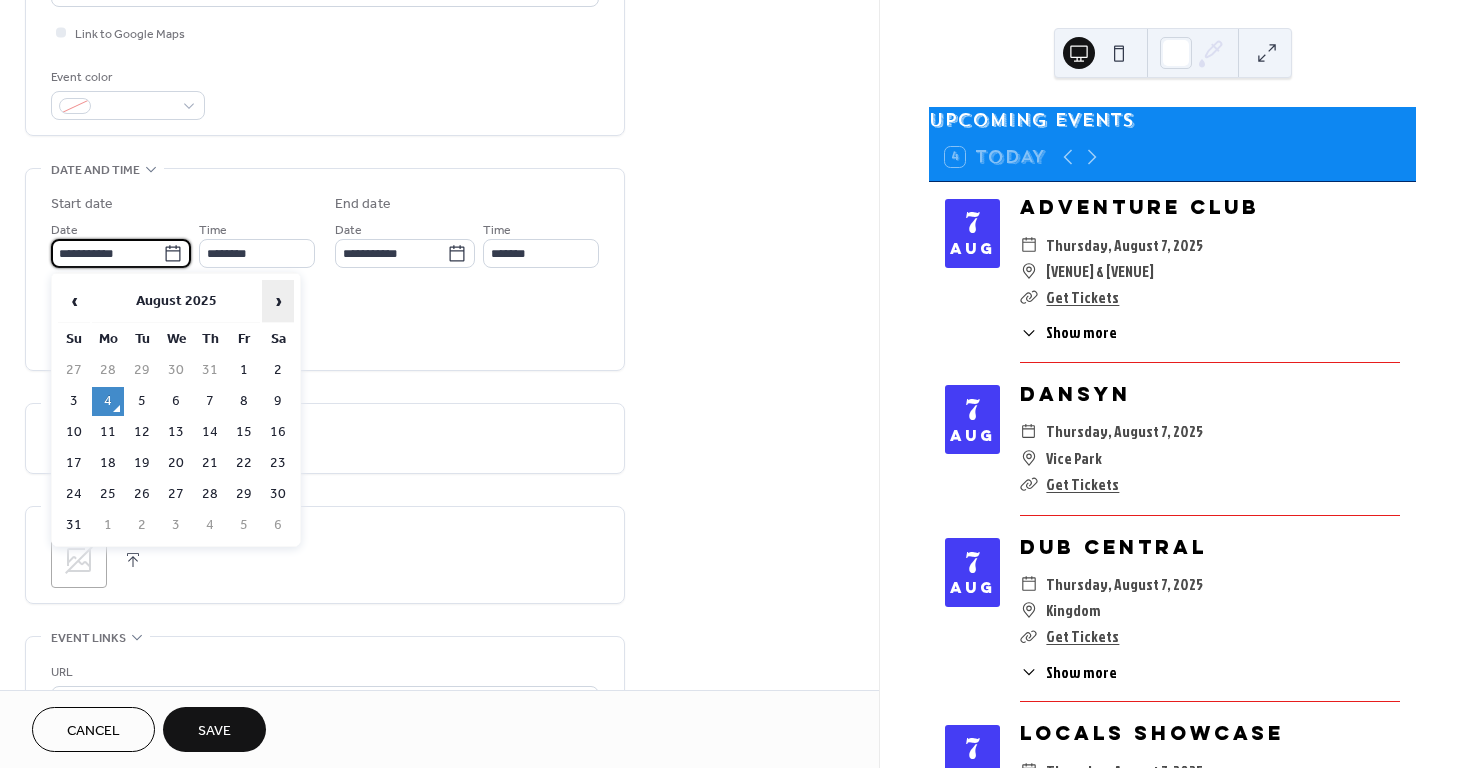 click on "›" at bounding box center [278, 301] 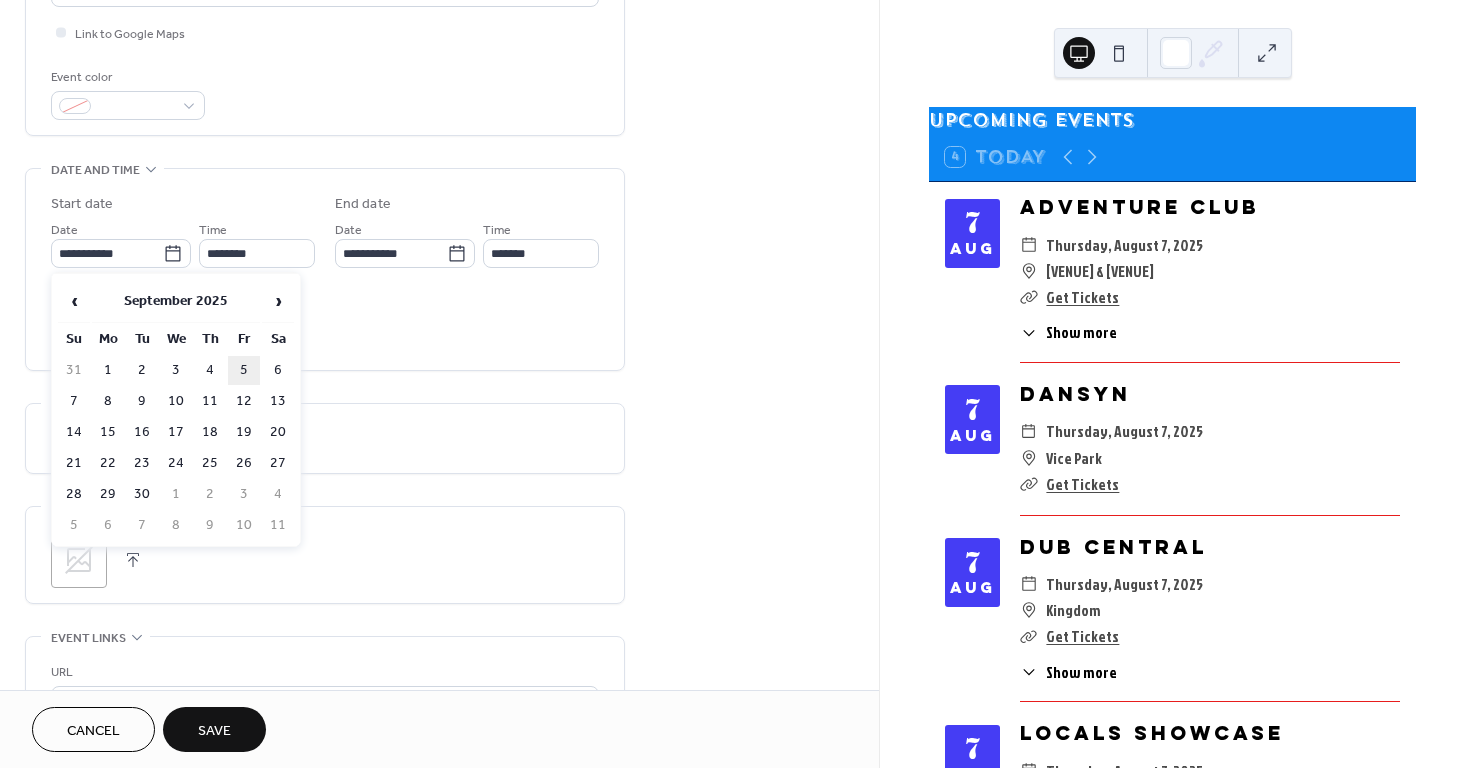 click on "5" at bounding box center [244, 370] 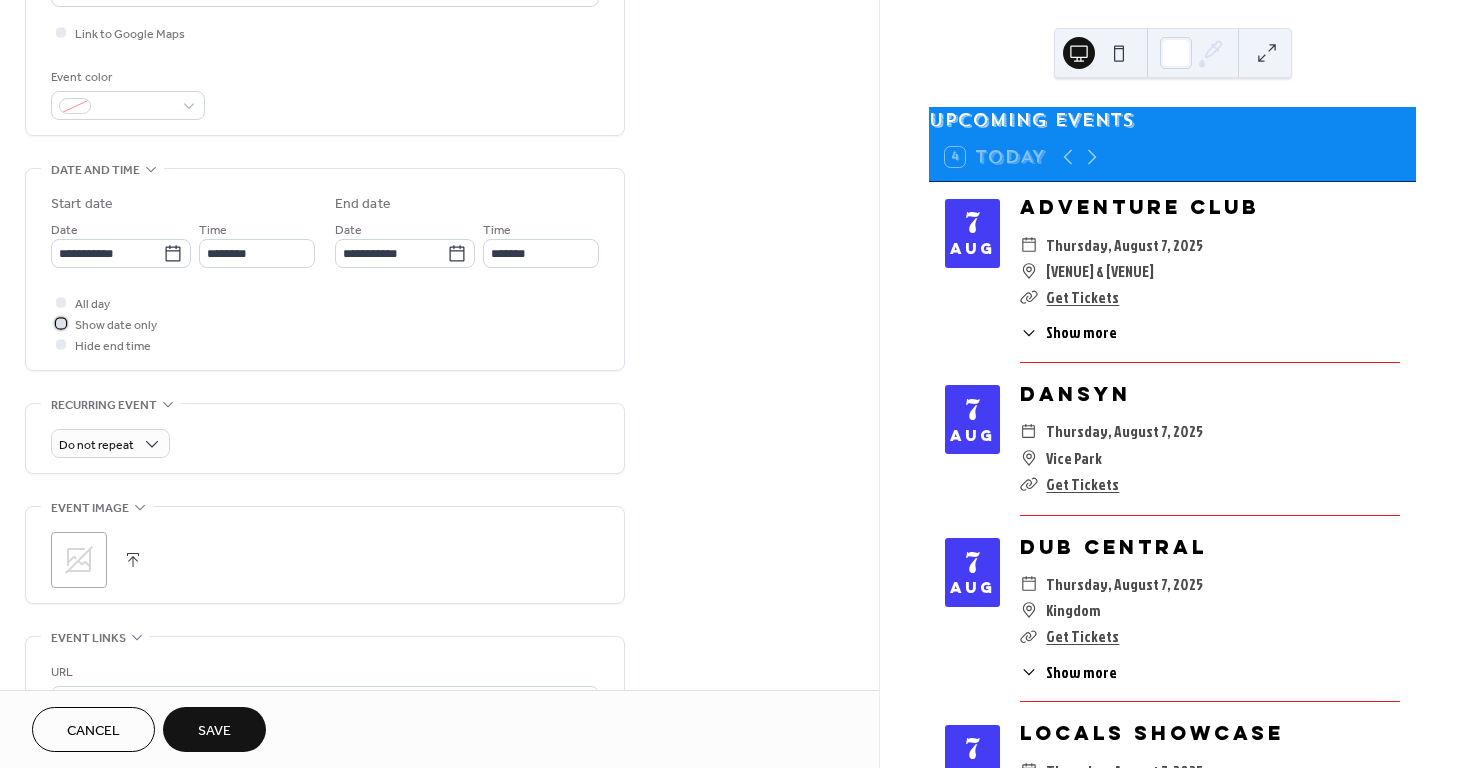 click on "Show date only" at bounding box center (116, 325) 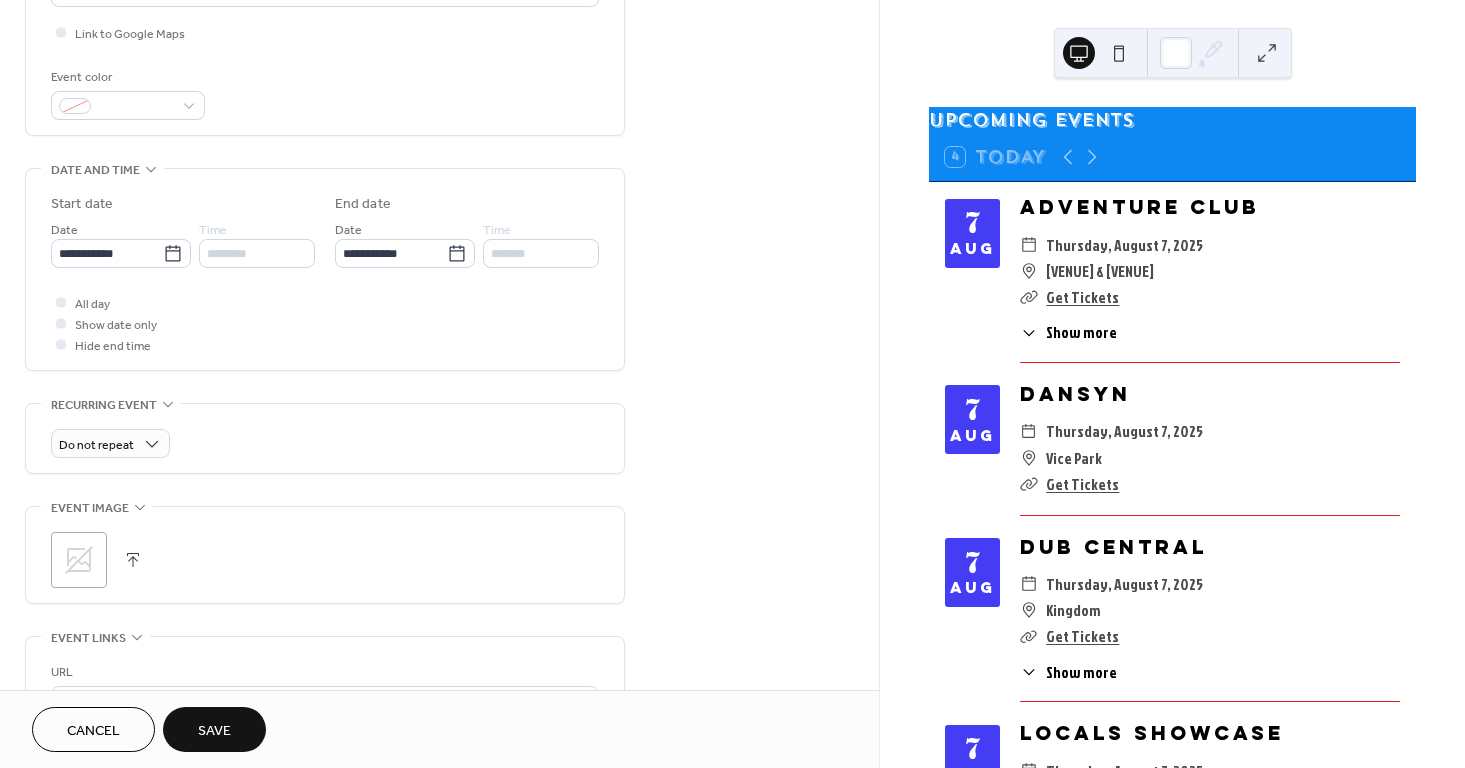 click on "Do not repeat" at bounding box center [325, 438] 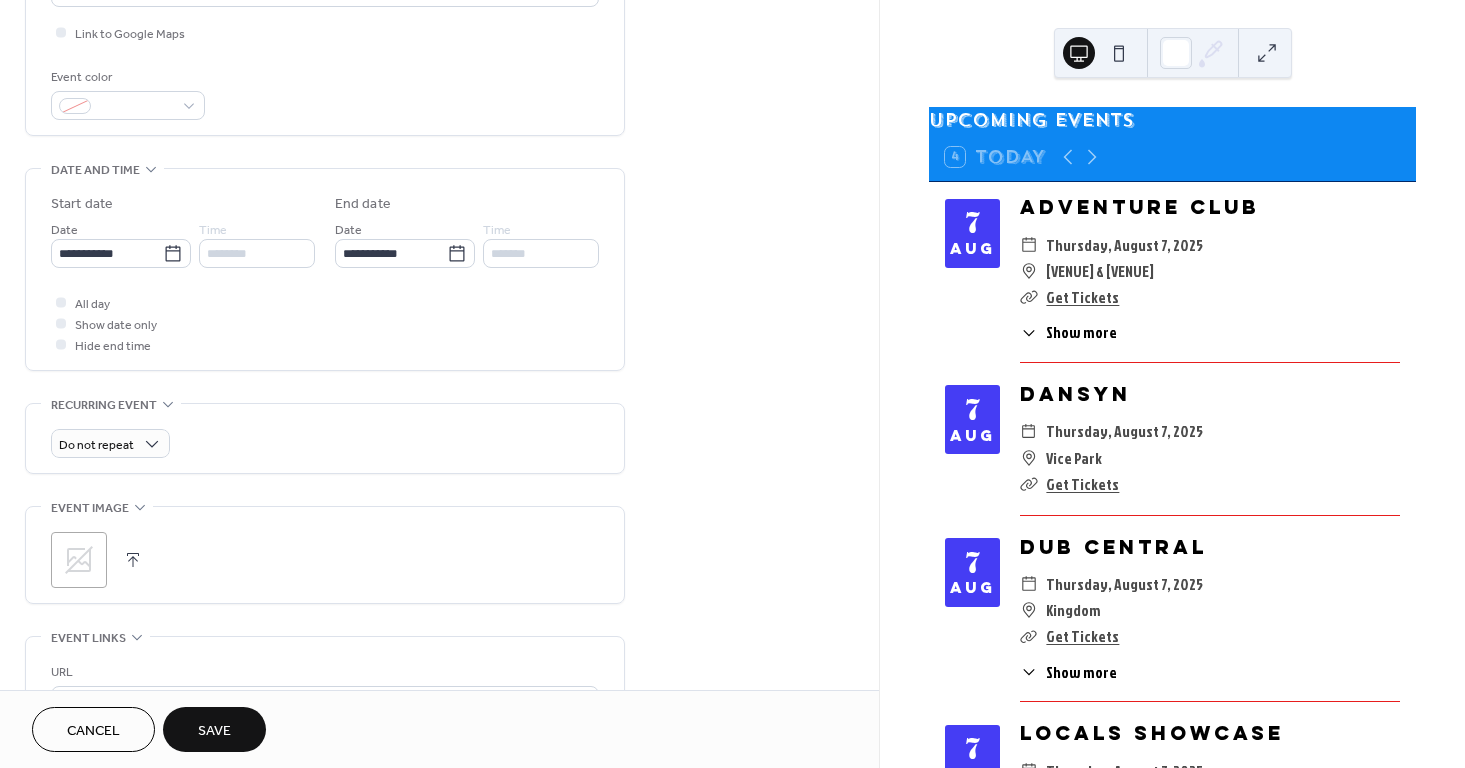 scroll, scrollTop: 710, scrollLeft: 0, axis: vertical 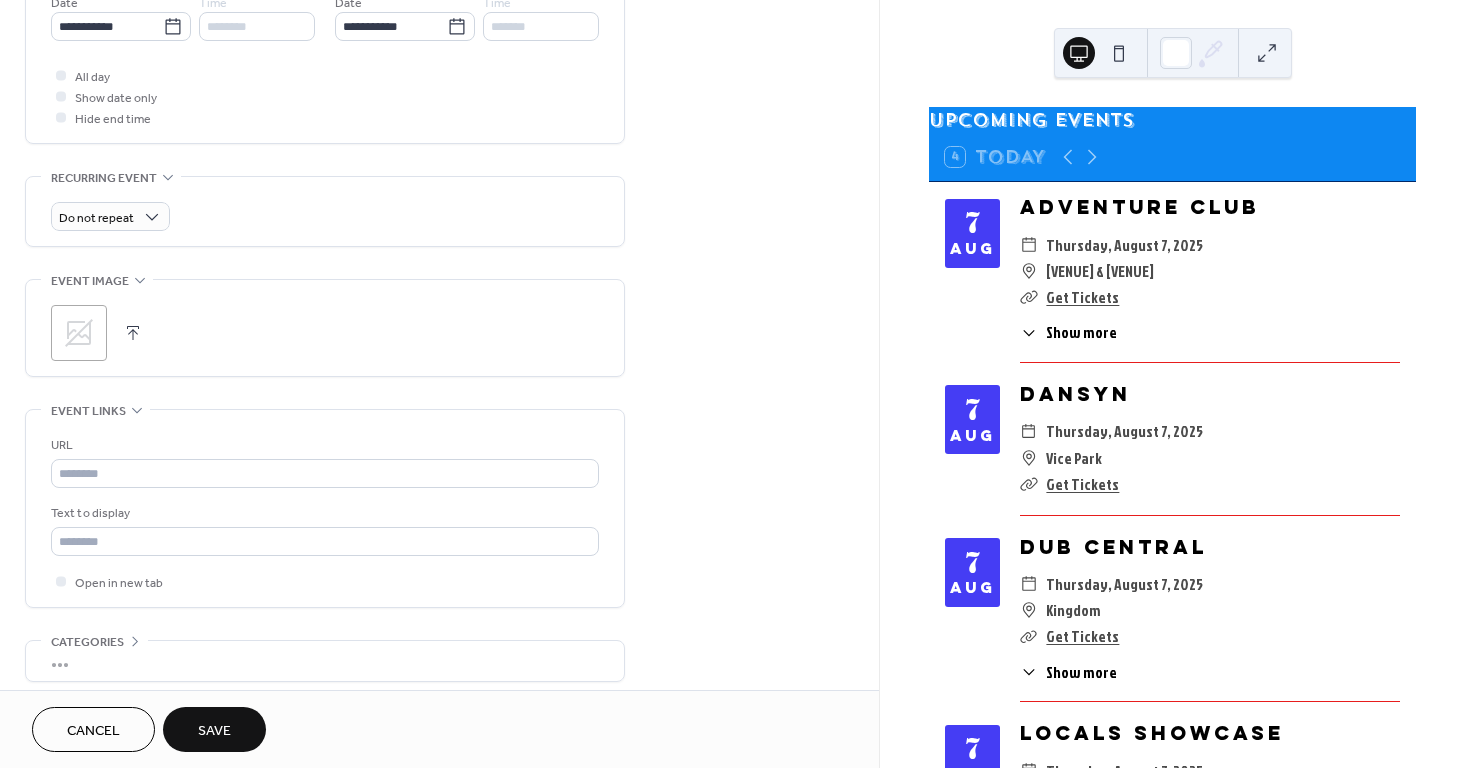 click at bounding box center (133, 333) 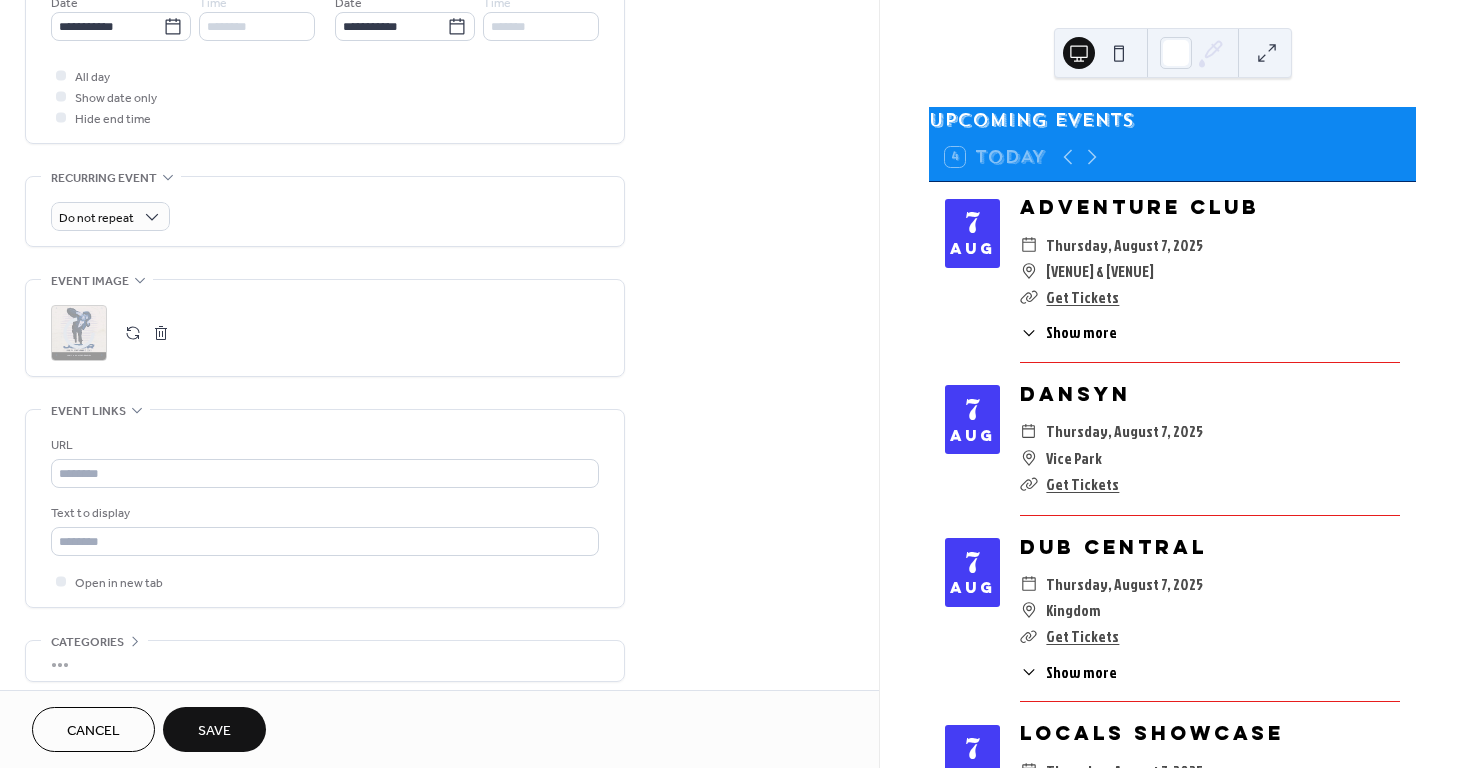 scroll, scrollTop: 796, scrollLeft: 0, axis: vertical 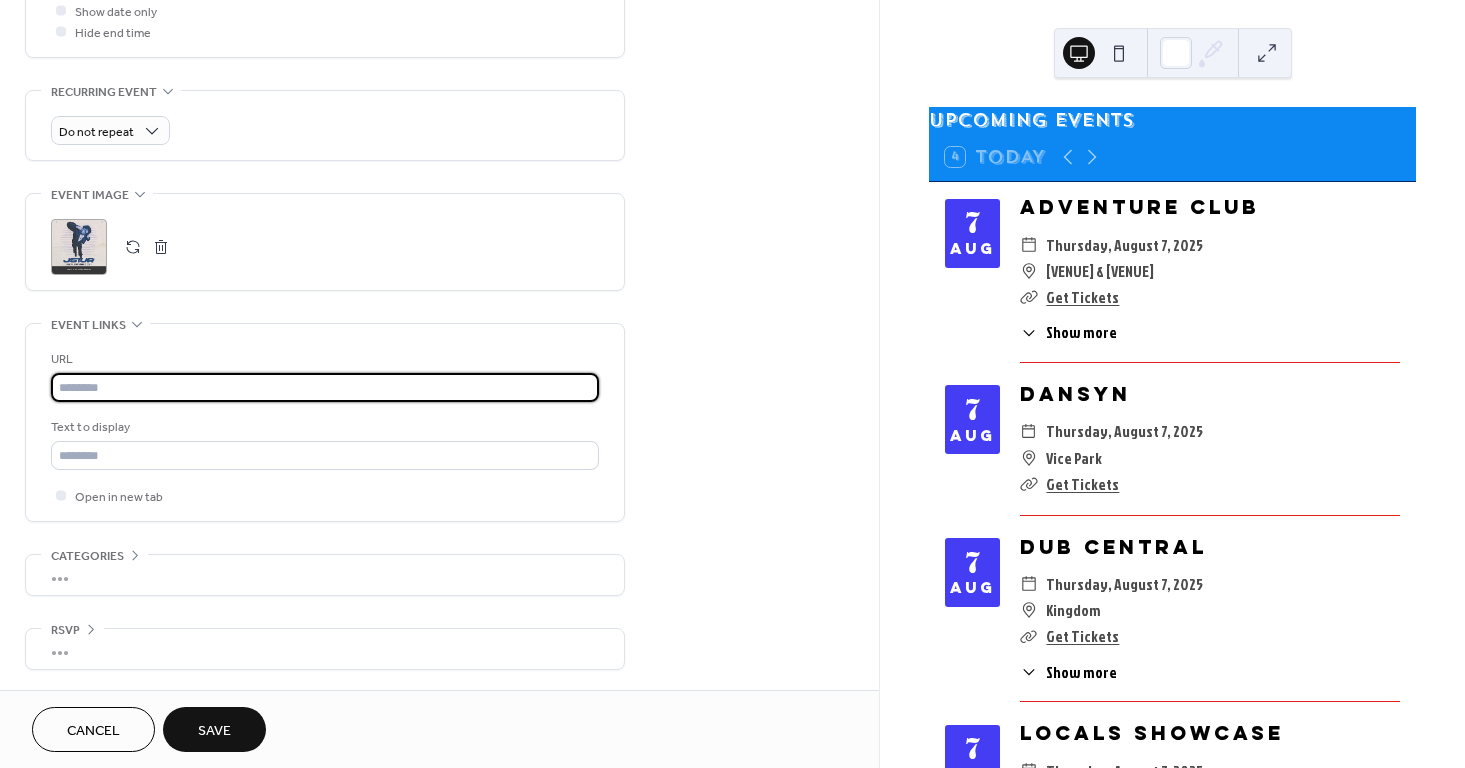 click at bounding box center [325, 387] 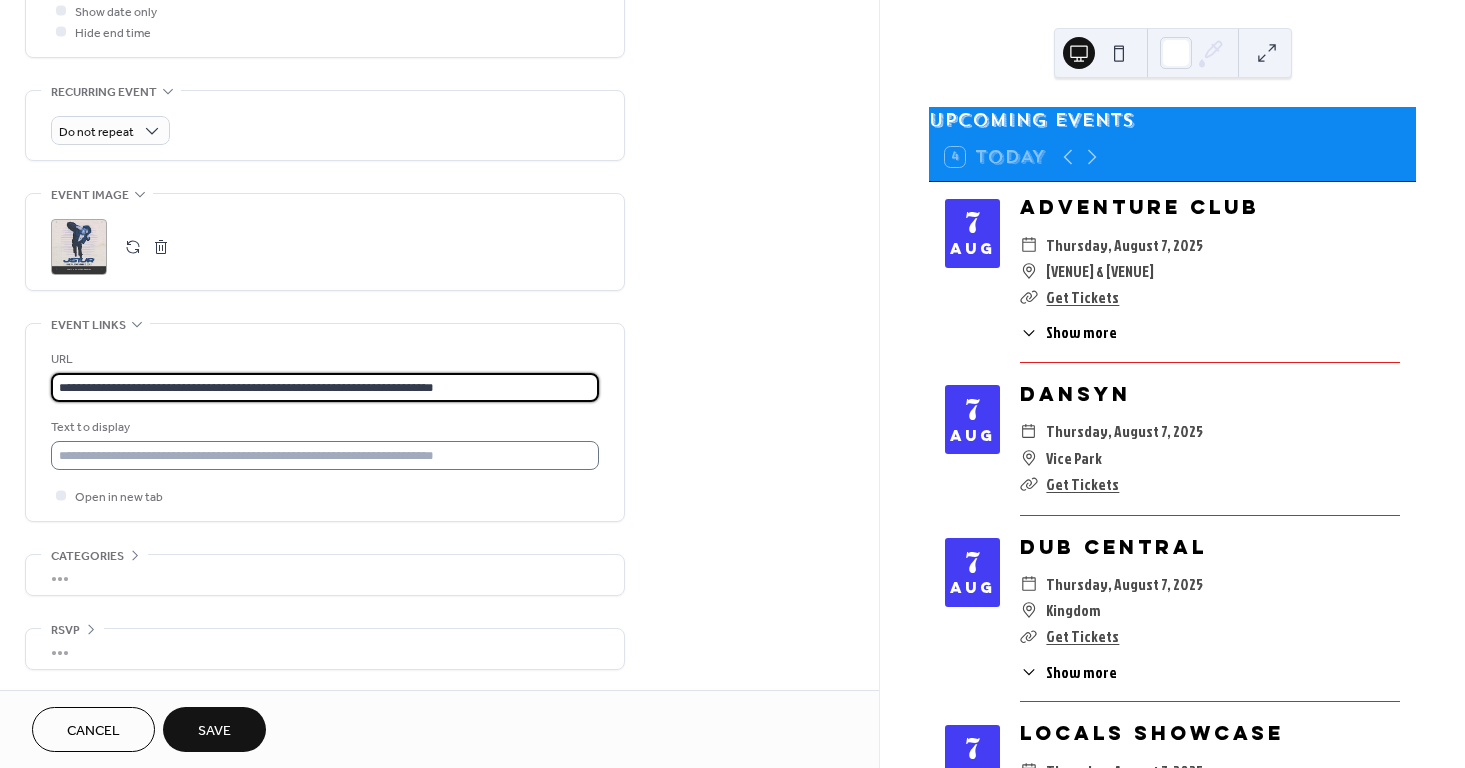 type on "**********" 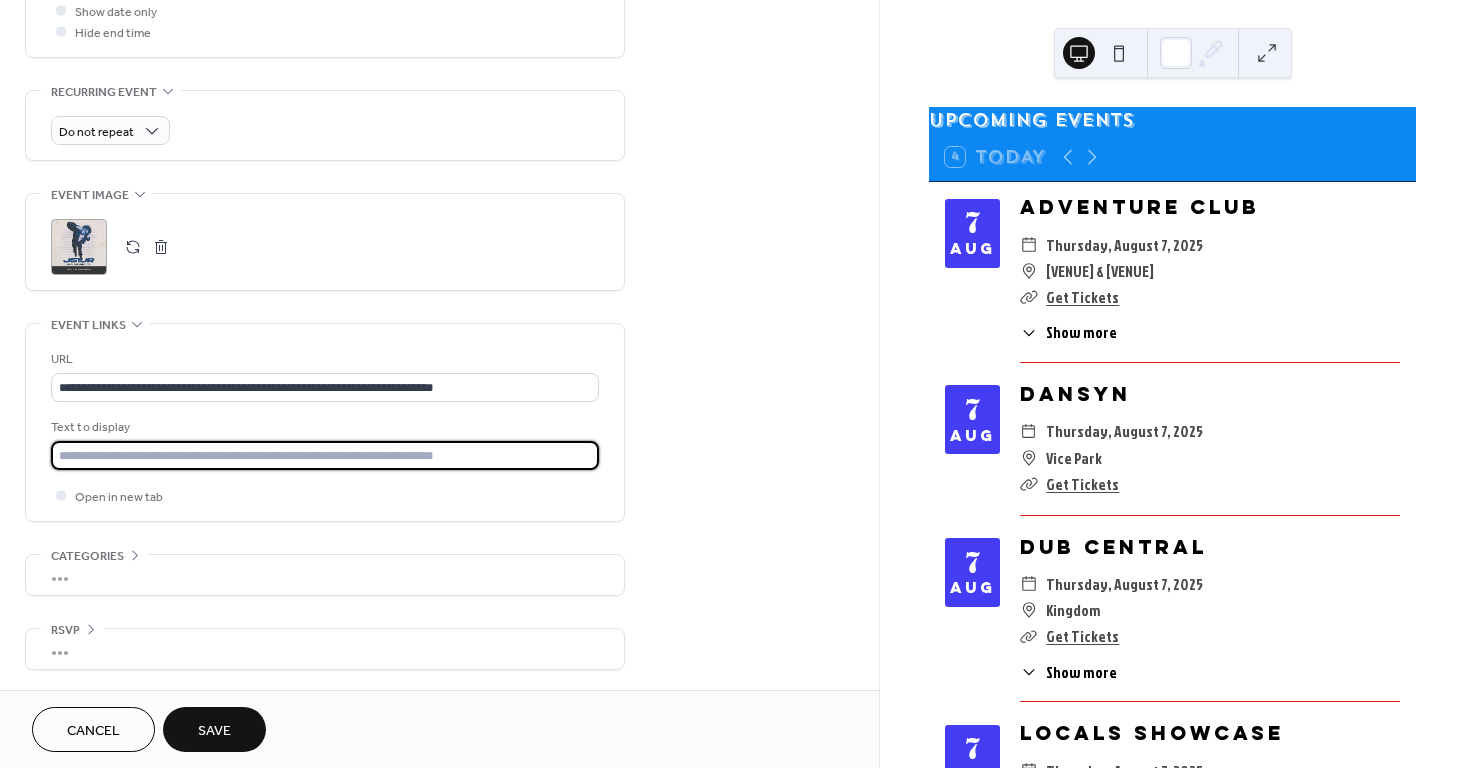 click at bounding box center (325, 455) 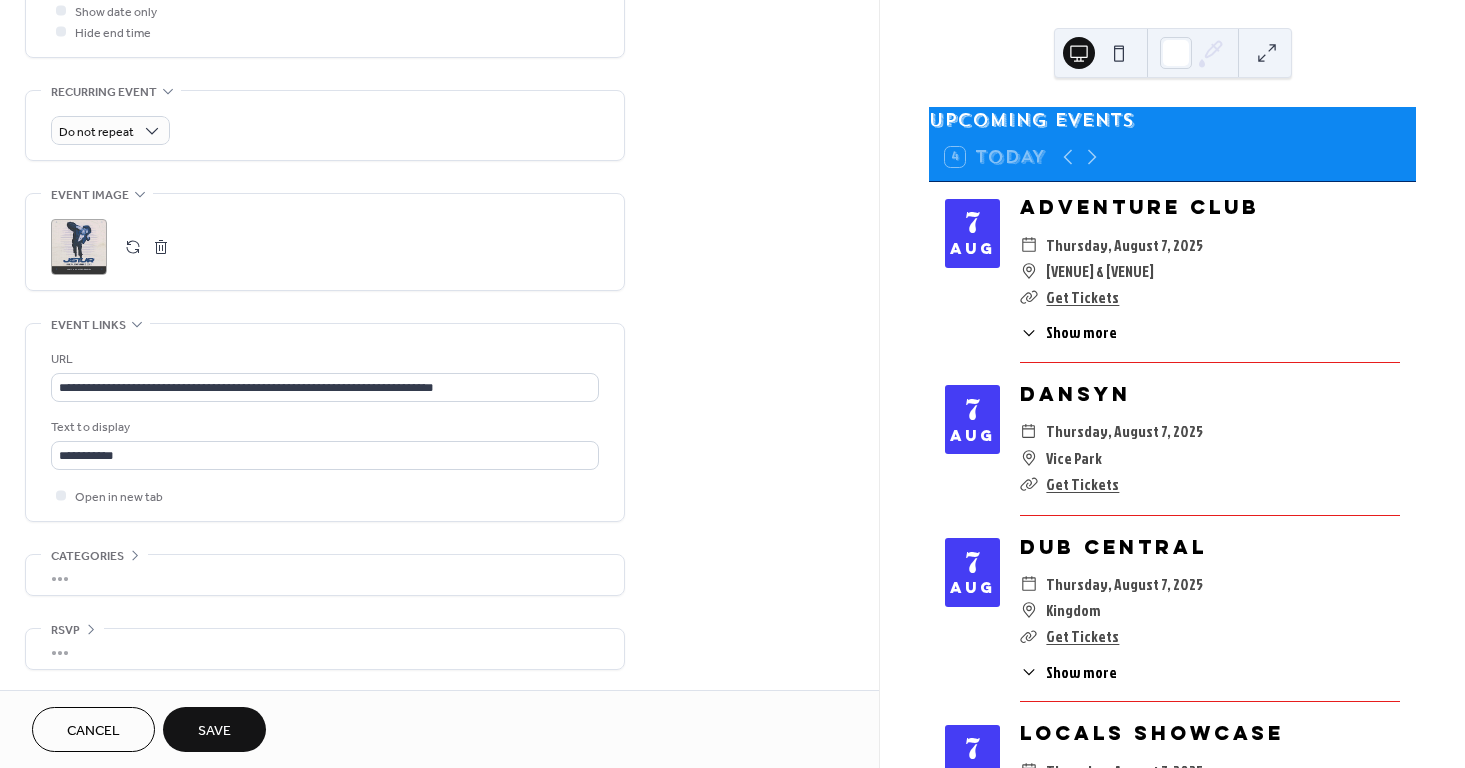 click on "Save" at bounding box center [214, 729] 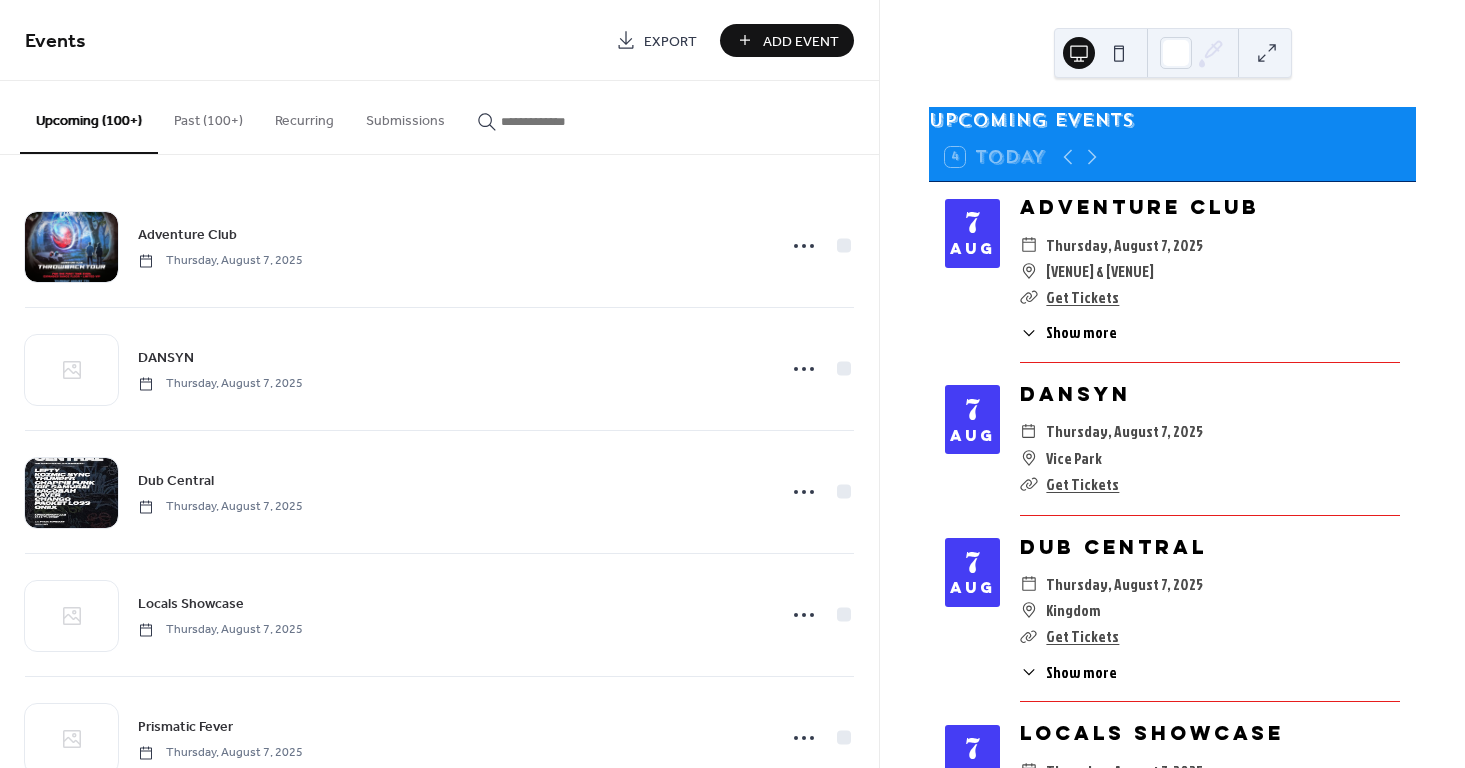 click on "Add Event" at bounding box center [801, 41] 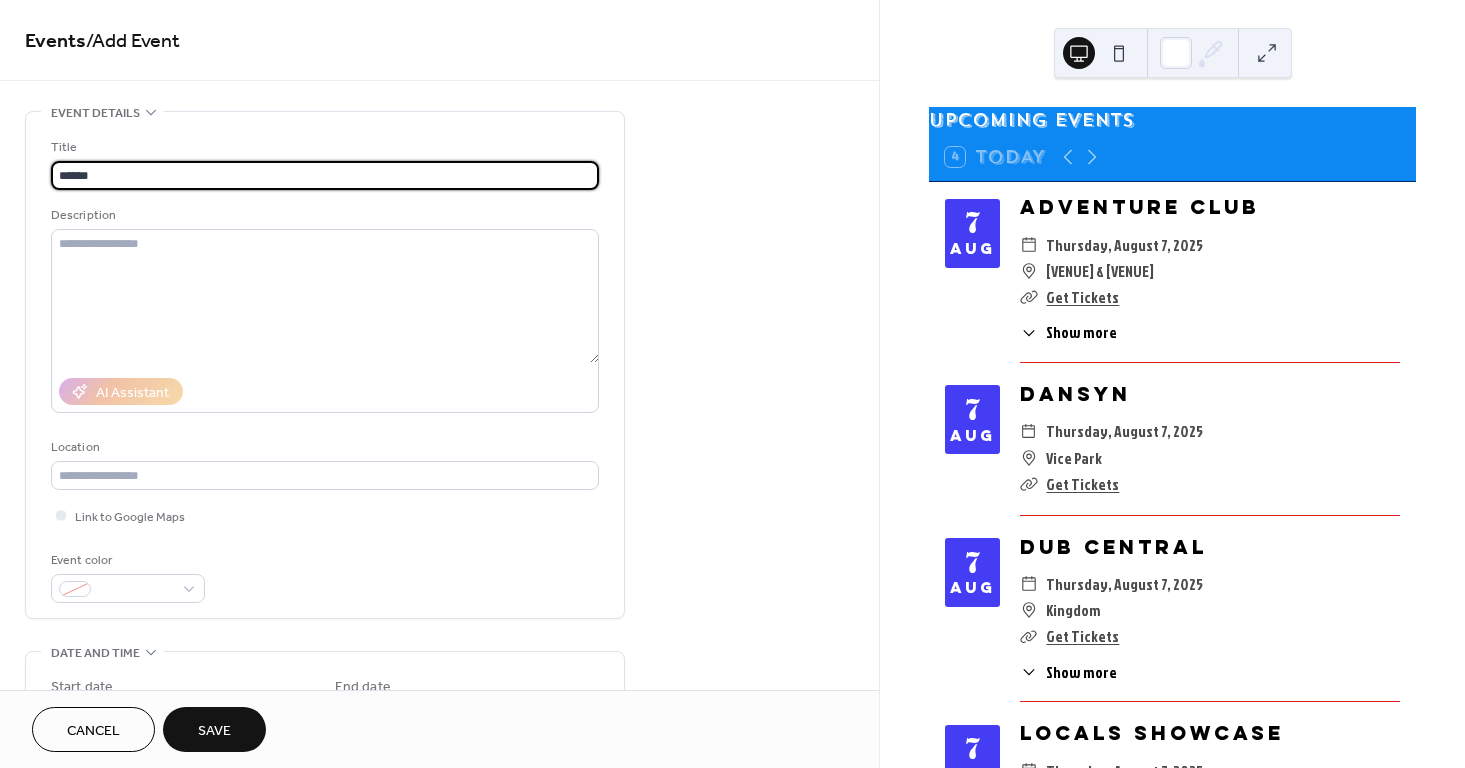 type on "******" 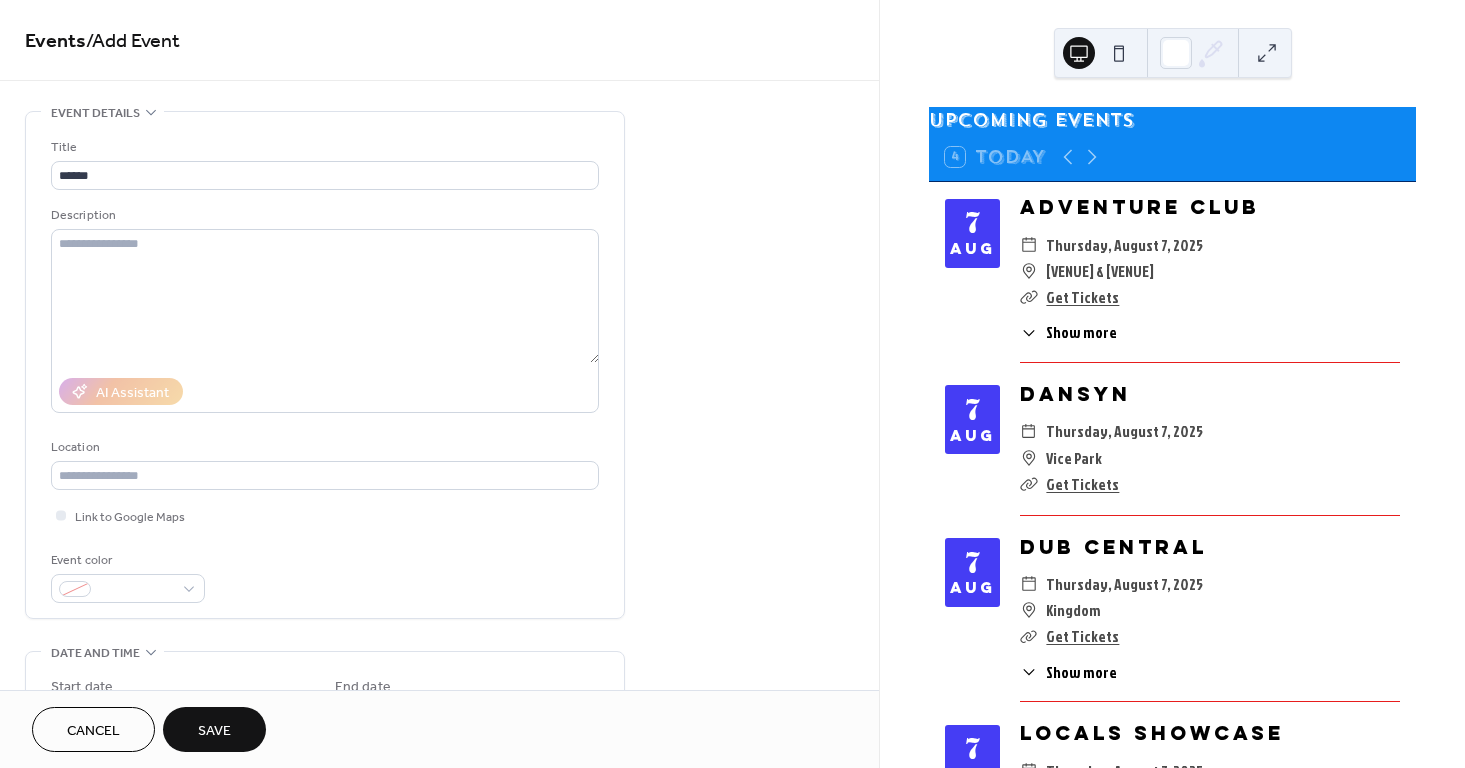 click on "Events  /  Add Event" at bounding box center (439, 42) 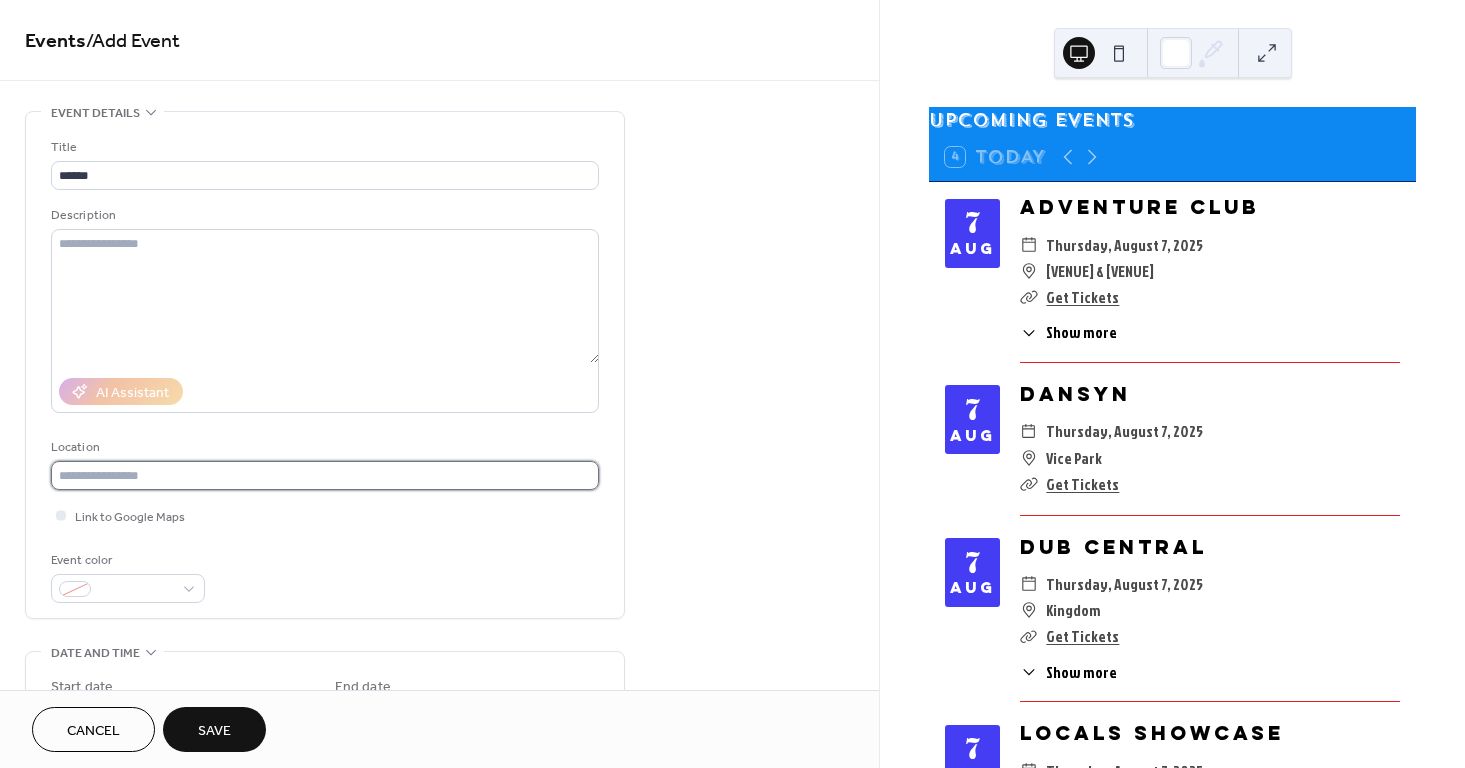 click at bounding box center [325, 475] 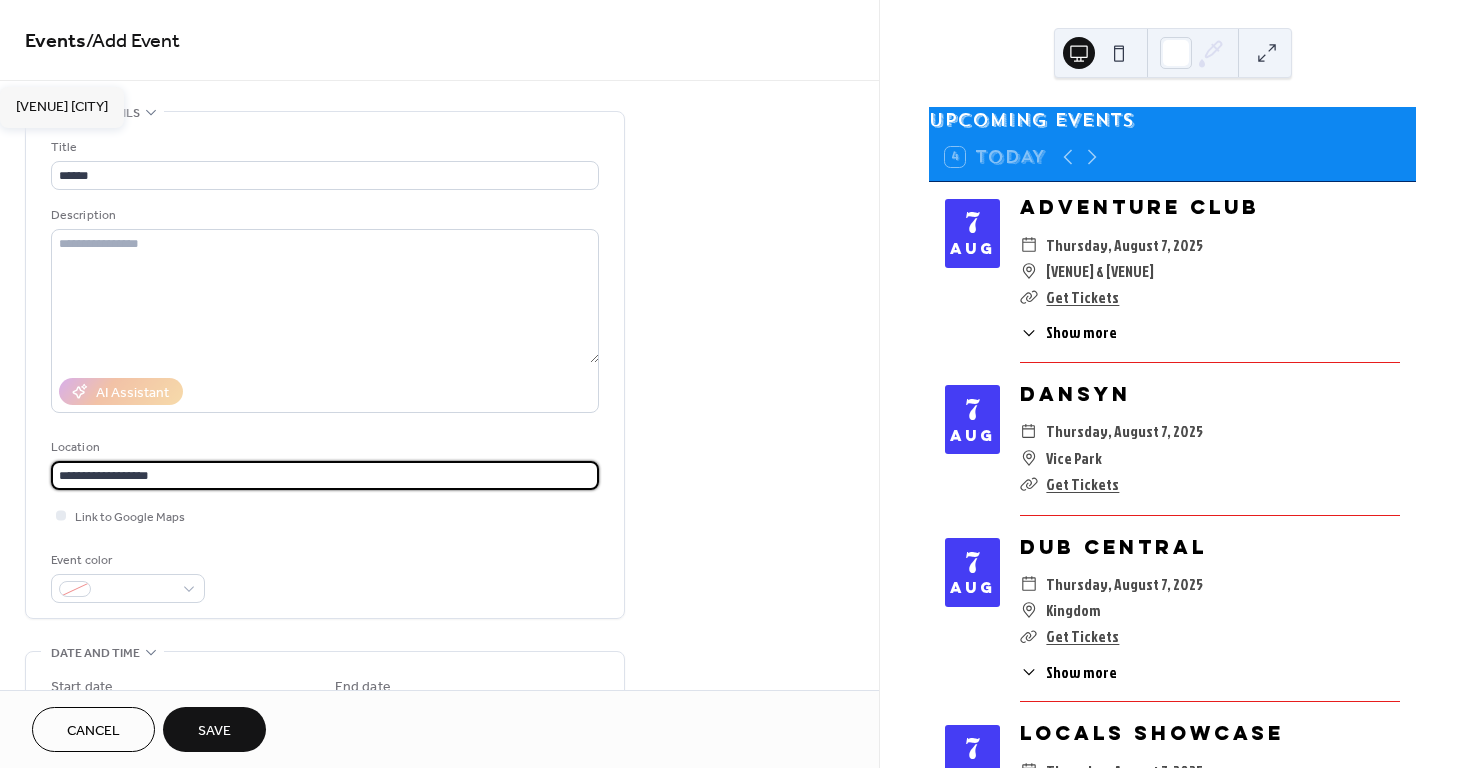 type on "**********" 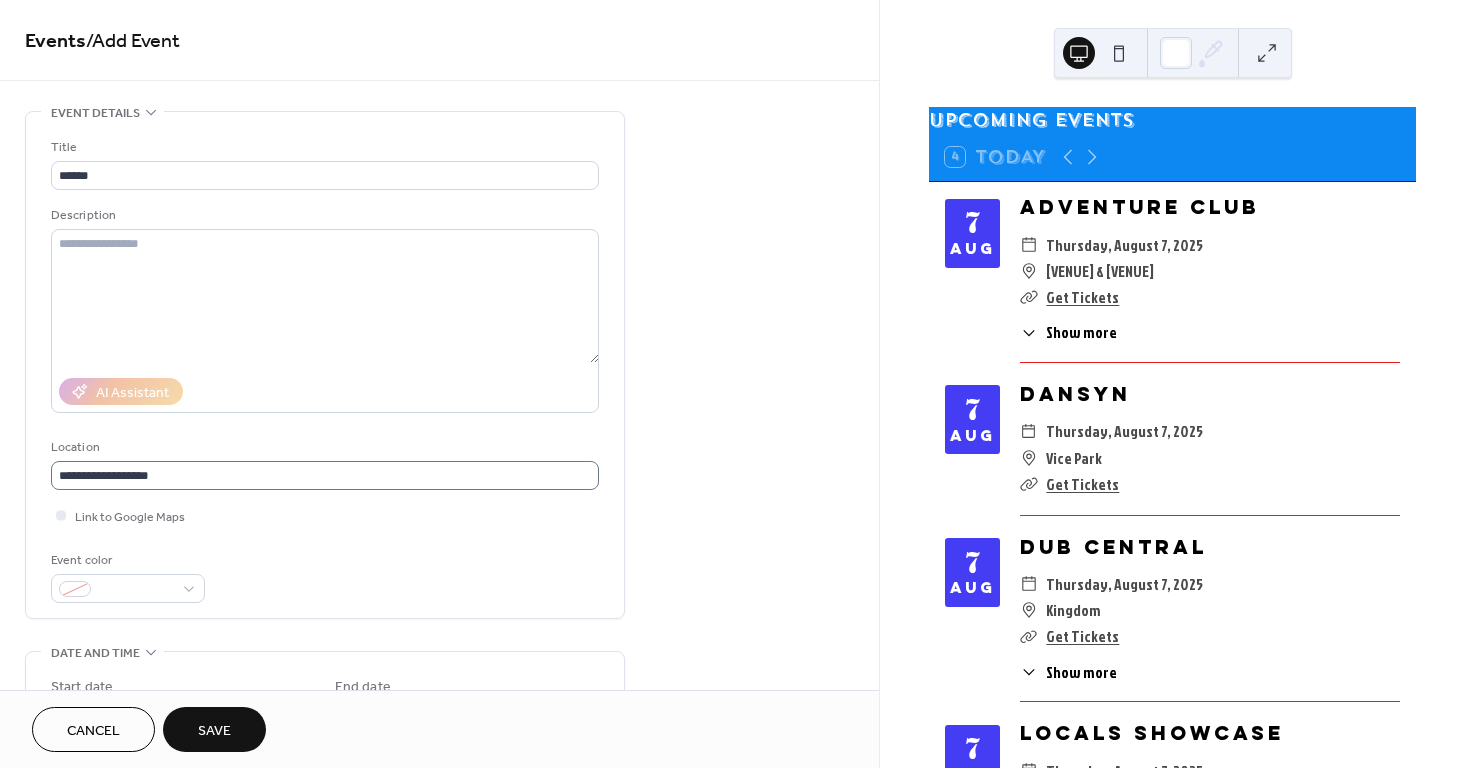 click on "Event color" at bounding box center (325, 576) 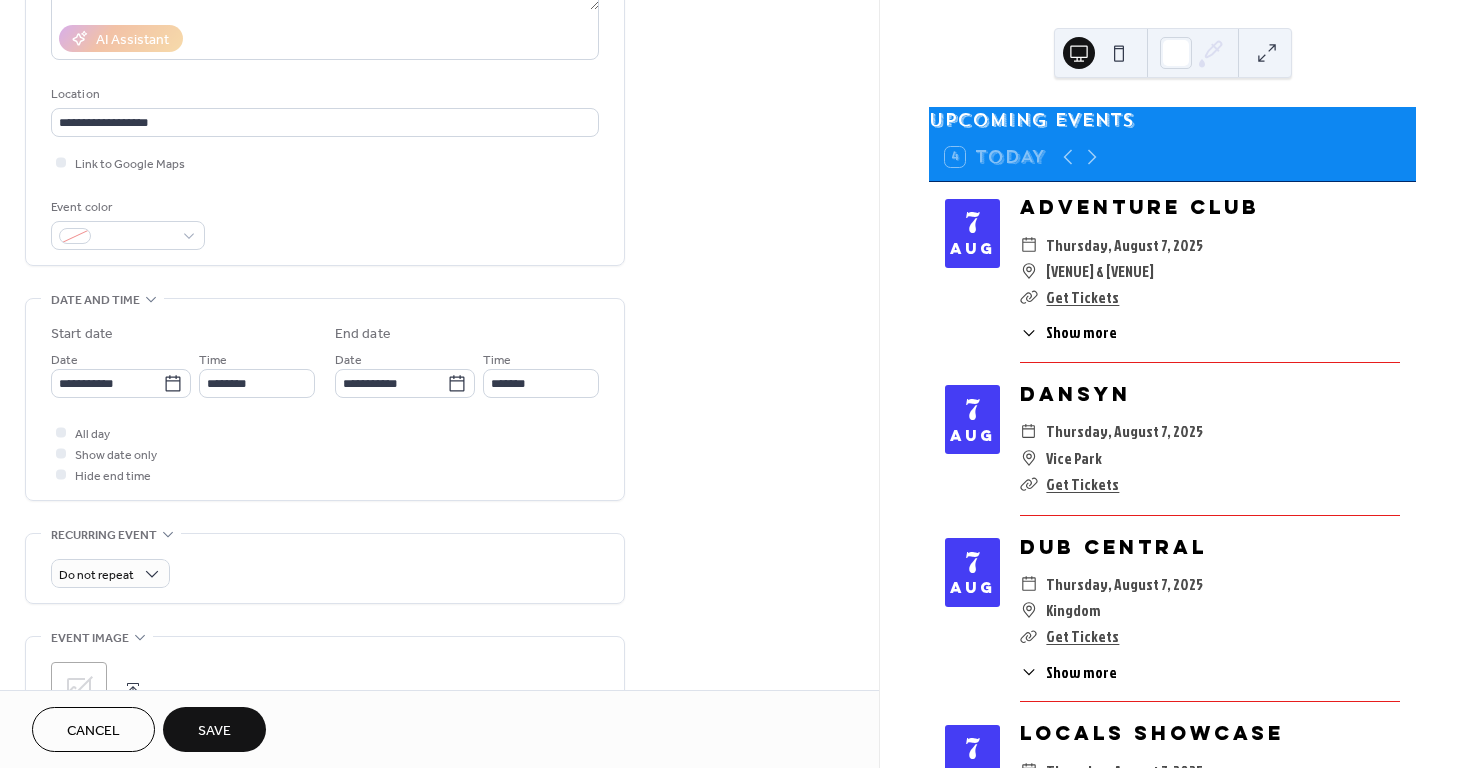 scroll, scrollTop: 359, scrollLeft: 0, axis: vertical 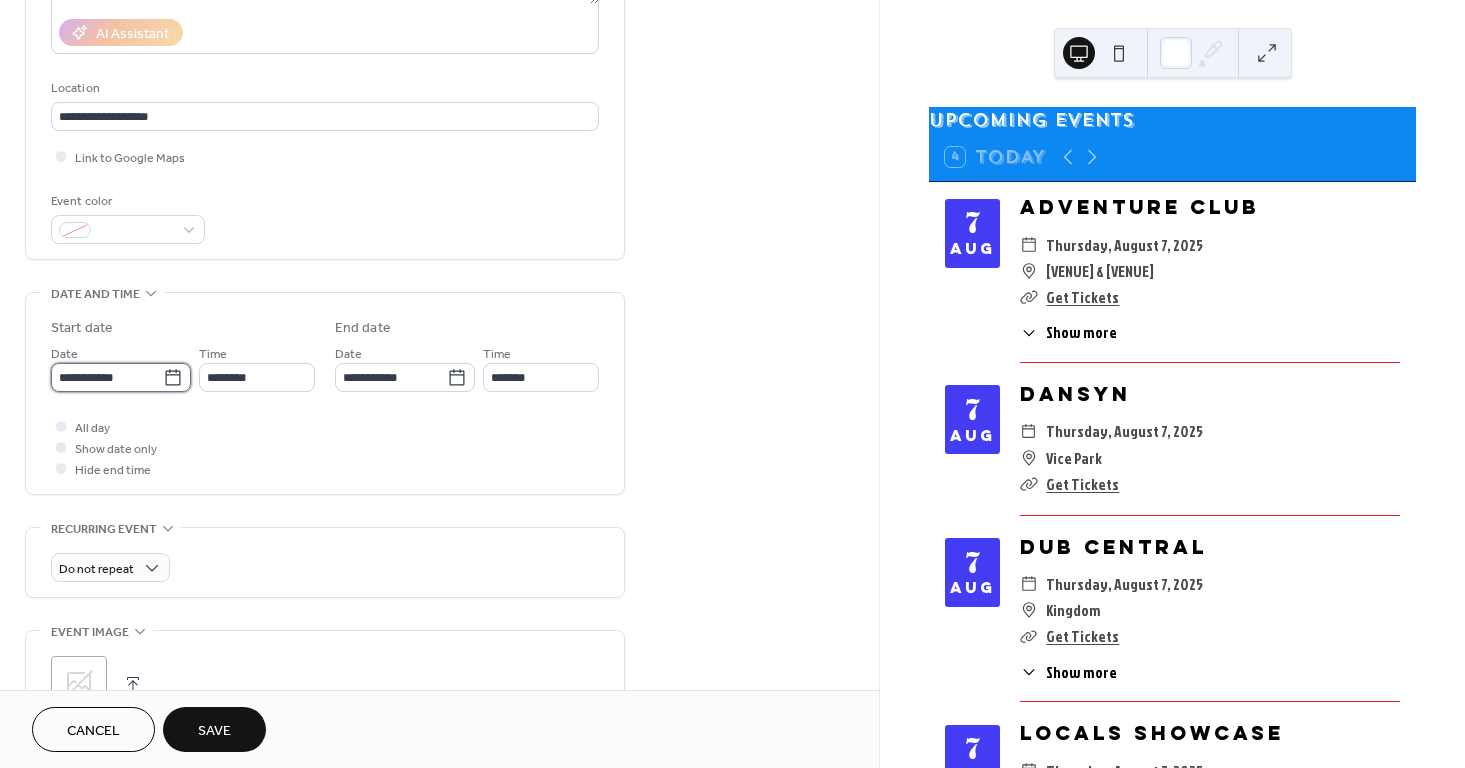 click on "**********" at bounding box center [107, 377] 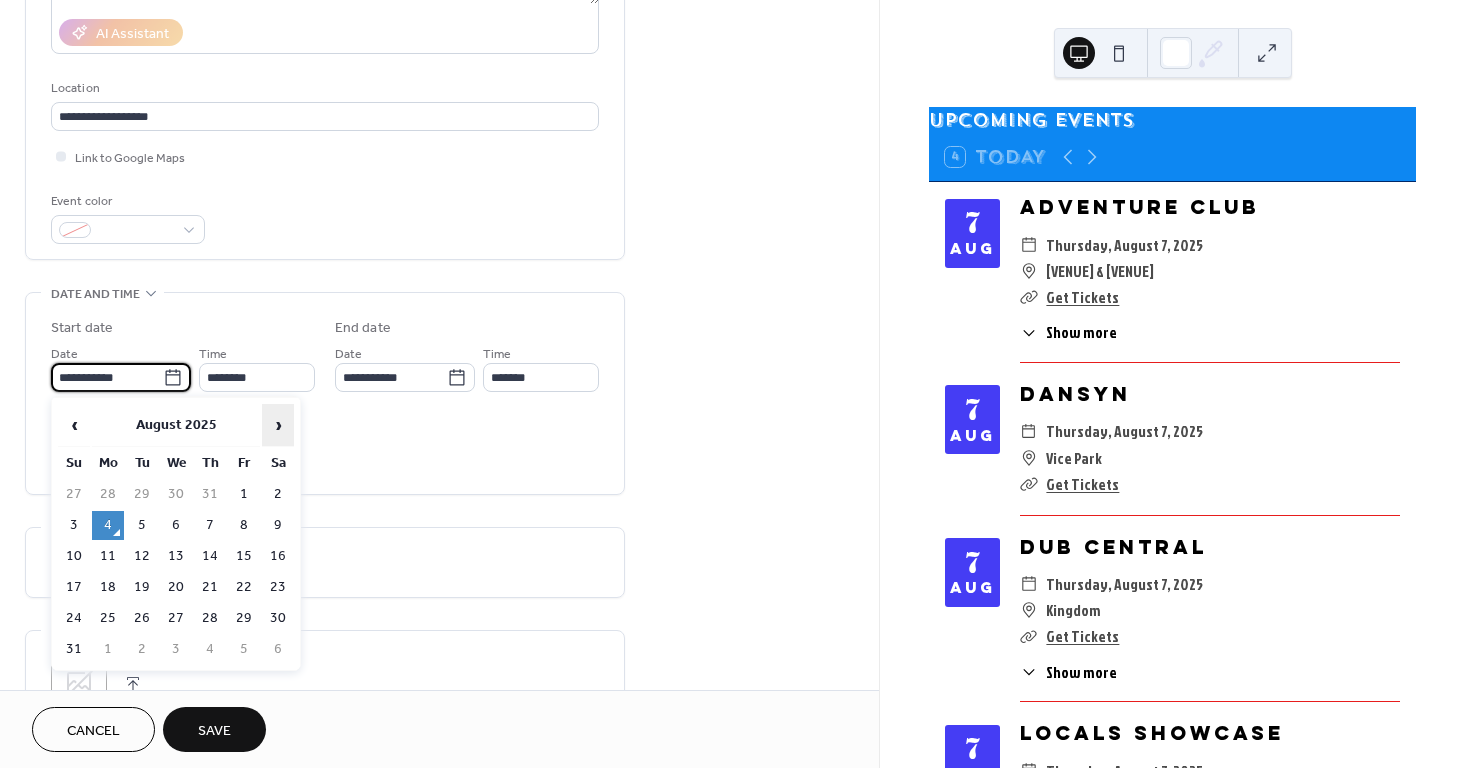 click on "›" at bounding box center (278, 425) 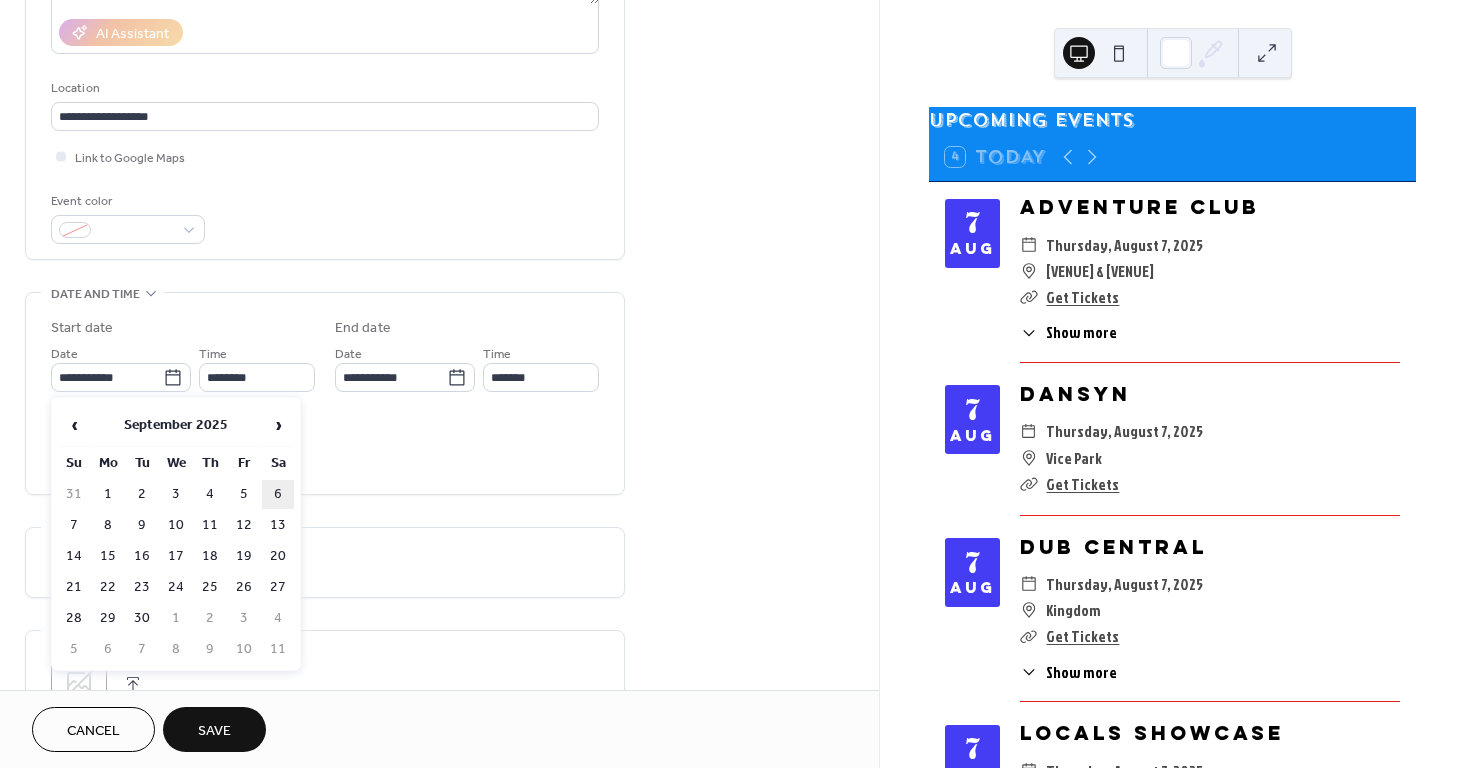 click on "6" at bounding box center [278, 494] 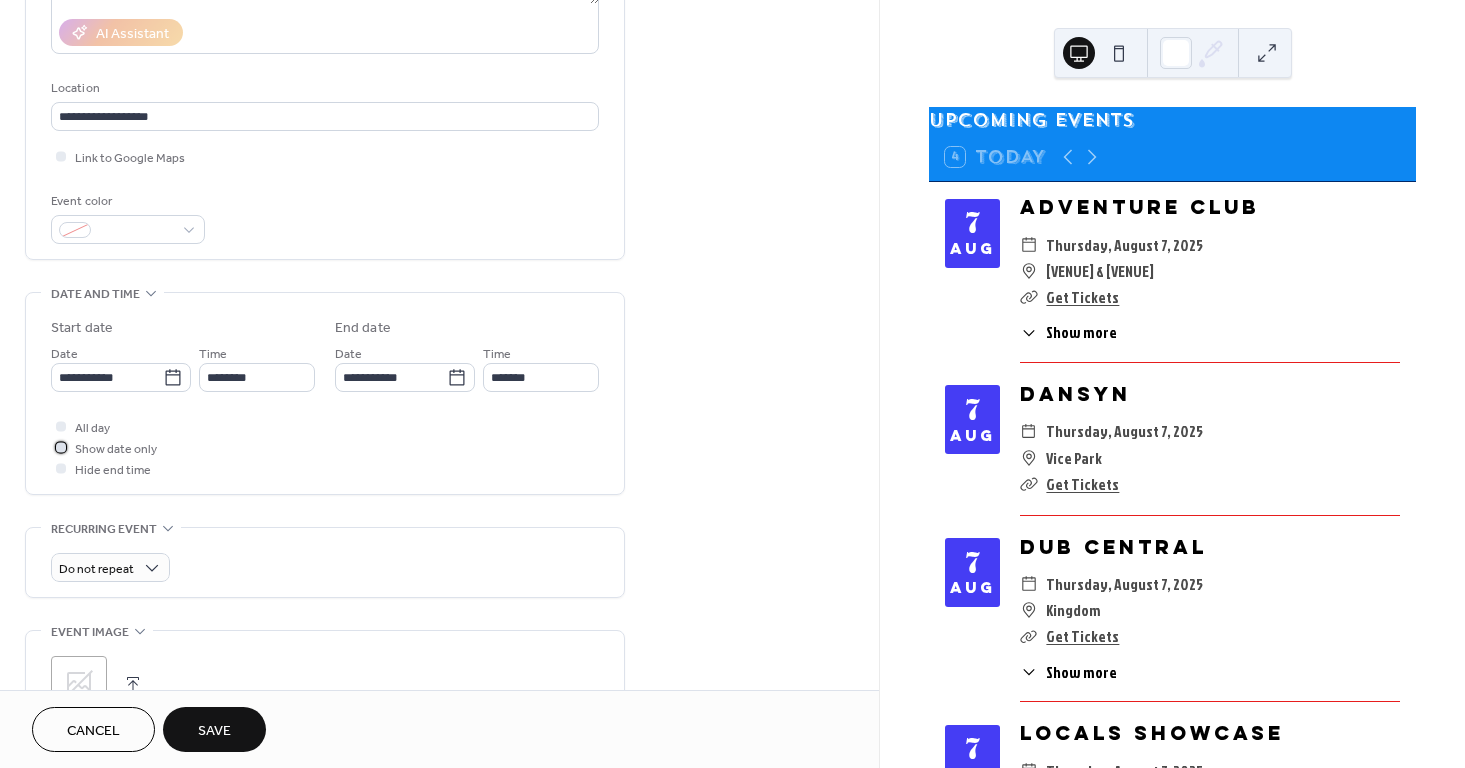 click on "Show date only" at bounding box center [116, 449] 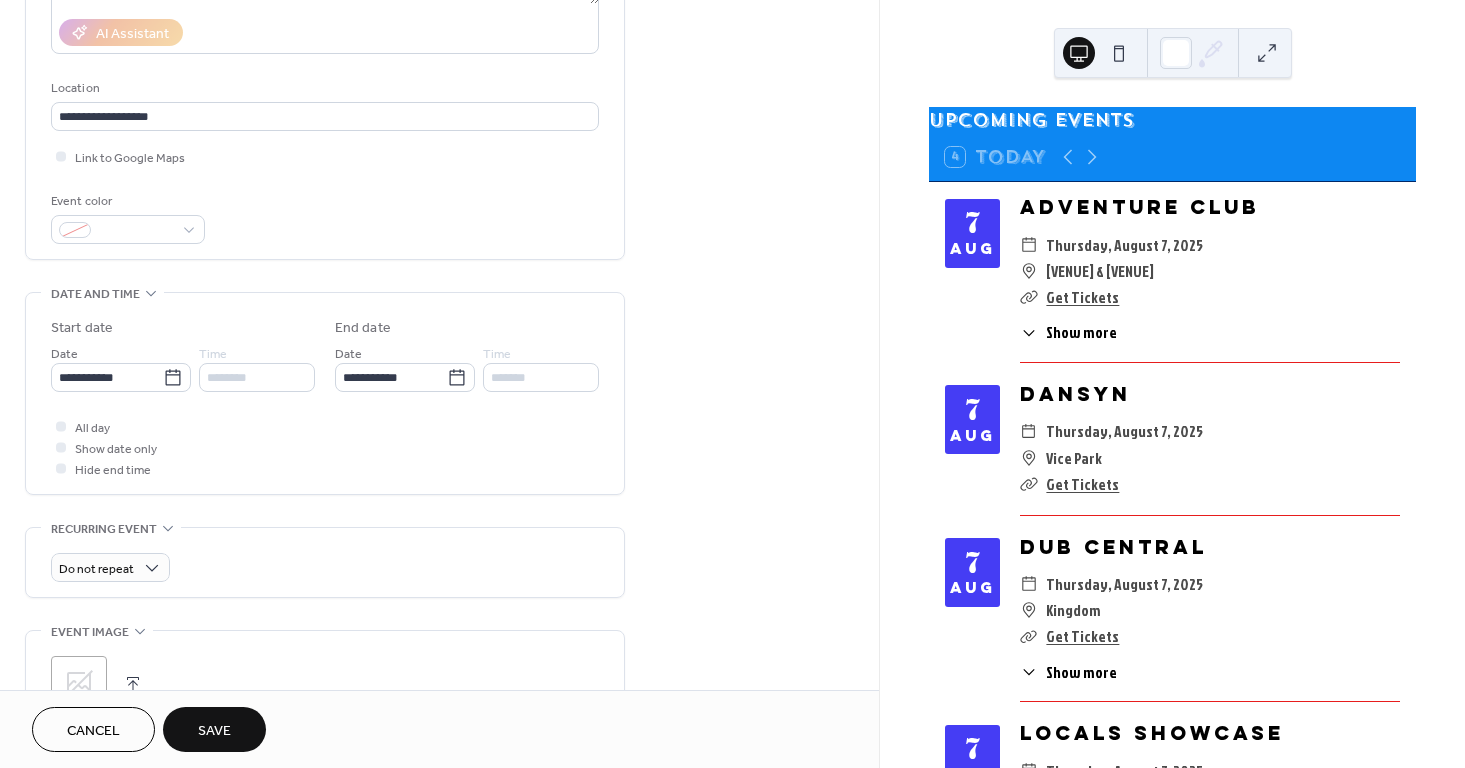 click on "**********" at bounding box center (325, 429) 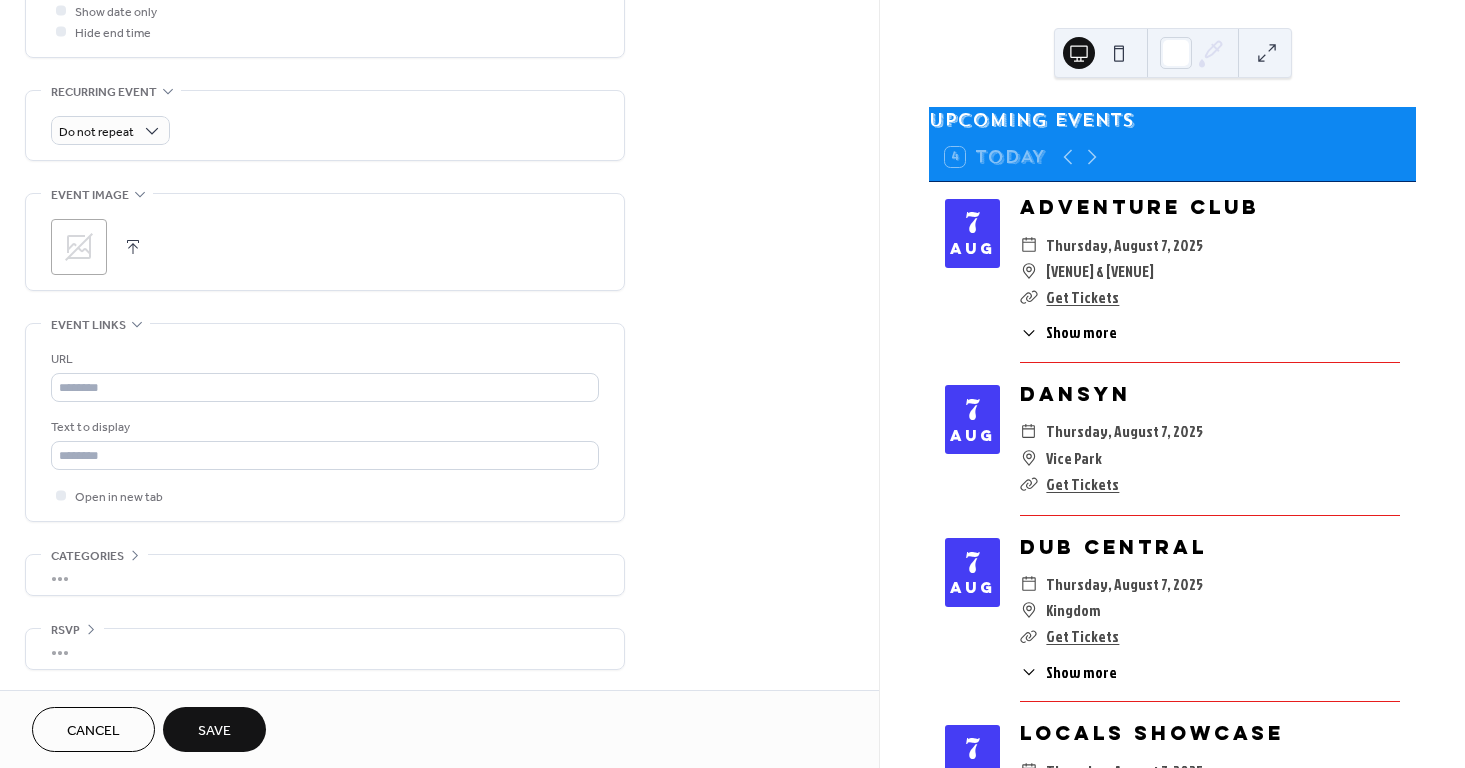 click at bounding box center (133, 247) 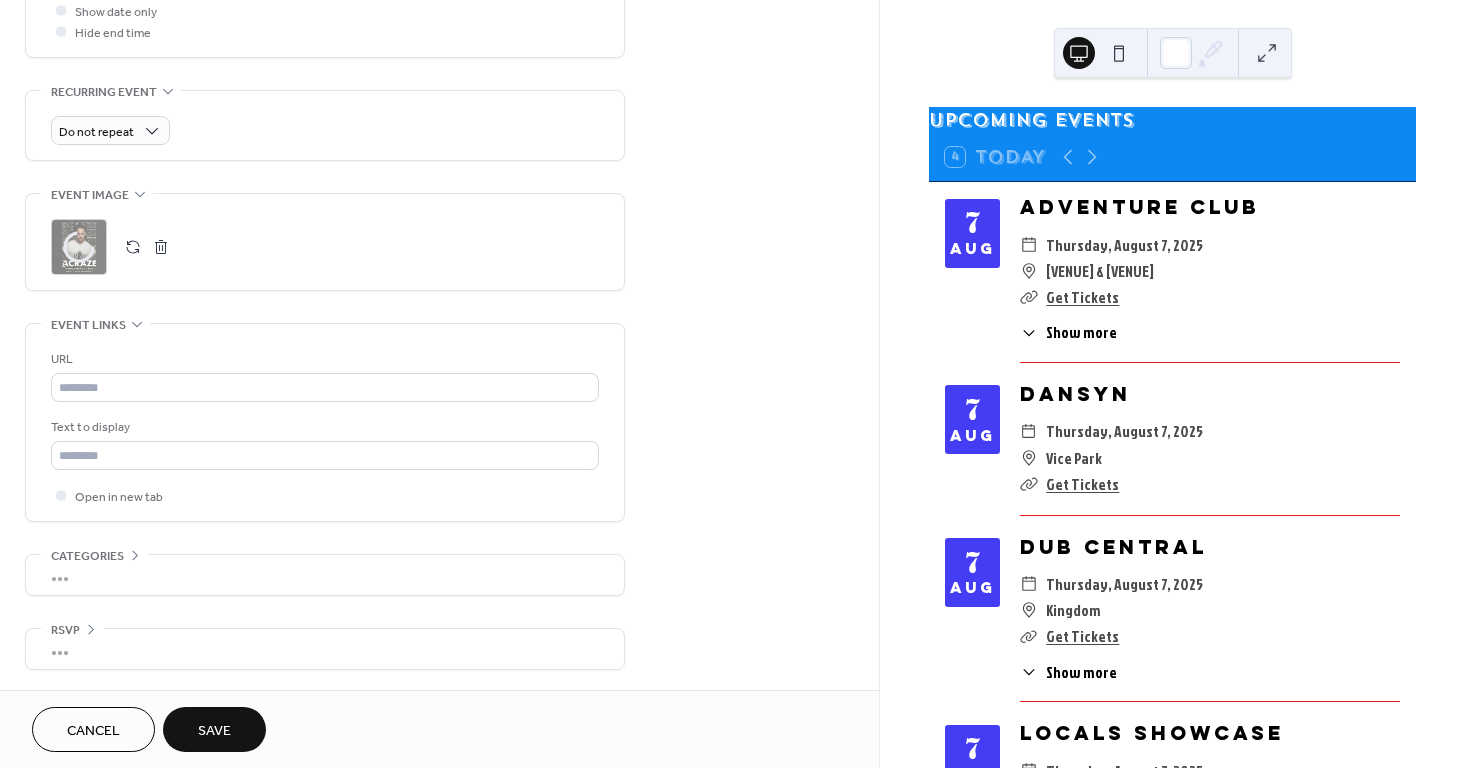 scroll, scrollTop: 784, scrollLeft: 0, axis: vertical 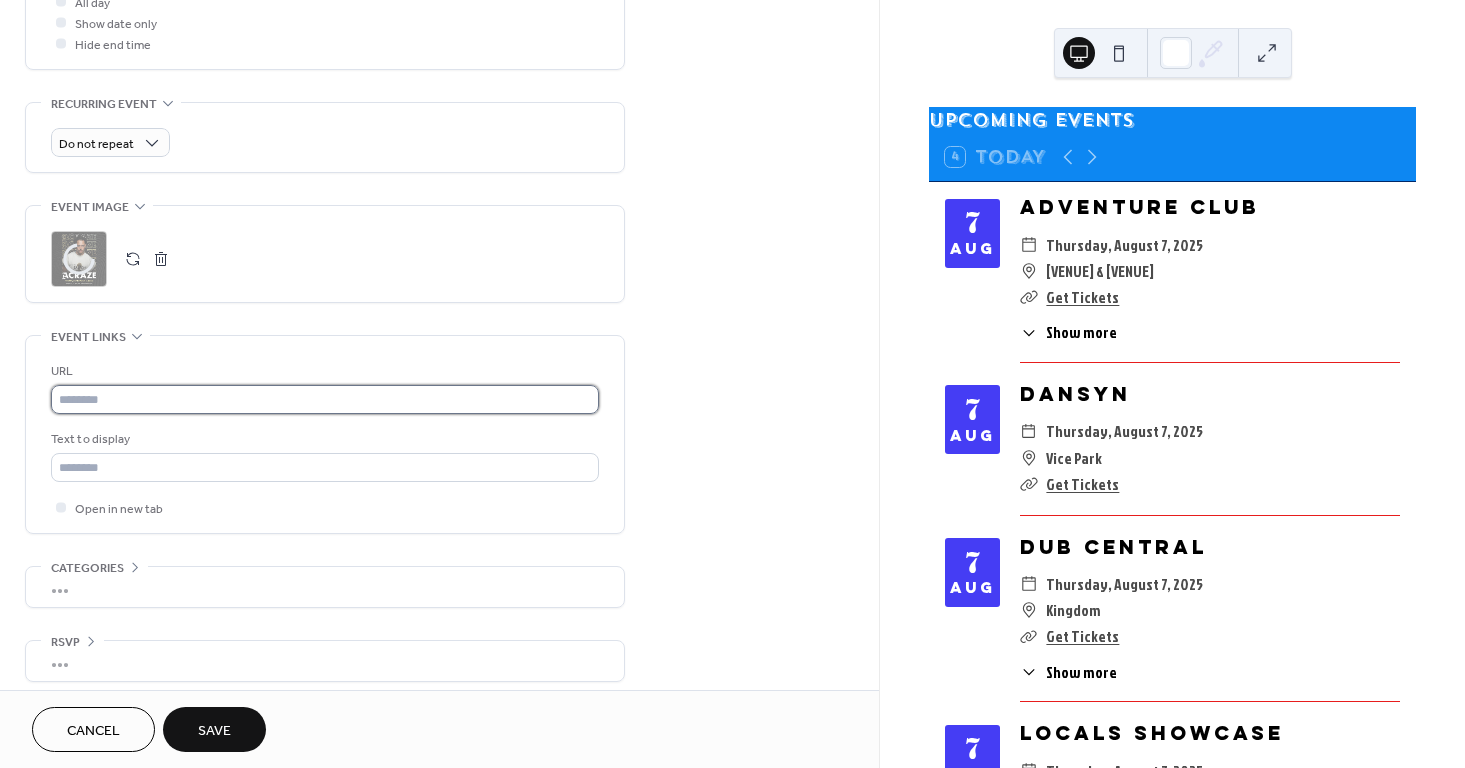 click at bounding box center [325, 399] 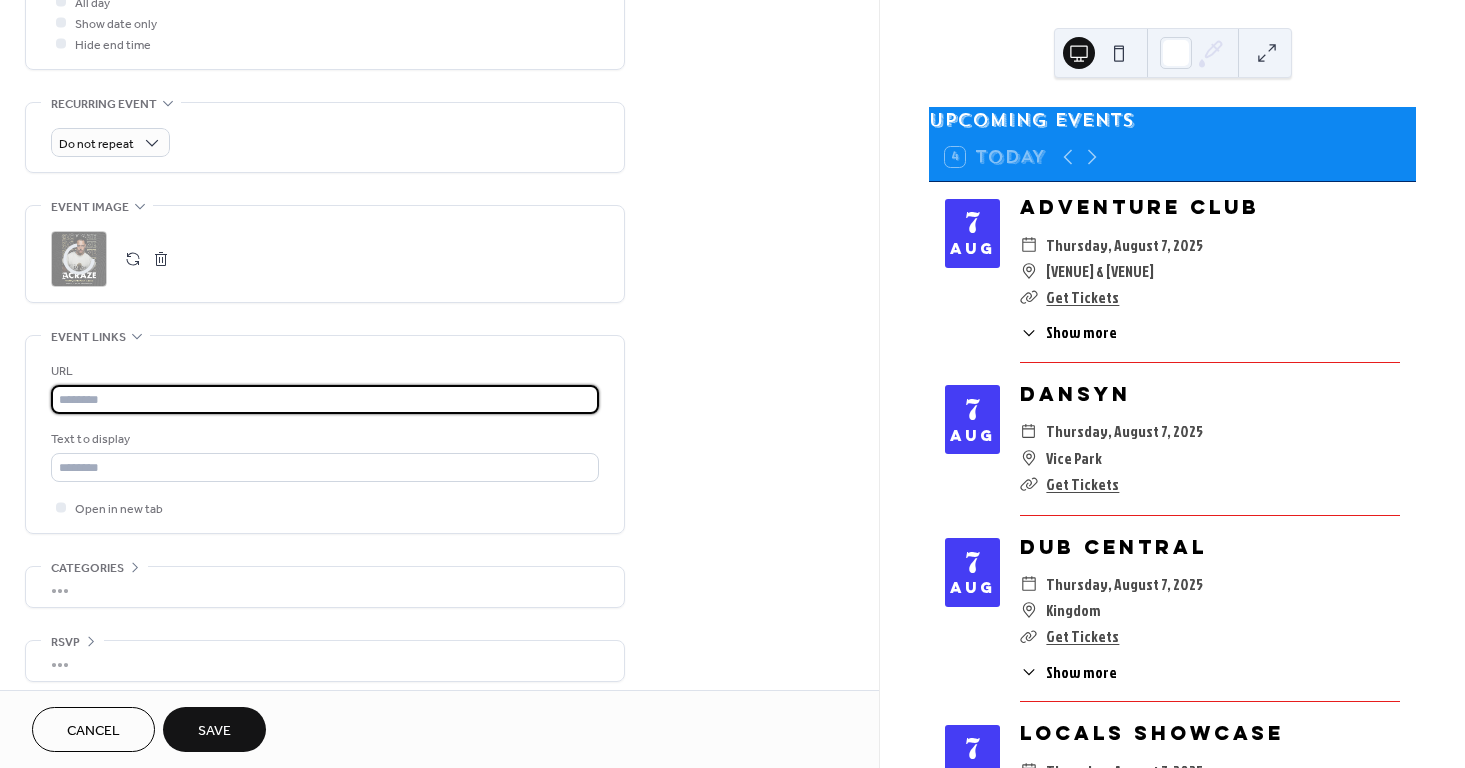 paste on "**********" 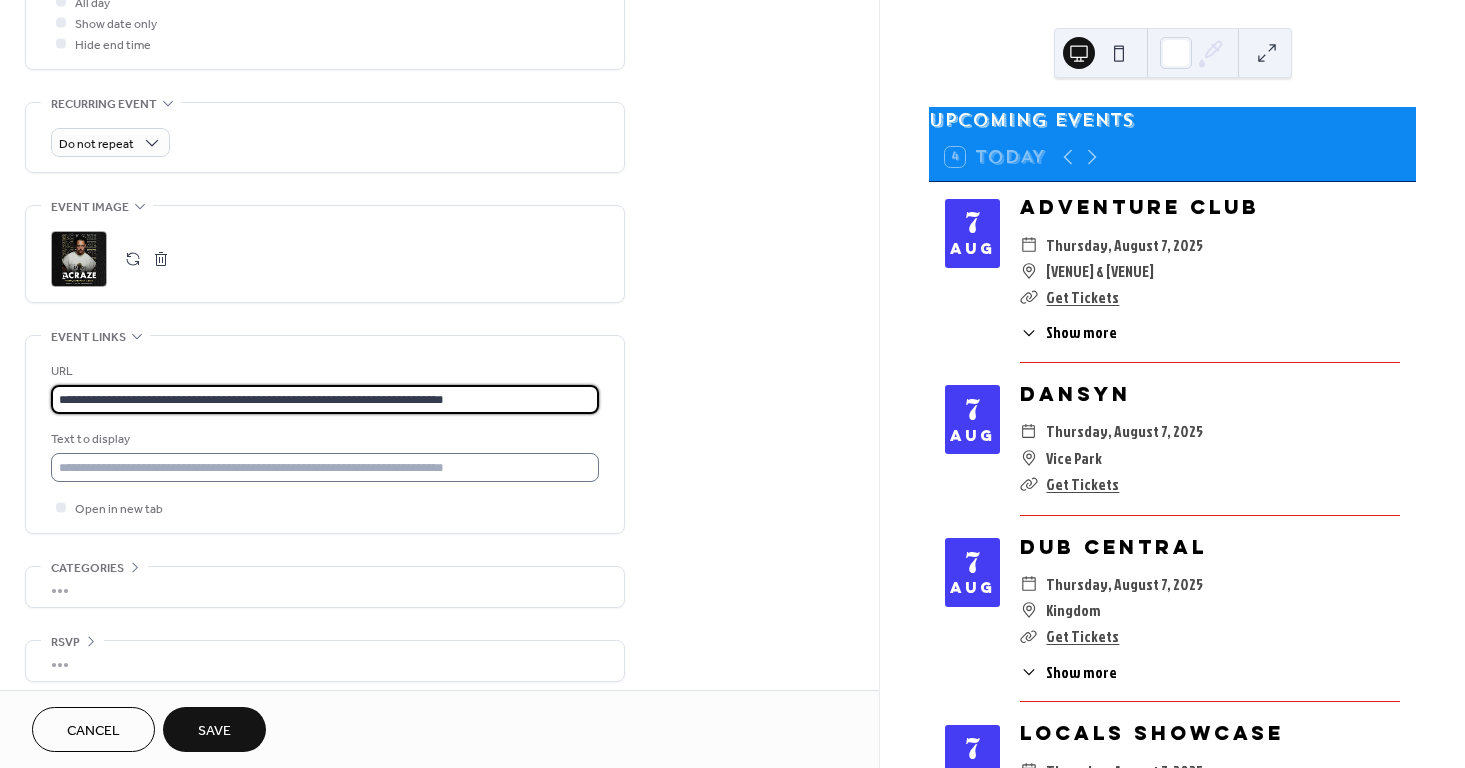 type on "**********" 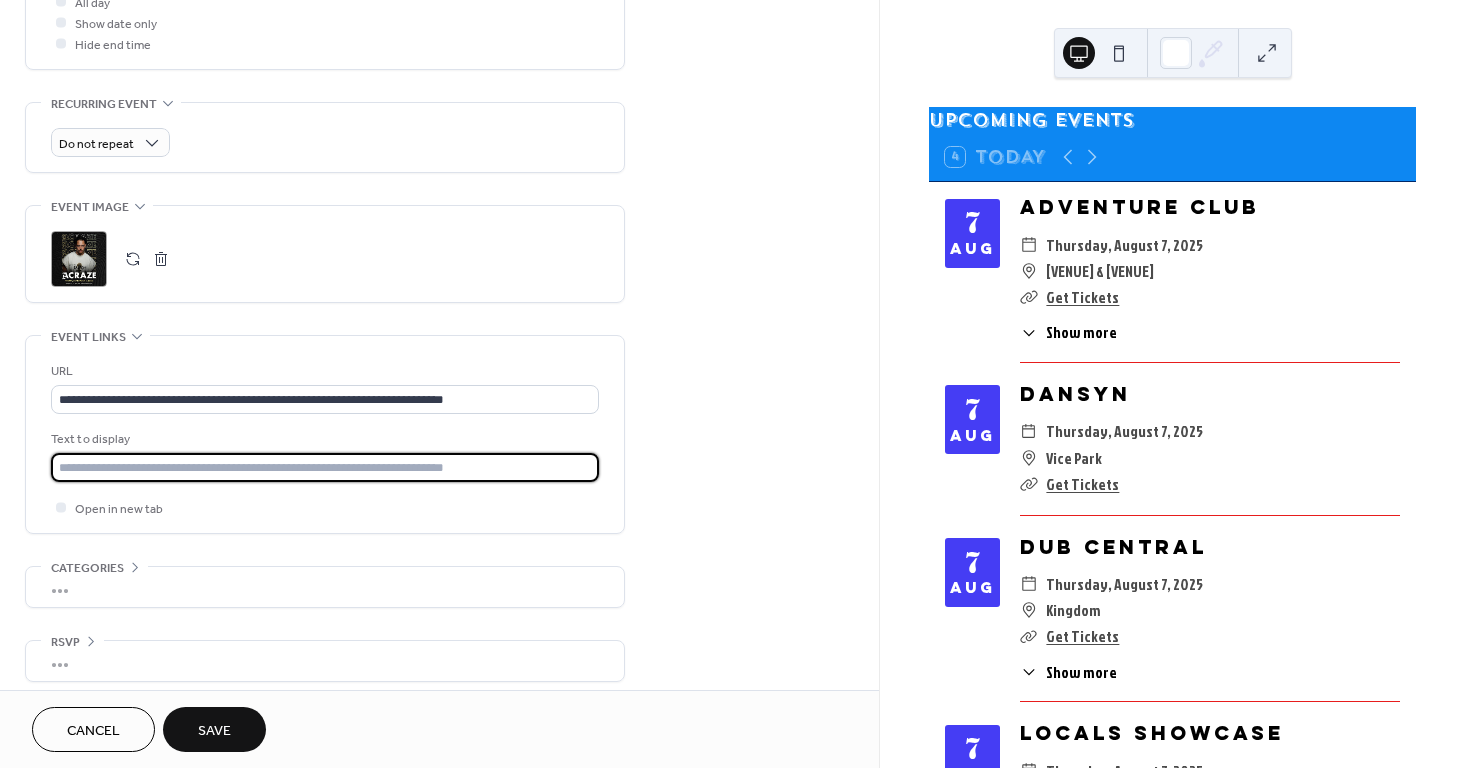click at bounding box center [325, 467] 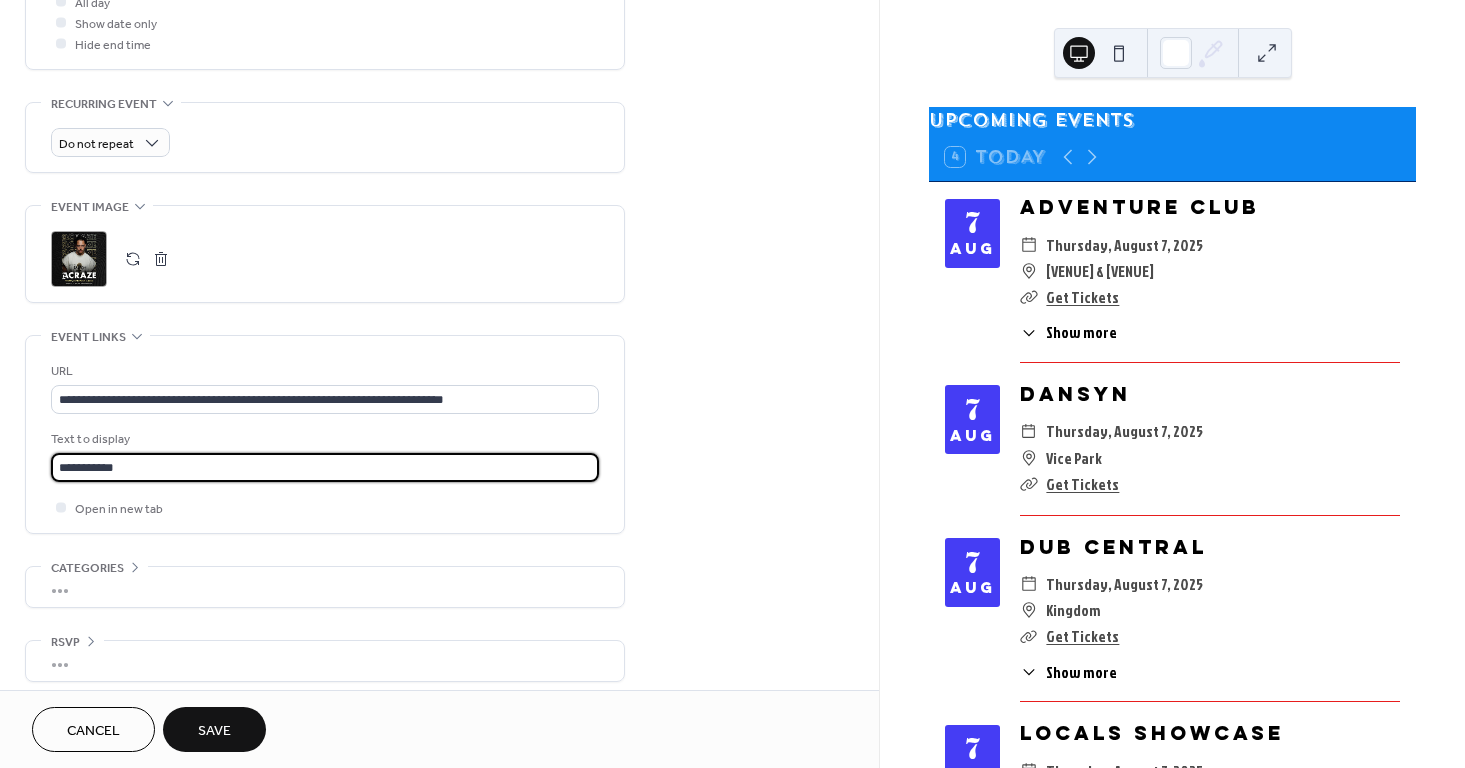 click on "Save" at bounding box center [214, 729] 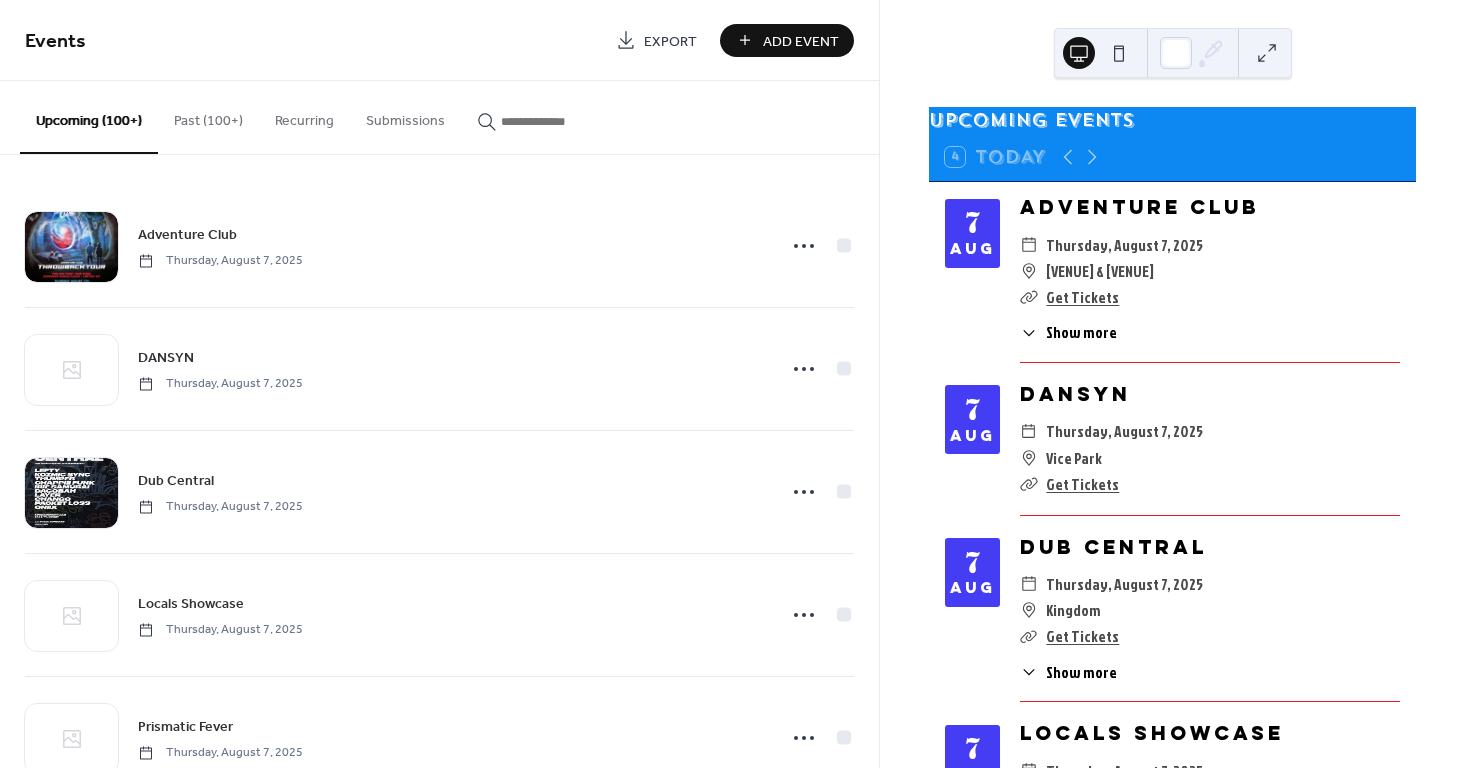 click on "Add Event" at bounding box center [787, 40] 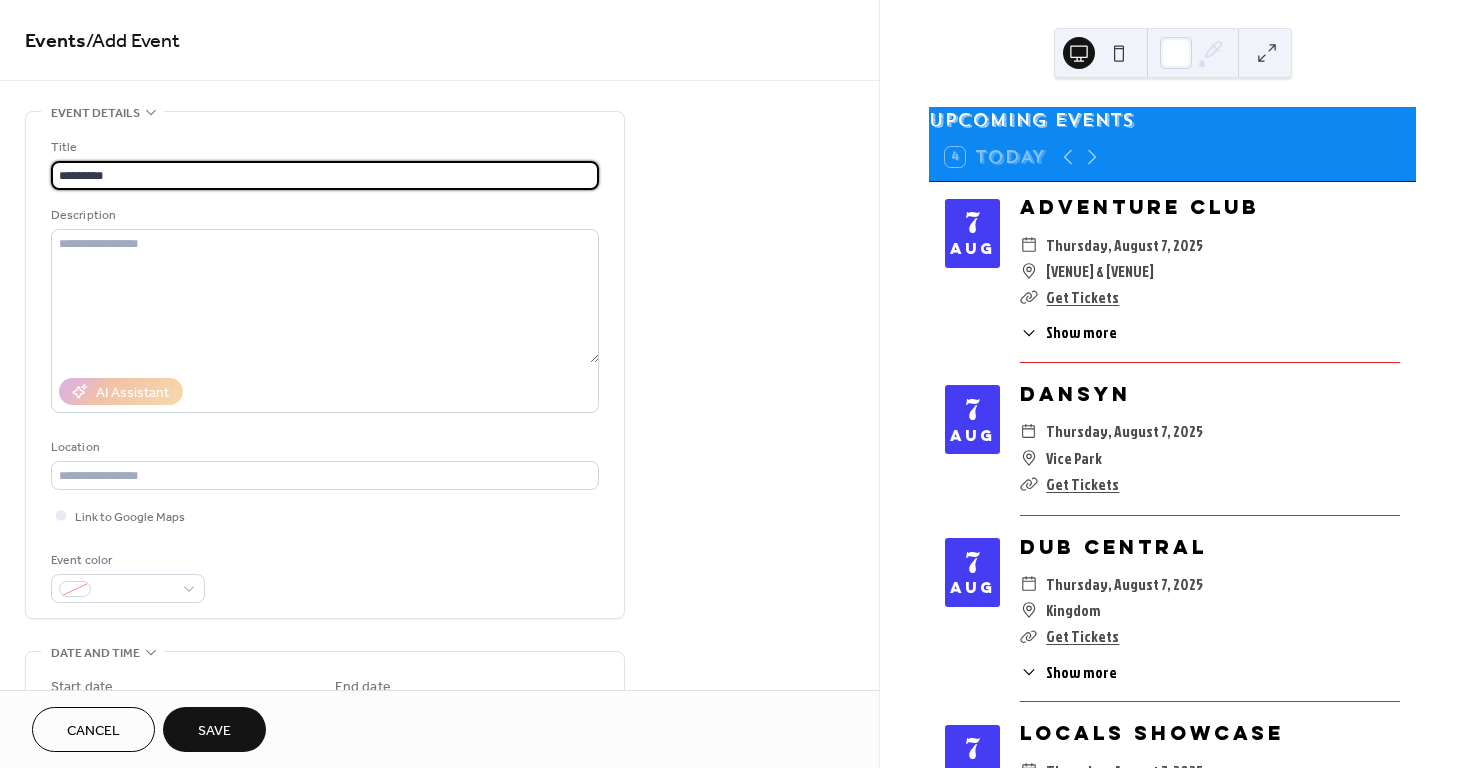 type on "*********" 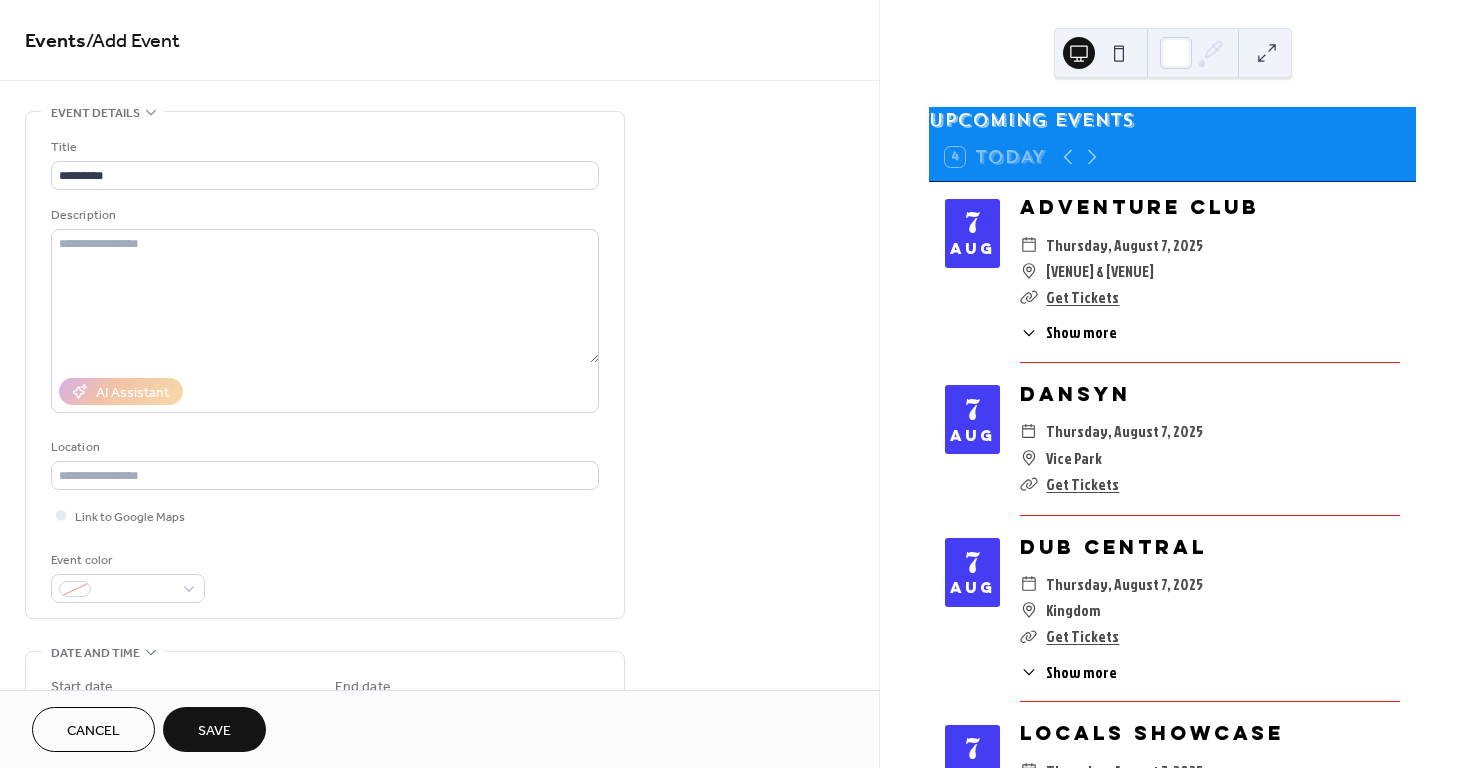 scroll, scrollTop: 249, scrollLeft: 0, axis: vertical 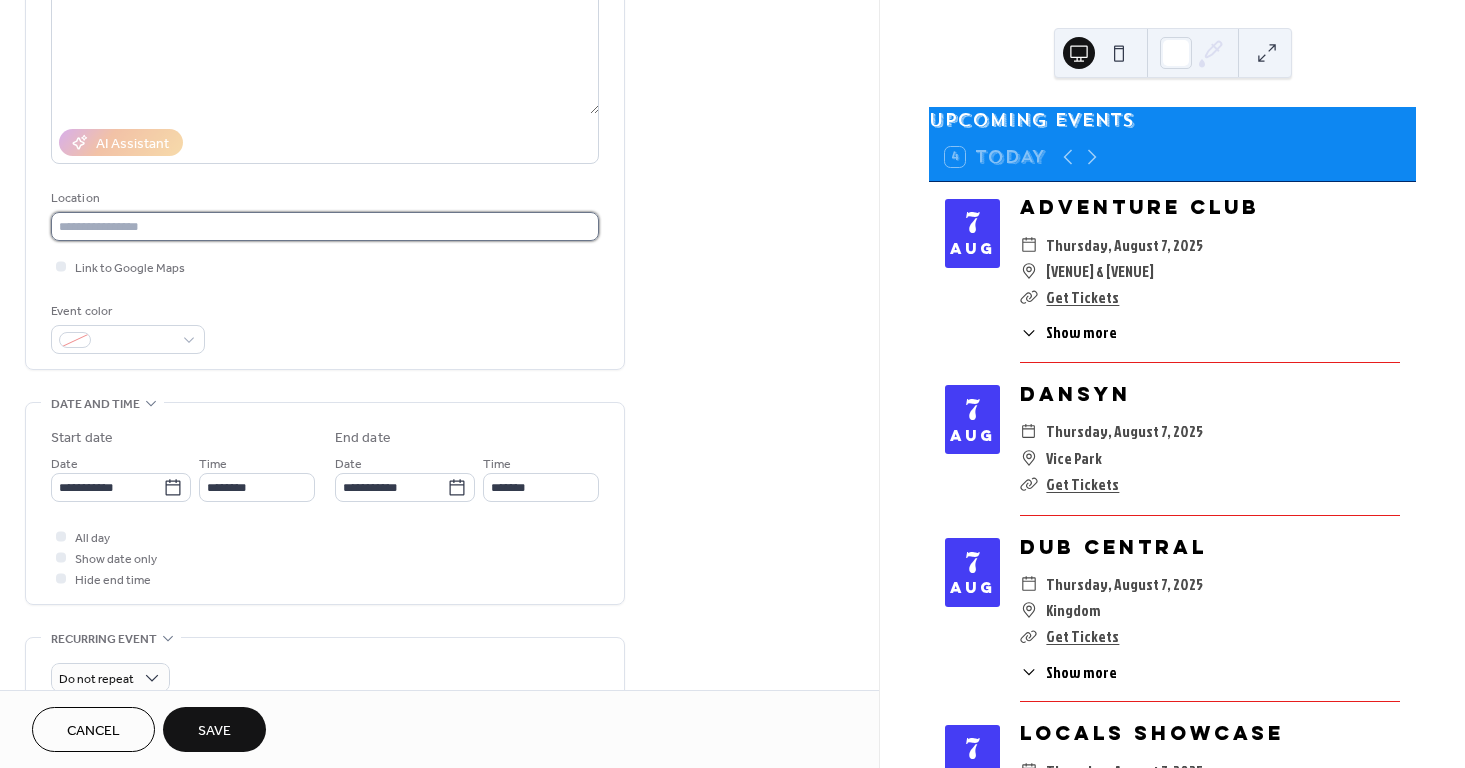 click at bounding box center (325, 226) 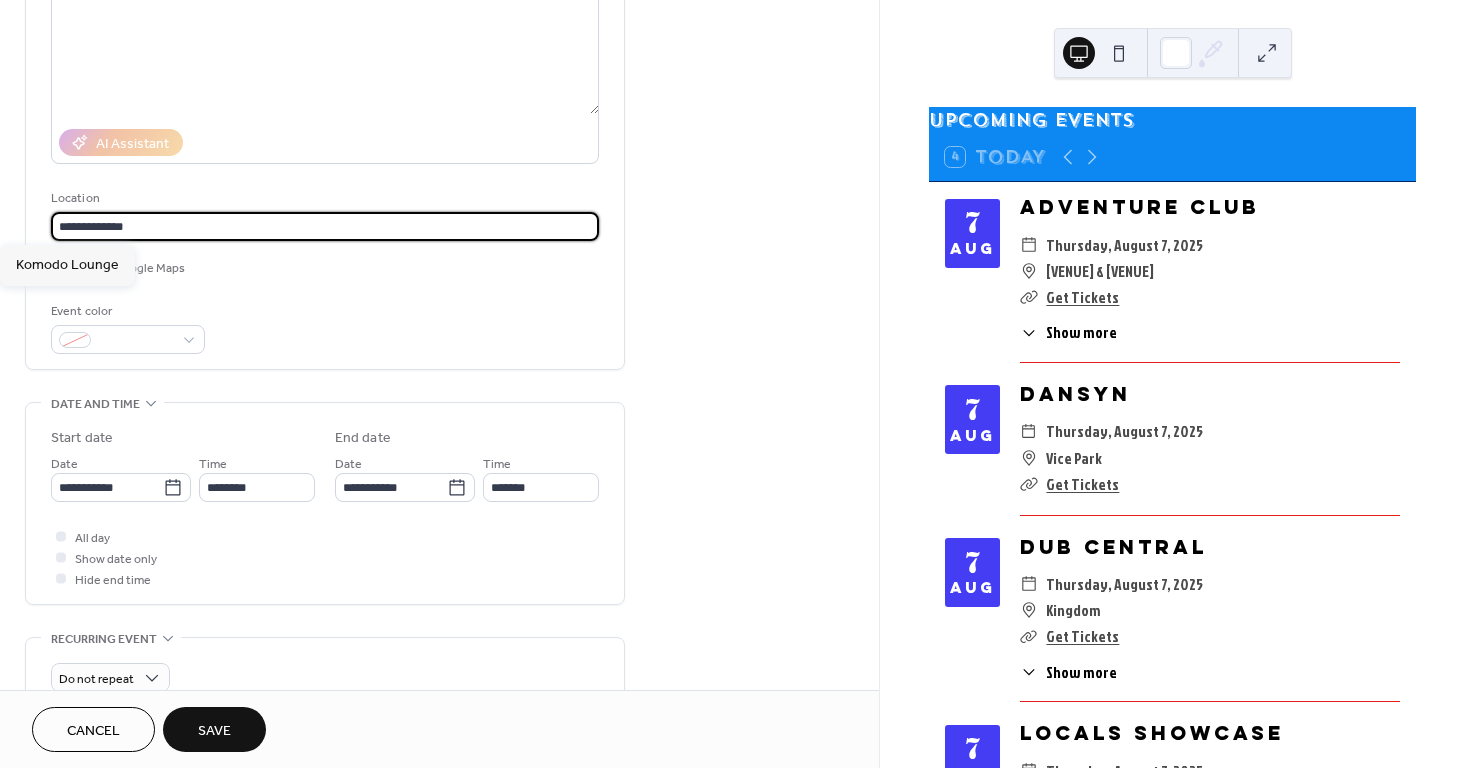 type on "**********" 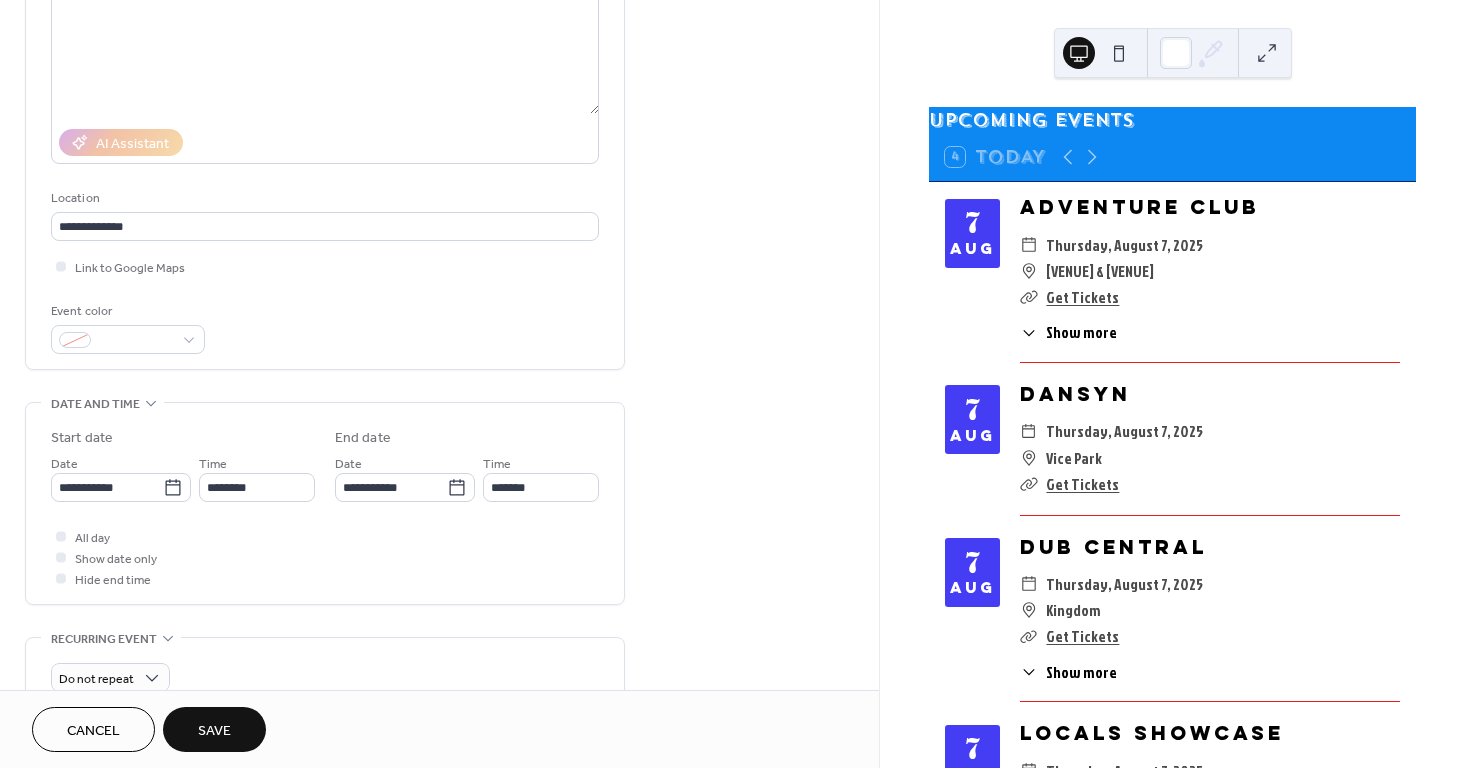 click on "Event color" at bounding box center [325, 327] 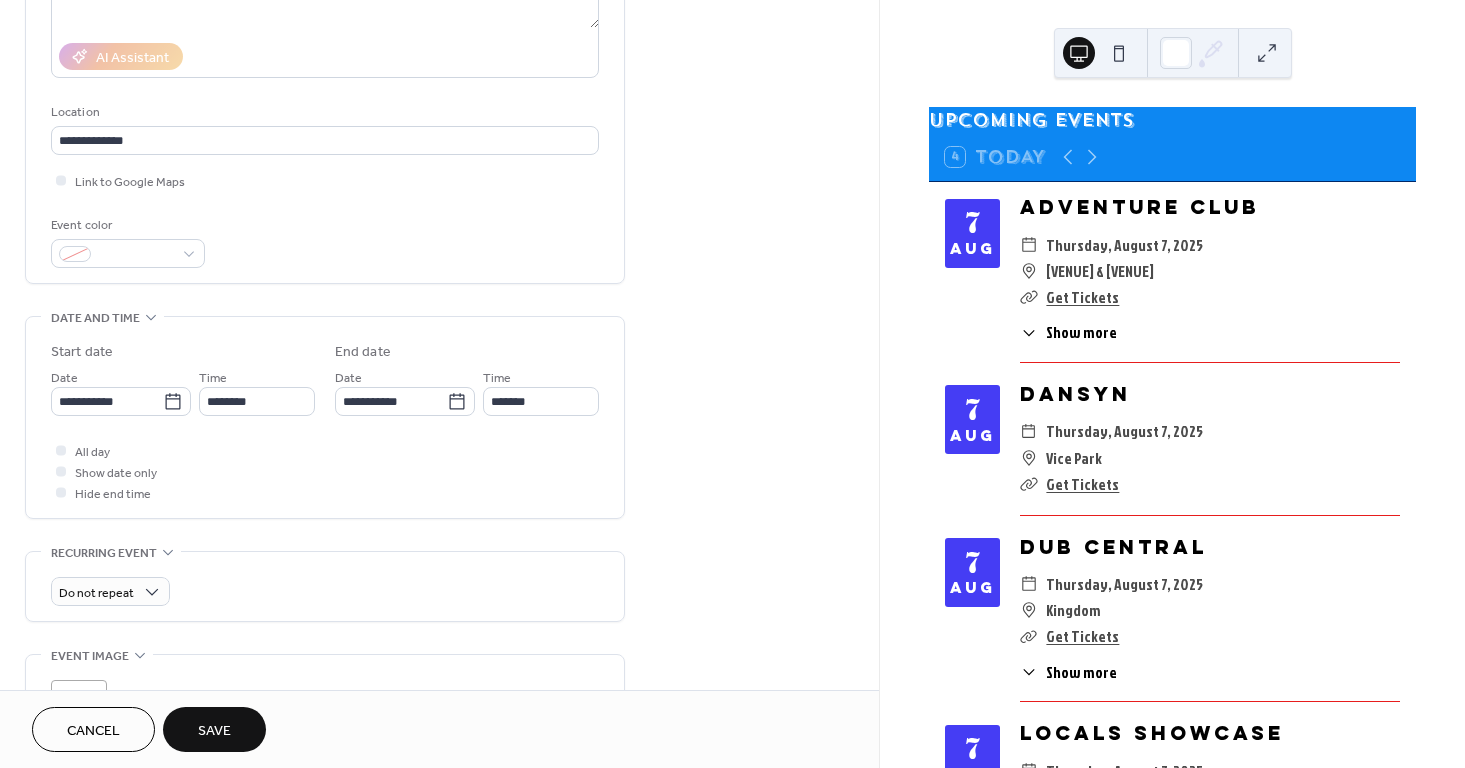 scroll, scrollTop: 451, scrollLeft: 0, axis: vertical 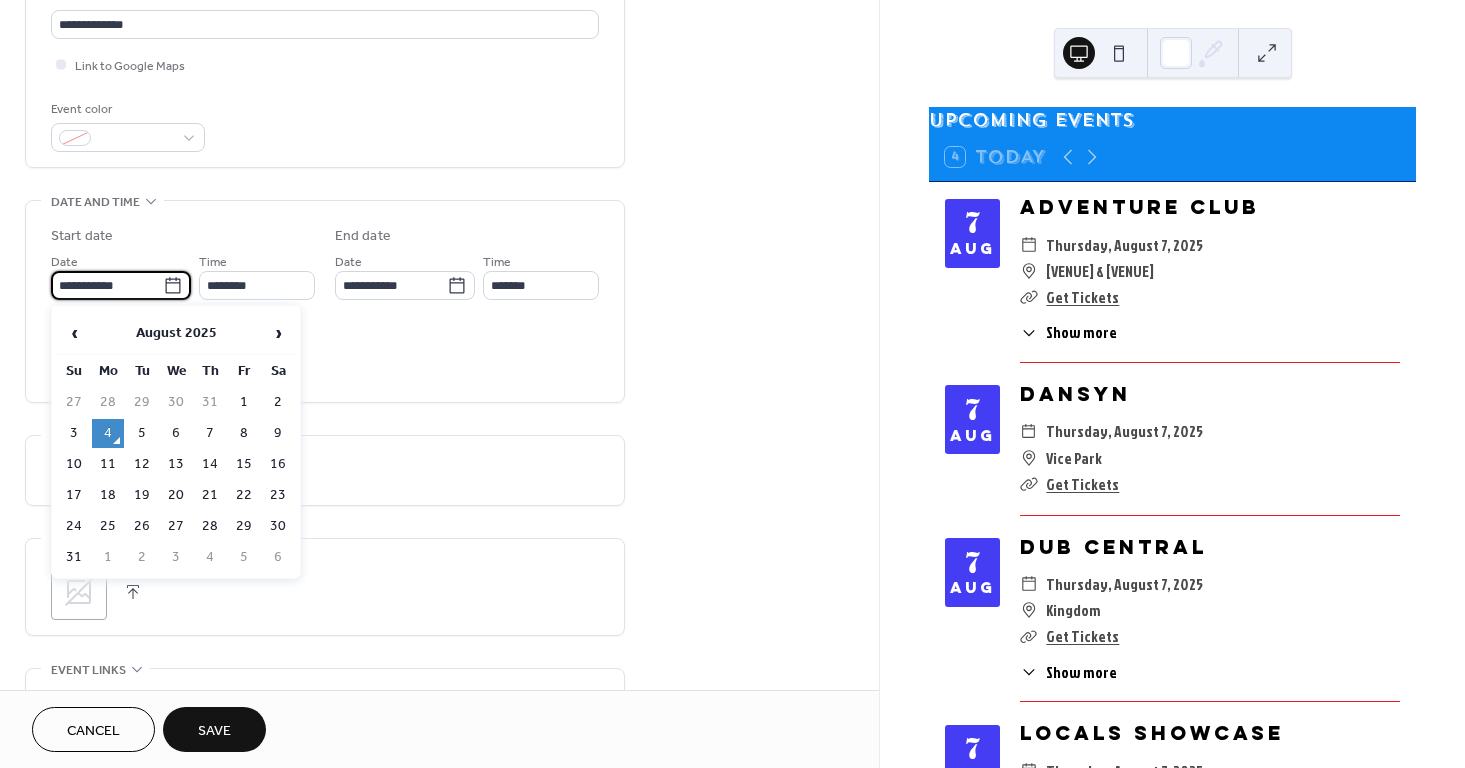 click on "**********" at bounding box center [107, 285] 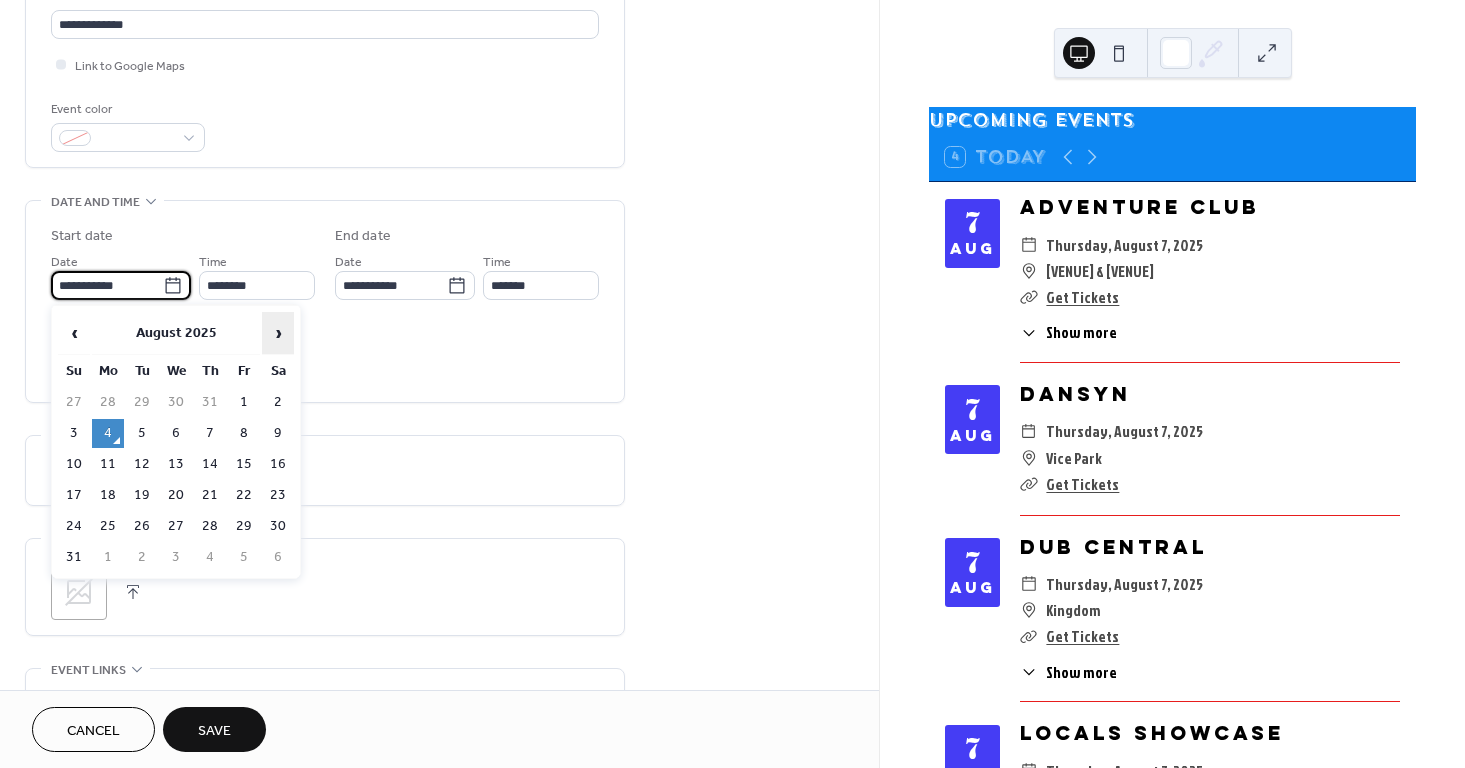 click on "›" at bounding box center (278, 333) 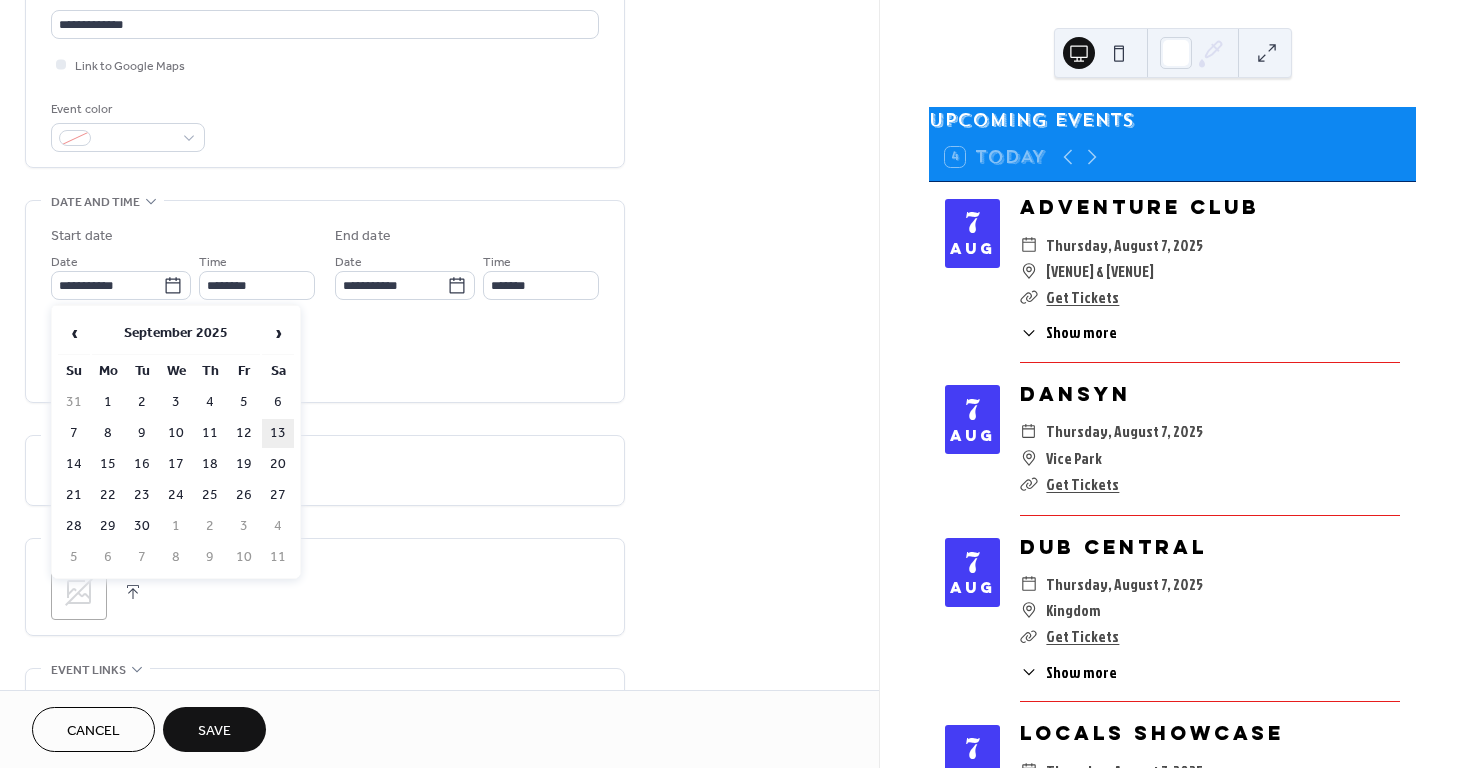 click on "13" at bounding box center [278, 433] 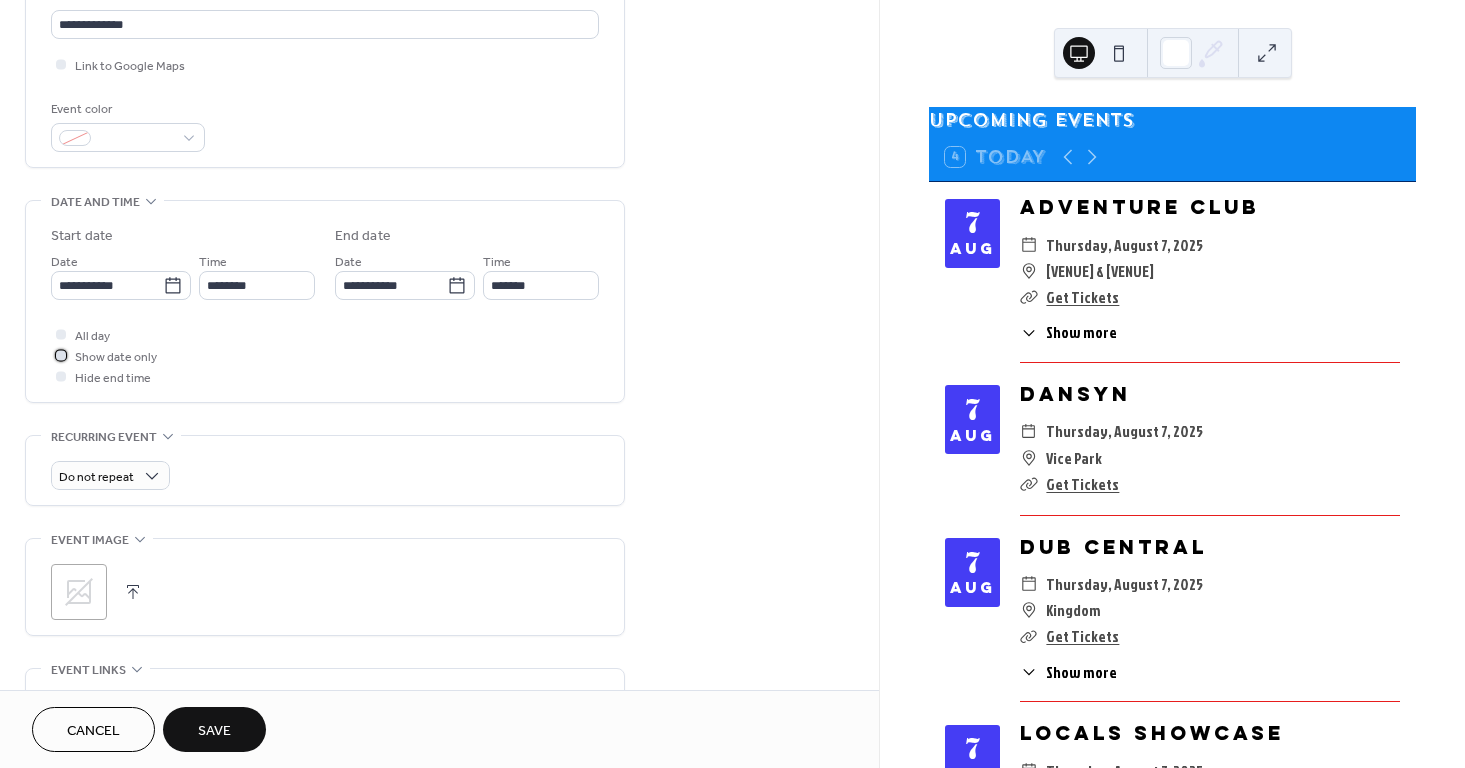 click on "Show date only" at bounding box center (116, 357) 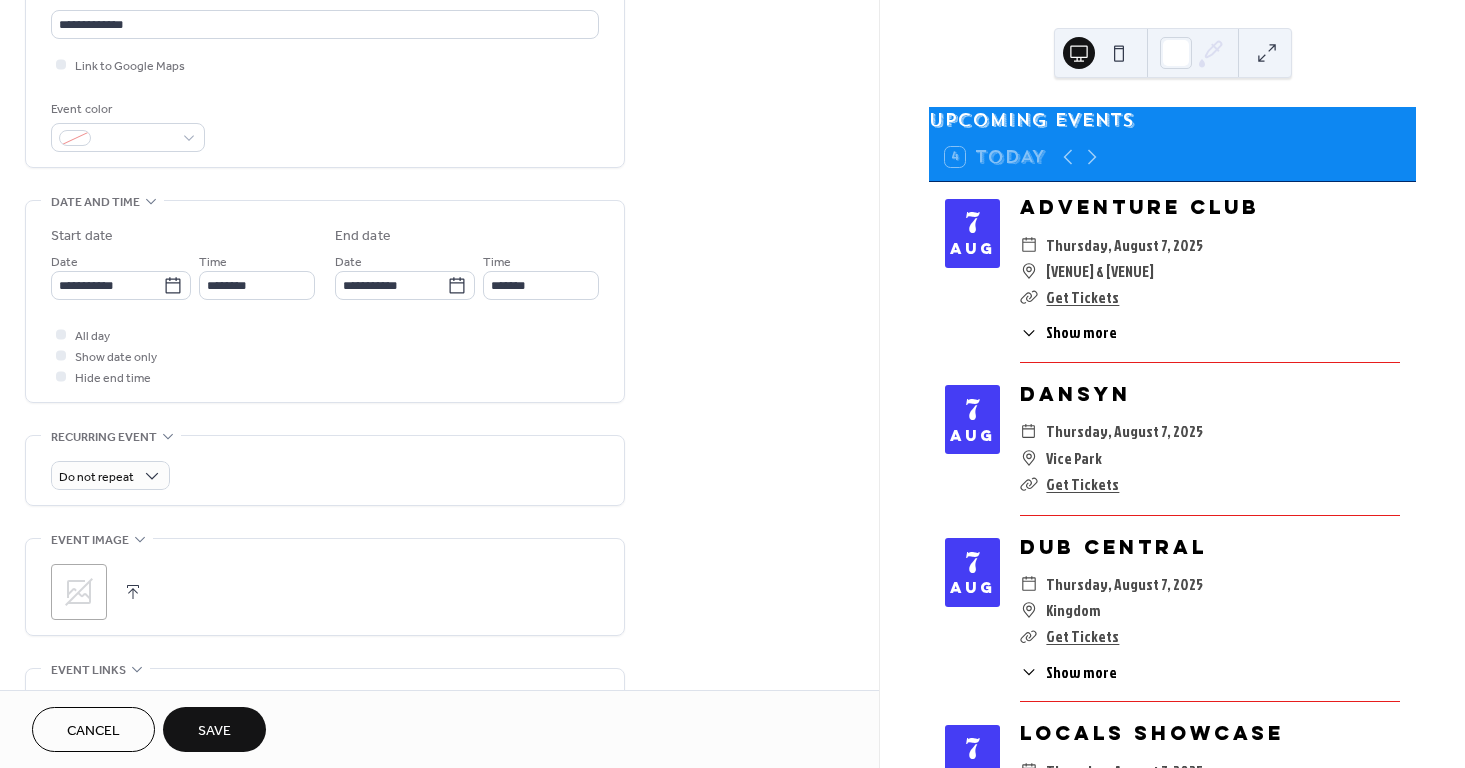 click on "**********" at bounding box center (325, 337) 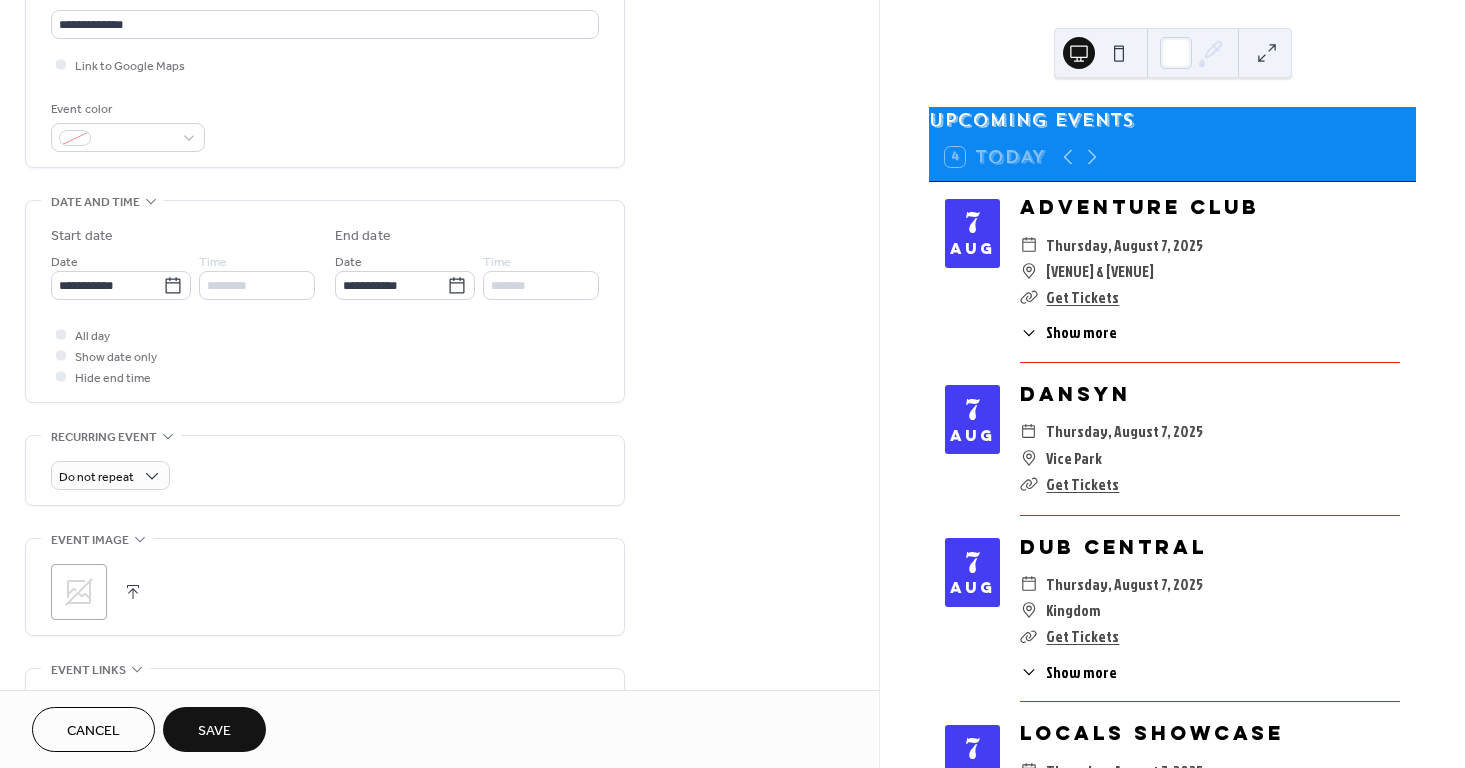 scroll, scrollTop: 796, scrollLeft: 0, axis: vertical 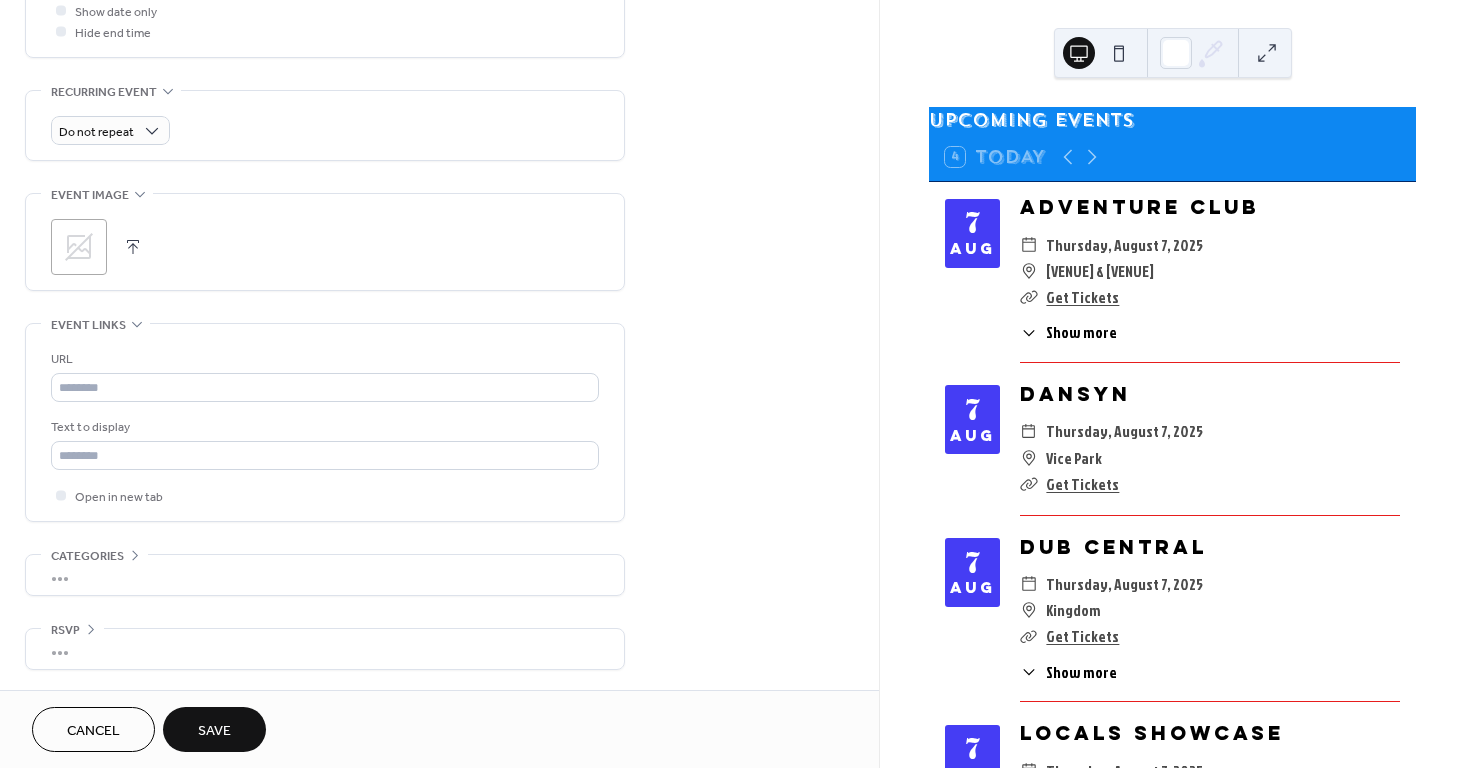 click on "URL Text to display Open in new tab" at bounding box center [325, 427] 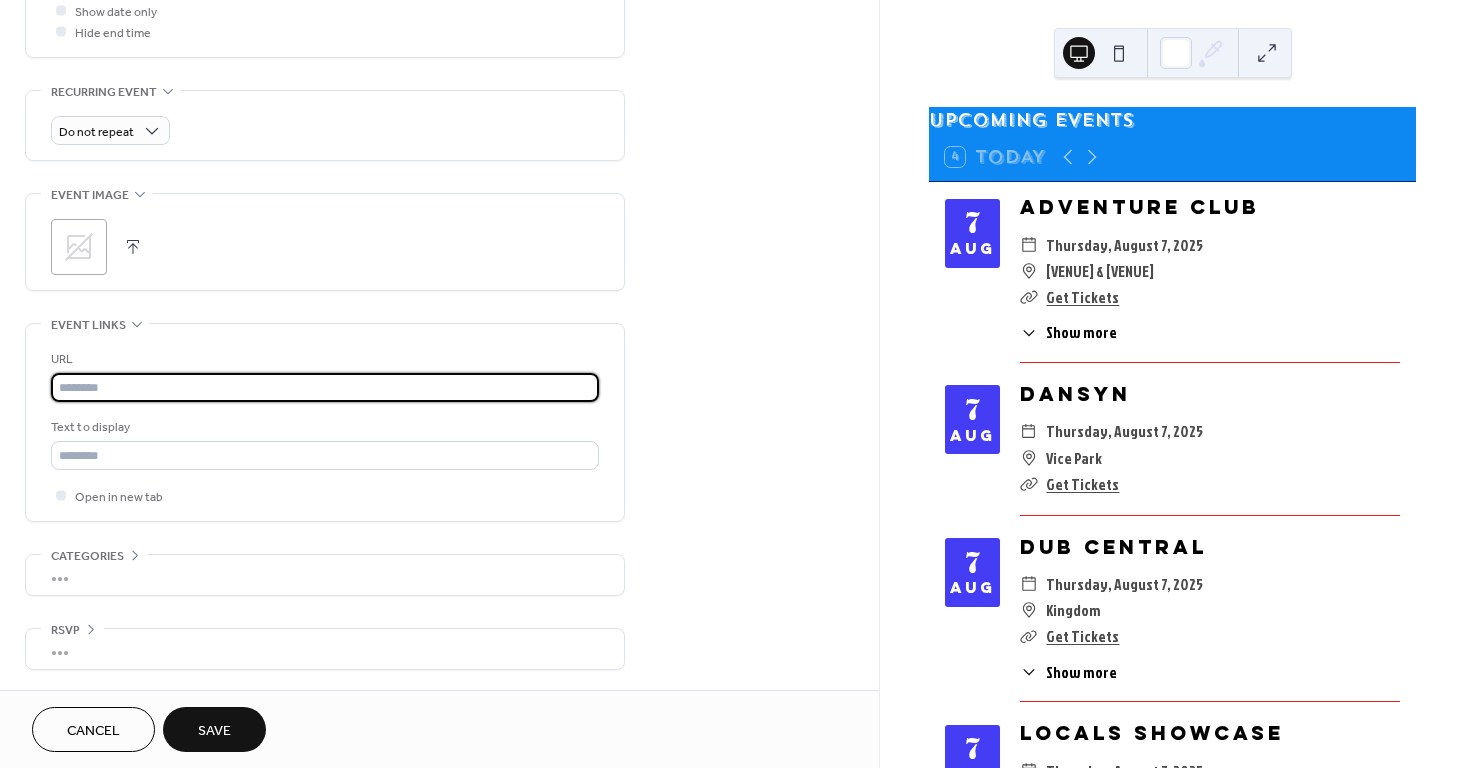 click at bounding box center [325, 387] 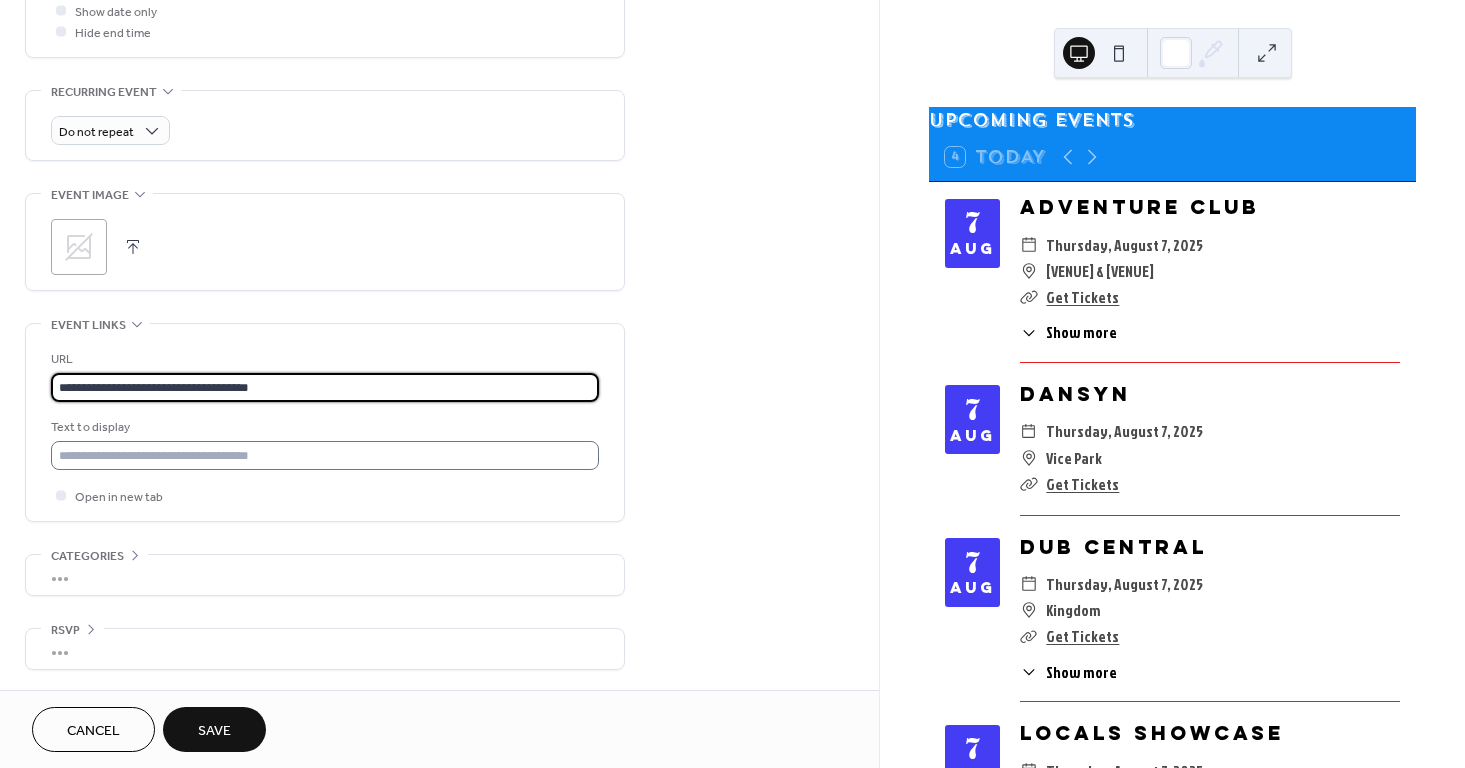 type on "**********" 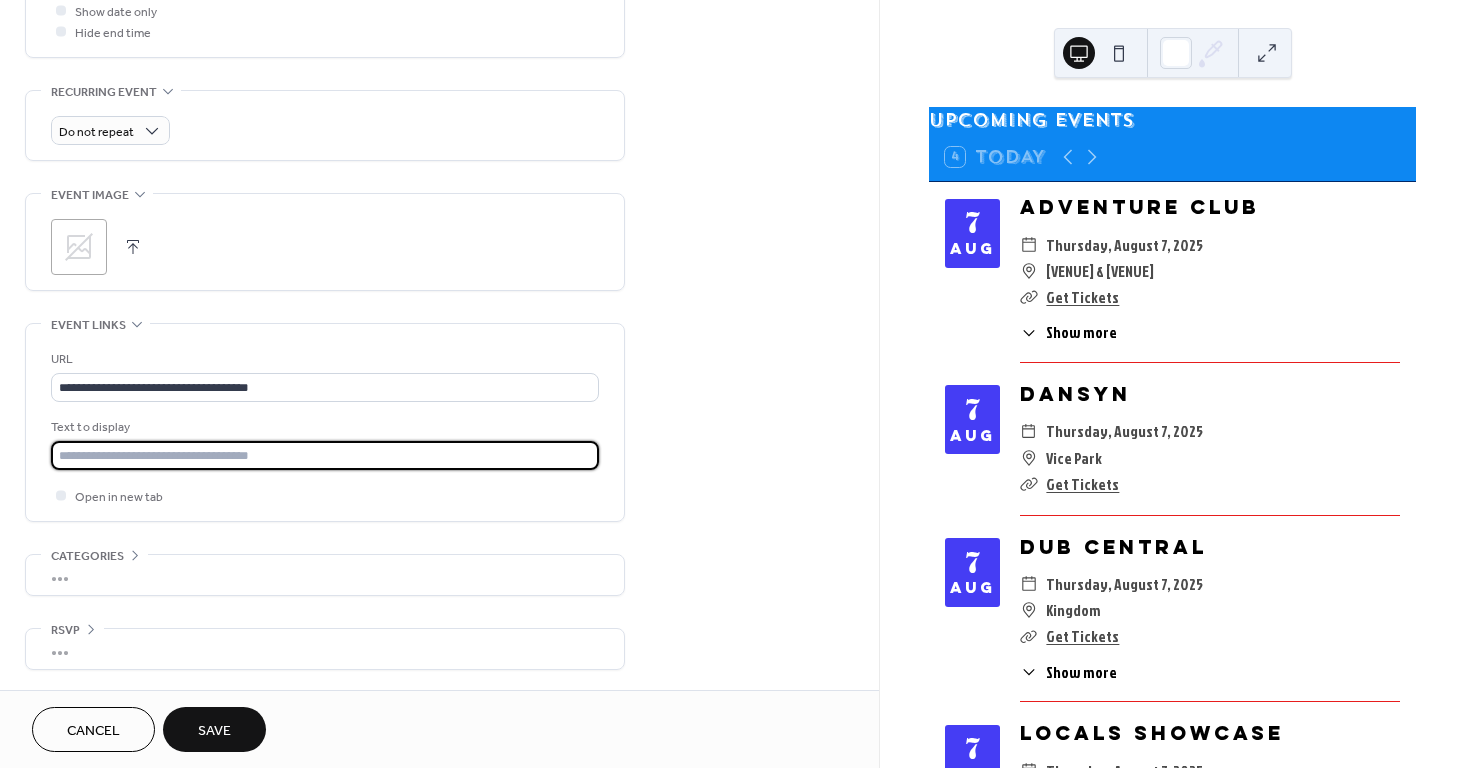 click at bounding box center [325, 455] 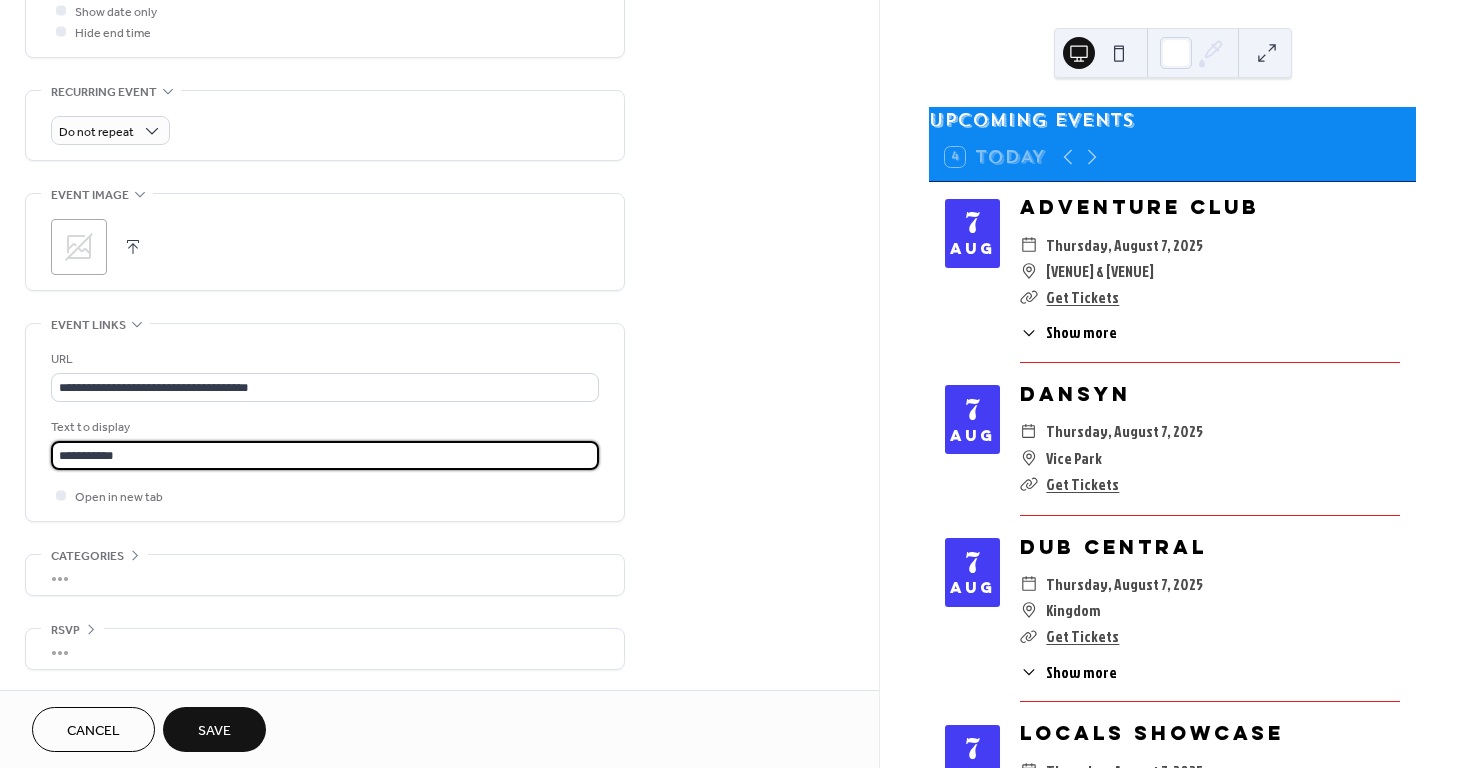 click on "Save" at bounding box center (214, 731) 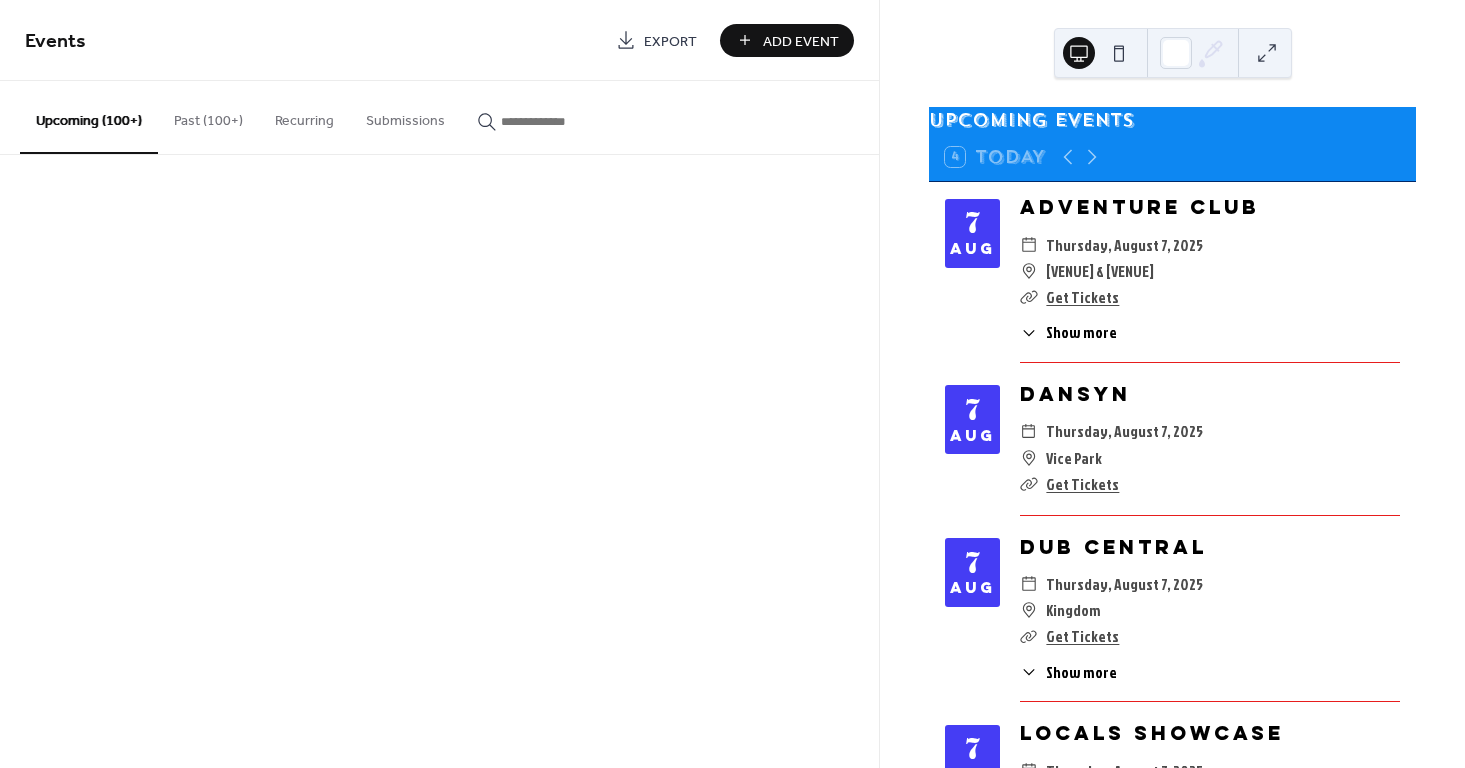 click on "Add Event" at bounding box center [801, 41] 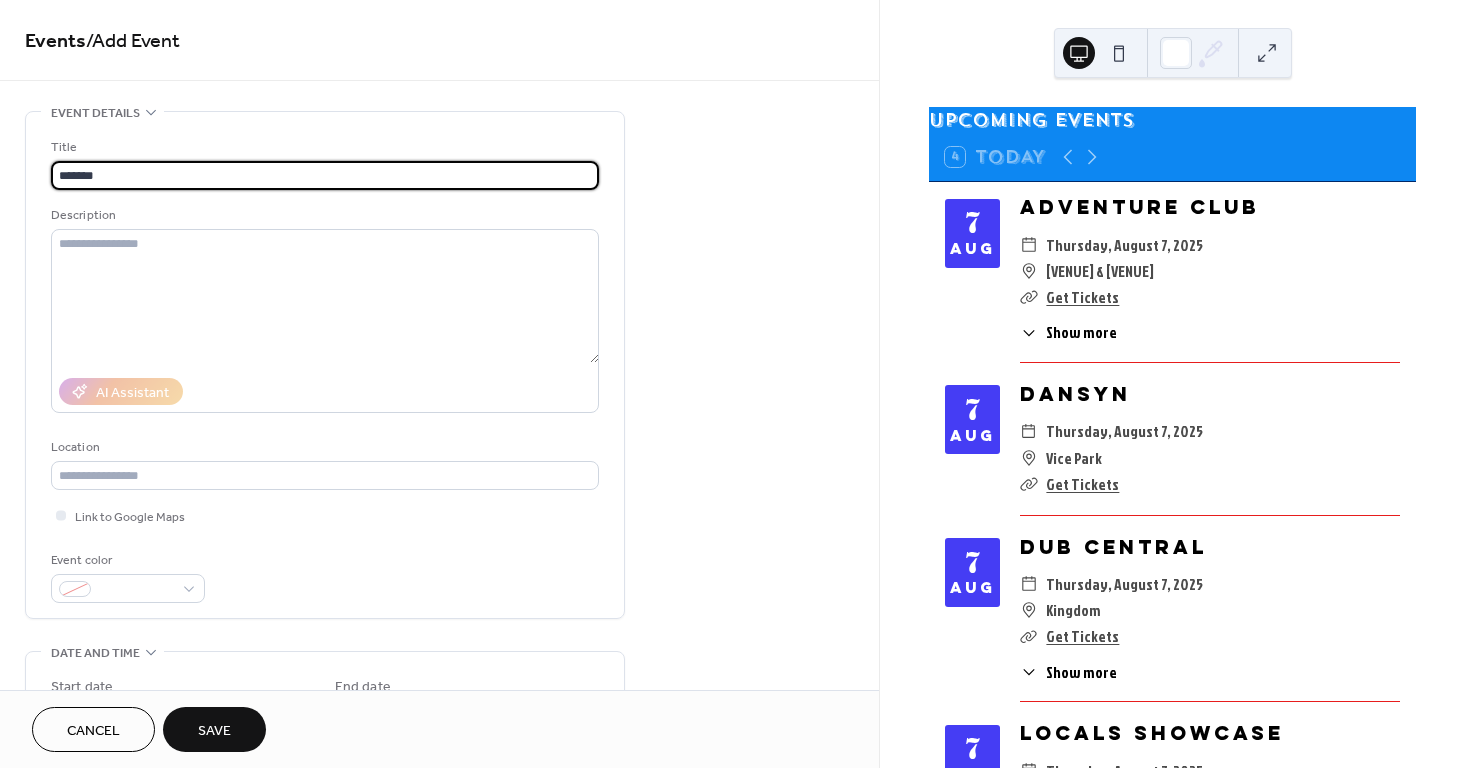 type on "*******" 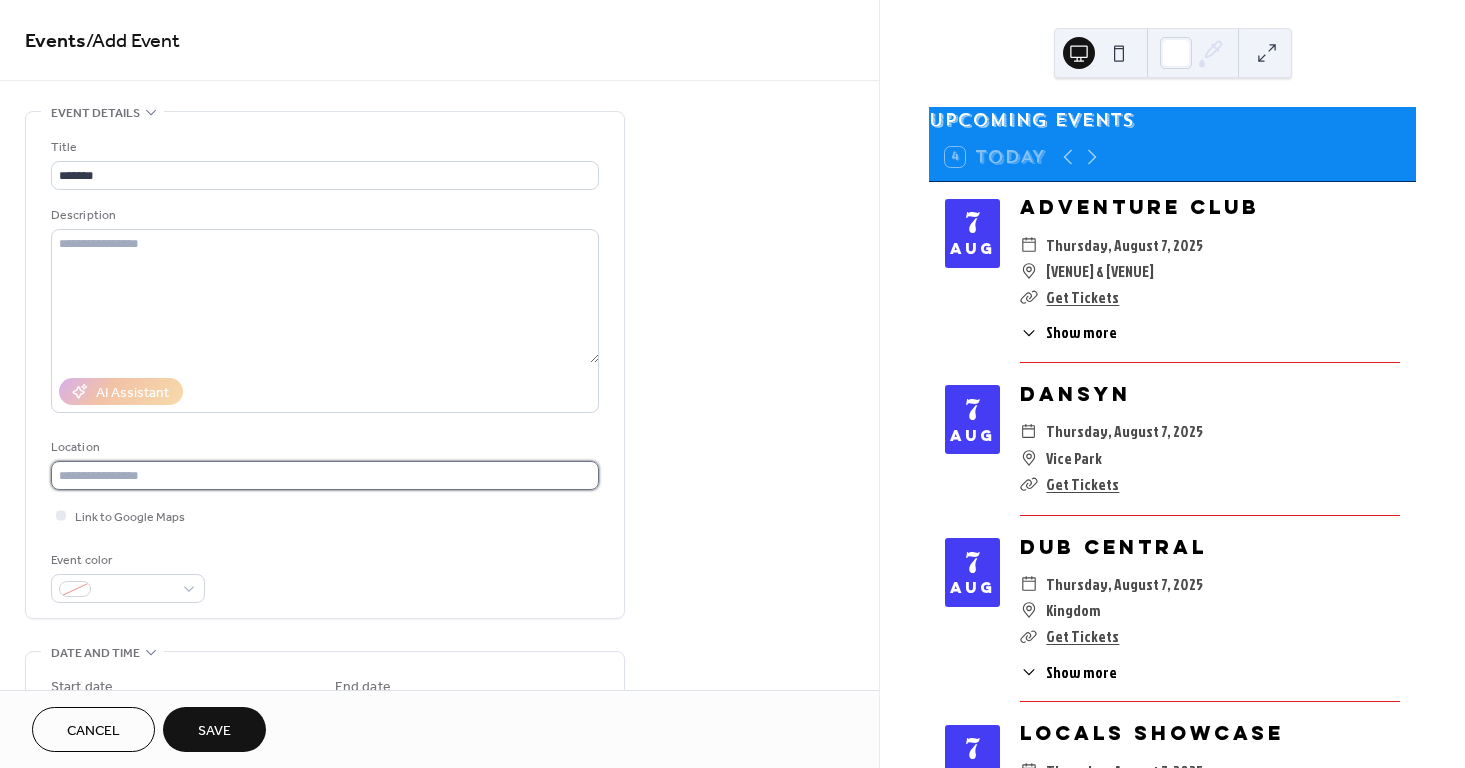 click at bounding box center [325, 475] 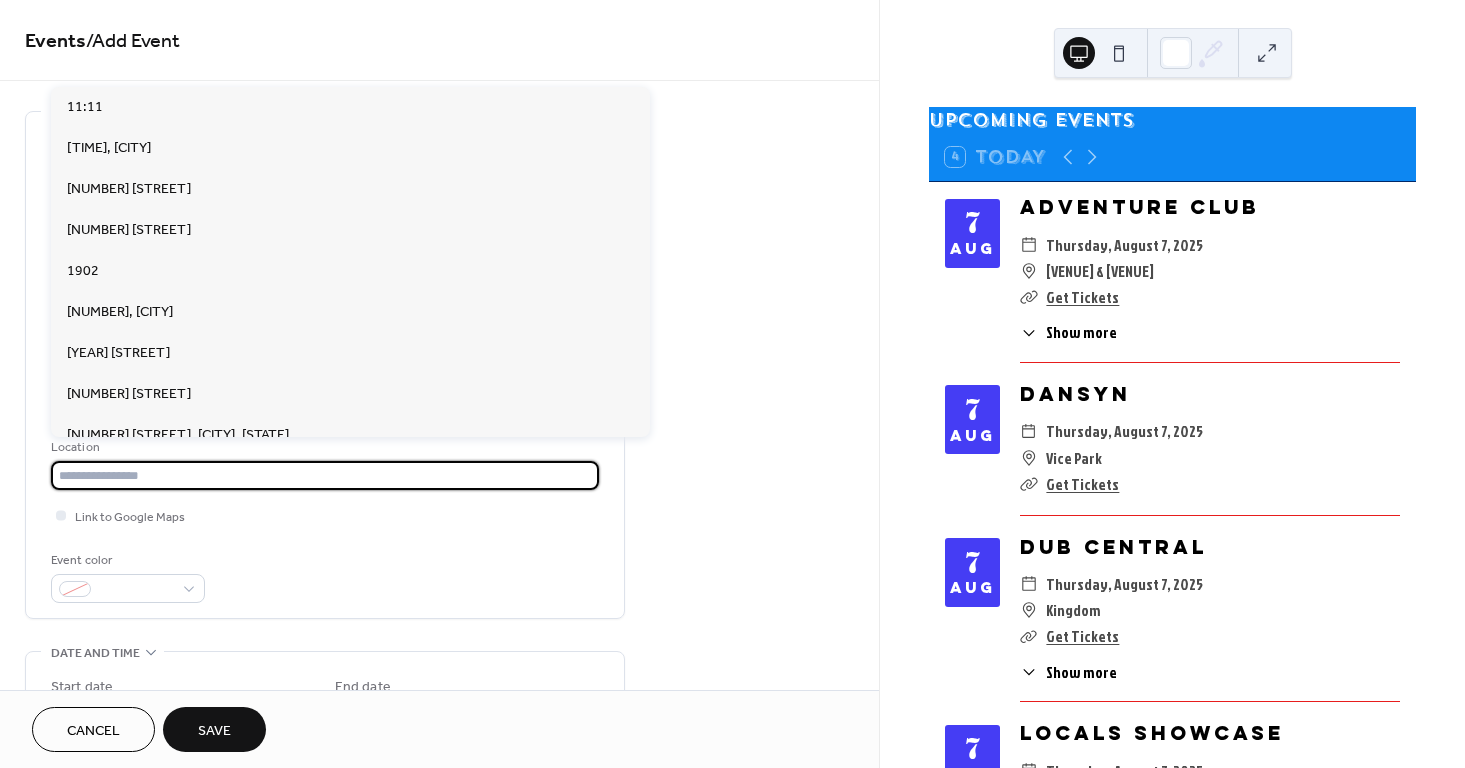 paste on "**********" 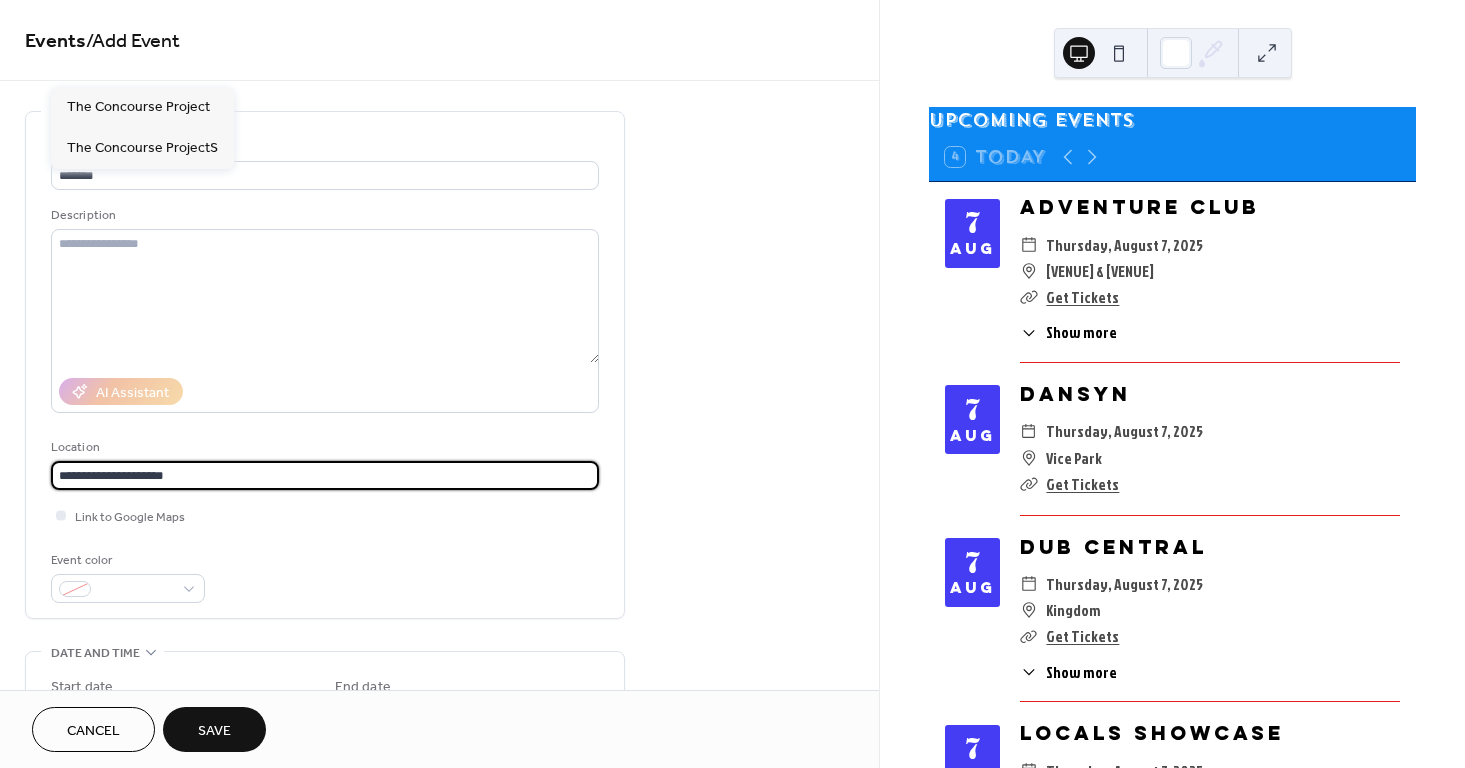 type on "**********" 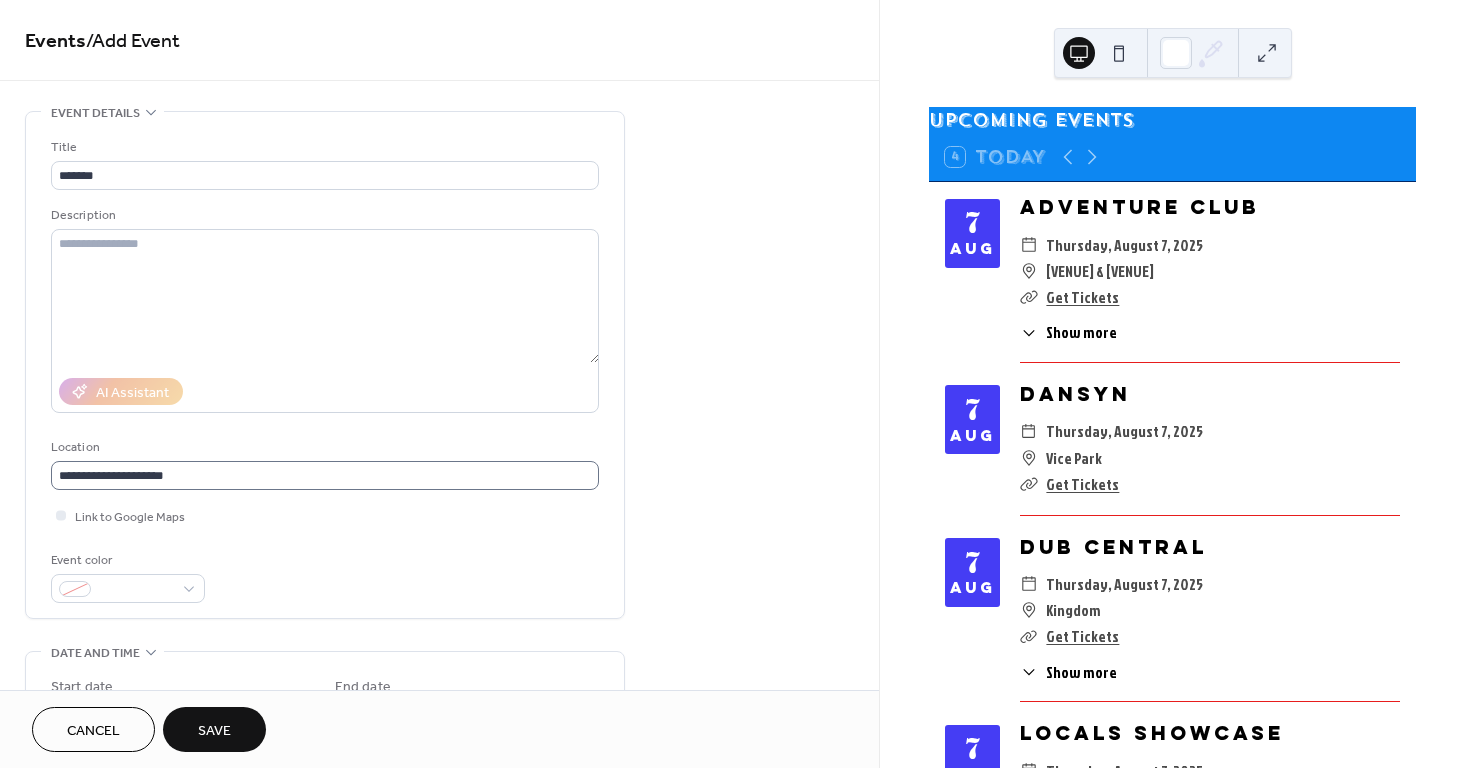 click on "Event color" at bounding box center (325, 576) 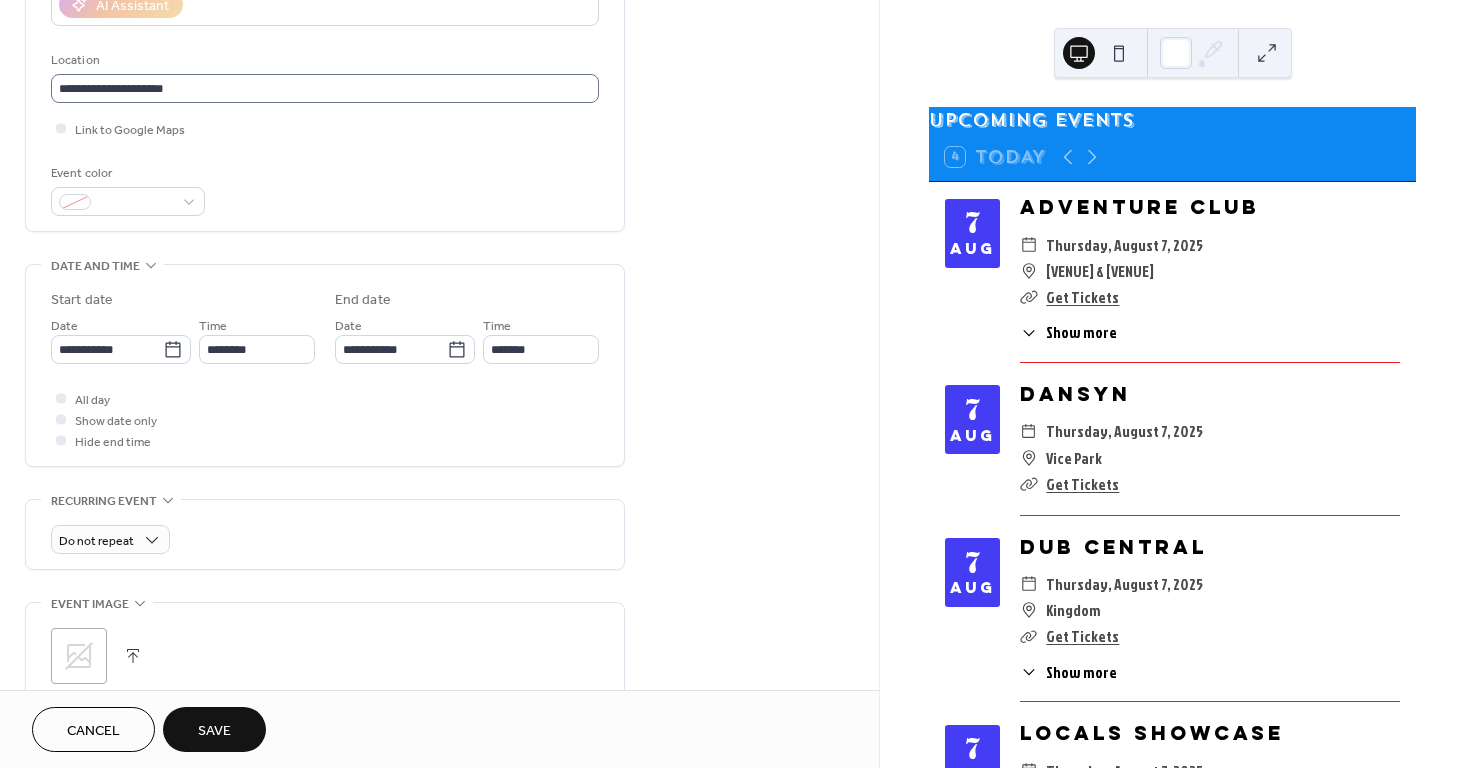 scroll, scrollTop: 436, scrollLeft: 0, axis: vertical 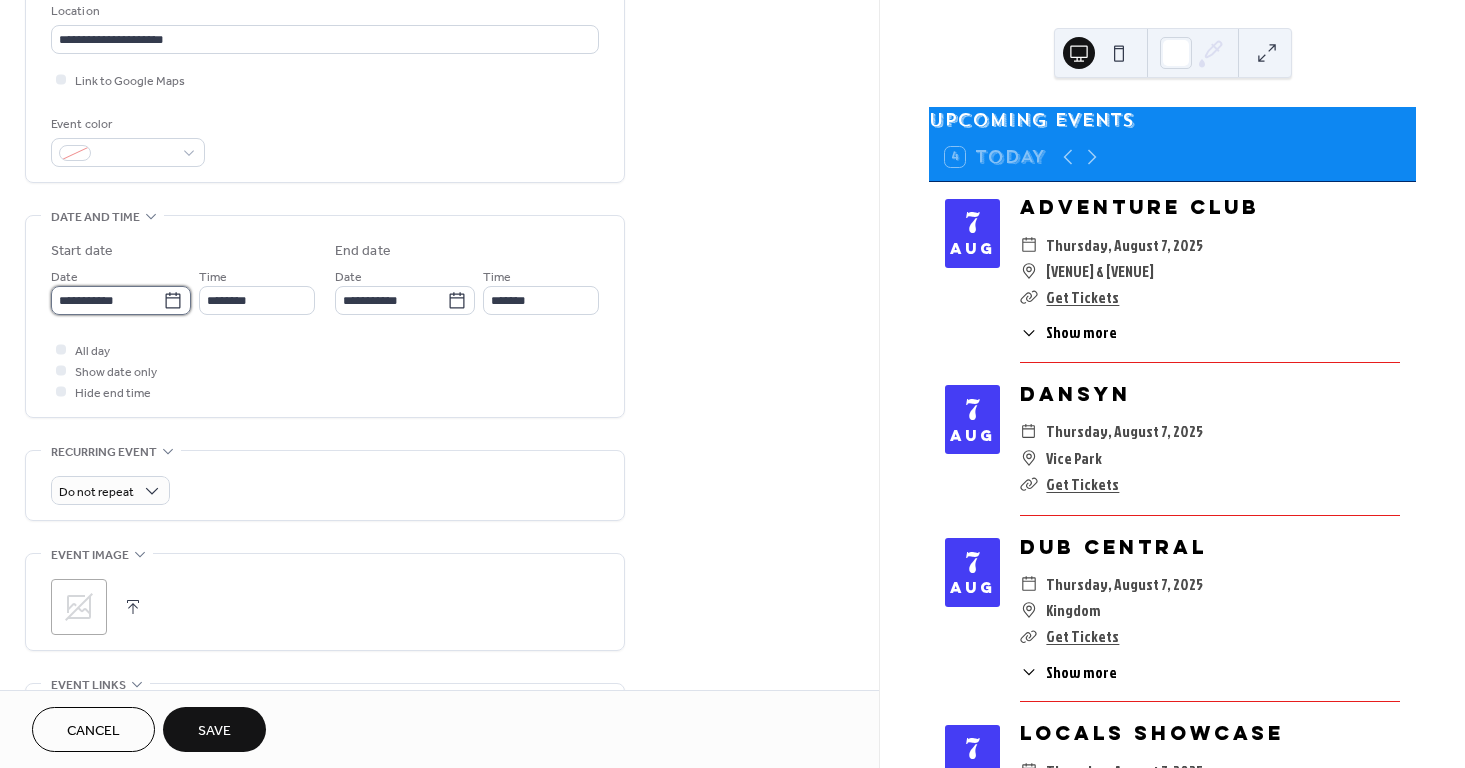 click on "**********" at bounding box center (107, 300) 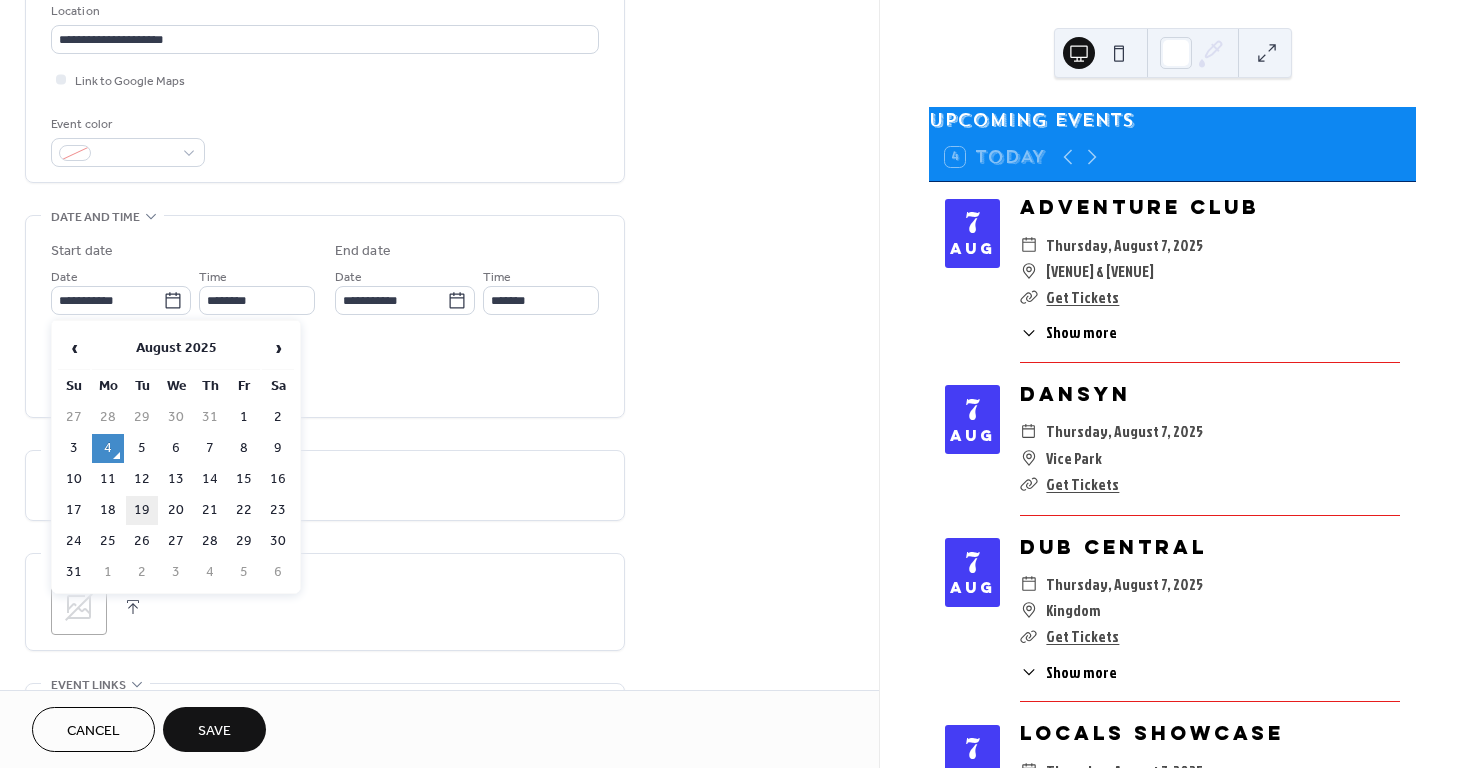 click on "19" at bounding box center (142, 510) 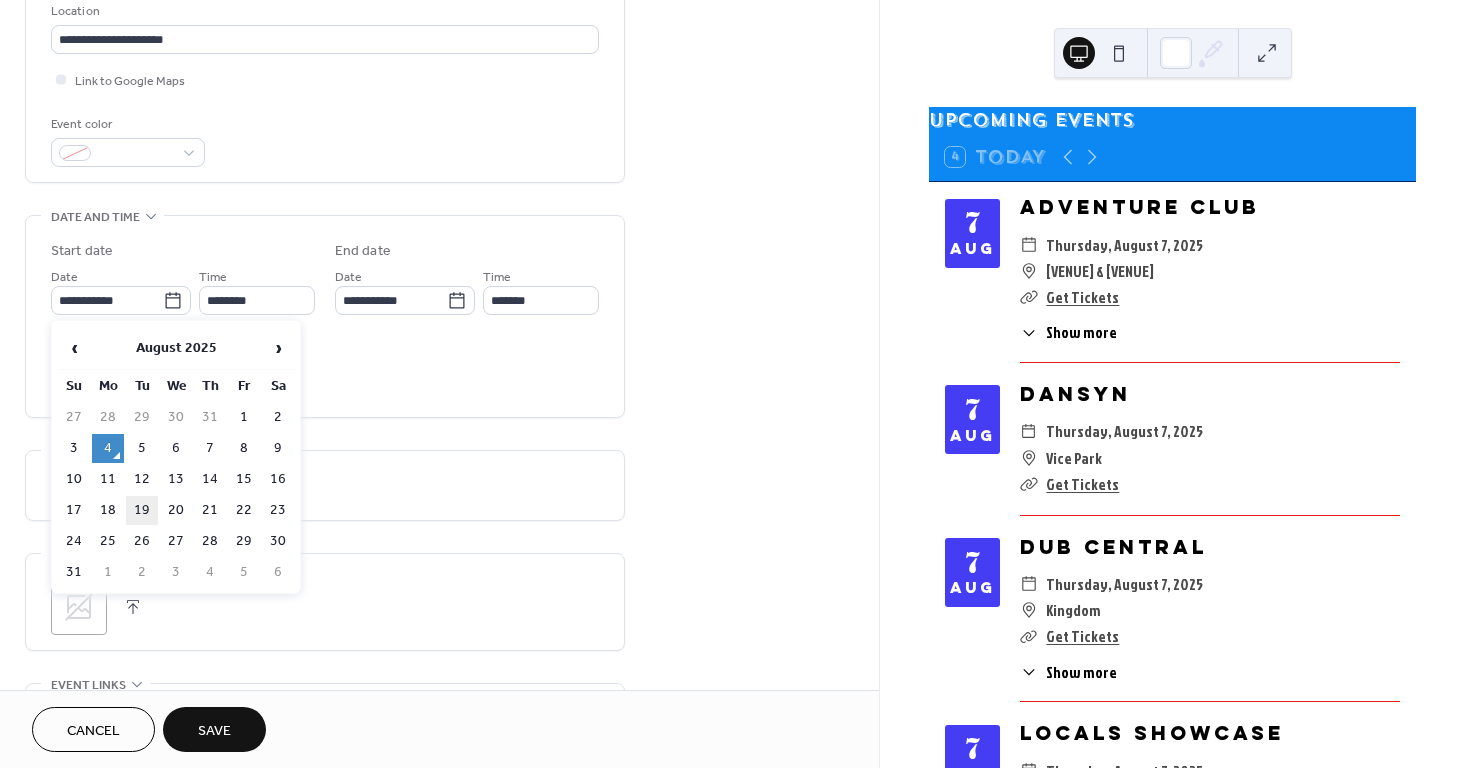type on "**********" 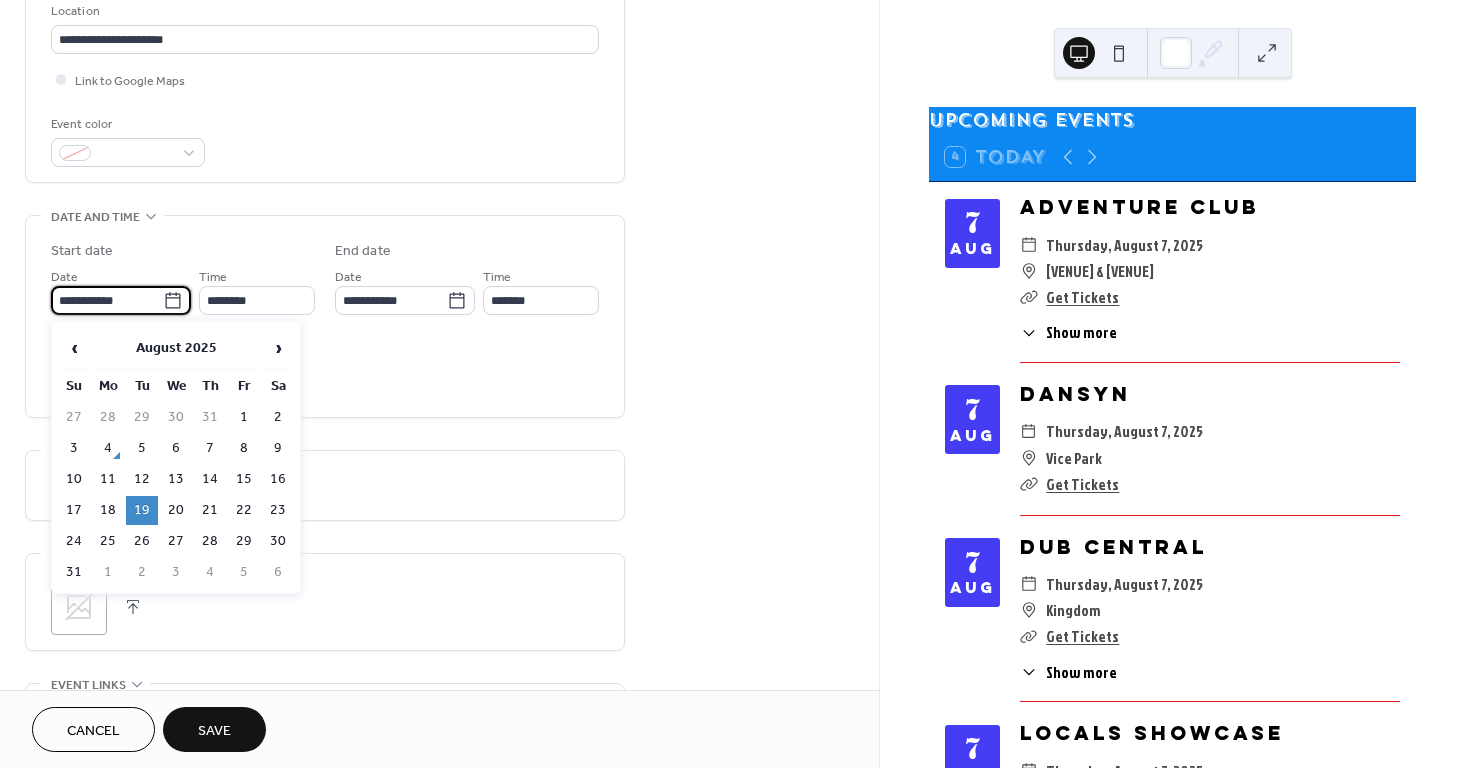 click on "**********" at bounding box center (107, 300) 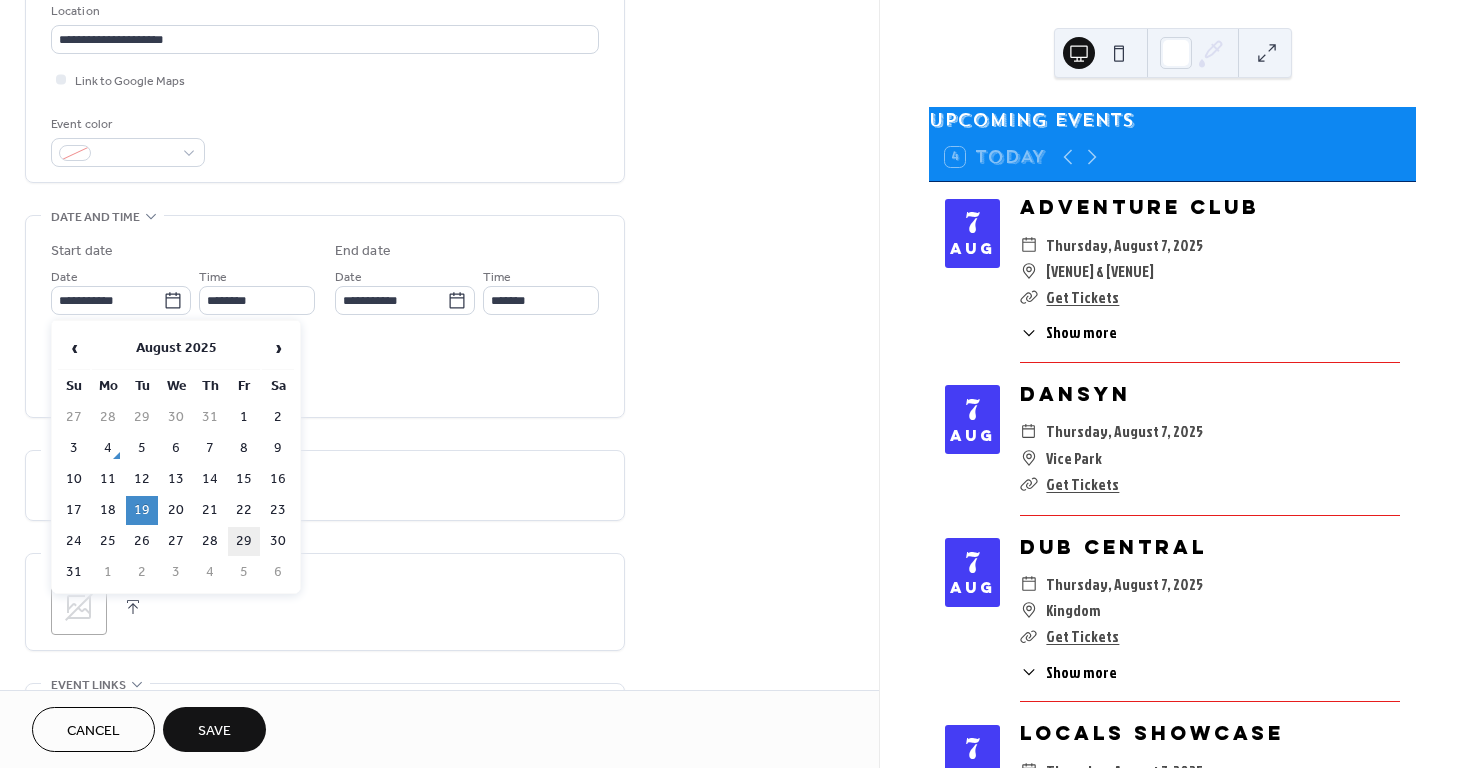 click on "29" at bounding box center [244, 541] 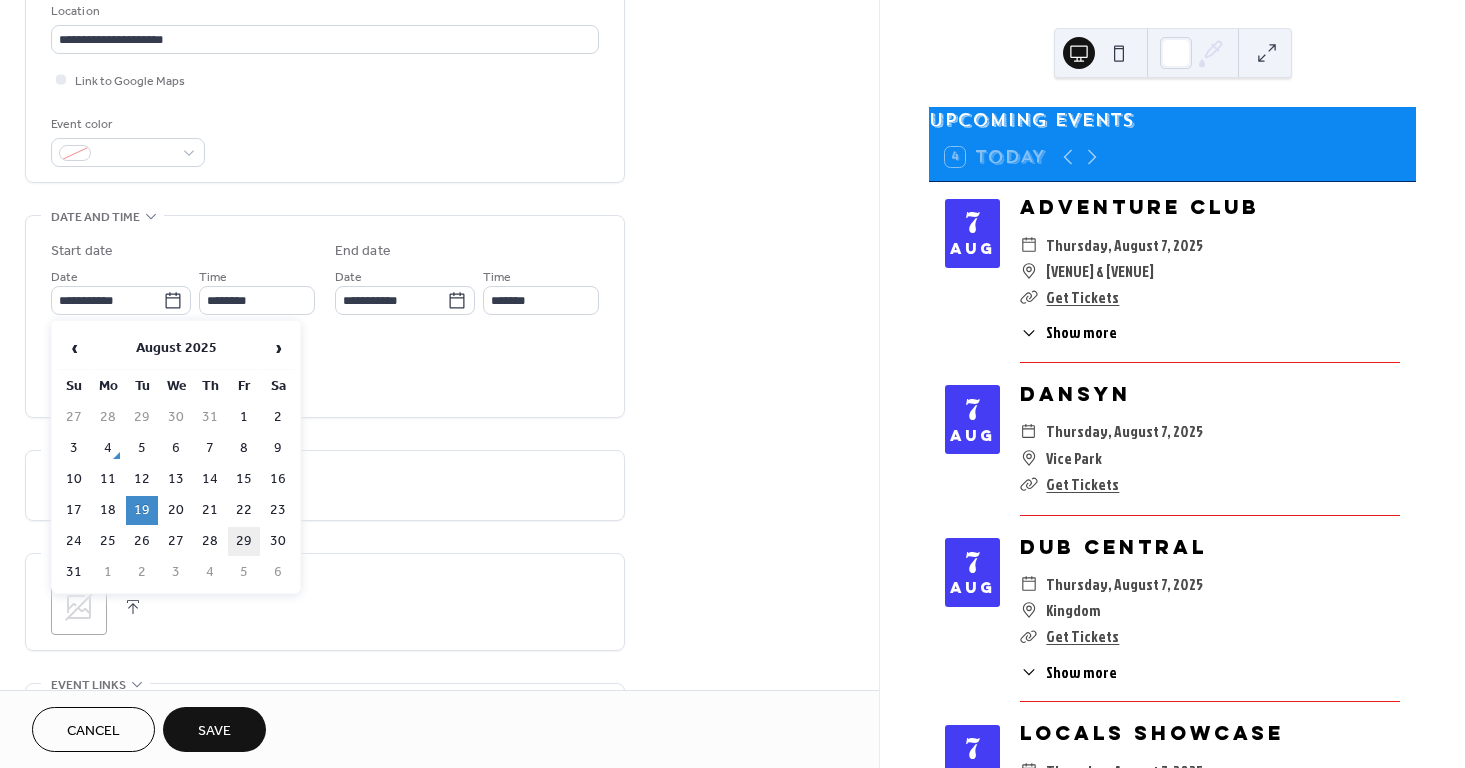 type on "**********" 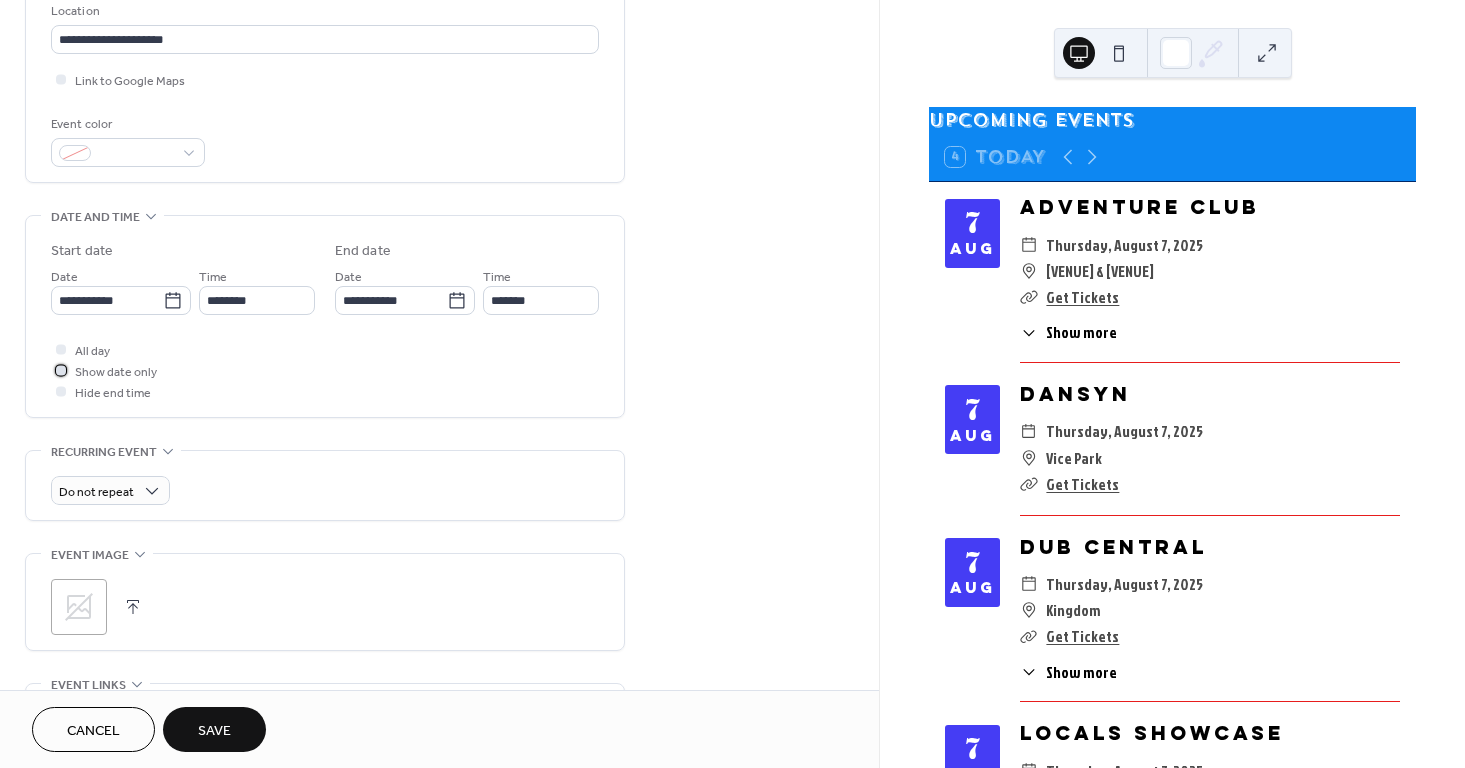 click on "Show date only" at bounding box center [116, 372] 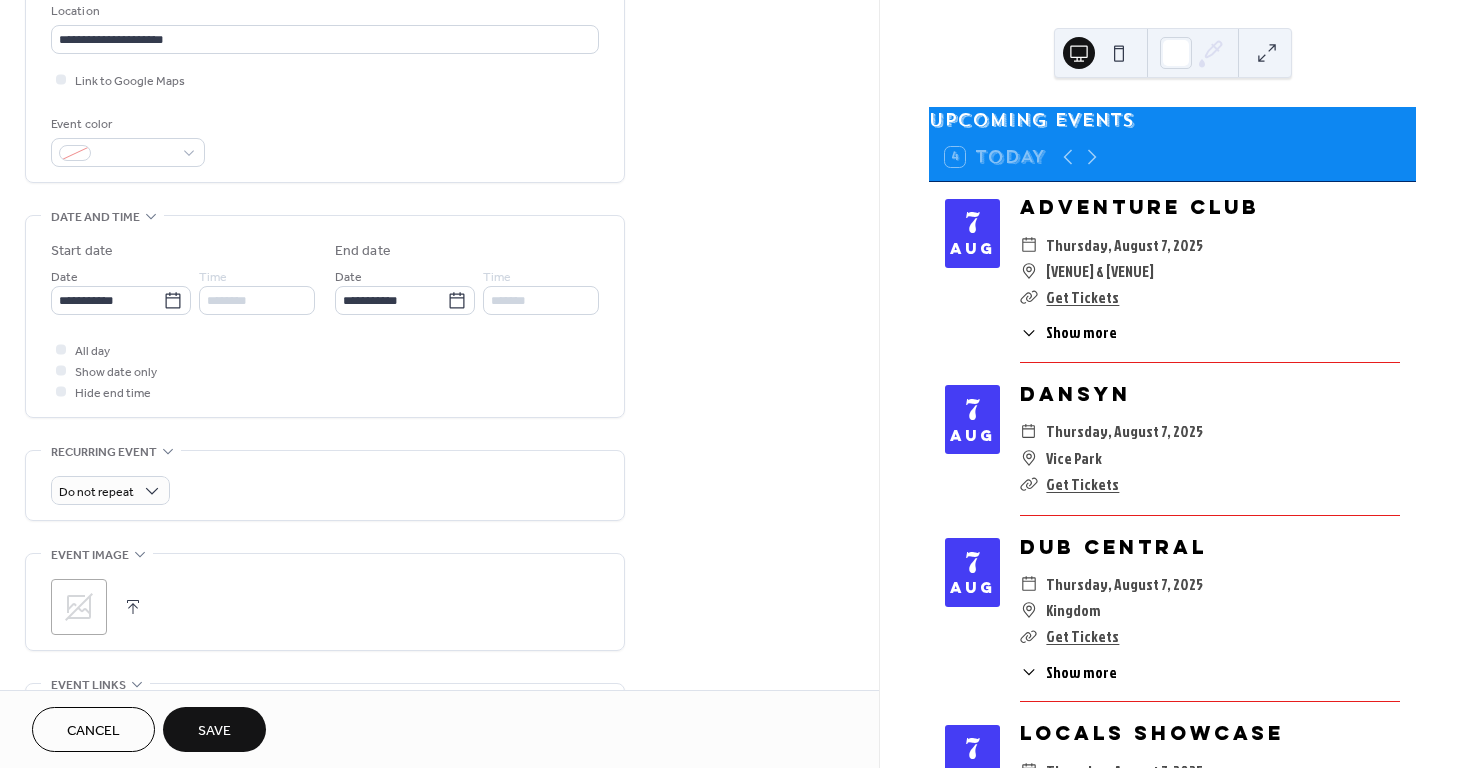 click on "Do not repeat" at bounding box center (325, 490) 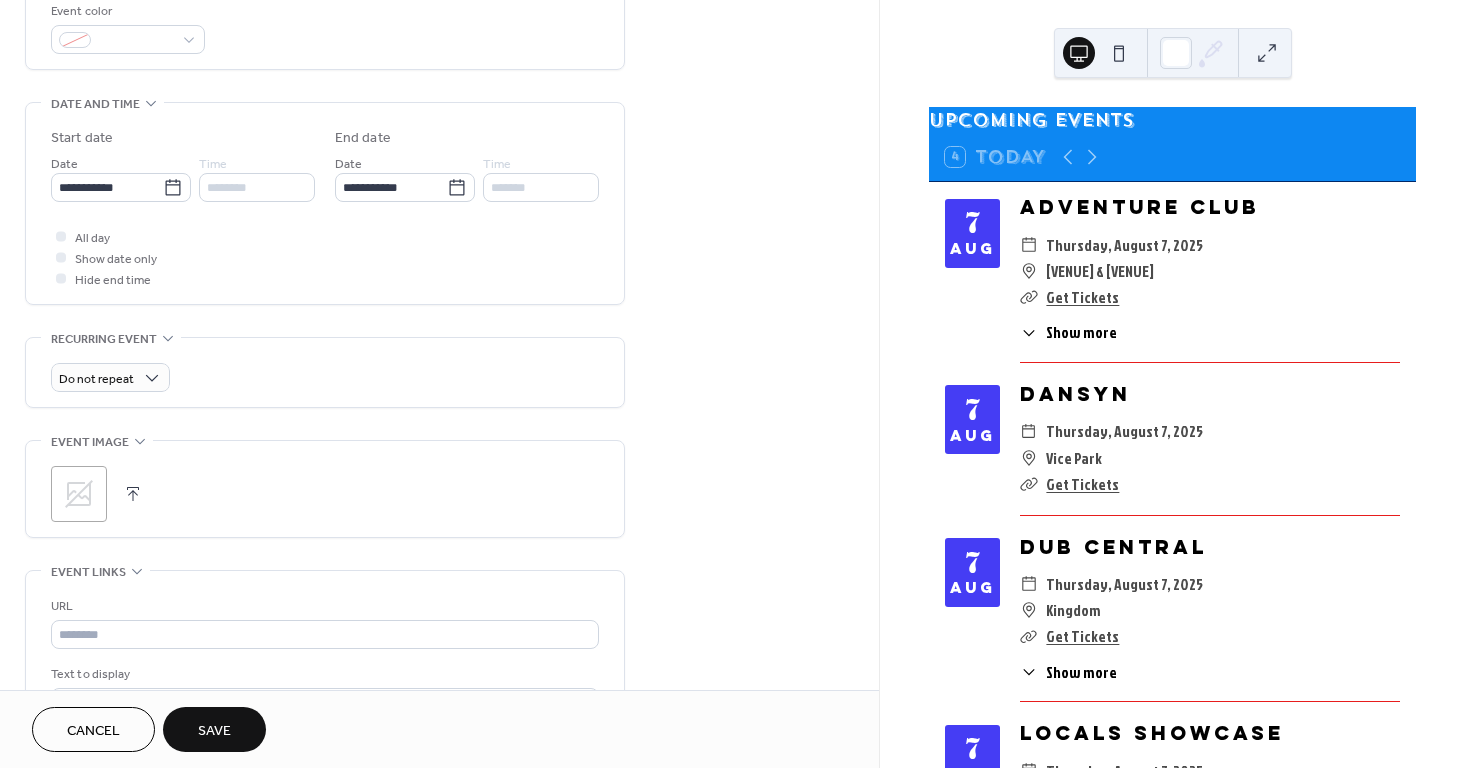 click at bounding box center [133, 494] 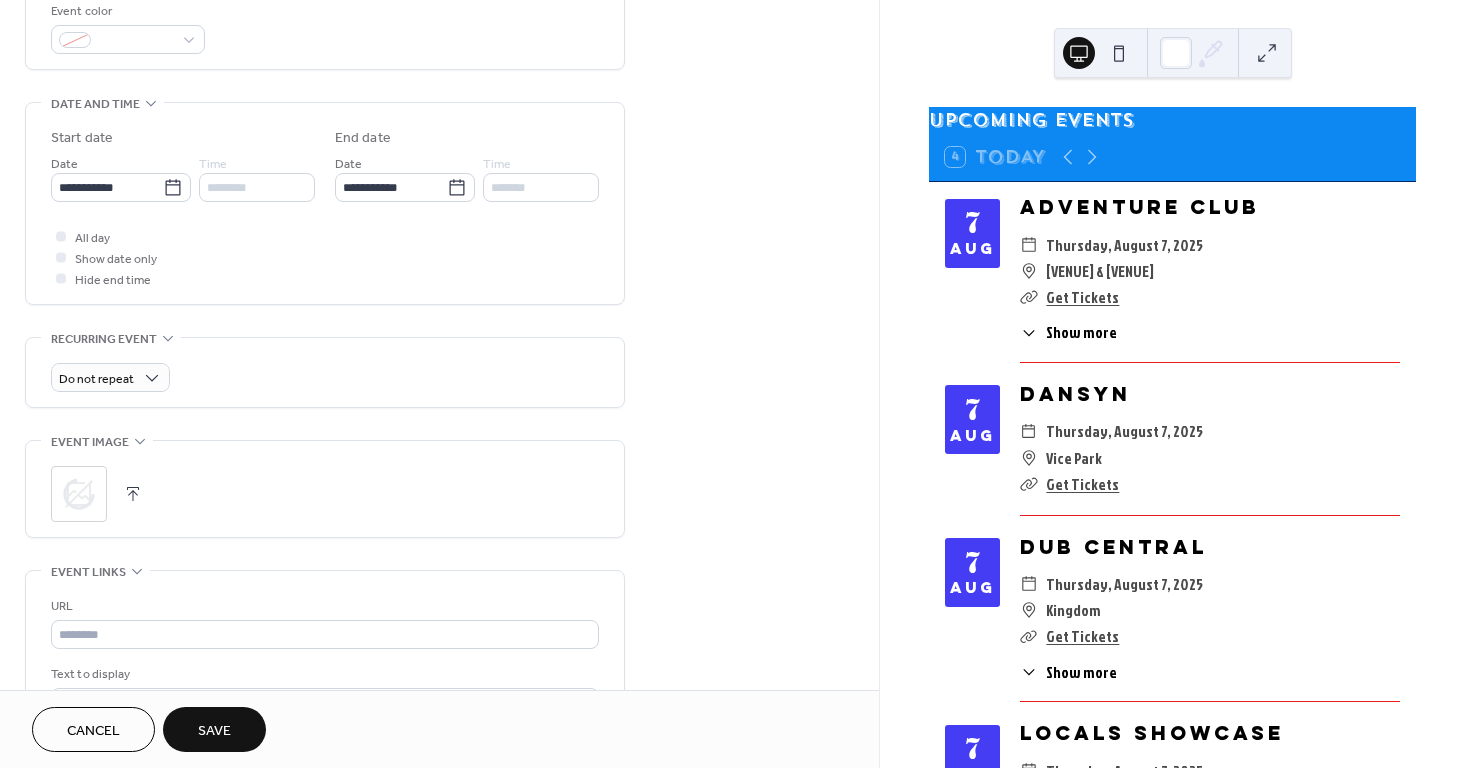 scroll, scrollTop: 0, scrollLeft: 0, axis: both 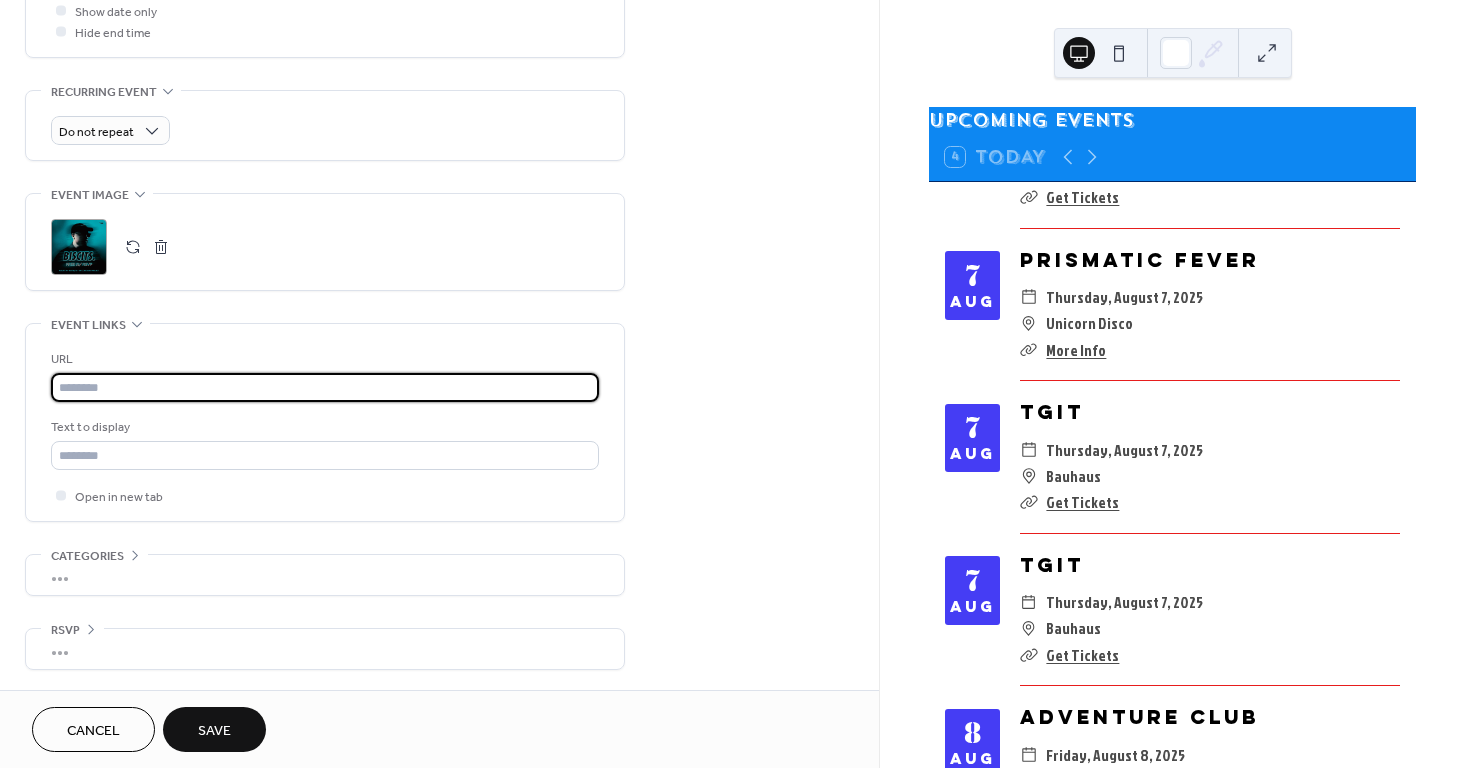 click at bounding box center (325, 387) 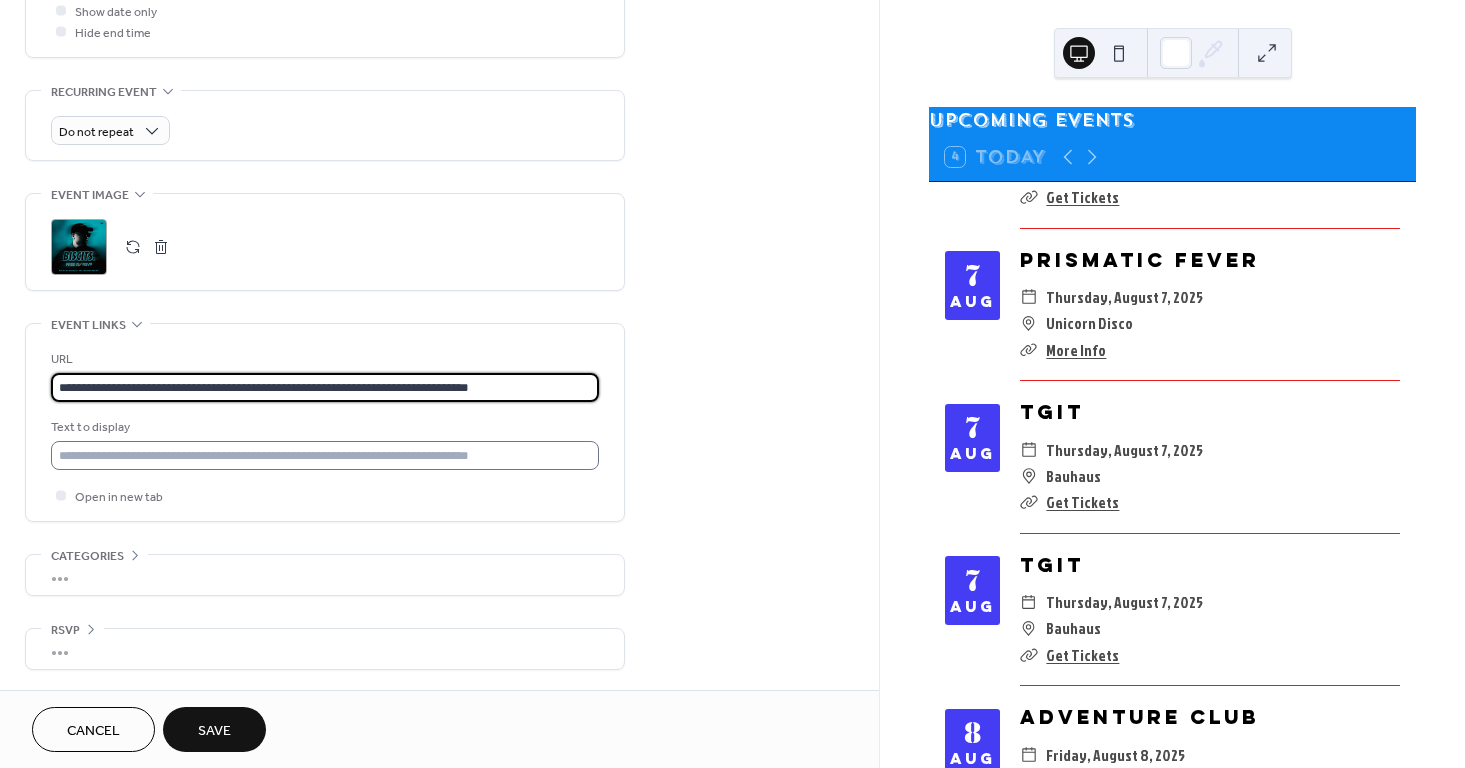 type on "**********" 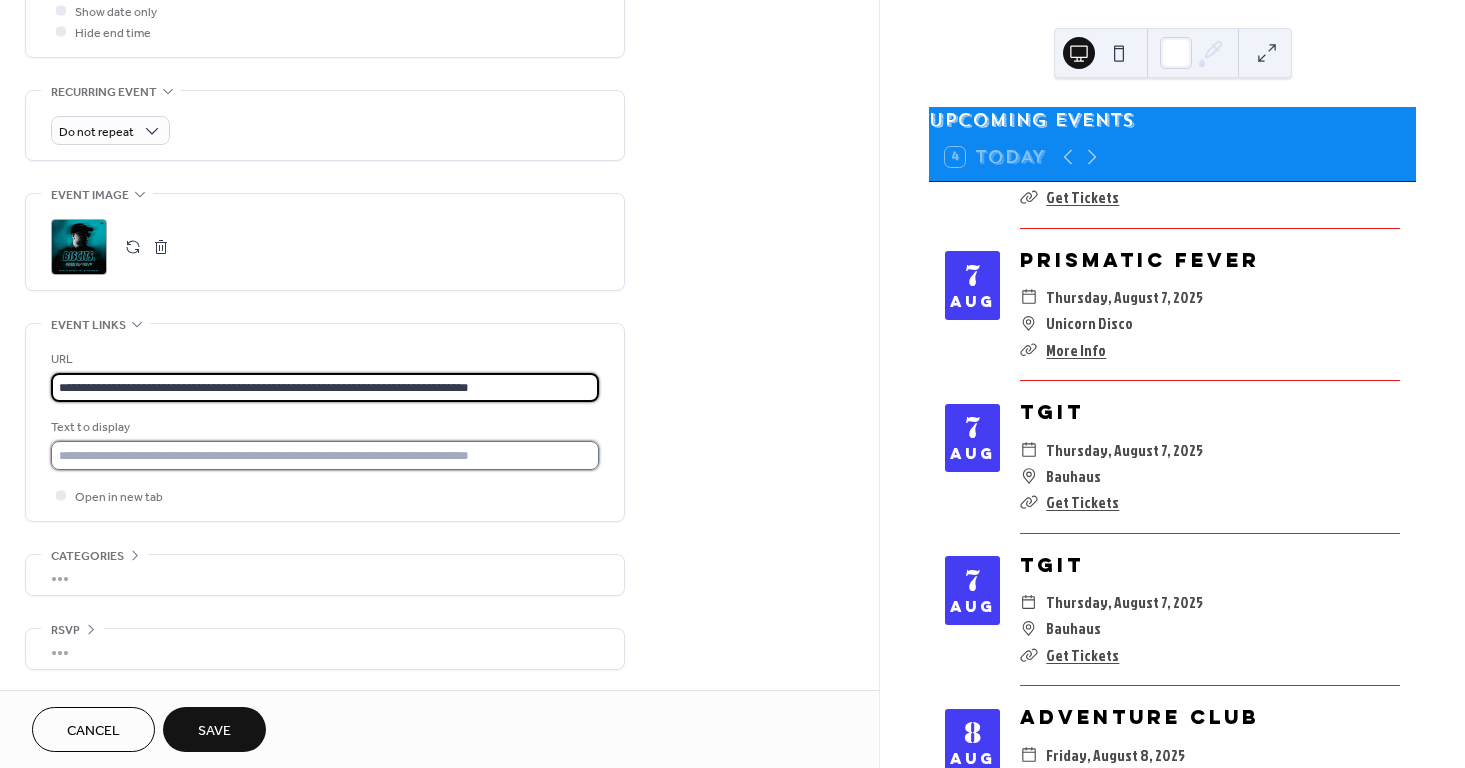 click at bounding box center (325, 455) 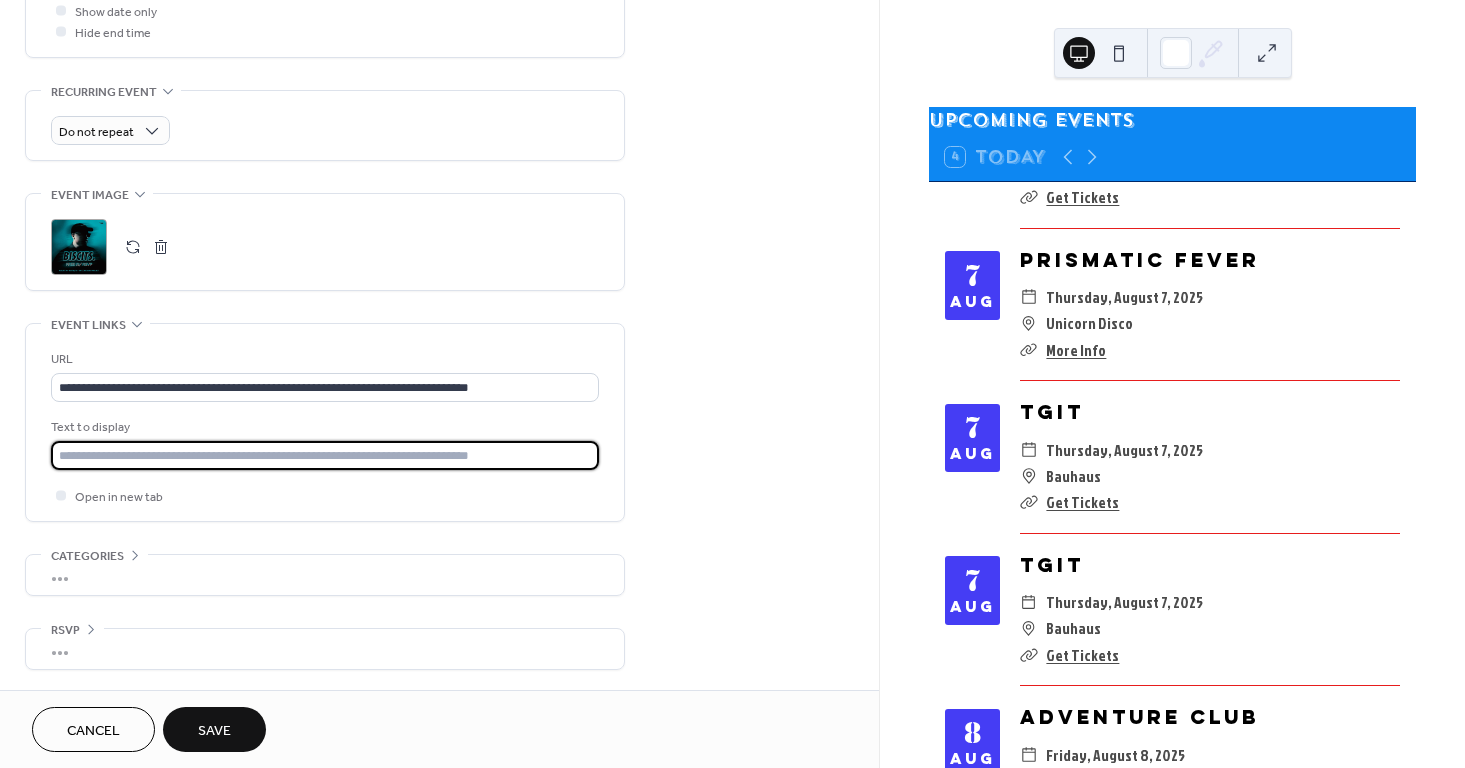 type on "**********" 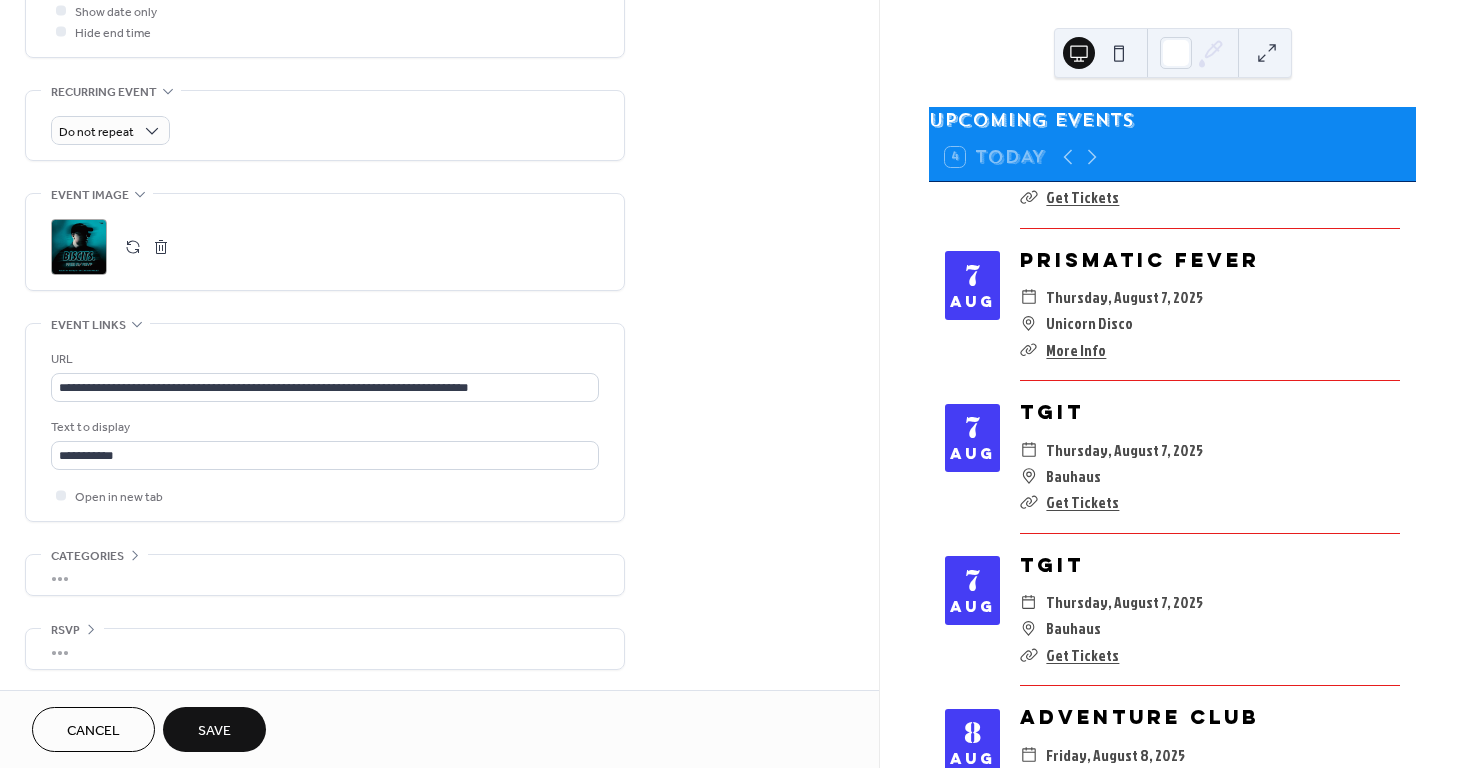 click on "Save" at bounding box center (214, 731) 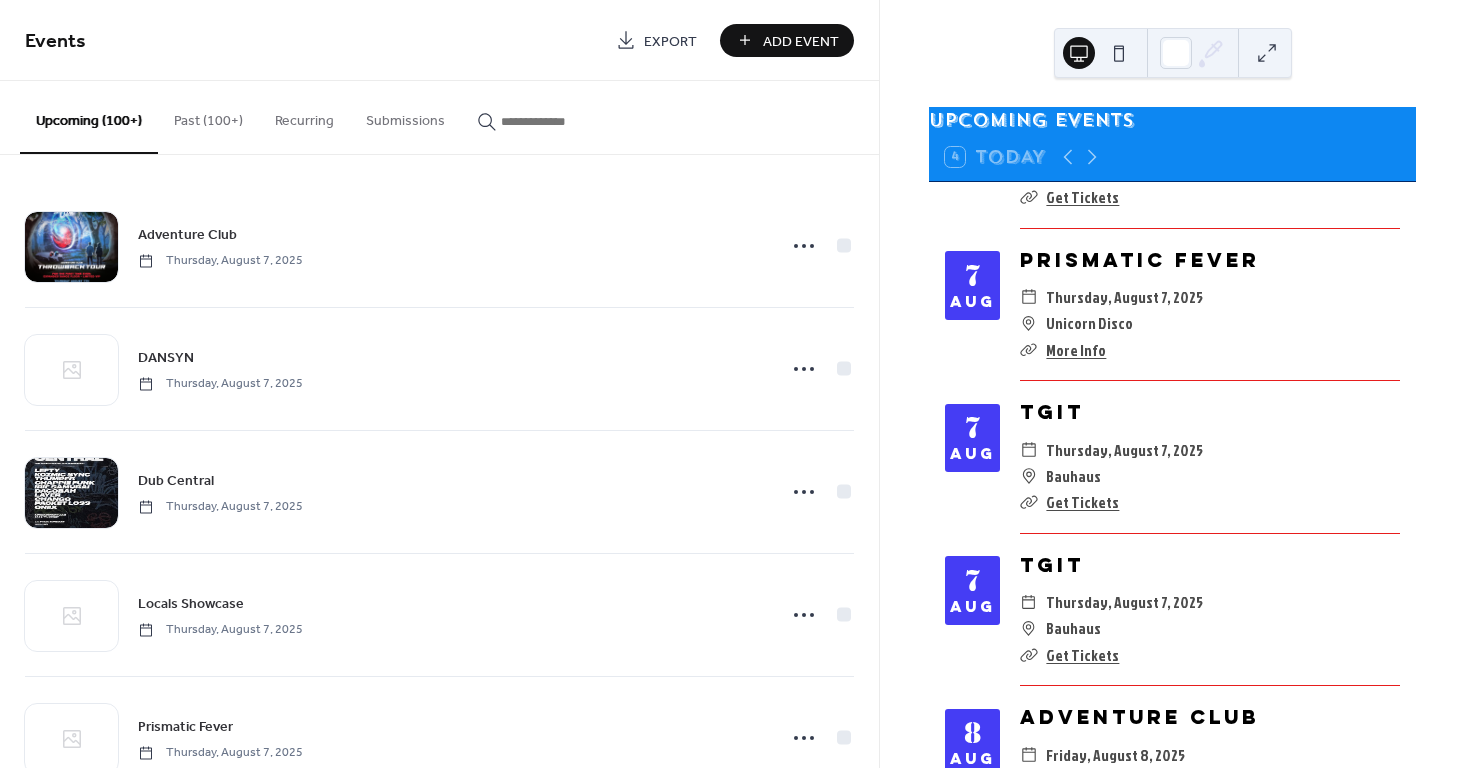 click on "Add Event" at bounding box center (801, 41) 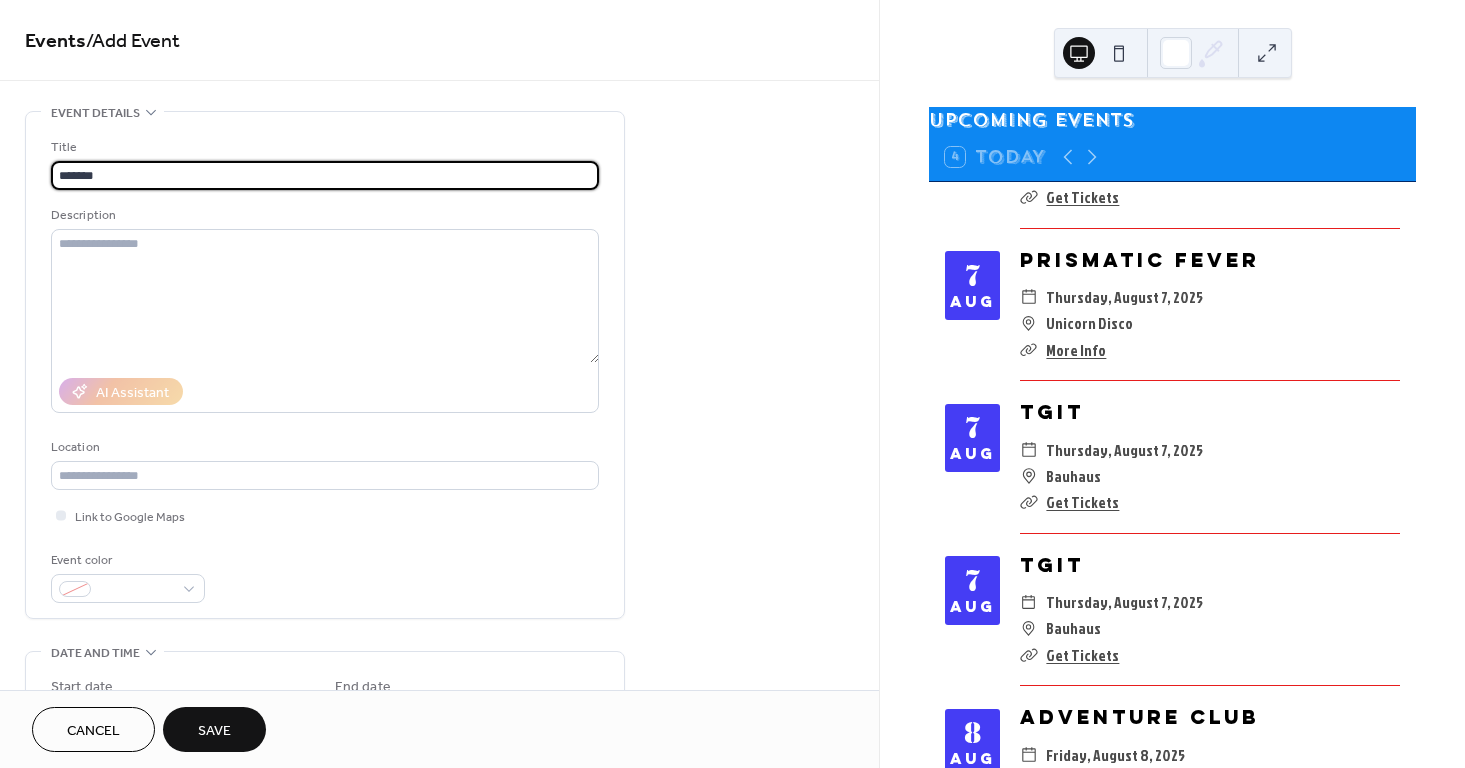 type on "*******" 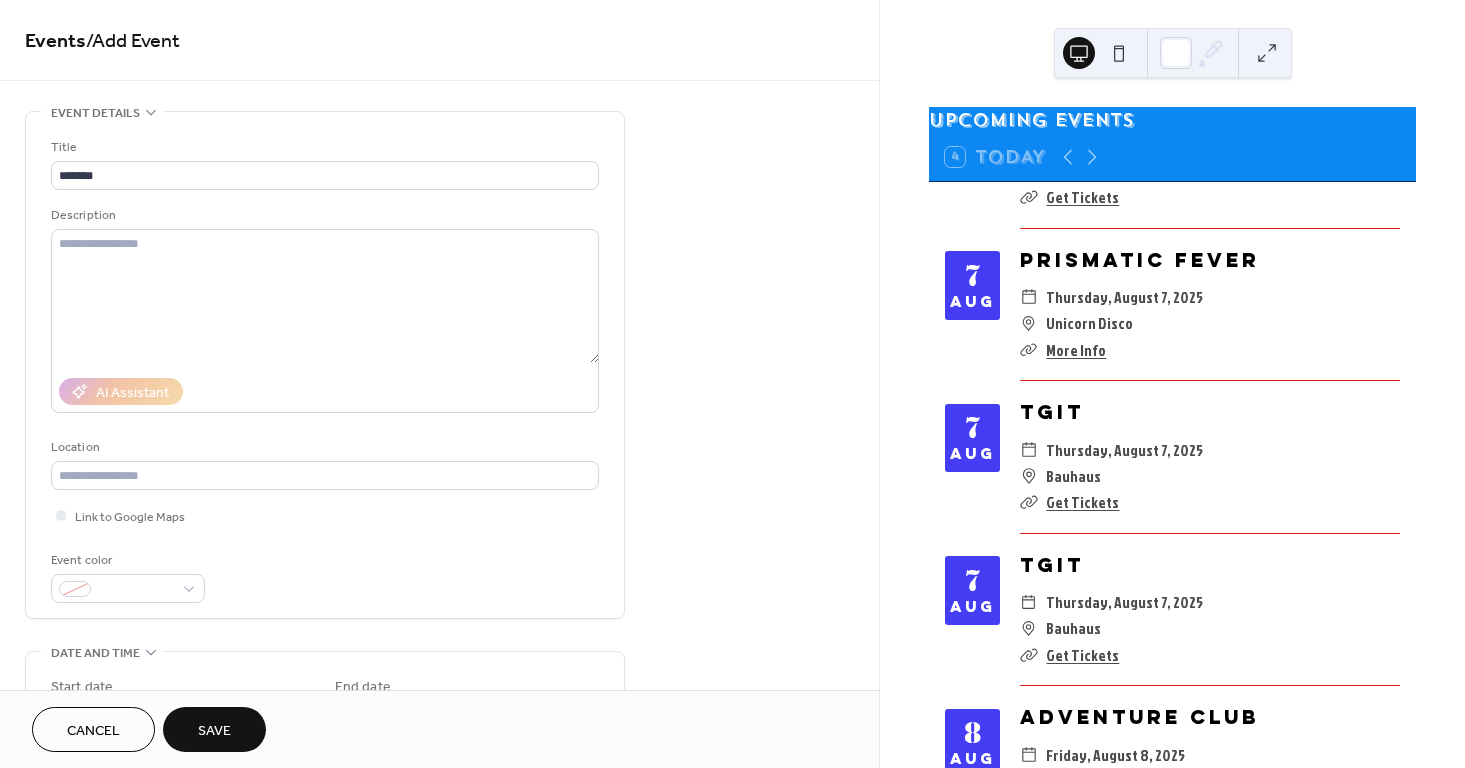 click on "Events  /  Add Event" at bounding box center [439, 42] 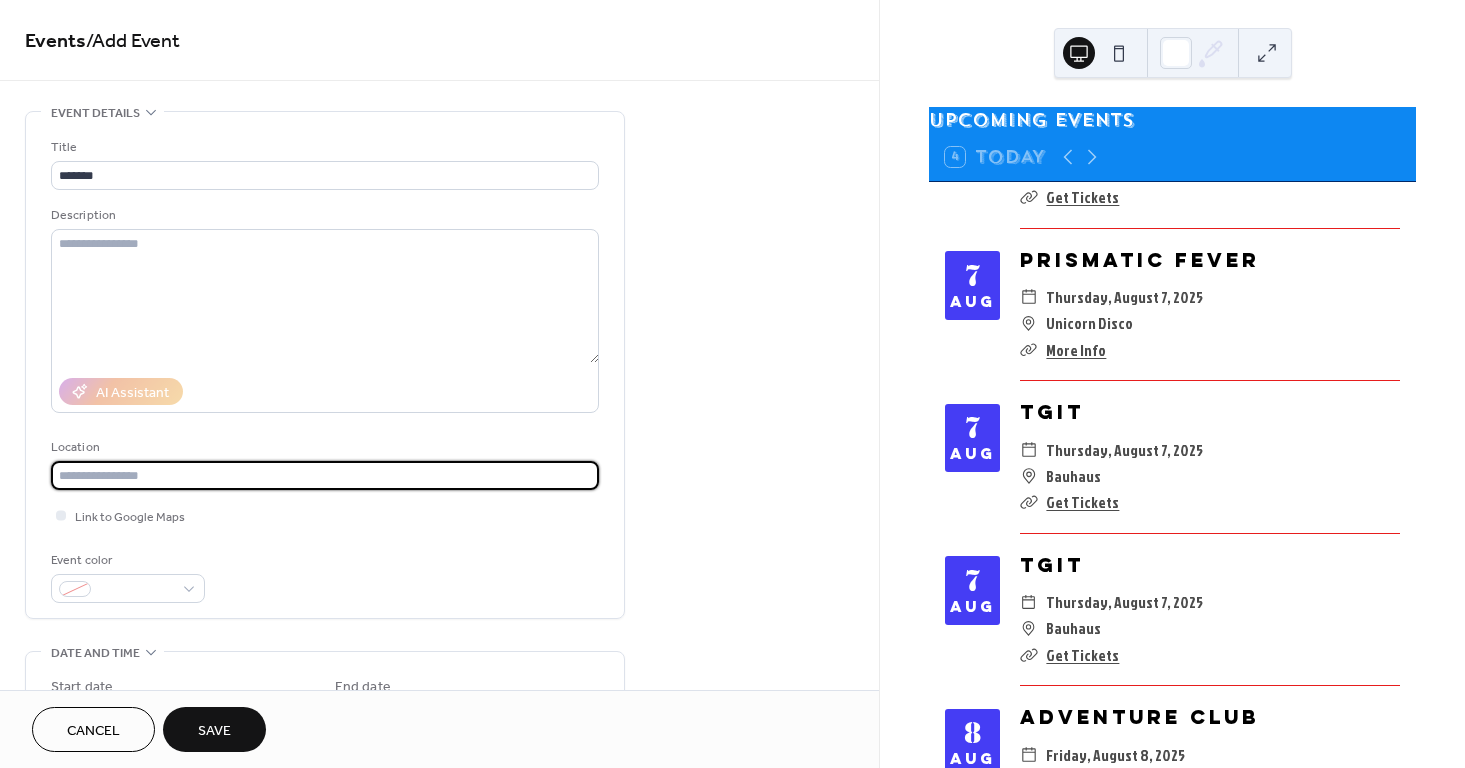 click at bounding box center [325, 475] 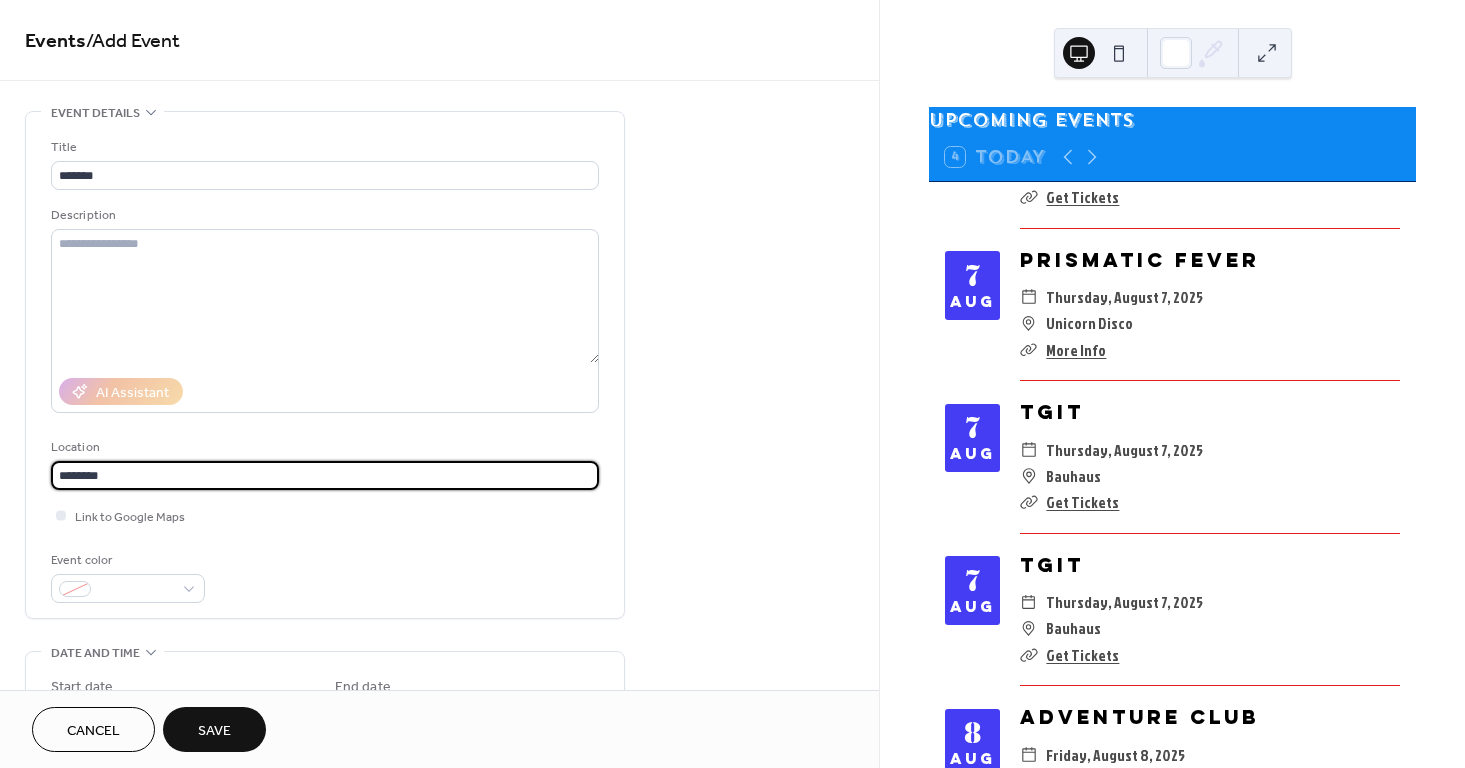 type on "********" 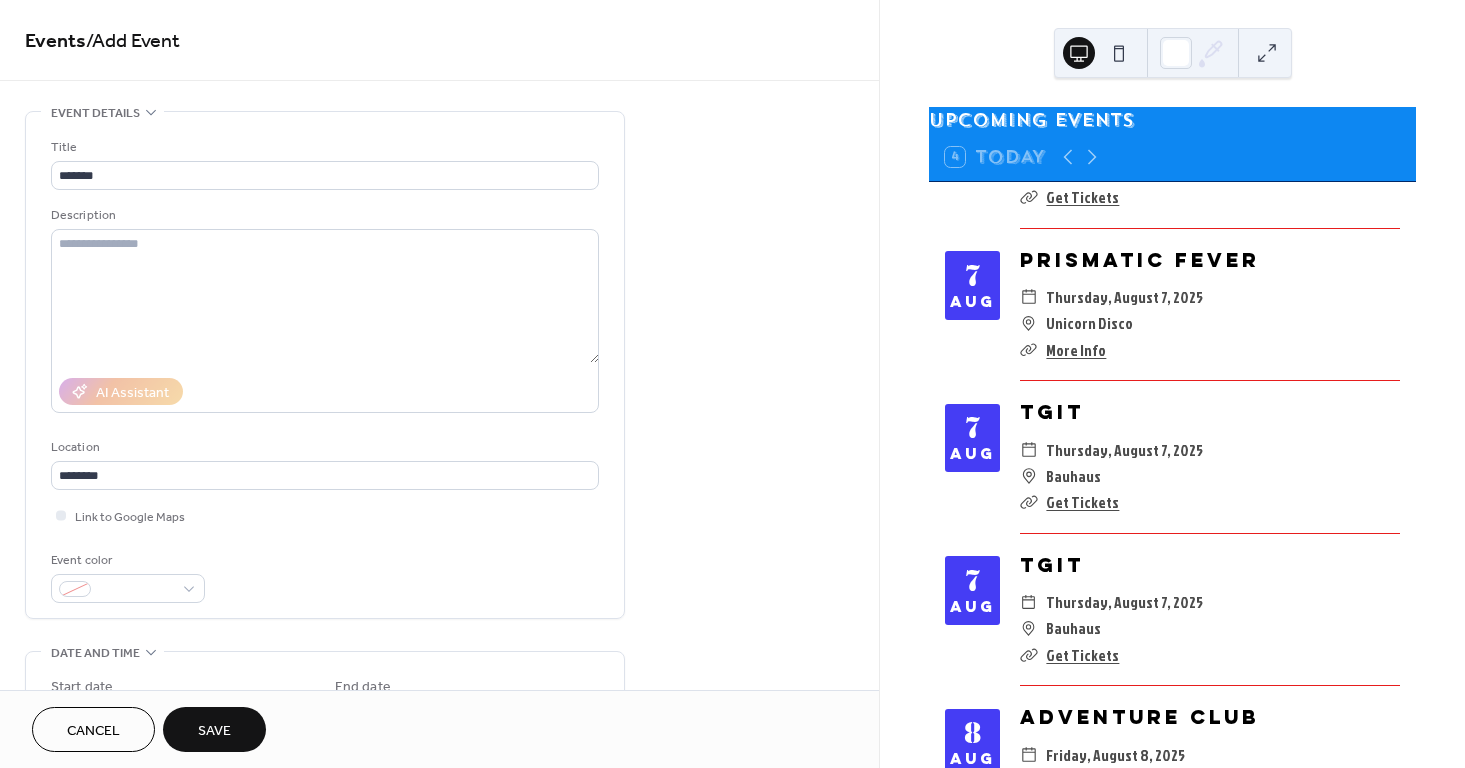 click on "Link to Google Maps" at bounding box center [325, 515] 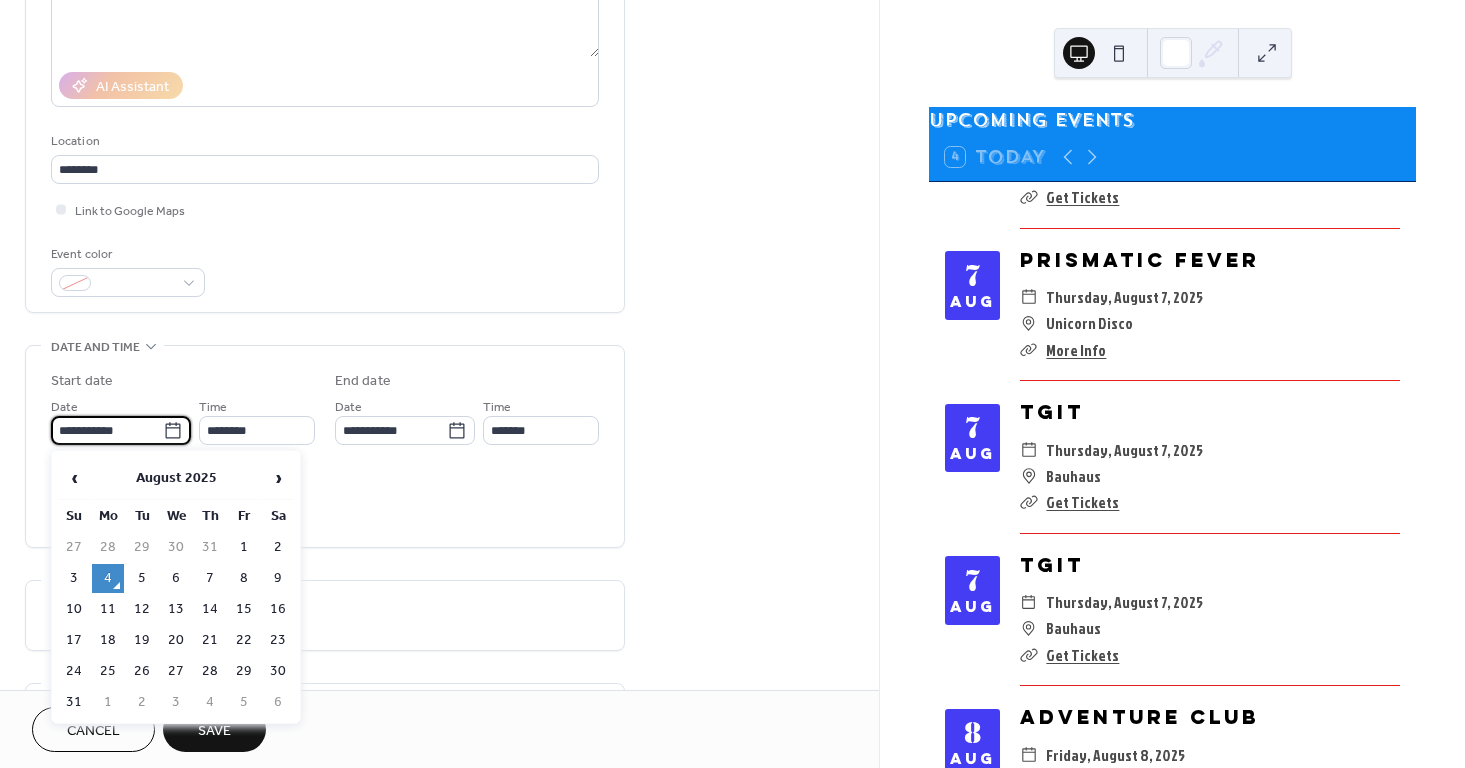 click on "**********" at bounding box center (107, 430) 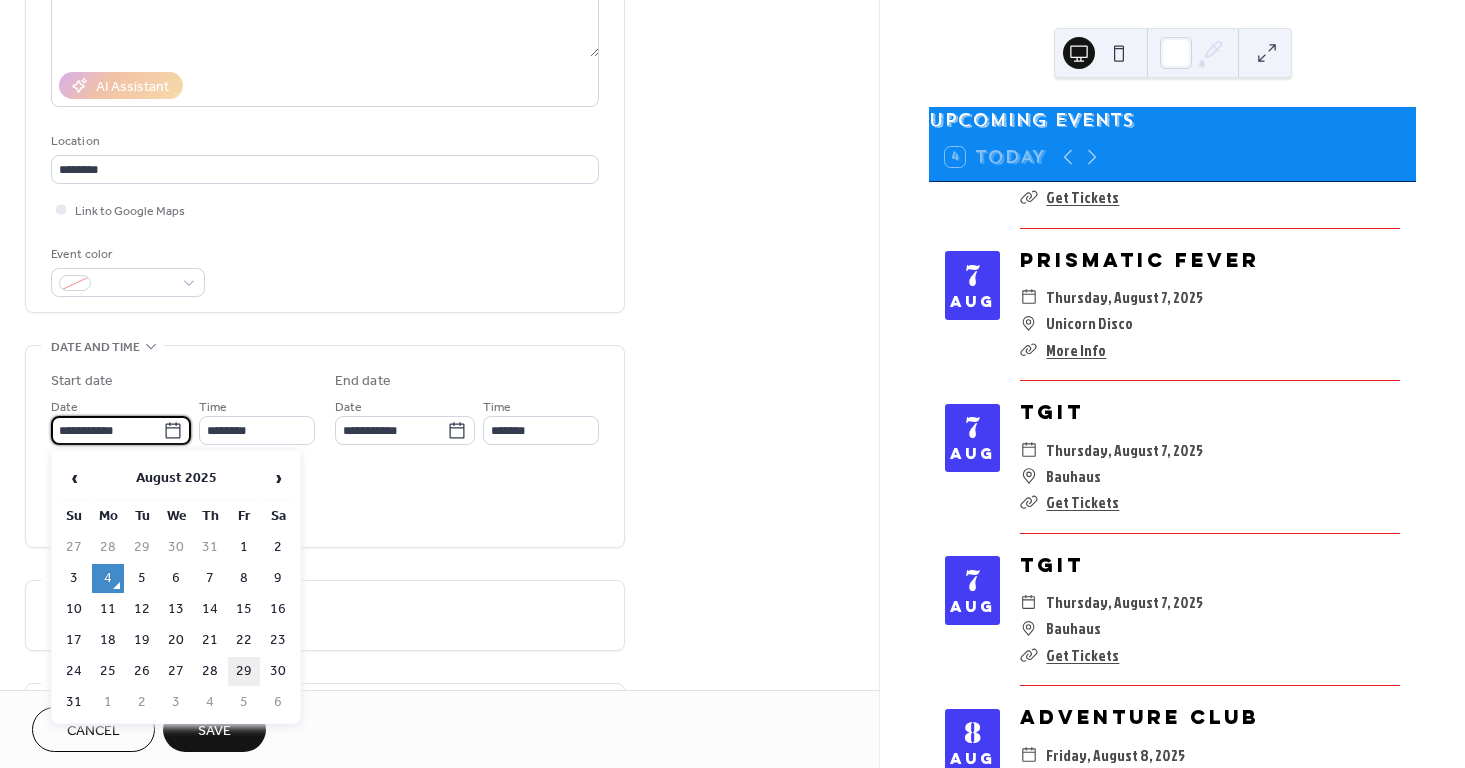 click on "29" at bounding box center (244, 671) 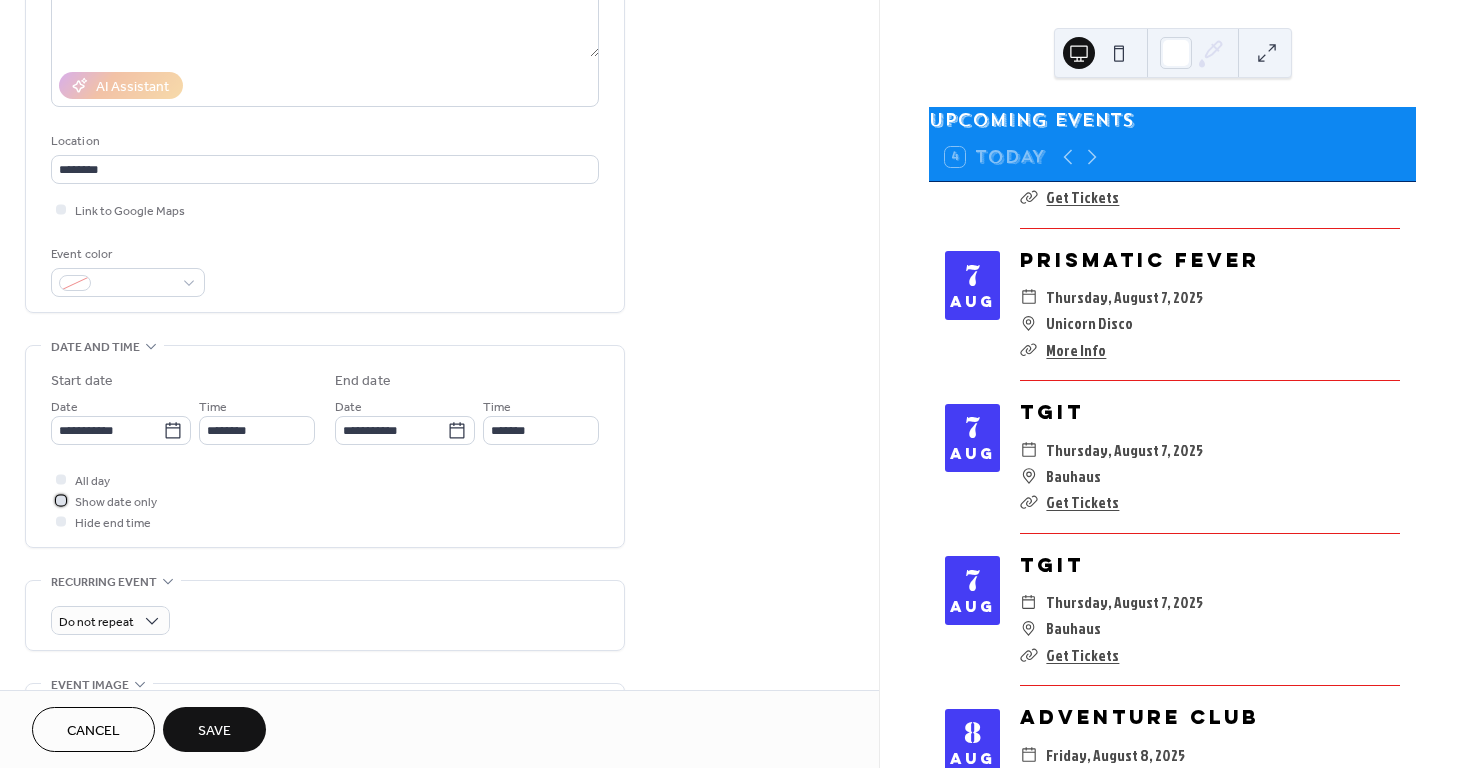 click on "Show date only" at bounding box center [116, 502] 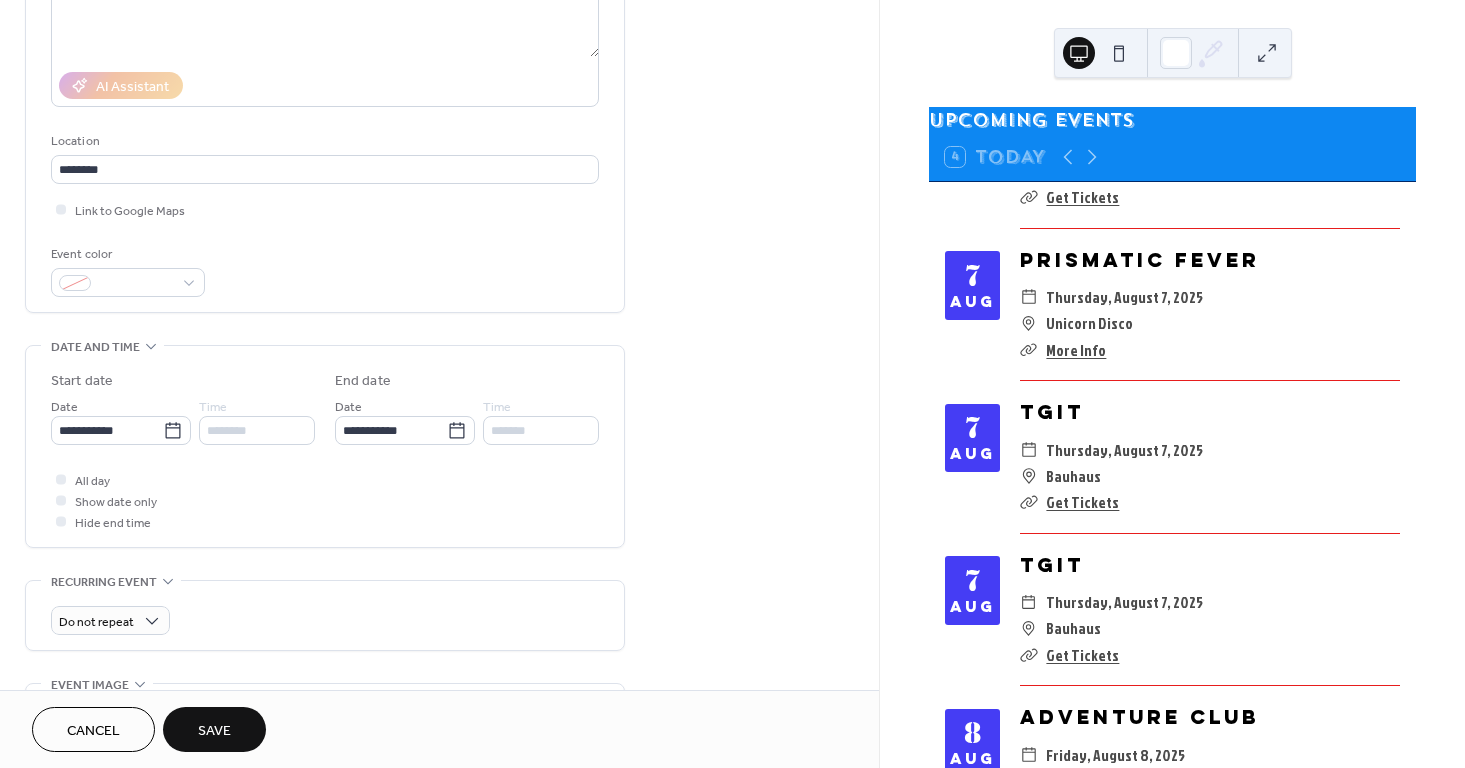 click on "**********" at bounding box center (325, 446) 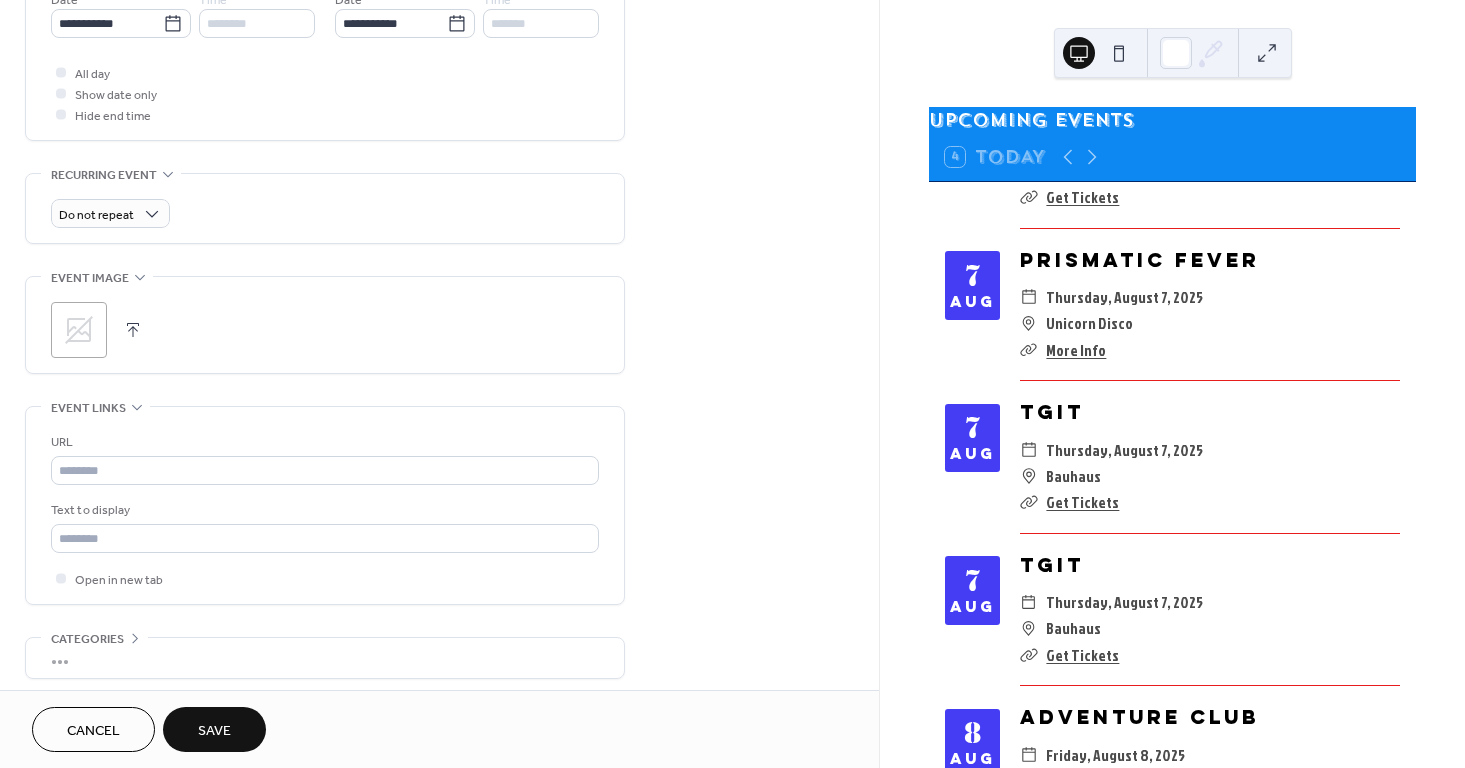click at bounding box center [133, 330] 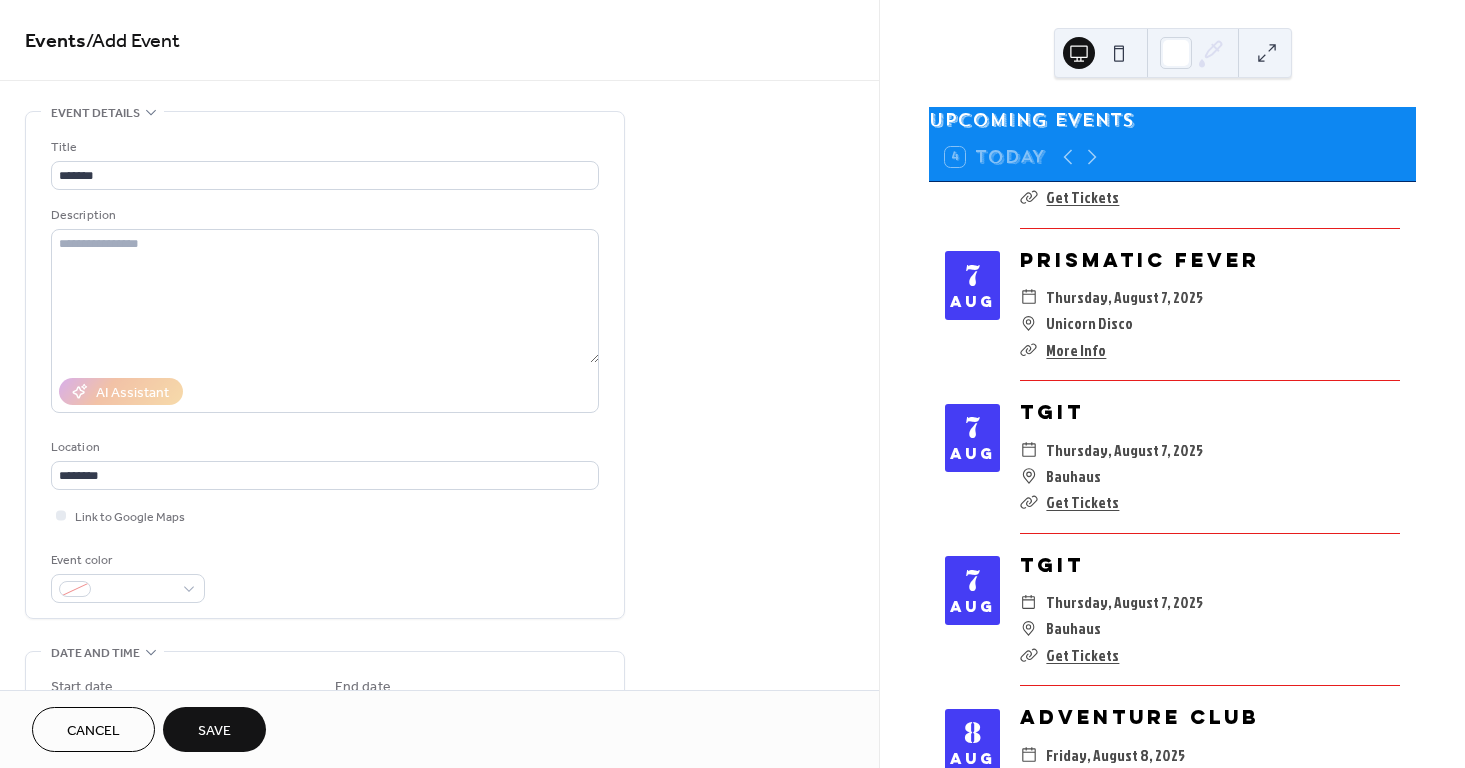 scroll, scrollTop: 796, scrollLeft: 0, axis: vertical 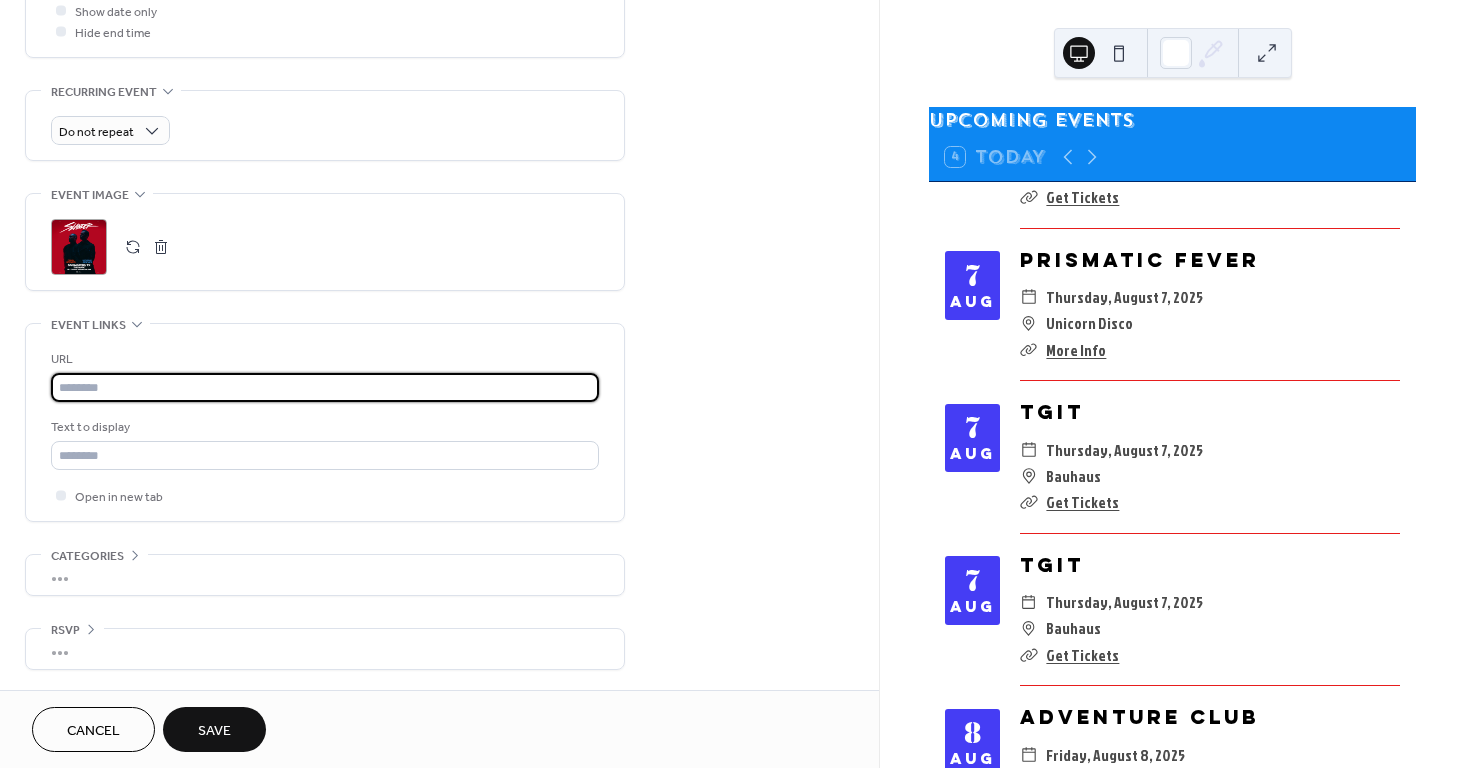 click at bounding box center [325, 387] 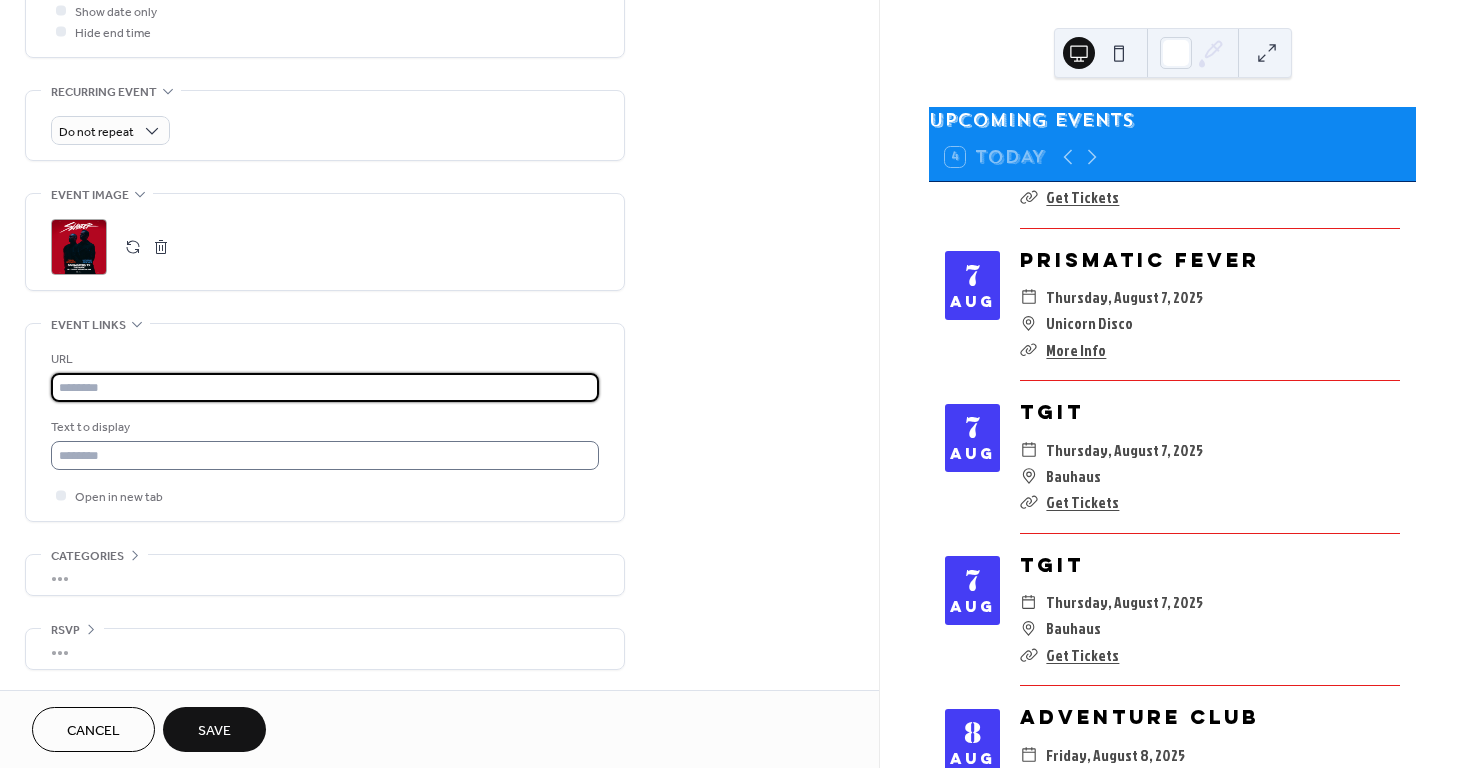 paste on "**********" 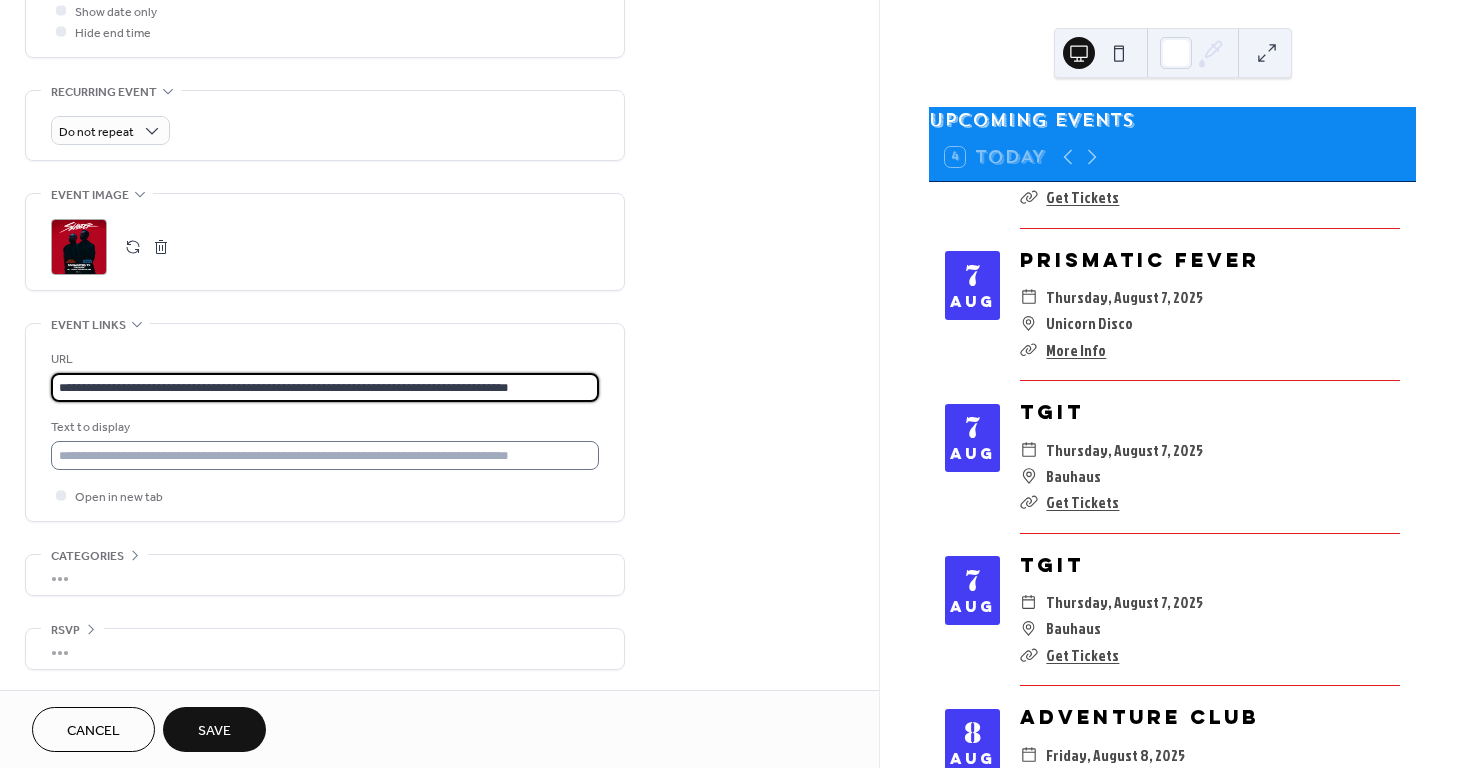 type on "**********" 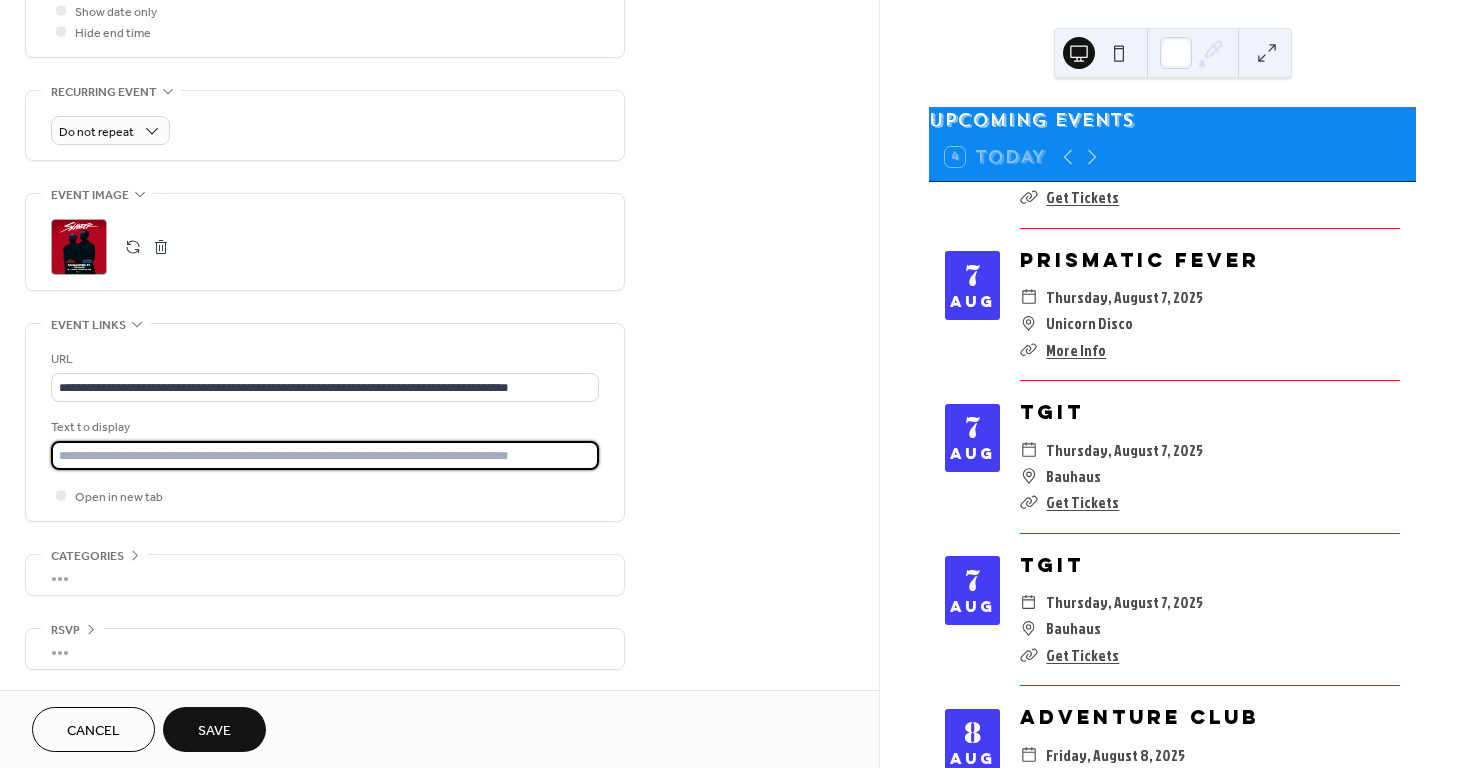 click at bounding box center [325, 455] 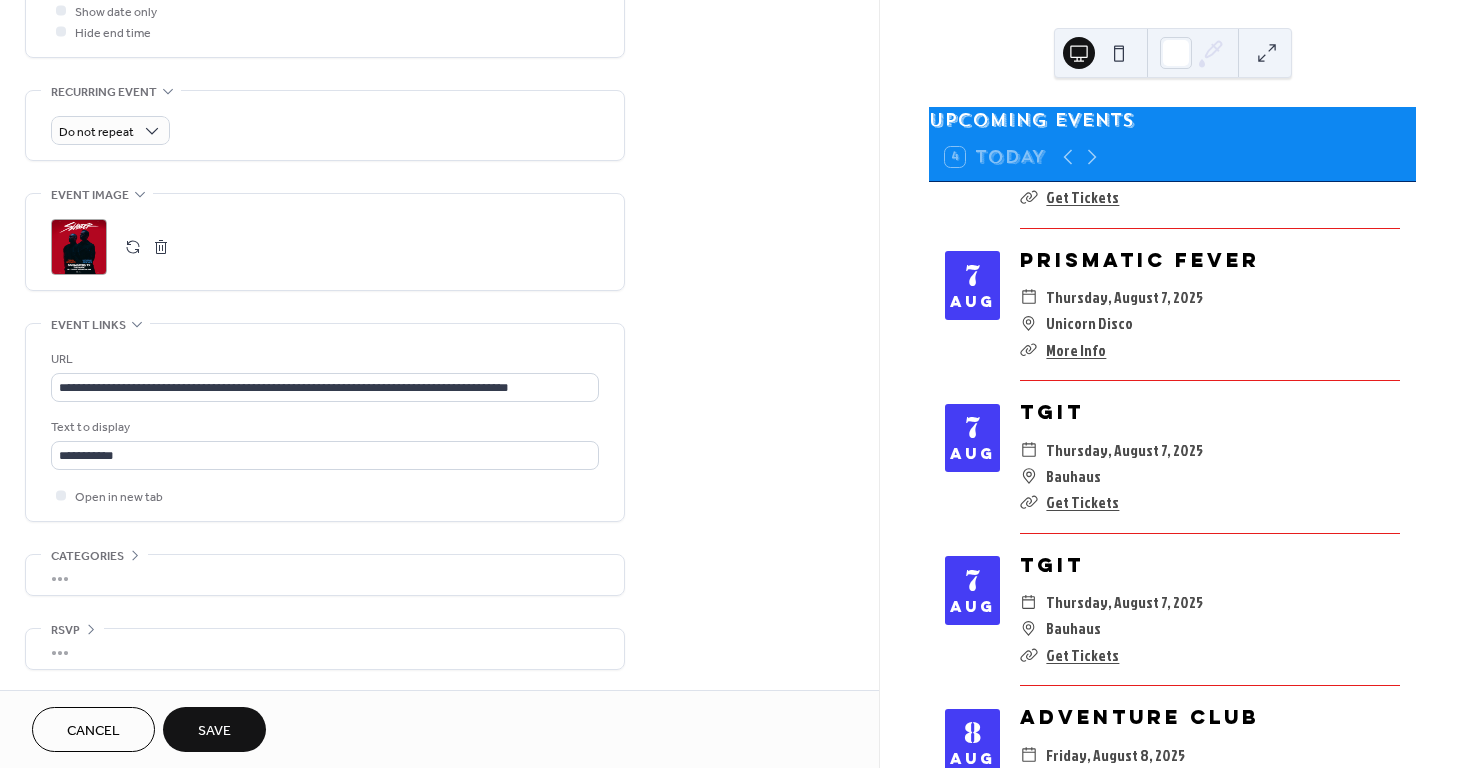 click on "Cancel Save" at bounding box center (439, 729) 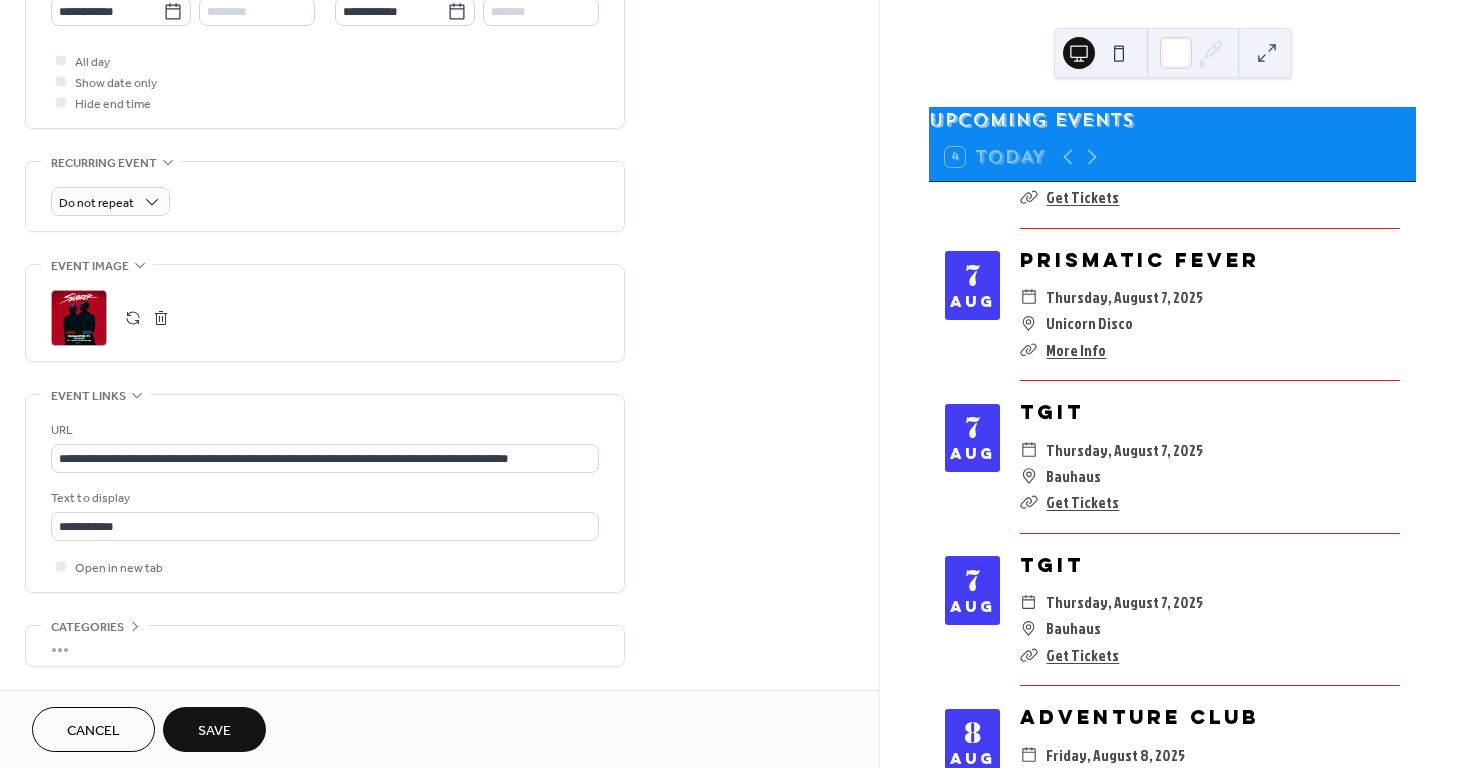 scroll, scrollTop: 867, scrollLeft: 0, axis: vertical 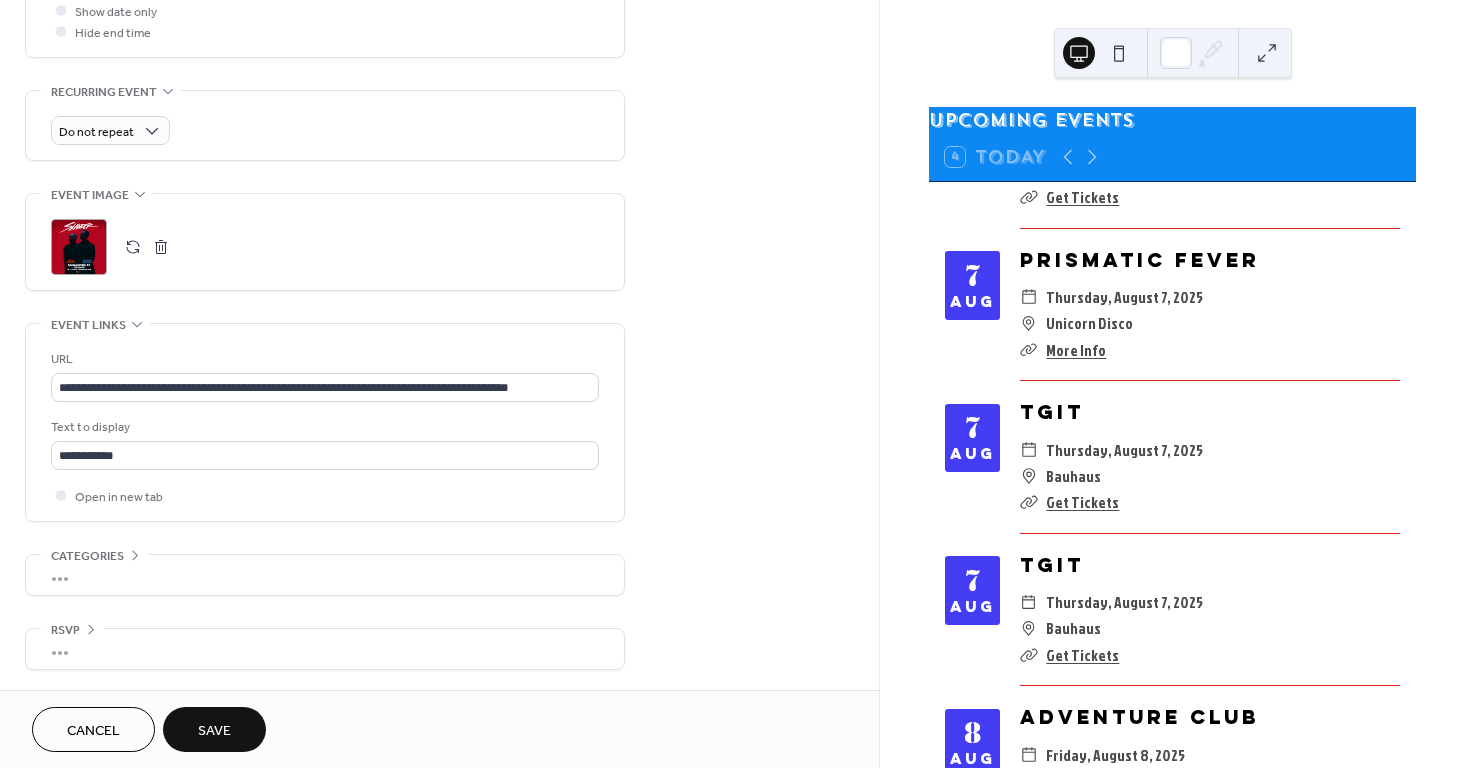 click on "Save" at bounding box center (214, 729) 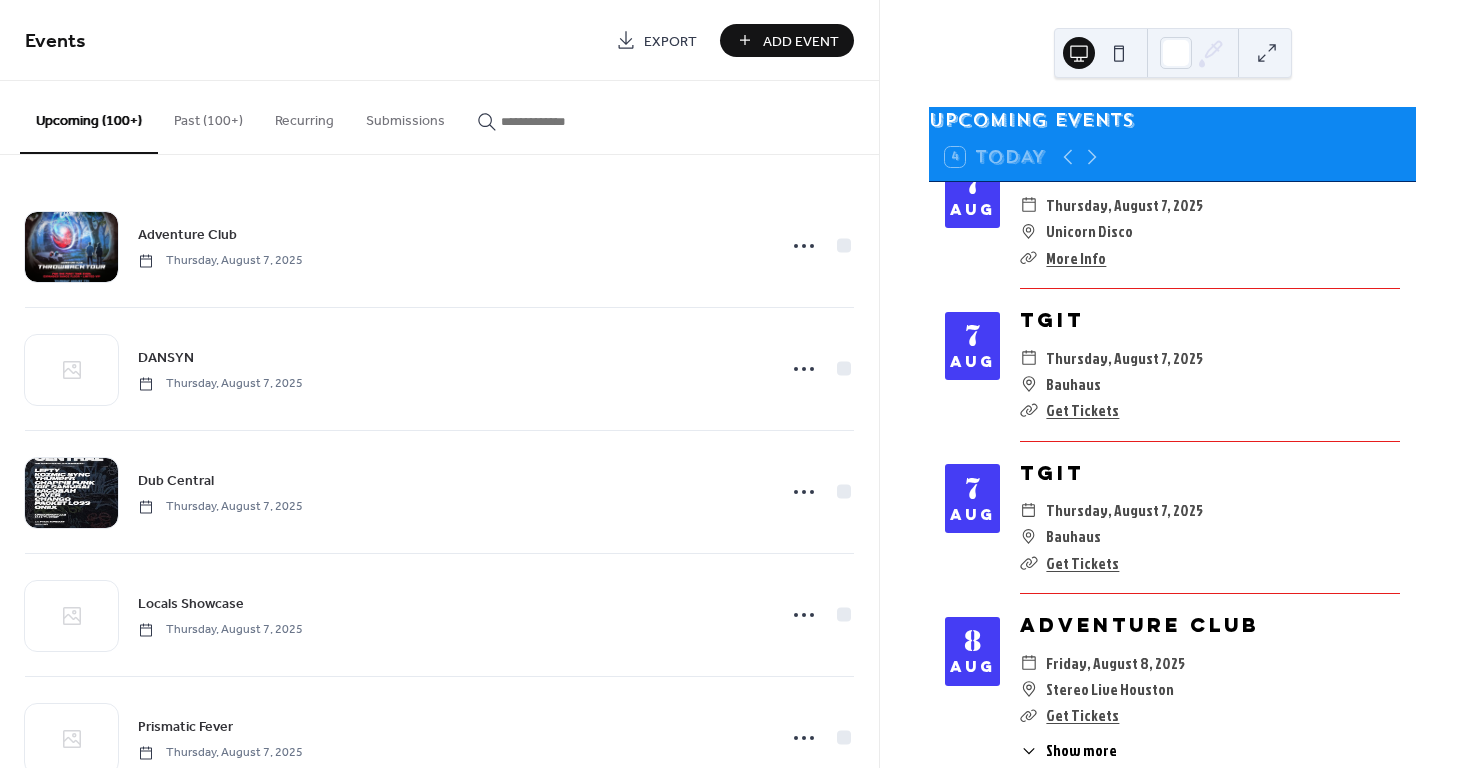 click on "Add Event" at bounding box center [801, 41] 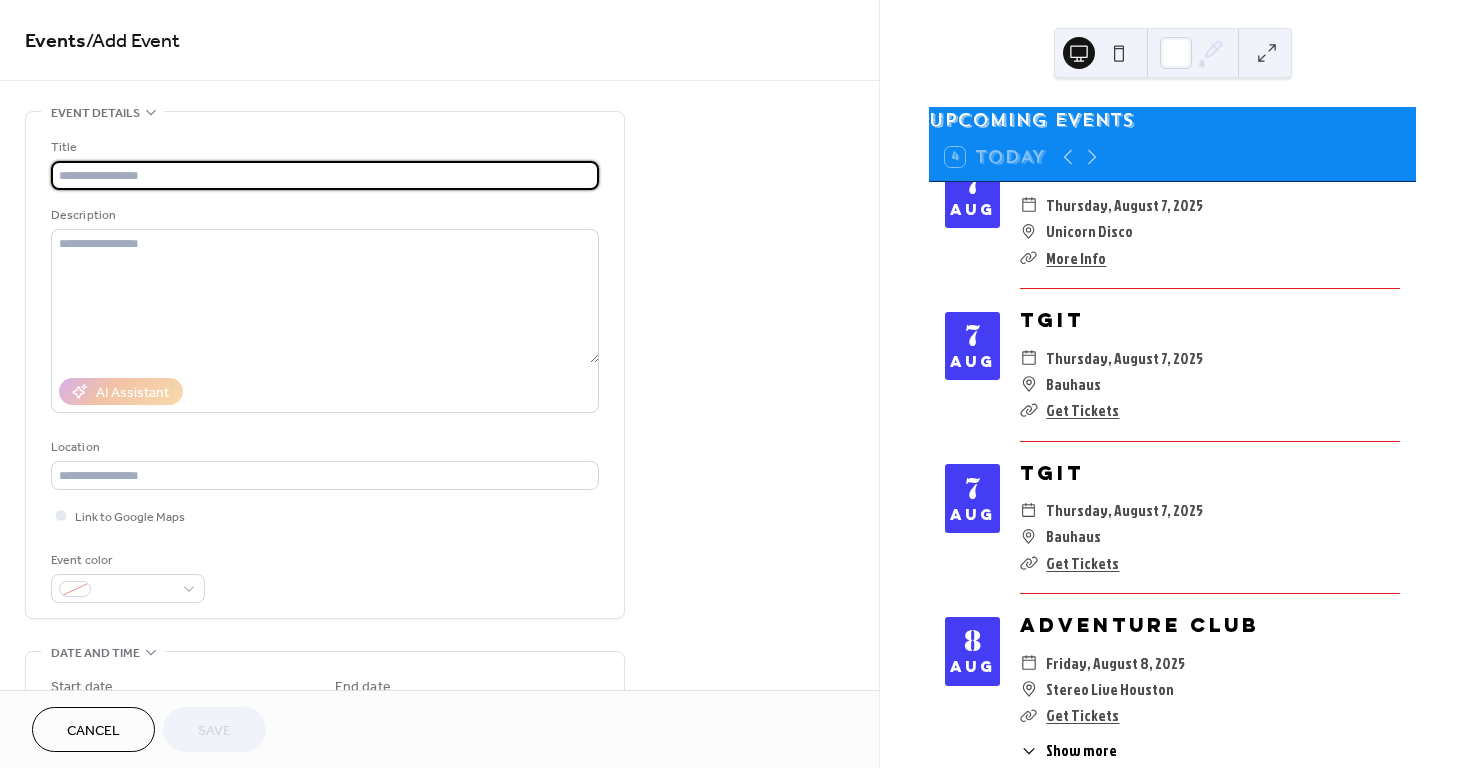 paste on "*****" 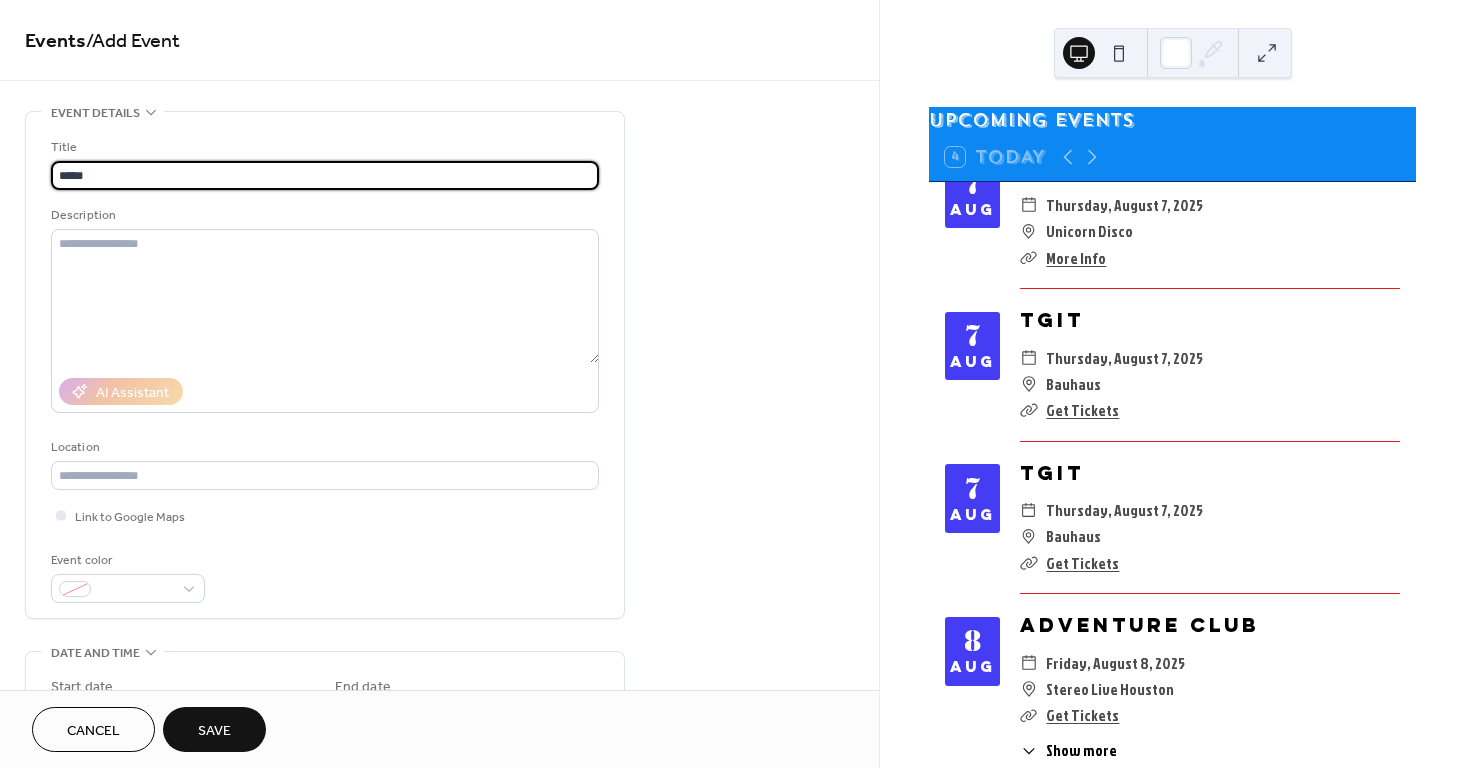 type on "*****" 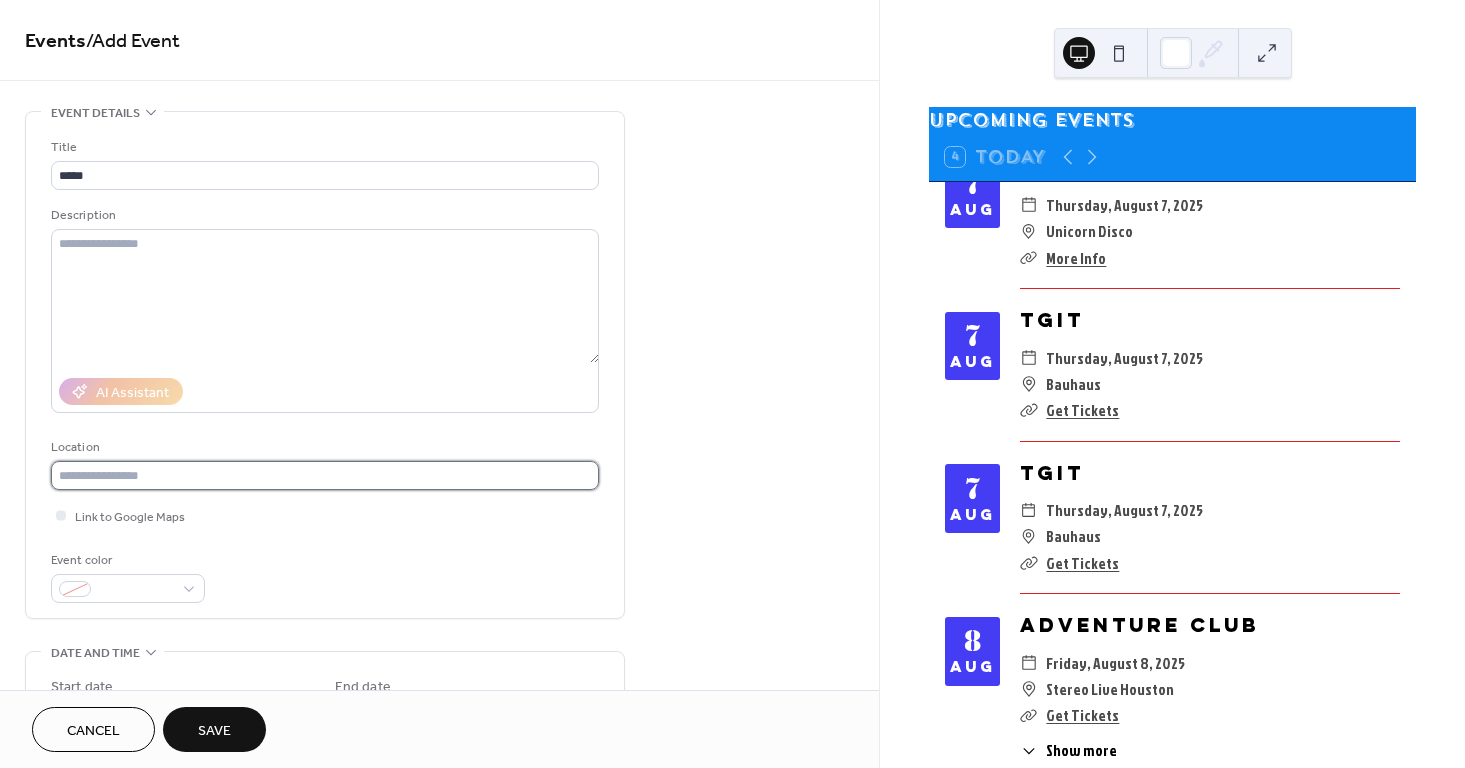 click at bounding box center (325, 475) 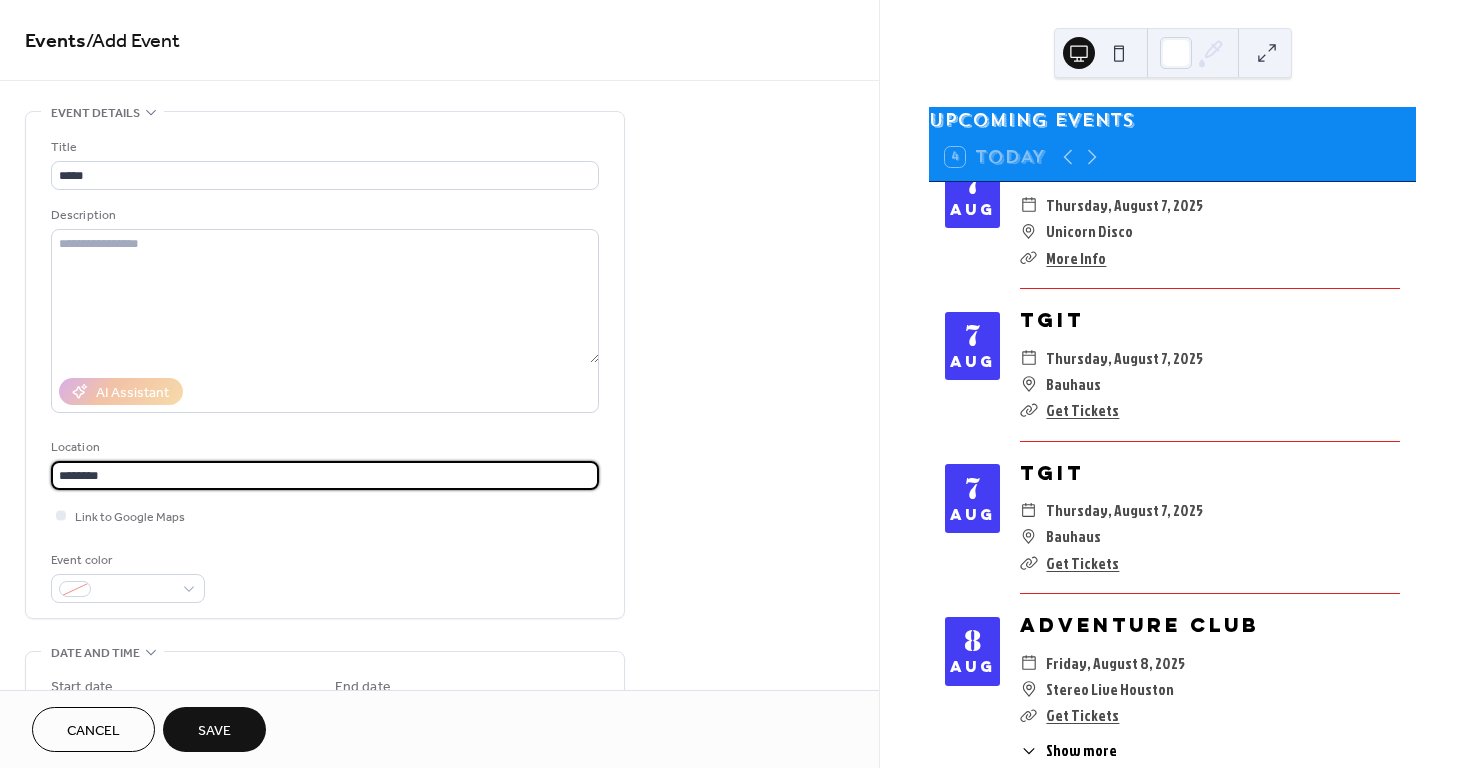 type on "********" 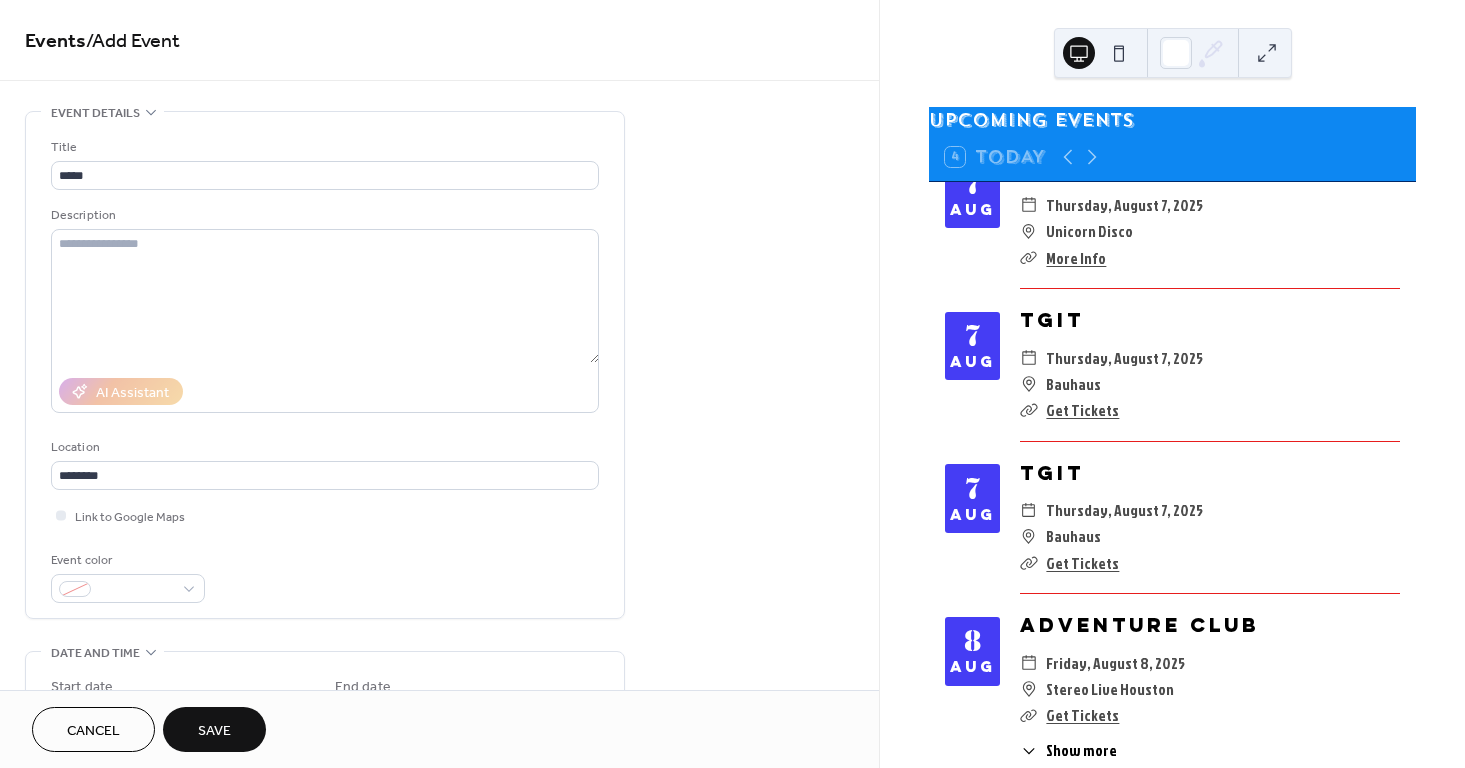 click on "Title ***** Description AI Assistant Location ******** Link to Google Maps Event color" at bounding box center [325, 370] 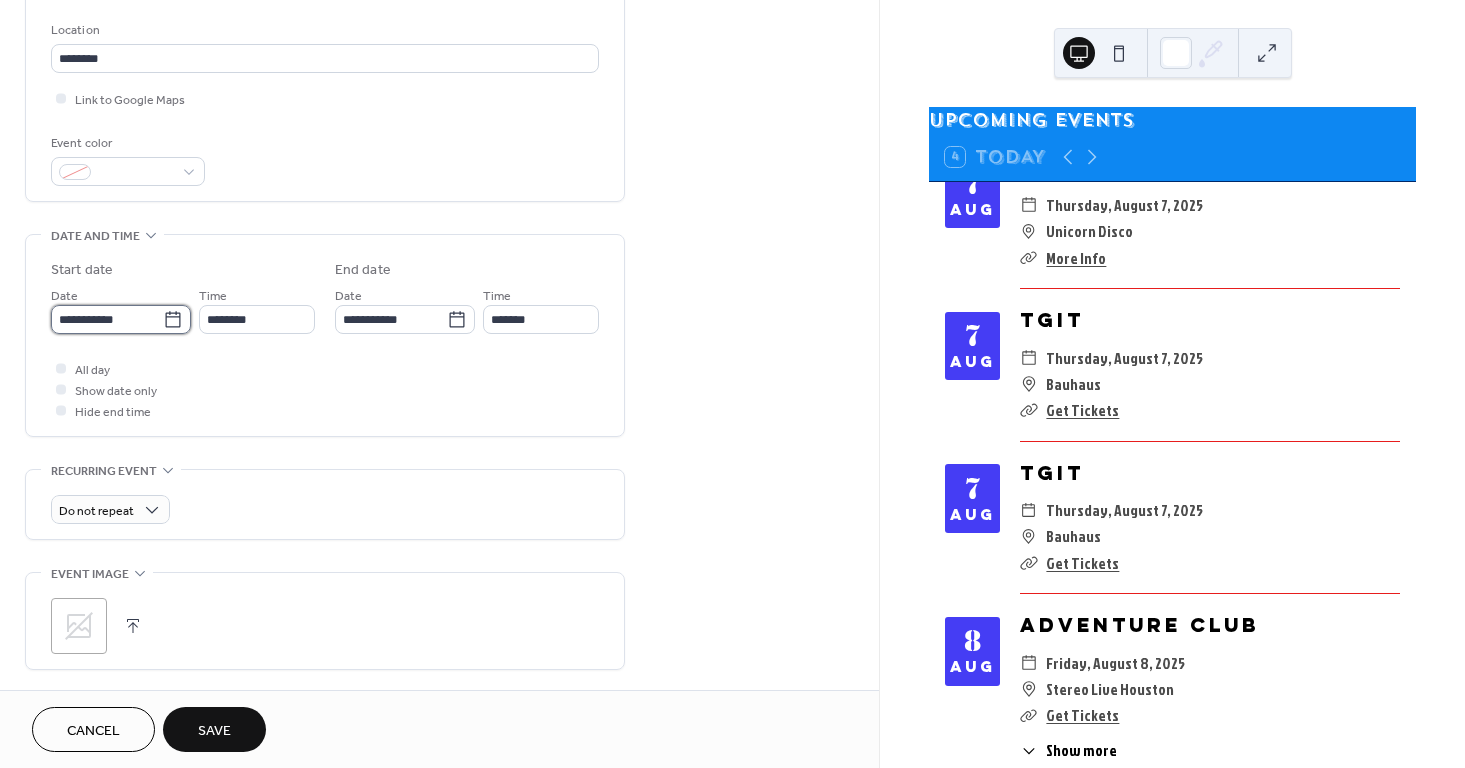 click on "**********" at bounding box center (107, 319) 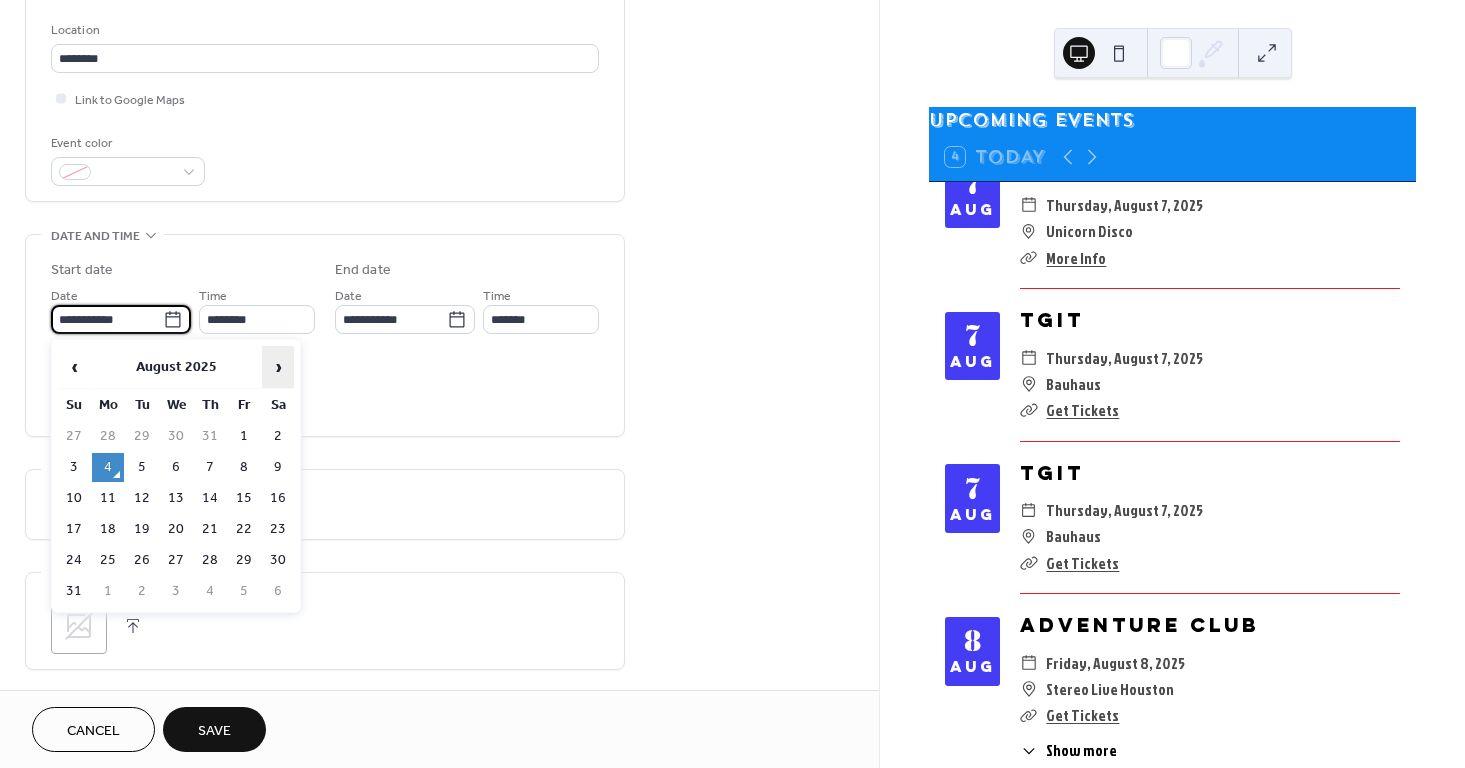 click on "›" at bounding box center (278, 367) 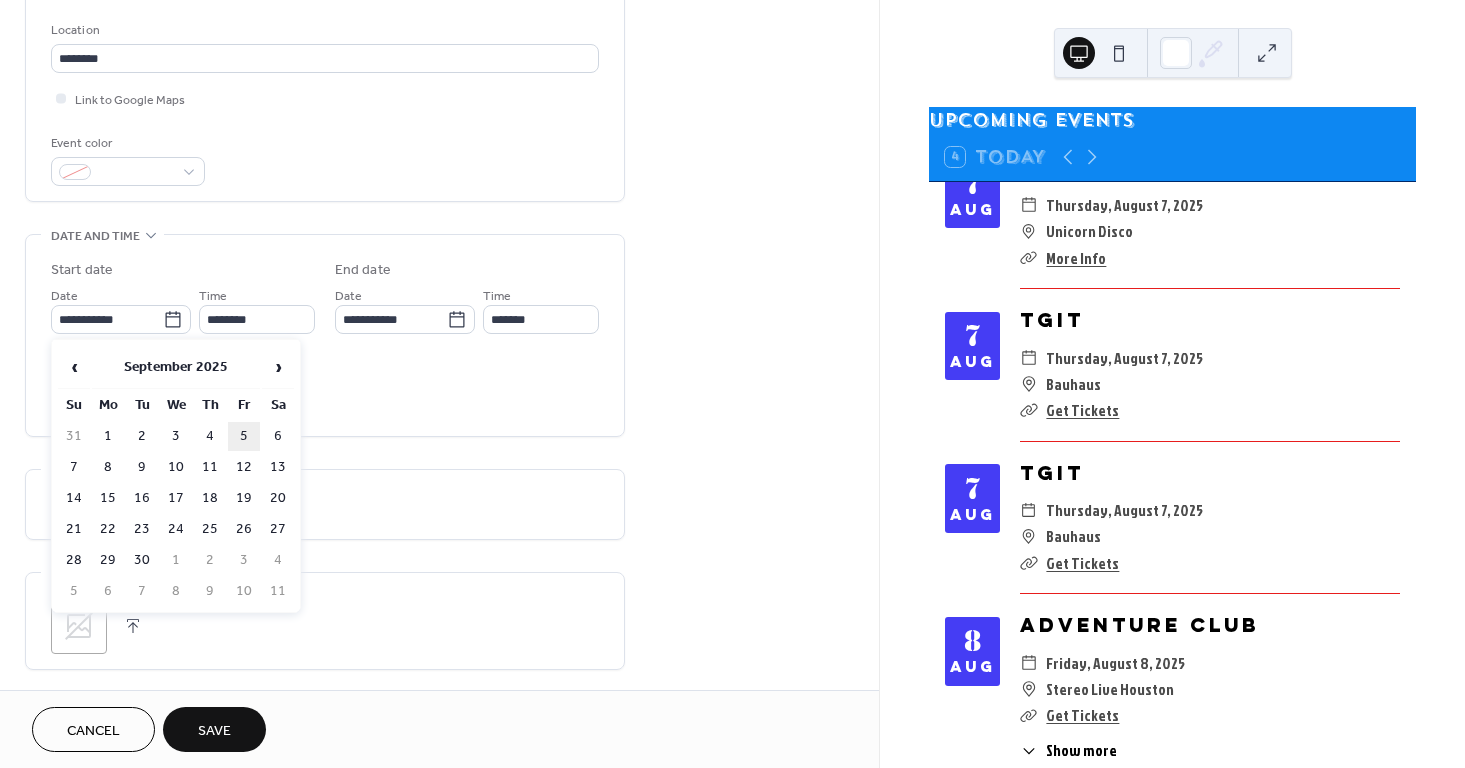 click on "5" at bounding box center (244, 436) 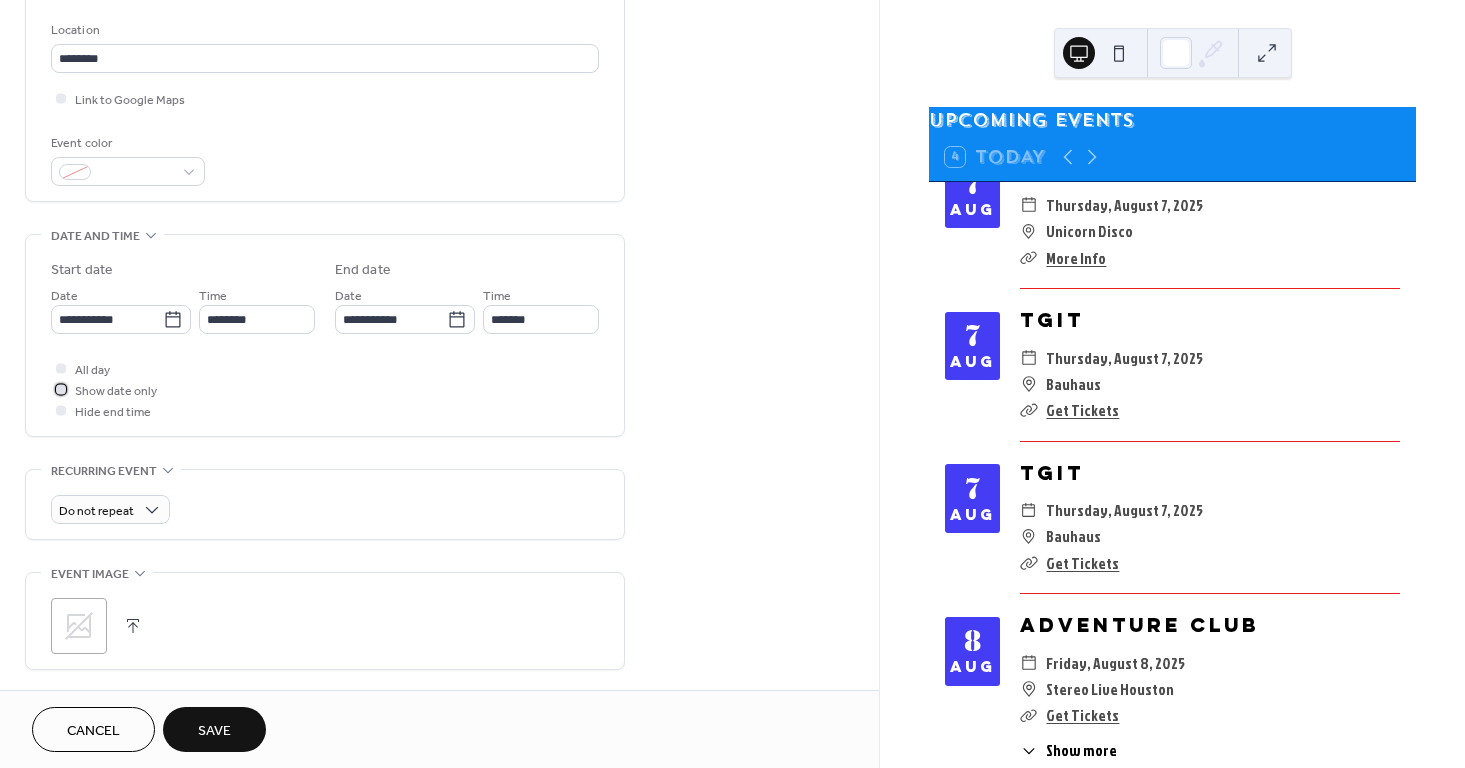 click on "Show date only" at bounding box center [116, 391] 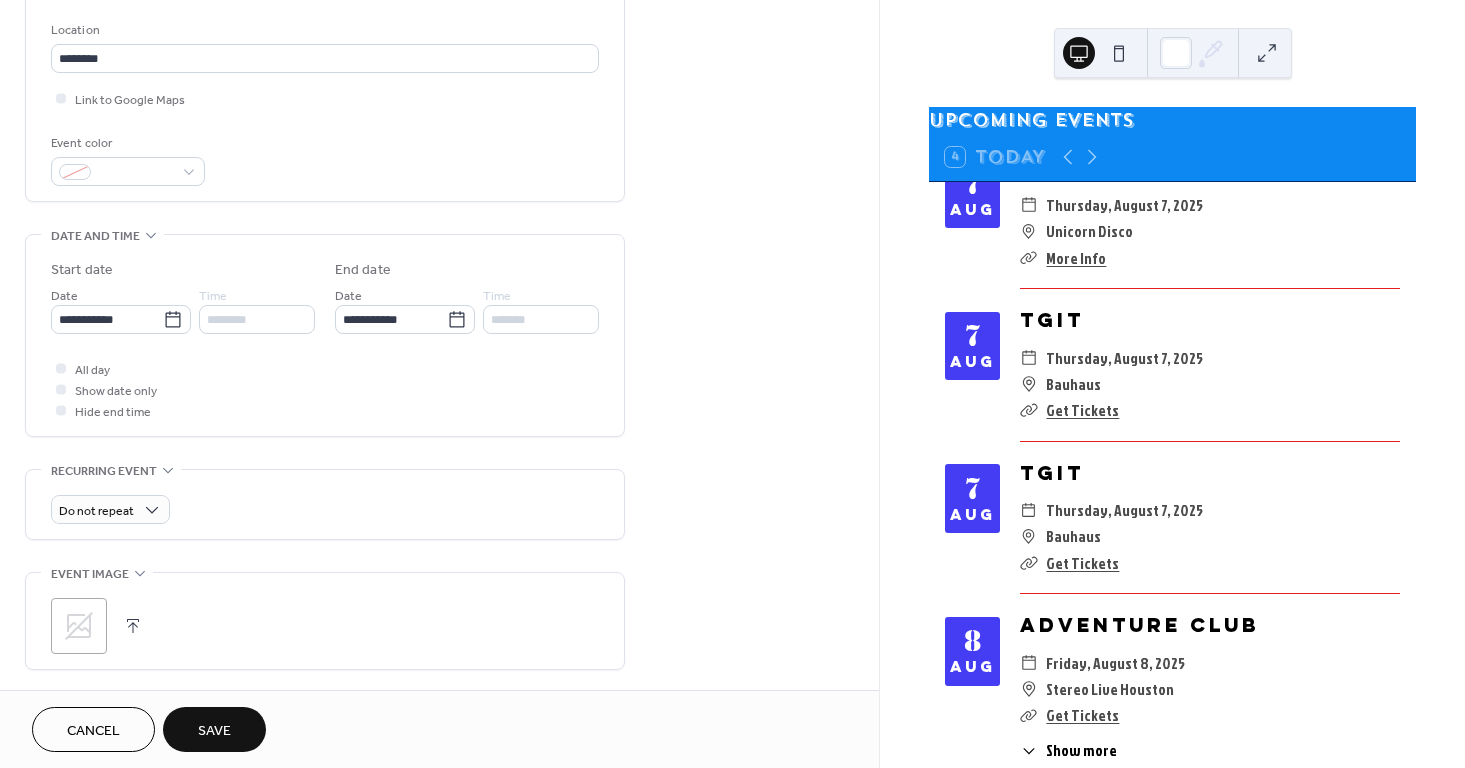 click on "**********" at bounding box center [325, 371] 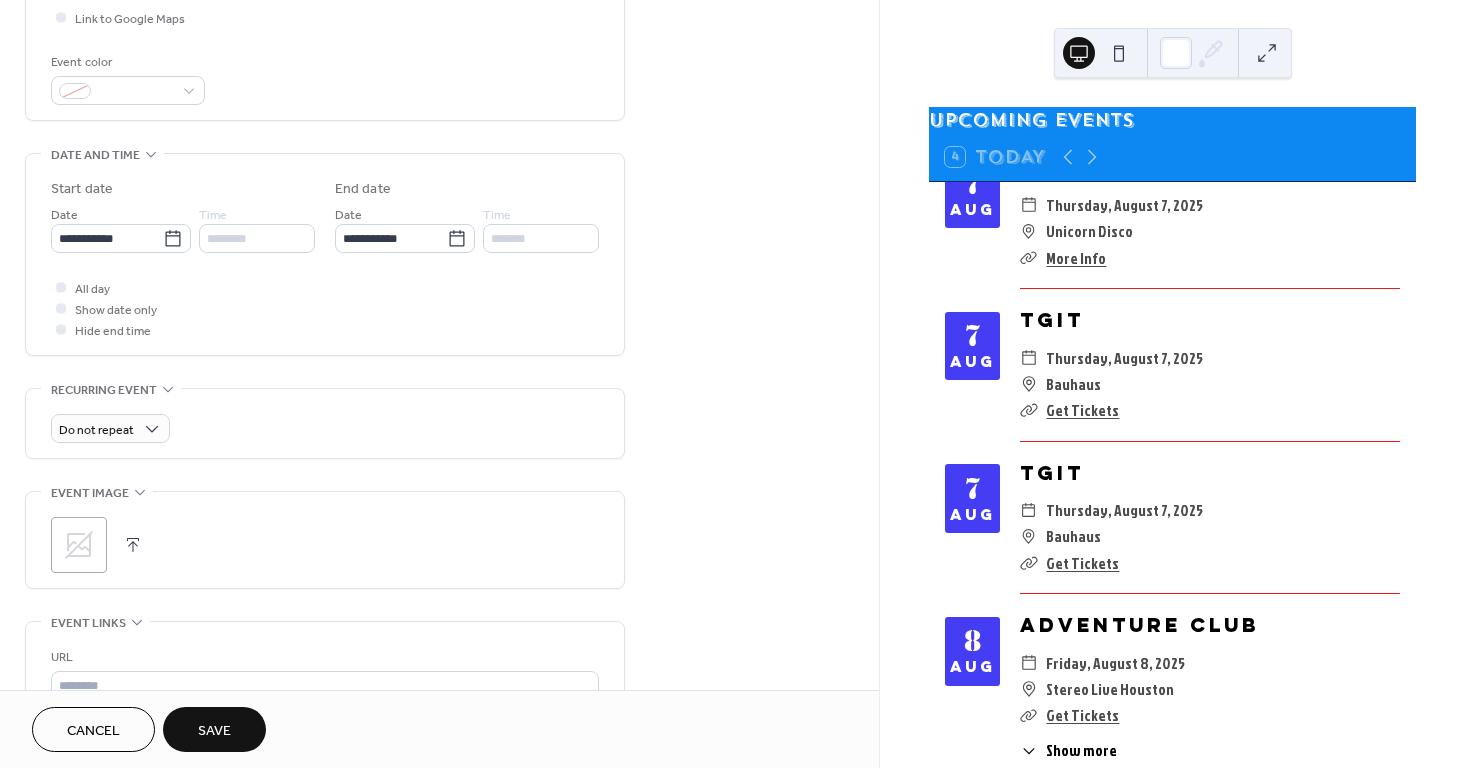 scroll, scrollTop: 796, scrollLeft: 0, axis: vertical 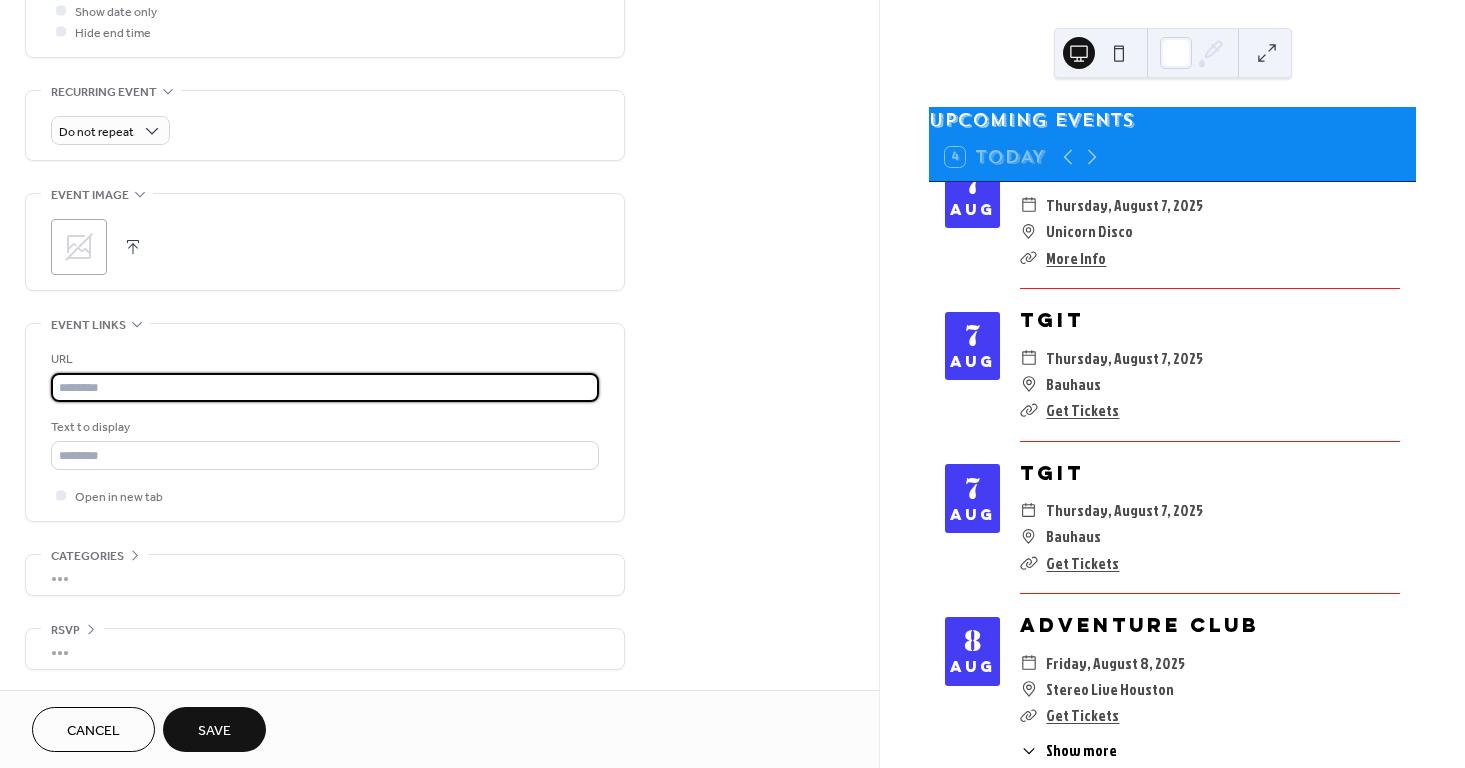 click at bounding box center (325, 387) 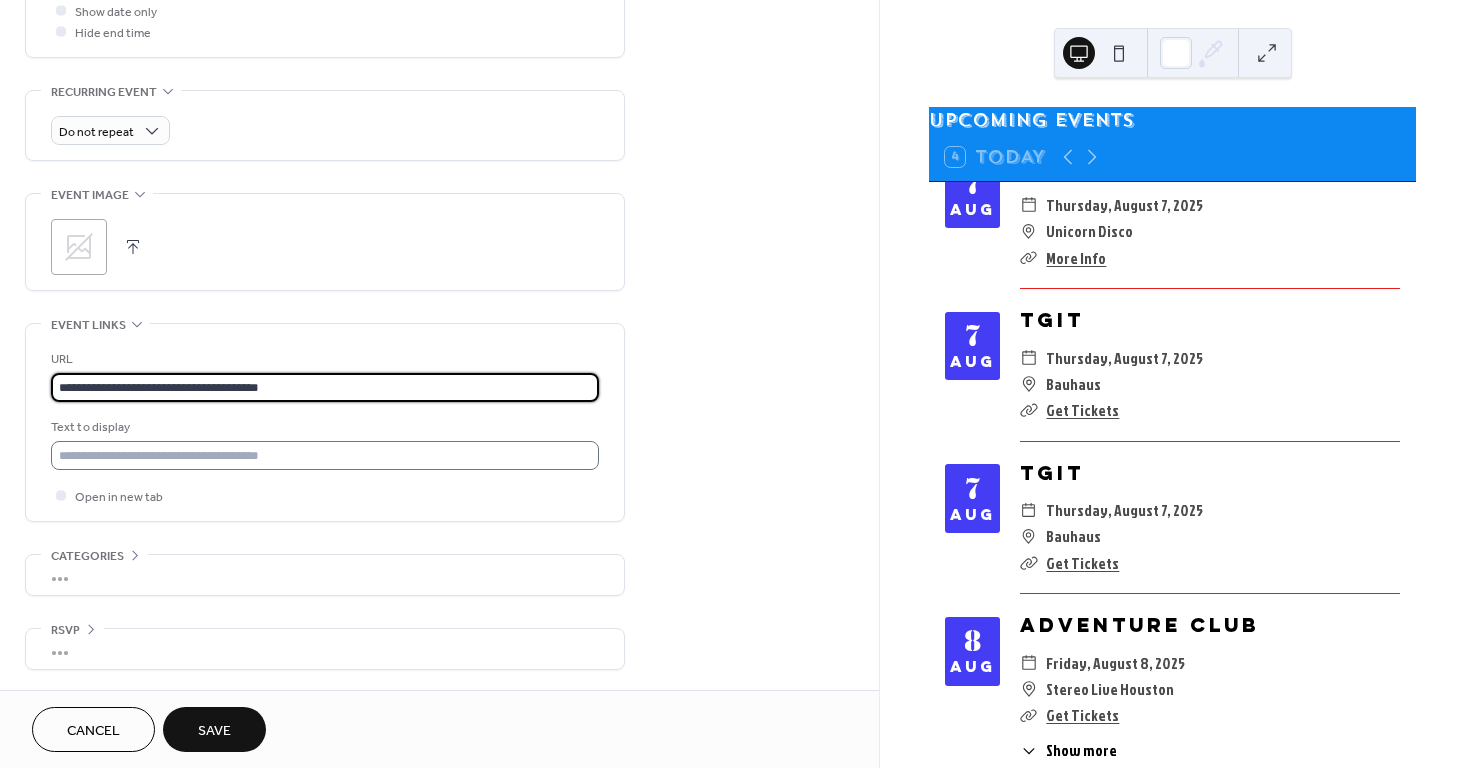 type on "**********" 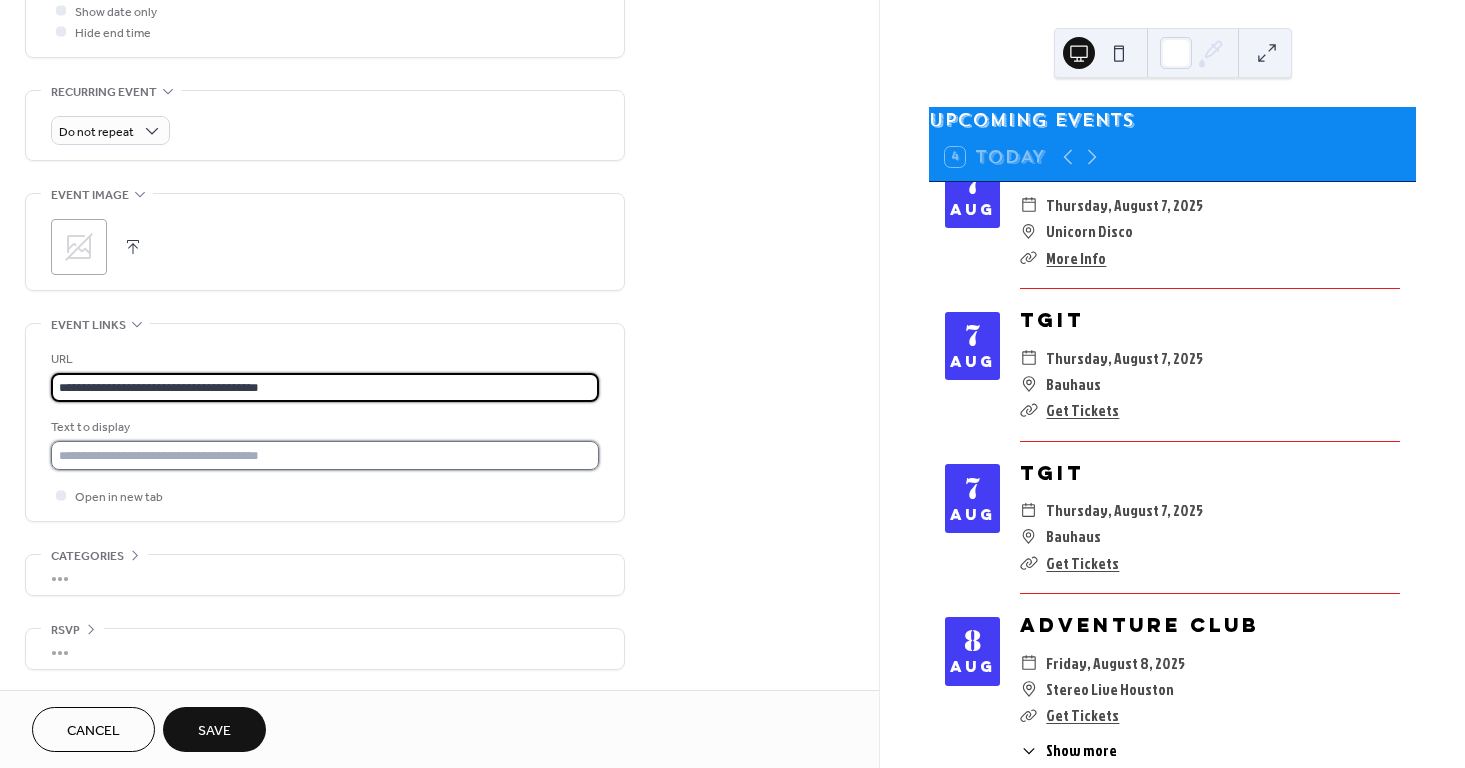 click at bounding box center (325, 455) 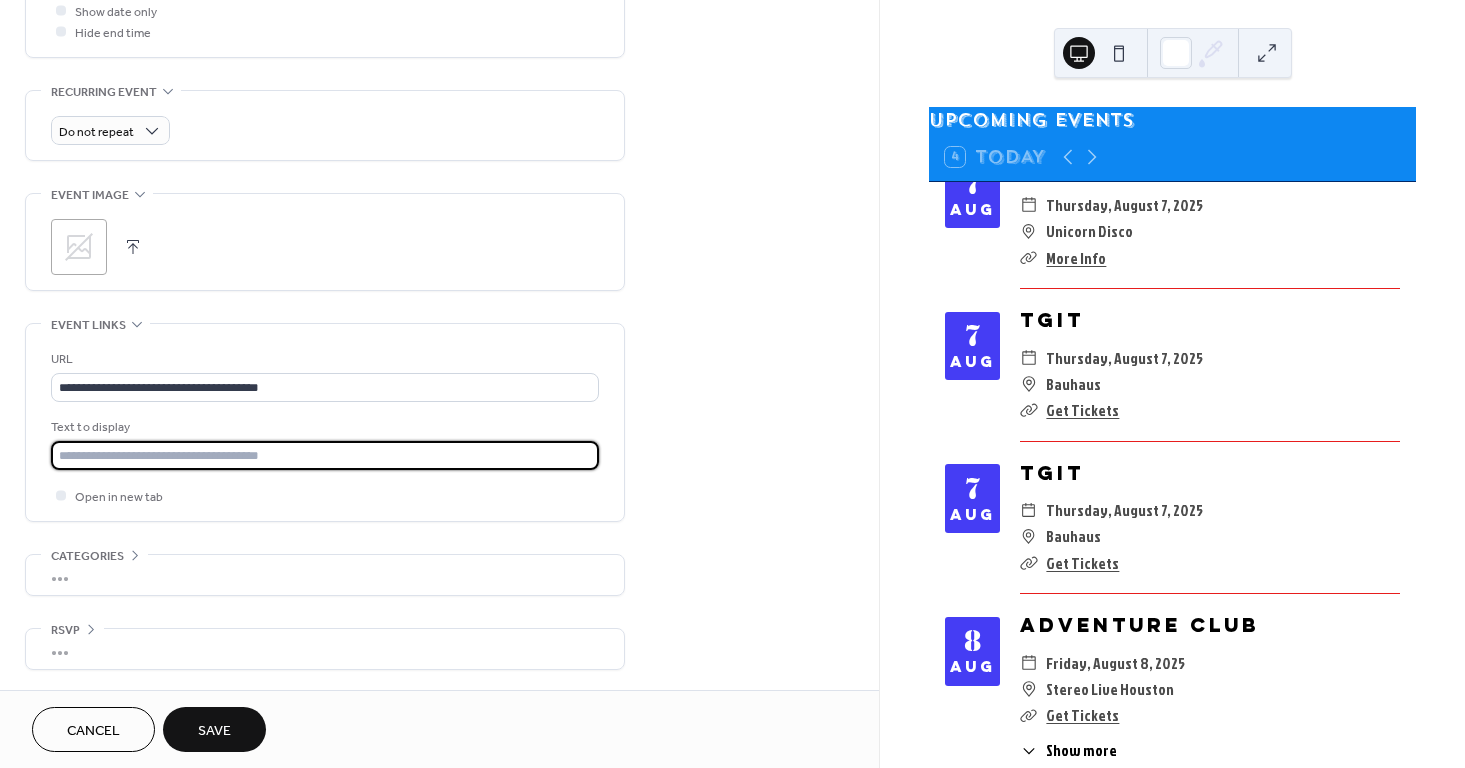 type on "**********" 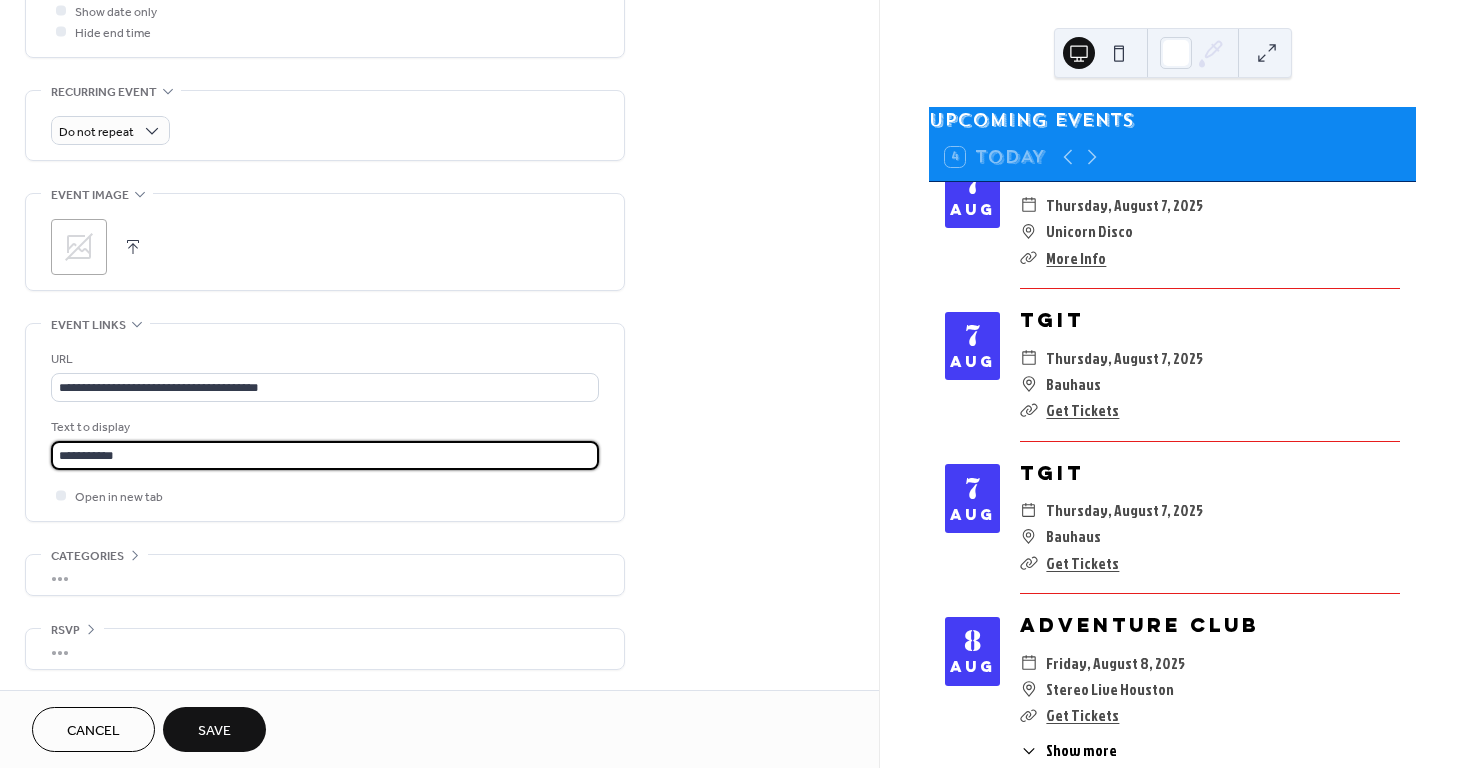 click on "Save" at bounding box center [214, 731] 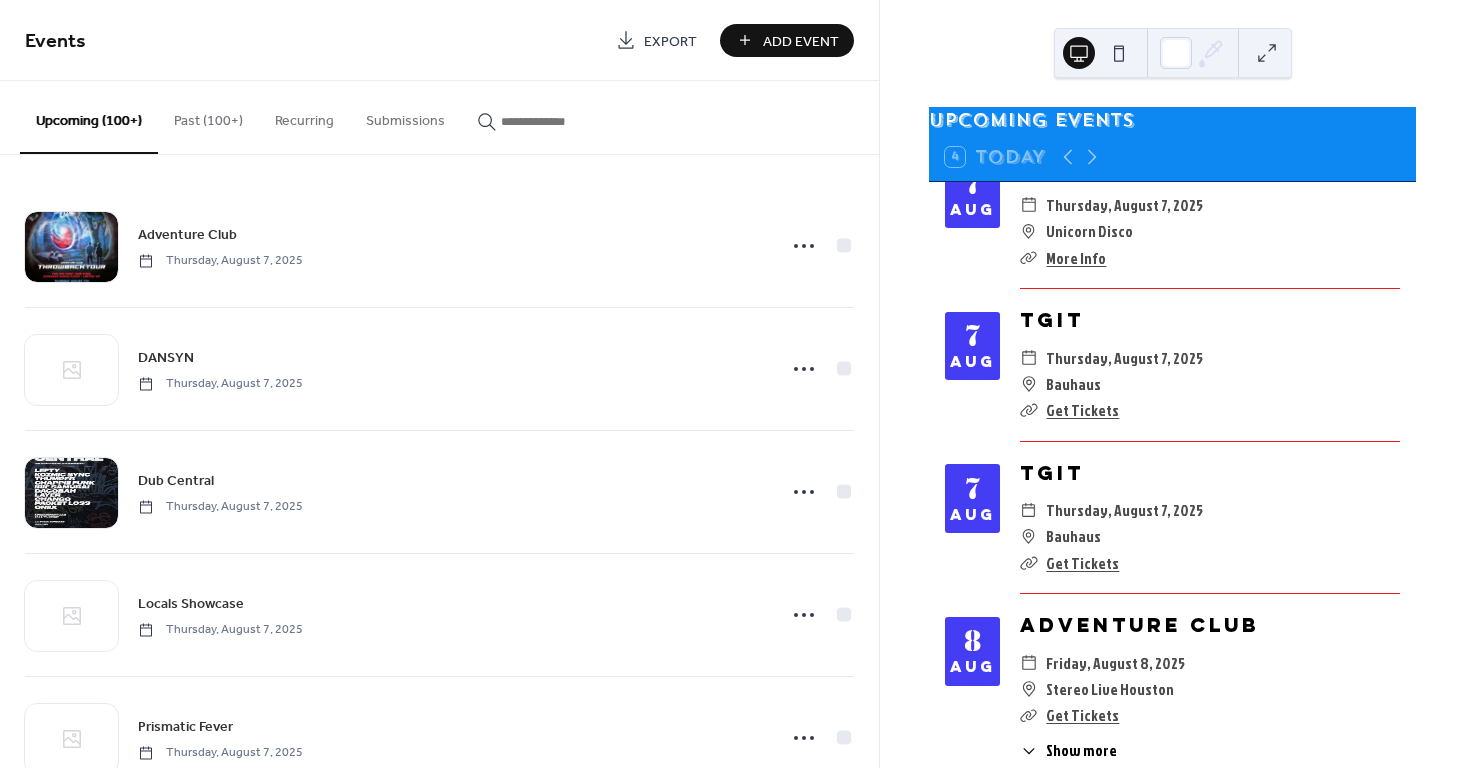 click on "Add Event" at bounding box center [801, 41] 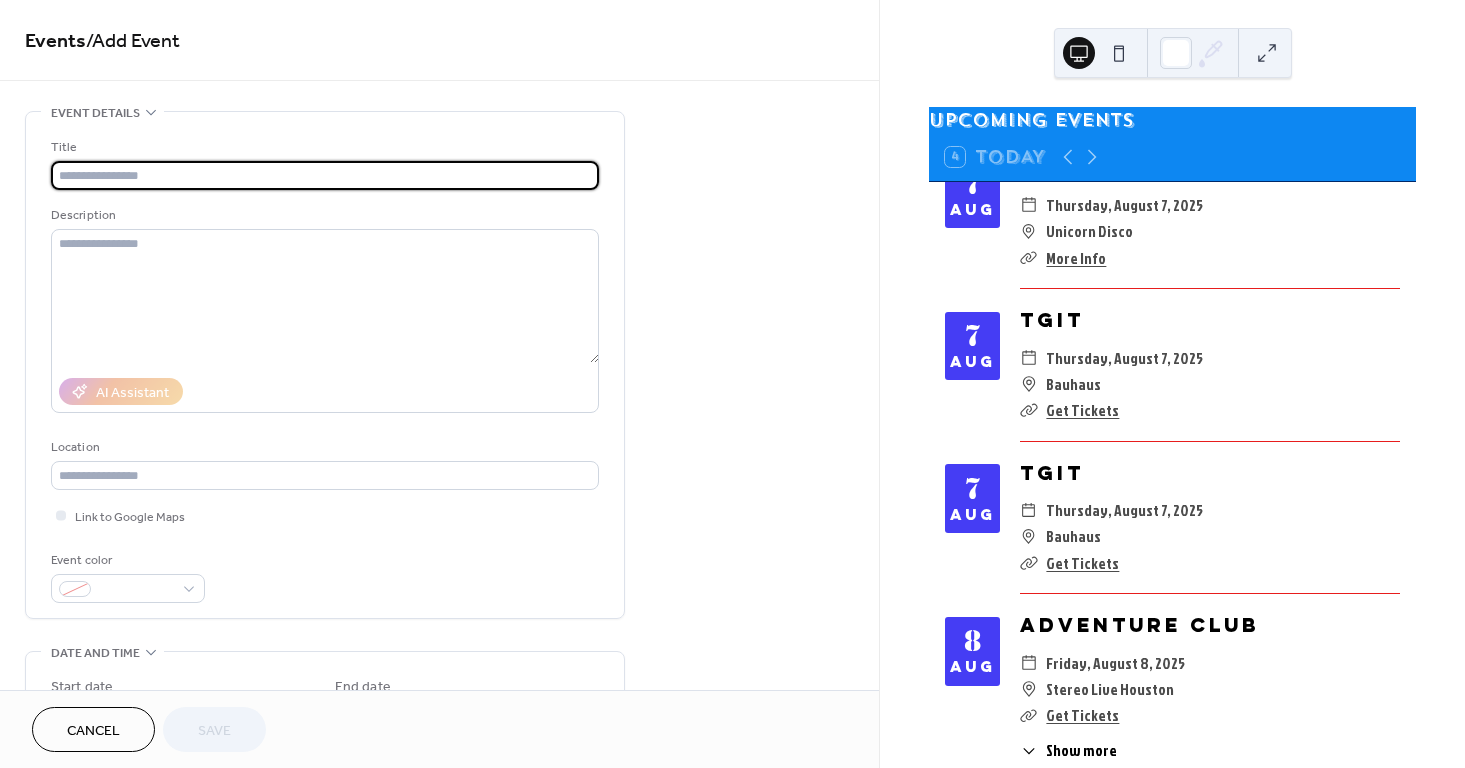 paste on "***" 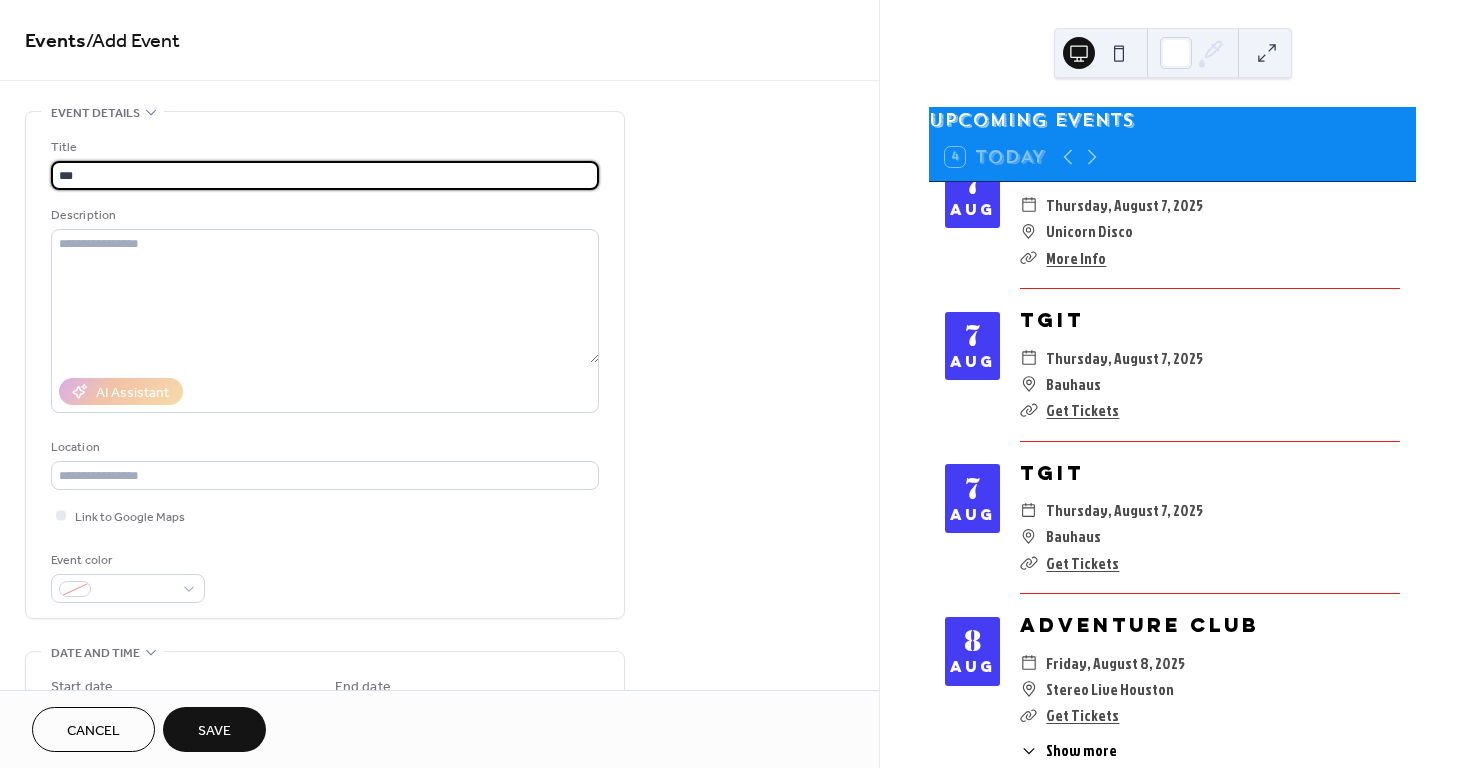type on "***" 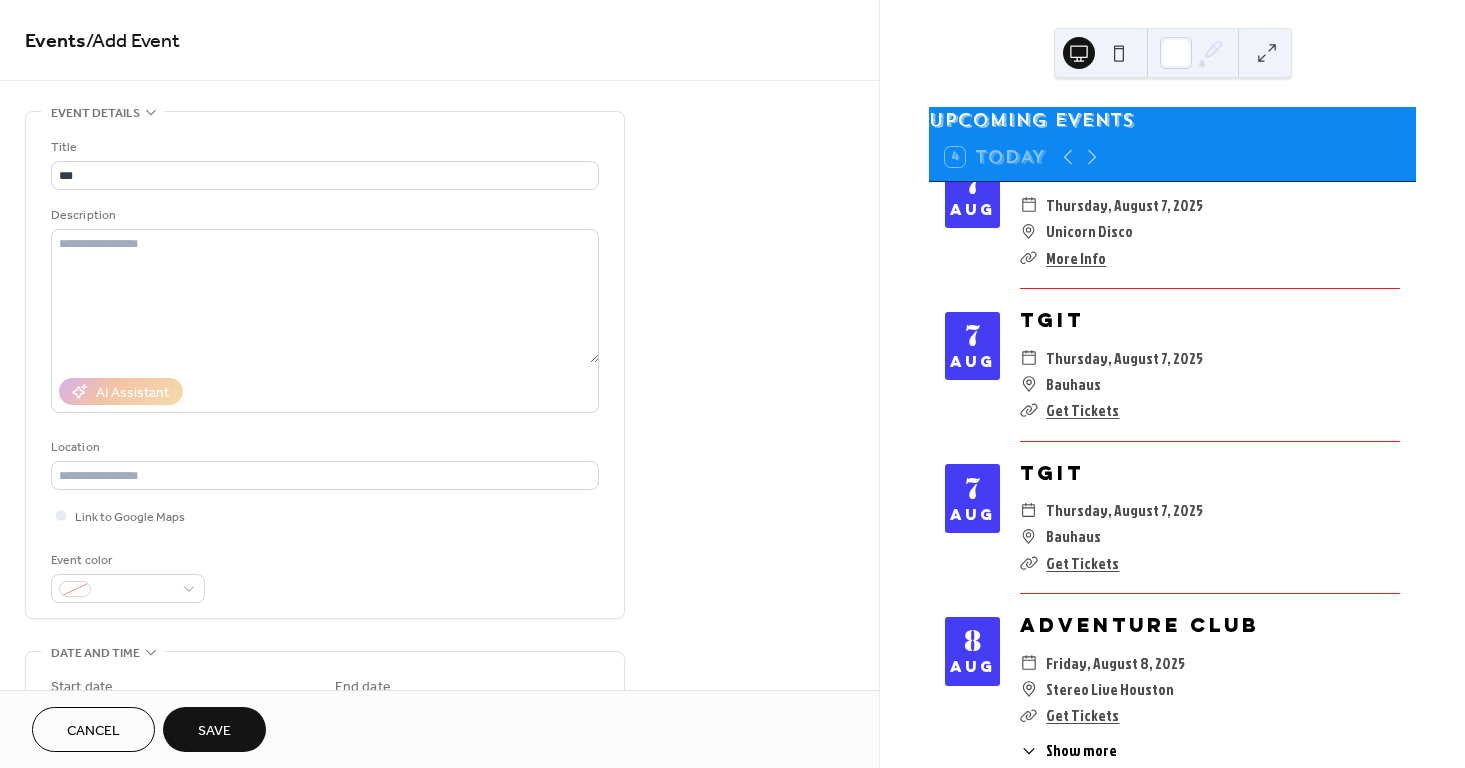 click on "Events  /  Add Event" at bounding box center (439, 42) 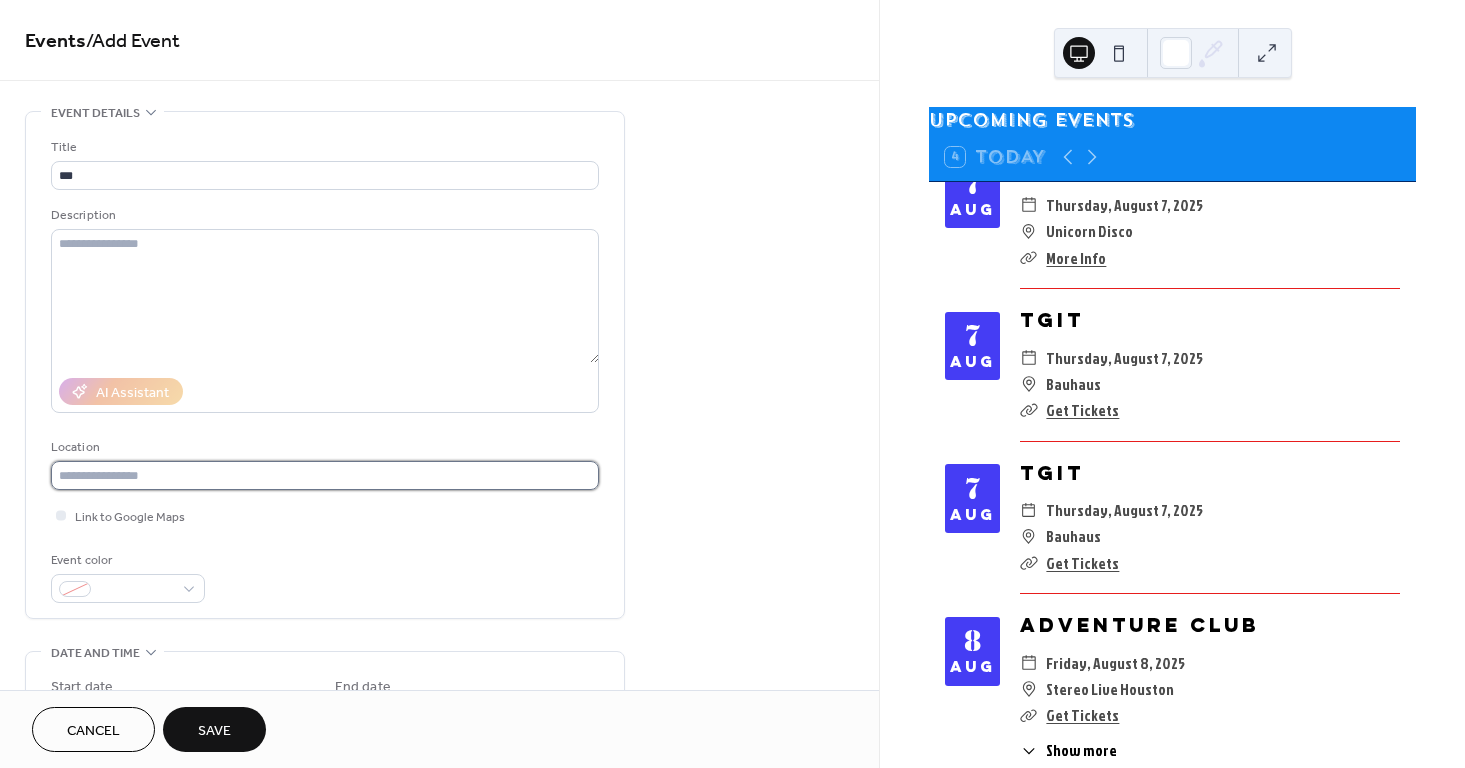 click at bounding box center (325, 475) 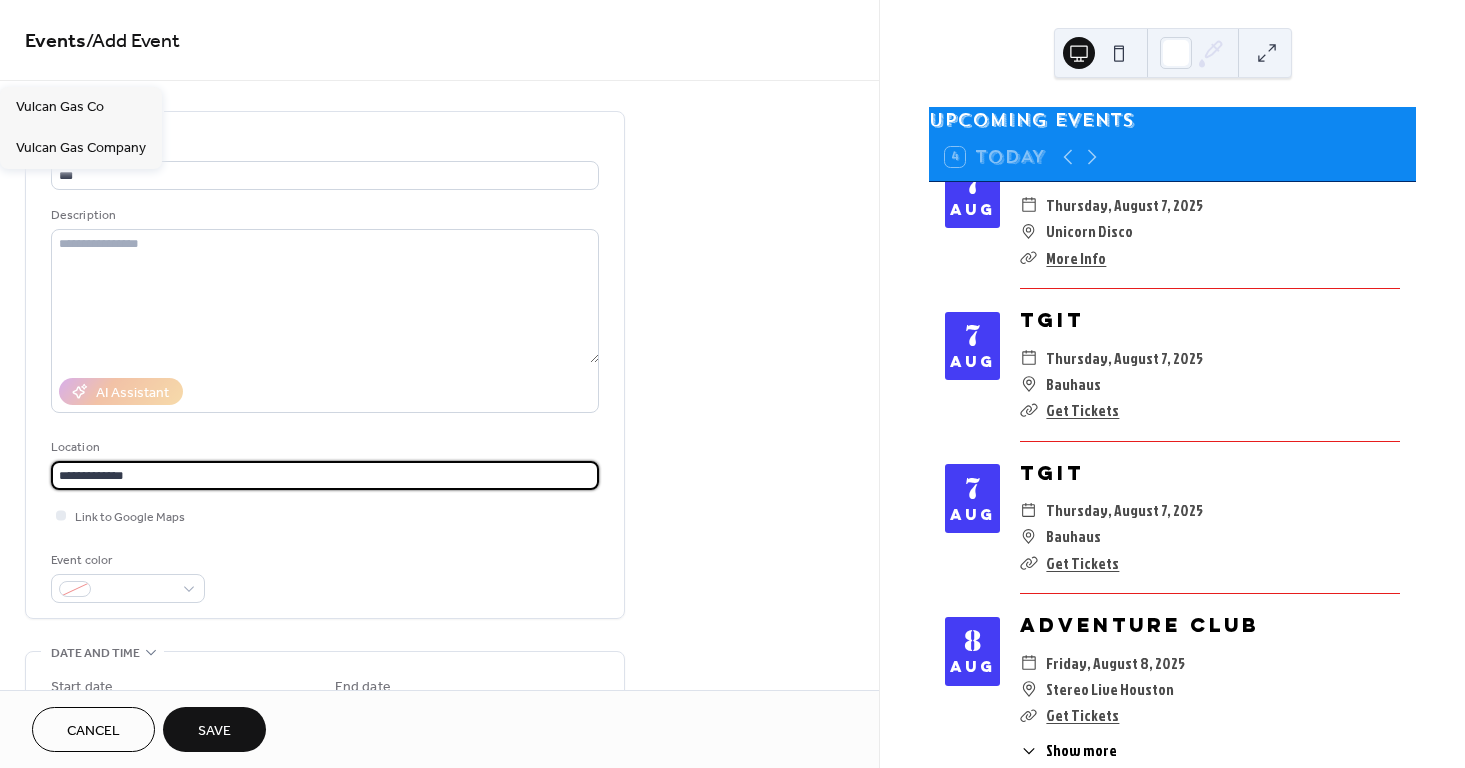 type on "**********" 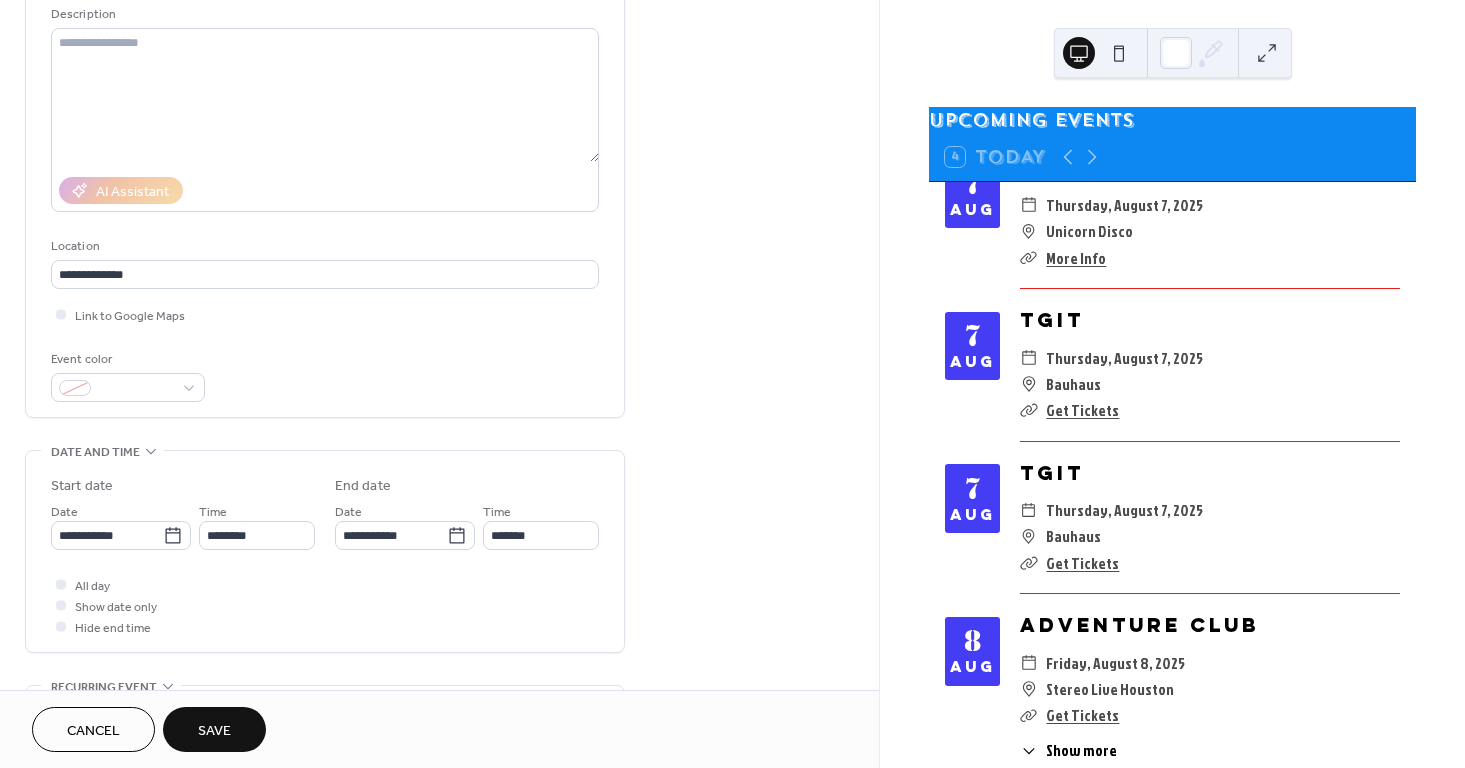 scroll, scrollTop: 335, scrollLeft: 0, axis: vertical 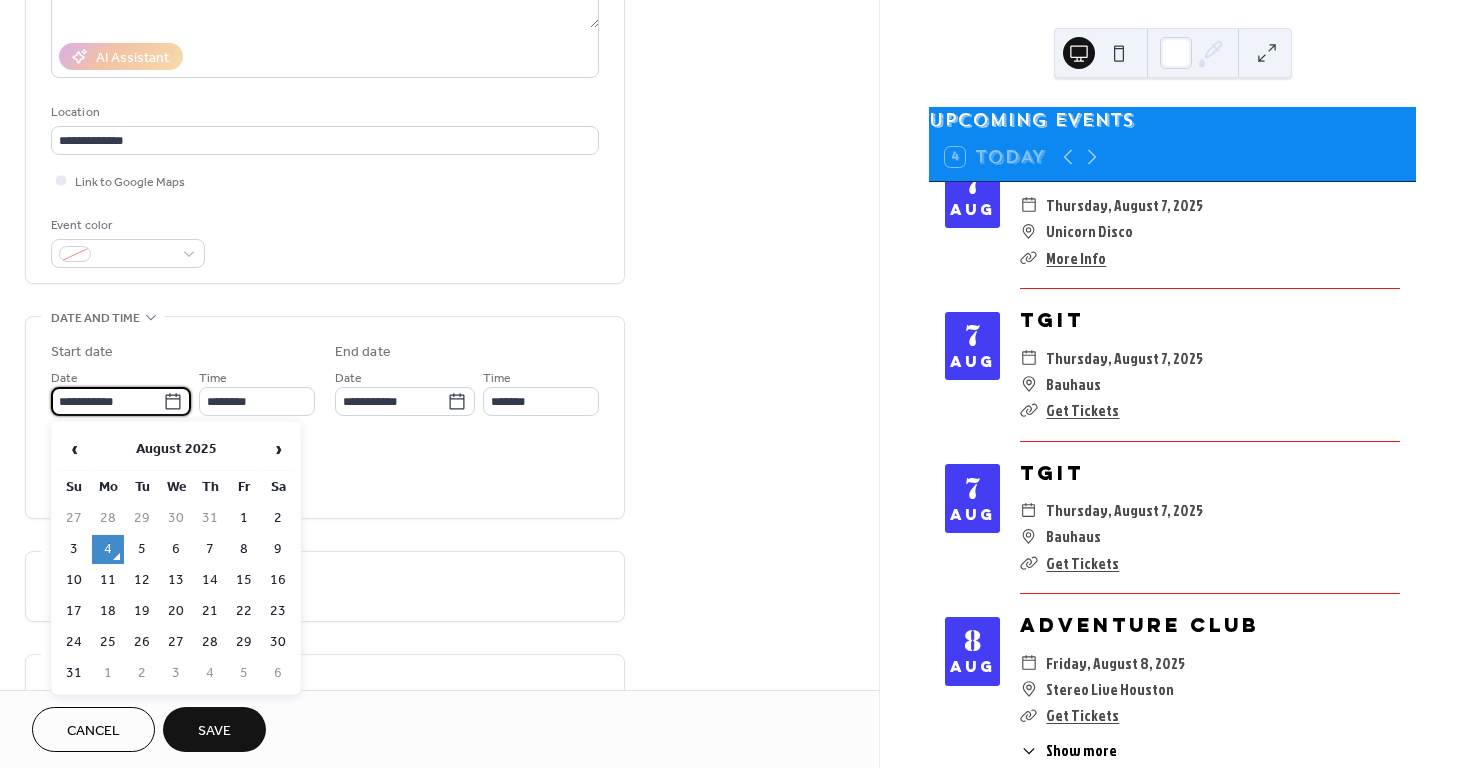 click on "**********" at bounding box center (107, 401) 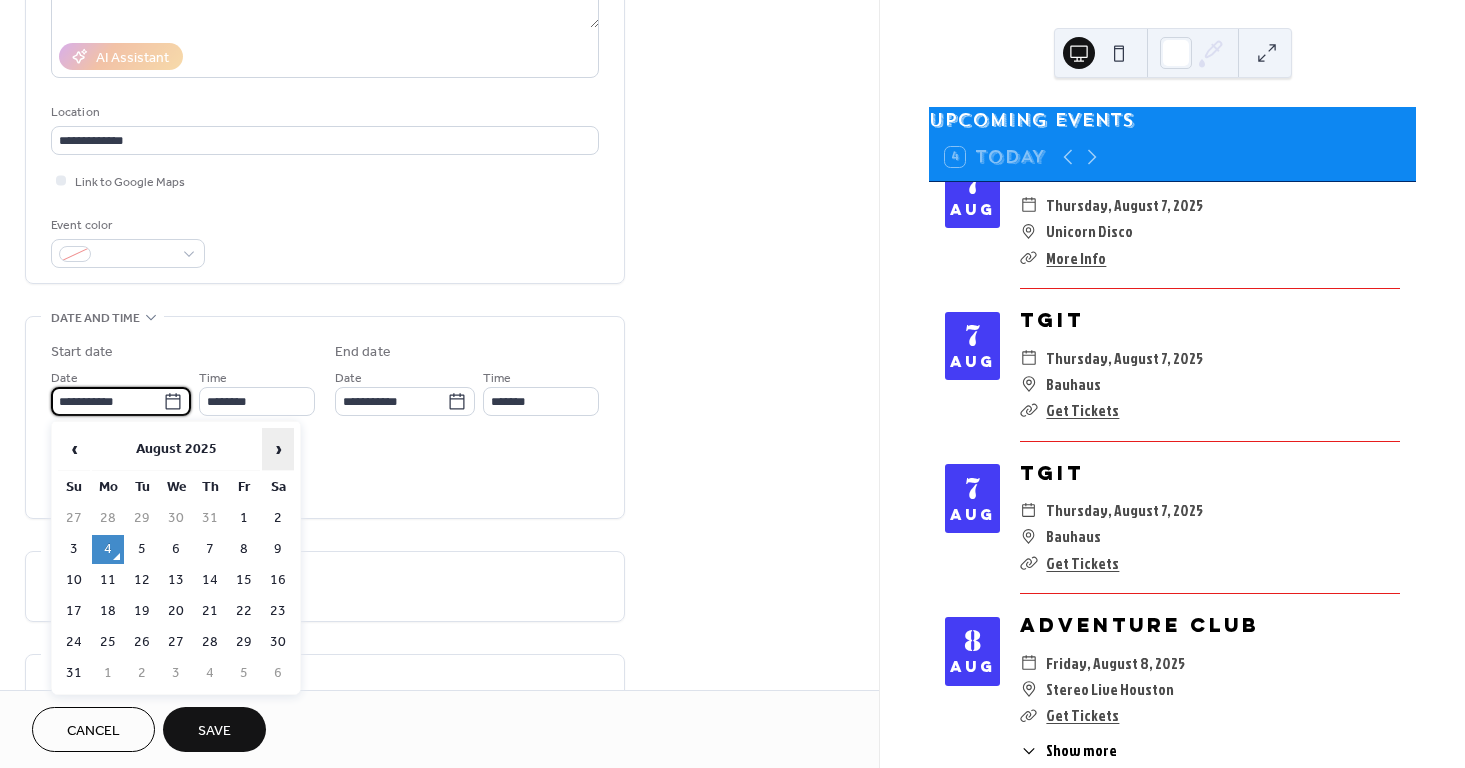 click on "›" at bounding box center (278, 449) 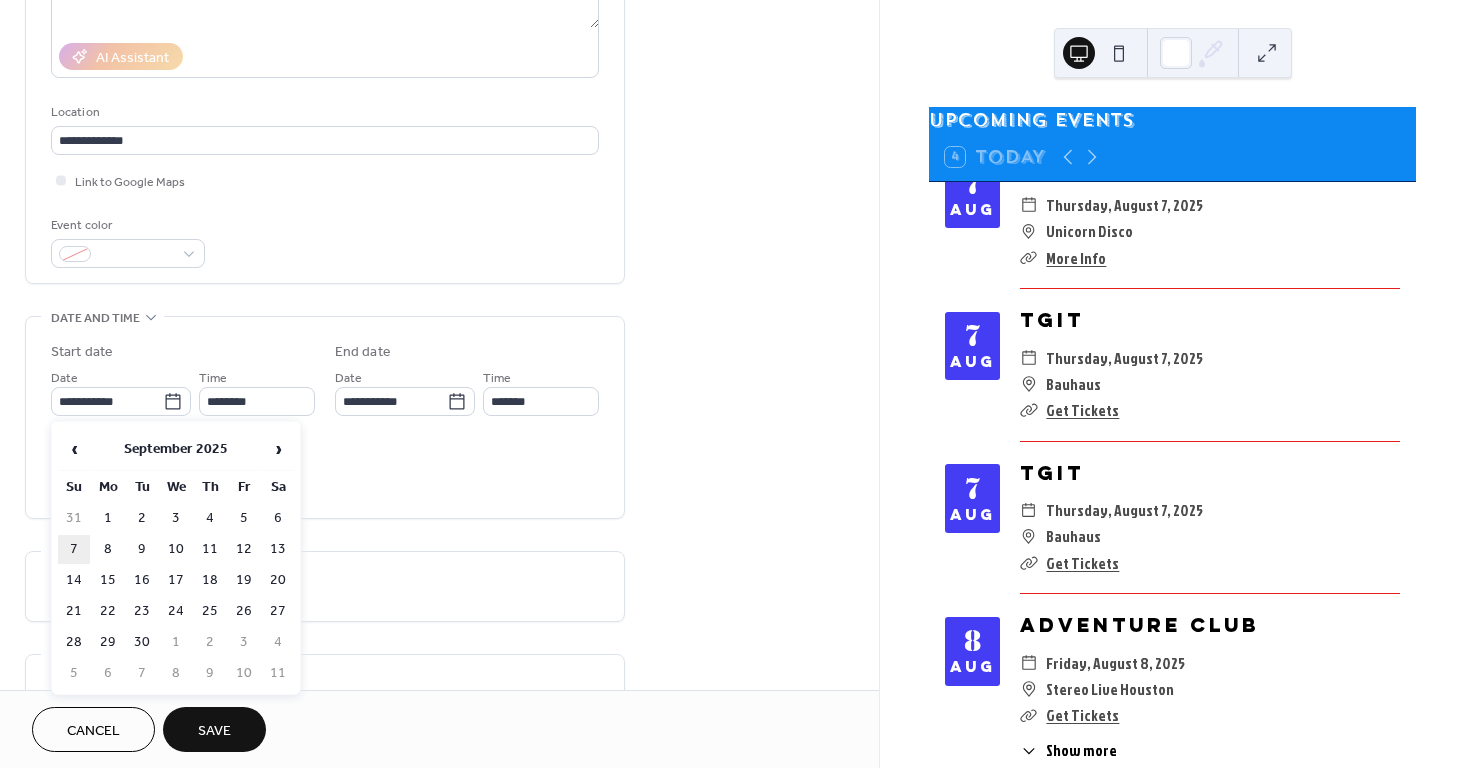 click on "7" at bounding box center (74, 549) 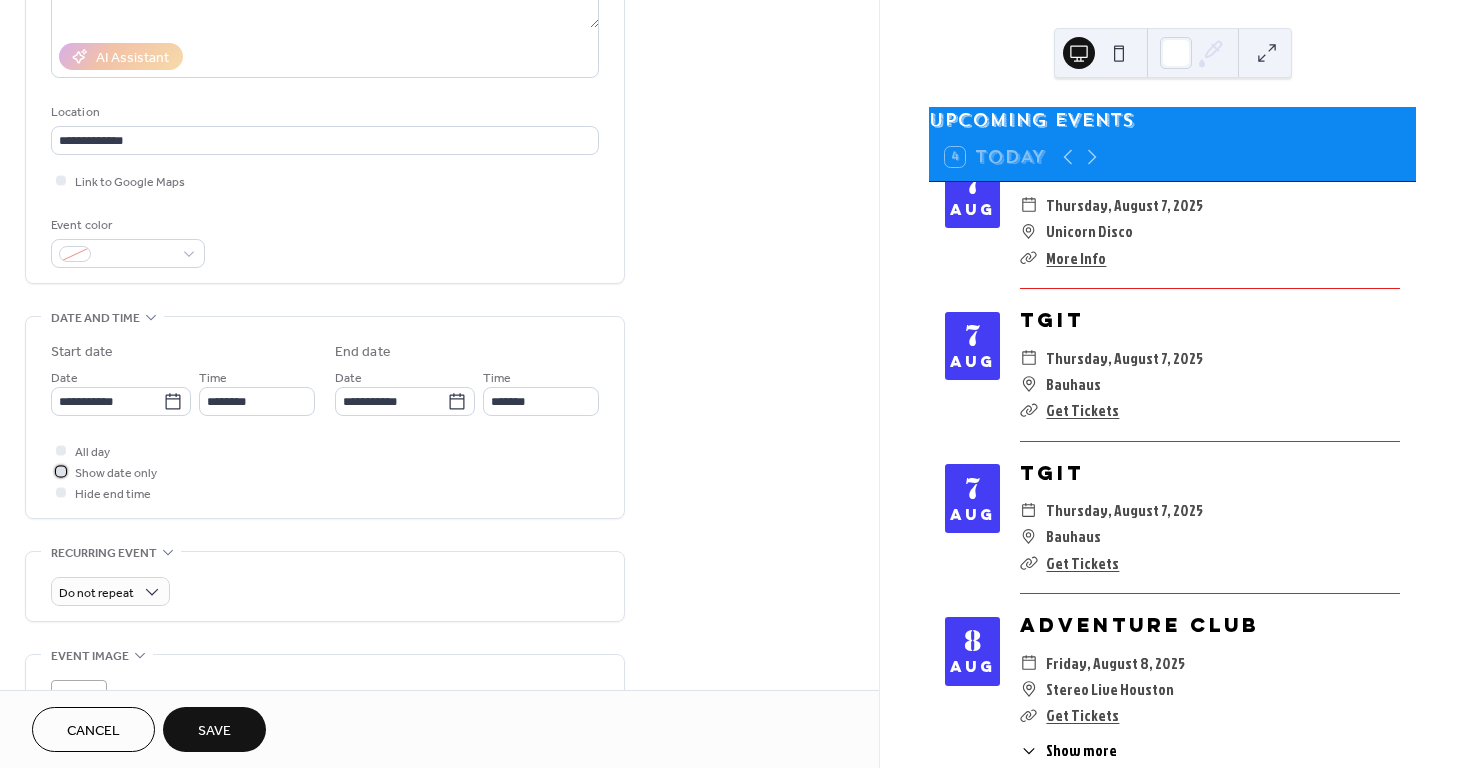 click on "Show date only" at bounding box center [116, 473] 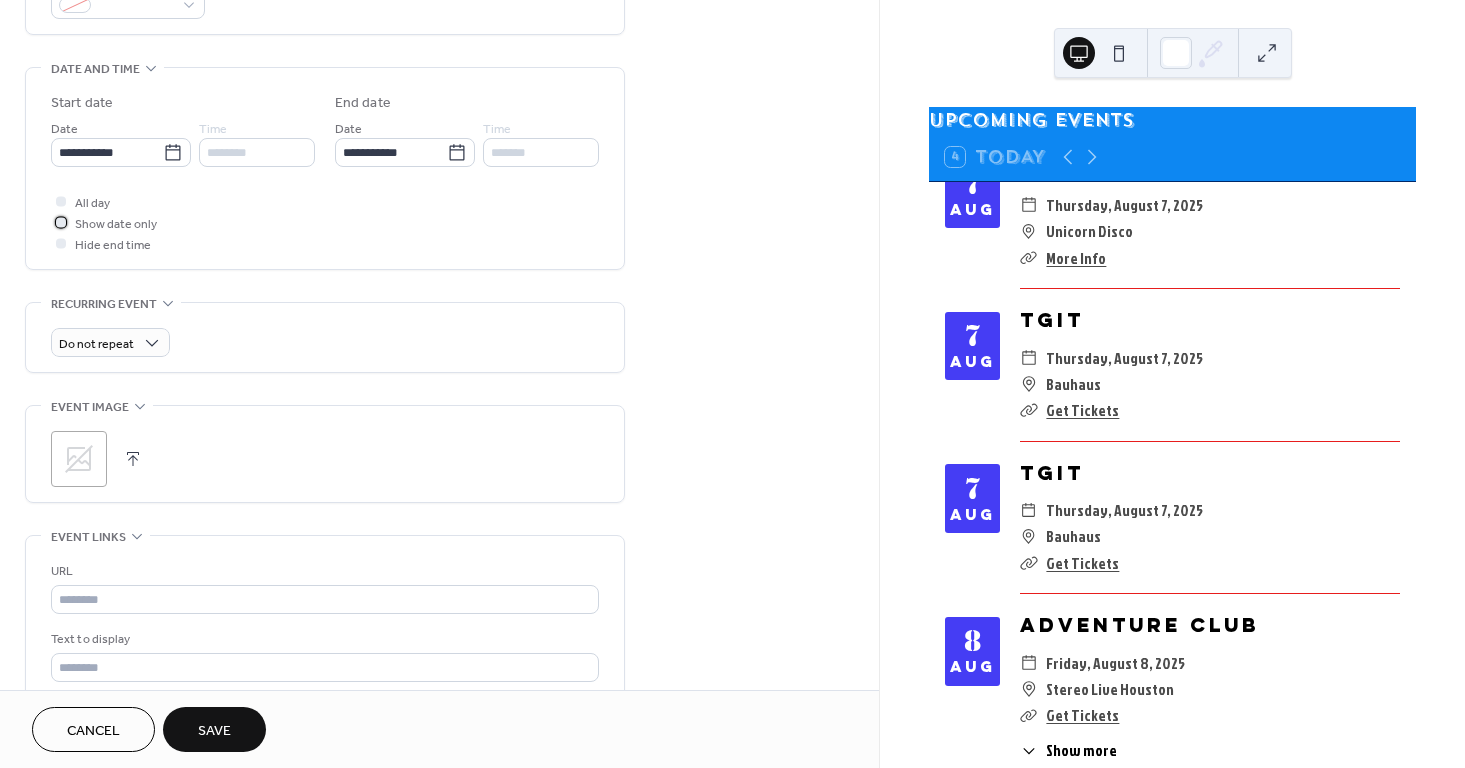 scroll, scrollTop: 796, scrollLeft: 0, axis: vertical 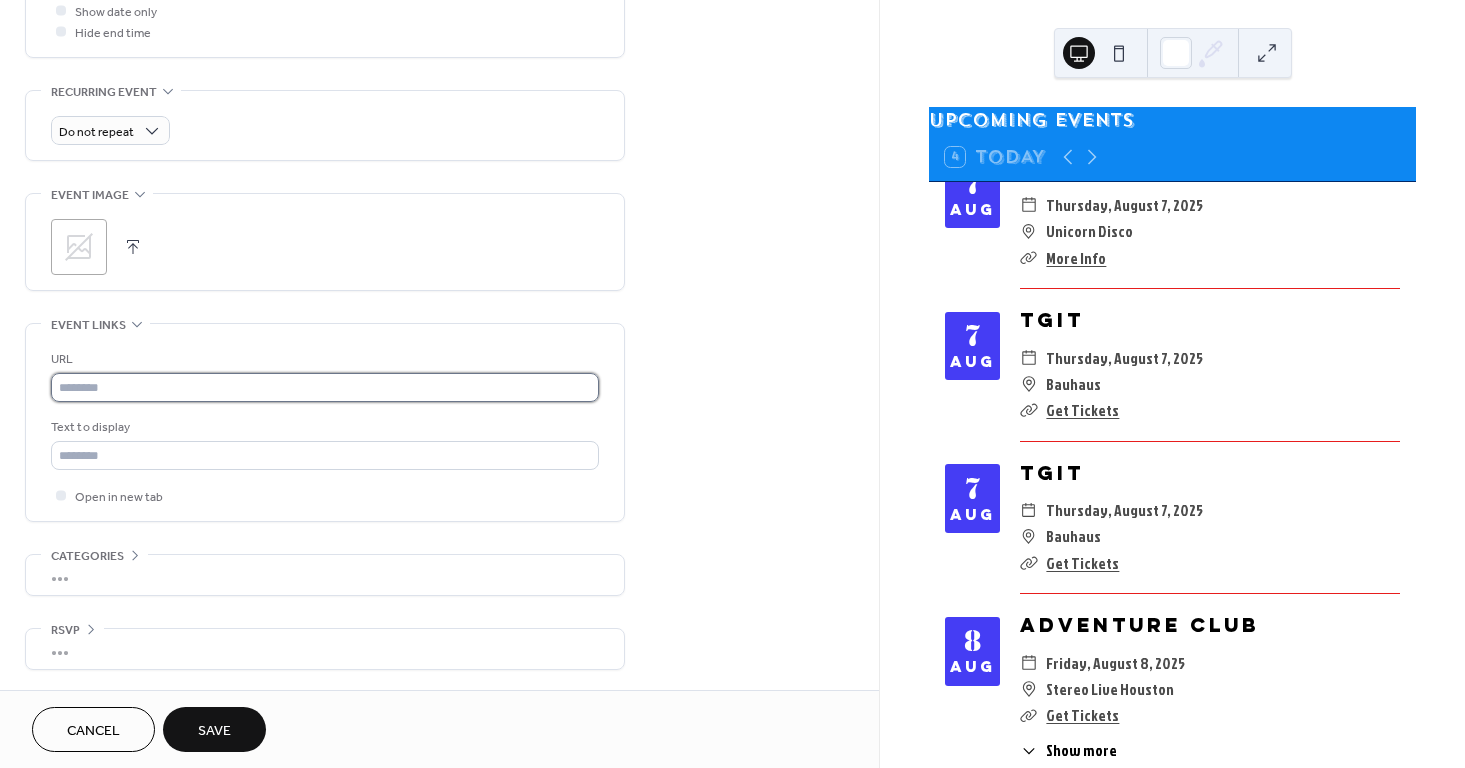 click at bounding box center (325, 387) 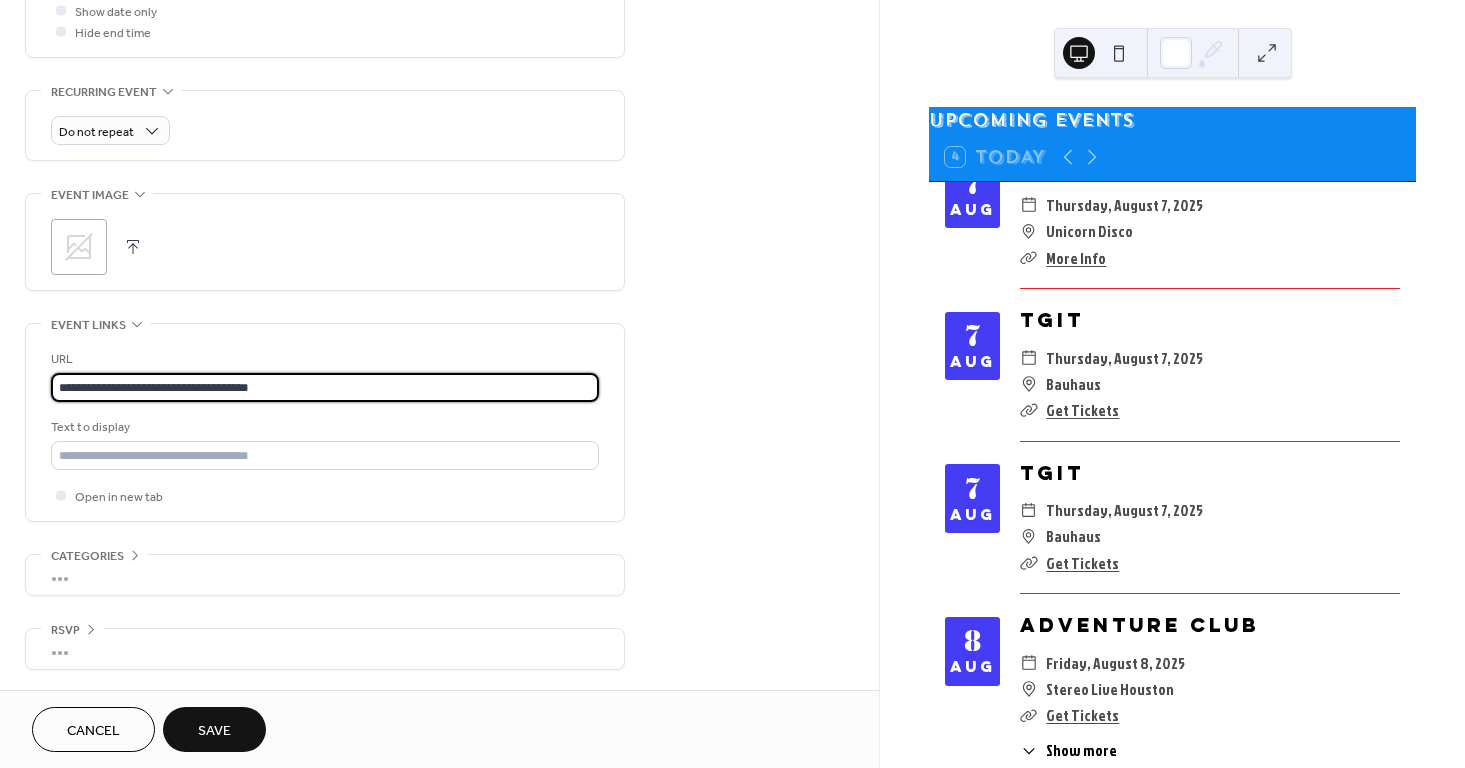 type on "**********" 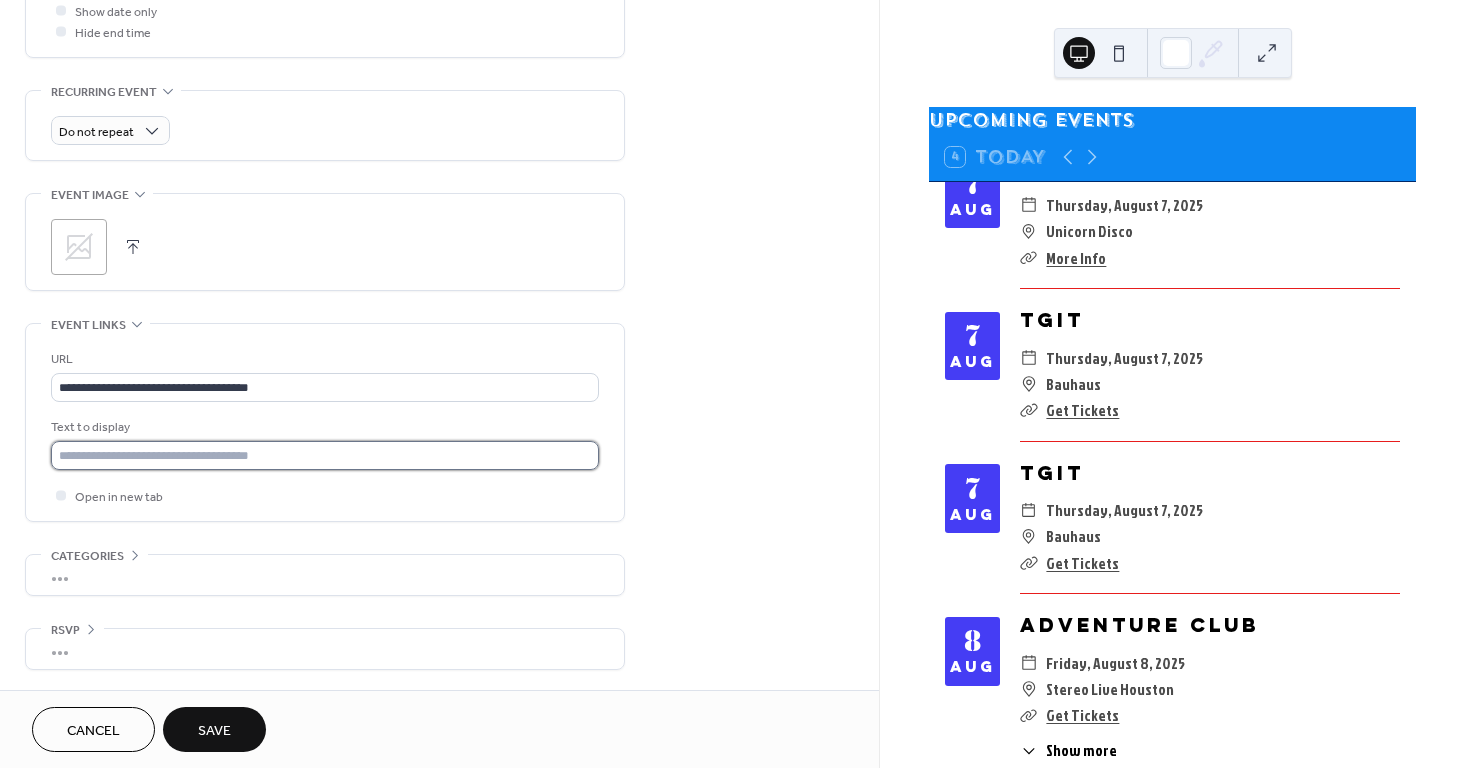 click at bounding box center [325, 455] 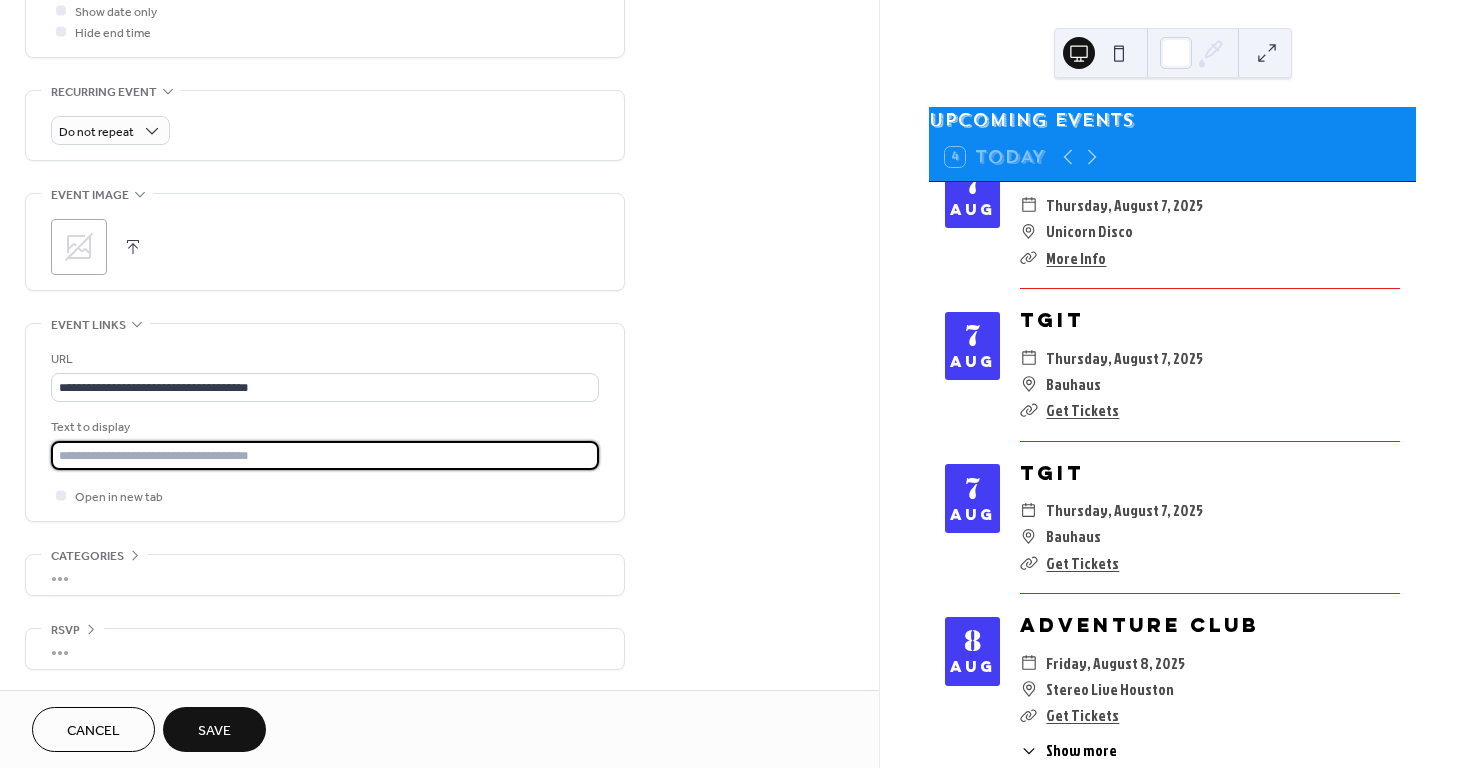 type on "**********" 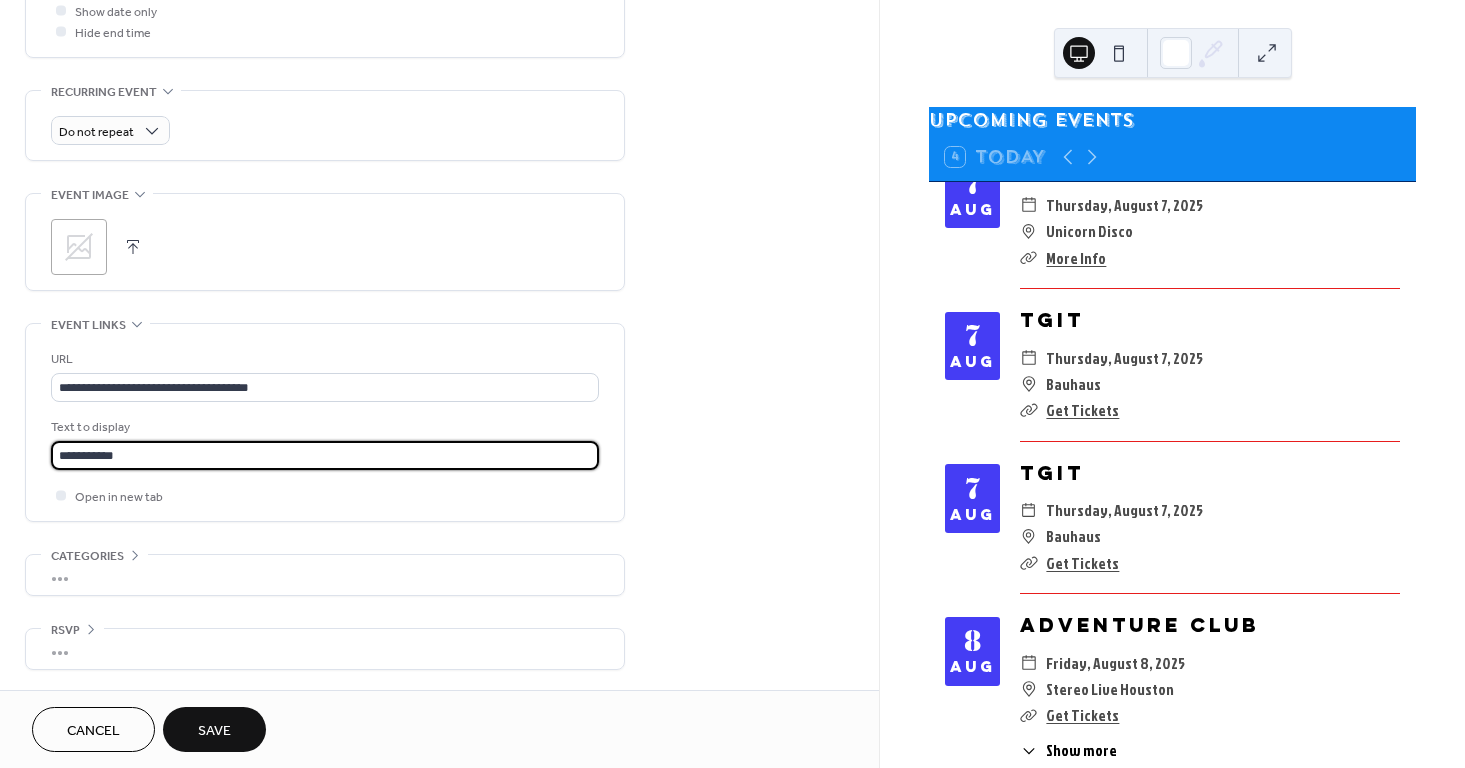 click on "Save" at bounding box center (214, 731) 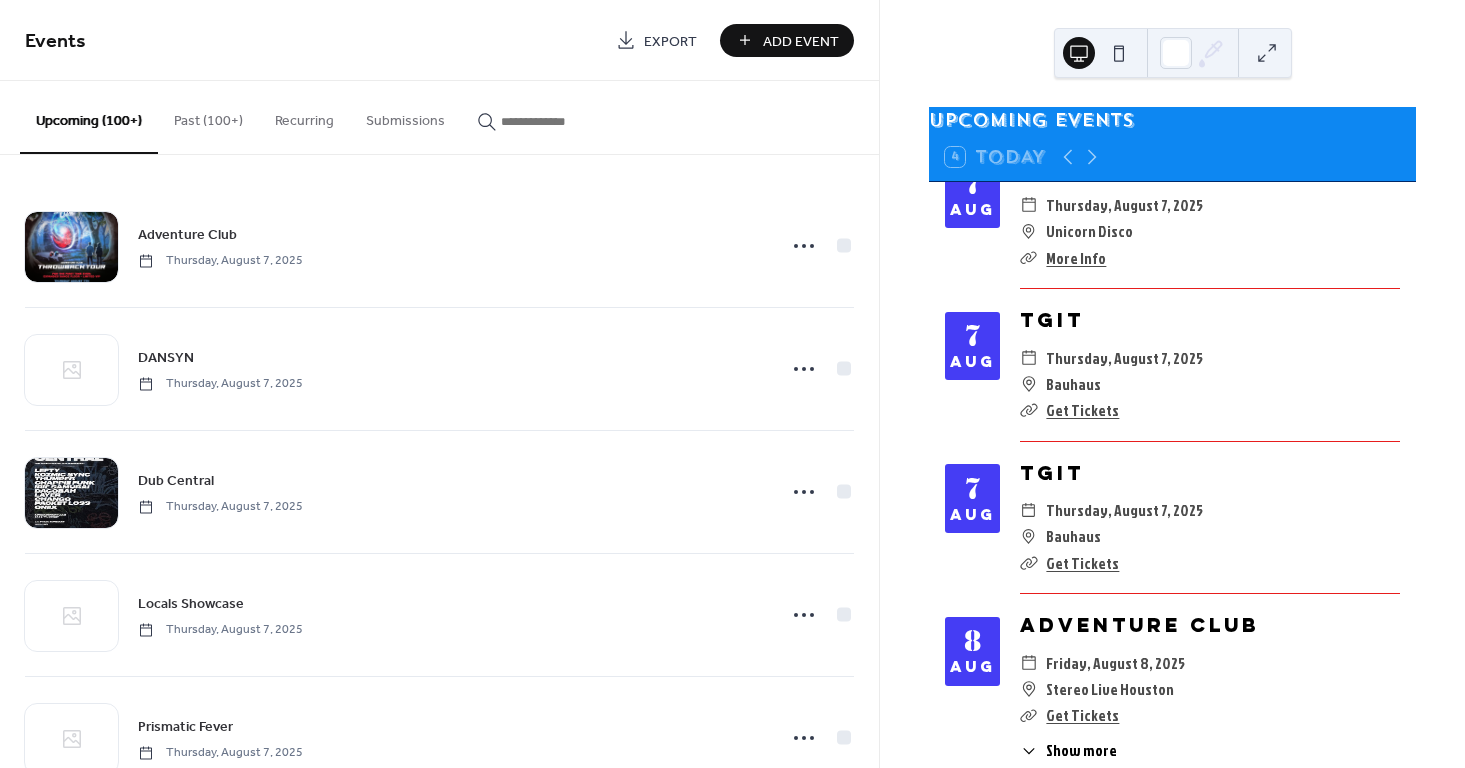 click on "Add Event" at bounding box center (787, 40) 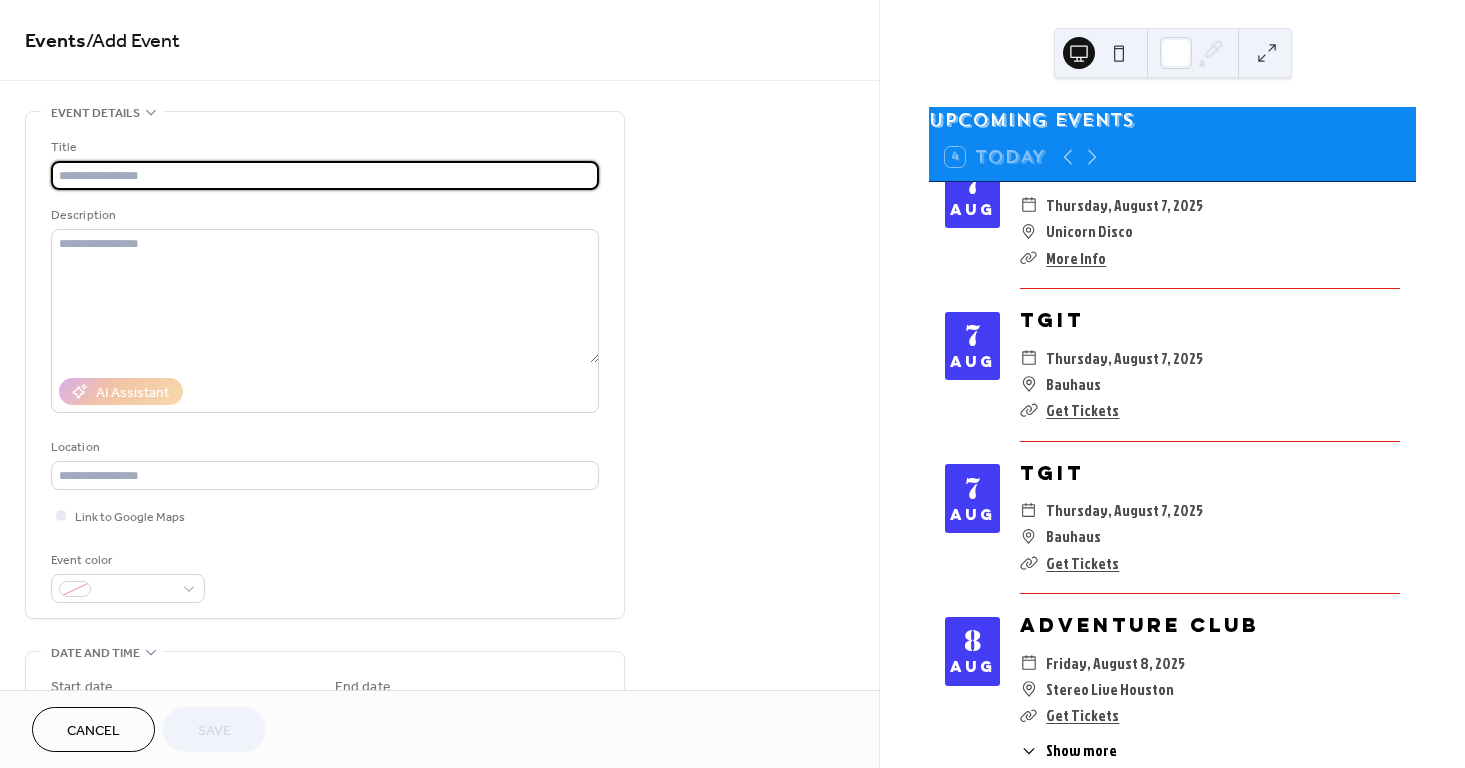 paste on "**********" 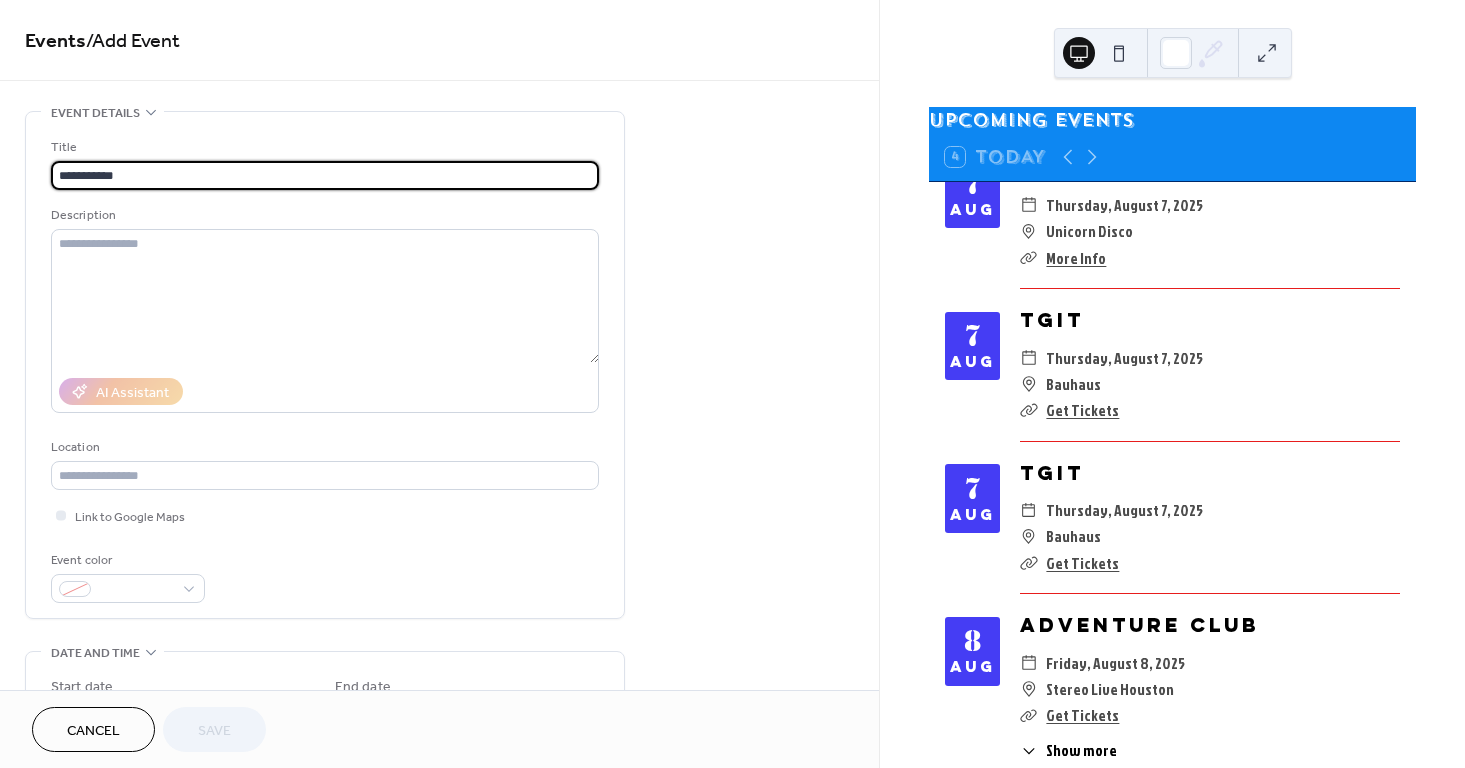 type on "**********" 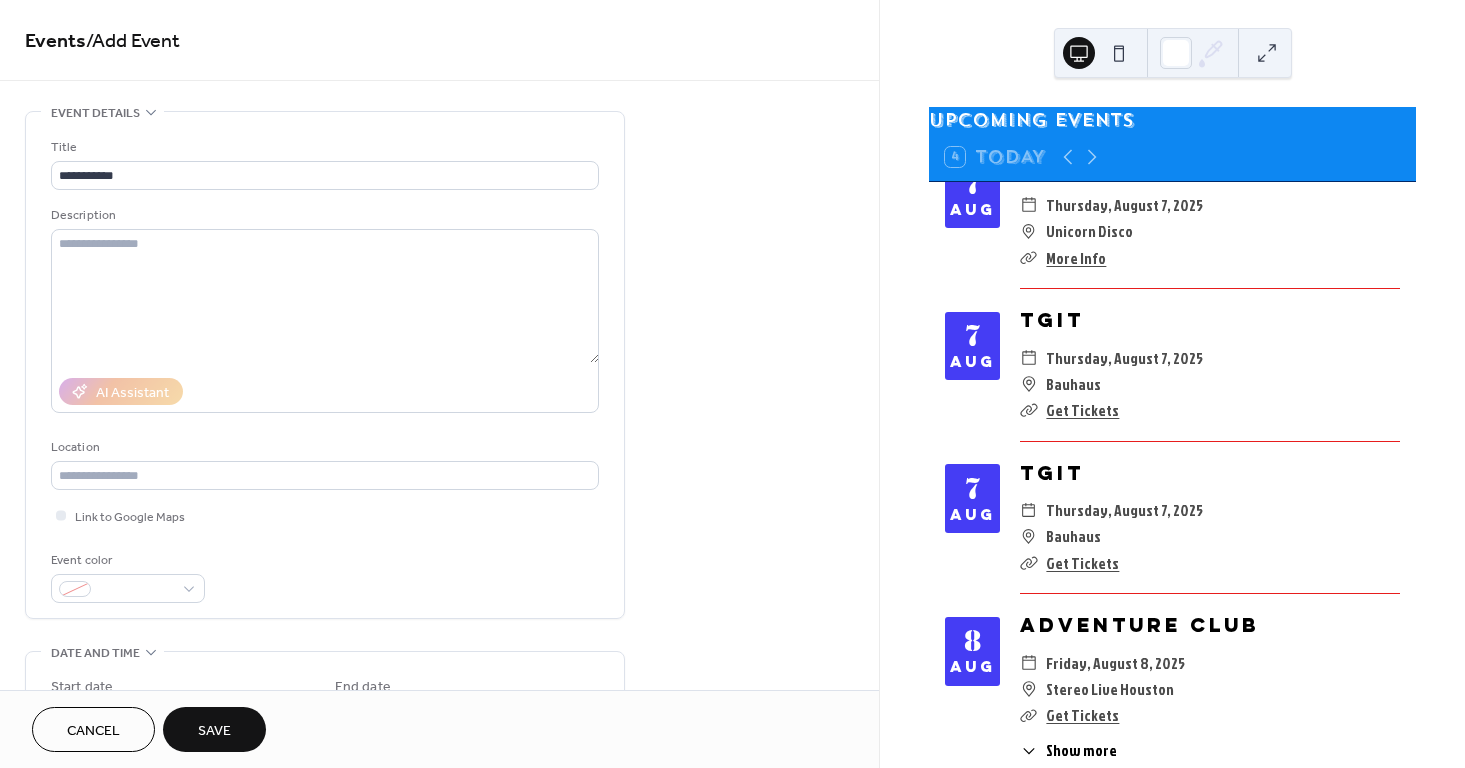 click on "Events  /  Add Event" at bounding box center (439, 42) 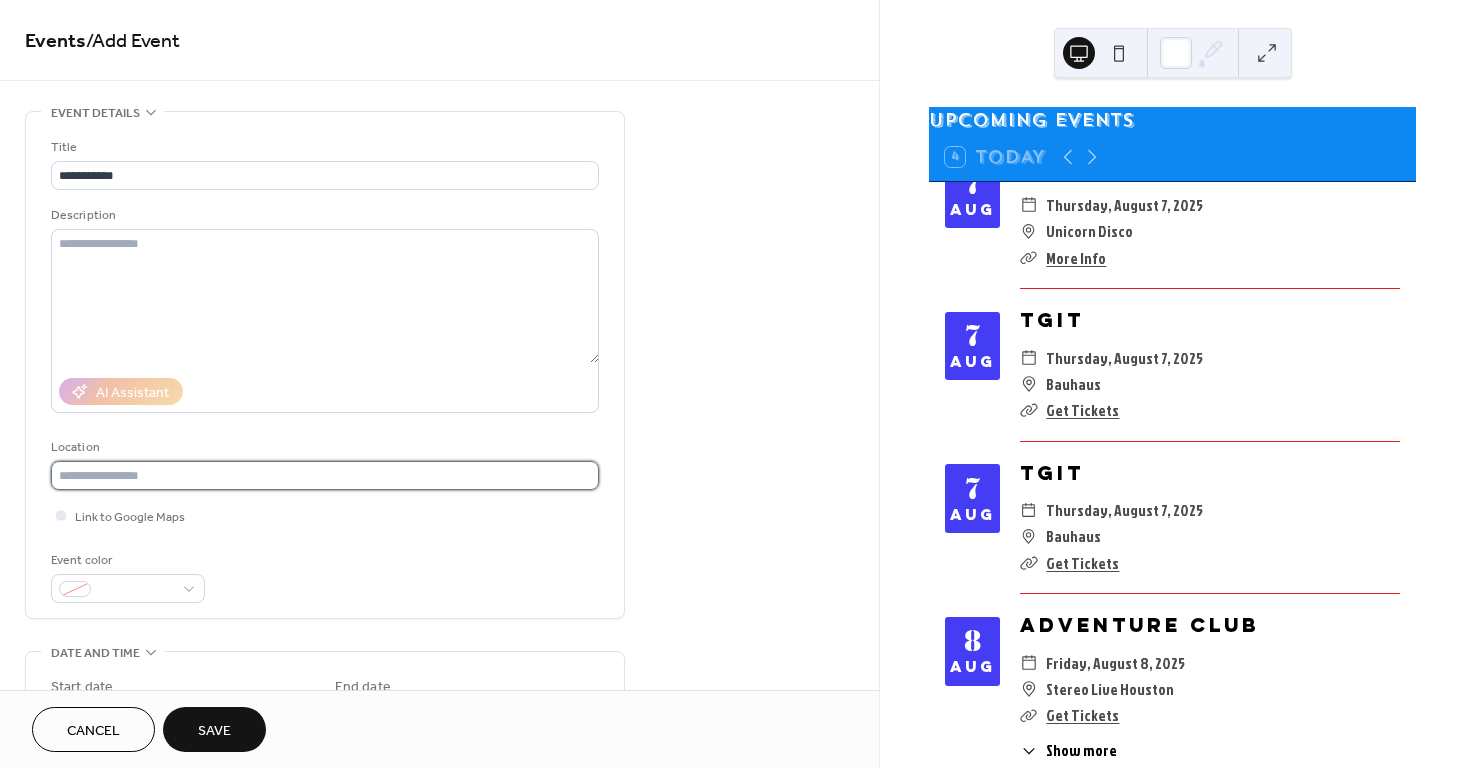 click at bounding box center [325, 475] 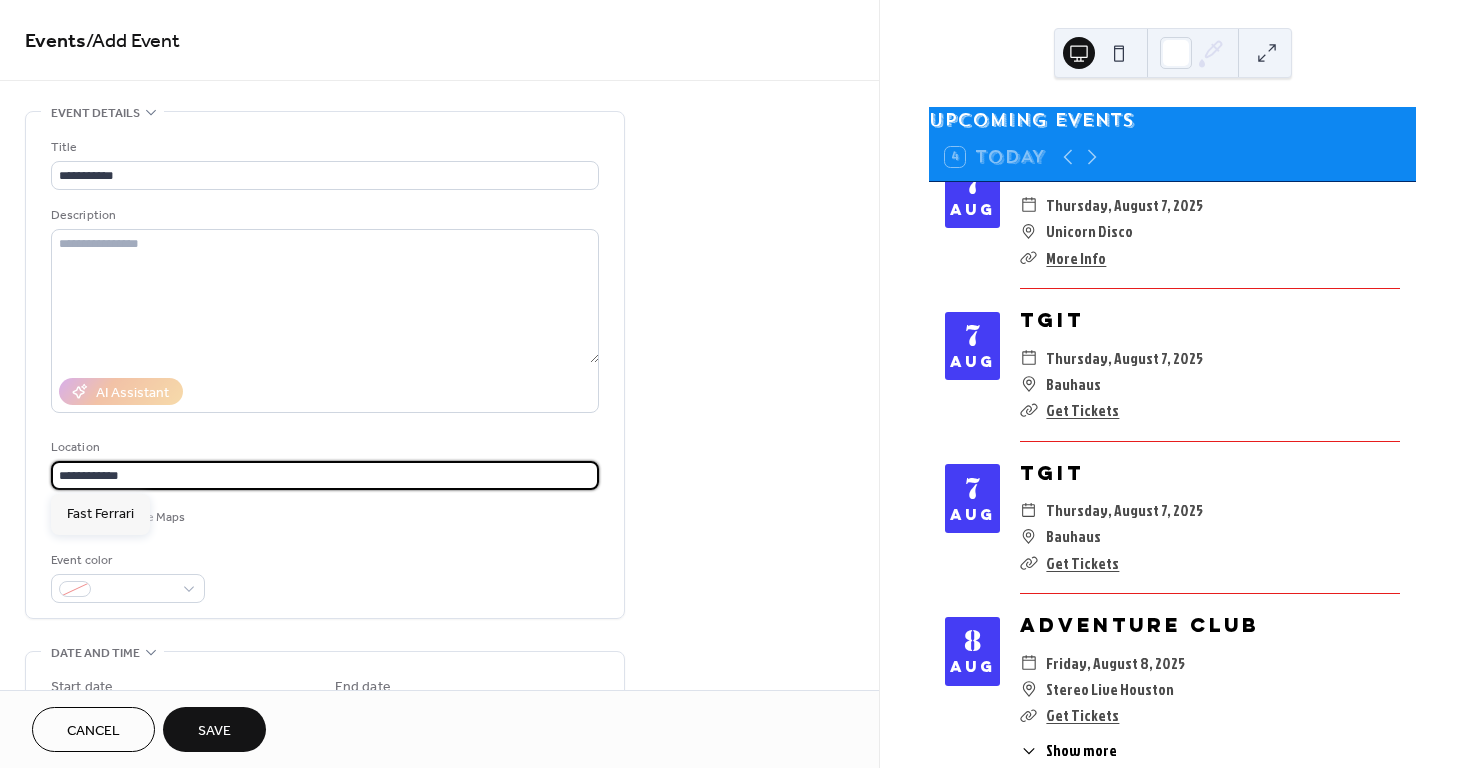 type on "**********" 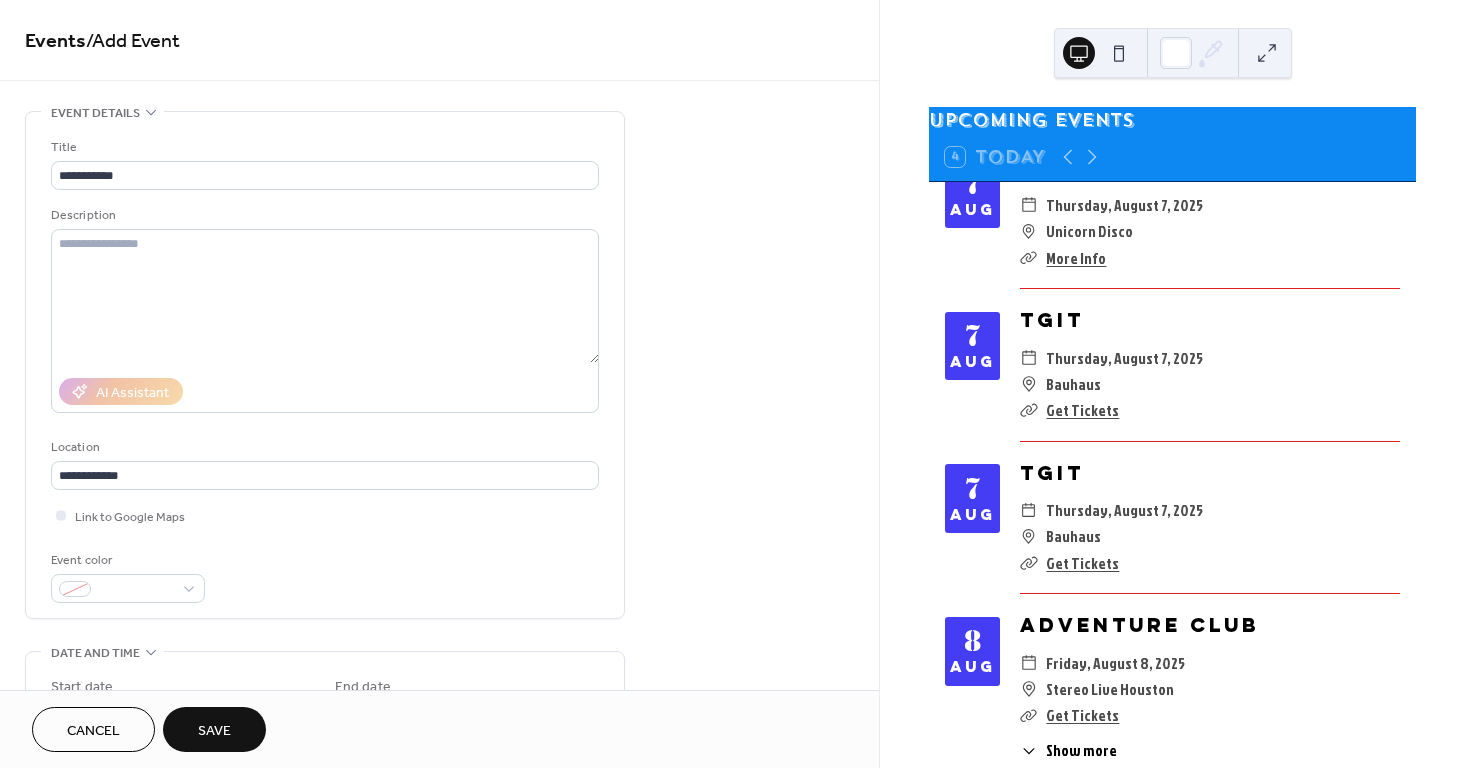 scroll, scrollTop: 524, scrollLeft: 0, axis: vertical 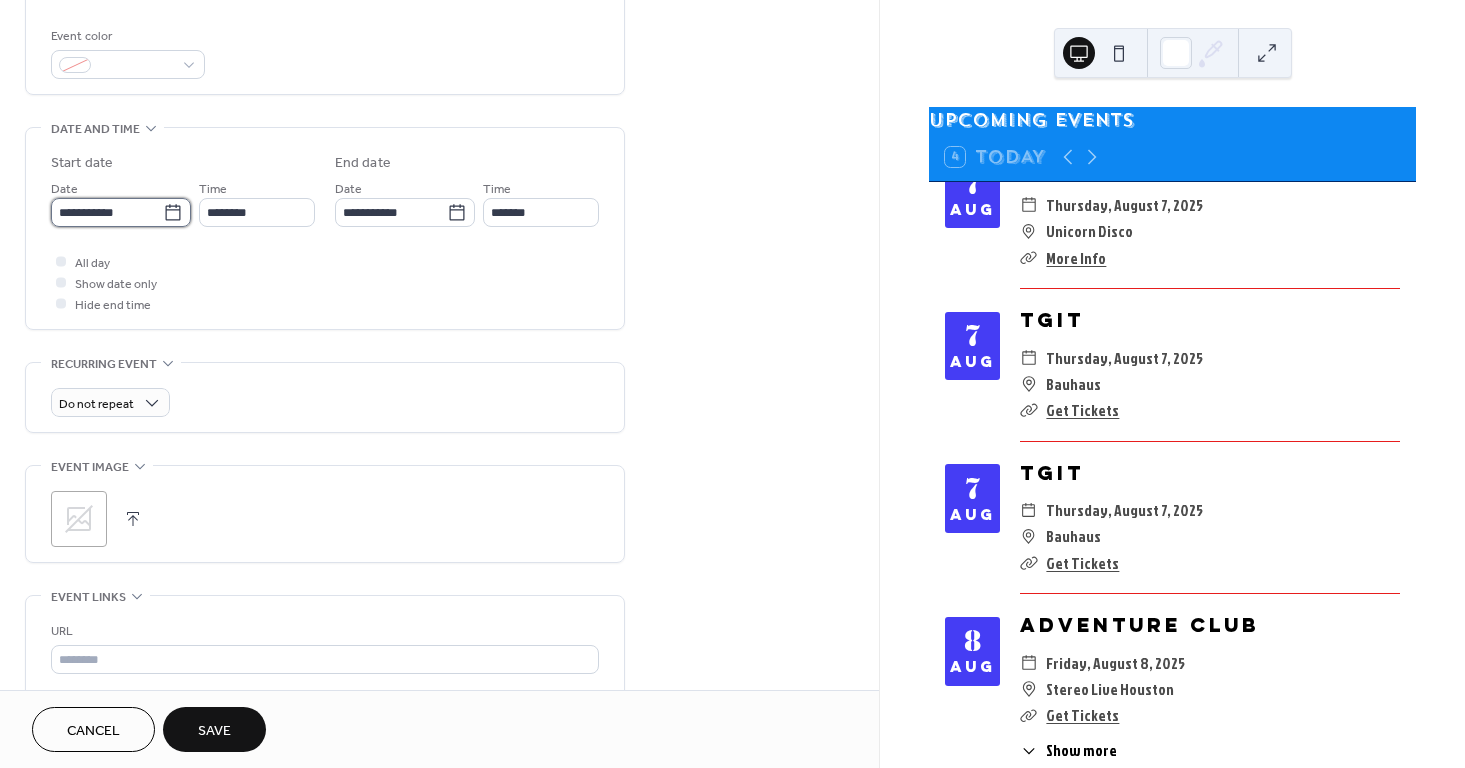 click on "**********" at bounding box center [107, 212] 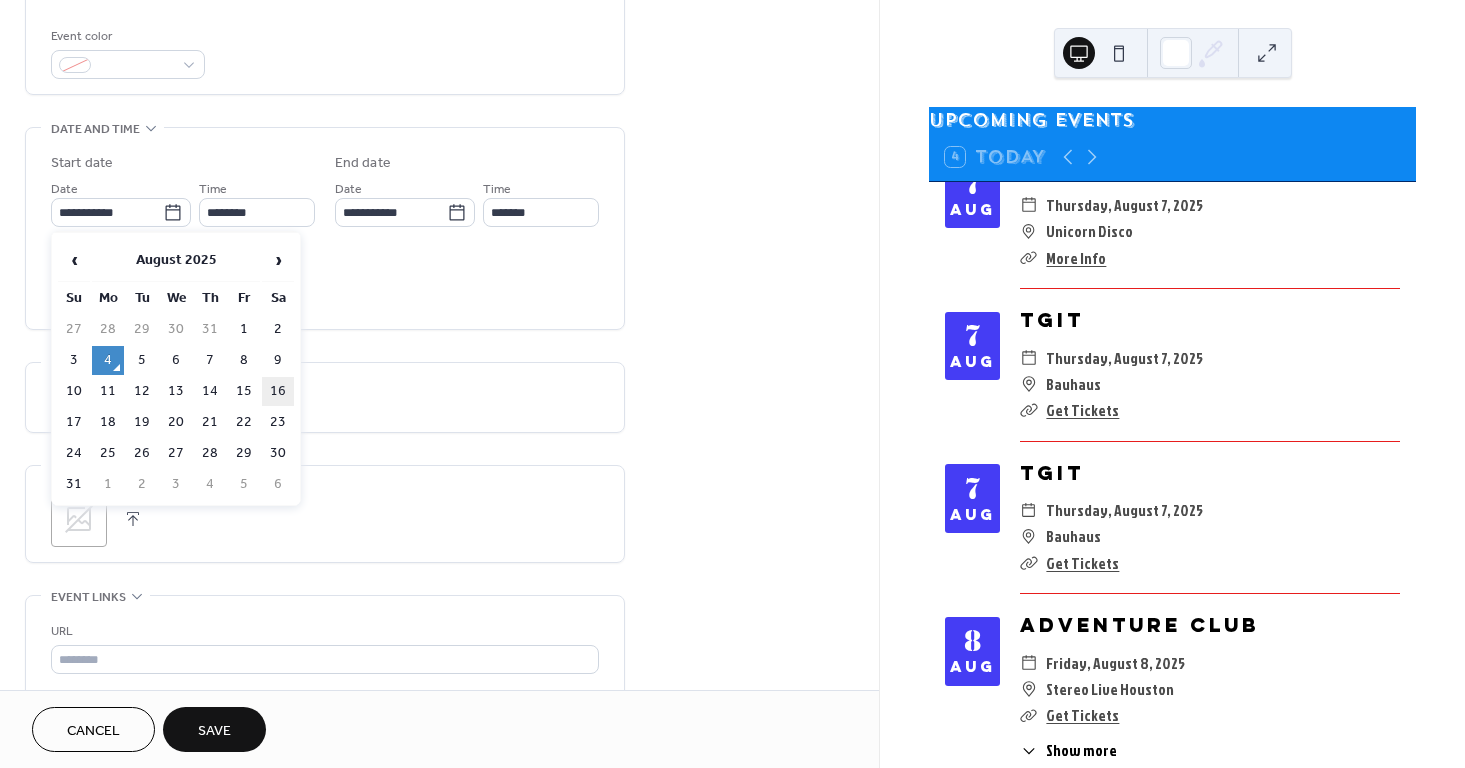 click on "16" at bounding box center (278, 391) 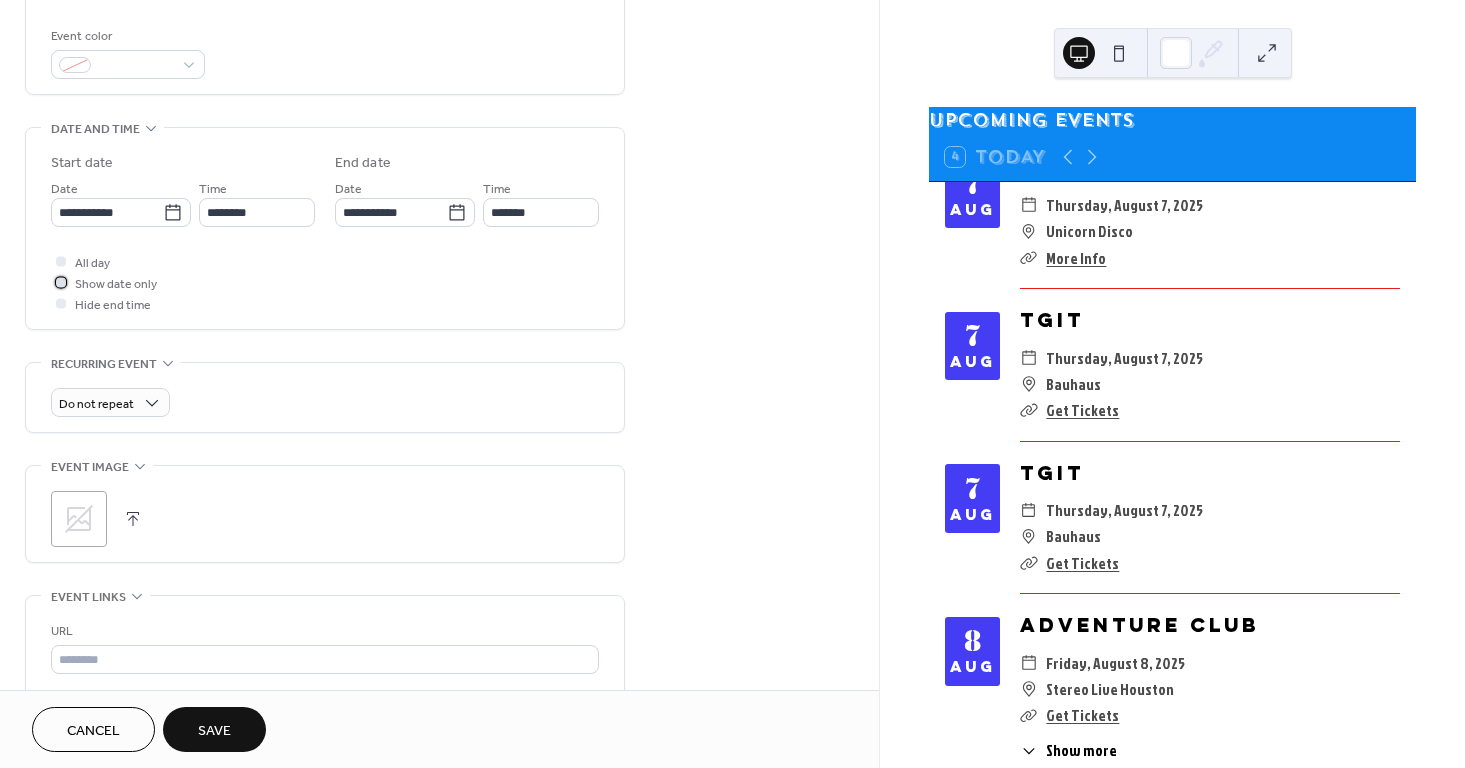 click on "Show date only" at bounding box center [116, 284] 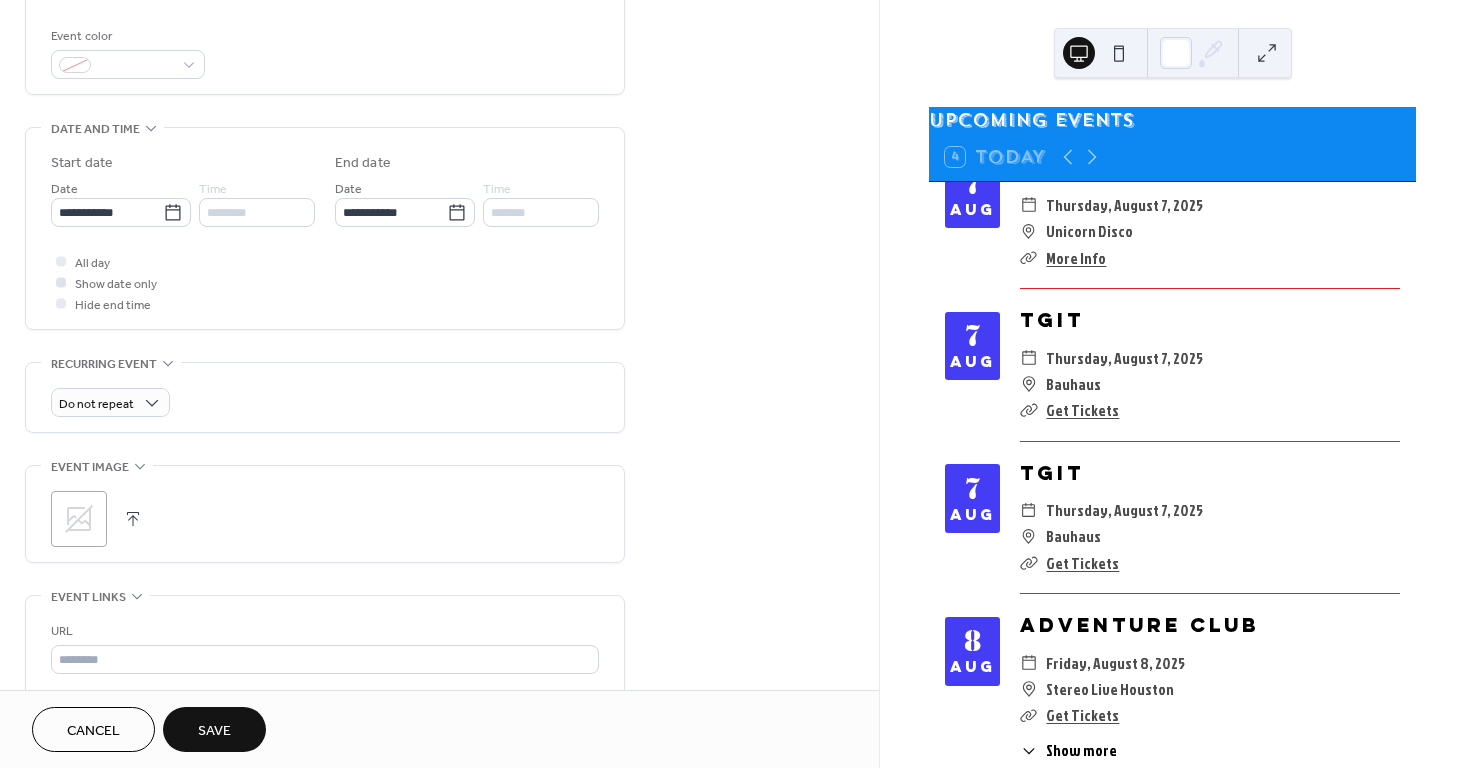 click on "**********" at bounding box center [325, 228] 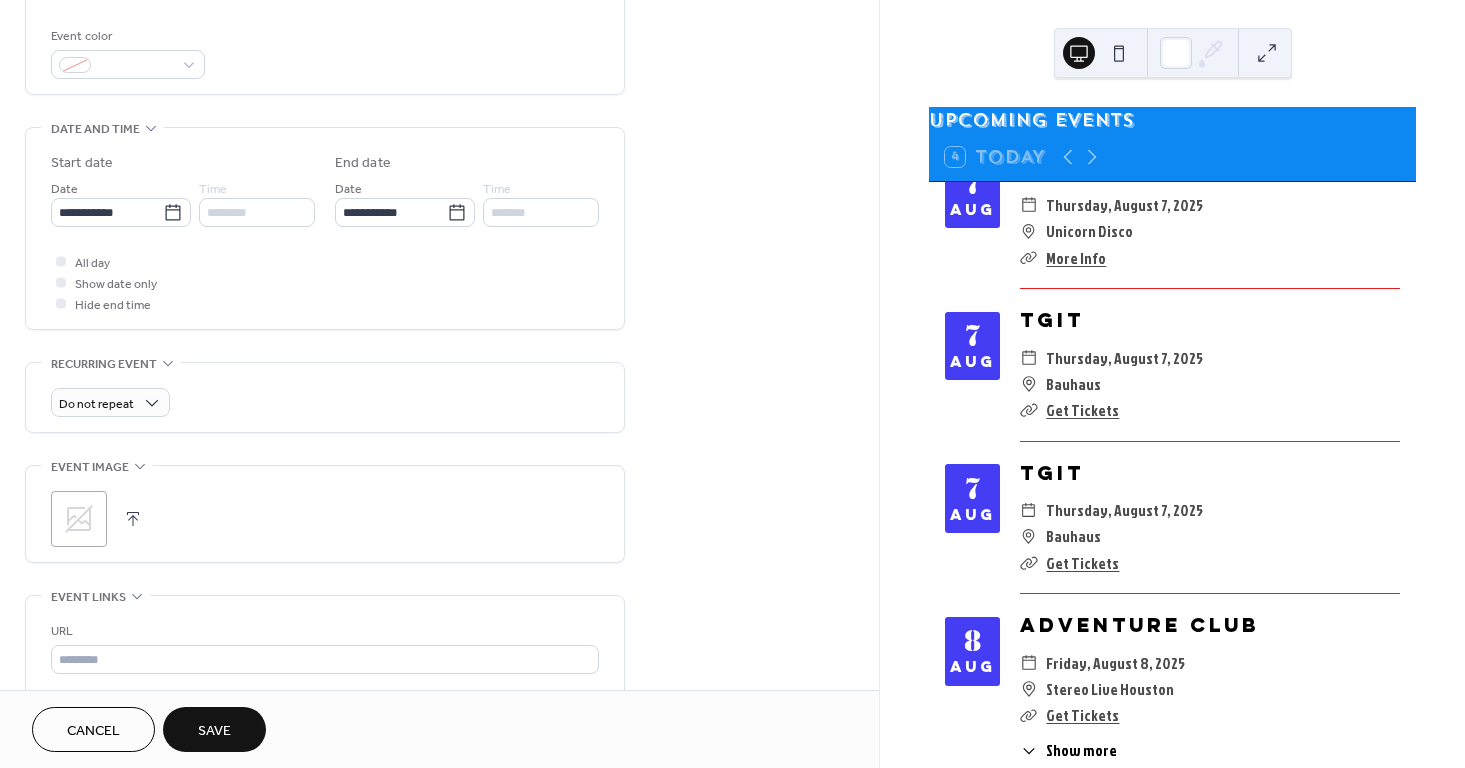 click at bounding box center [133, 519] 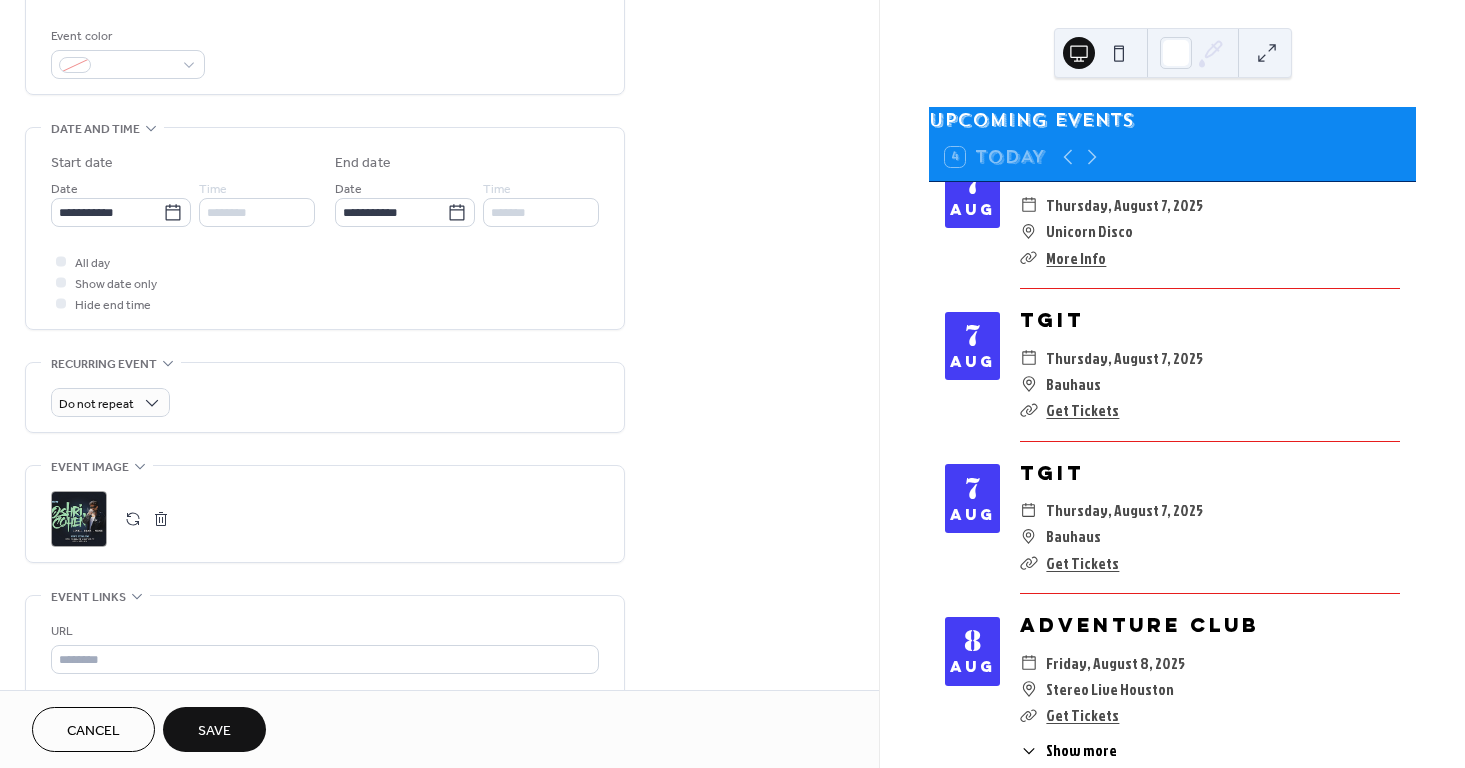 scroll, scrollTop: 796, scrollLeft: 0, axis: vertical 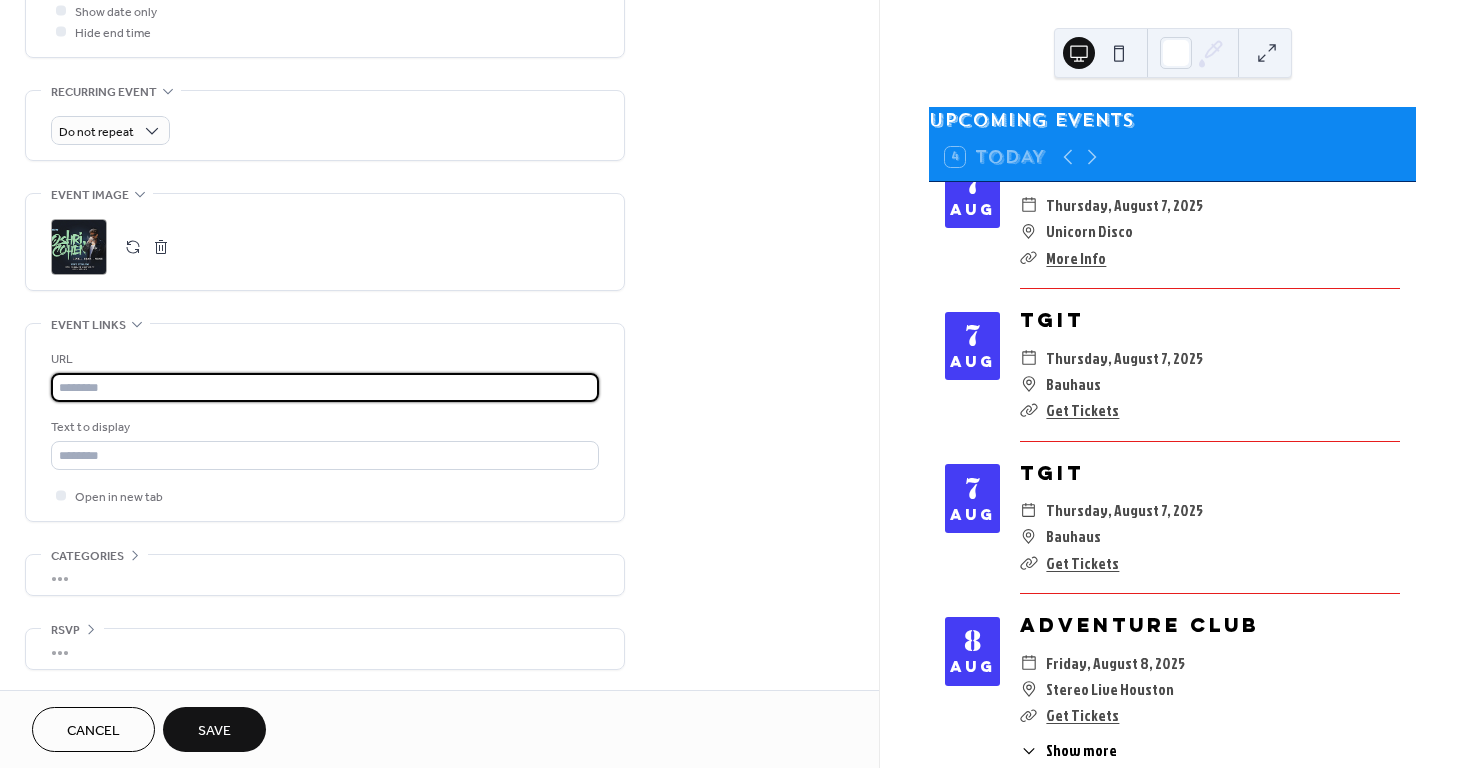click at bounding box center (325, 387) 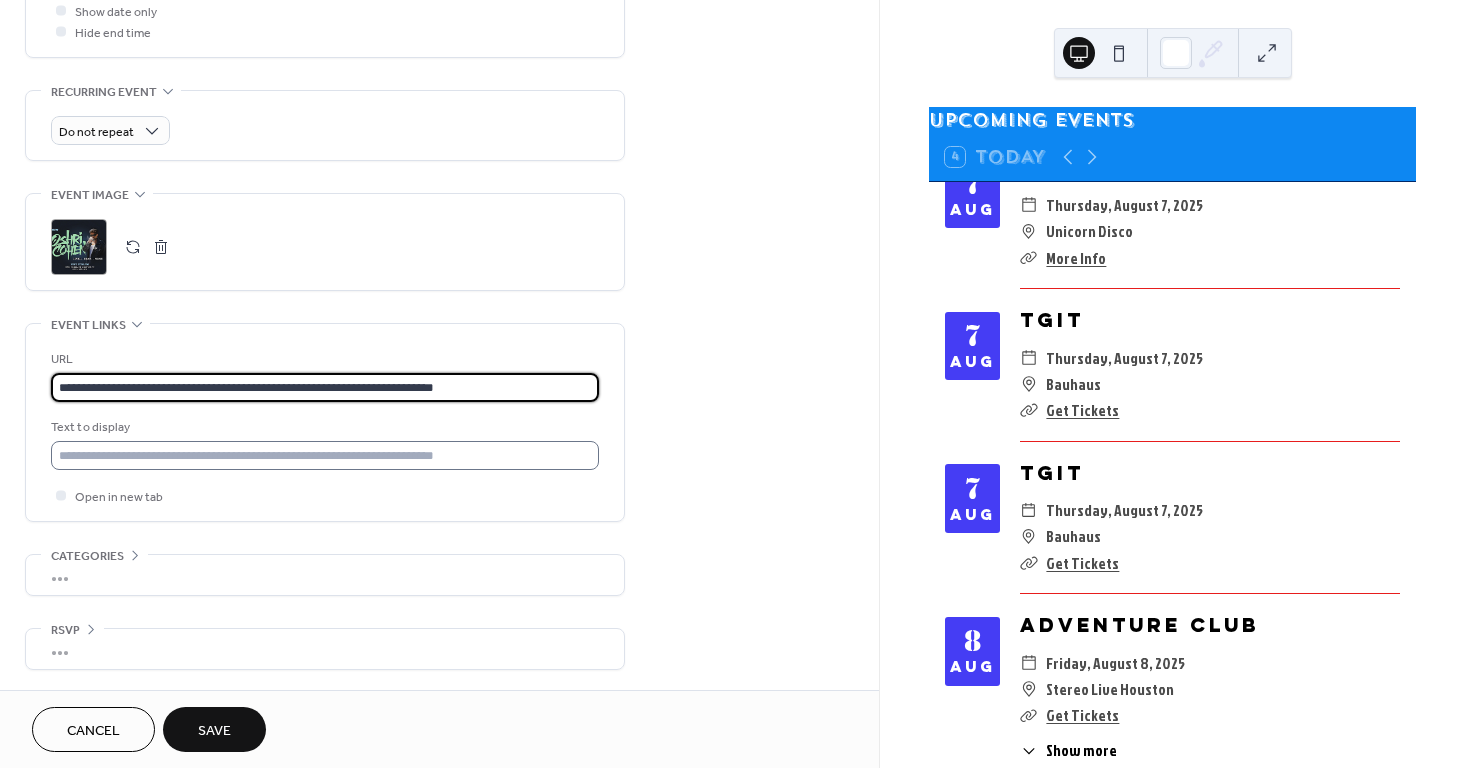 type on "**********" 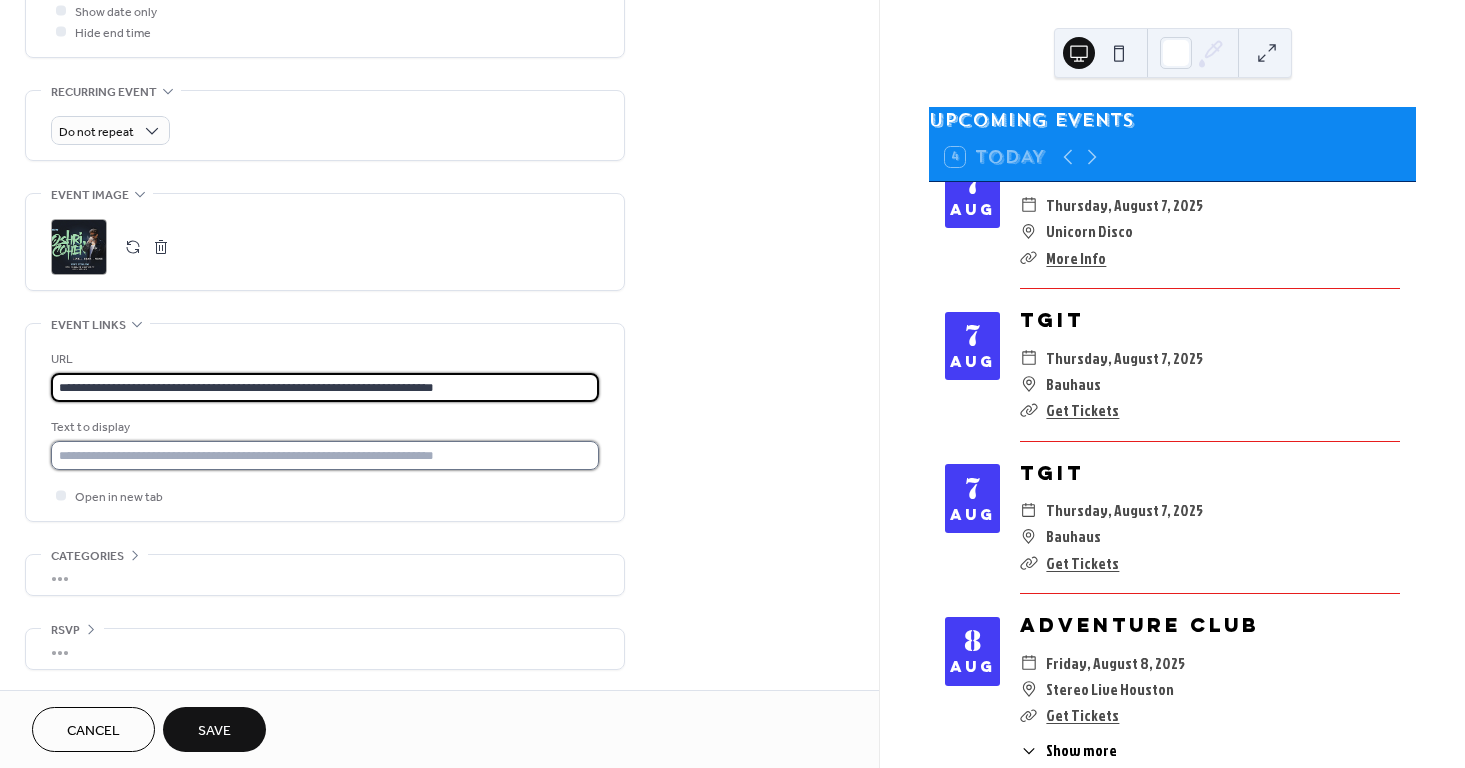 click at bounding box center (325, 455) 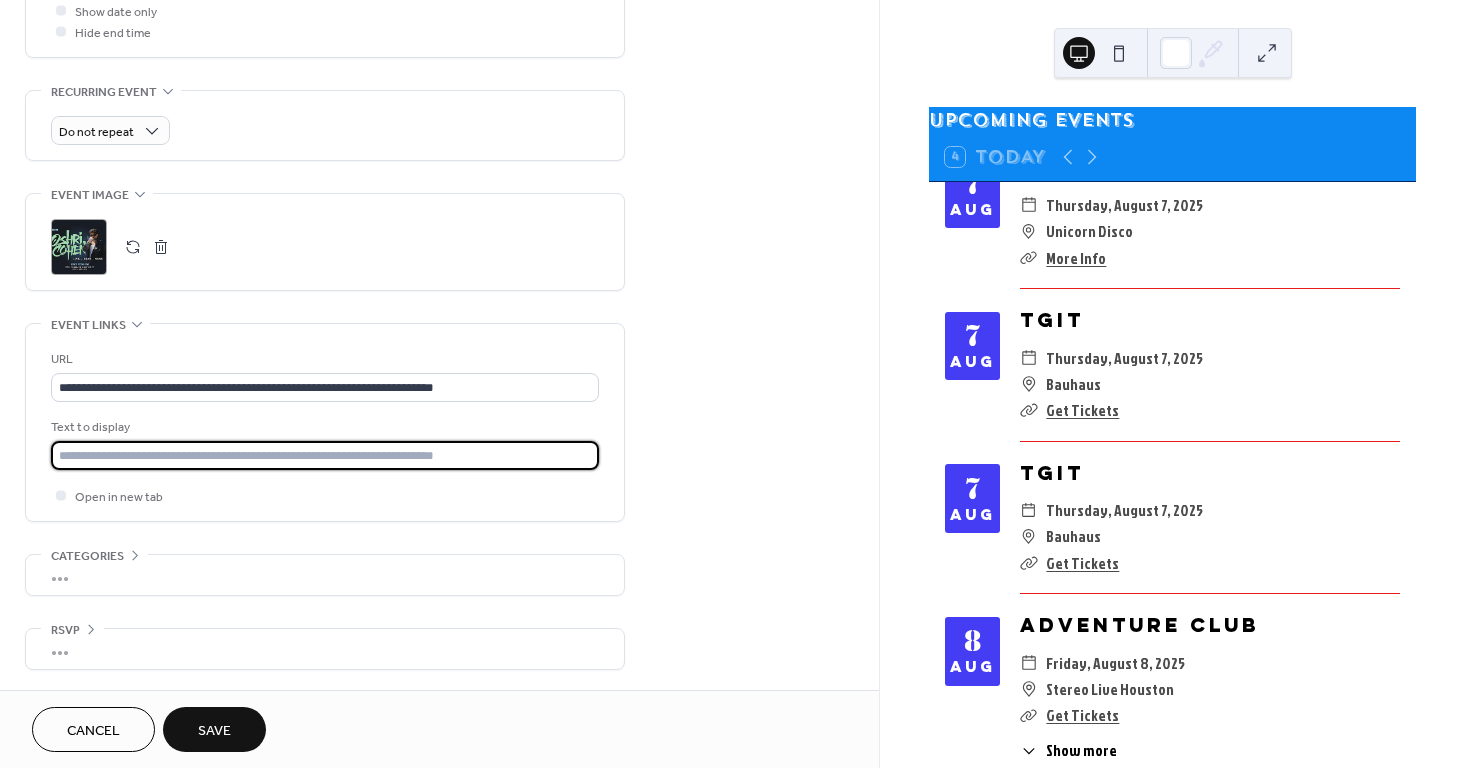 type on "**********" 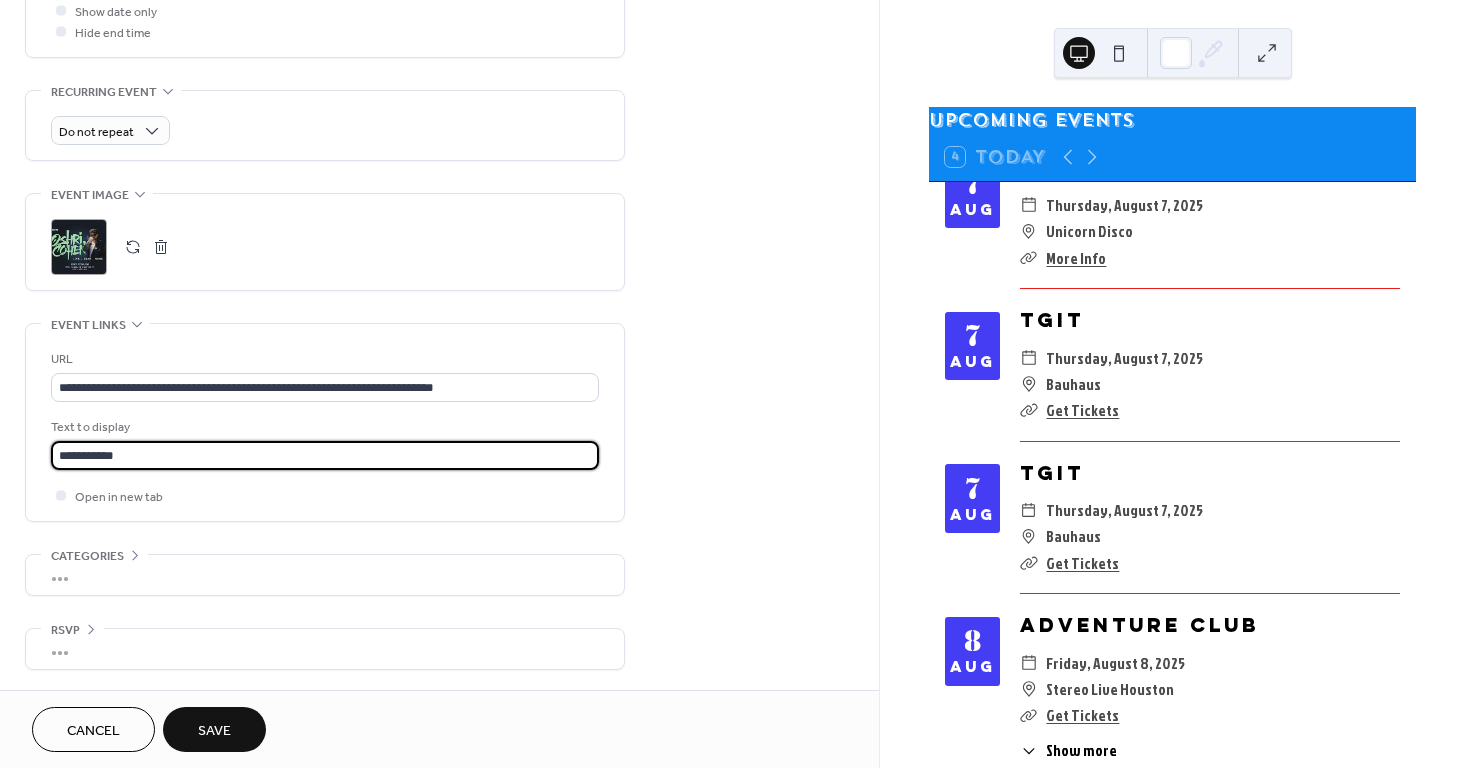 click on "Save" at bounding box center [214, 731] 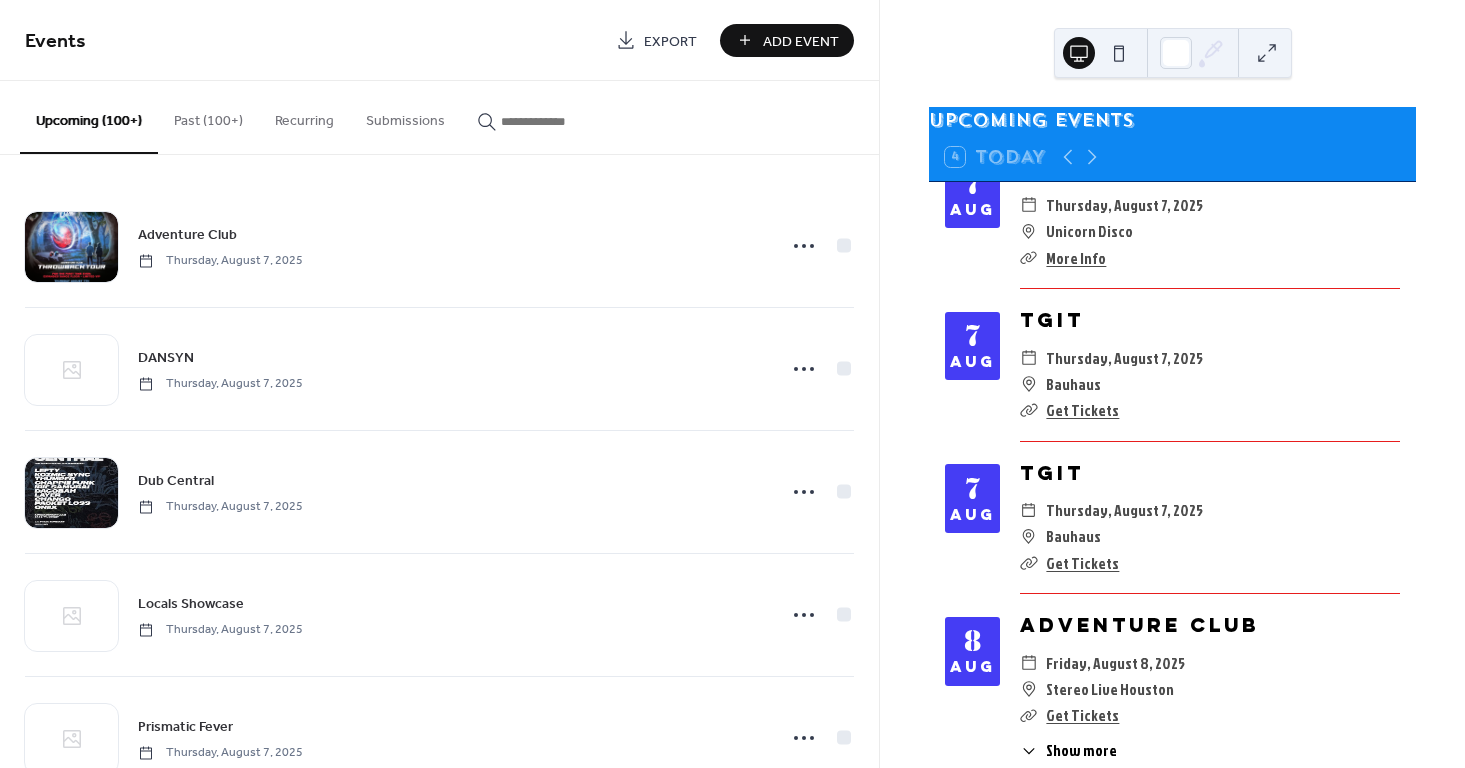 click on "Add Event" at bounding box center [787, 40] 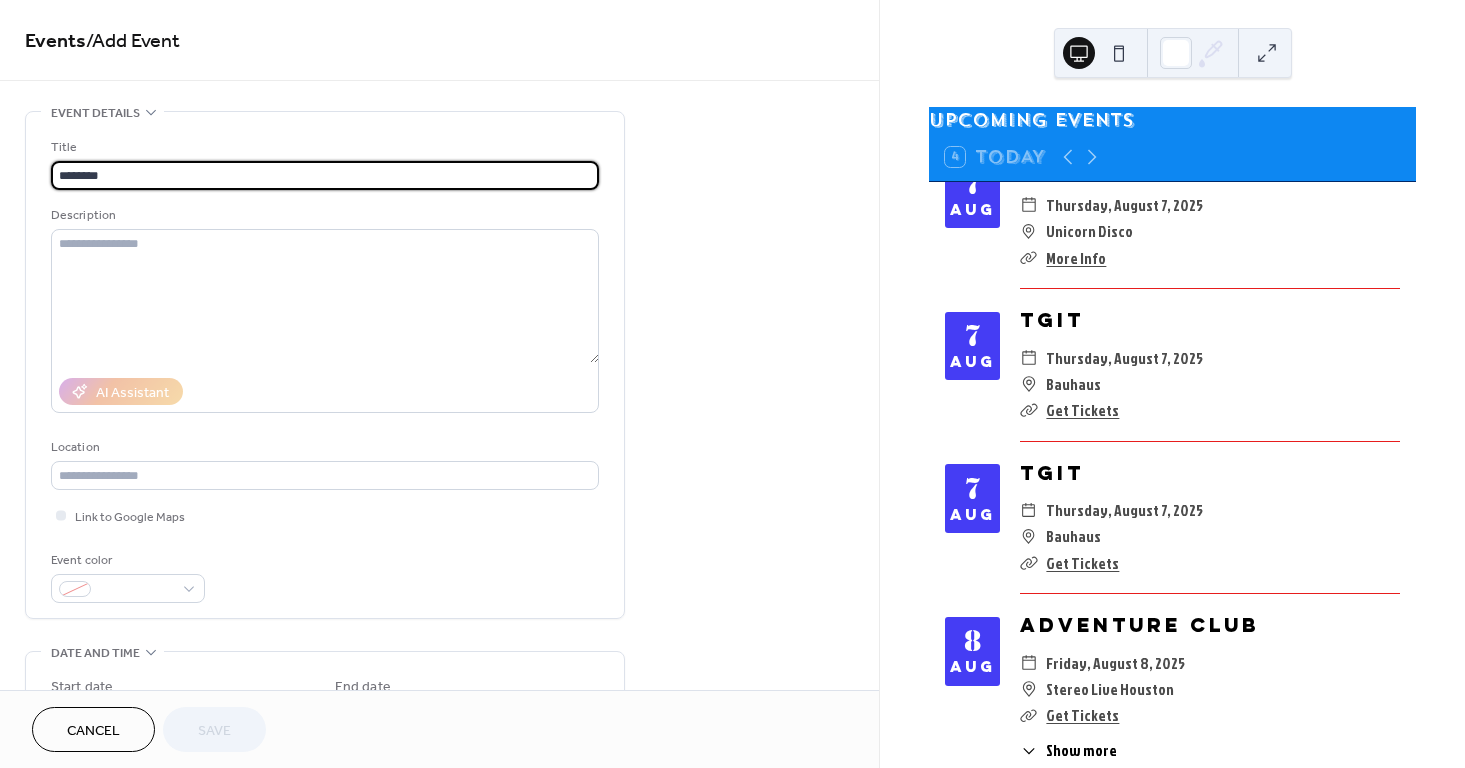 type on "********" 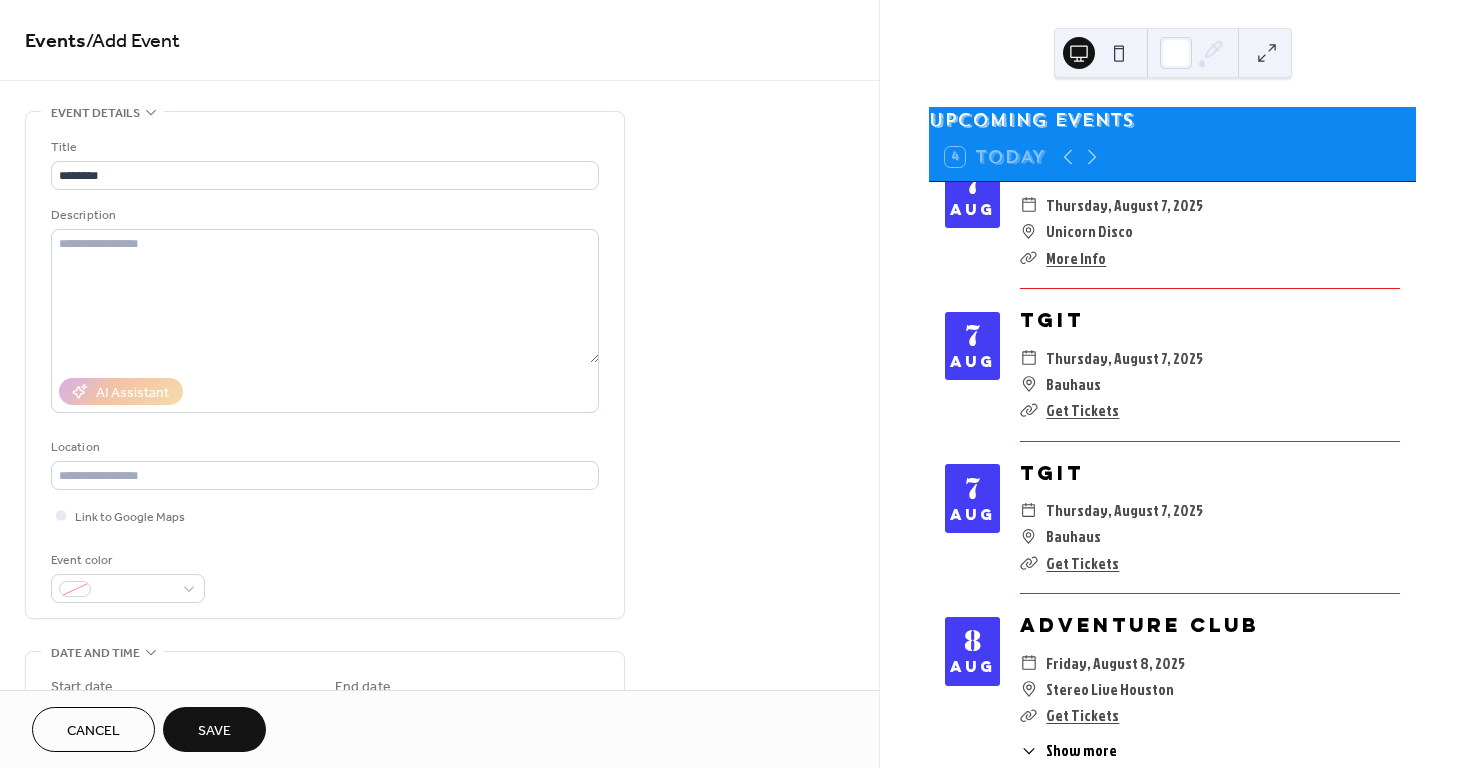 click on "Events  /  Add Event" at bounding box center [439, 42] 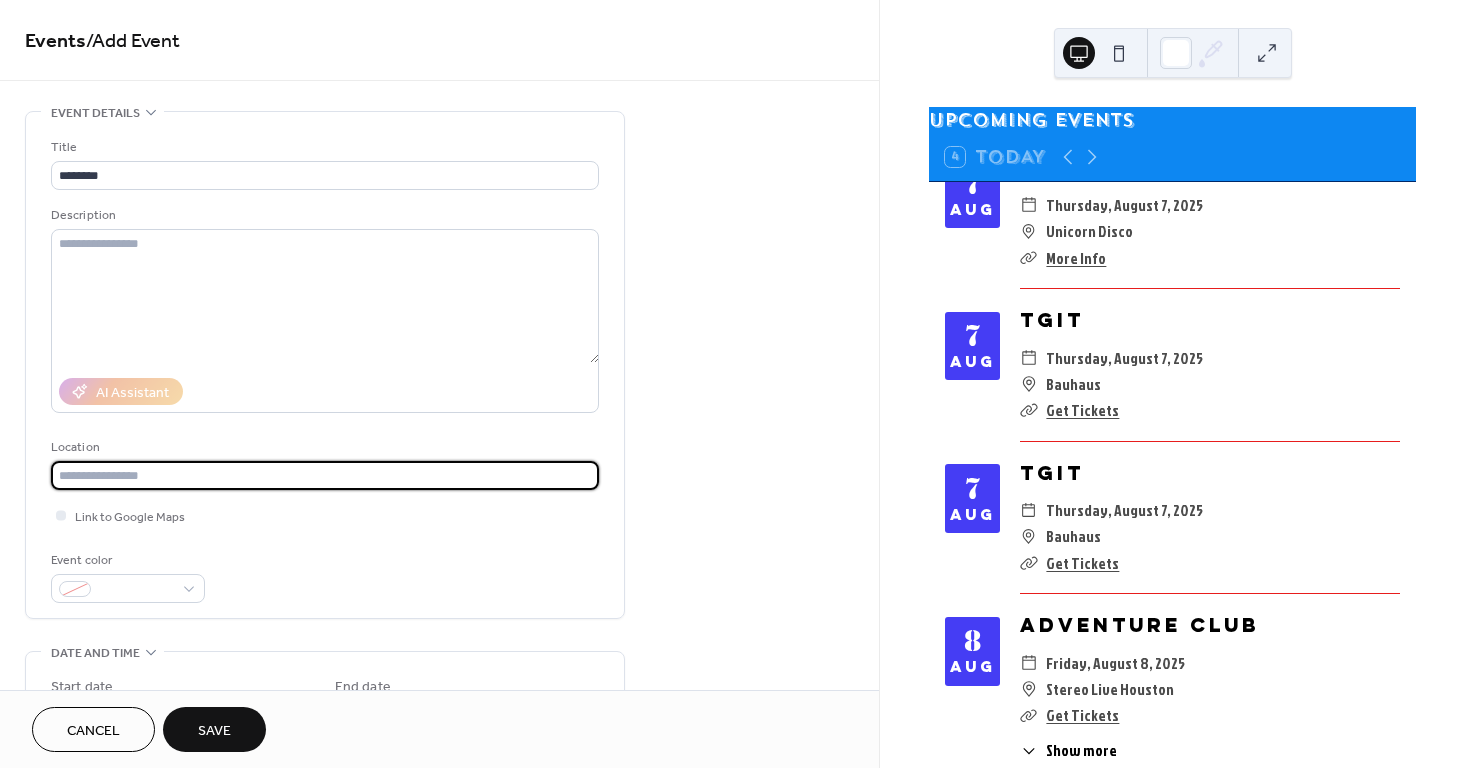 click at bounding box center (325, 475) 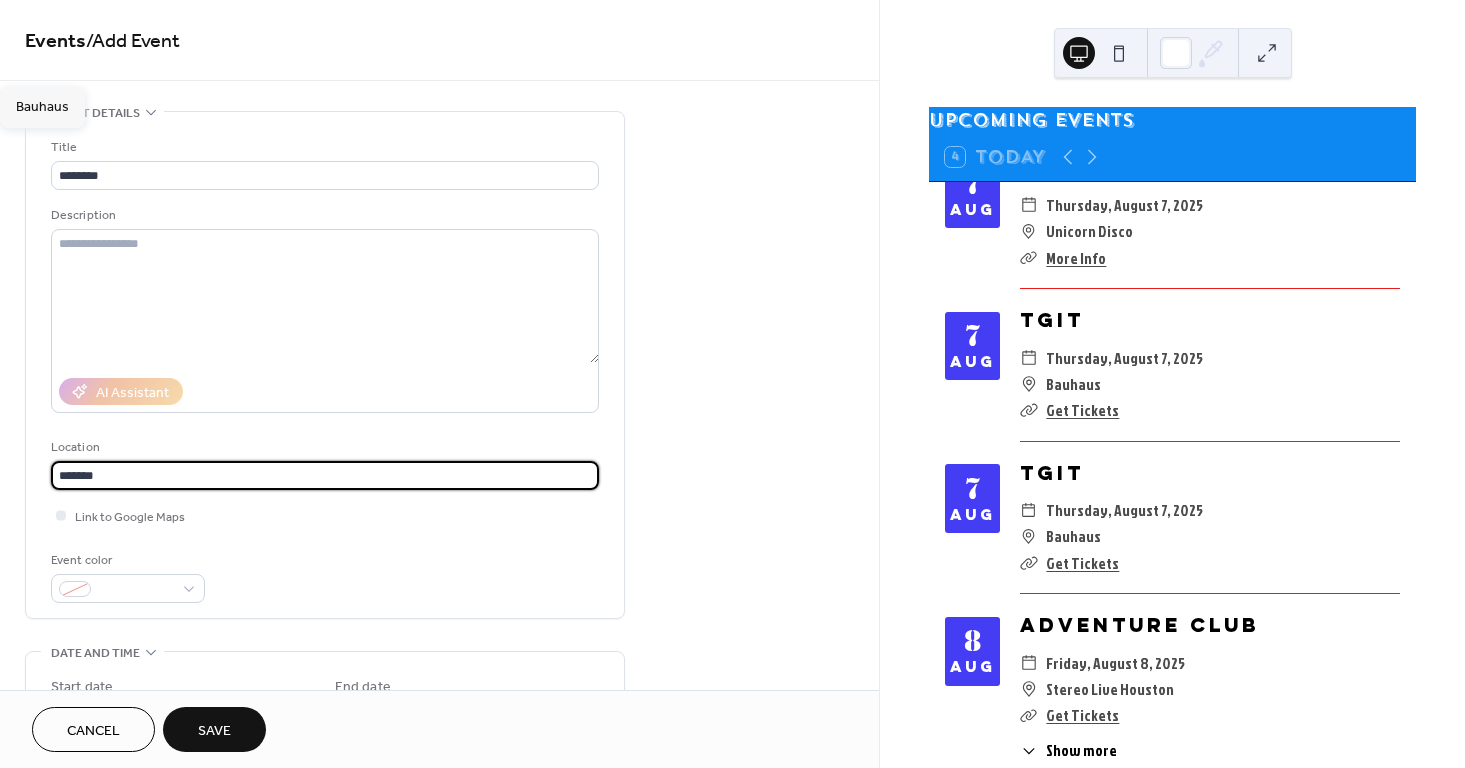 type on "*******" 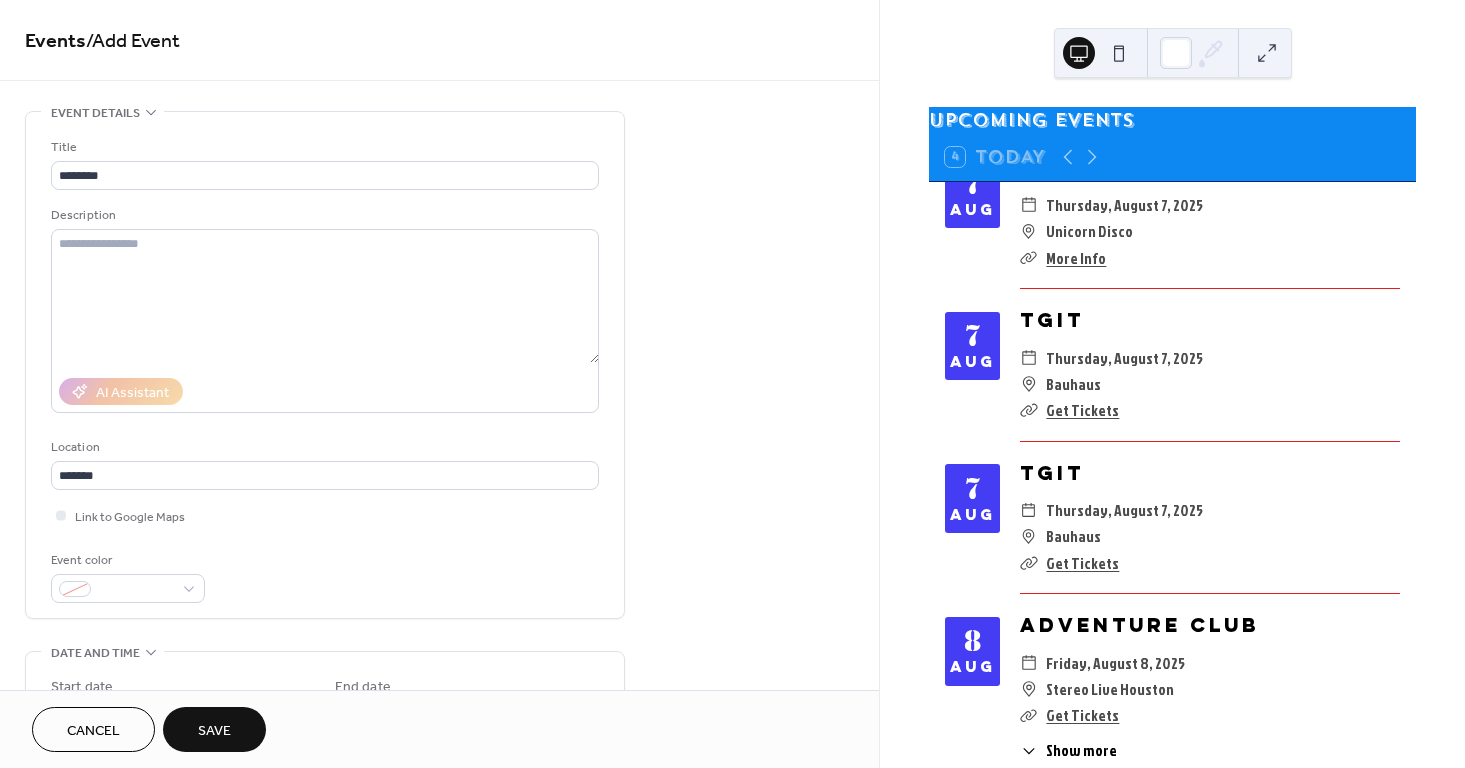 click on "Event color" at bounding box center [325, 576] 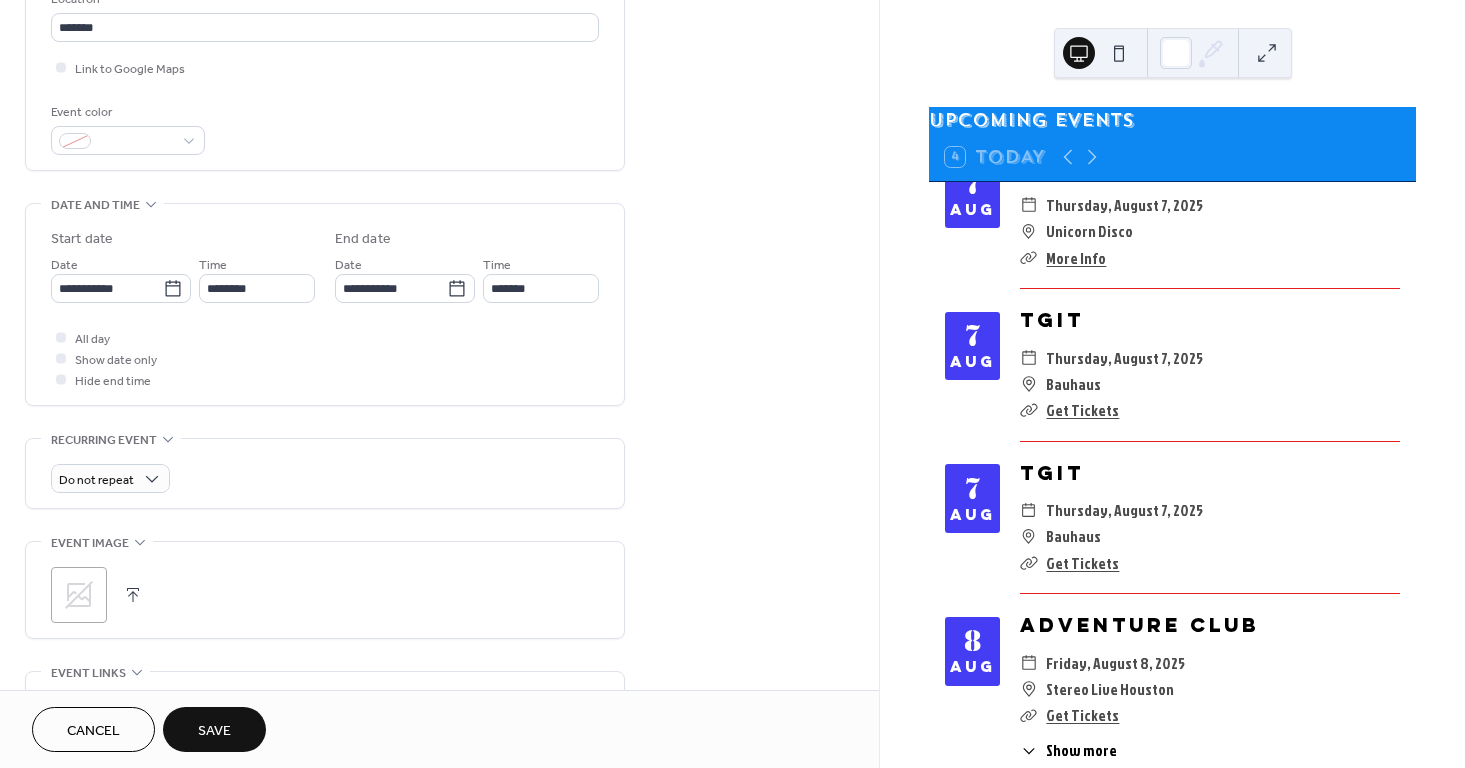 scroll, scrollTop: 509, scrollLeft: 0, axis: vertical 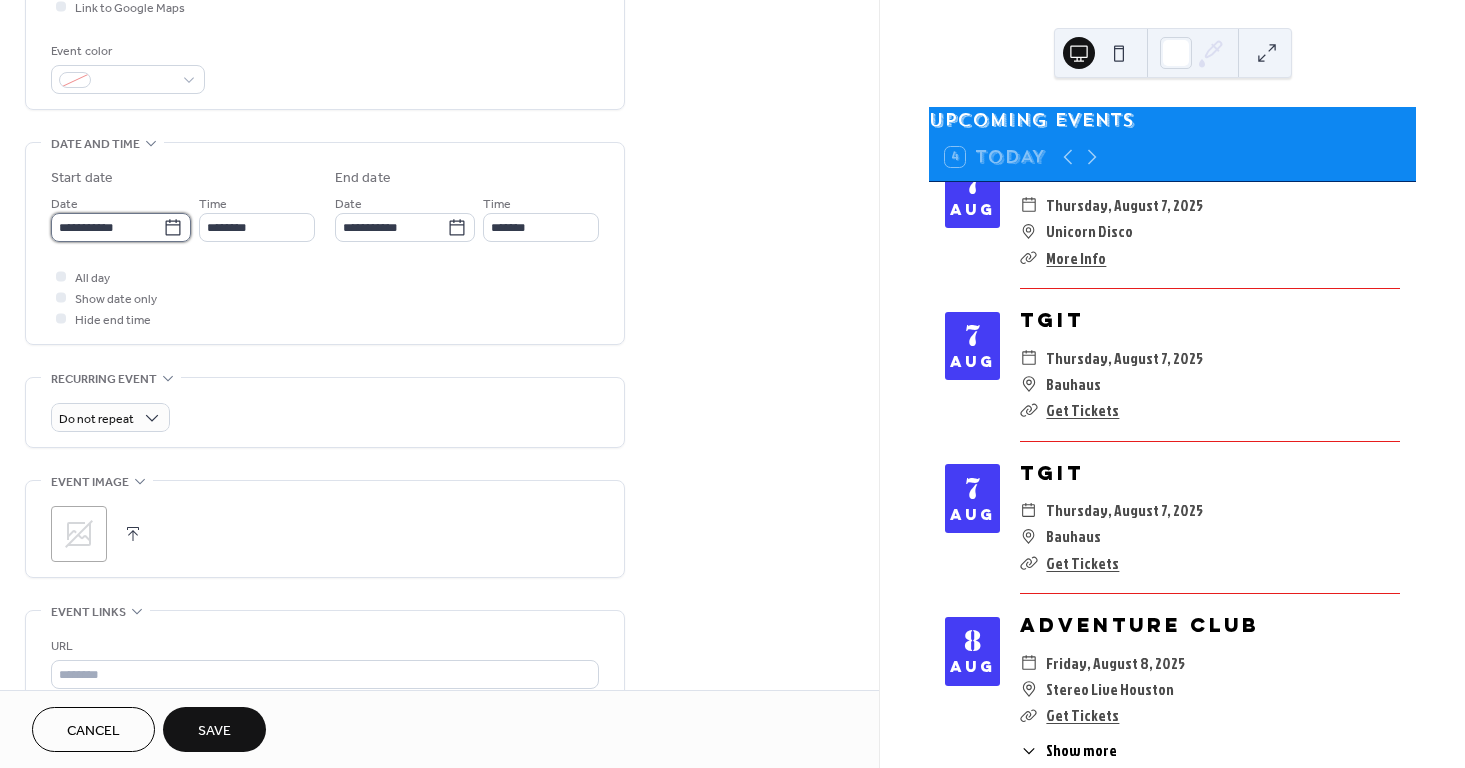 click on "**********" at bounding box center [107, 227] 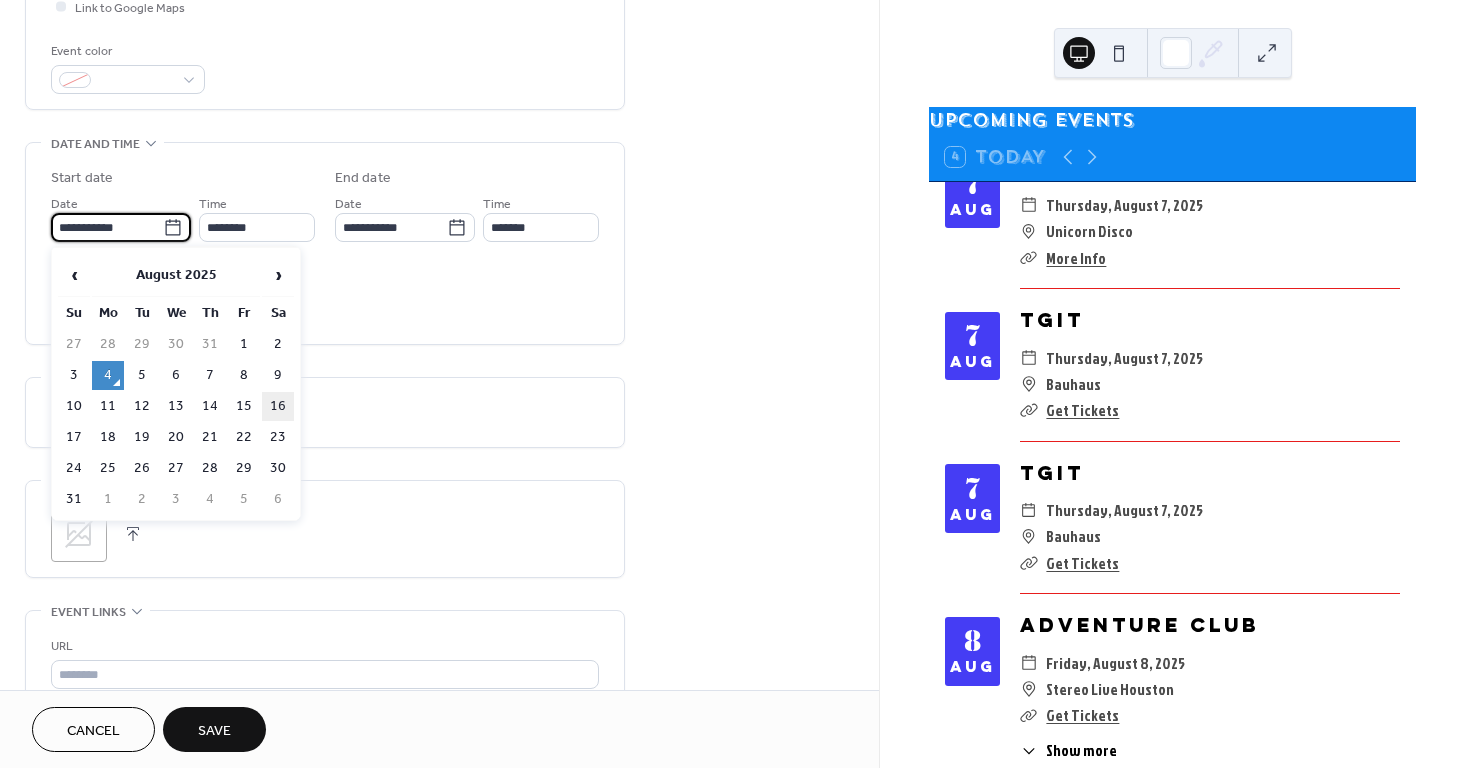 click on "16" at bounding box center [278, 406] 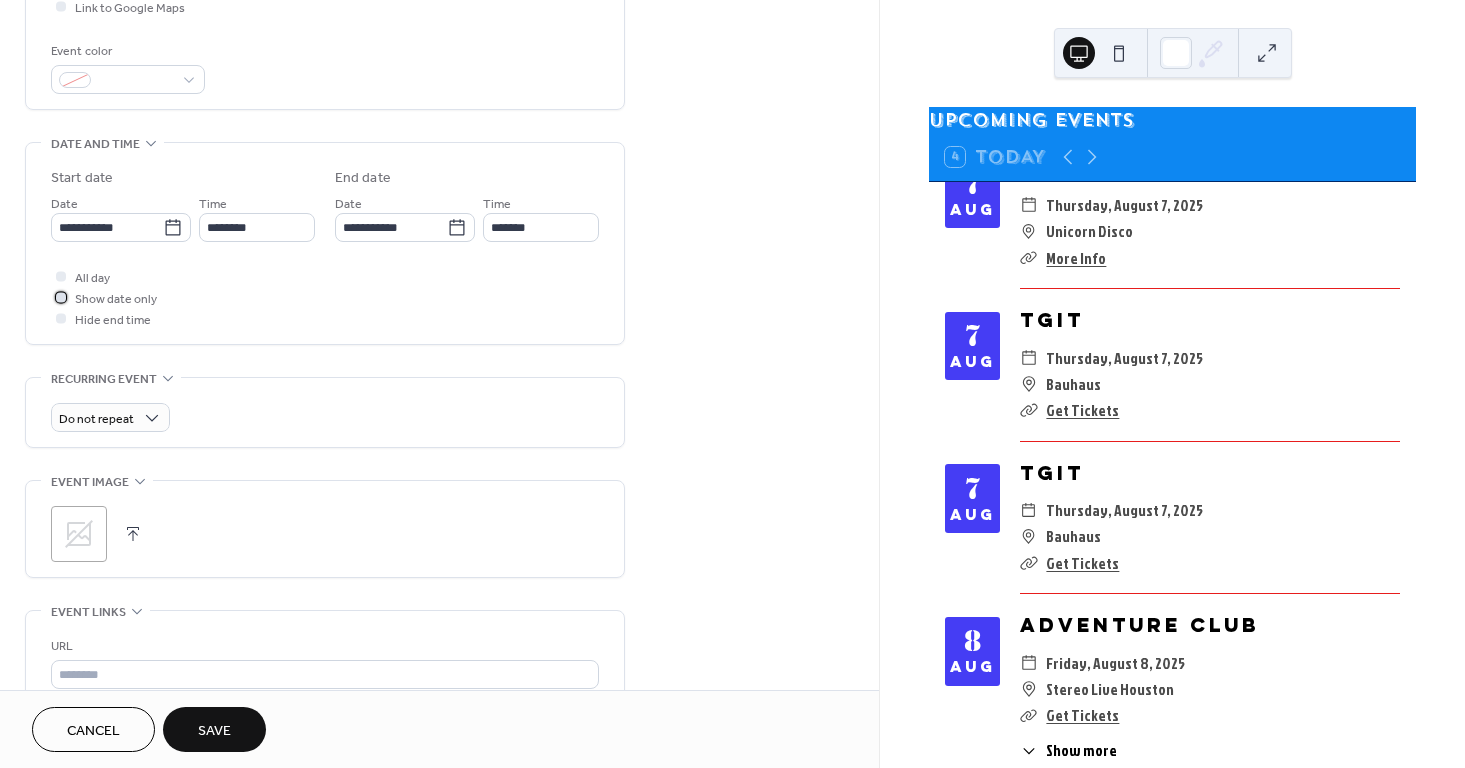 click on "Show date only" at bounding box center [116, 299] 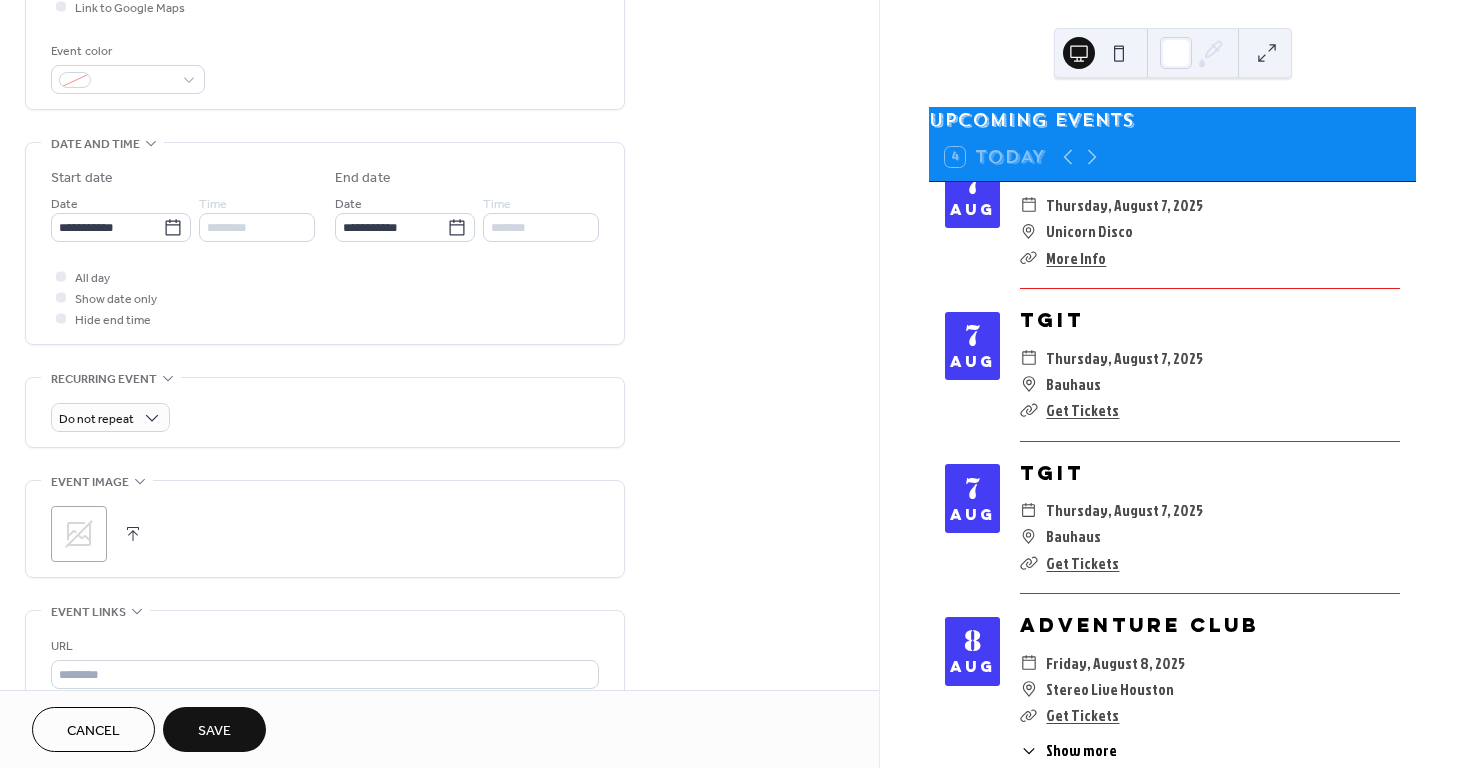 click on "**********" at bounding box center (325, 279) 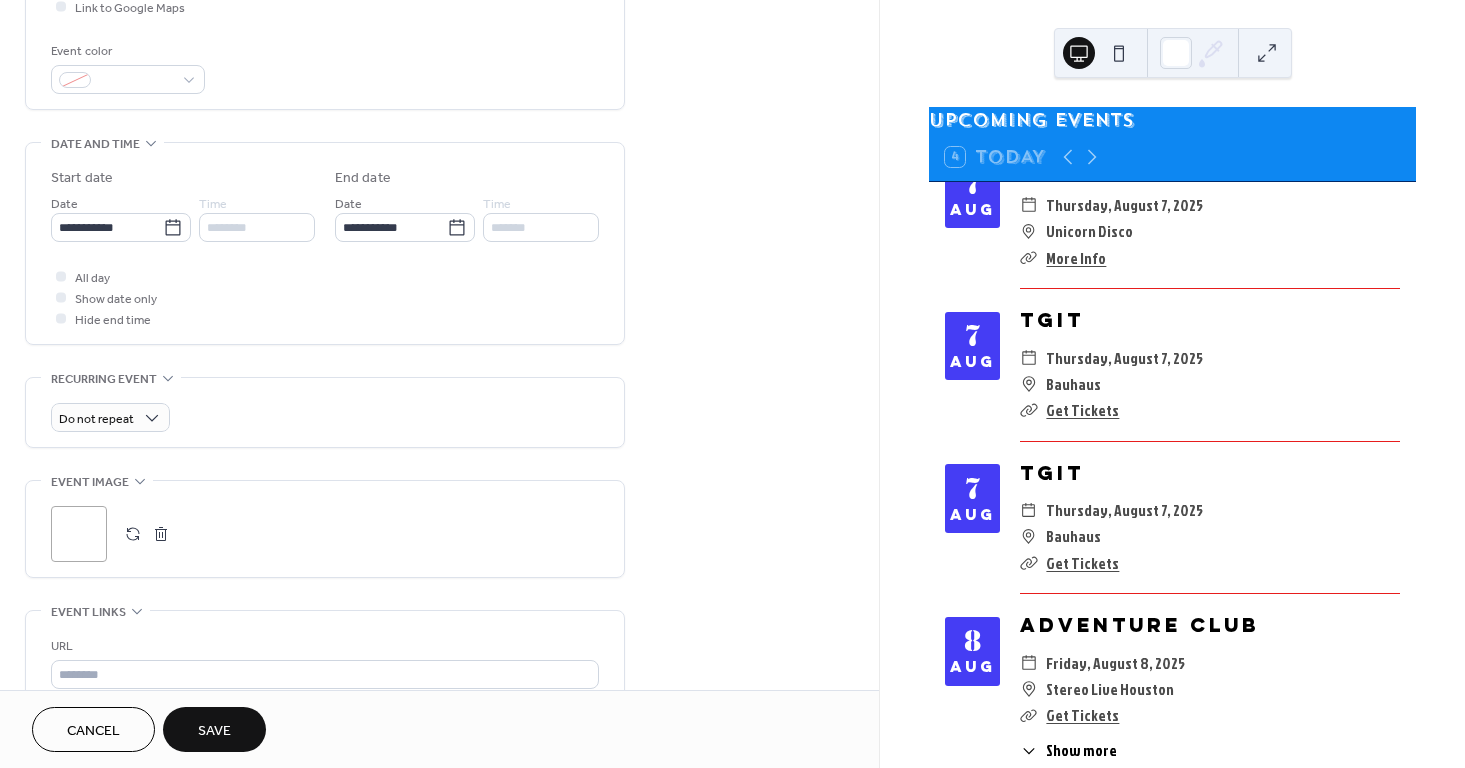 scroll, scrollTop: 796, scrollLeft: 0, axis: vertical 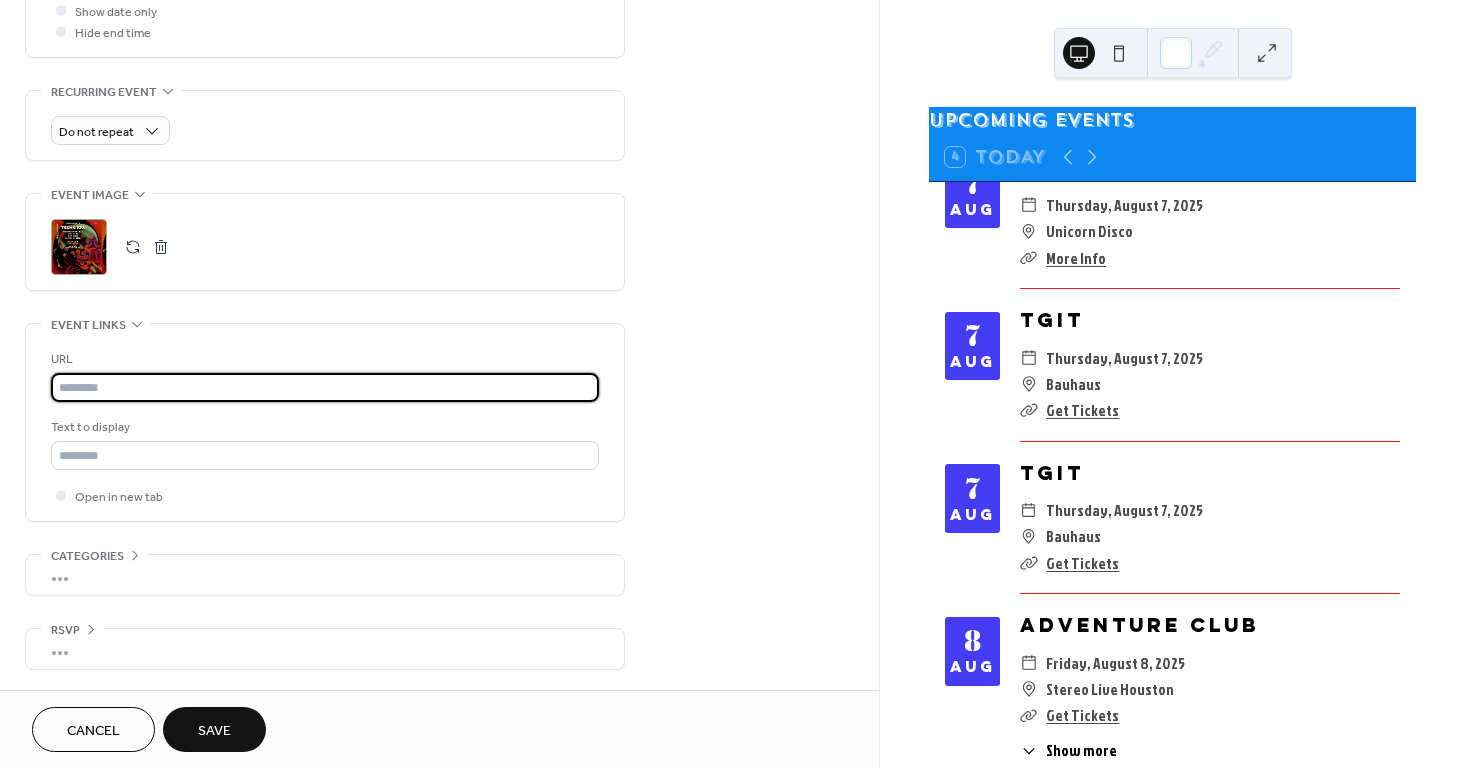 click at bounding box center (325, 387) 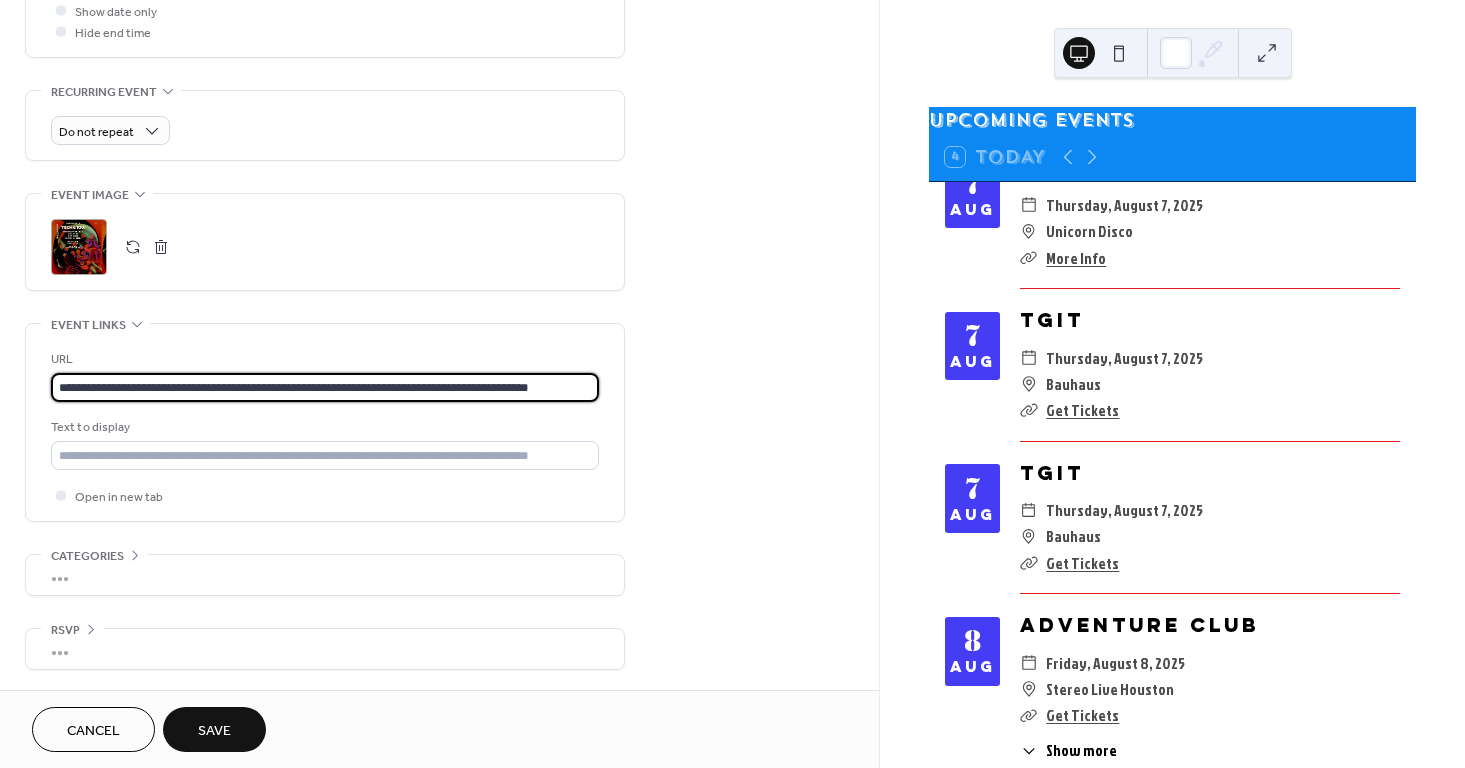 scroll, scrollTop: 0, scrollLeft: 32, axis: horizontal 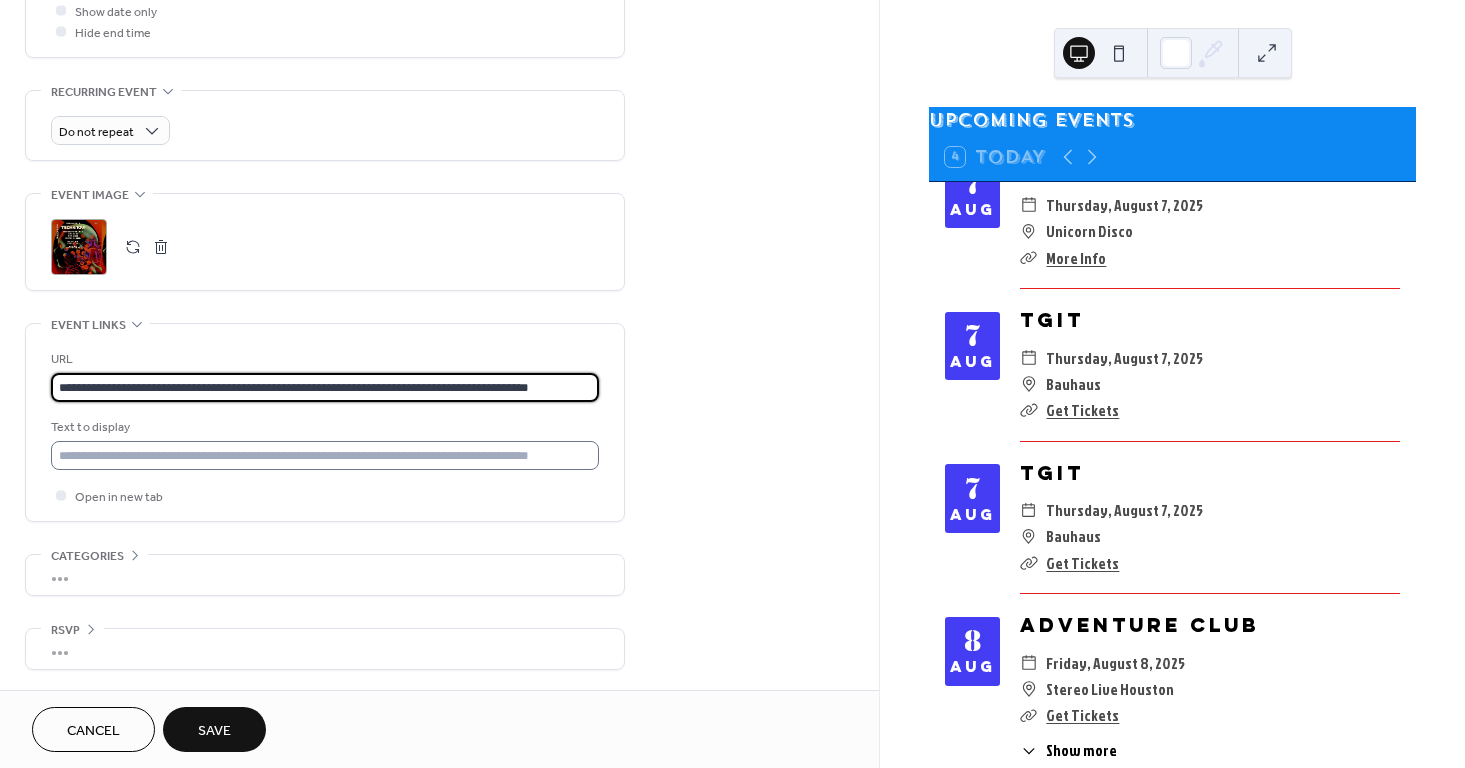 type on "**********" 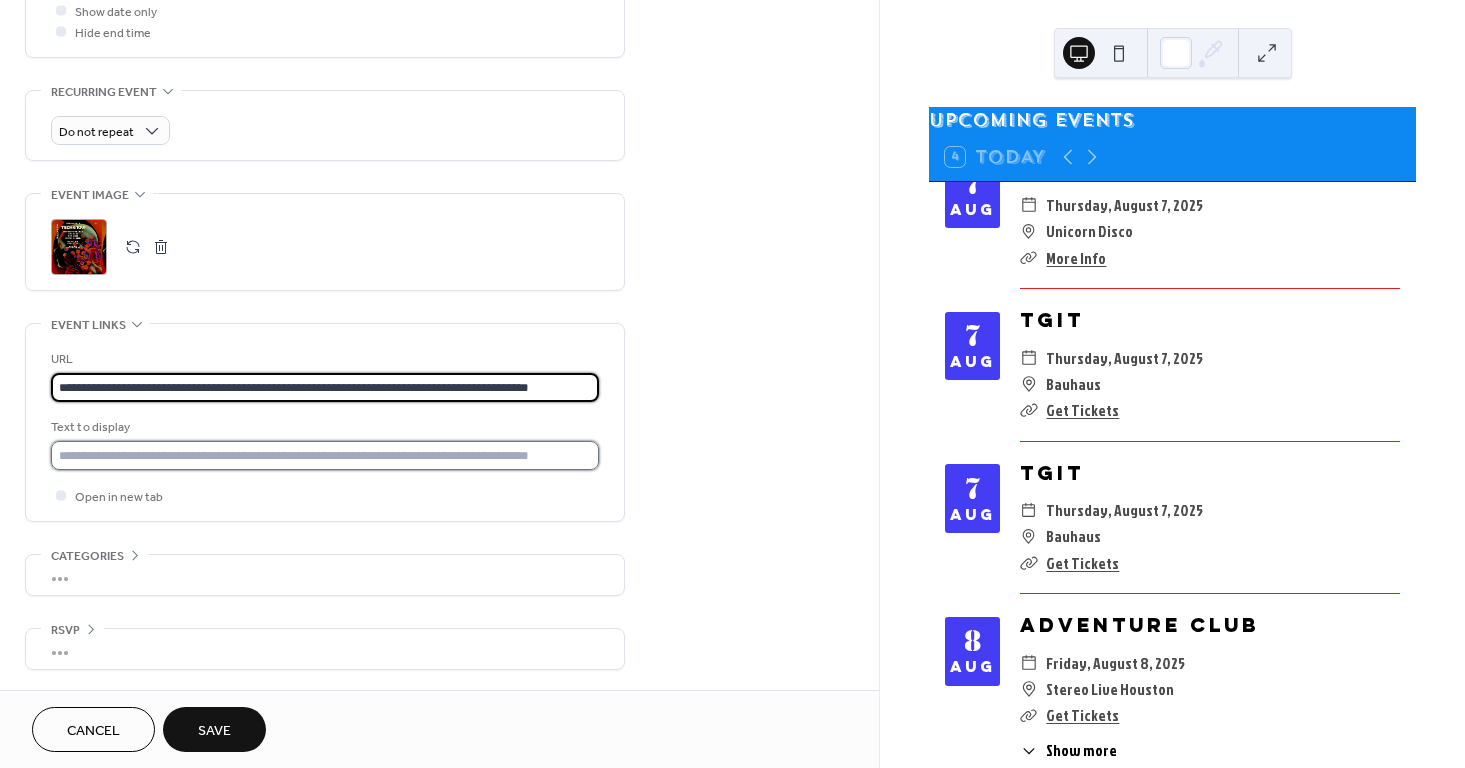 scroll, scrollTop: 0, scrollLeft: 0, axis: both 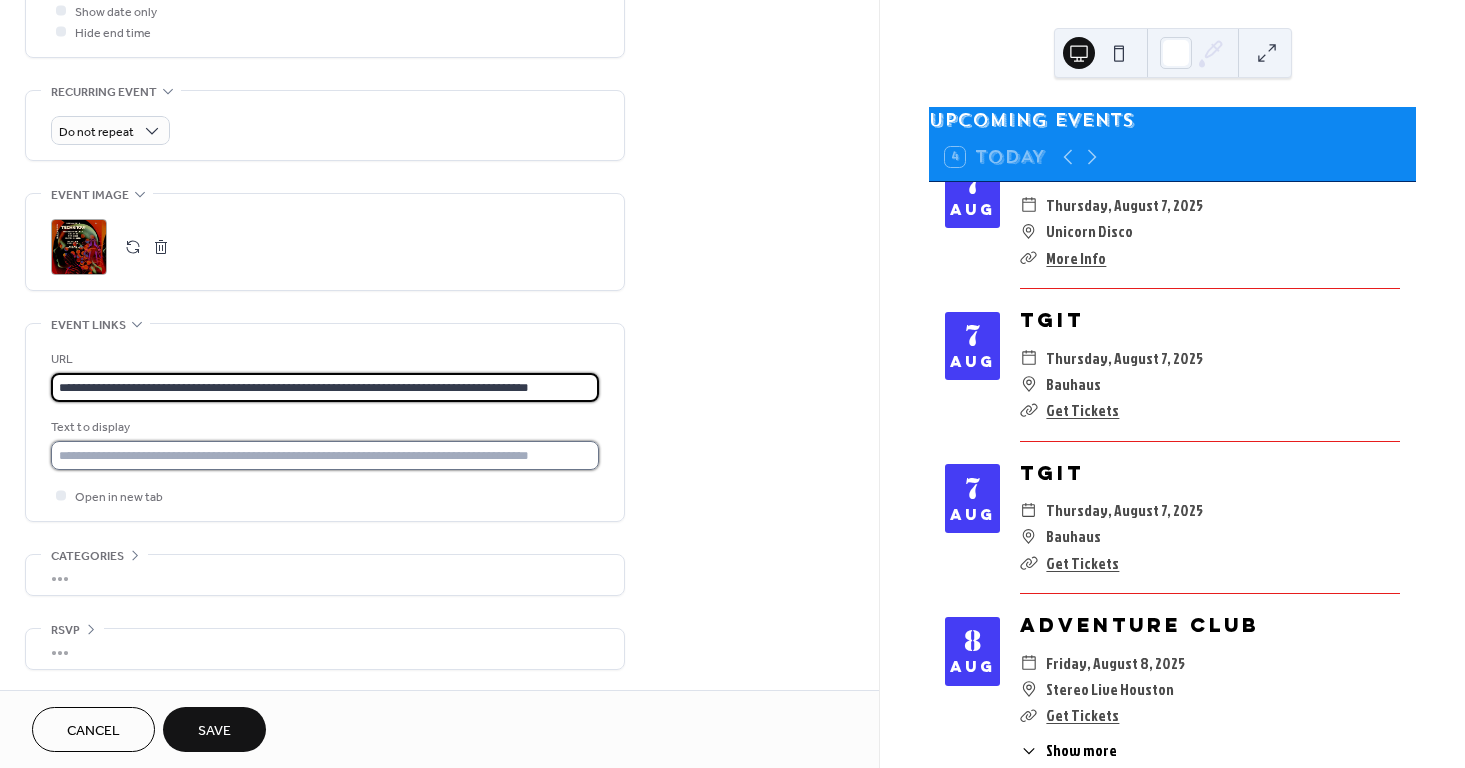 click at bounding box center [325, 455] 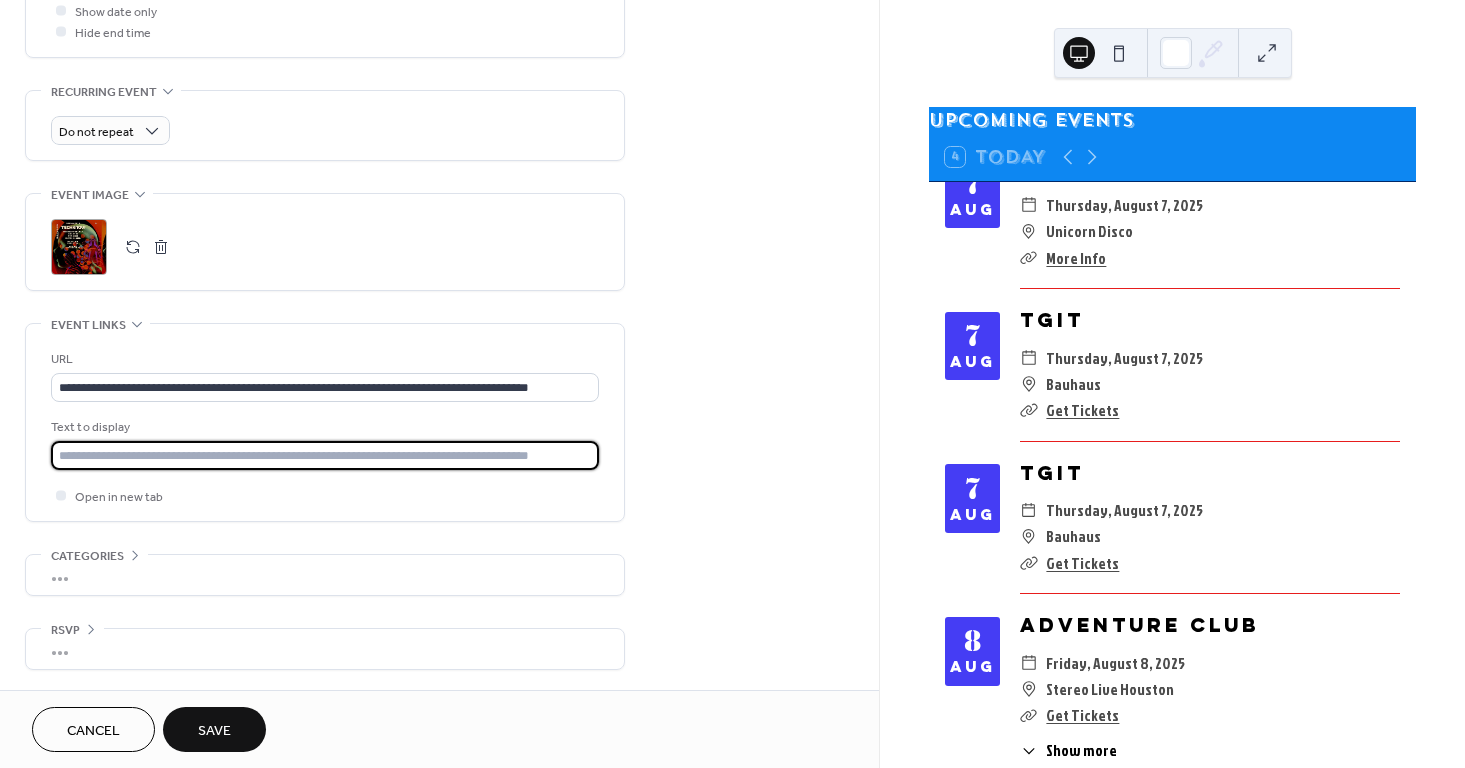 type on "**********" 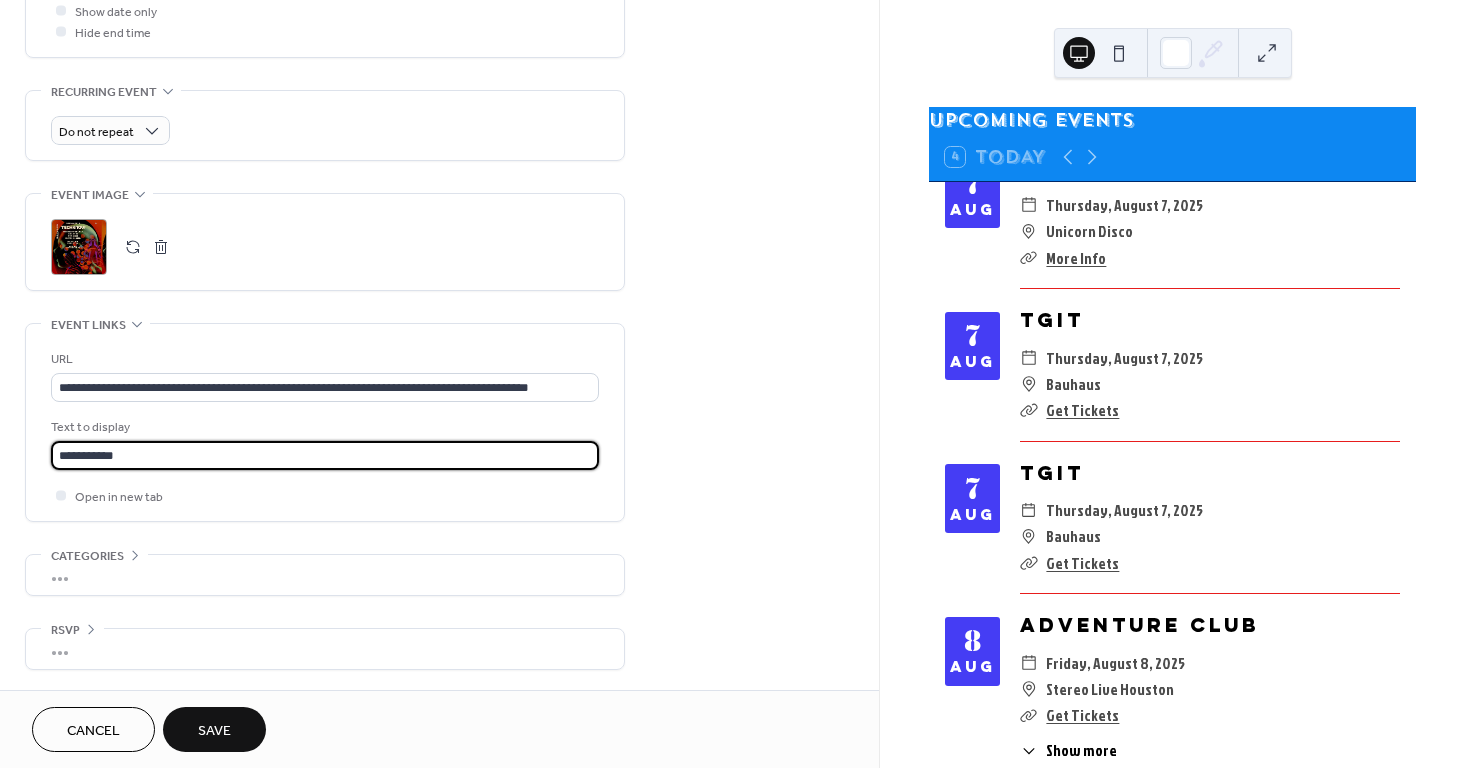 click on "Save" at bounding box center [214, 731] 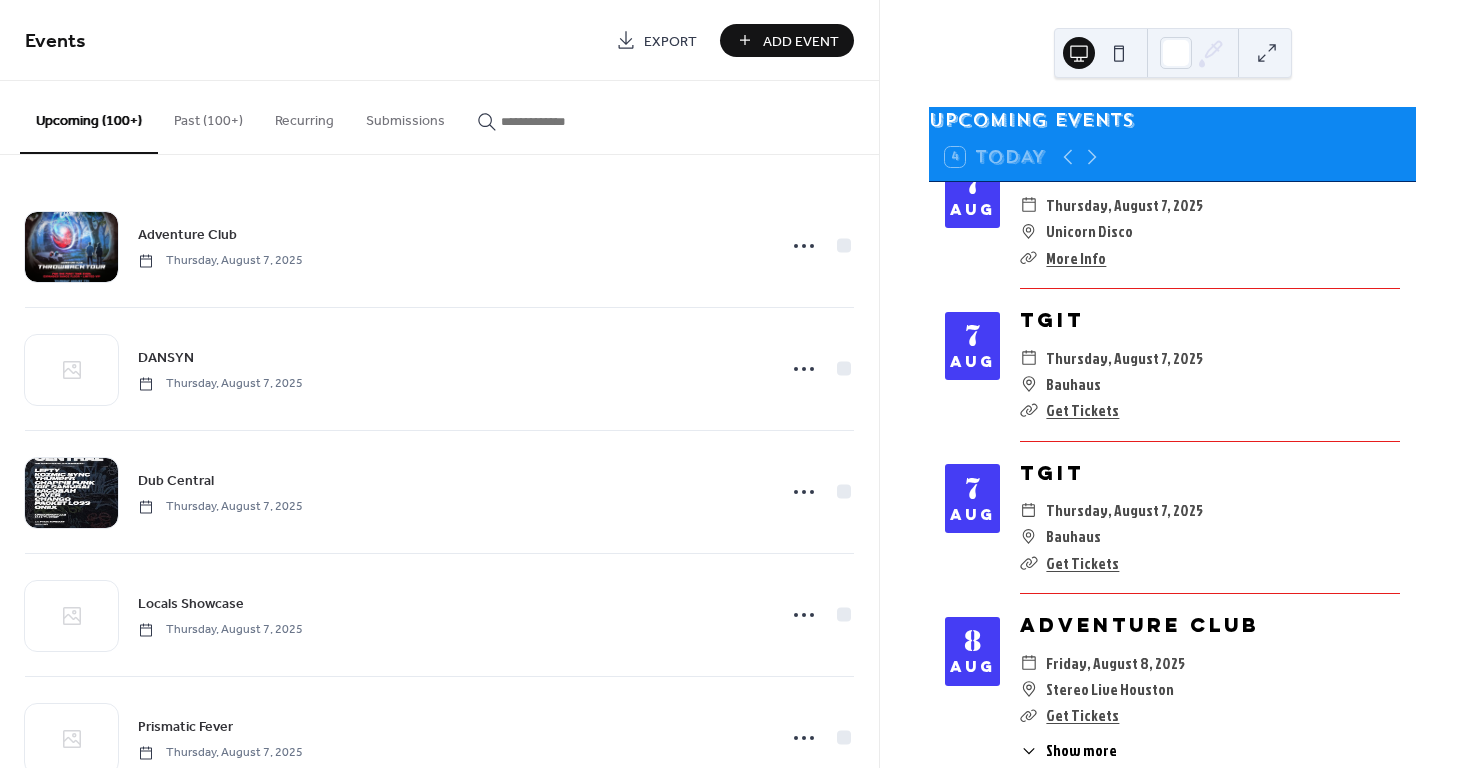 click on "Add Event" at bounding box center (801, 41) 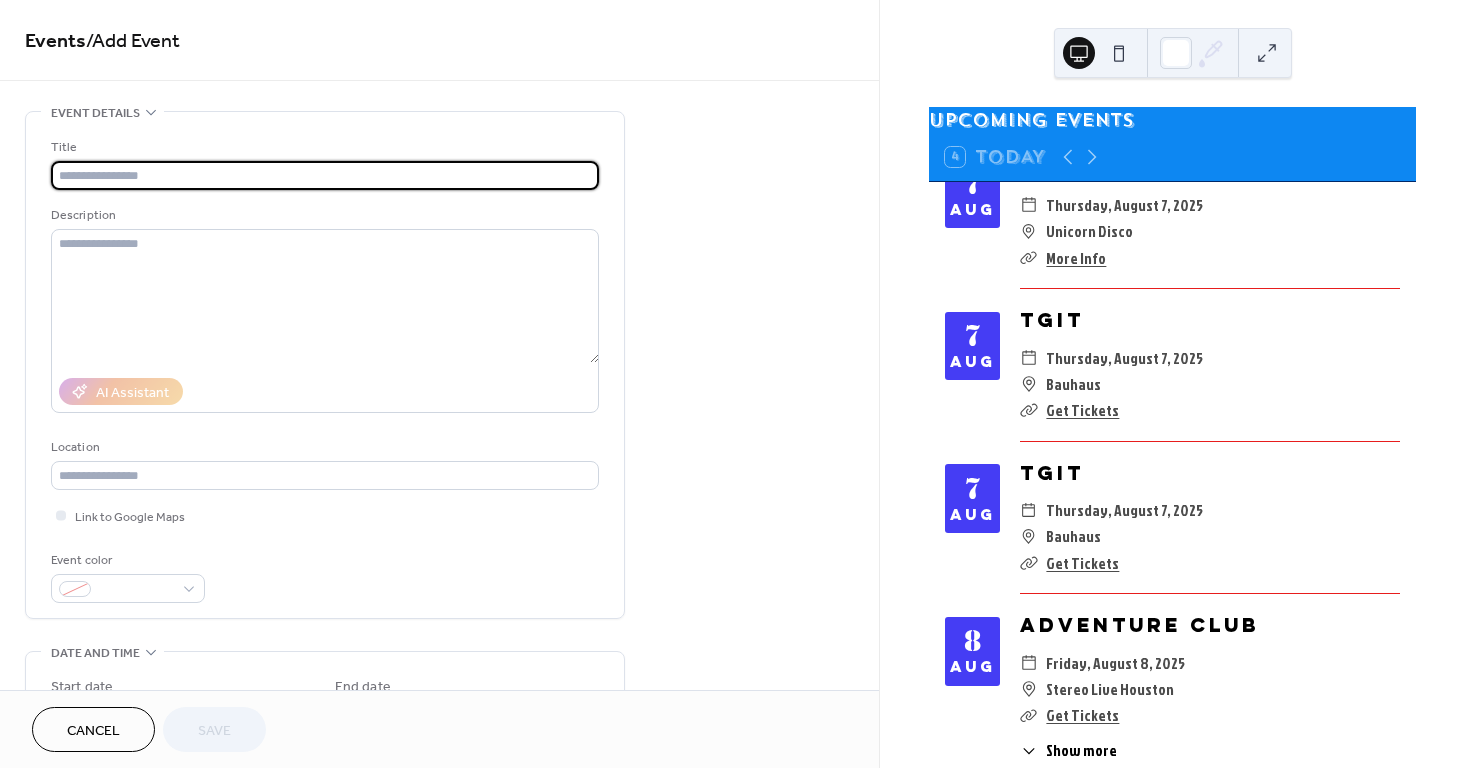 paste on "******" 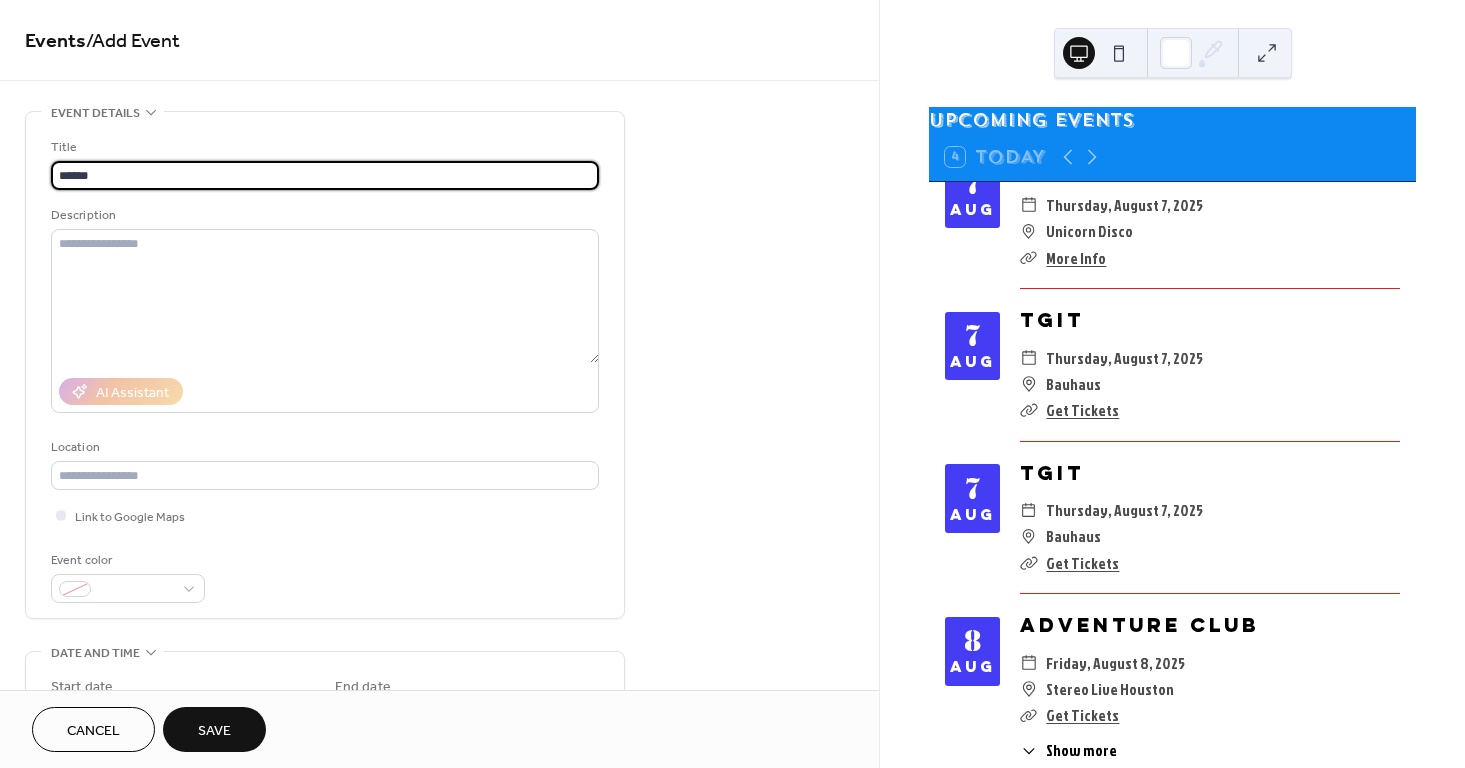 type on "******" 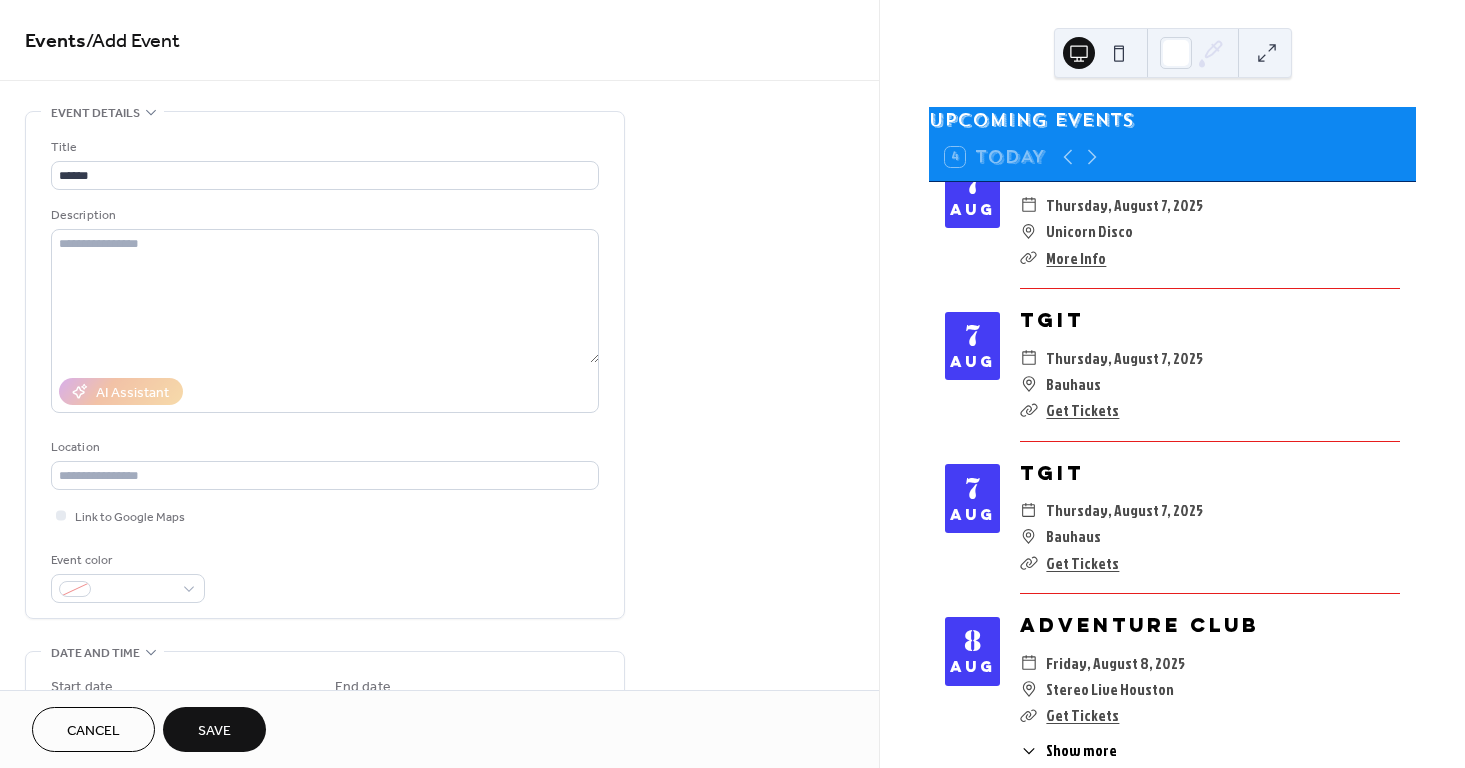 click on "Events  /  Add Event" at bounding box center [439, 42] 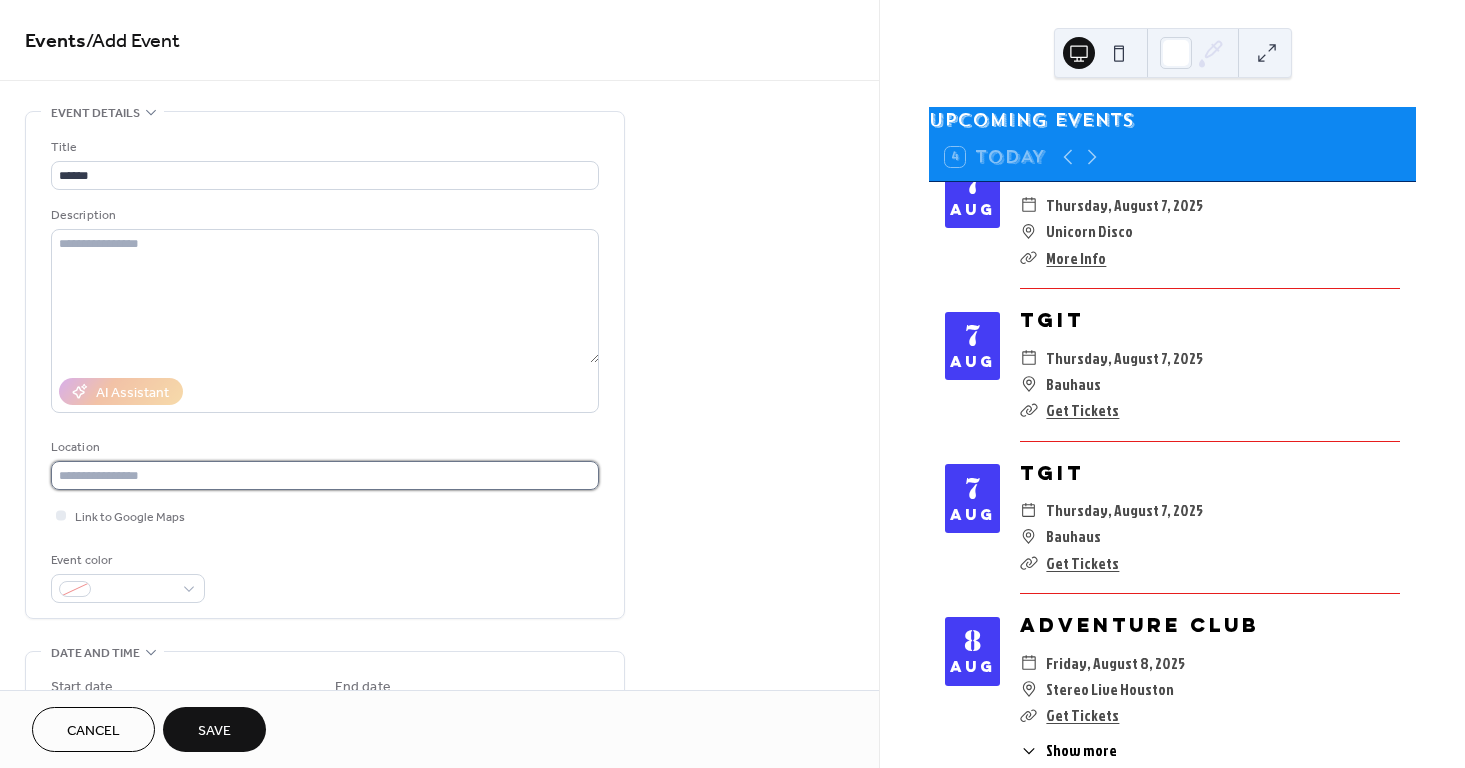click at bounding box center [325, 475] 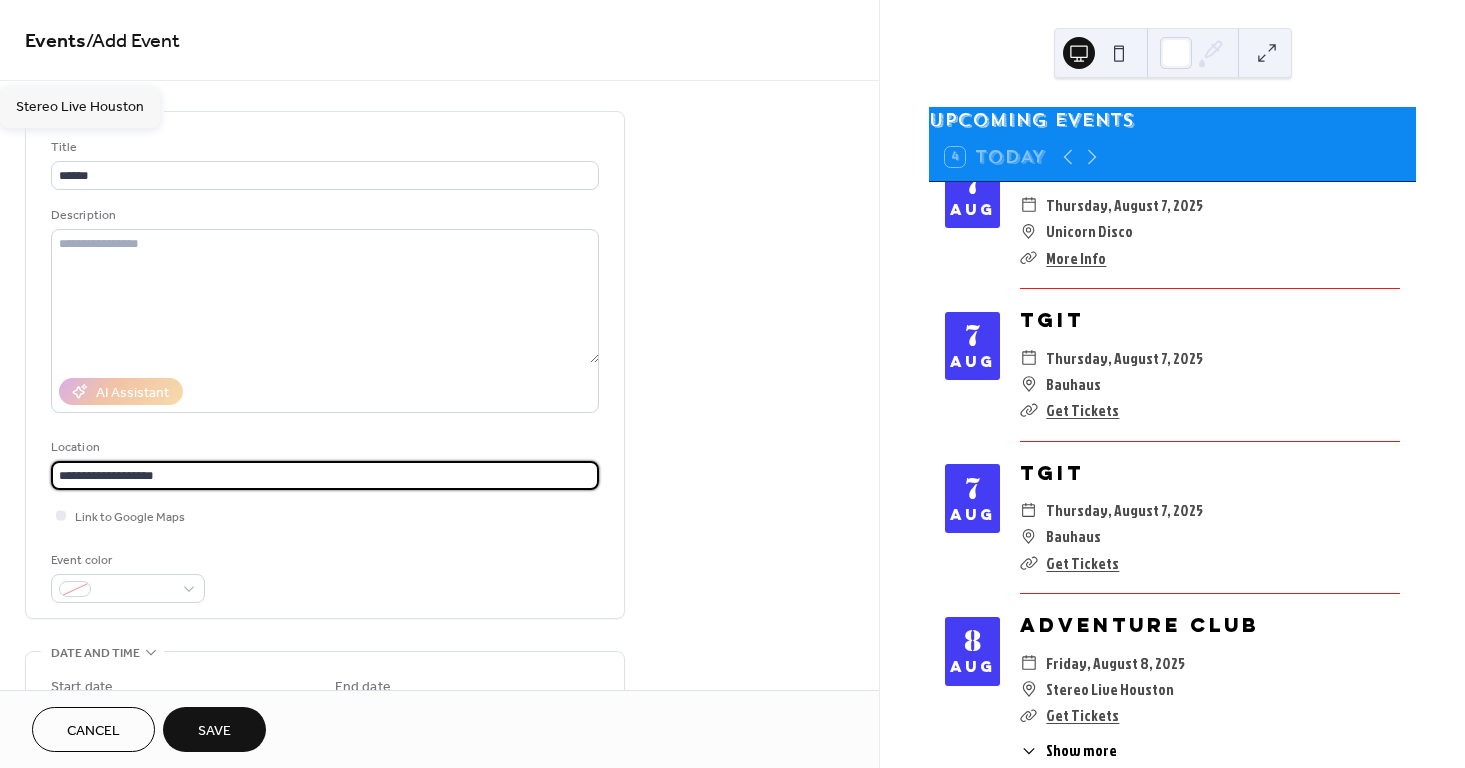 type on "**********" 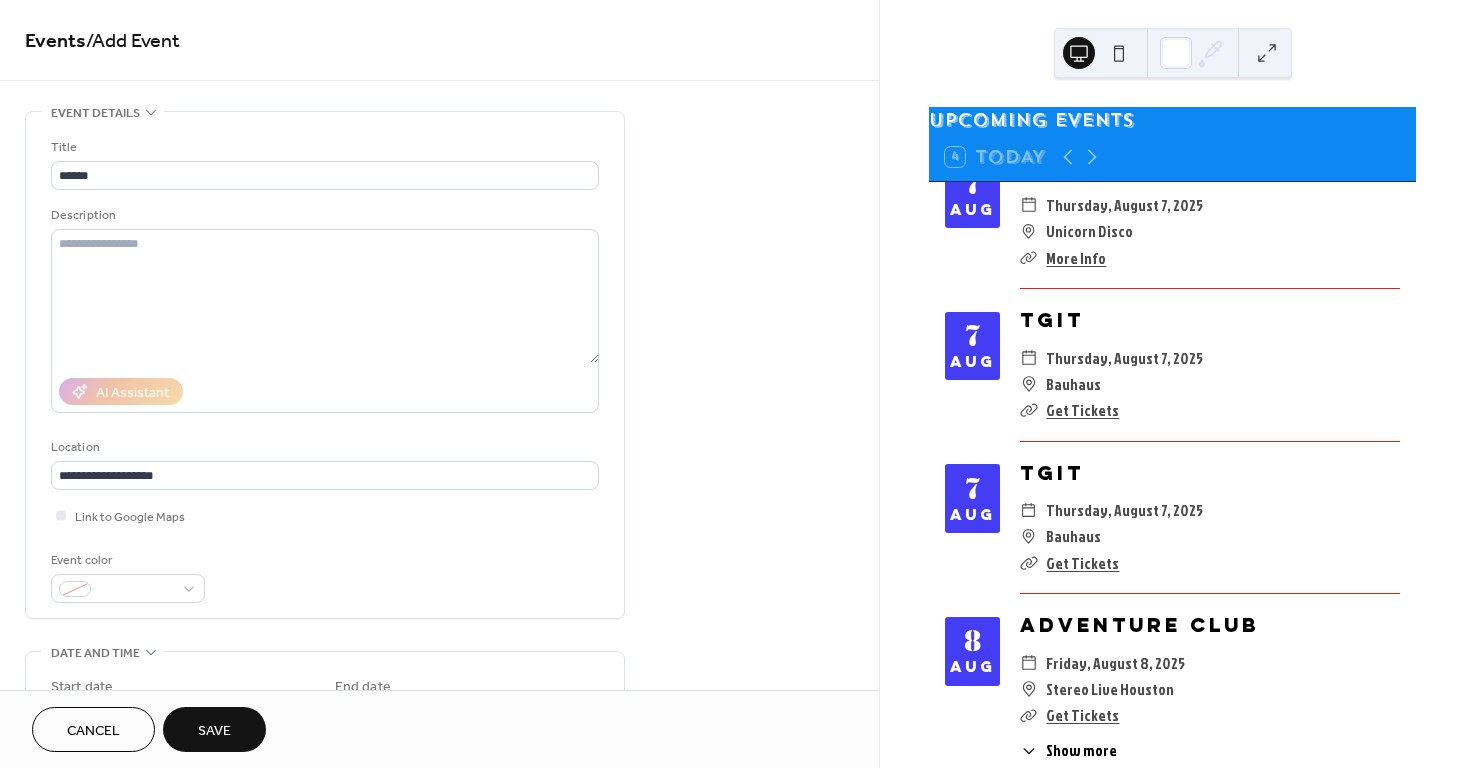 click on "**********" at bounding box center (325, 370) 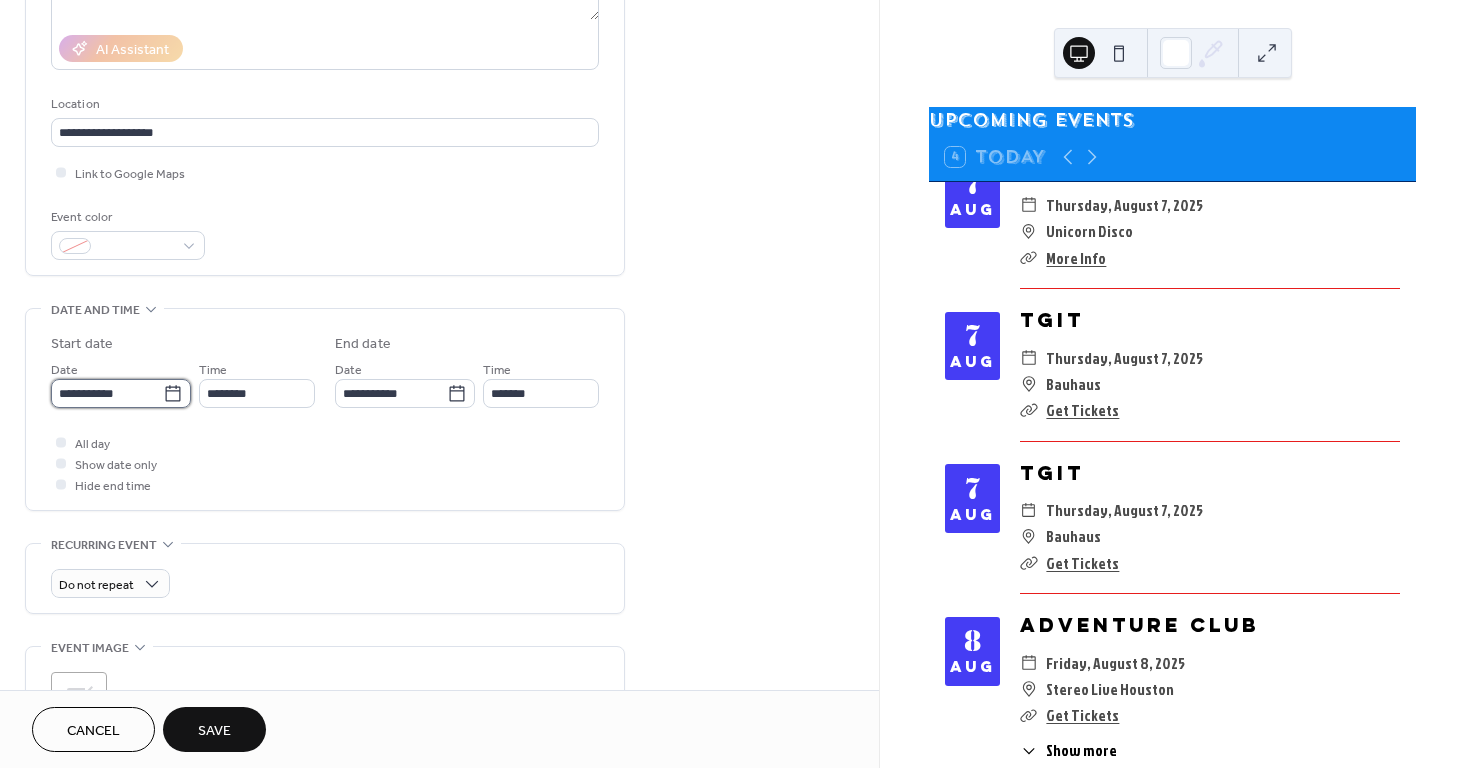 click on "**********" at bounding box center [107, 393] 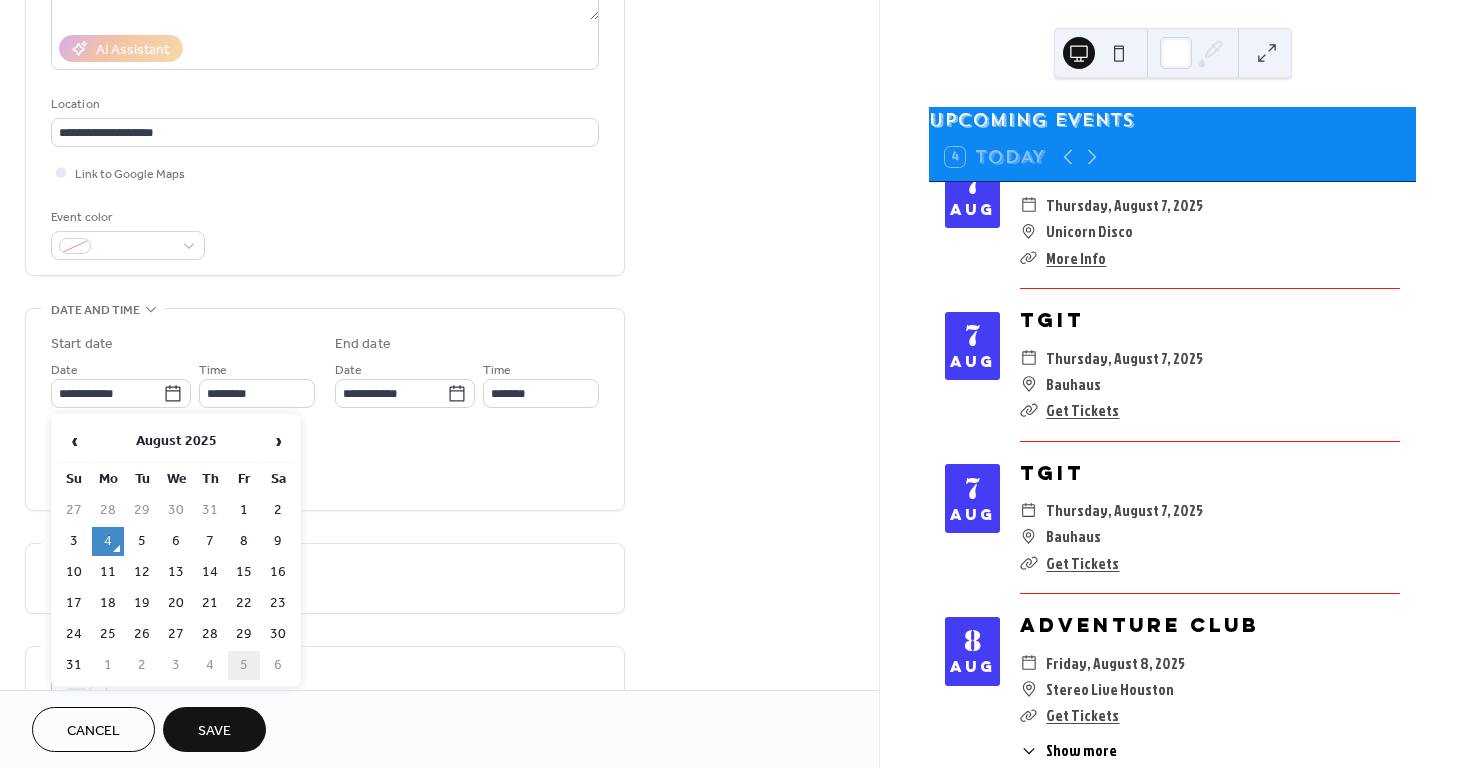 click on "5" at bounding box center [244, 665] 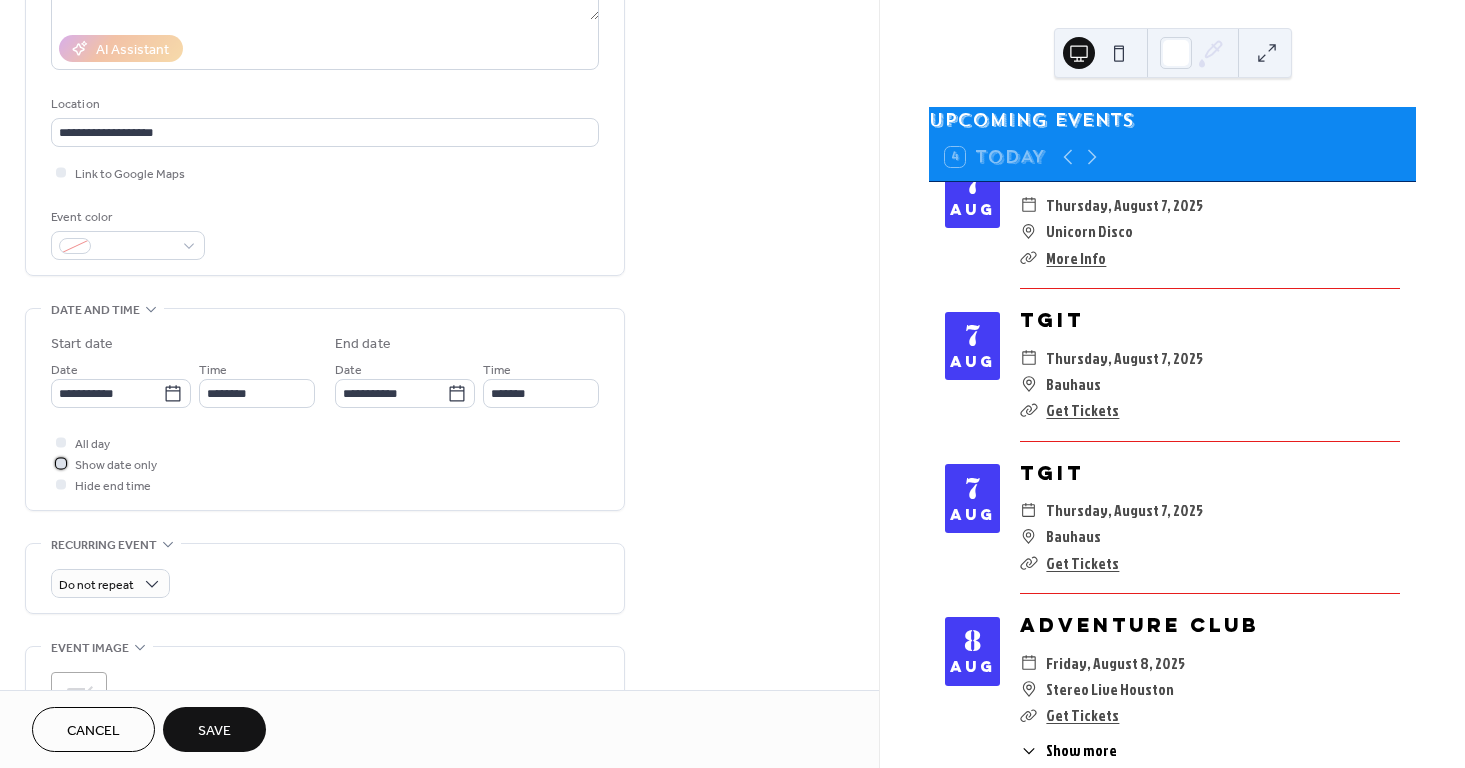 click on "Show date only" at bounding box center [116, 465] 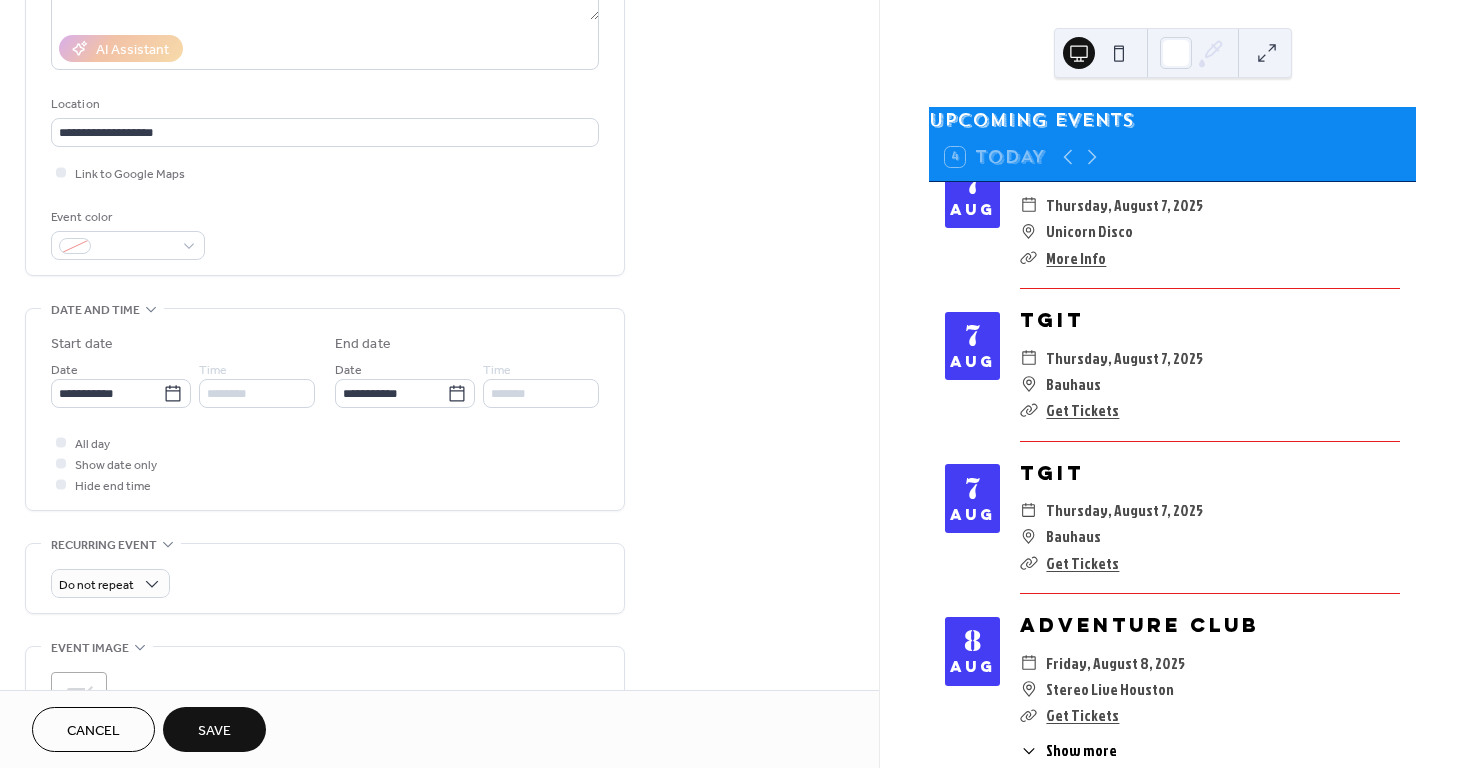 click on "**********" at bounding box center (325, 445) 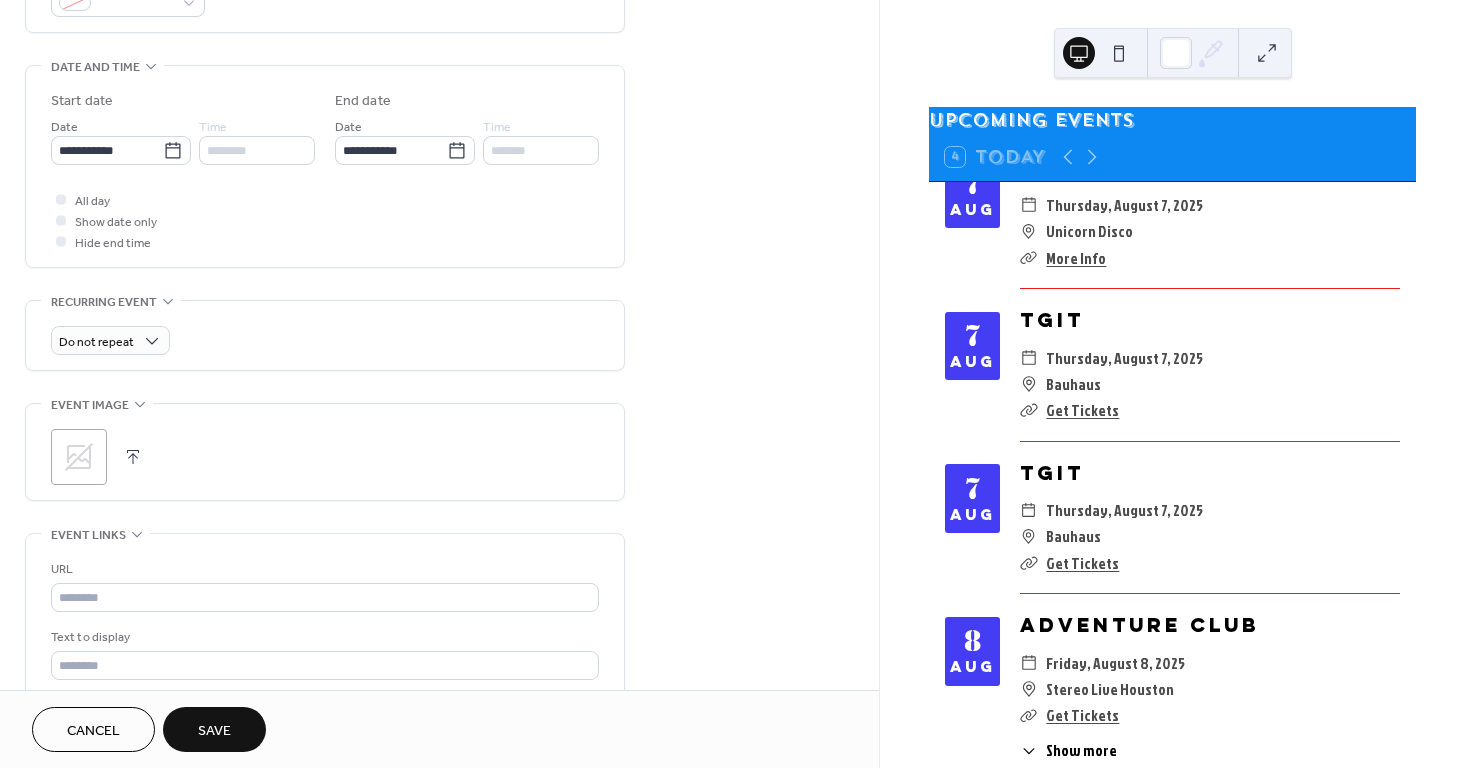 scroll, scrollTop: 734, scrollLeft: 0, axis: vertical 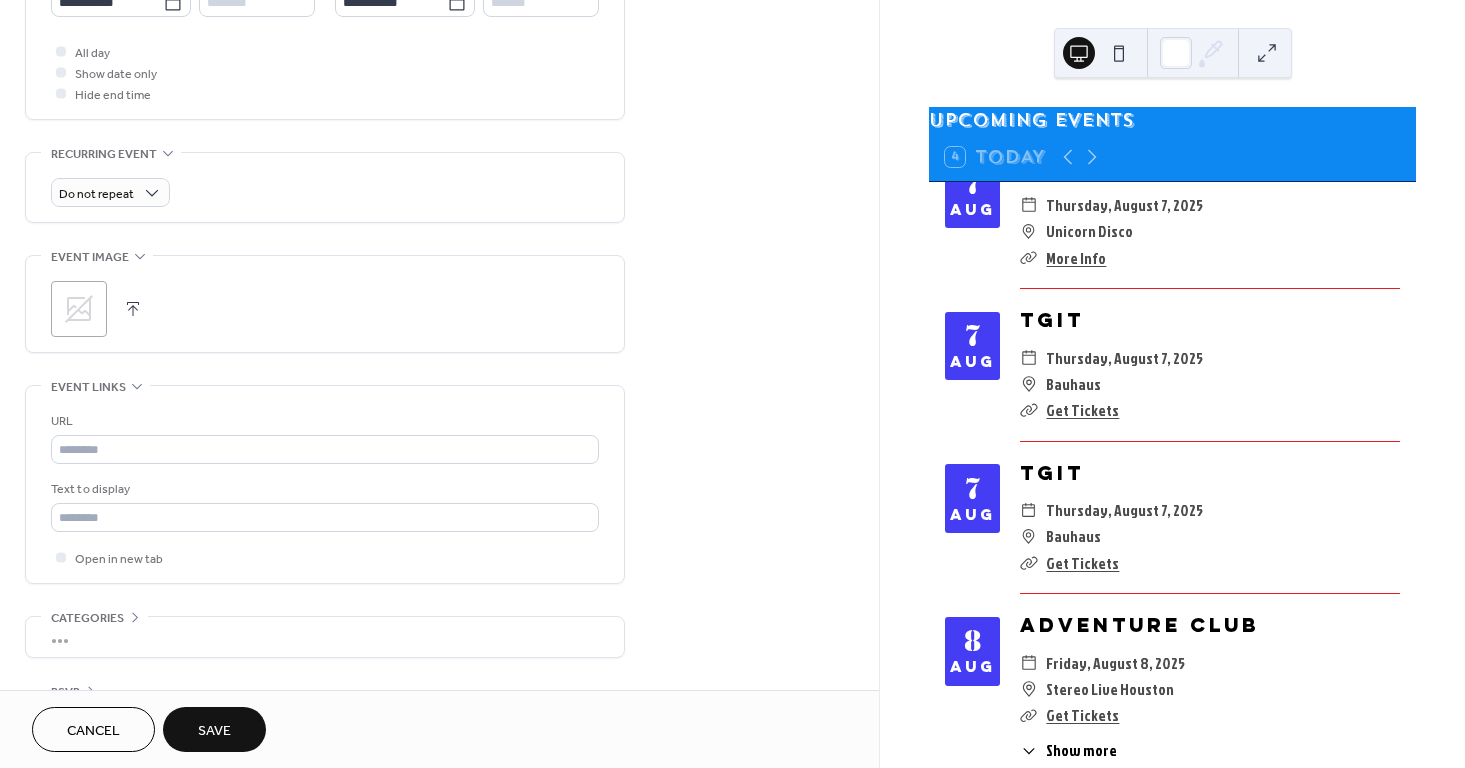 click at bounding box center [133, 309] 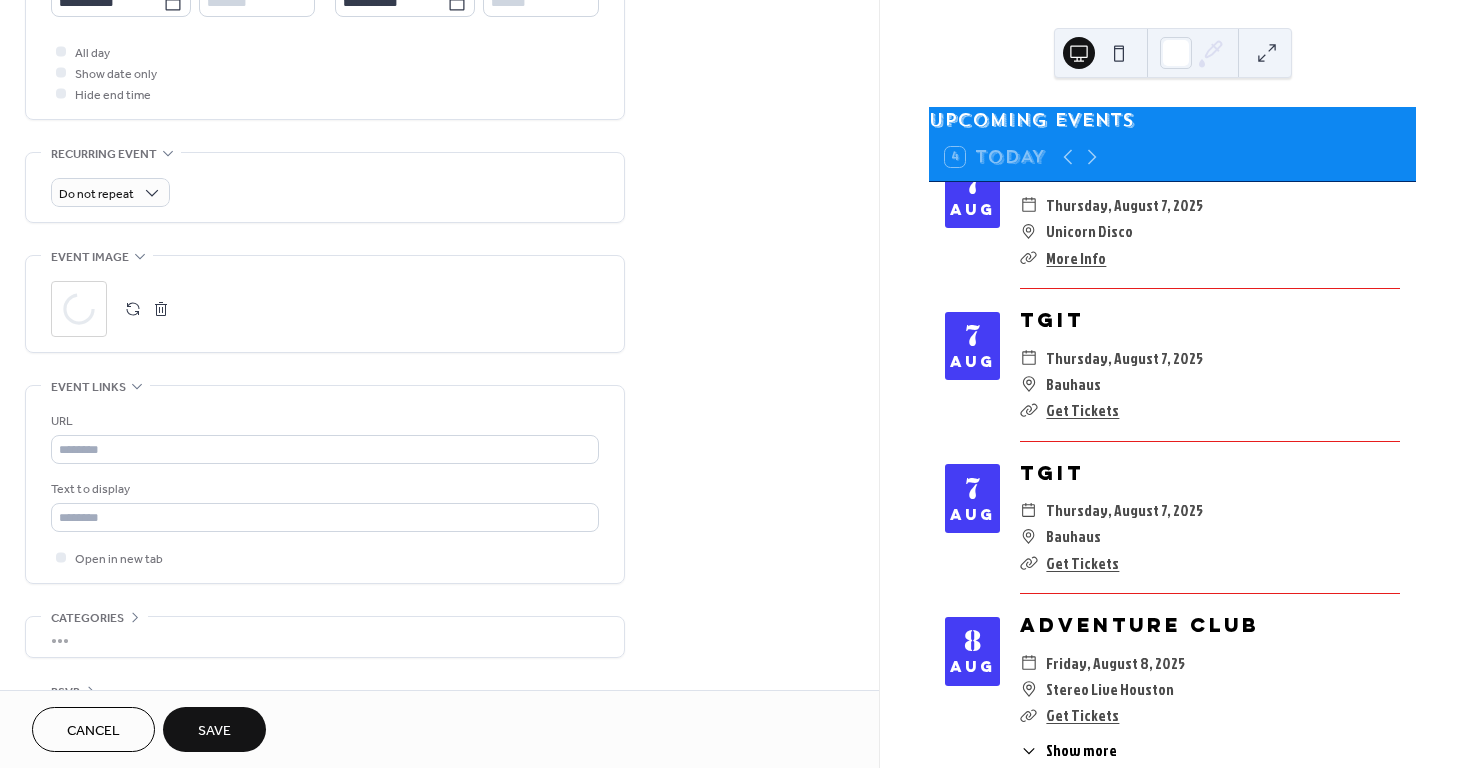 scroll, scrollTop: 796, scrollLeft: 0, axis: vertical 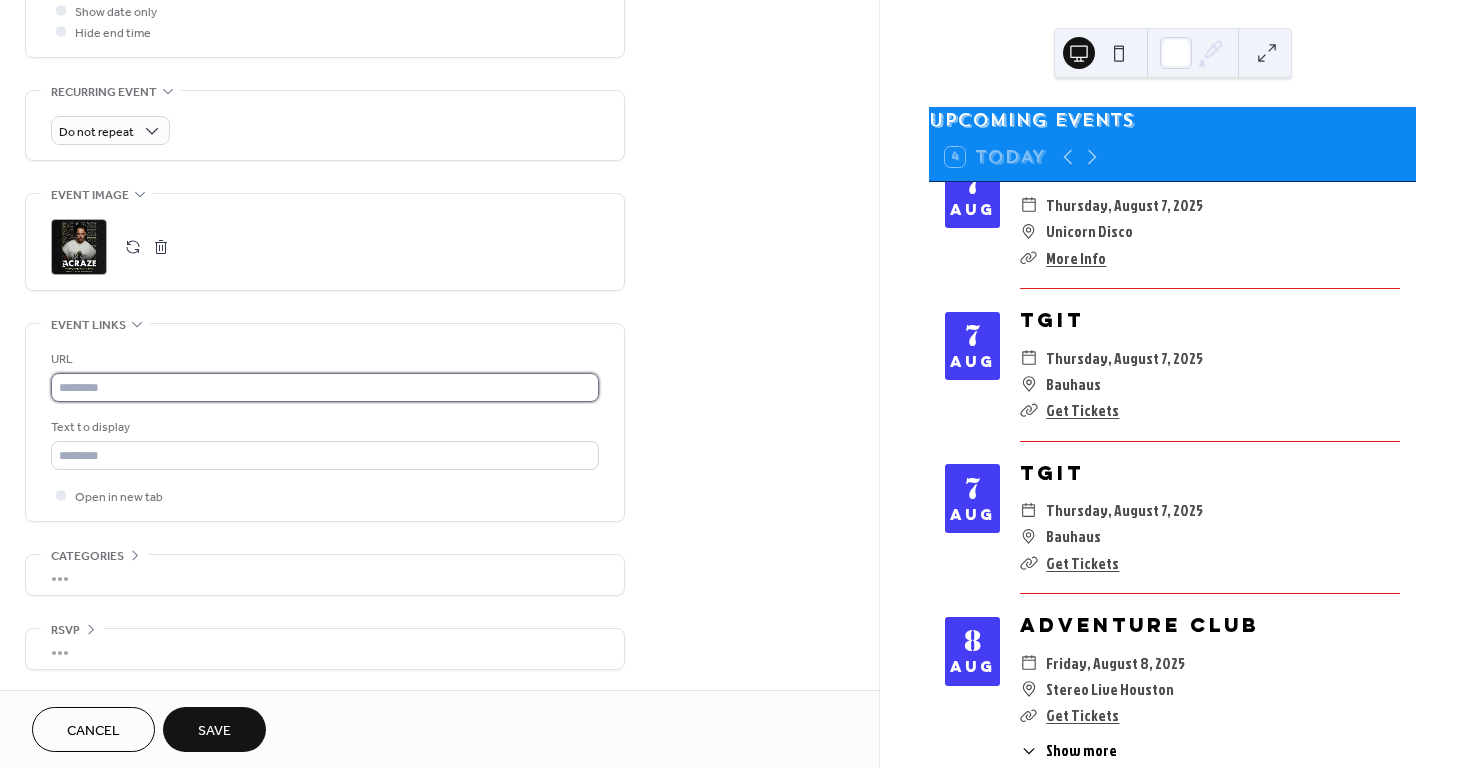 click at bounding box center (325, 387) 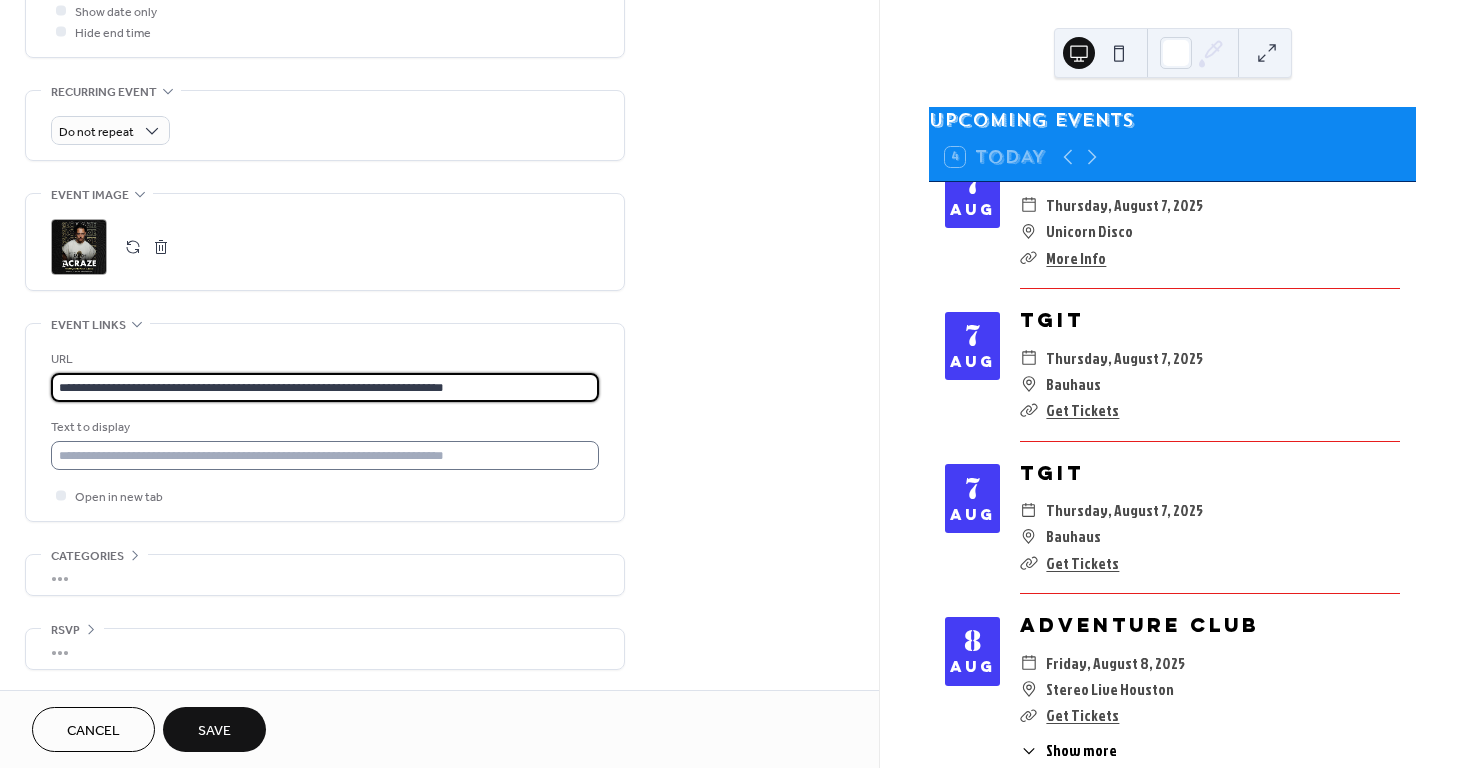 type on "**********" 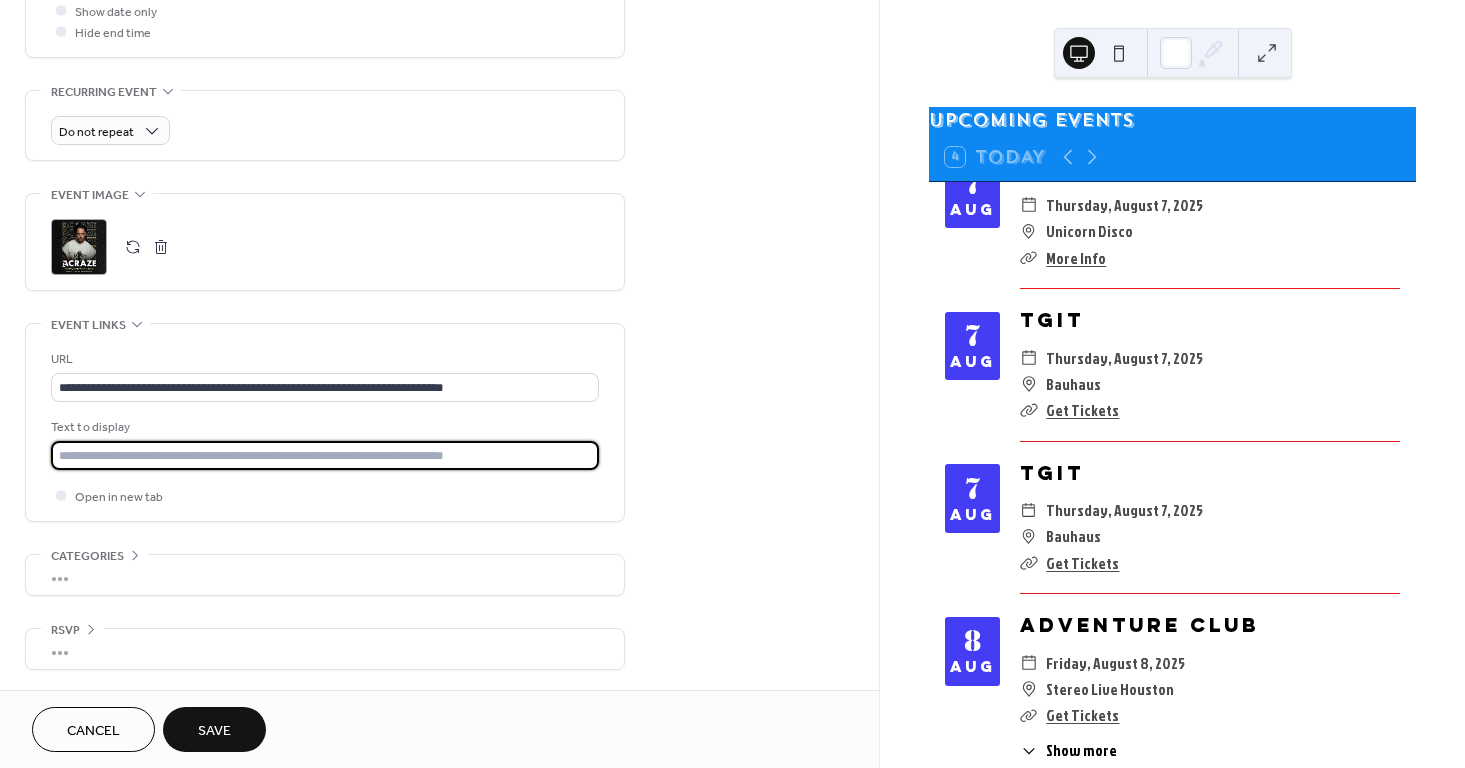 click at bounding box center (325, 455) 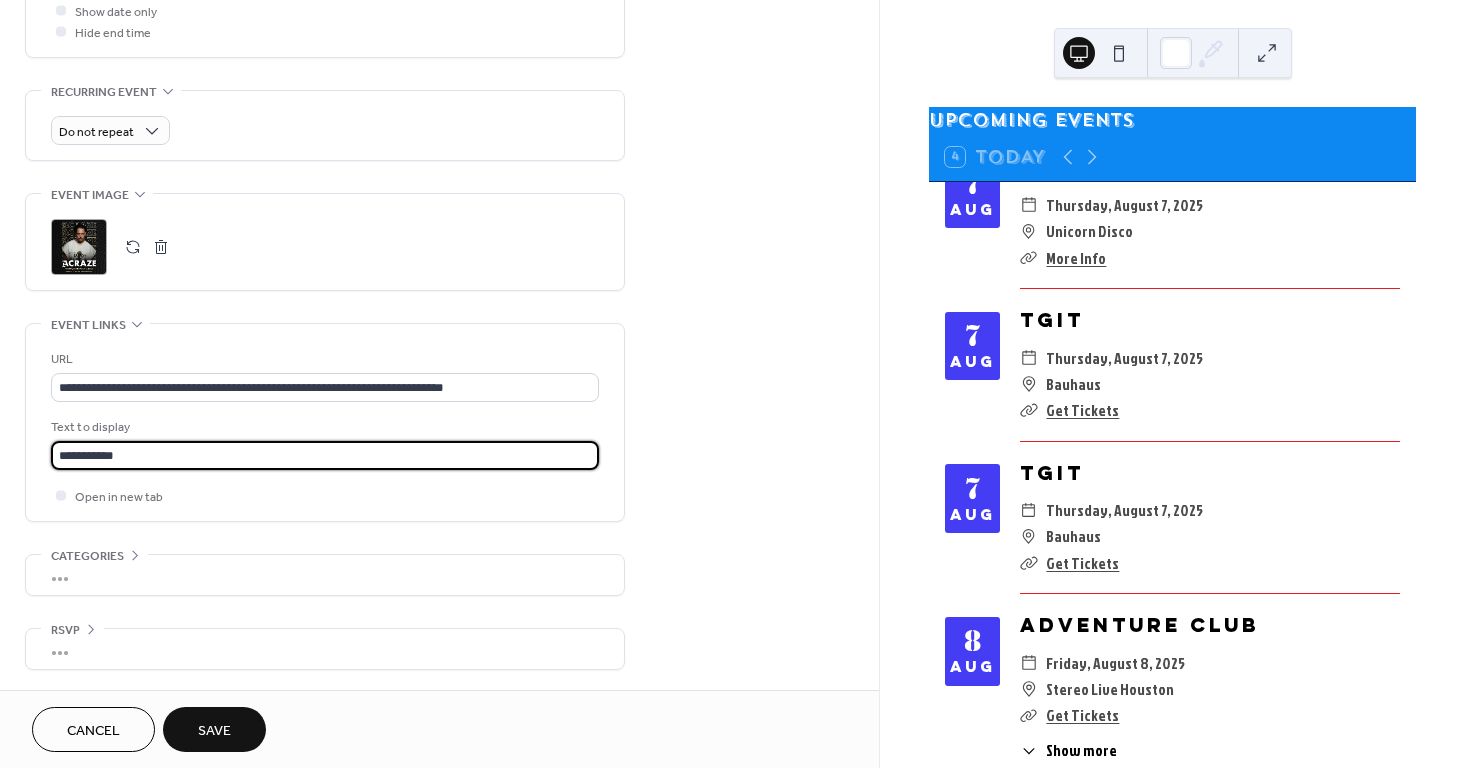 click on "Save" at bounding box center (214, 731) 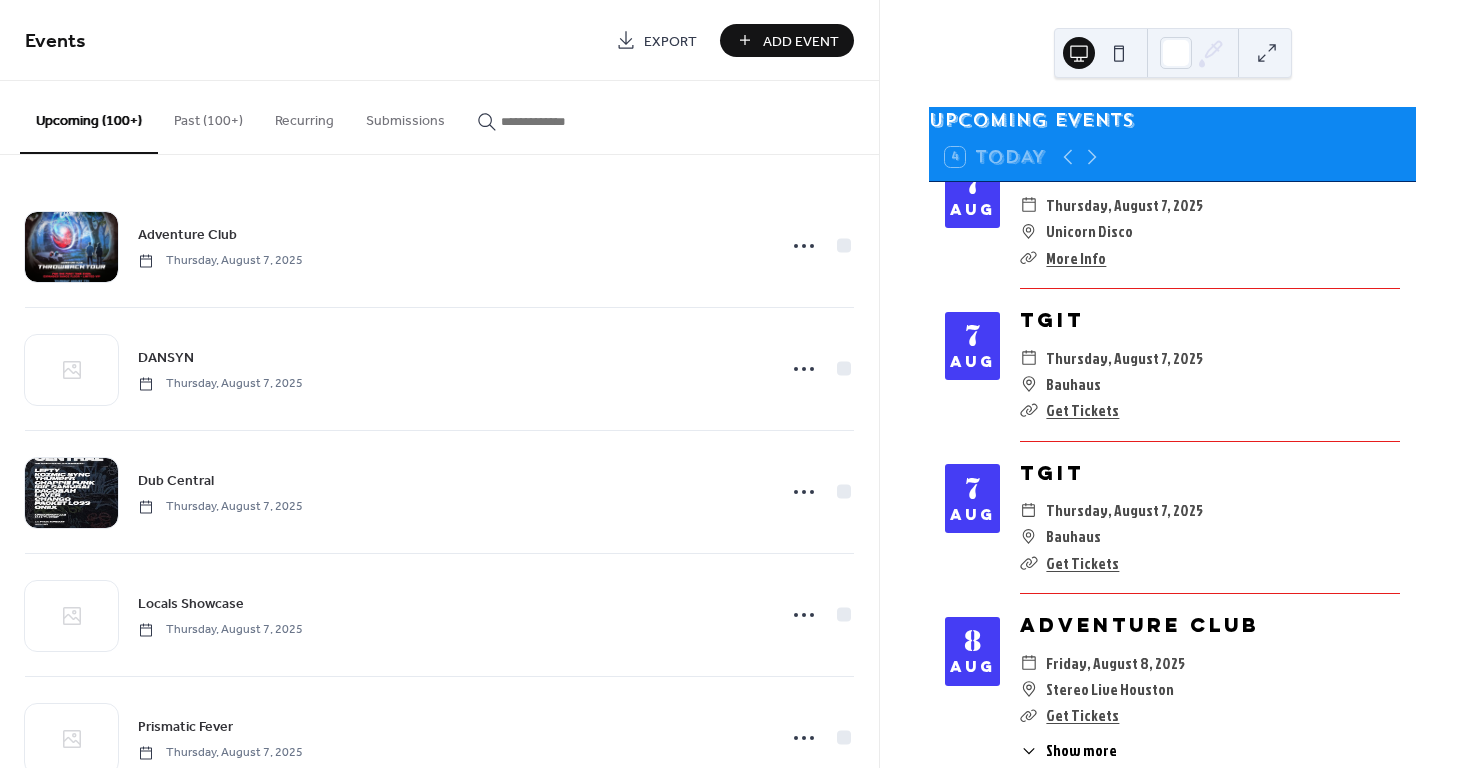 click on "Events Export Add Event" at bounding box center [439, 40] 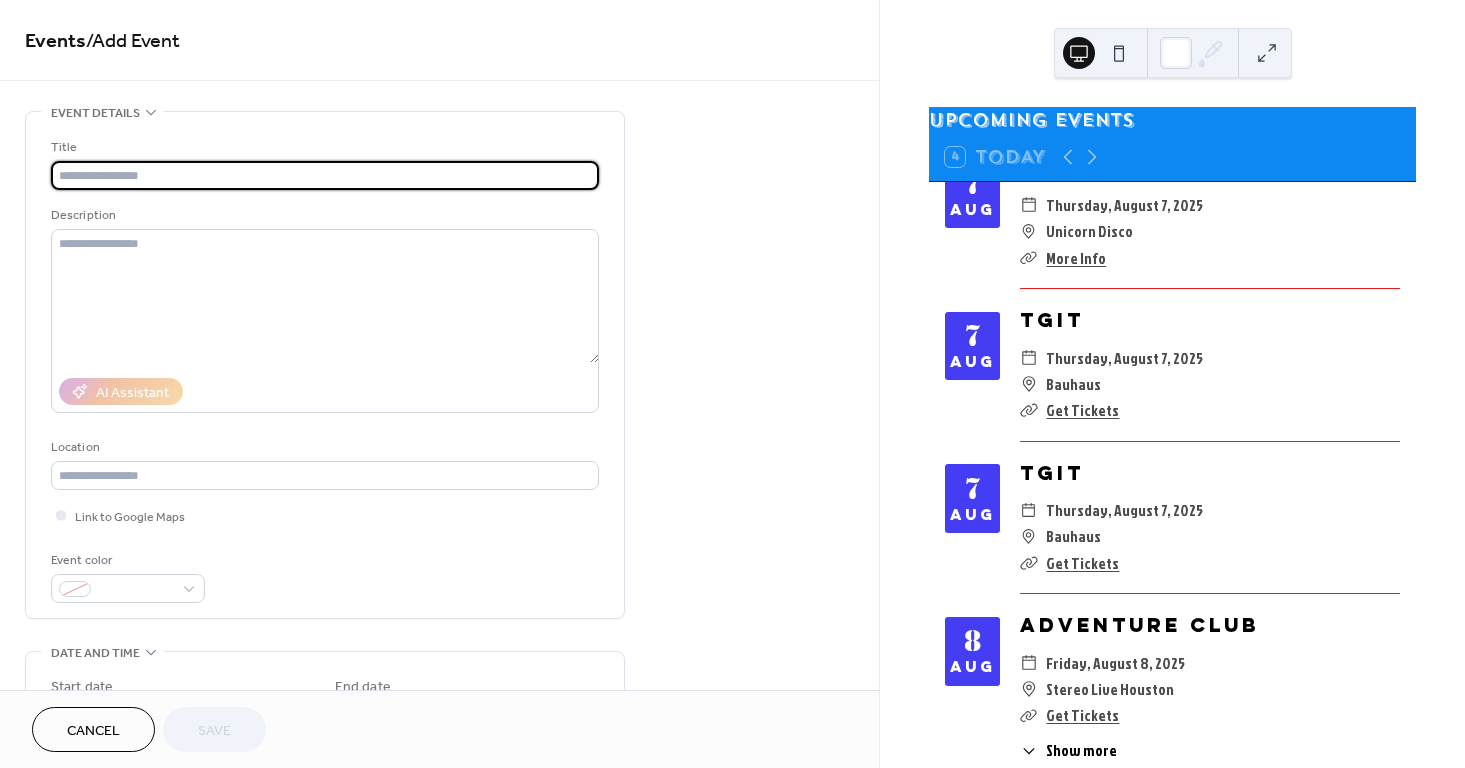 paste on "*****" 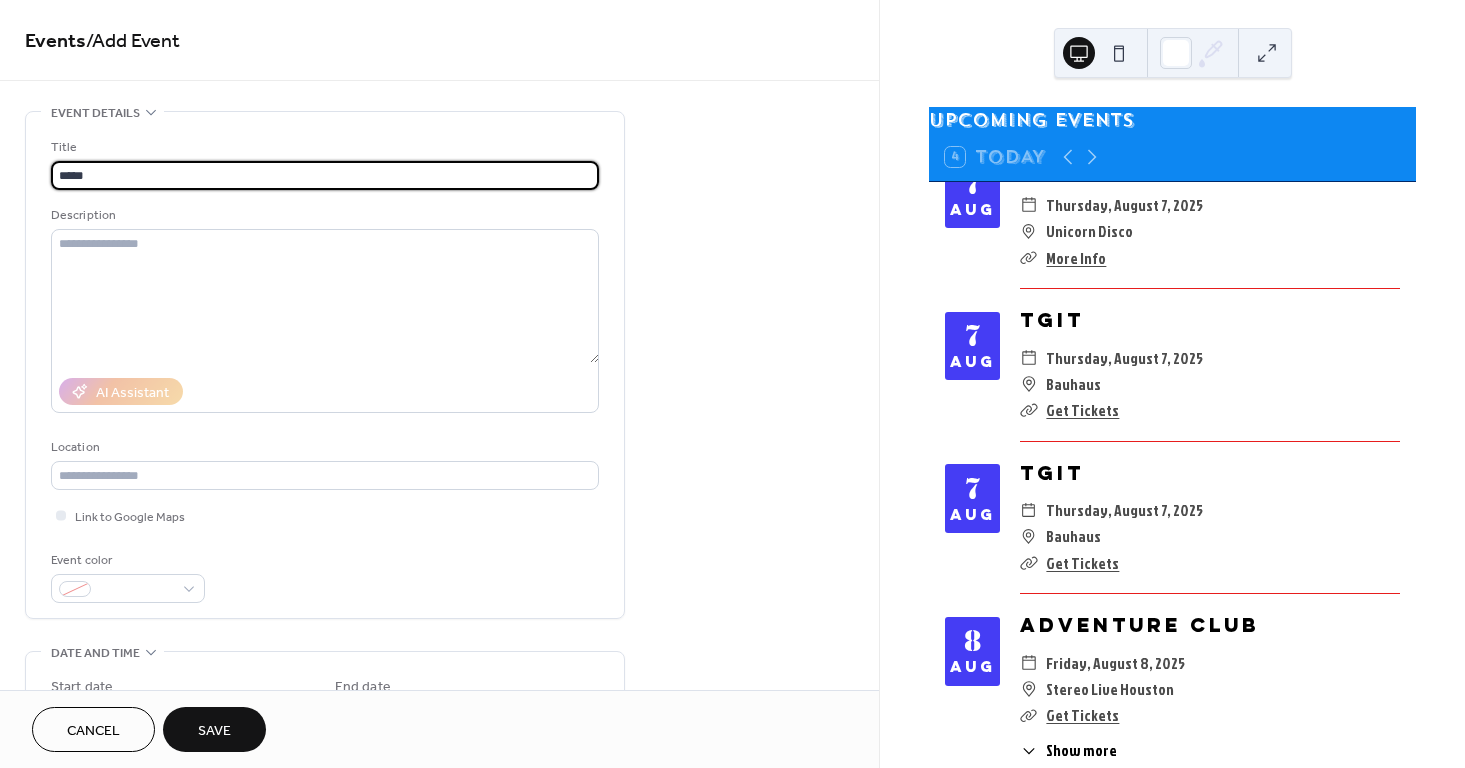 type on "*****" 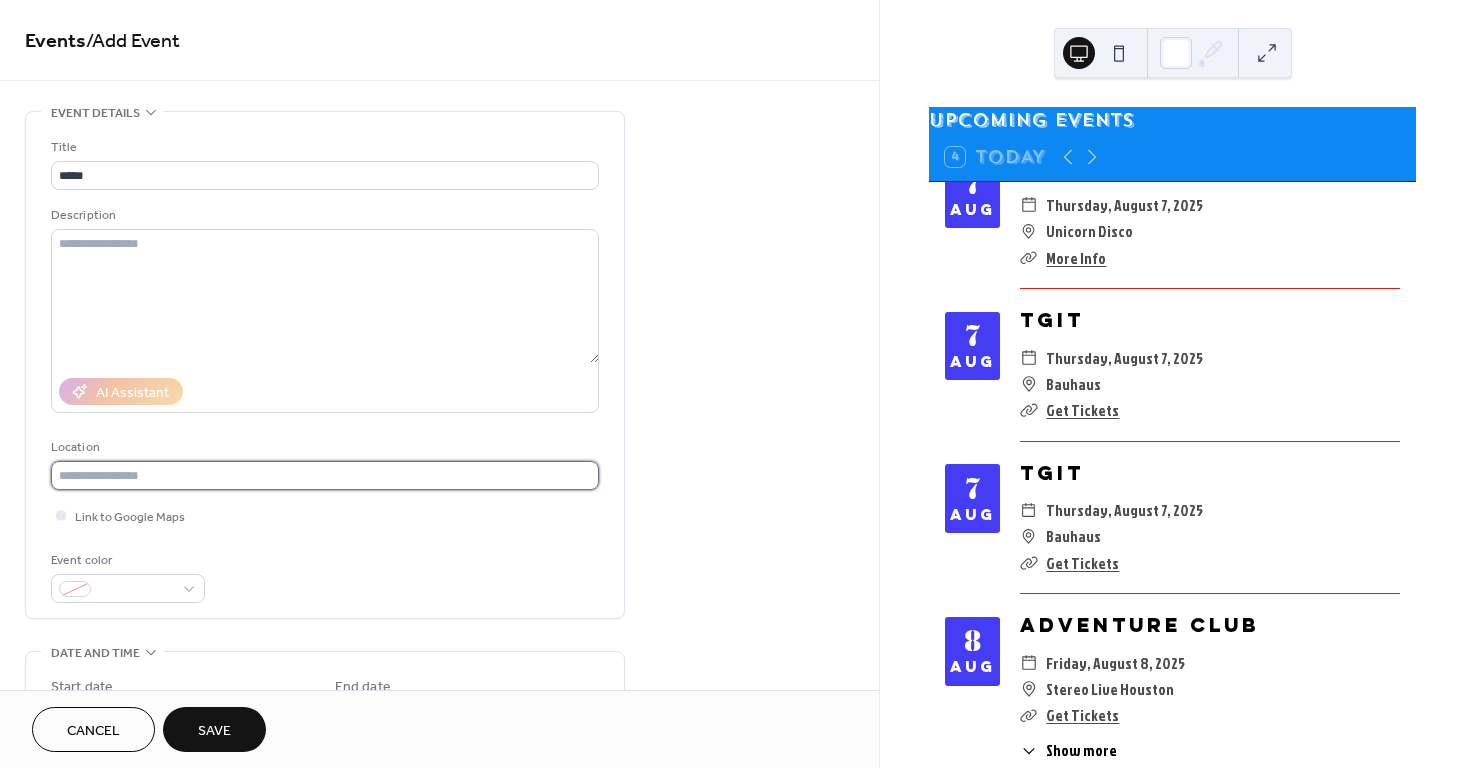 click at bounding box center [325, 475] 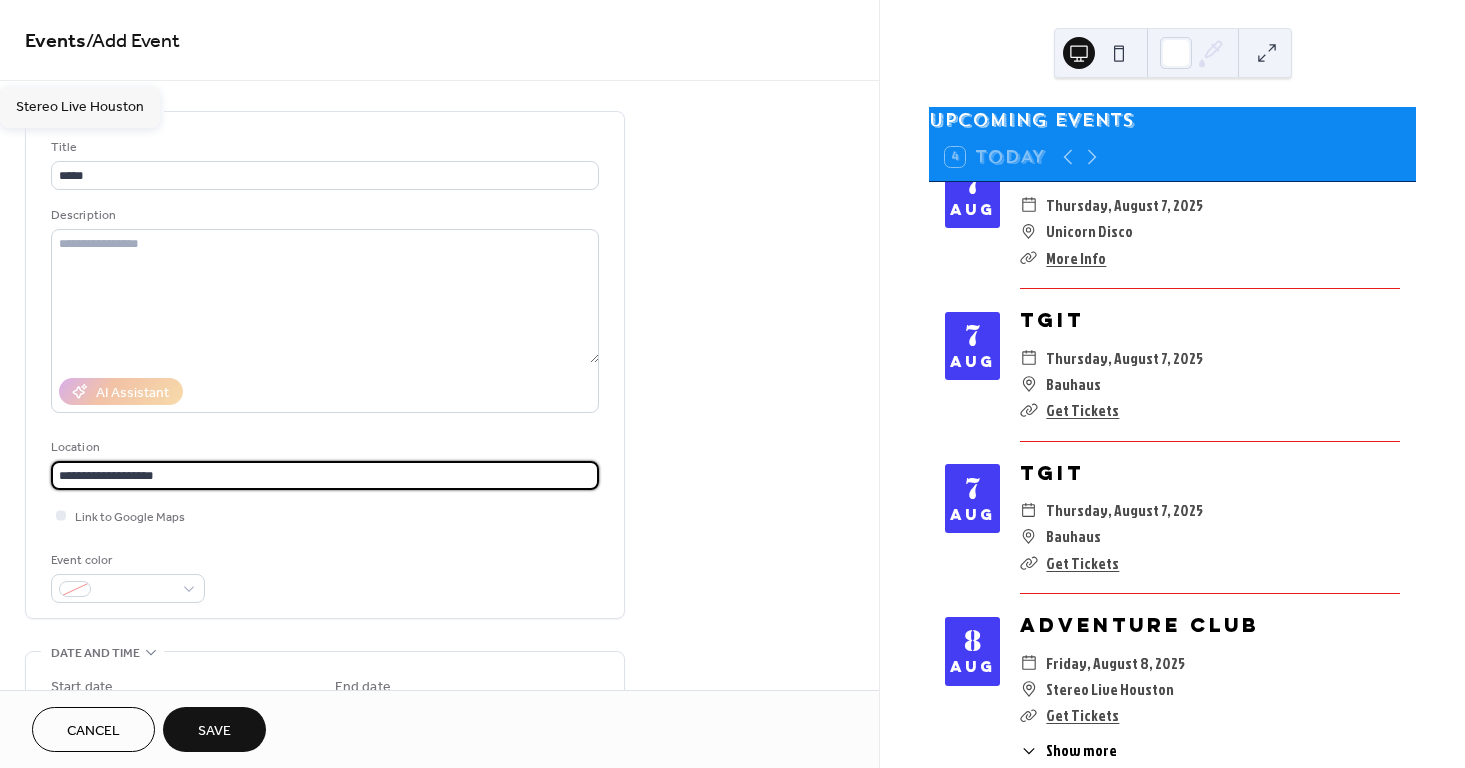 type on "**********" 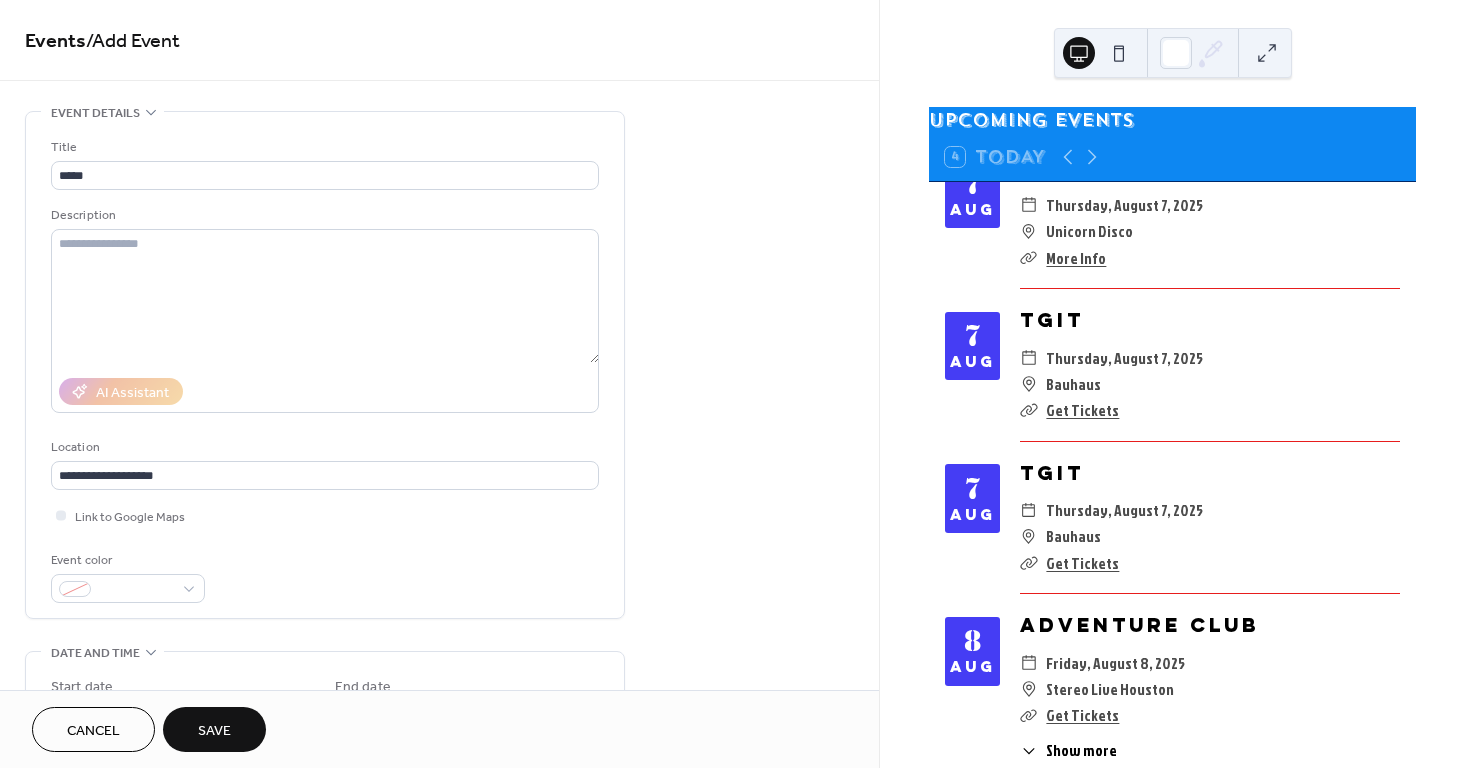 click on "Link to Google Maps" at bounding box center [325, 515] 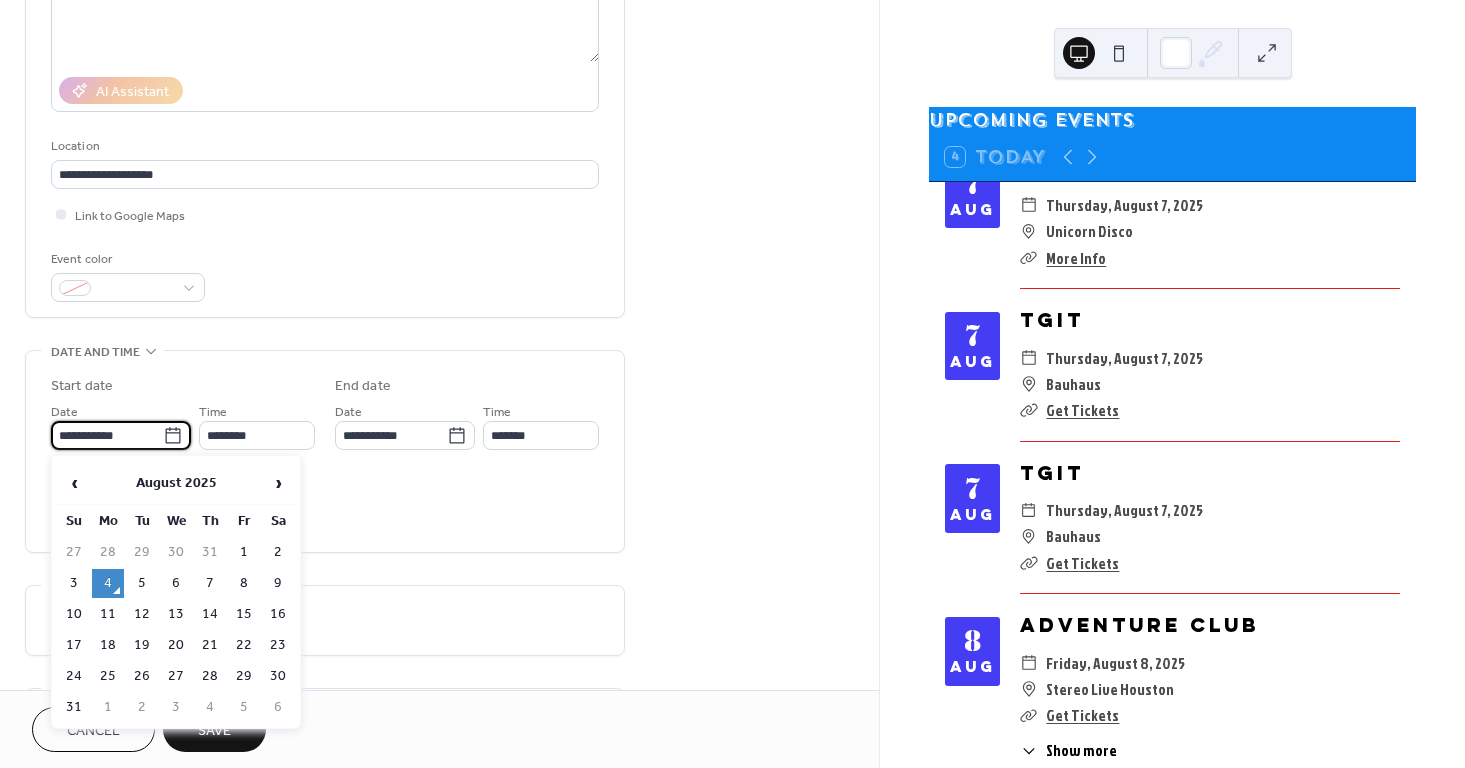 click on "**********" at bounding box center [107, 435] 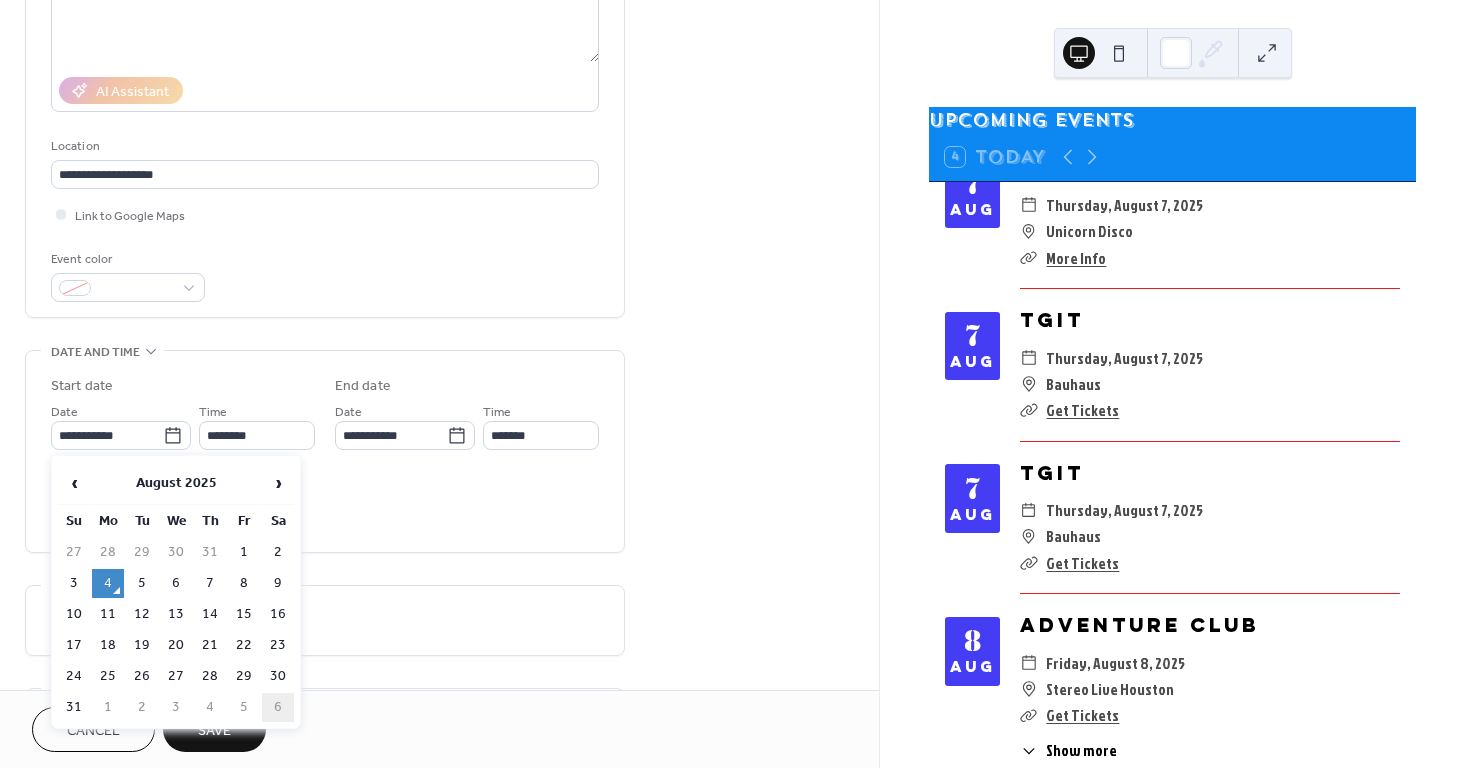 click on "6" at bounding box center [278, 707] 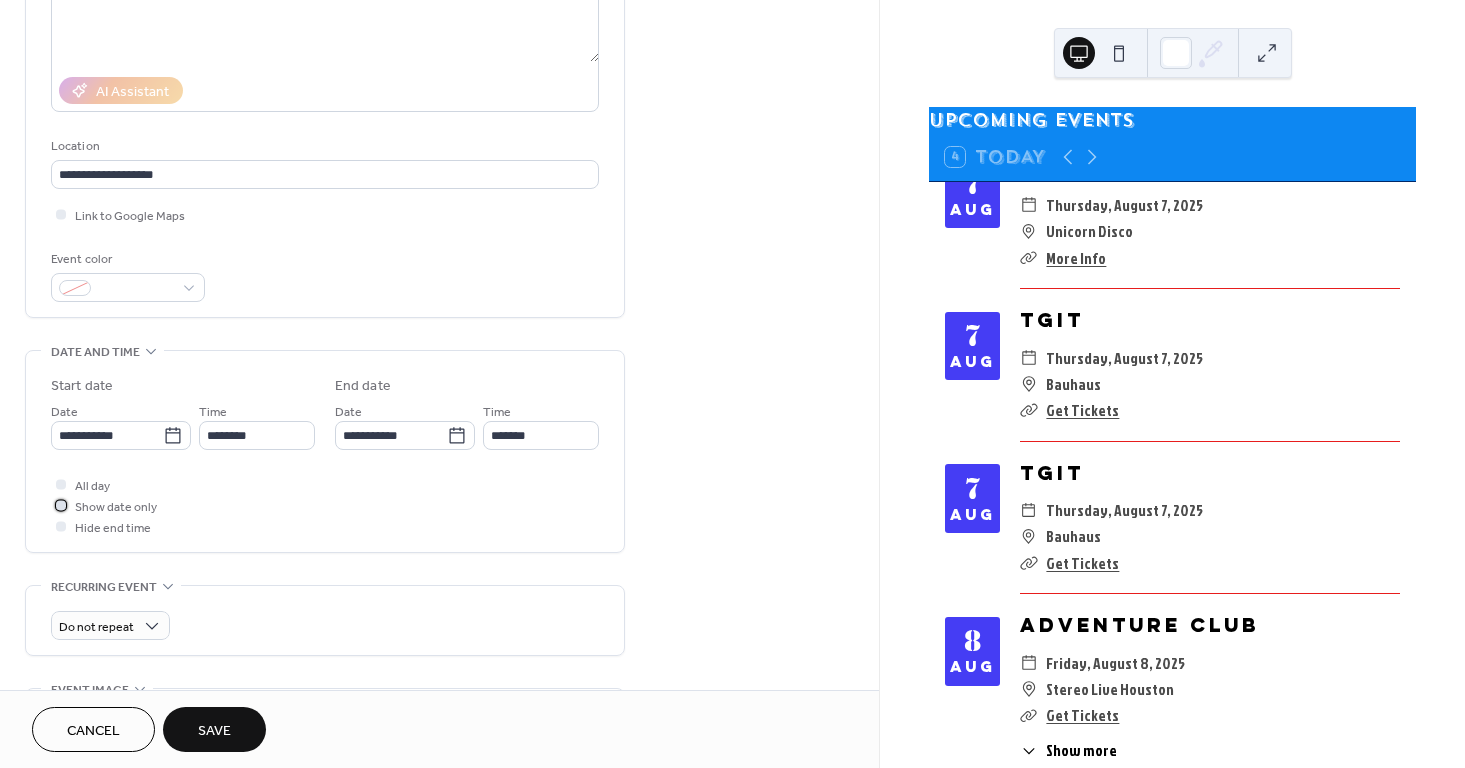click on "Show date only" at bounding box center [116, 507] 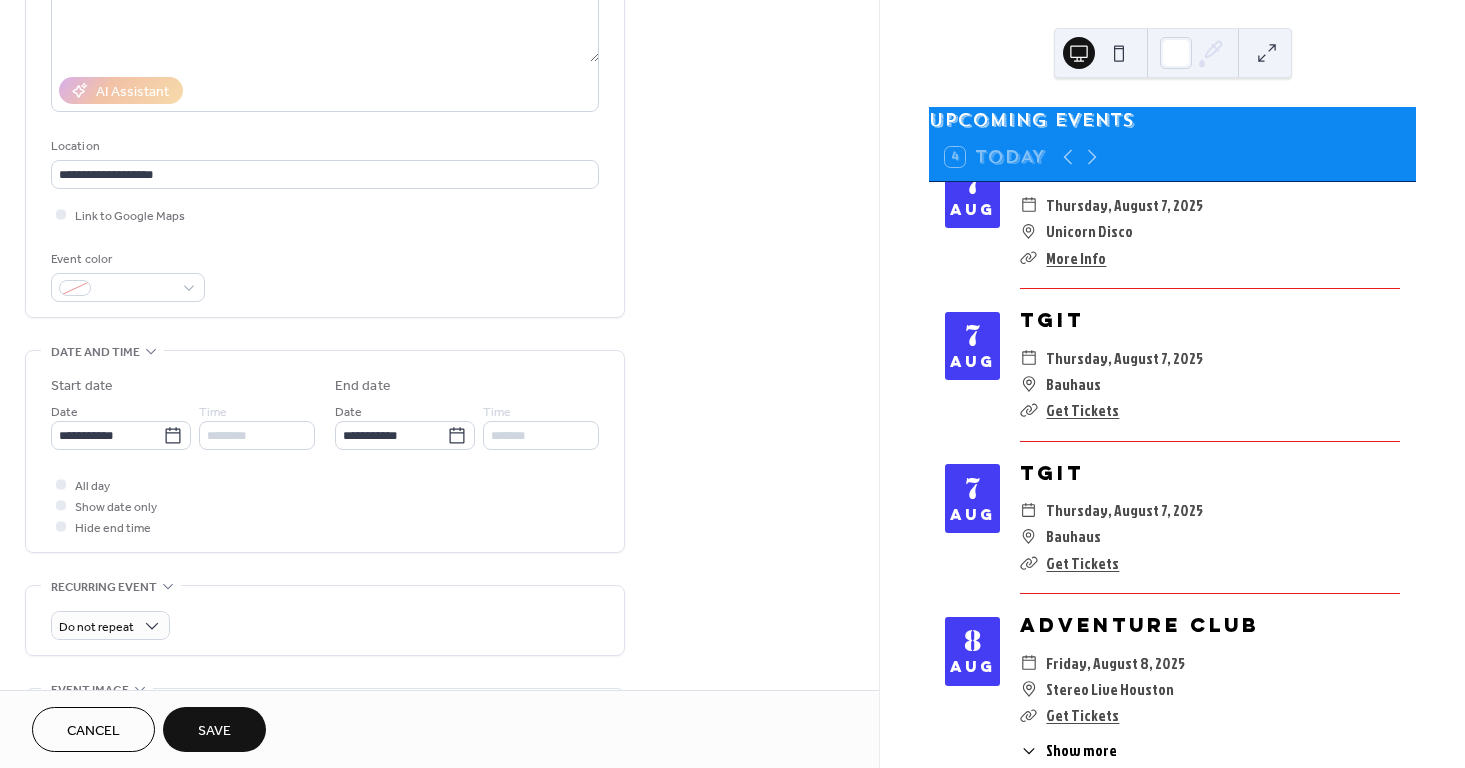 click on "**********" at bounding box center [325, 487] 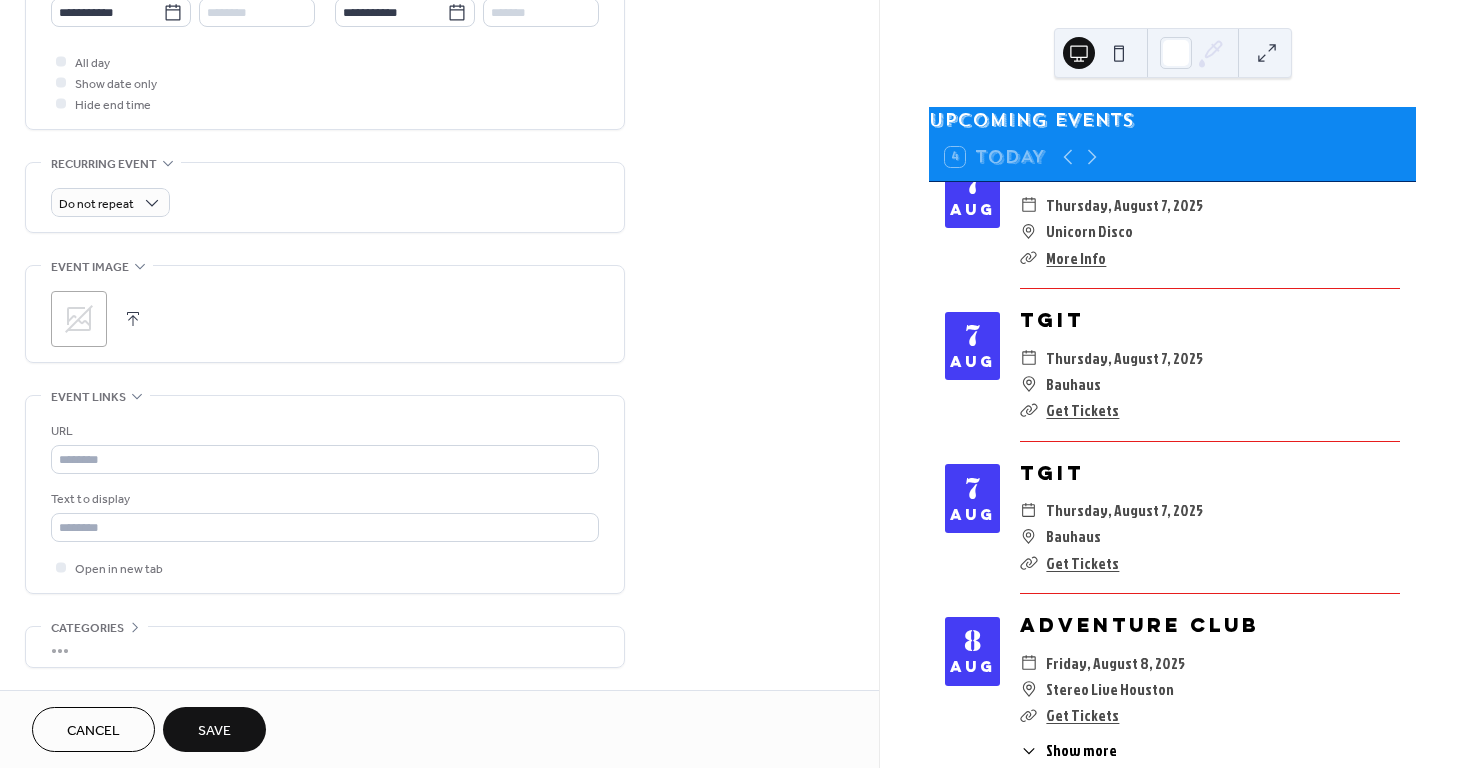 scroll, scrollTop: 796, scrollLeft: 0, axis: vertical 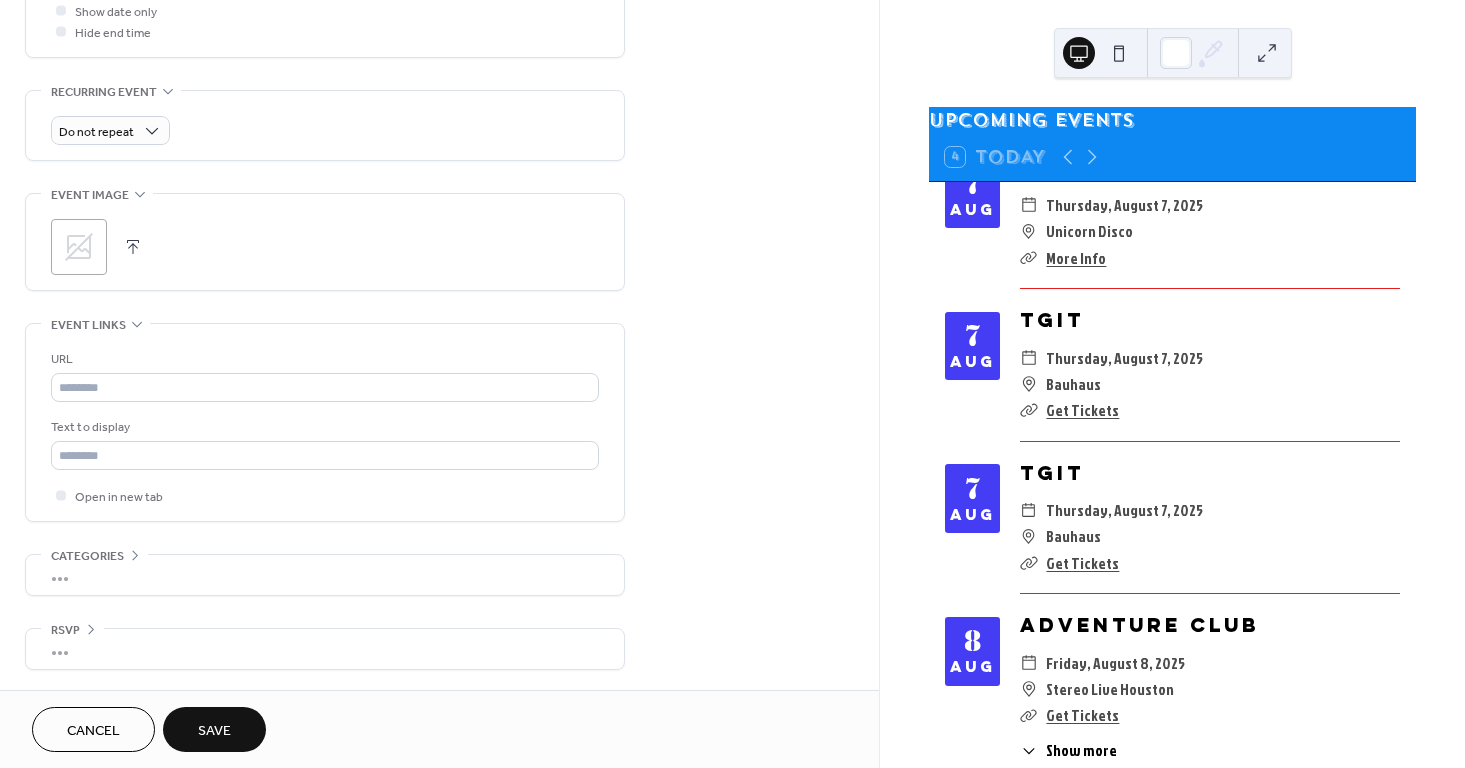 click at bounding box center [133, 247] 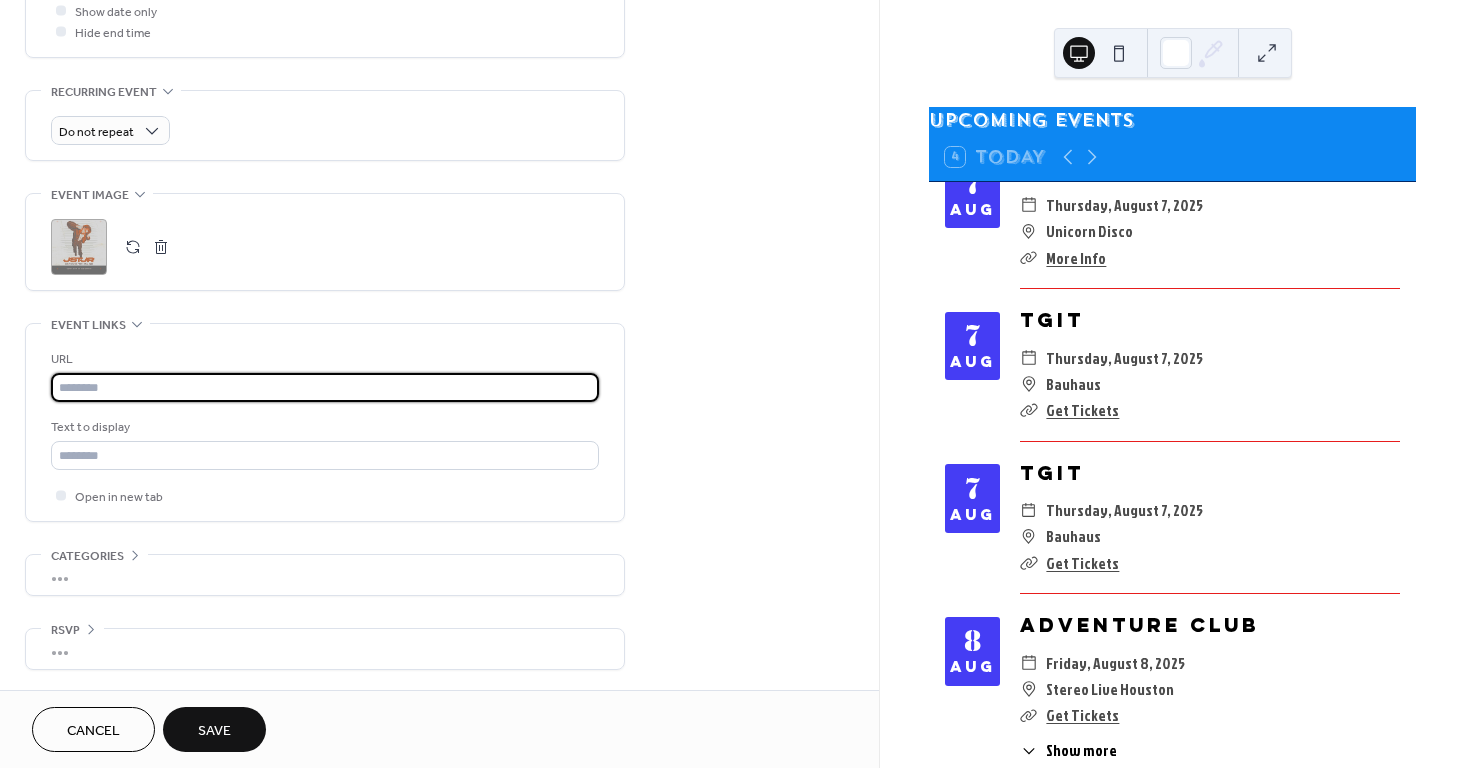 click at bounding box center (325, 387) 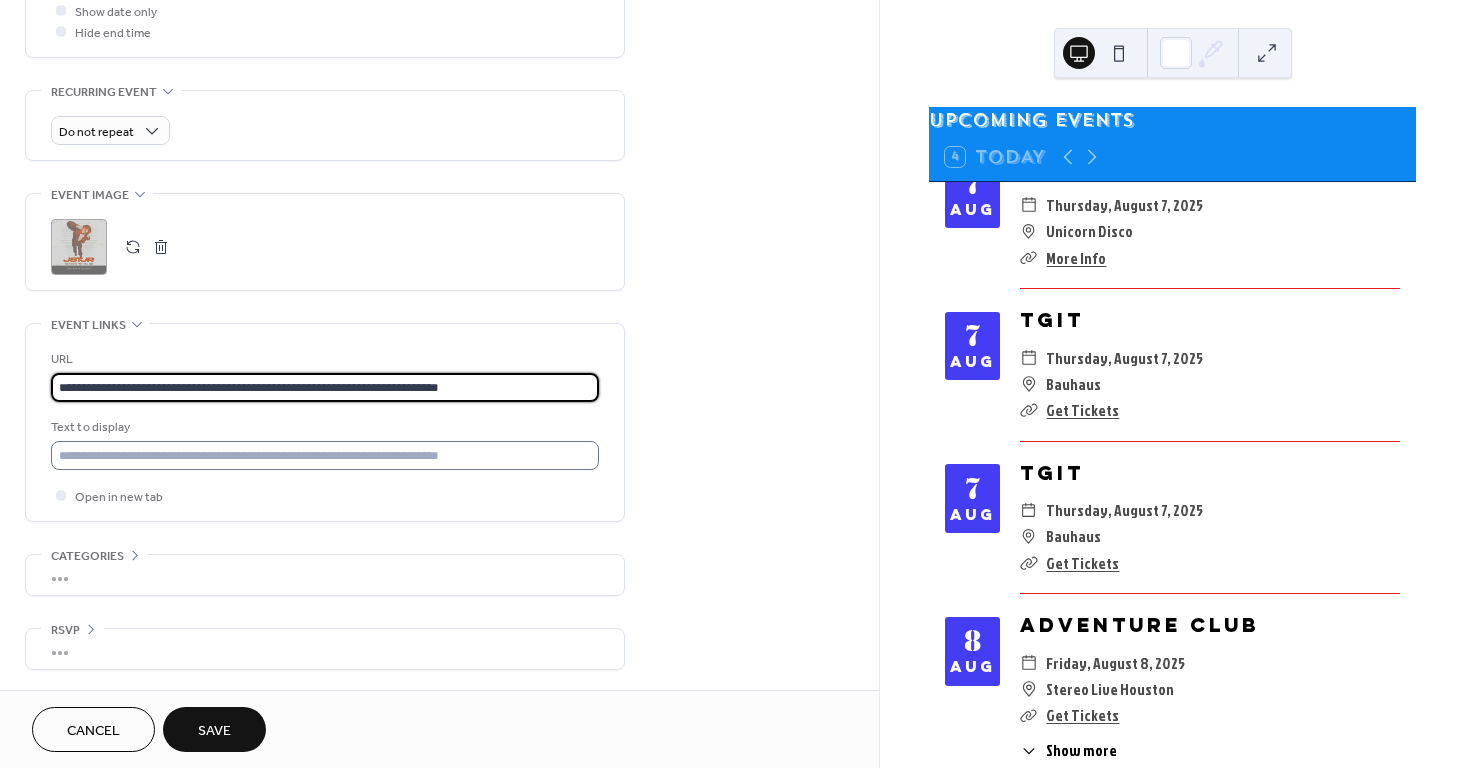 type on "**********" 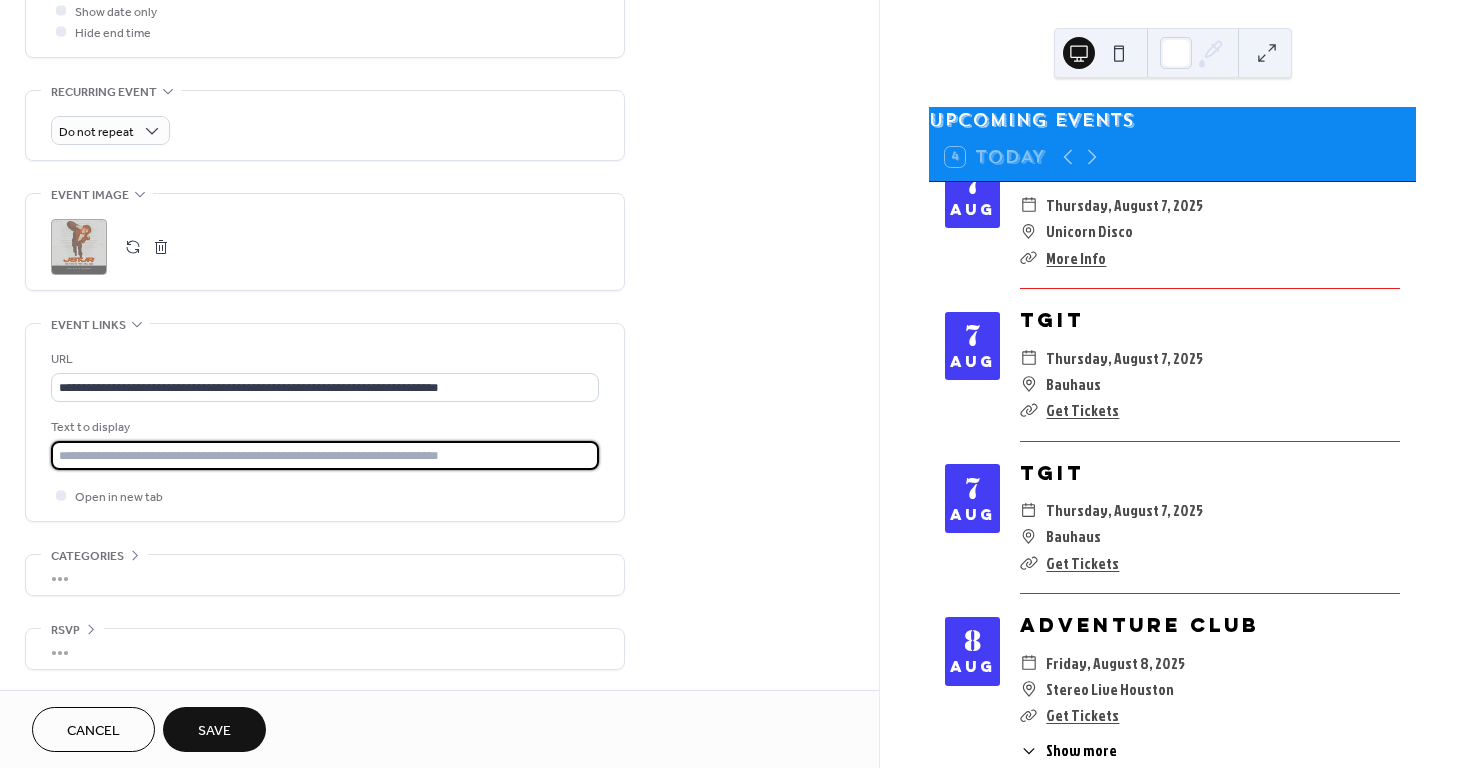 click at bounding box center (325, 455) 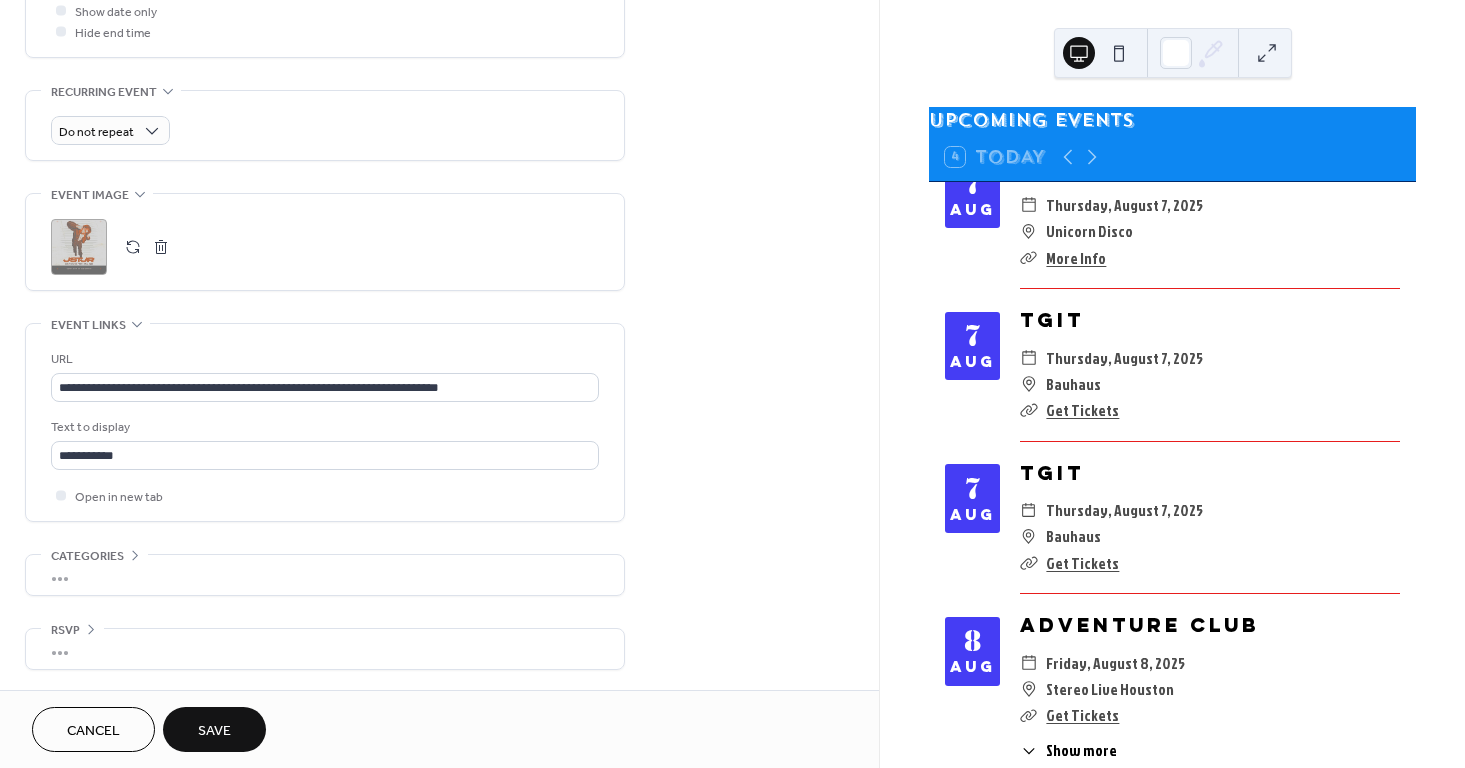 click on "Save" at bounding box center [214, 731] 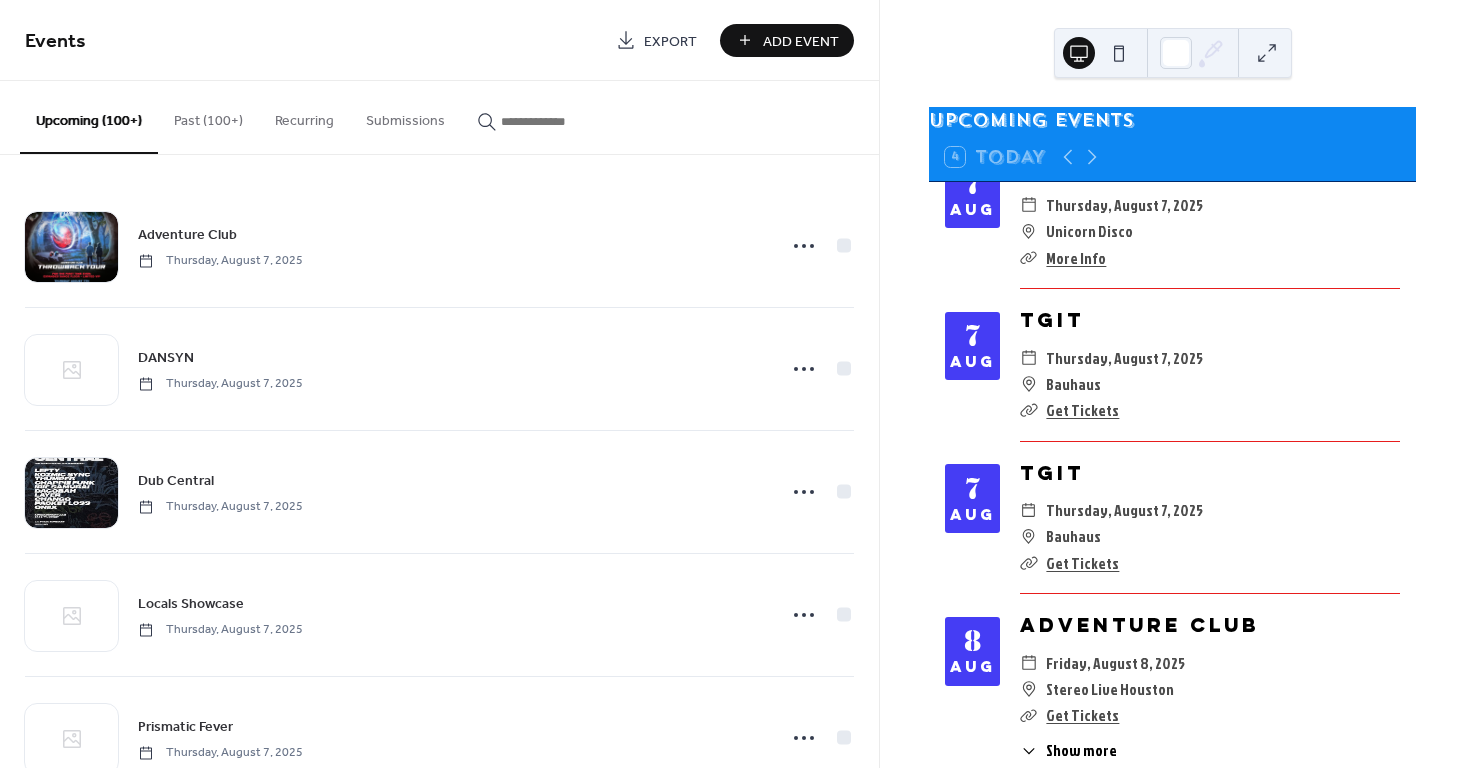 click on "Add Event" at bounding box center [801, 41] 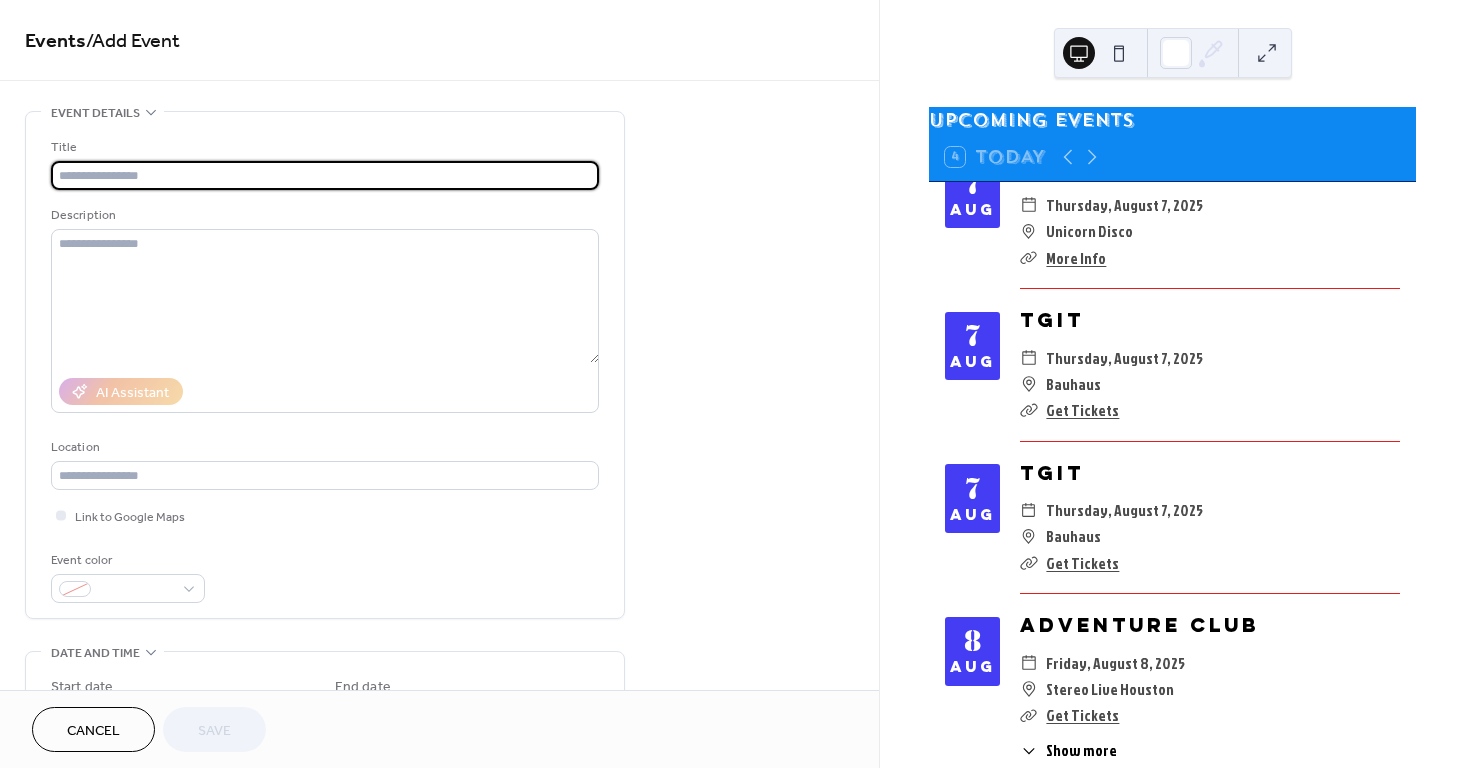 click on "Events  /  Add Event" at bounding box center (439, 42) 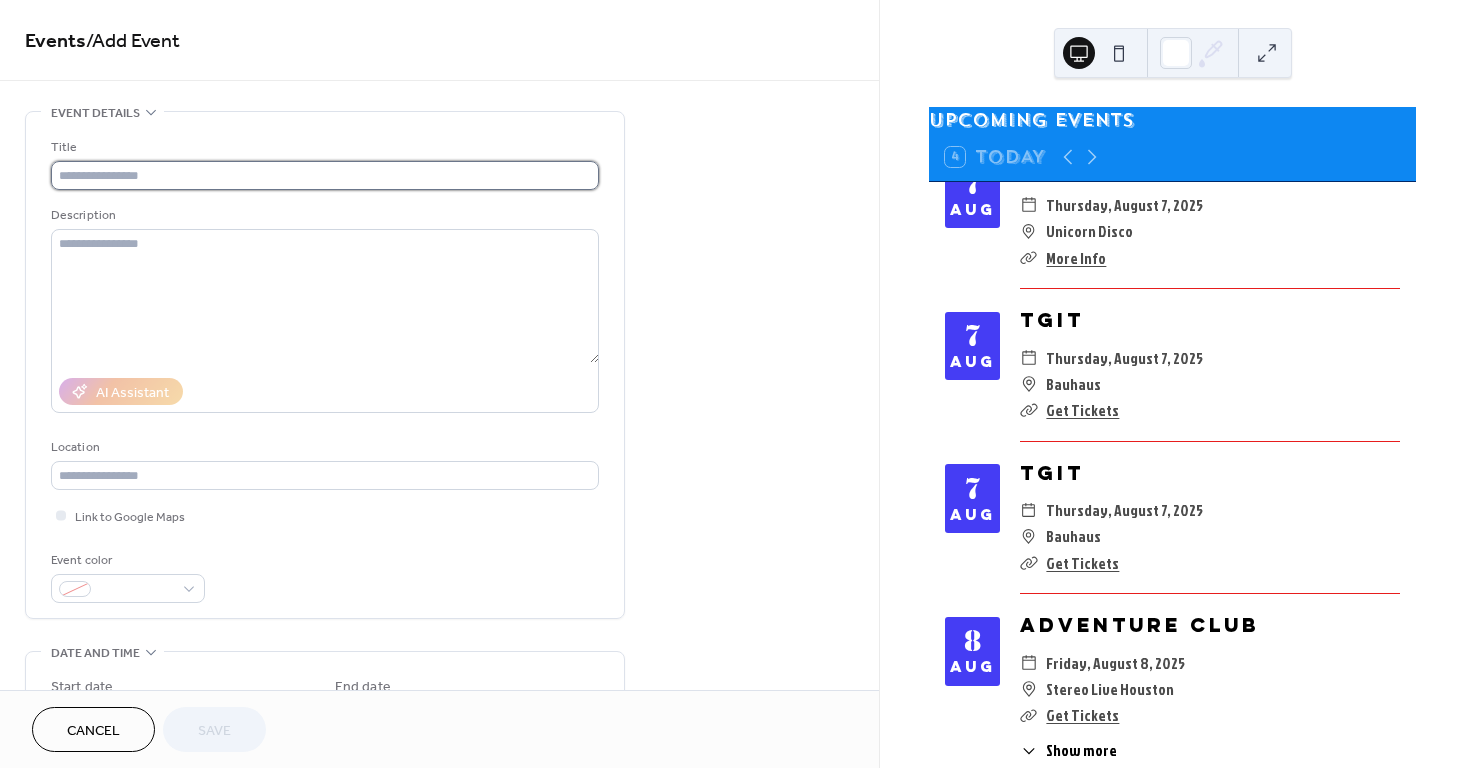 click at bounding box center [325, 175] 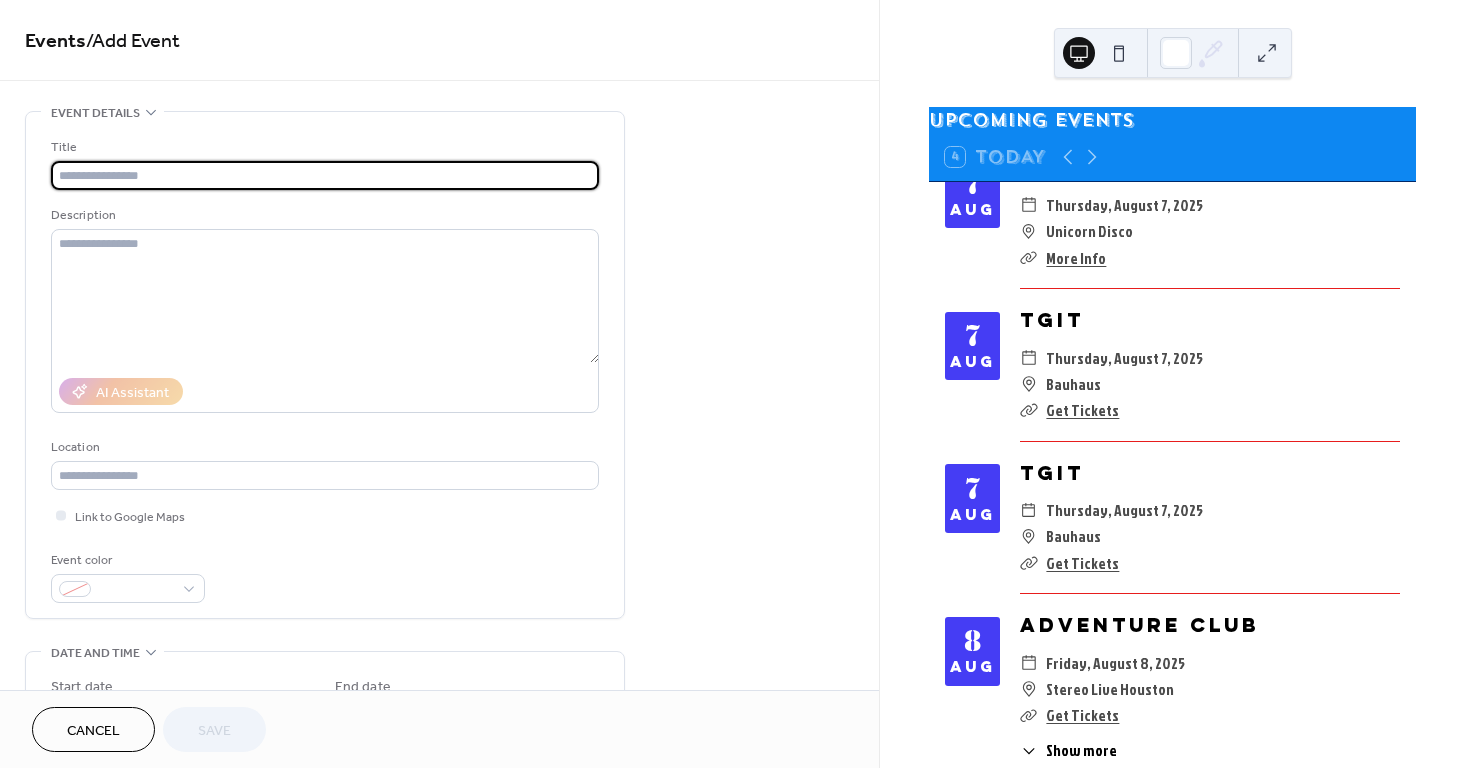 paste on "**********" 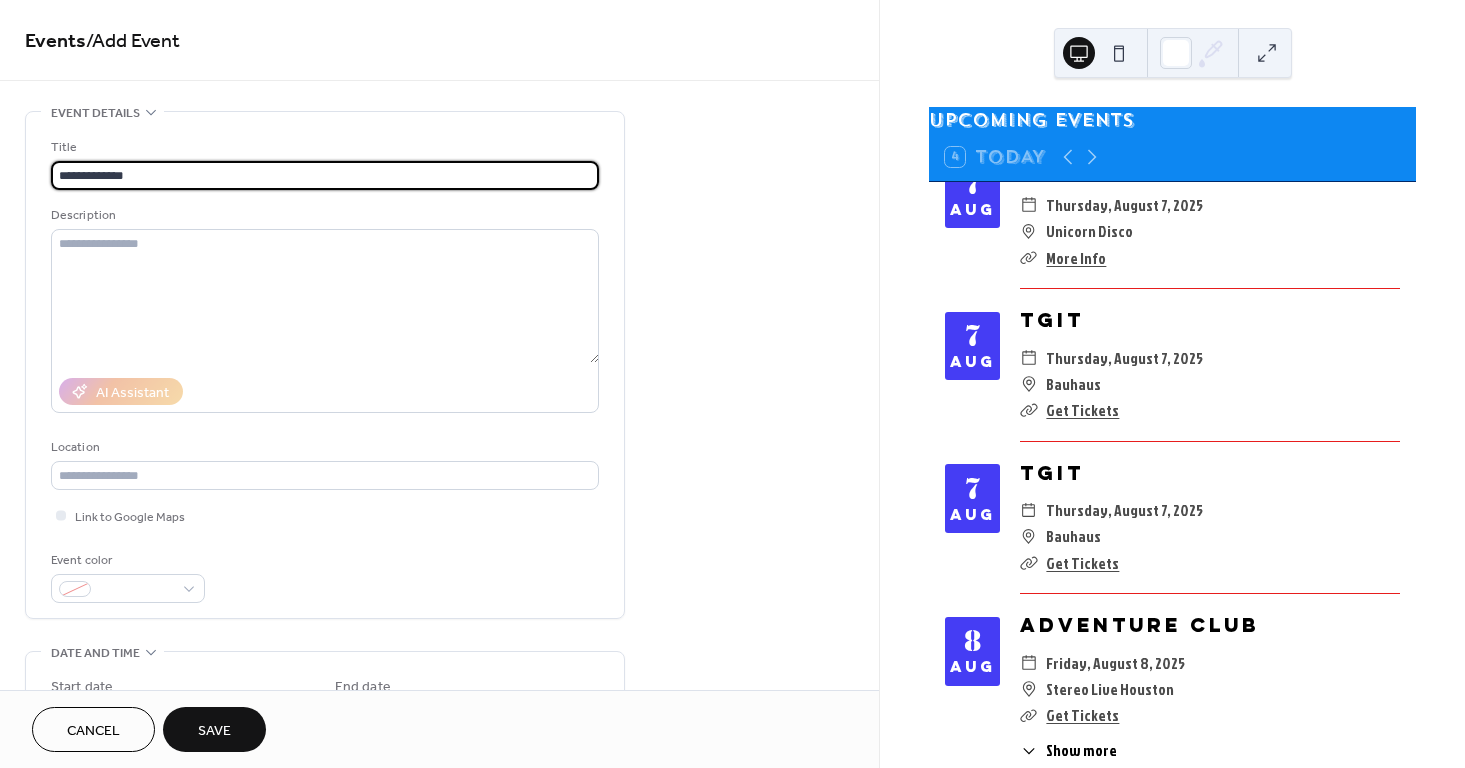 type on "**********" 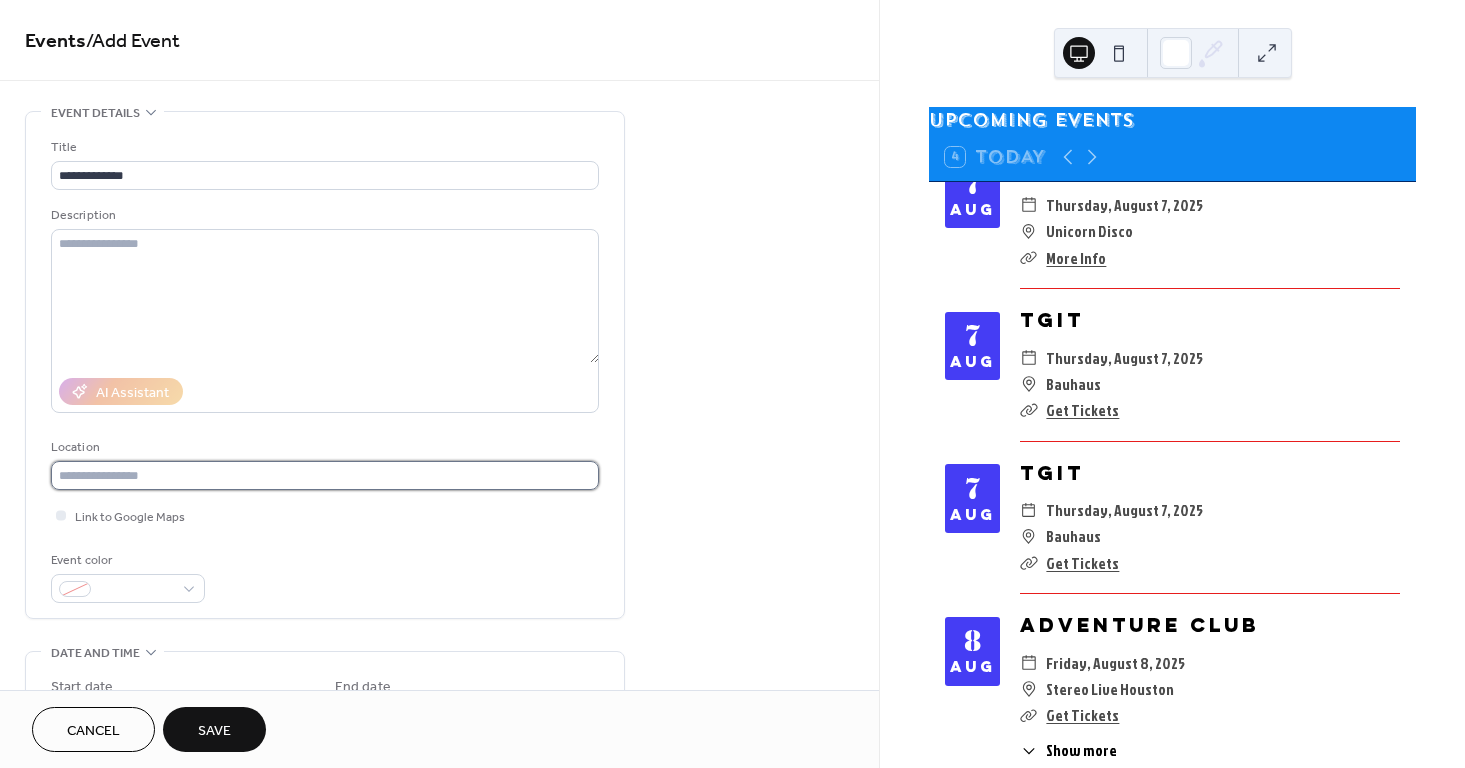 click at bounding box center (325, 475) 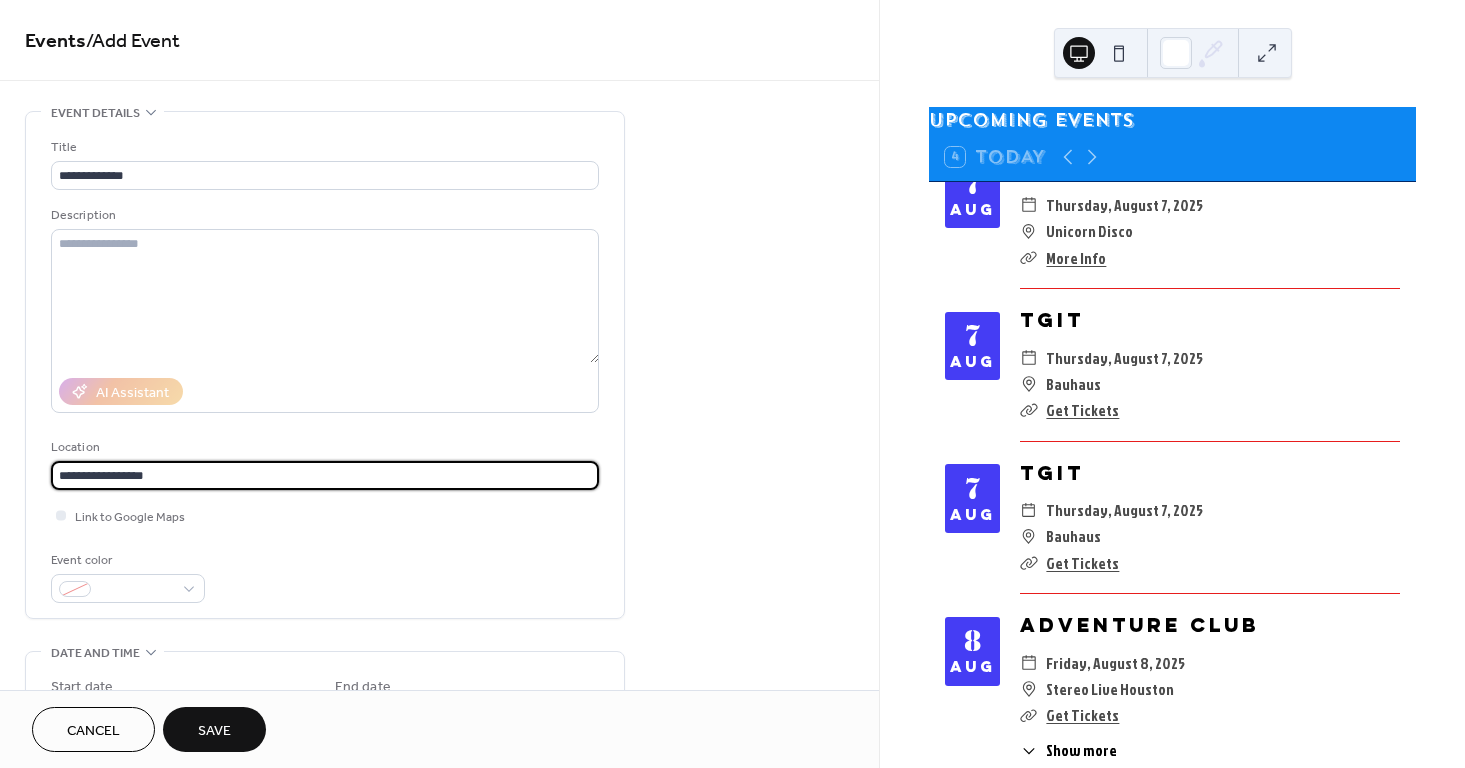 type on "**********" 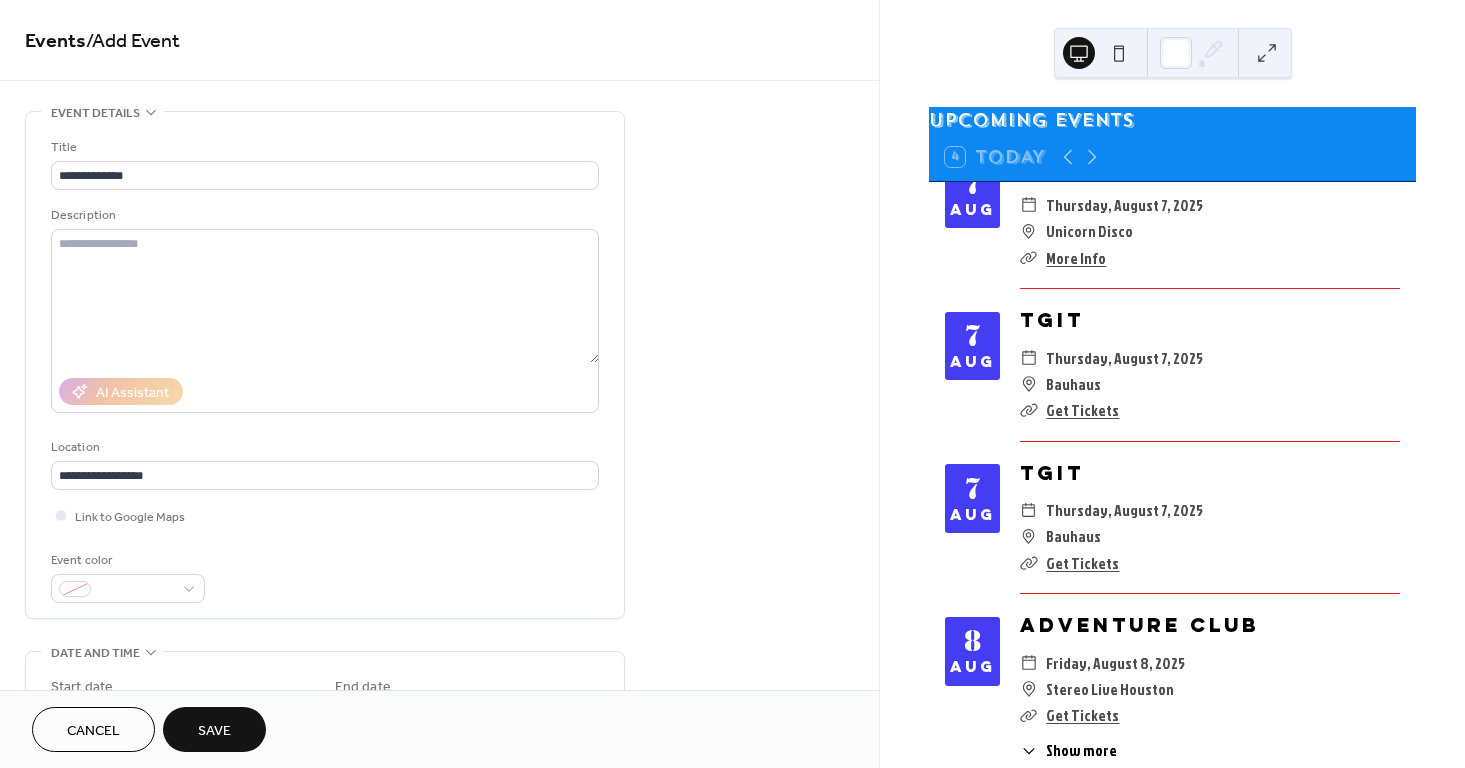 click on "**********" at bounding box center [325, 370] 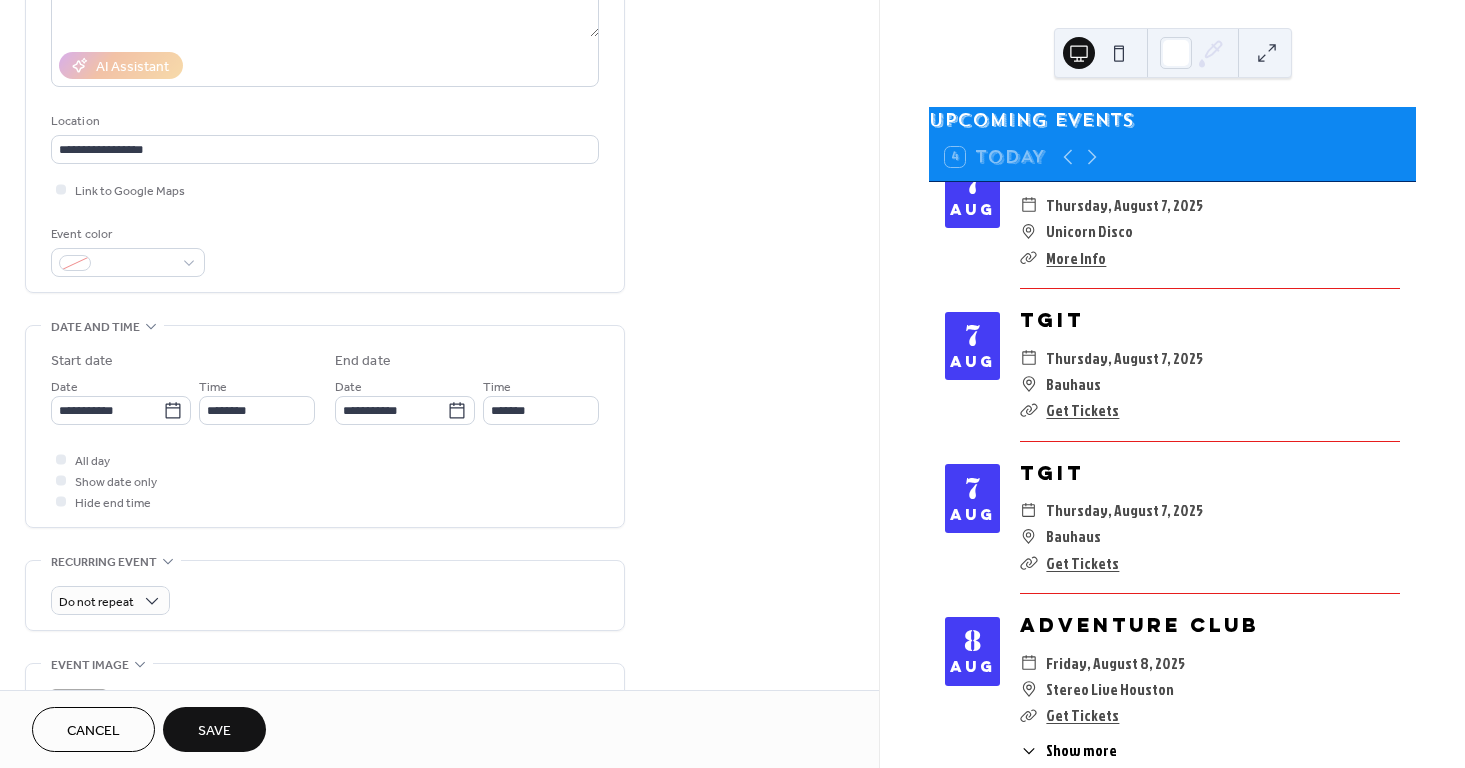 scroll, scrollTop: 351, scrollLeft: 0, axis: vertical 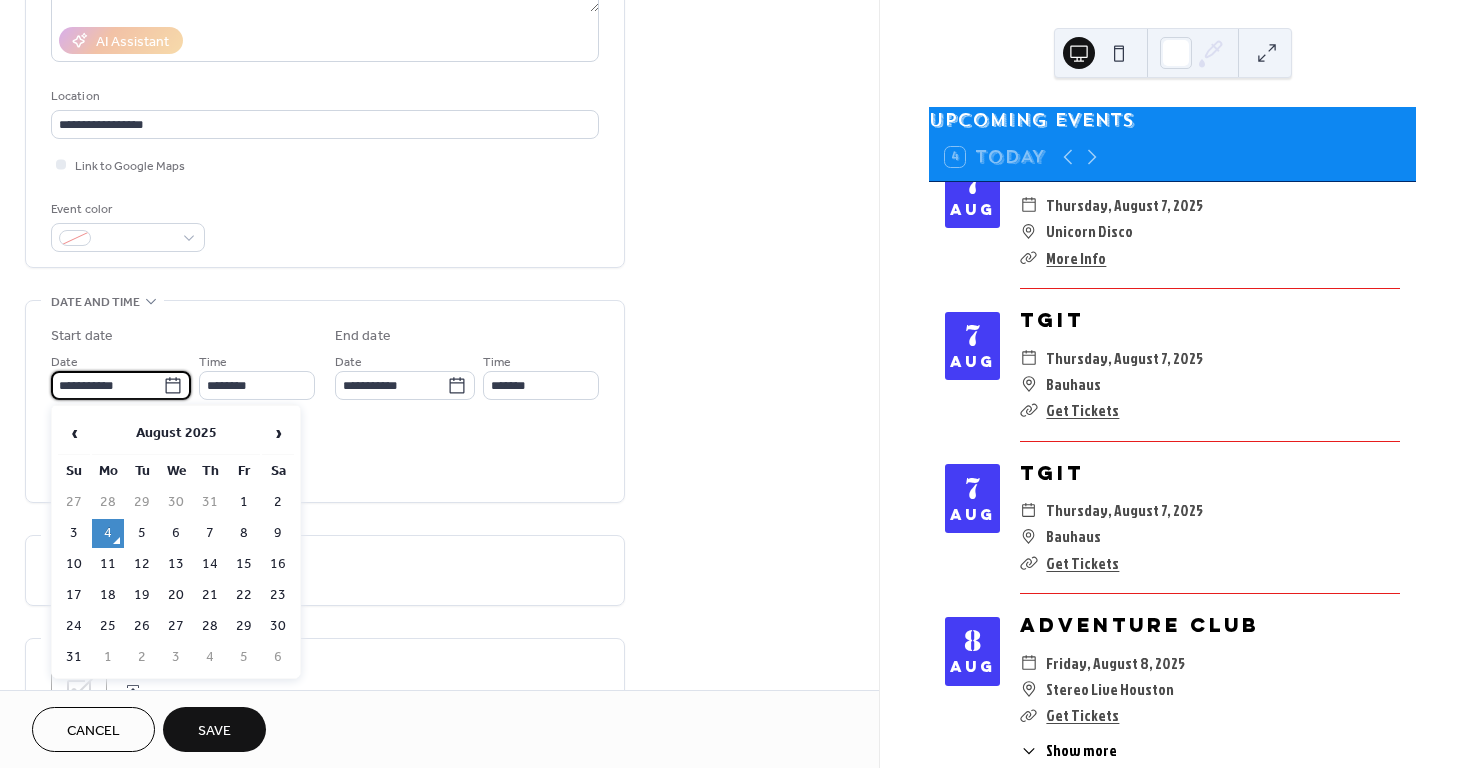 click on "**********" at bounding box center [107, 385] 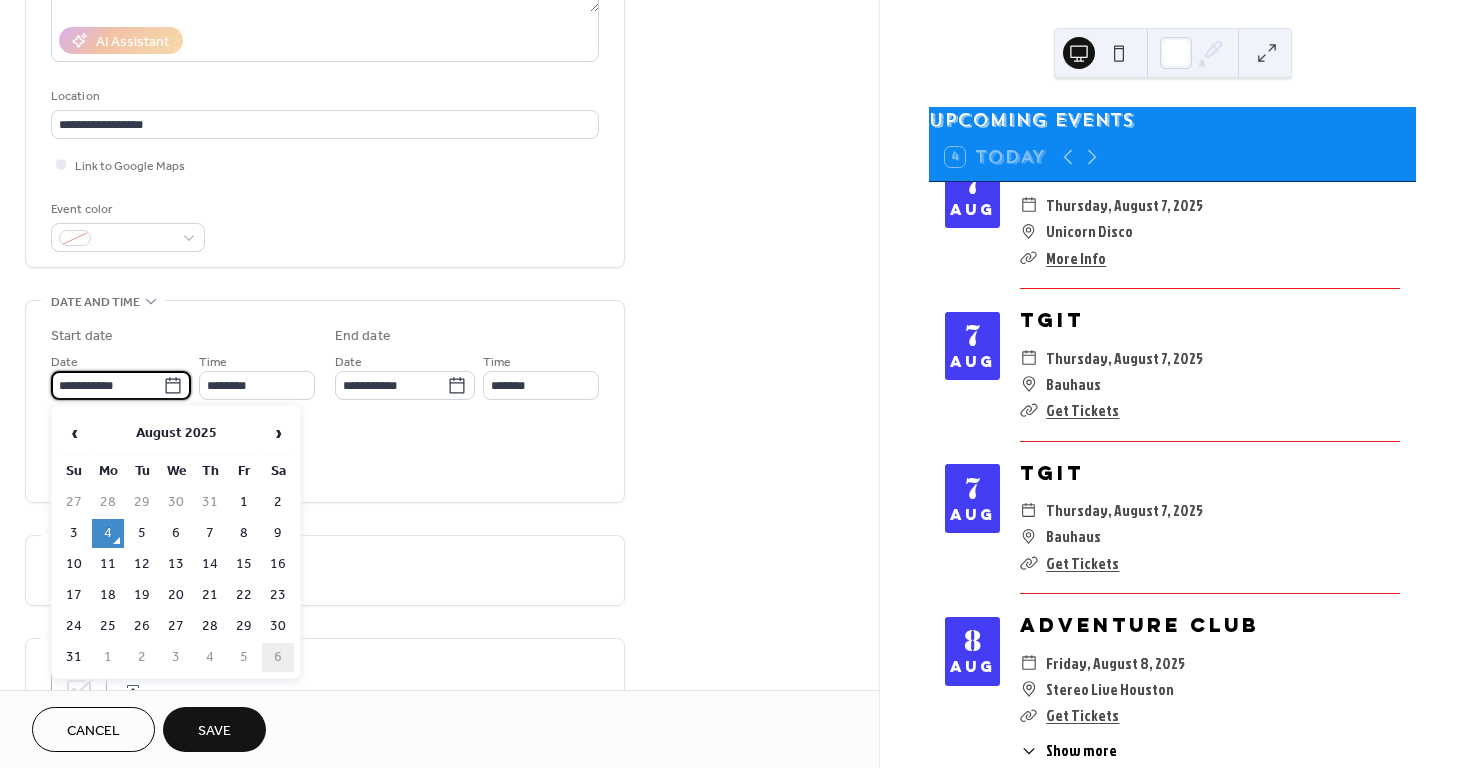 click on "6" at bounding box center [278, 657] 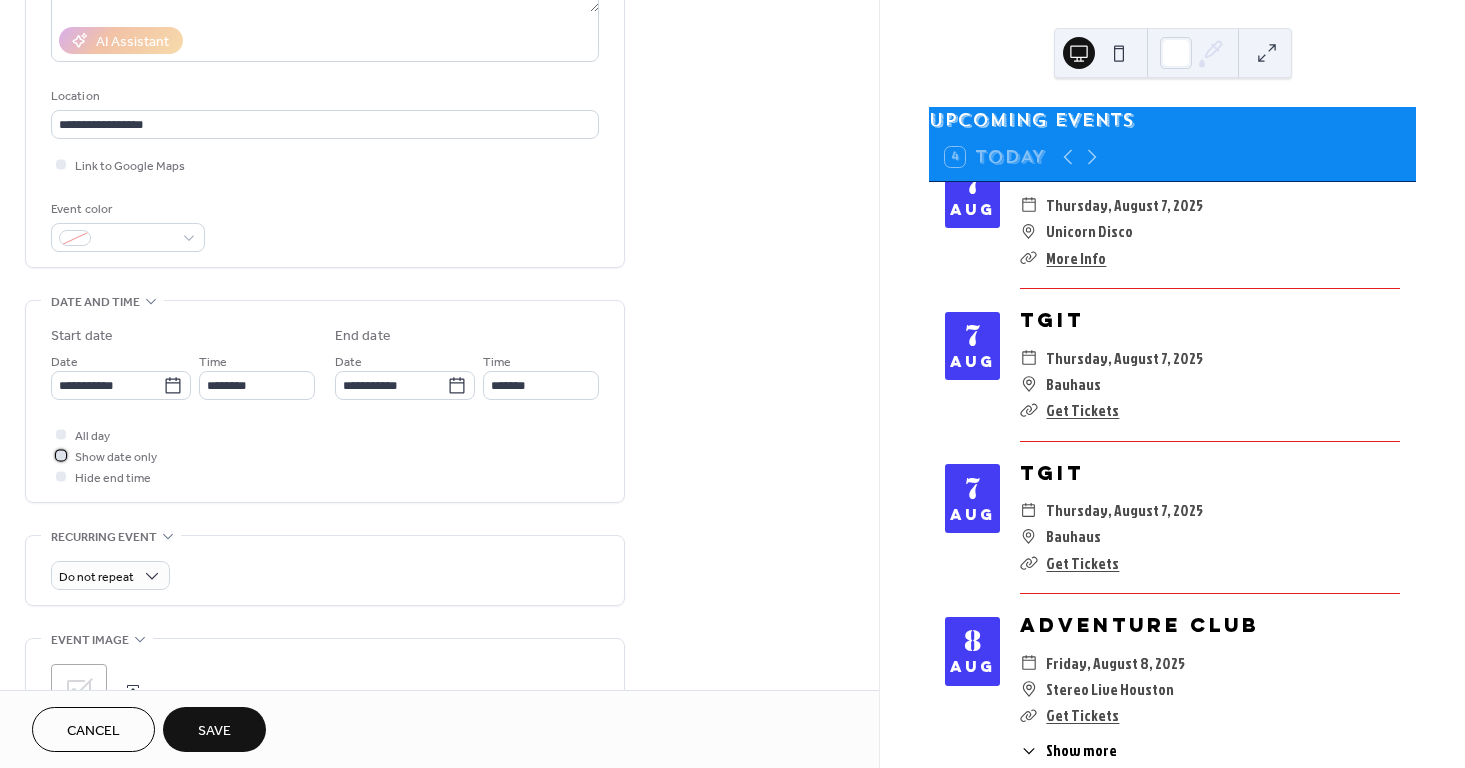 click on "Show date only" at bounding box center (116, 457) 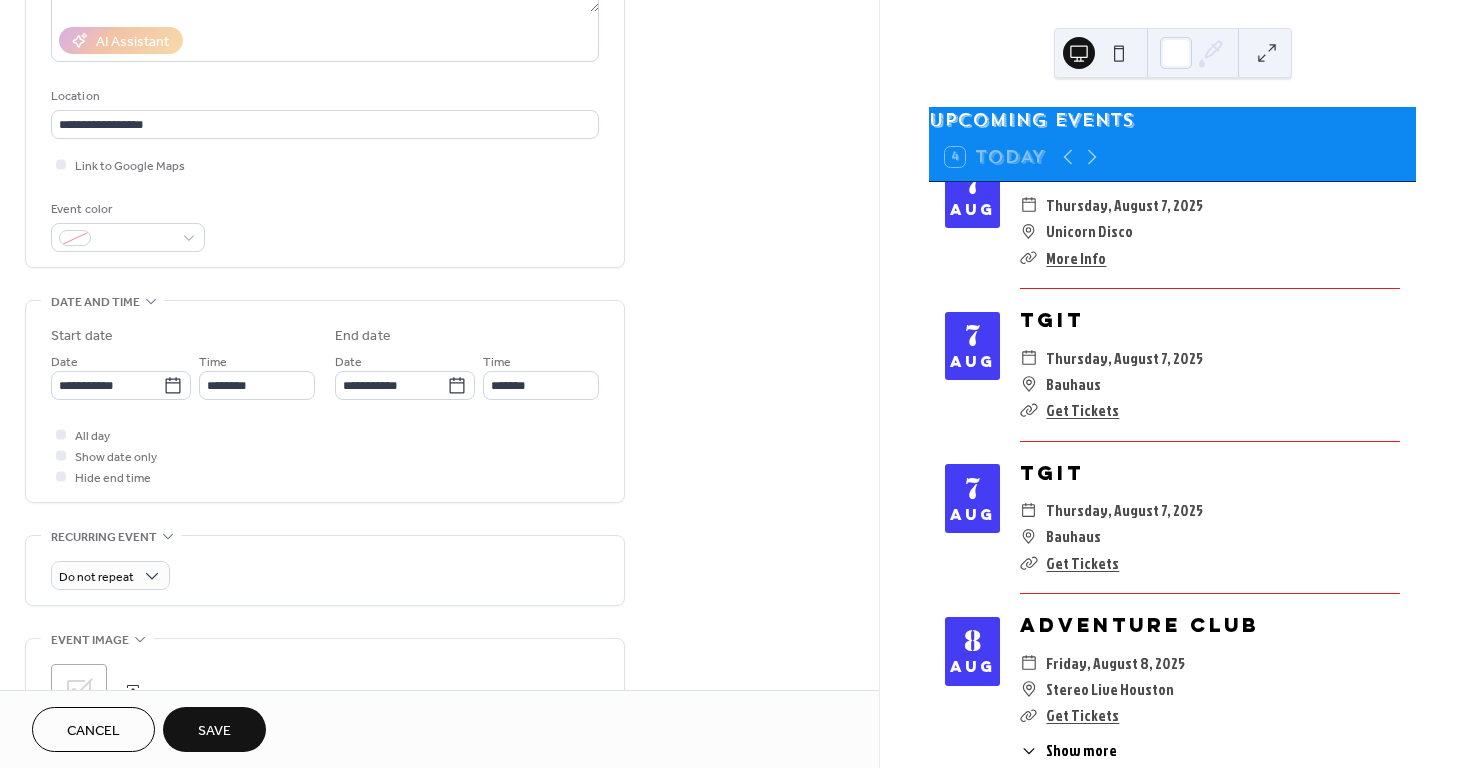 click on "**********" at bounding box center [325, 437] 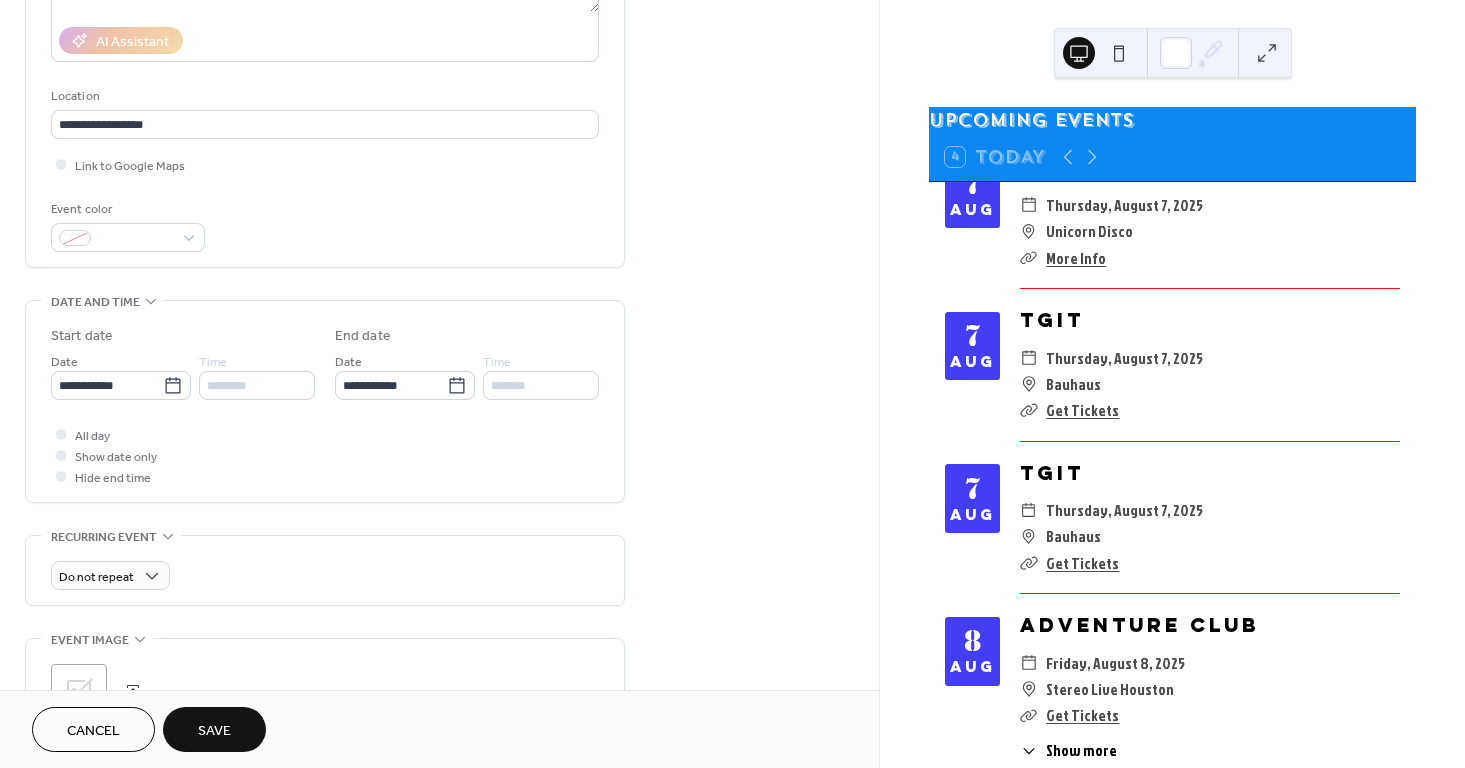 scroll, scrollTop: 796, scrollLeft: 0, axis: vertical 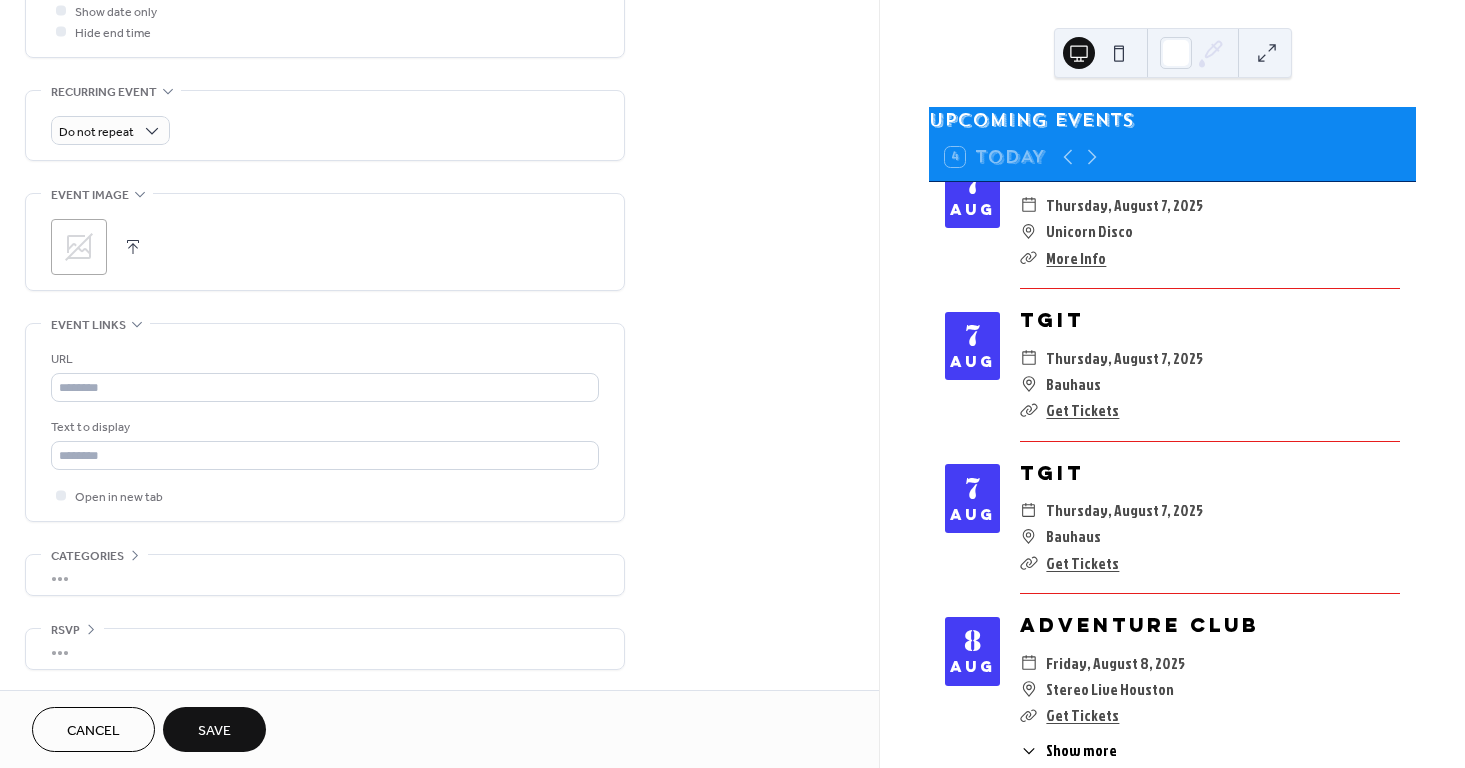 click at bounding box center [133, 247] 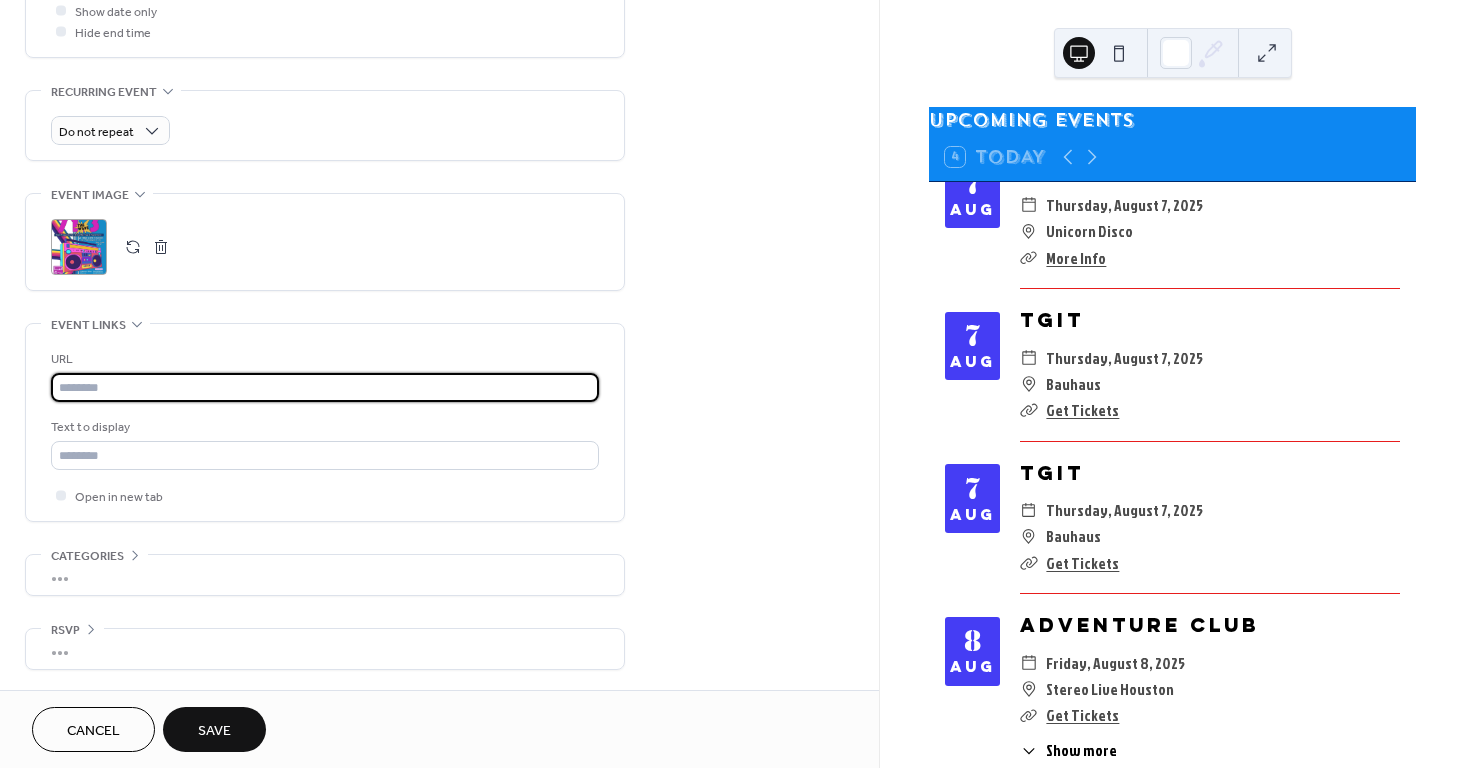 click at bounding box center (325, 387) 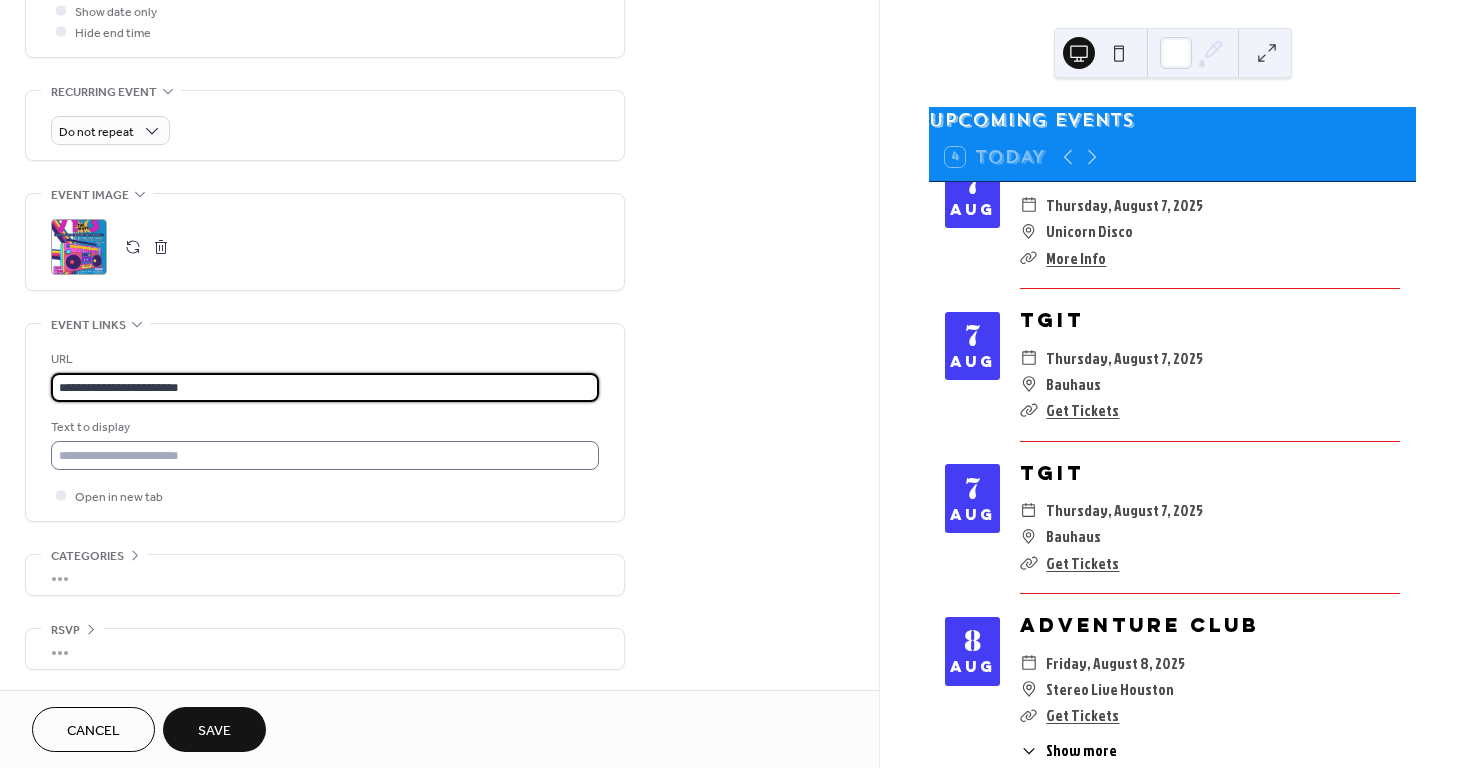 type on "**********" 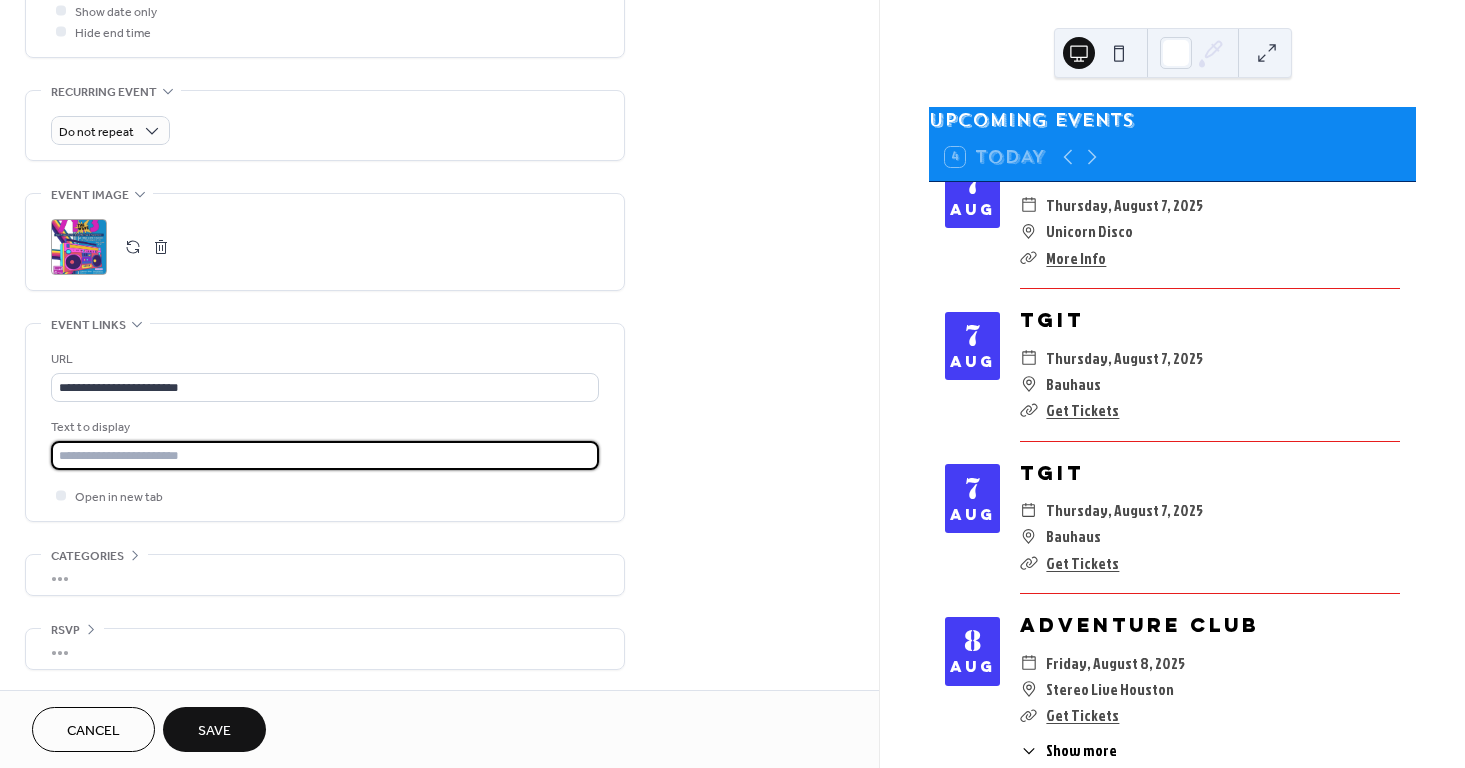 click at bounding box center (325, 455) 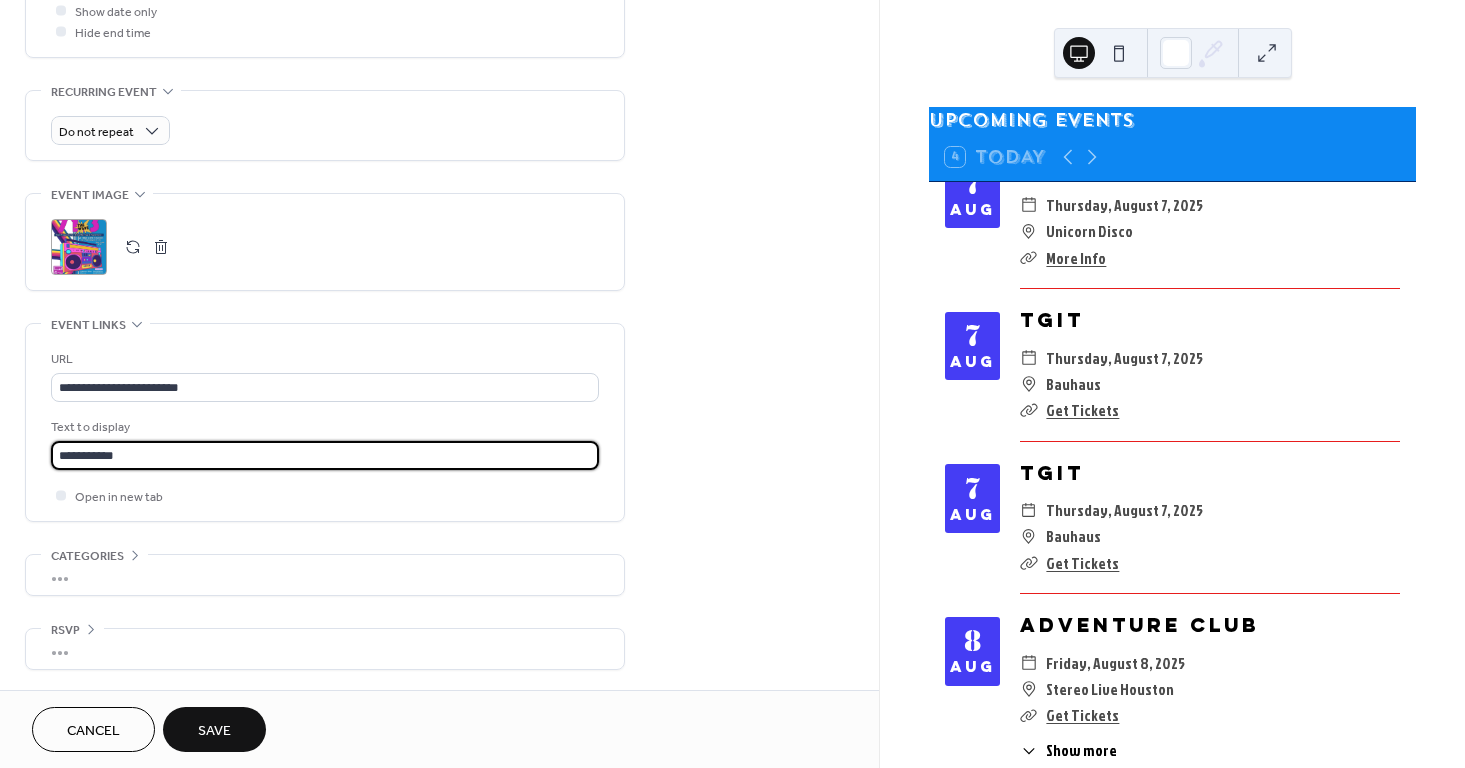 click on "Save" at bounding box center [214, 731] 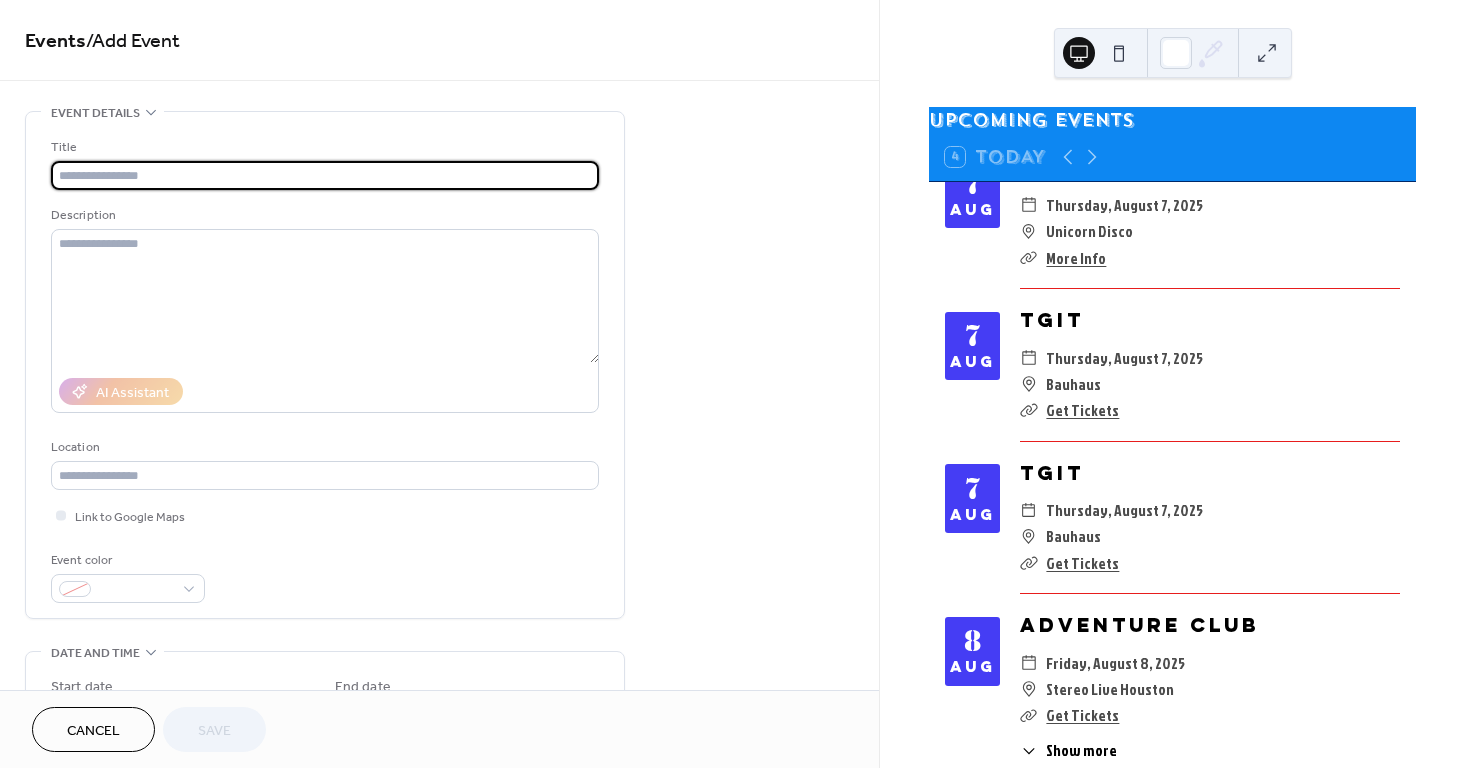 paste on "*********" 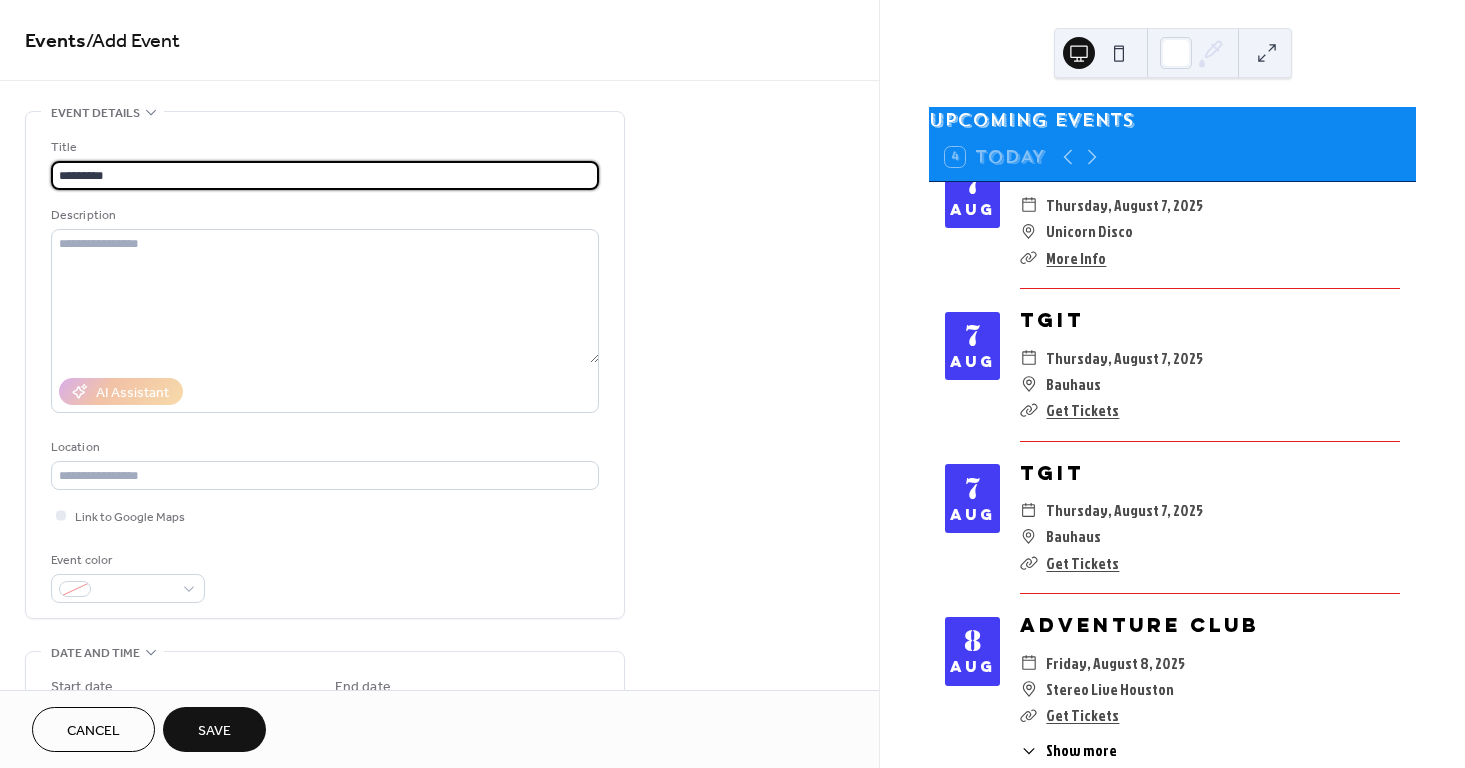 type on "*********" 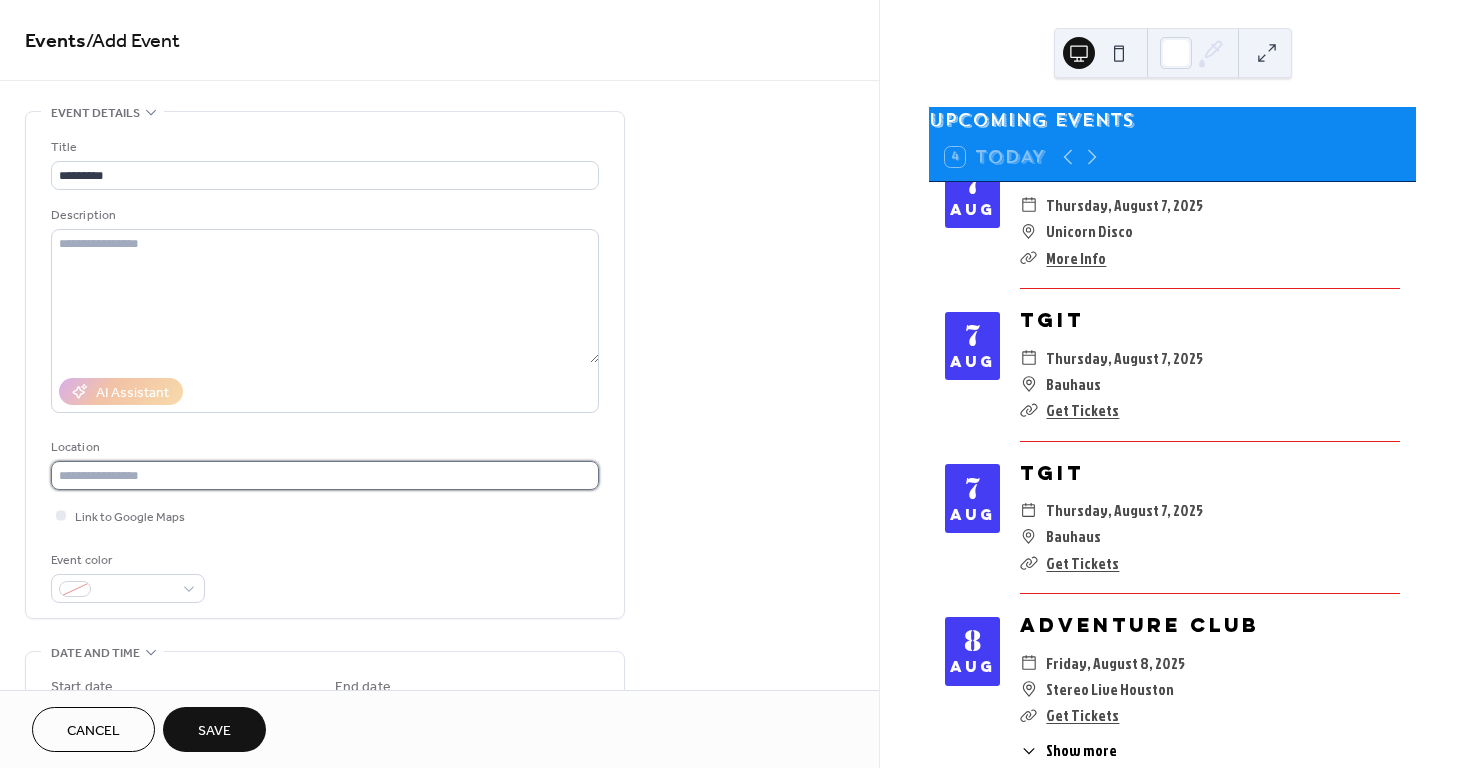 click at bounding box center (325, 475) 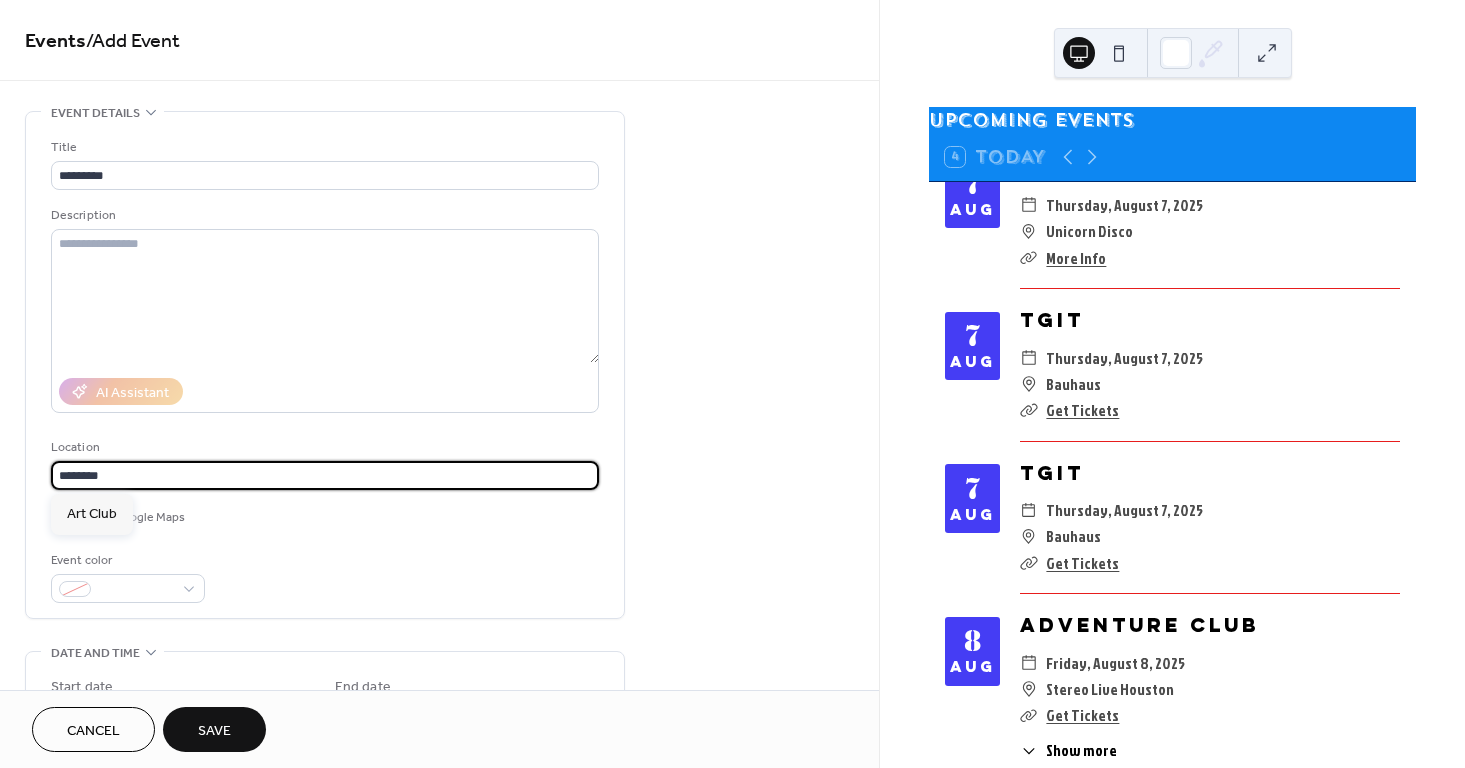 type on "********" 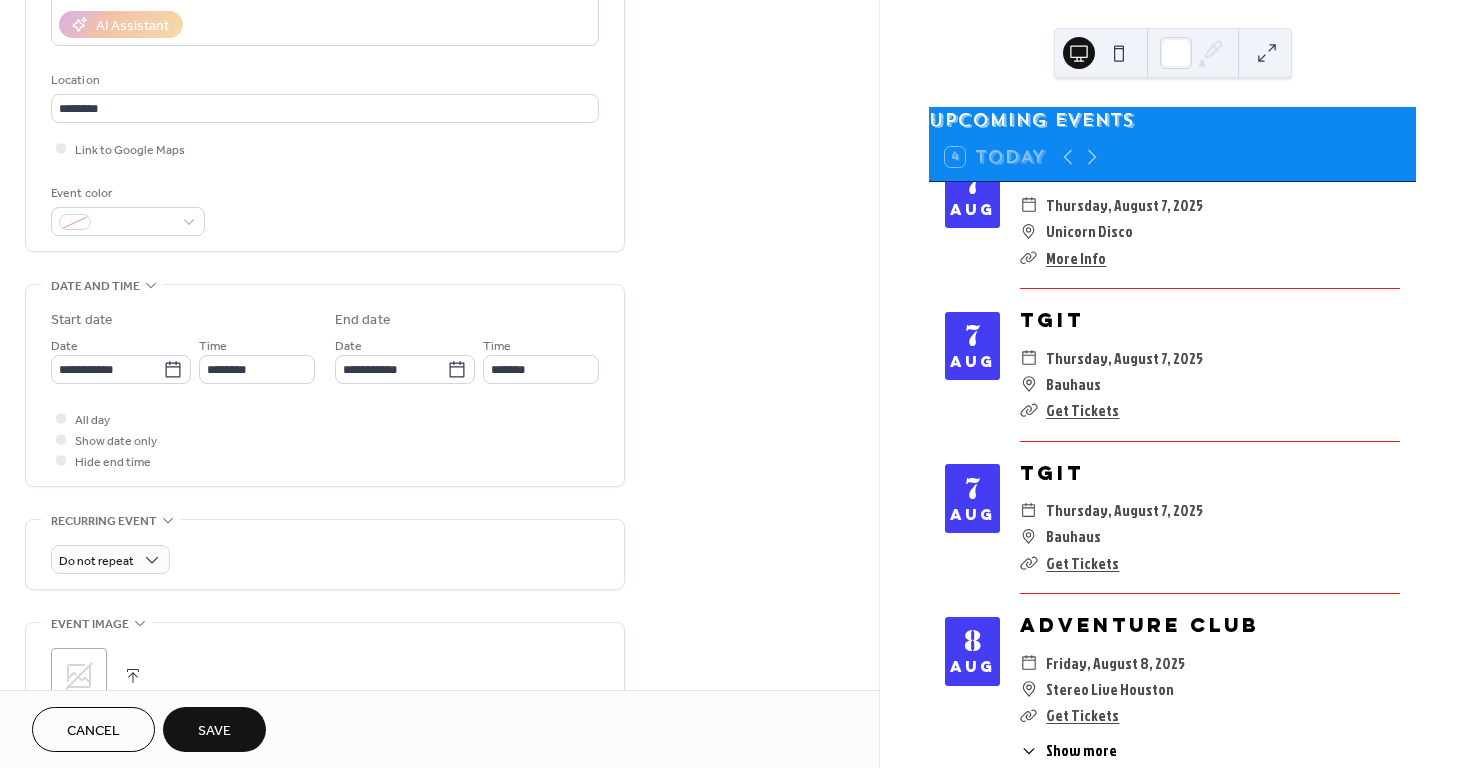 scroll, scrollTop: 404, scrollLeft: 0, axis: vertical 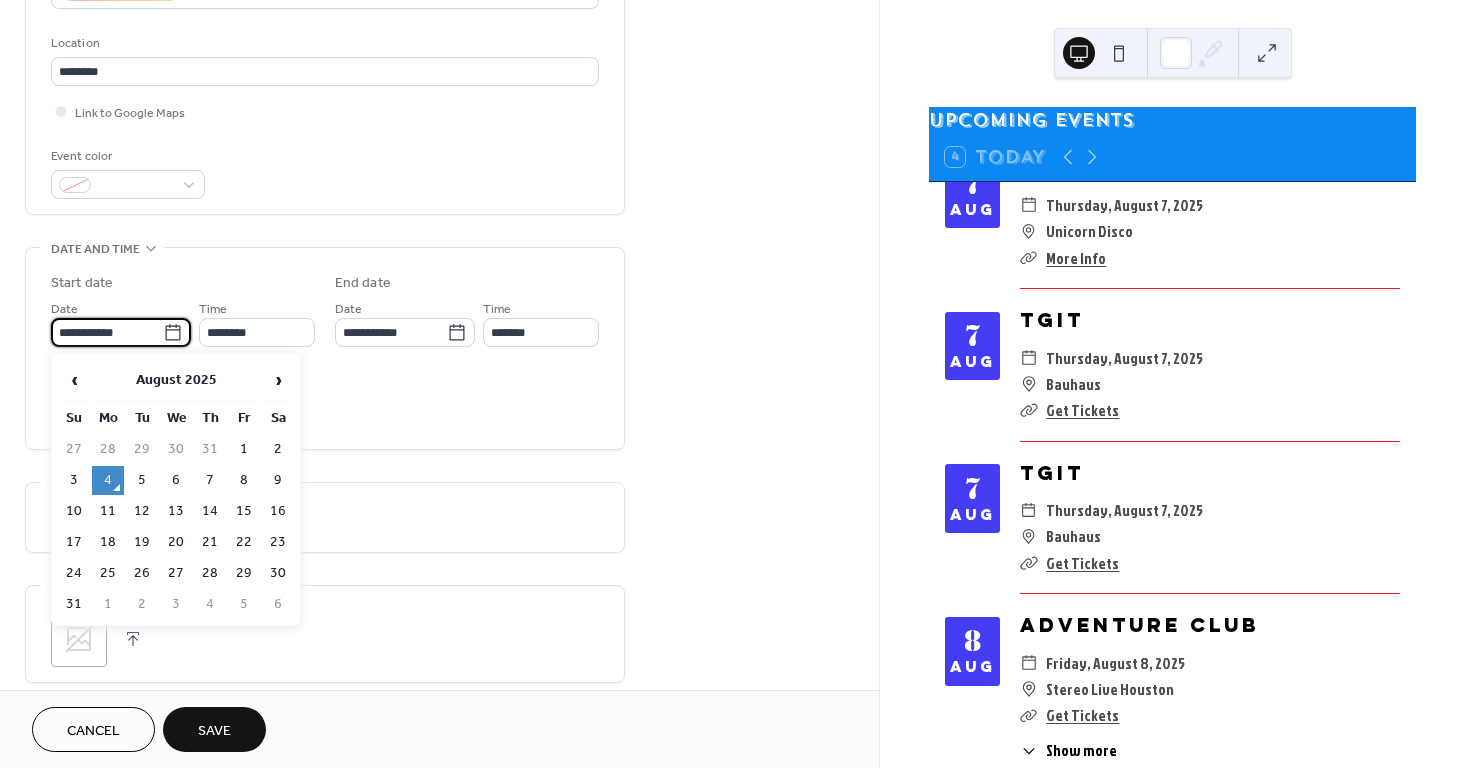 click on "**********" at bounding box center [107, 332] 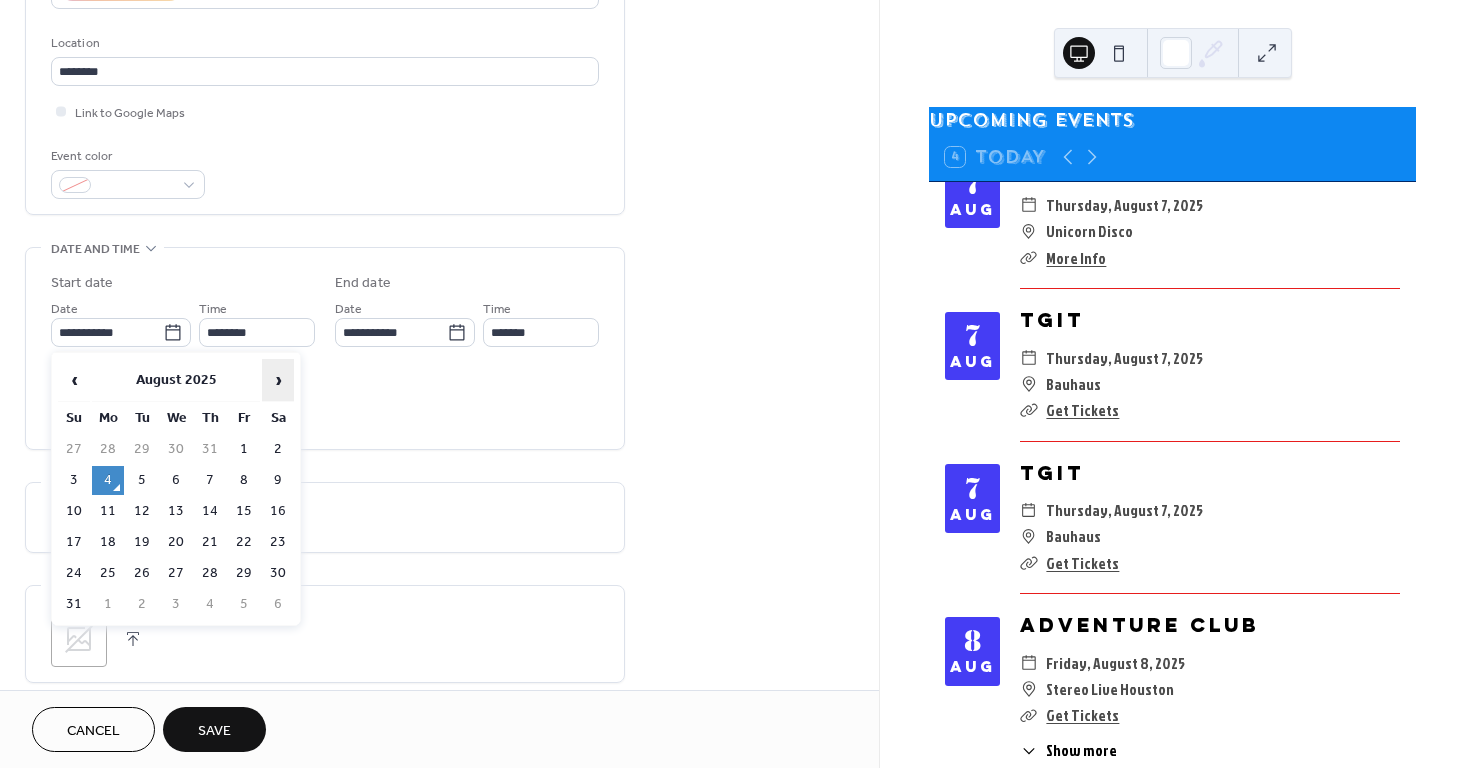 click on "›" at bounding box center [278, 380] 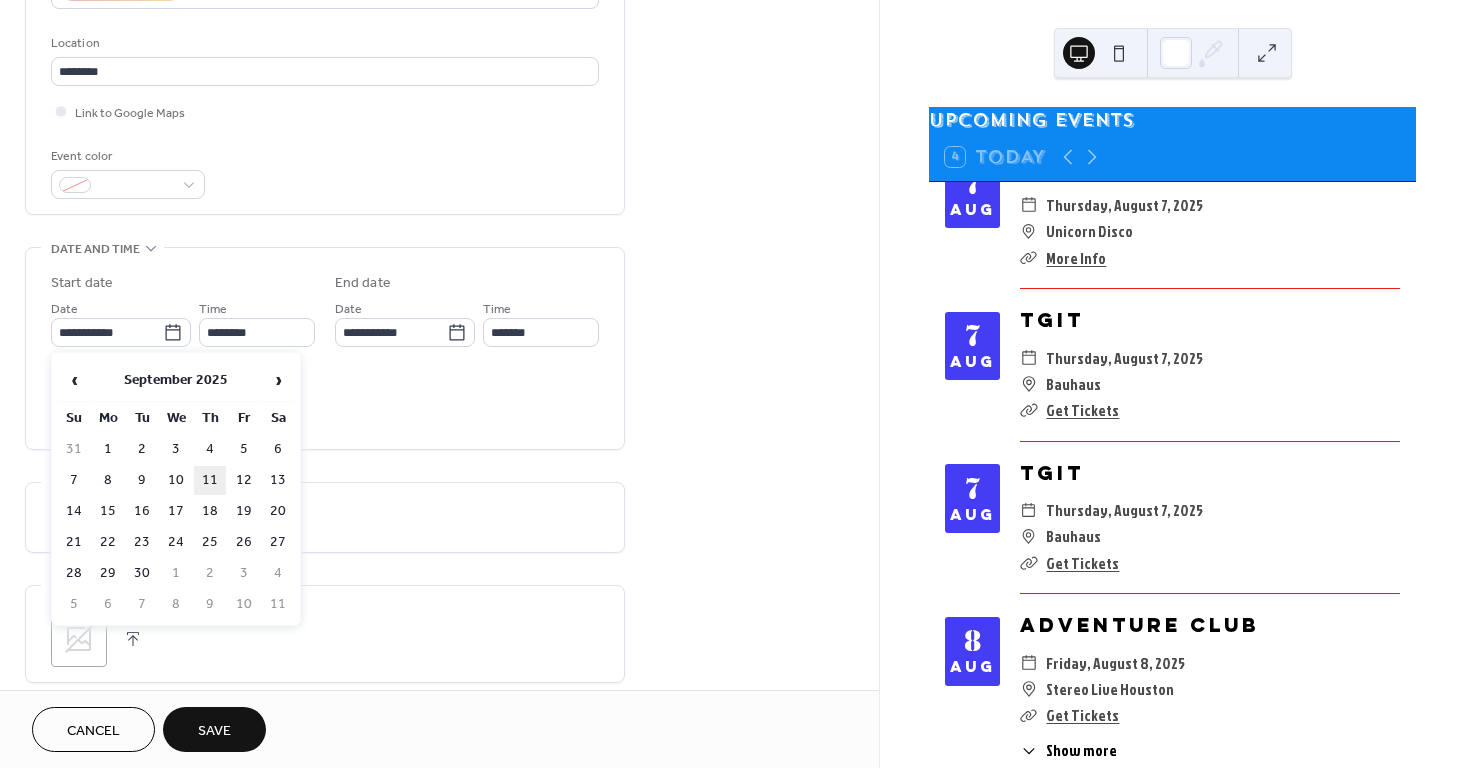 click on "11" at bounding box center (210, 480) 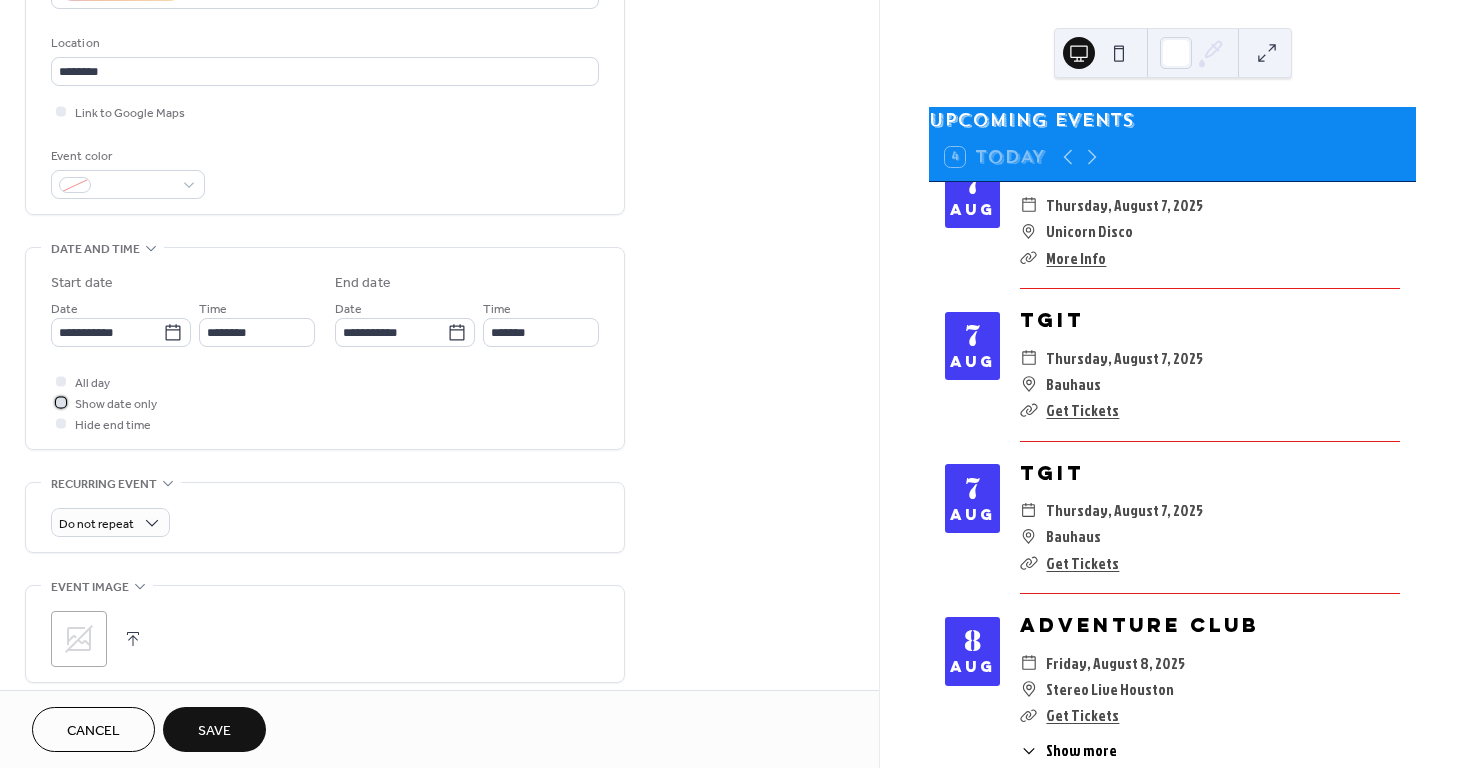 click on "Show date only" at bounding box center (116, 404) 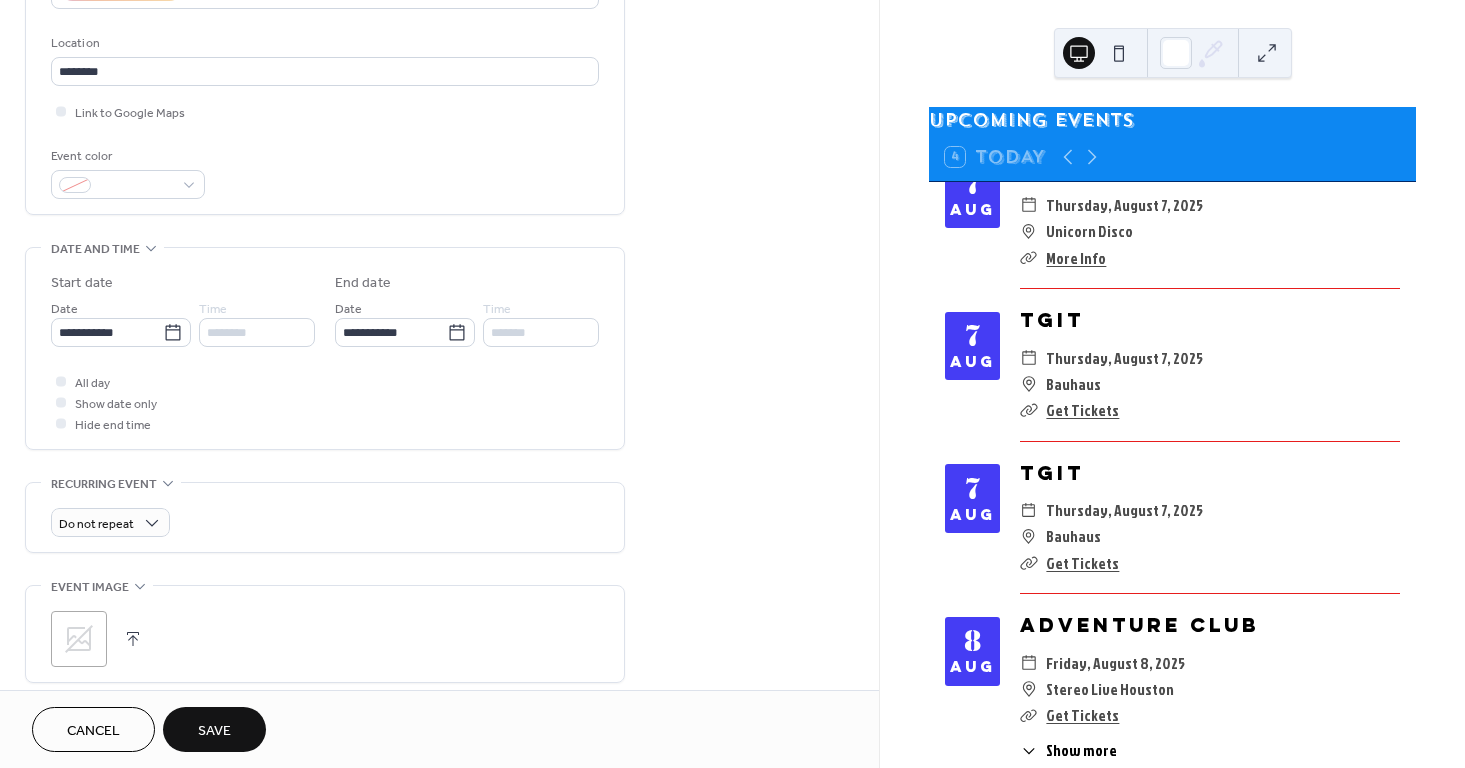 click on "**********" at bounding box center [325, 384] 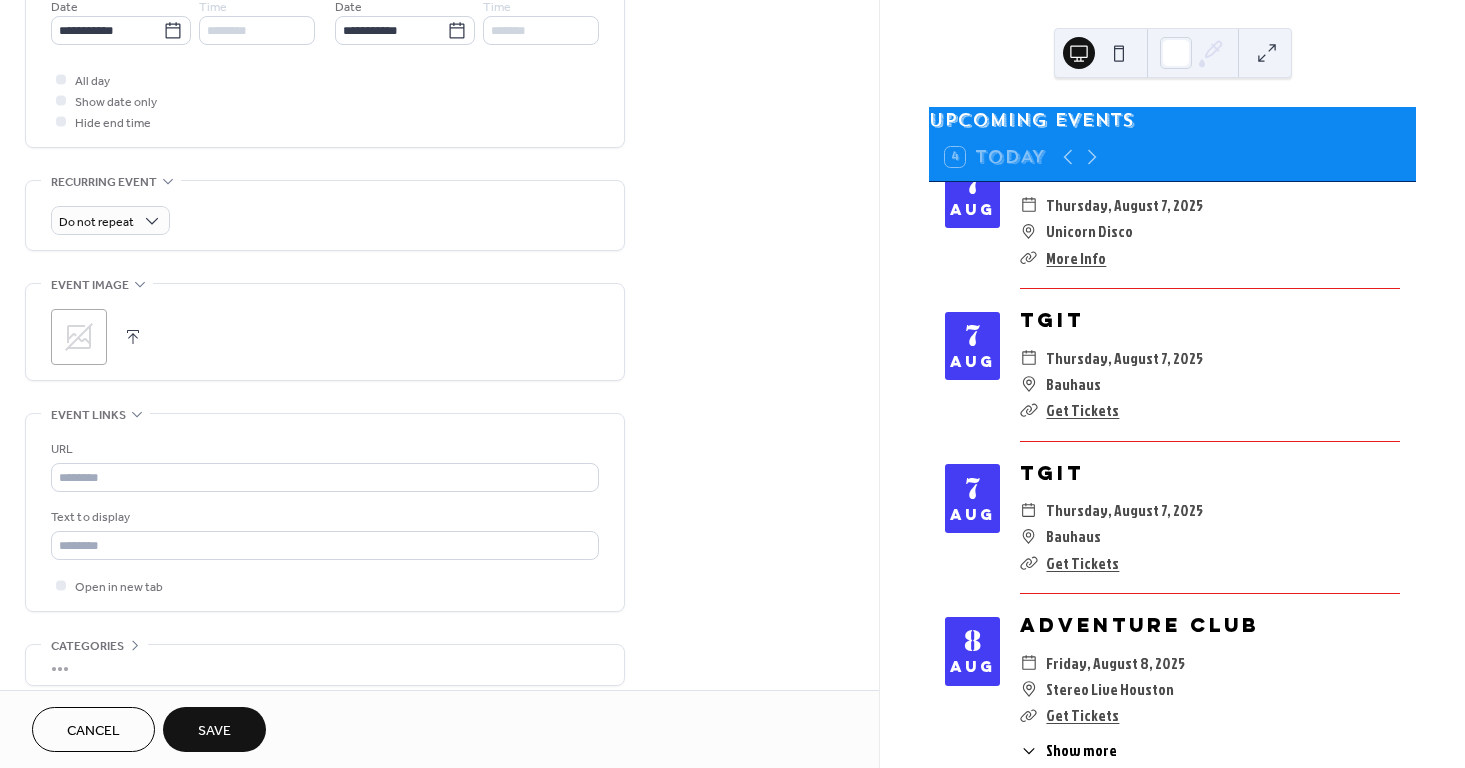 scroll, scrollTop: 749, scrollLeft: 0, axis: vertical 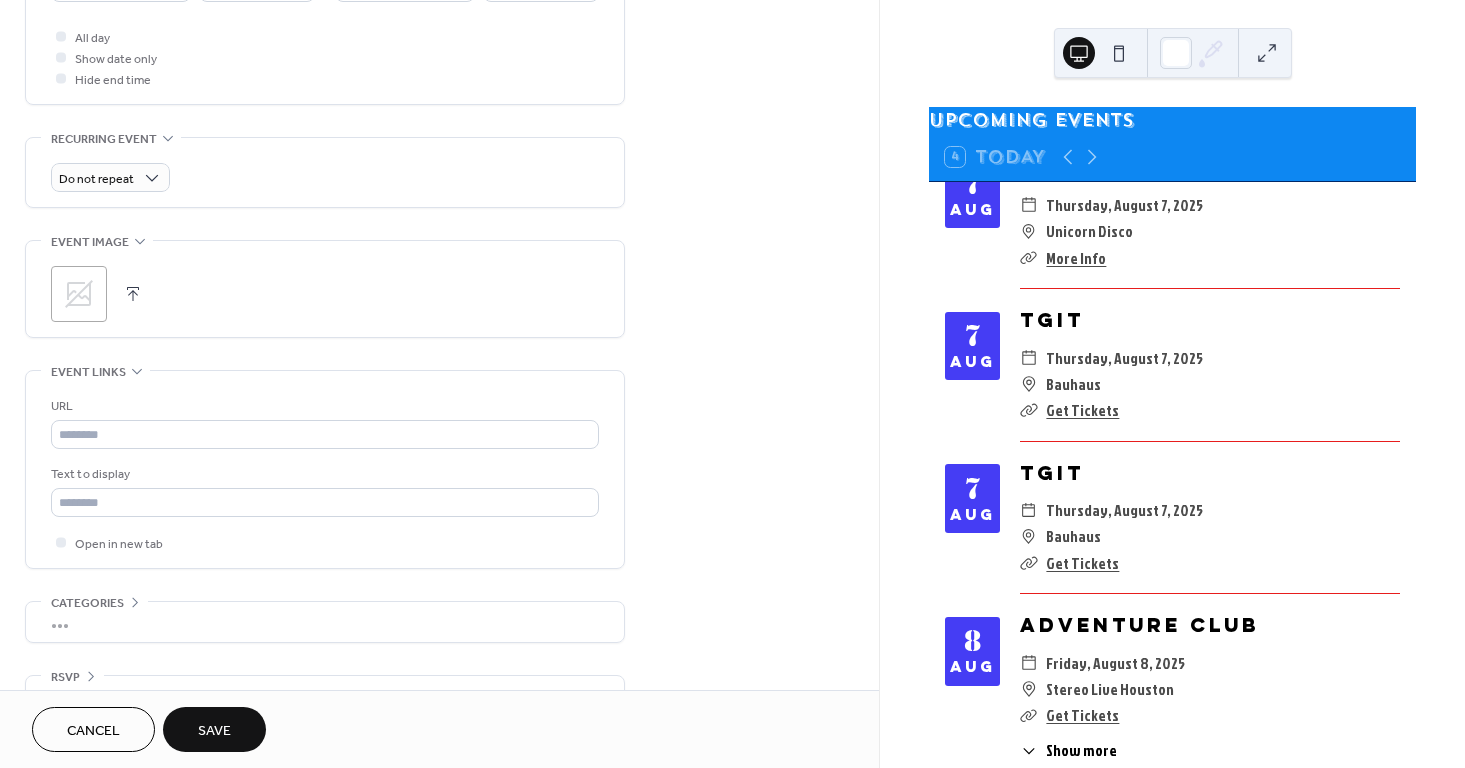 click at bounding box center (133, 294) 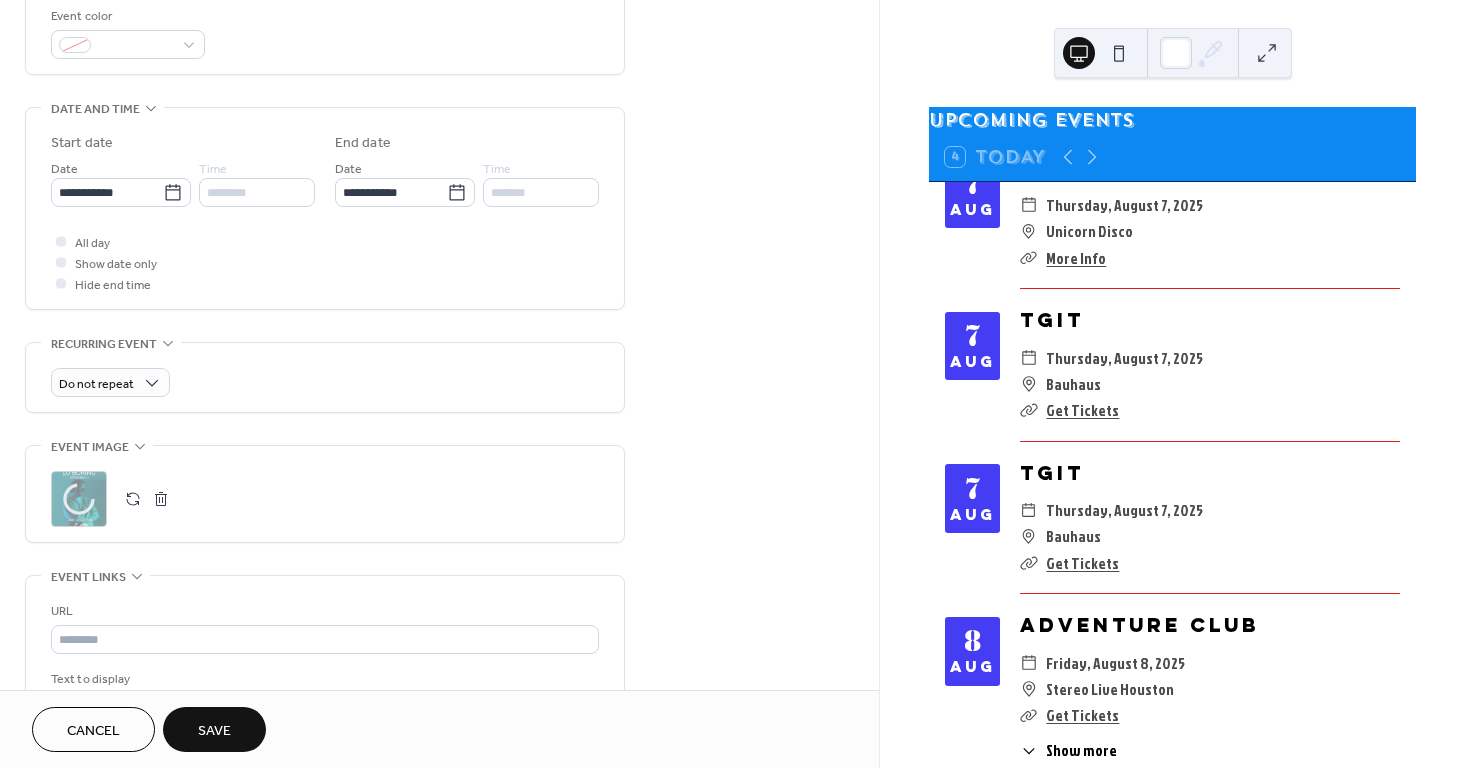scroll, scrollTop: 796, scrollLeft: 0, axis: vertical 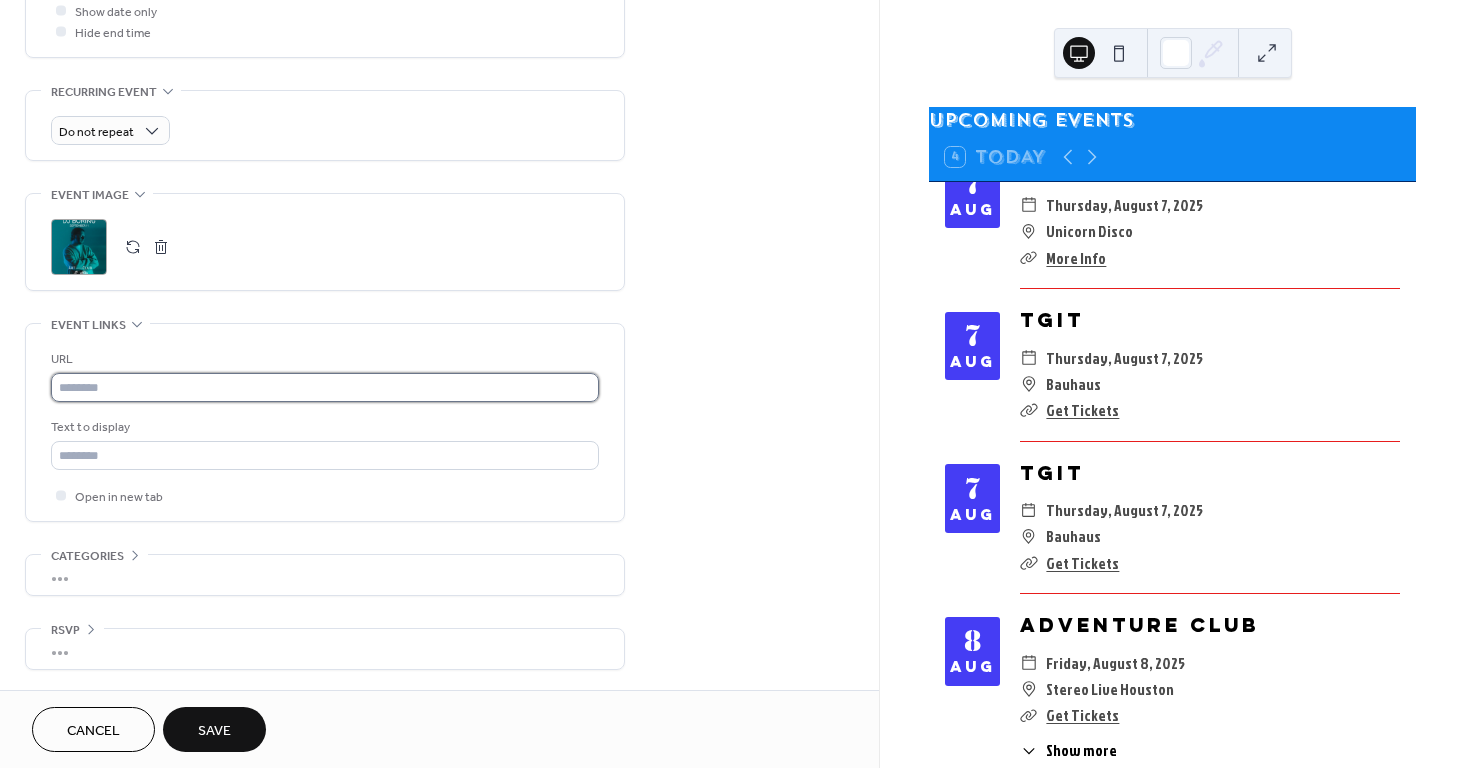 click at bounding box center [325, 387] 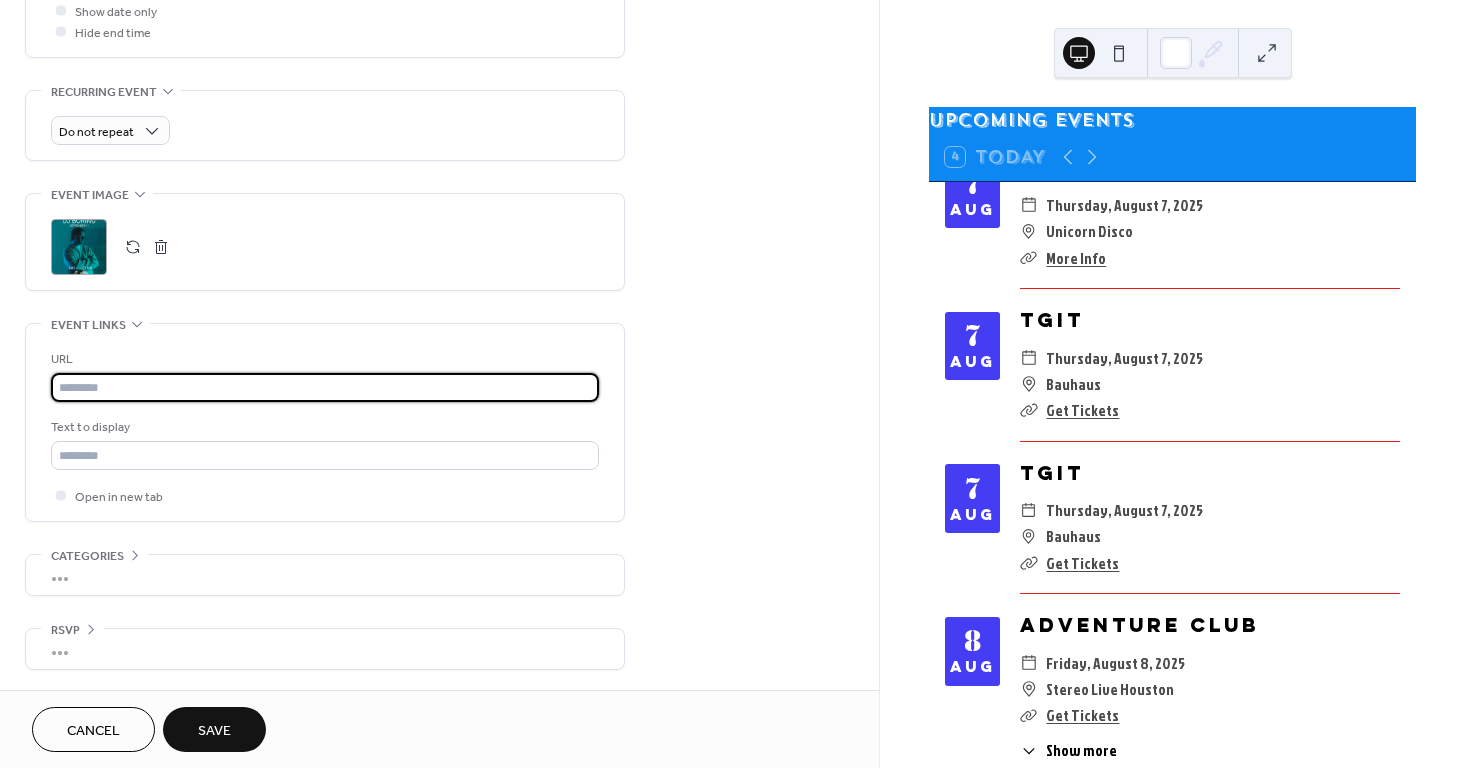 paste on "**********" 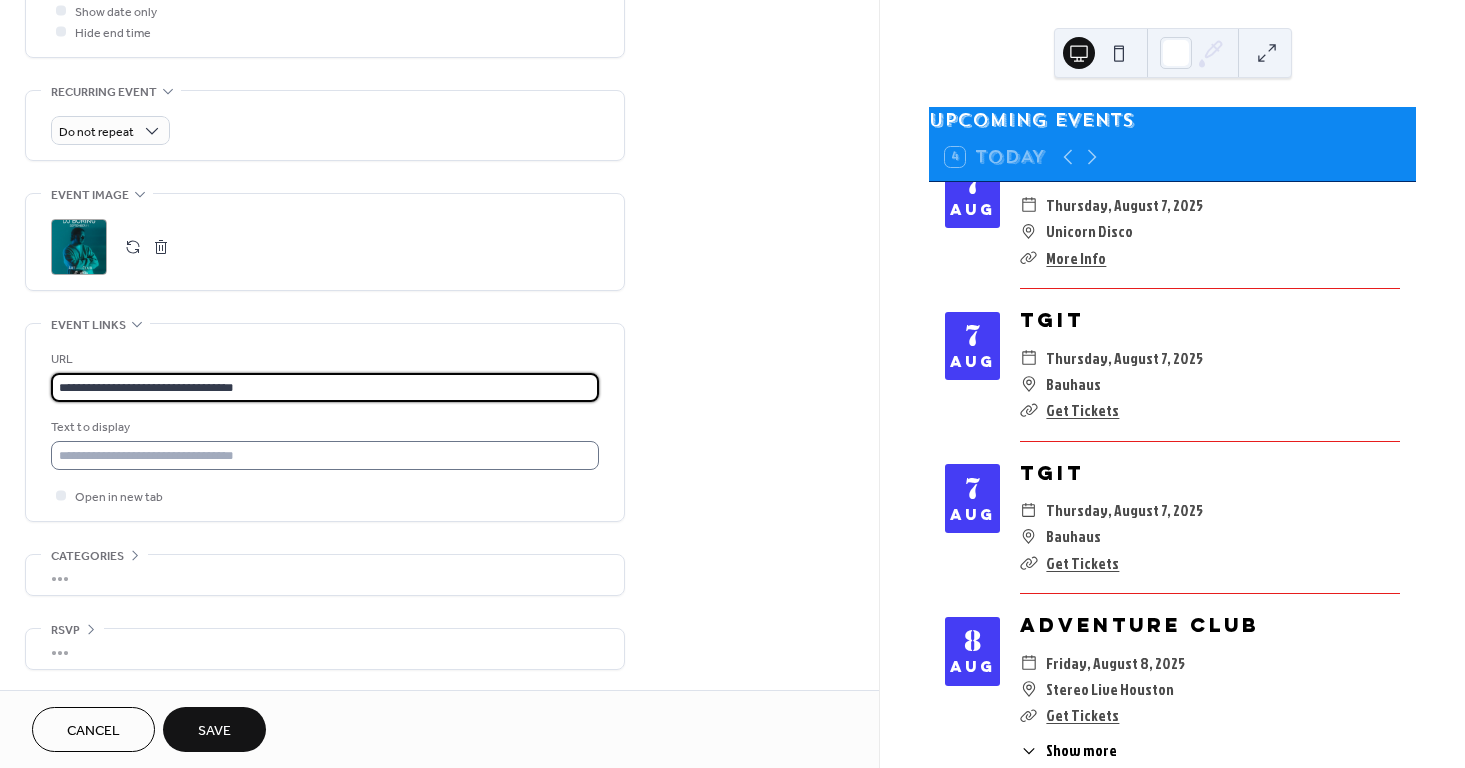 type on "**********" 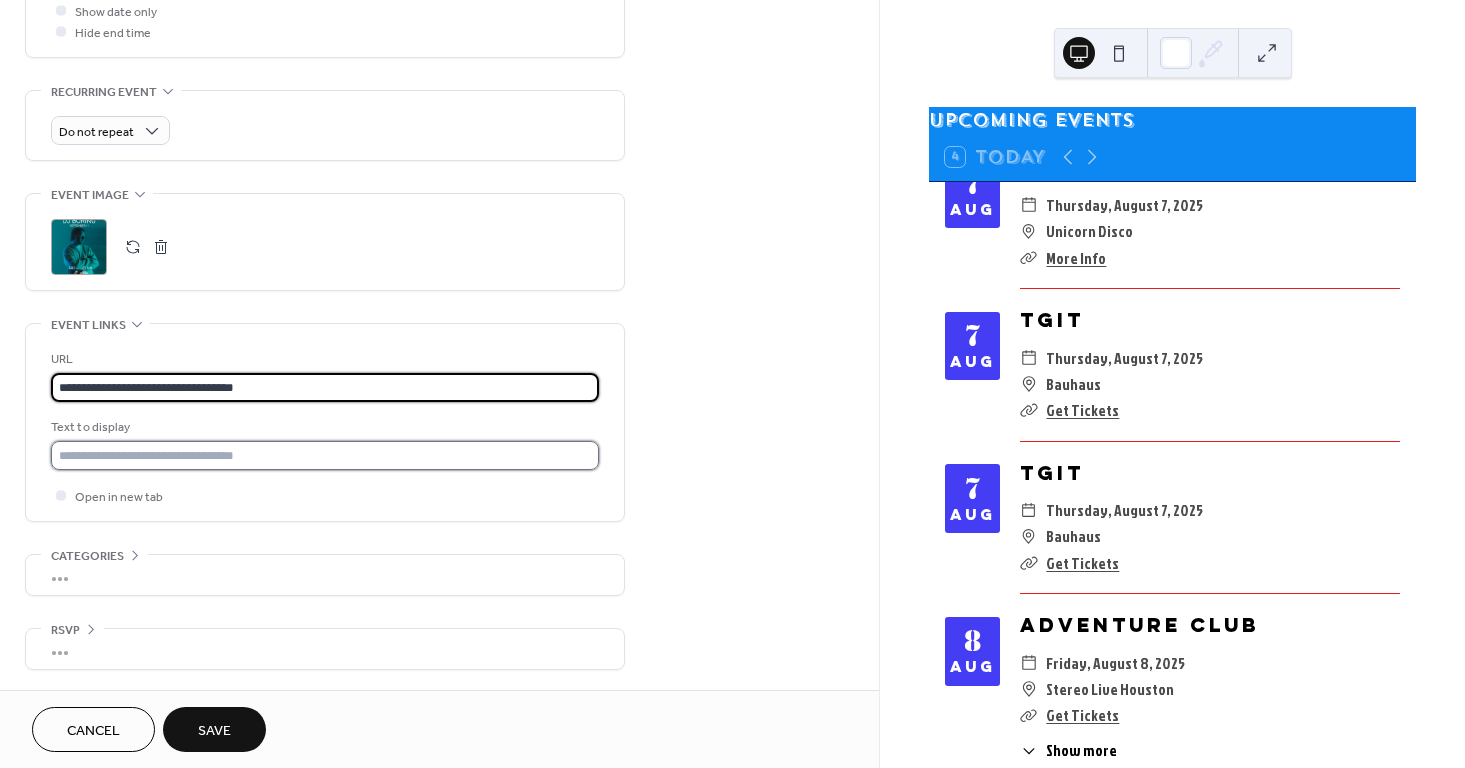 click at bounding box center [325, 455] 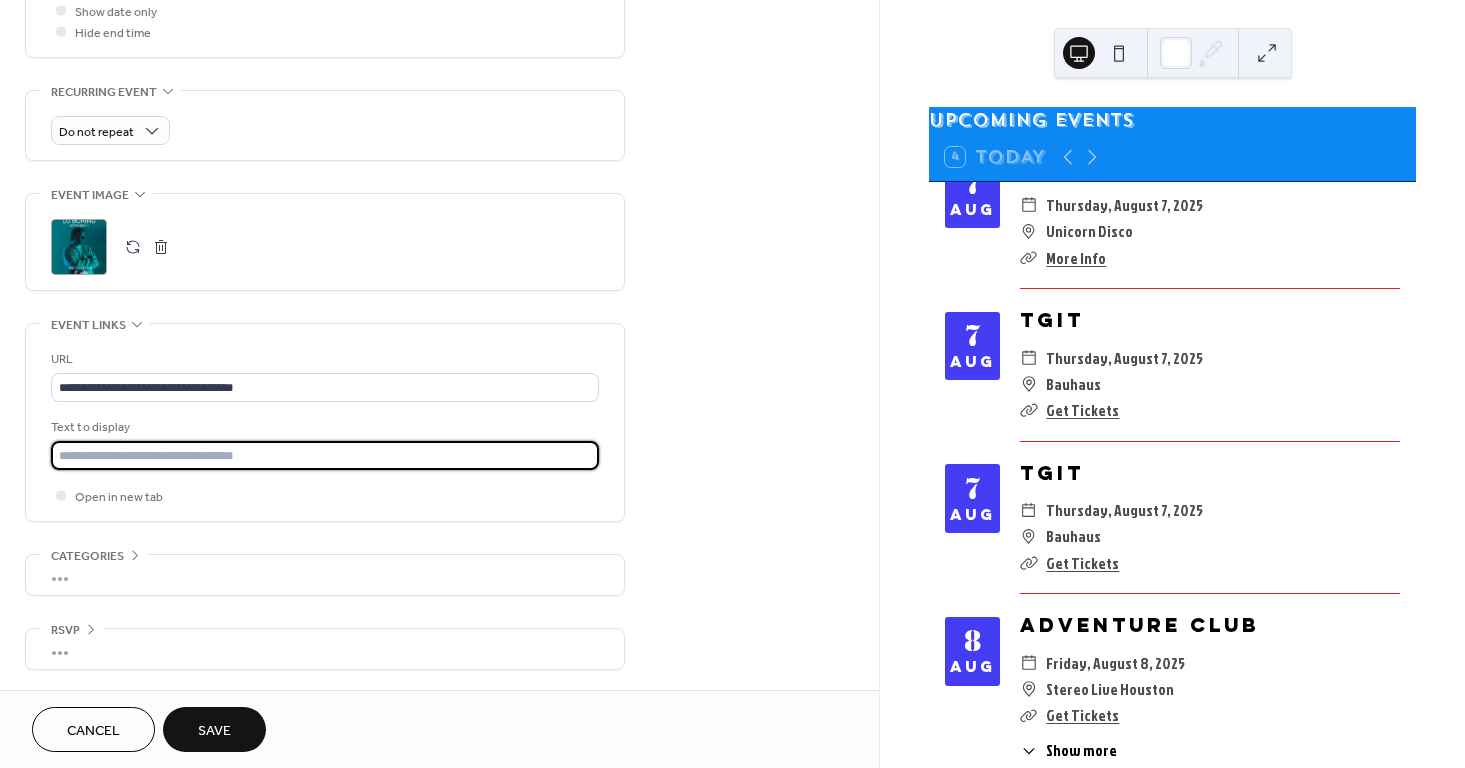type on "**********" 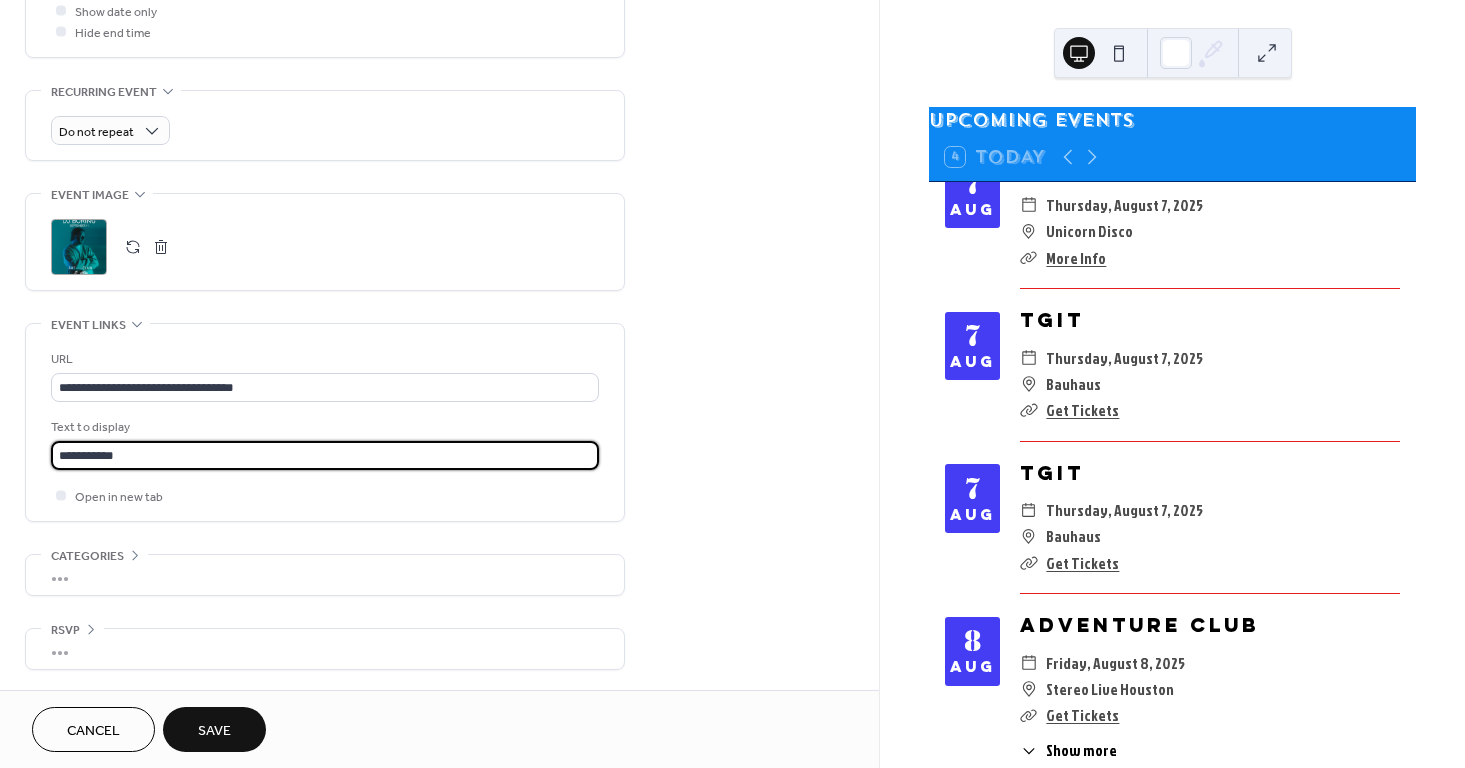 click on "Save" at bounding box center [214, 731] 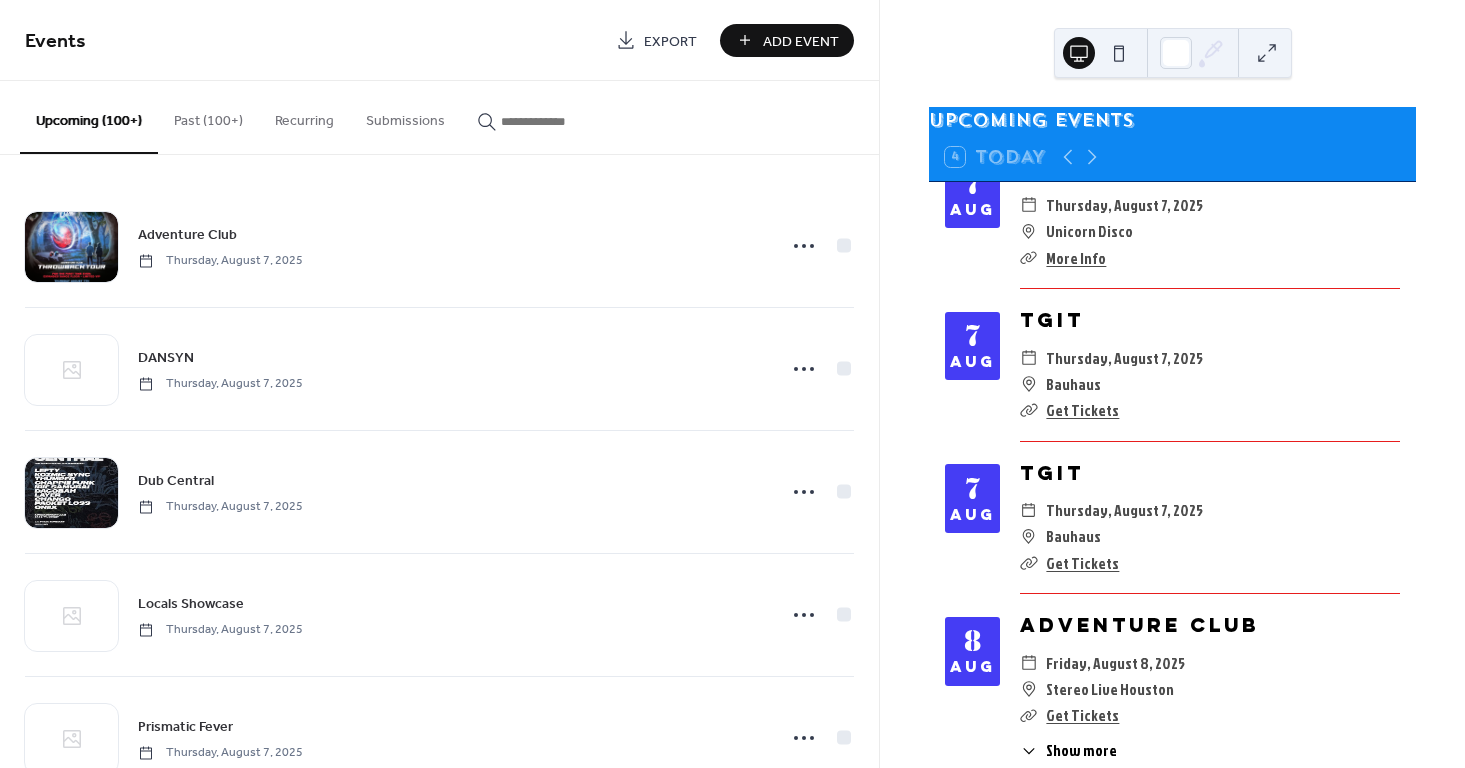 click on "Add Event" at bounding box center (787, 40) 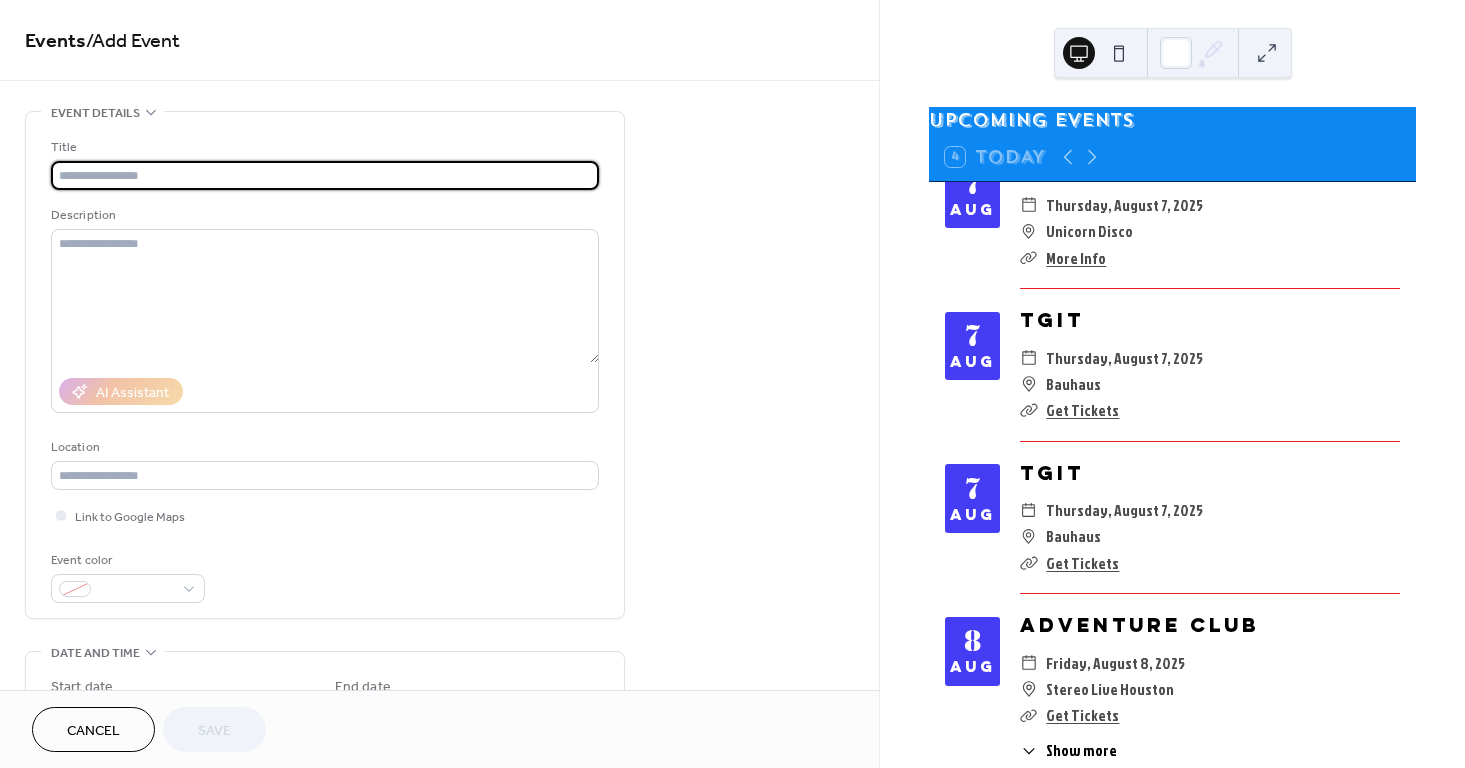 paste on "**********" 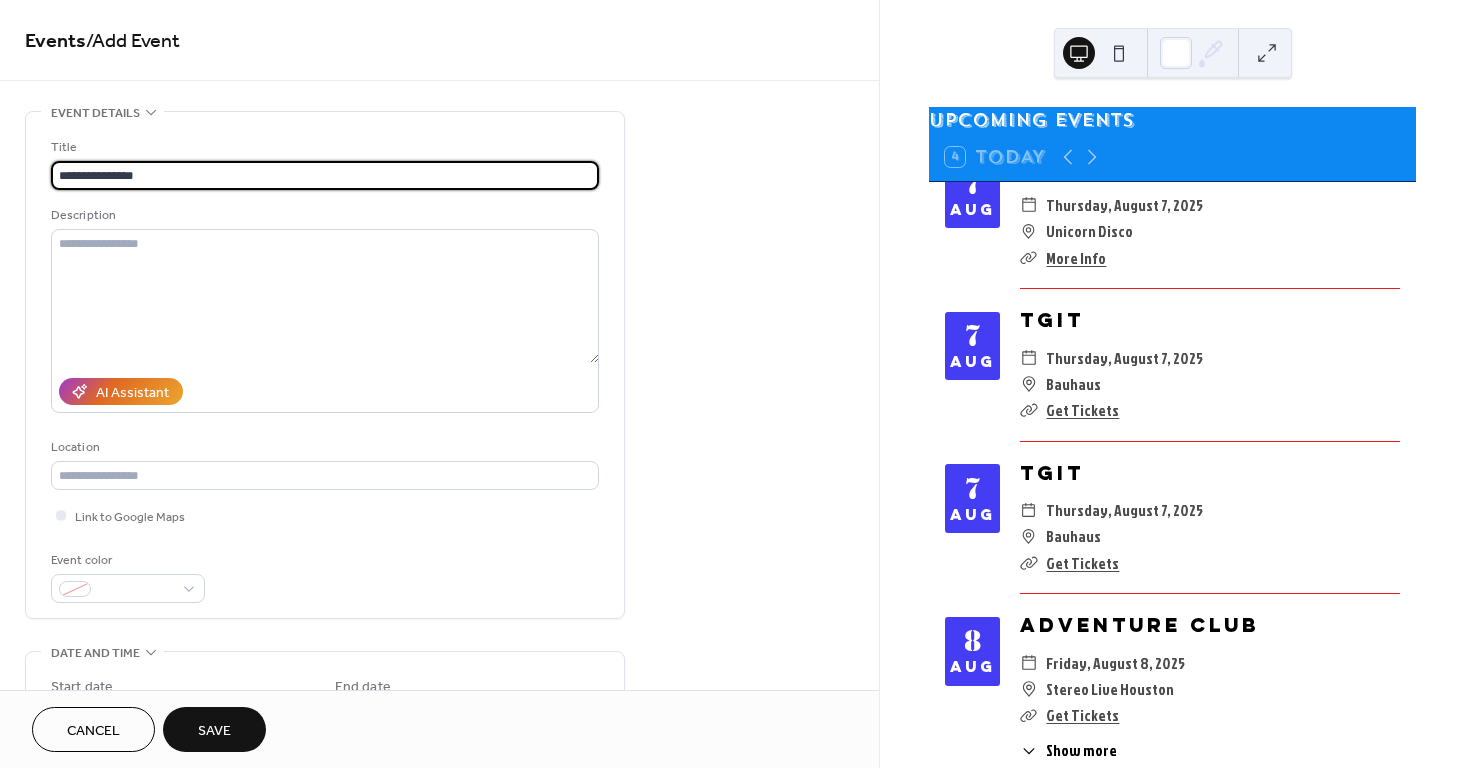 type on "**********" 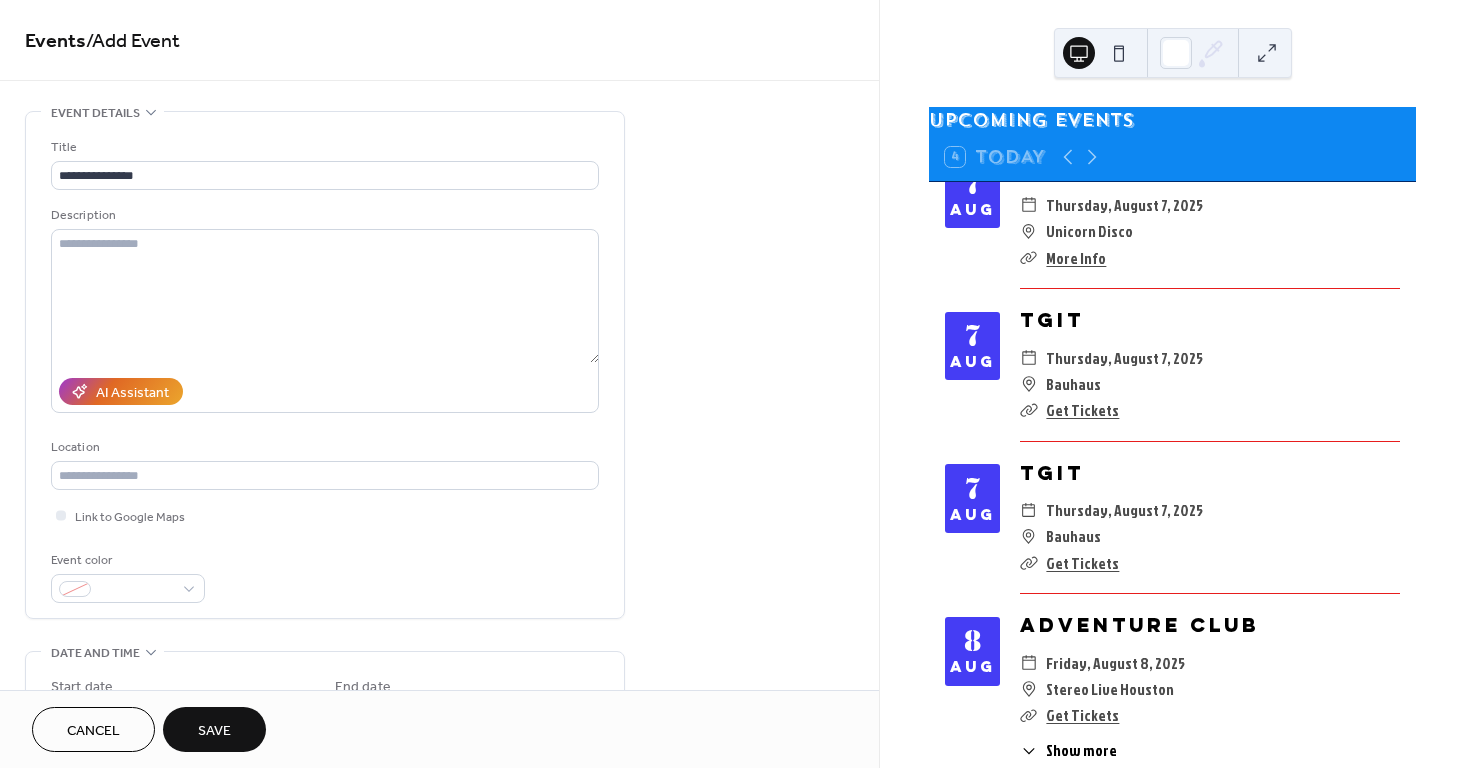 click on "Events  /  Add Event" at bounding box center (439, 42) 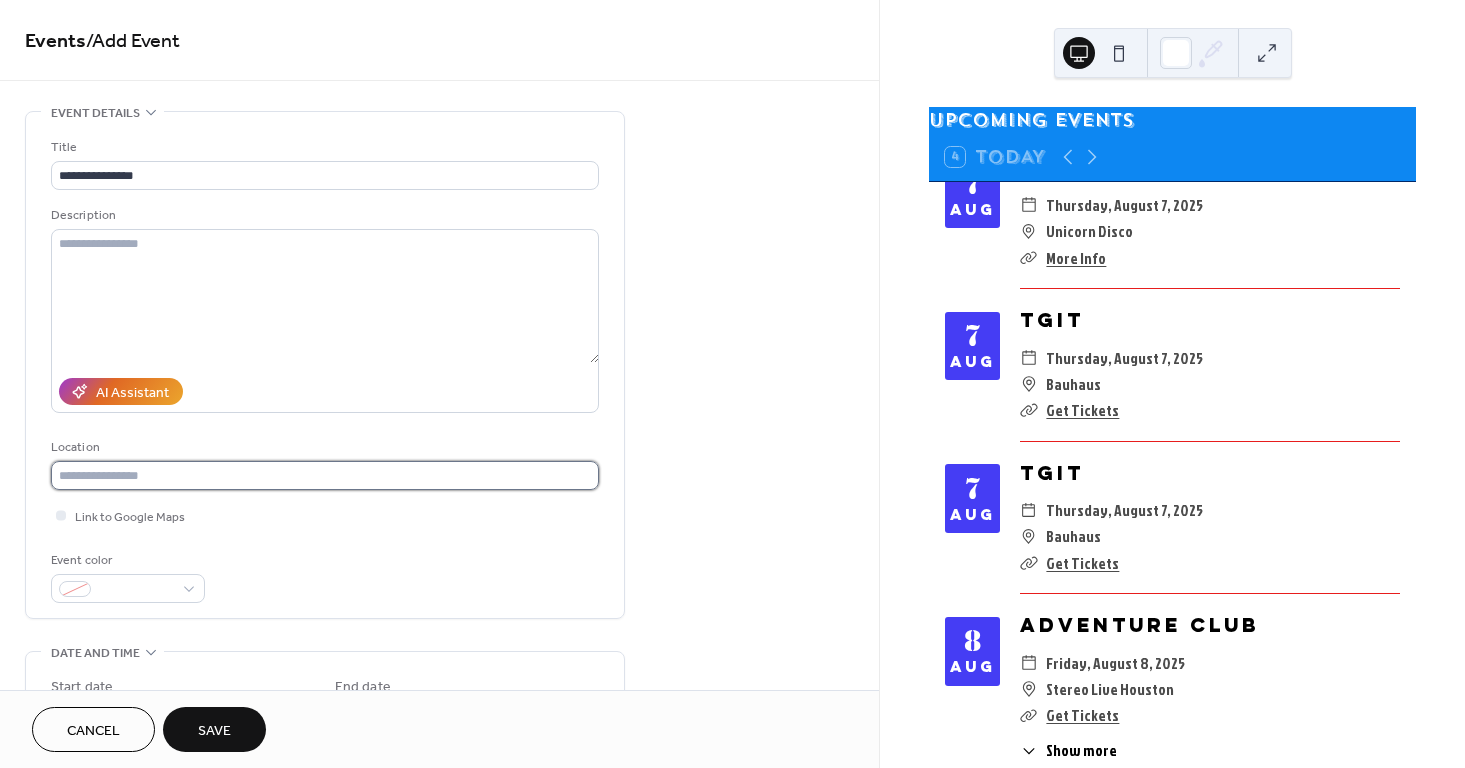 click at bounding box center (325, 475) 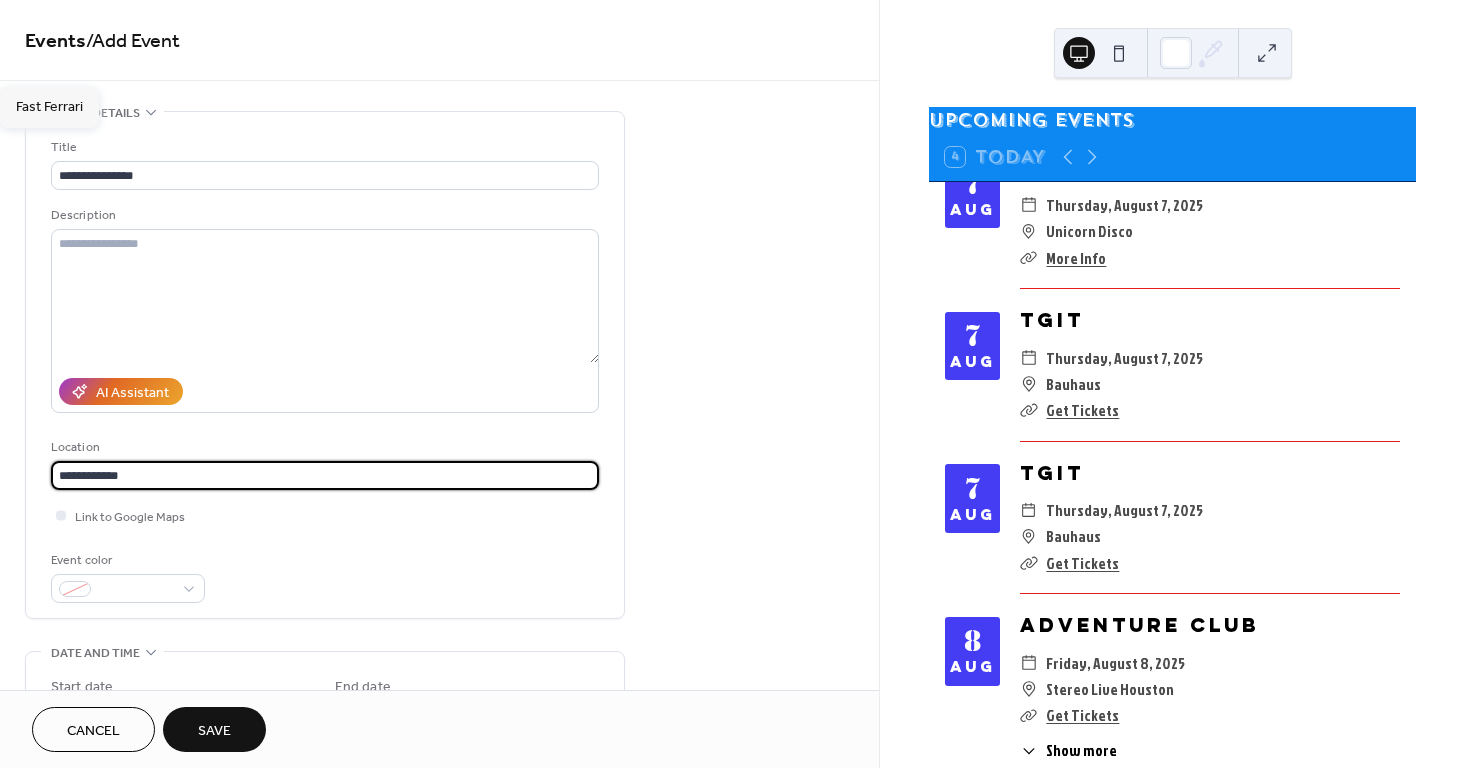 type on "**********" 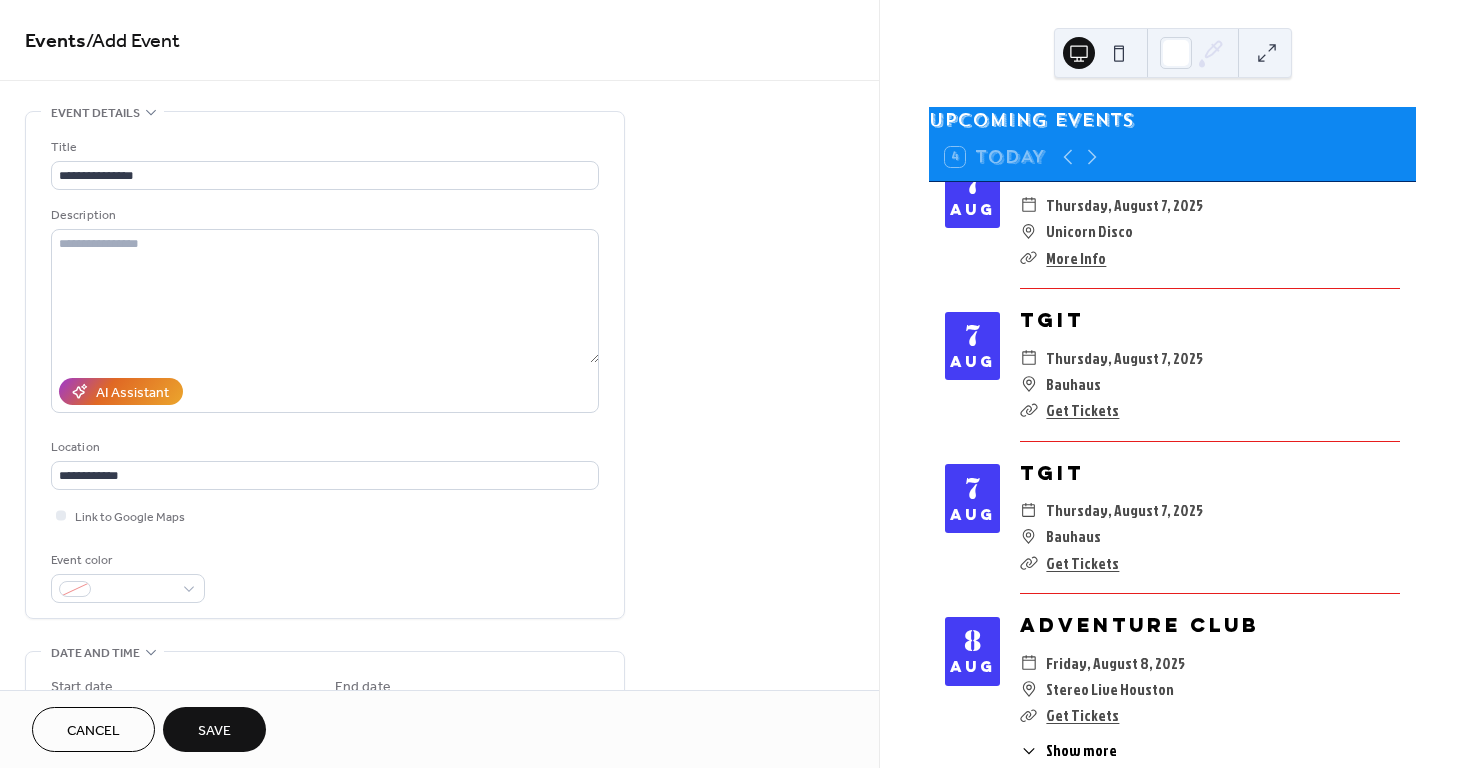 click on "**********" at bounding box center [325, 370] 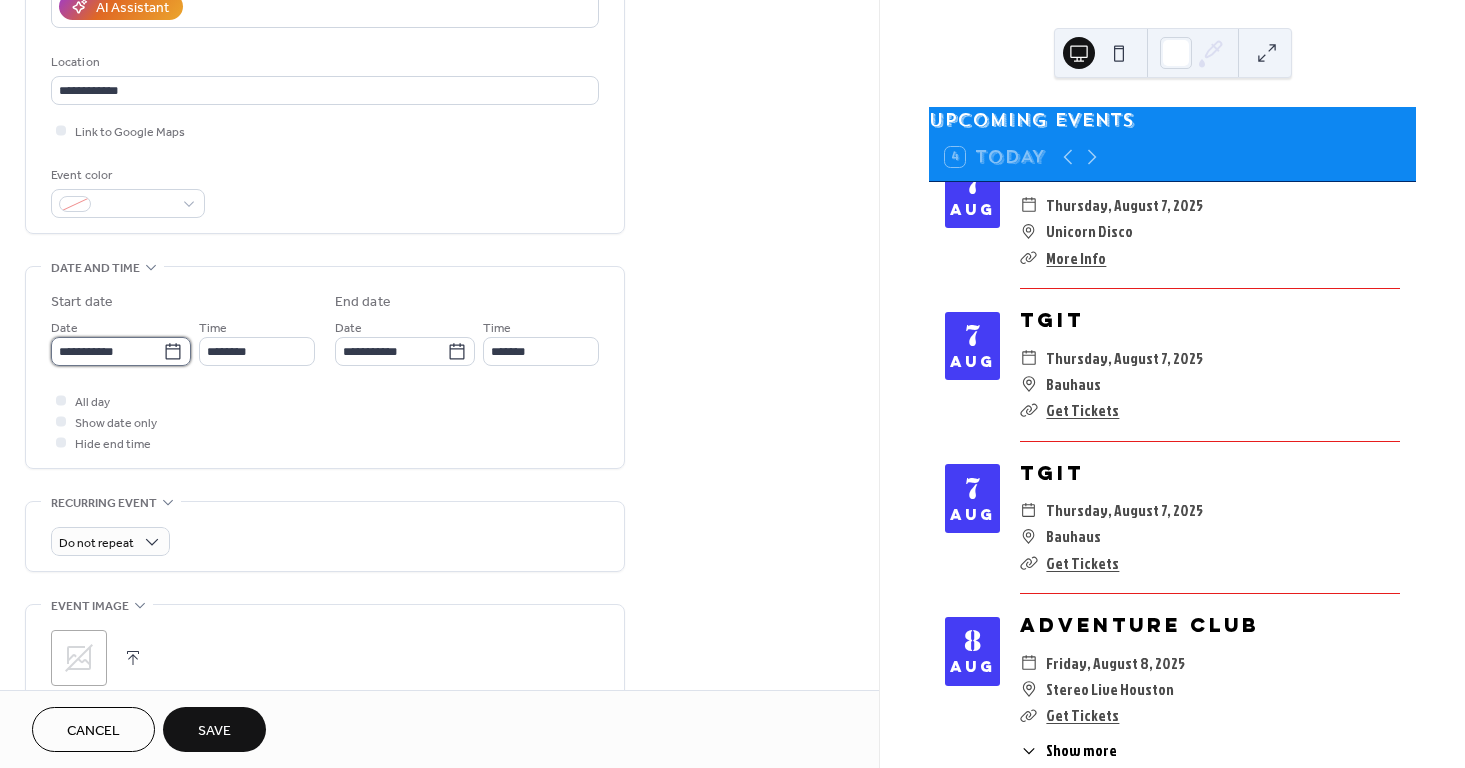 click on "**********" at bounding box center [107, 351] 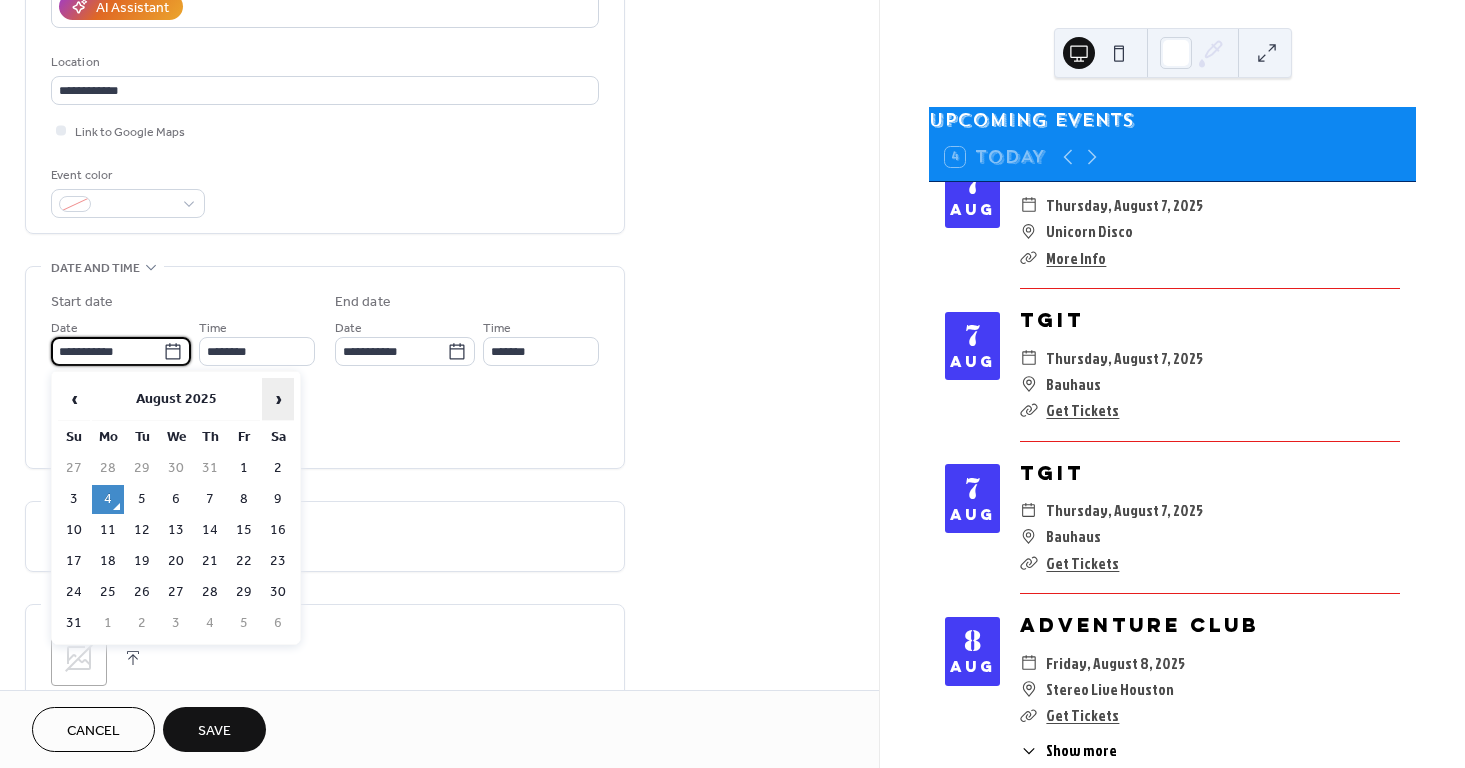 click on "›" at bounding box center [278, 399] 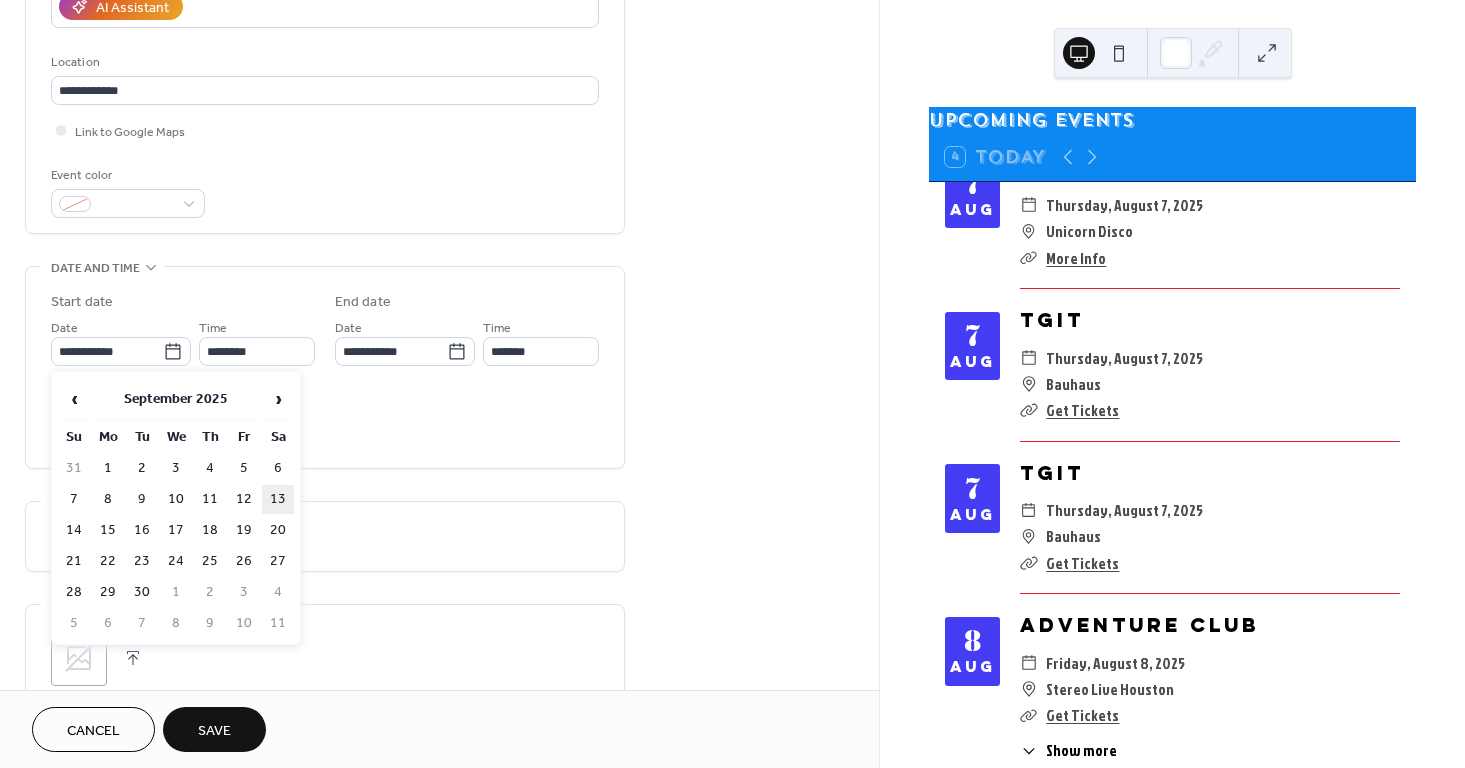 click on "13" at bounding box center (278, 499) 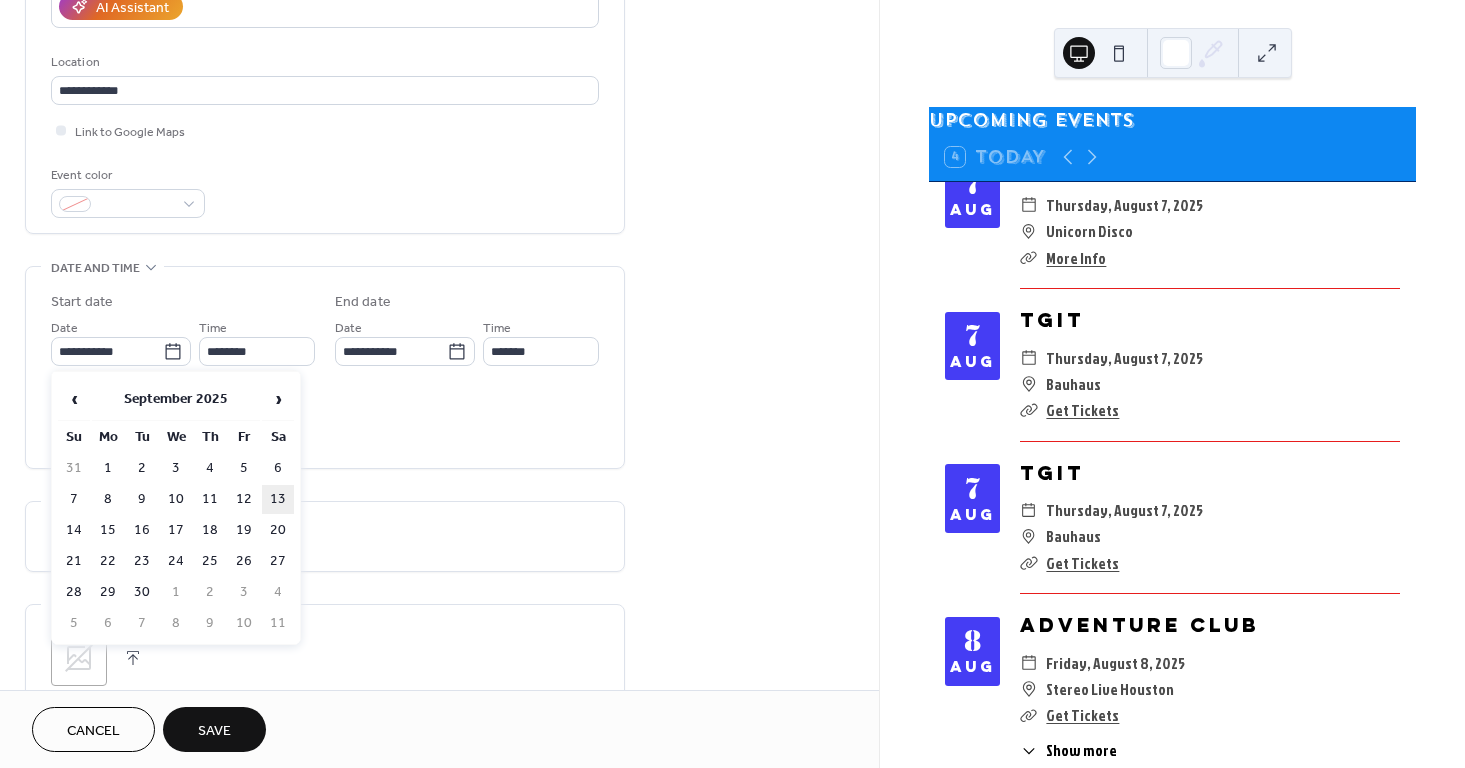 type on "**********" 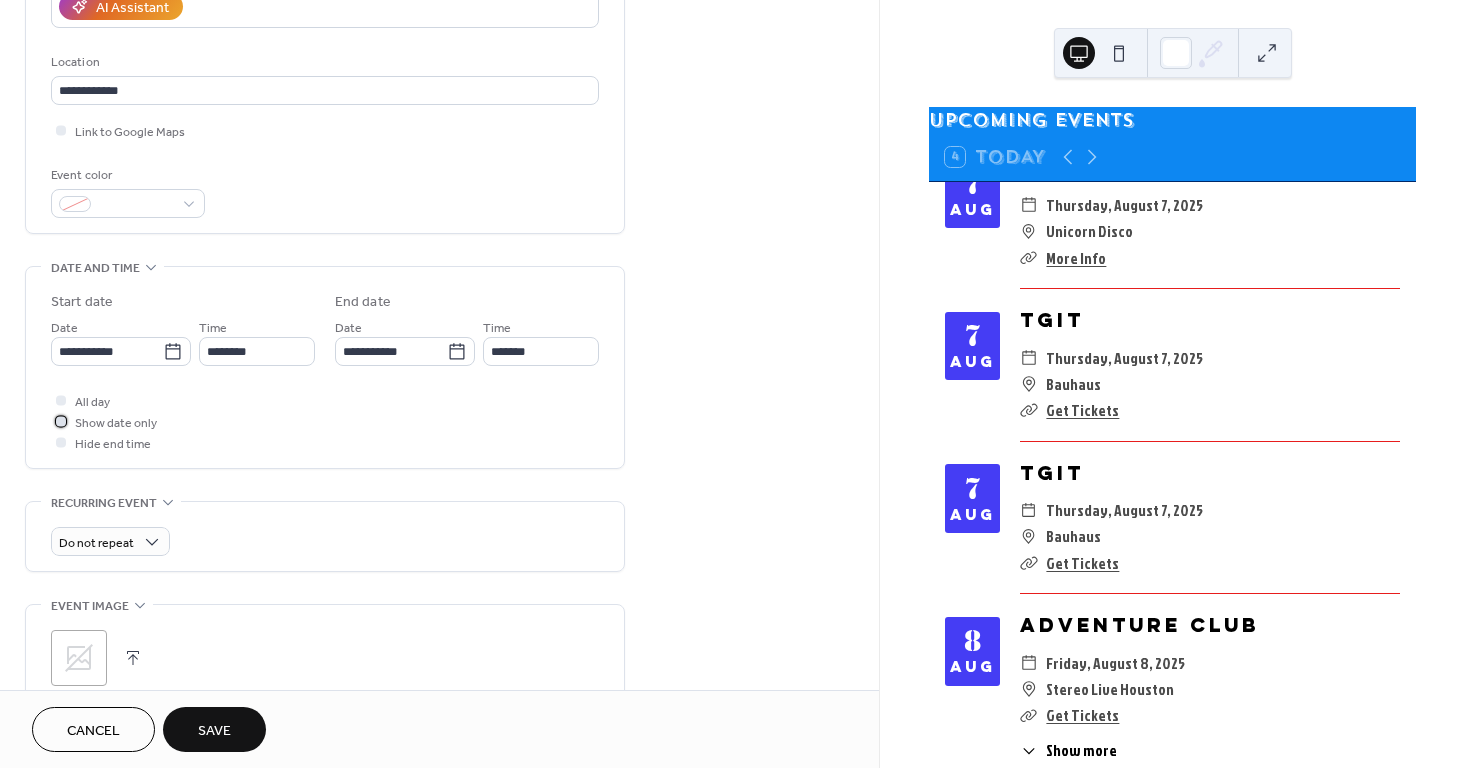 click on "Show date only" at bounding box center [116, 423] 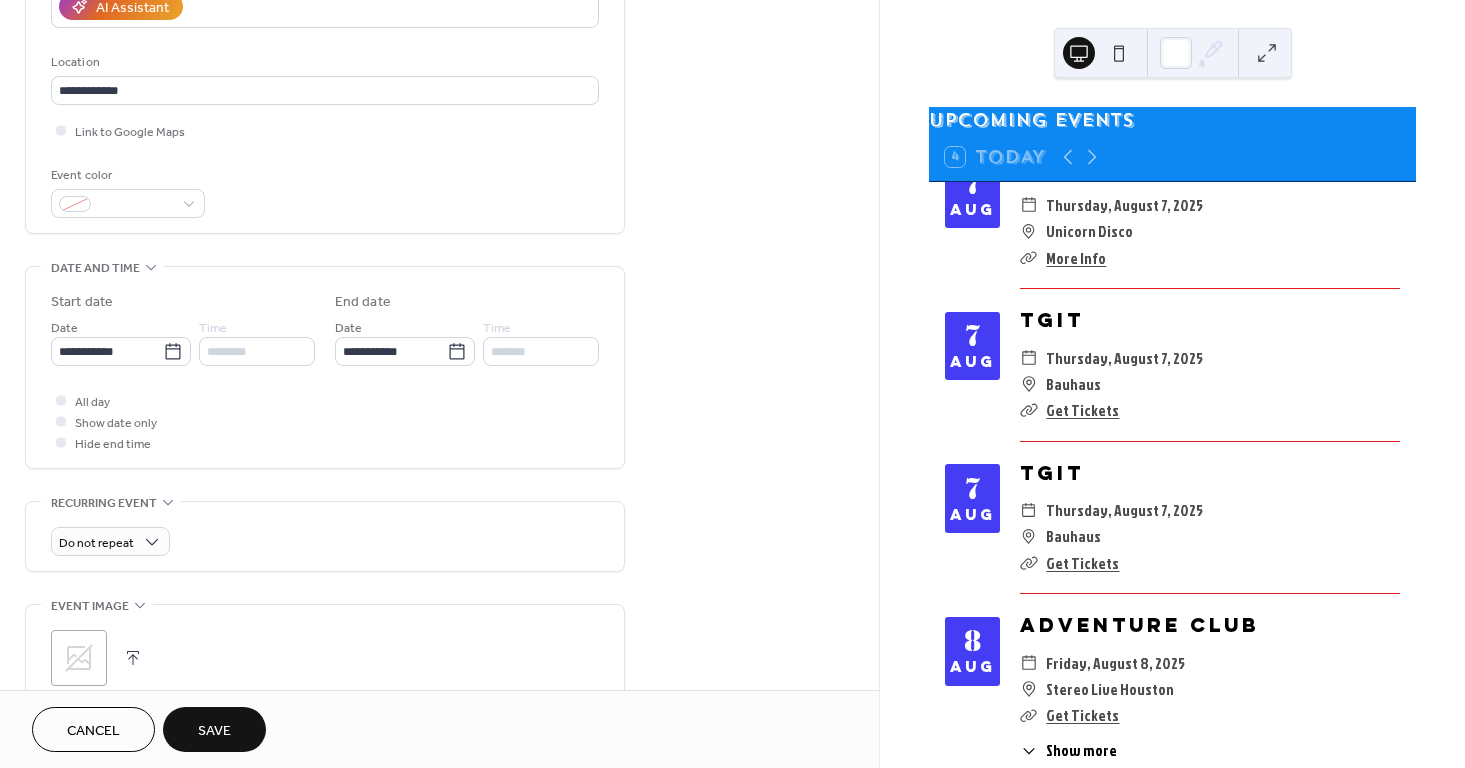 click on "**********" at bounding box center (325, 403) 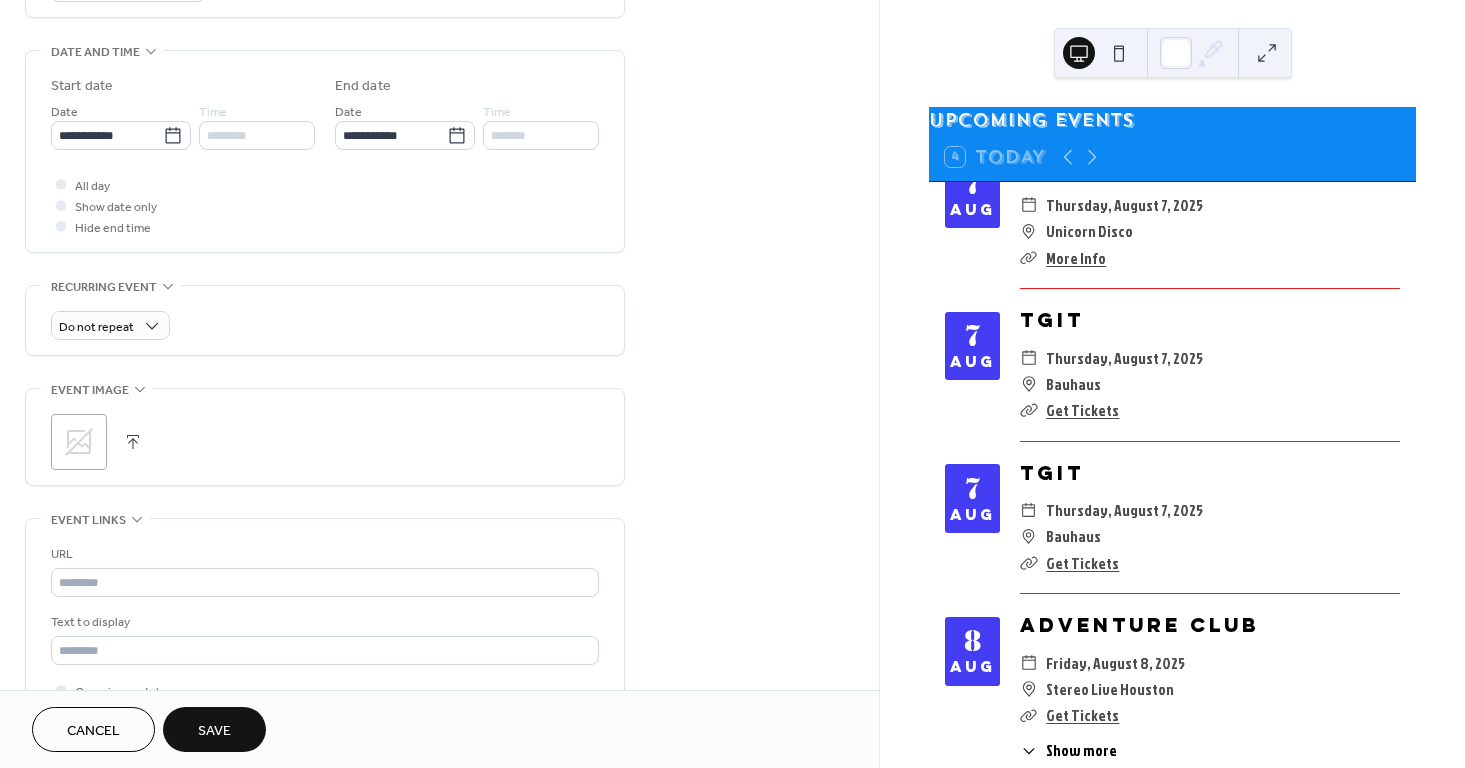 click at bounding box center (133, 442) 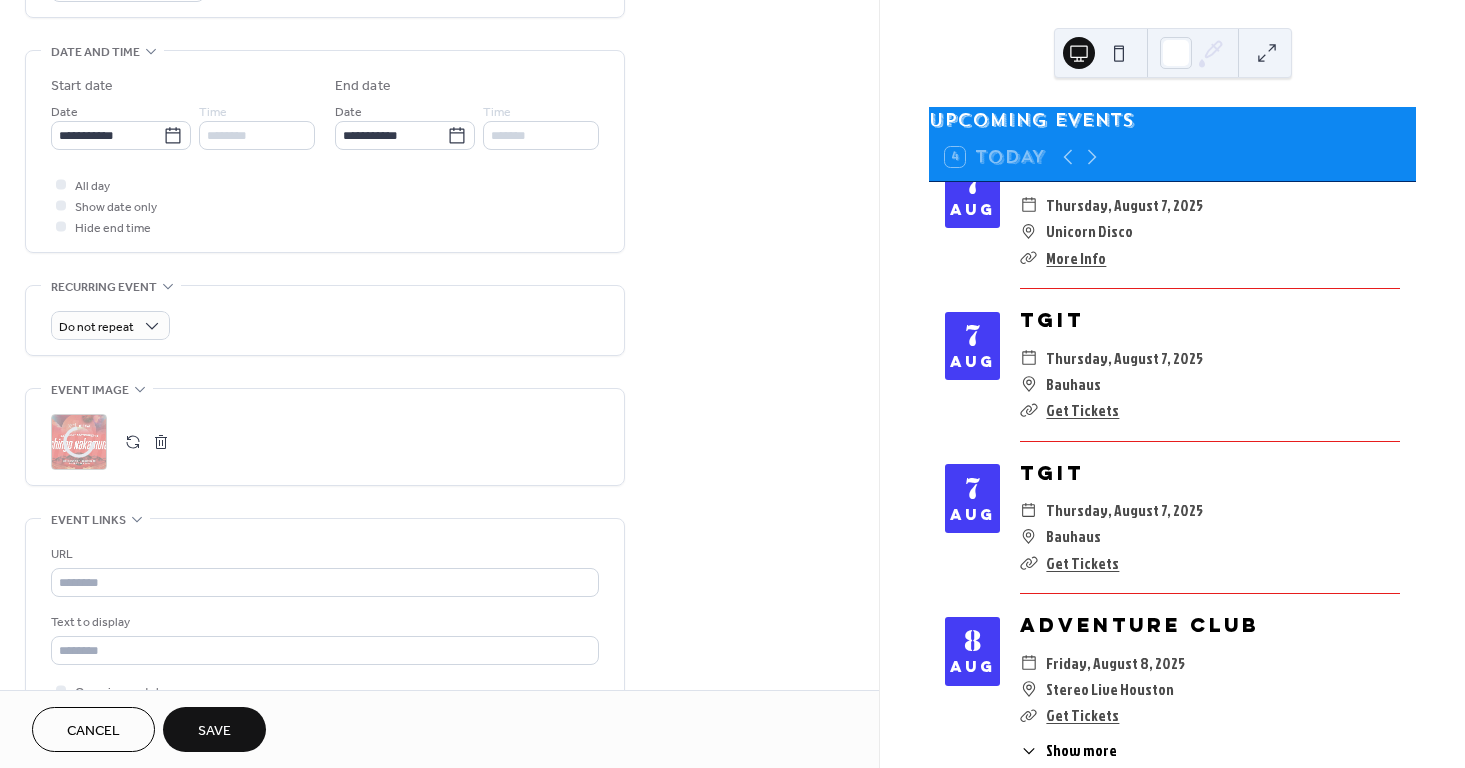 scroll, scrollTop: 796, scrollLeft: 0, axis: vertical 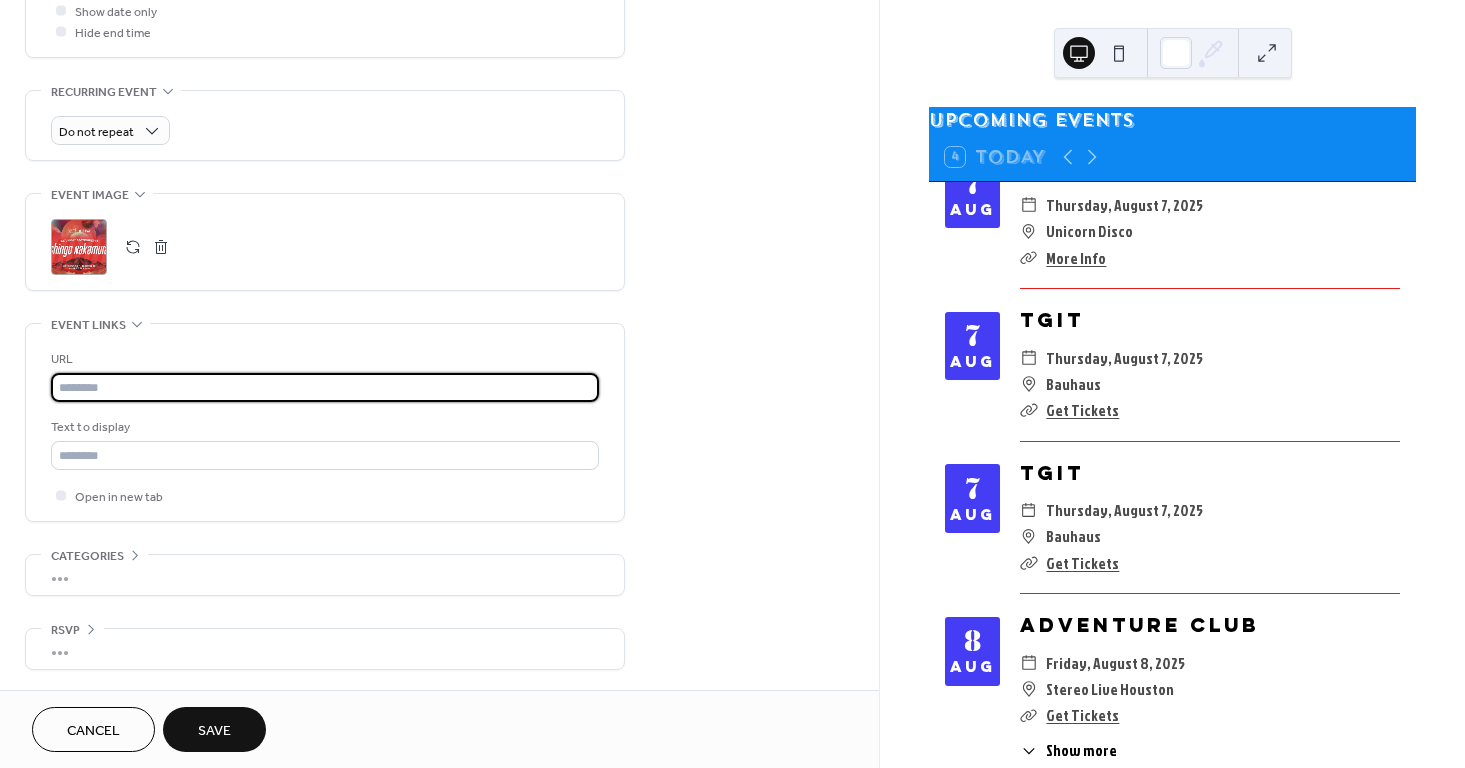 click at bounding box center (325, 387) 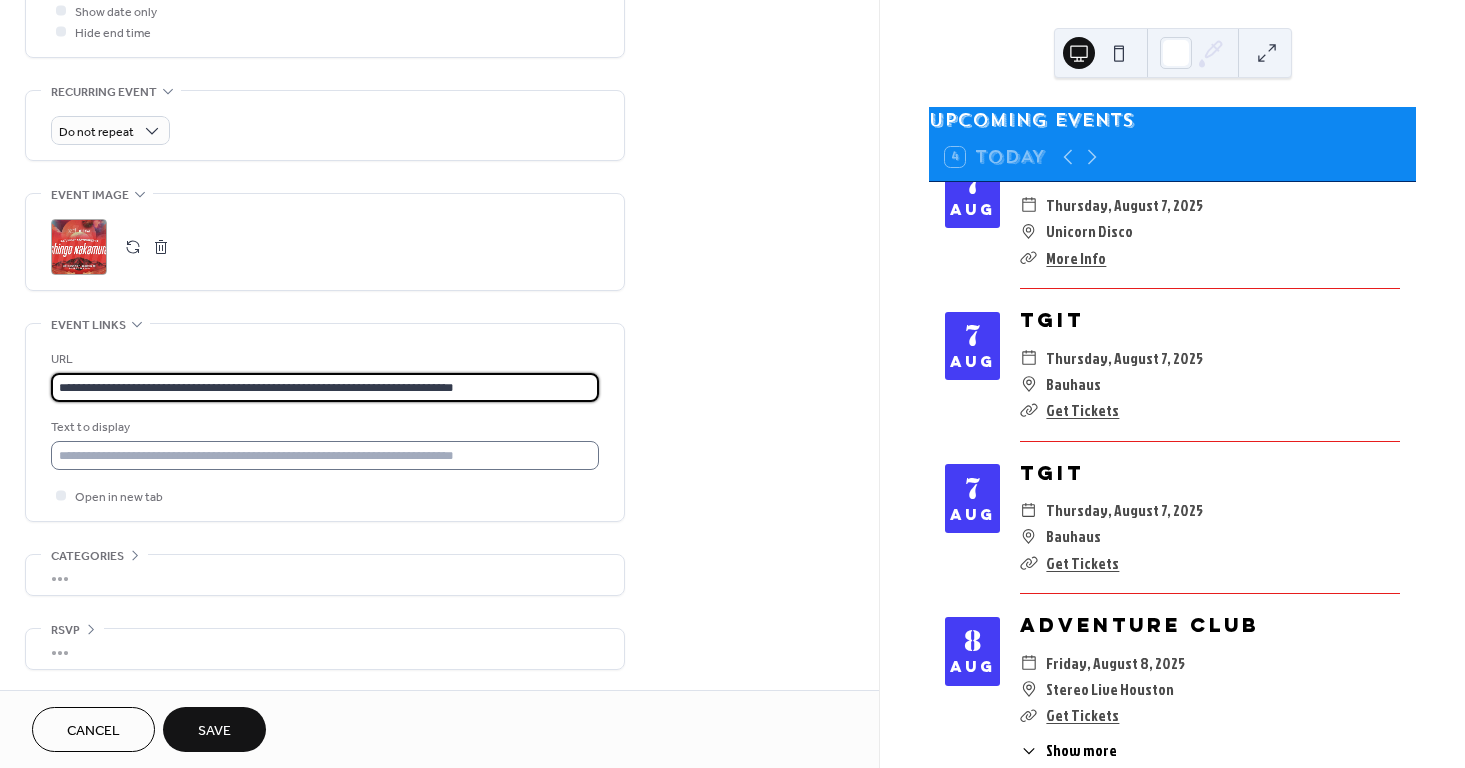 type on "**********" 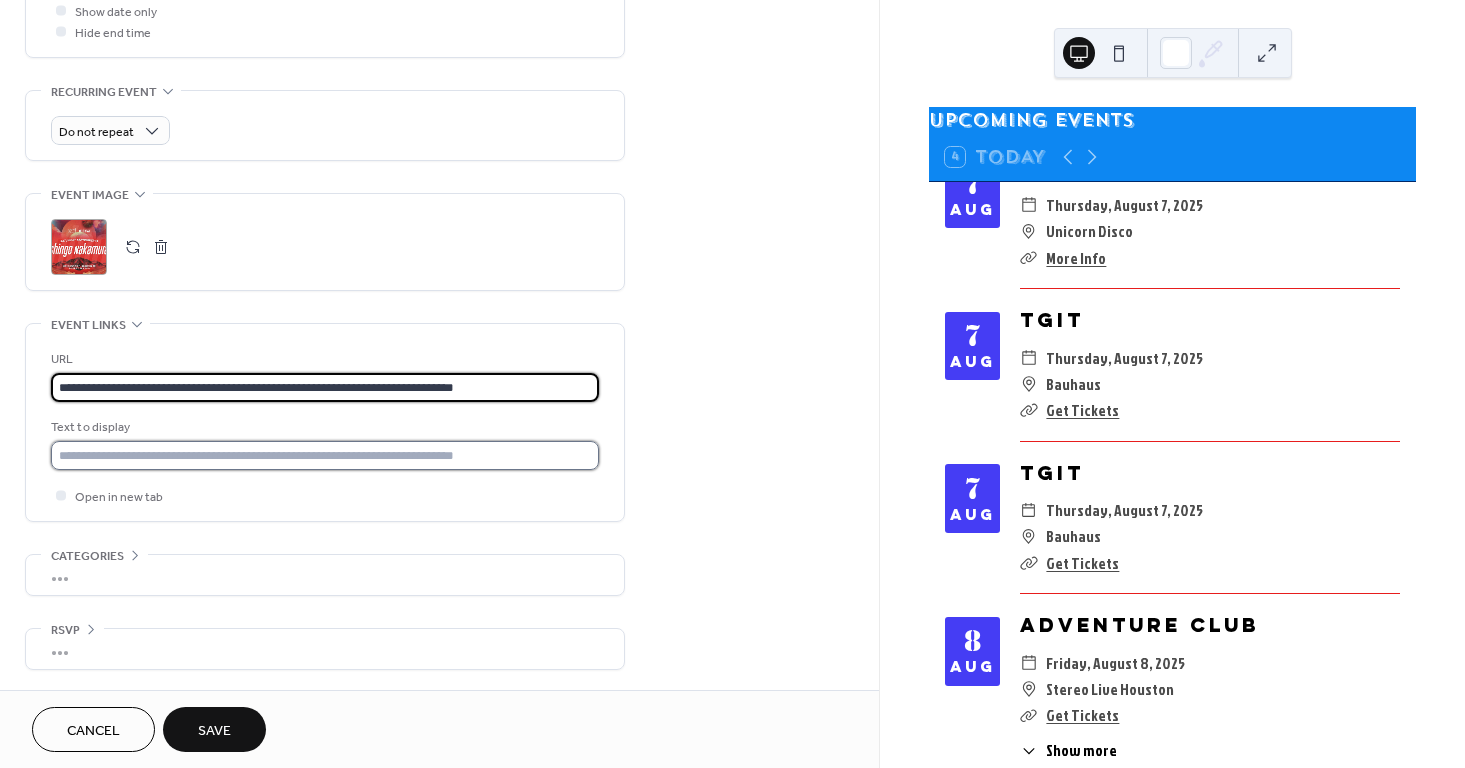 click at bounding box center [325, 455] 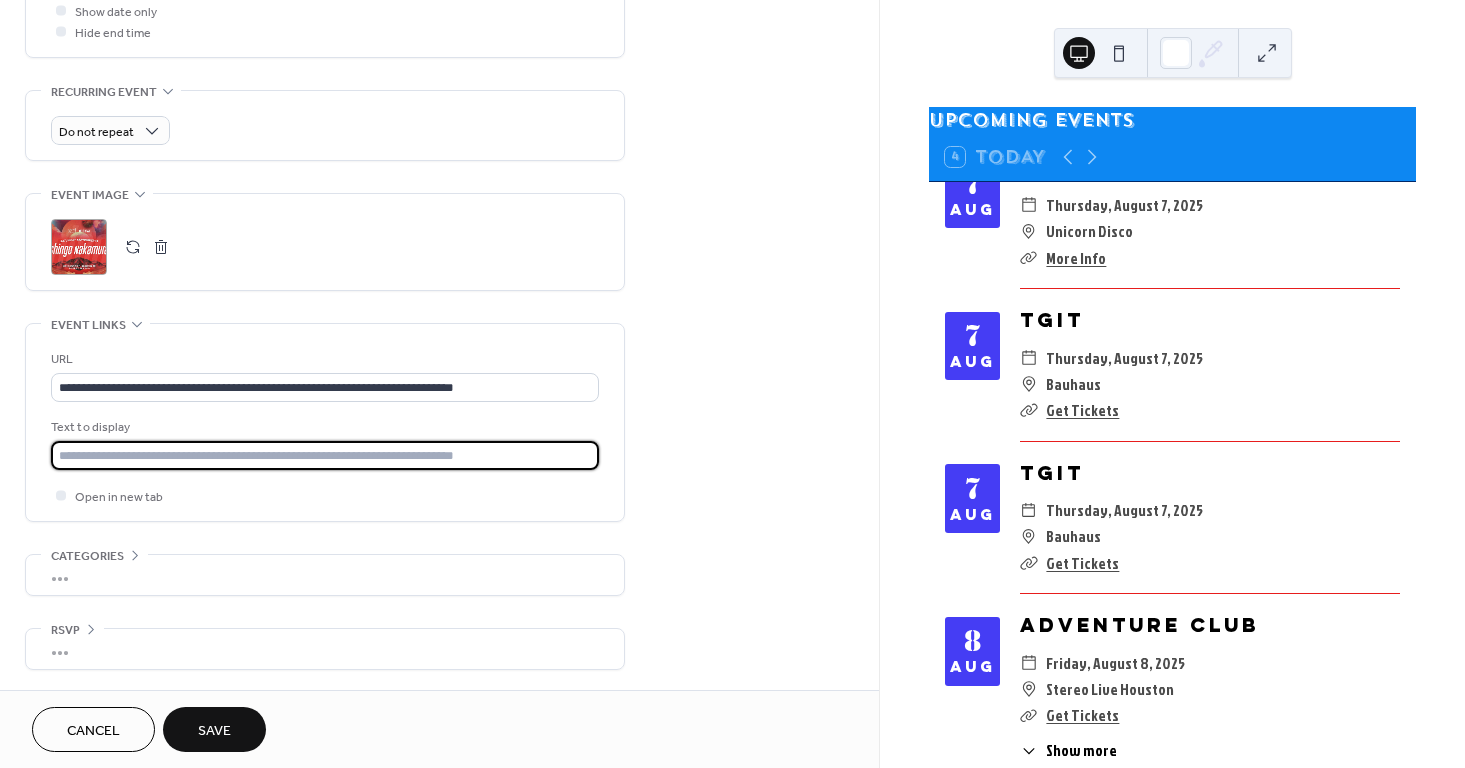 type on "**********" 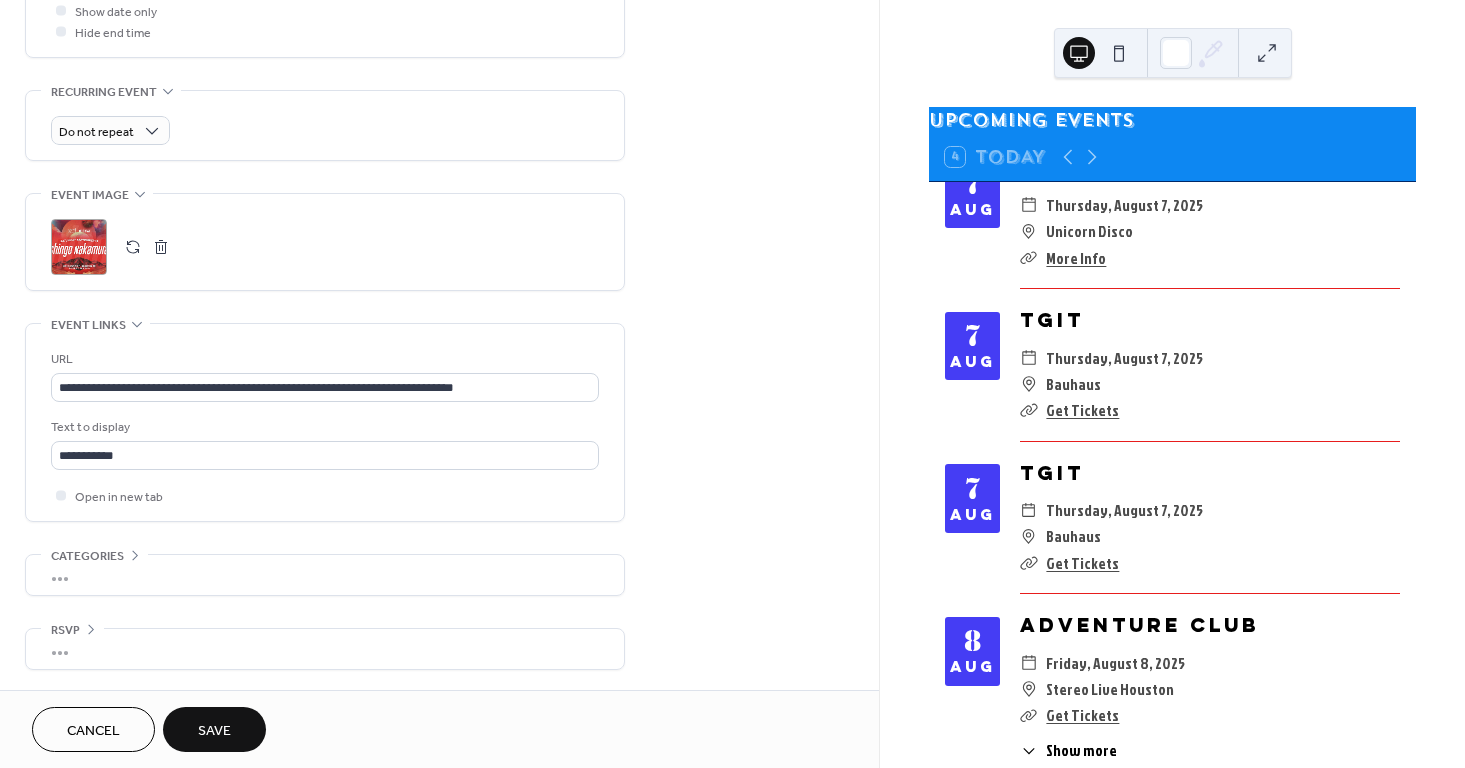 click on "Save" at bounding box center [214, 729] 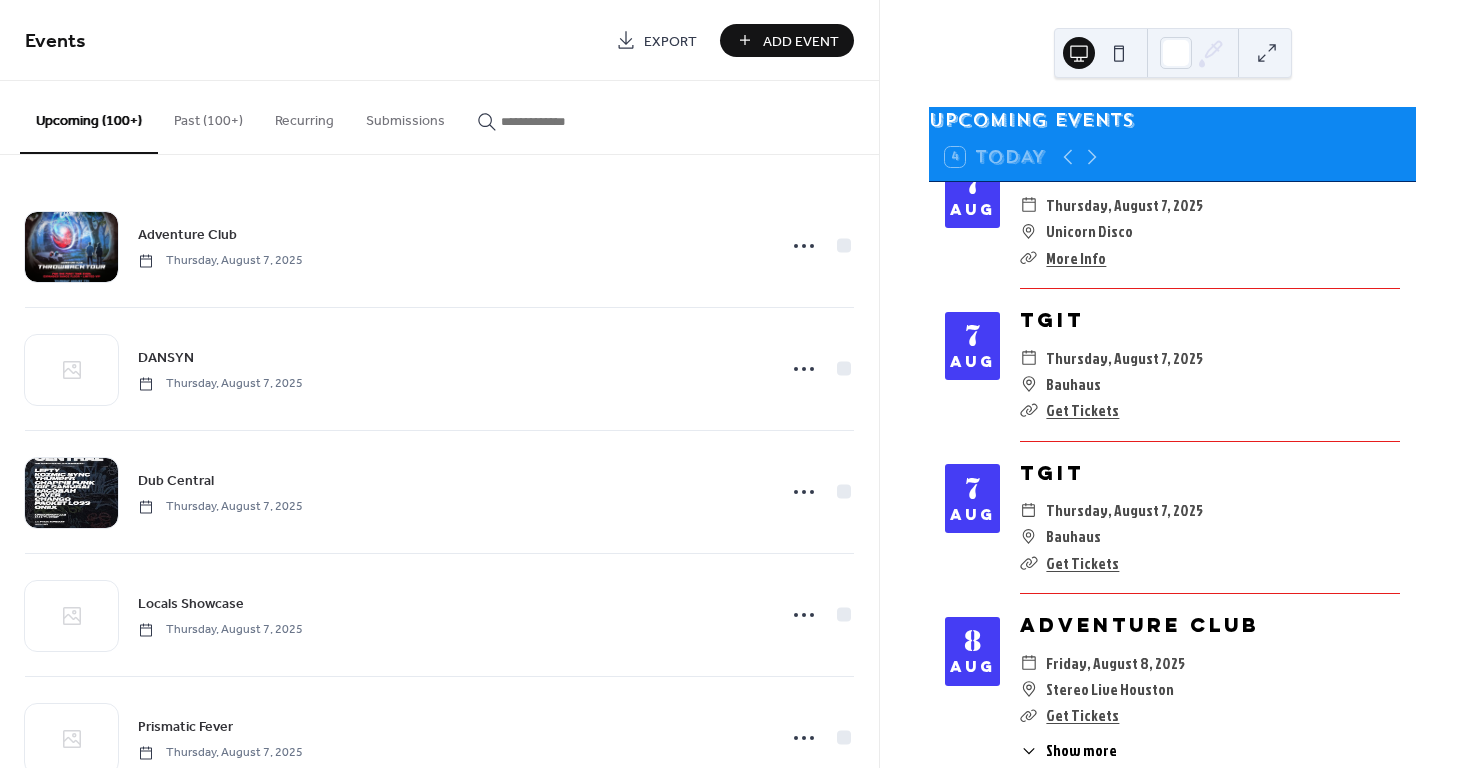 click on "Add Event" at bounding box center [787, 40] 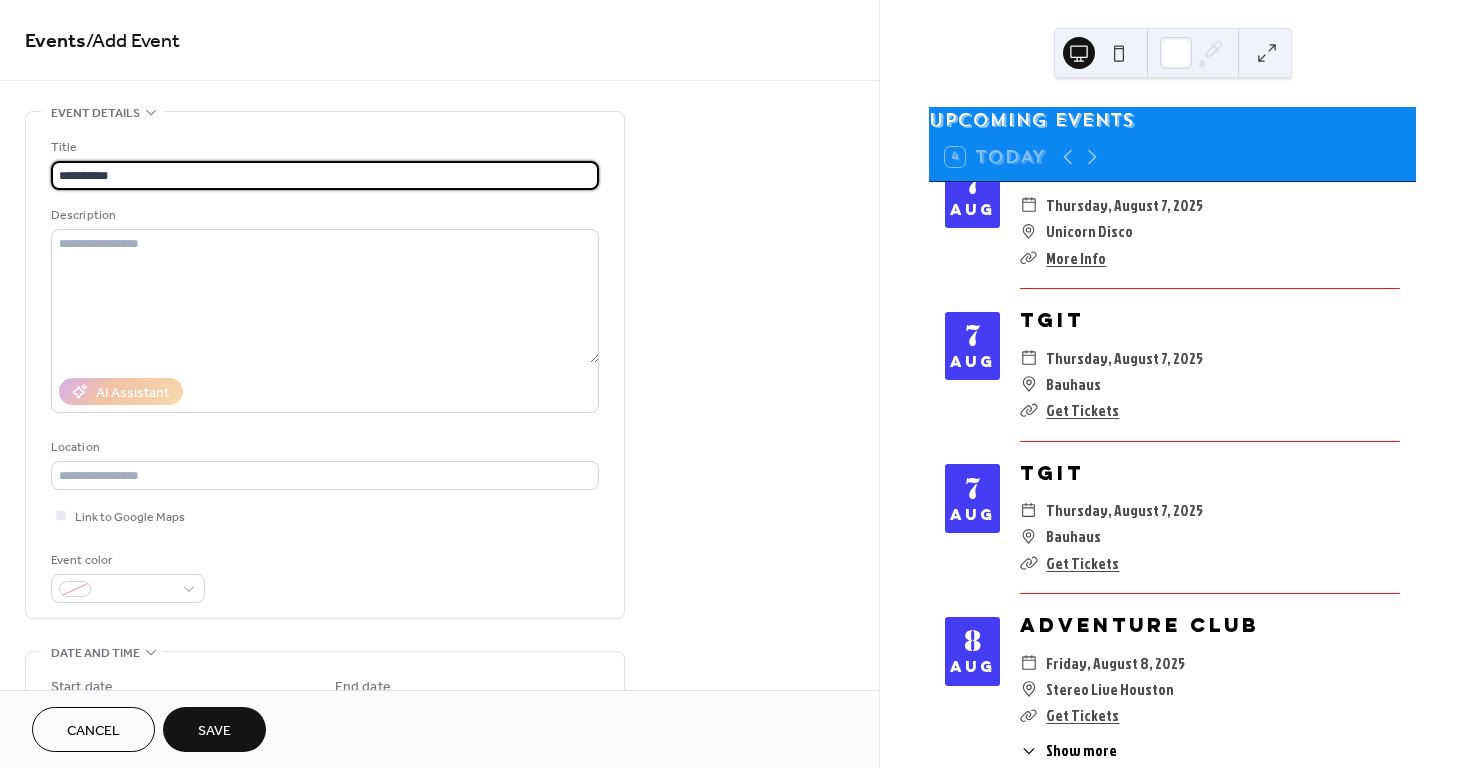 type on "**********" 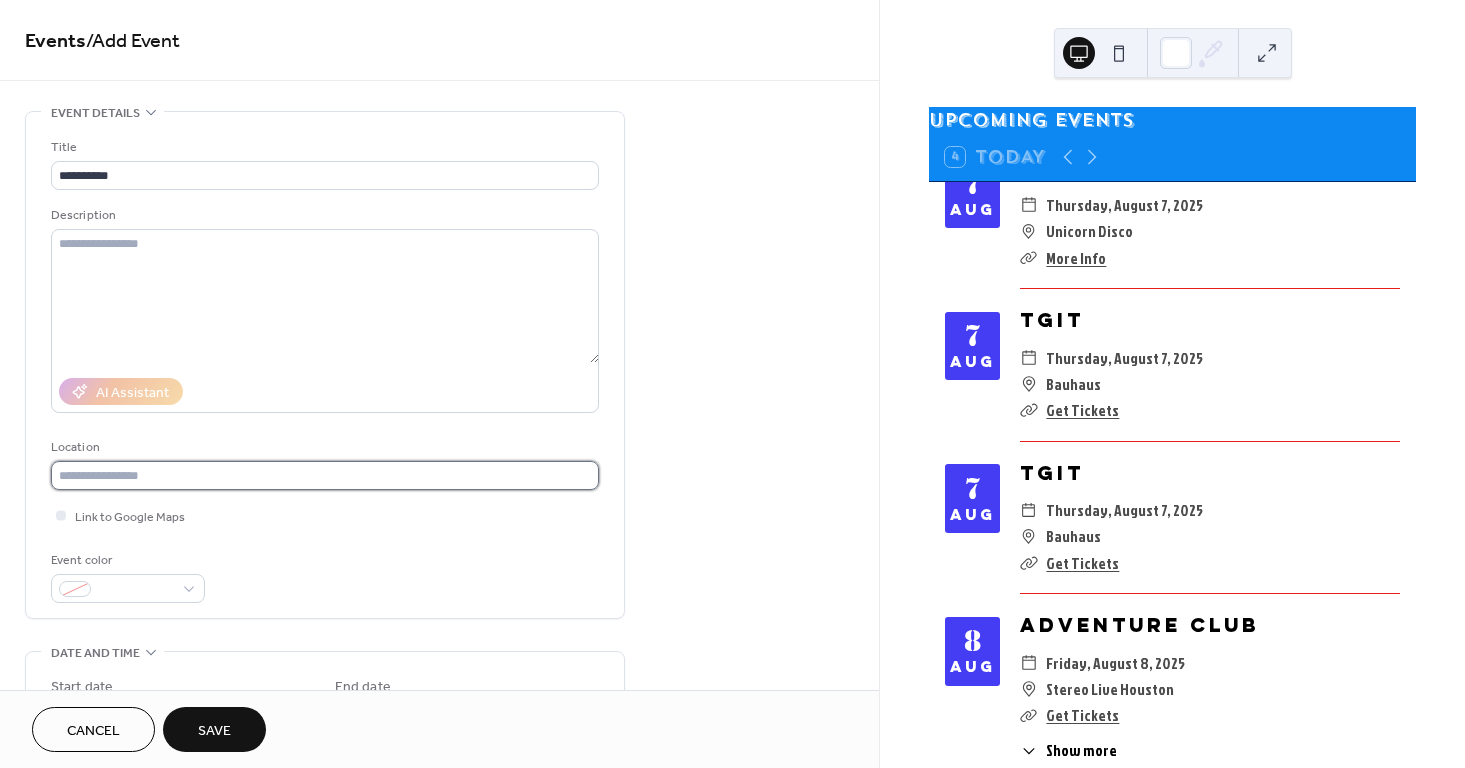 click at bounding box center (325, 475) 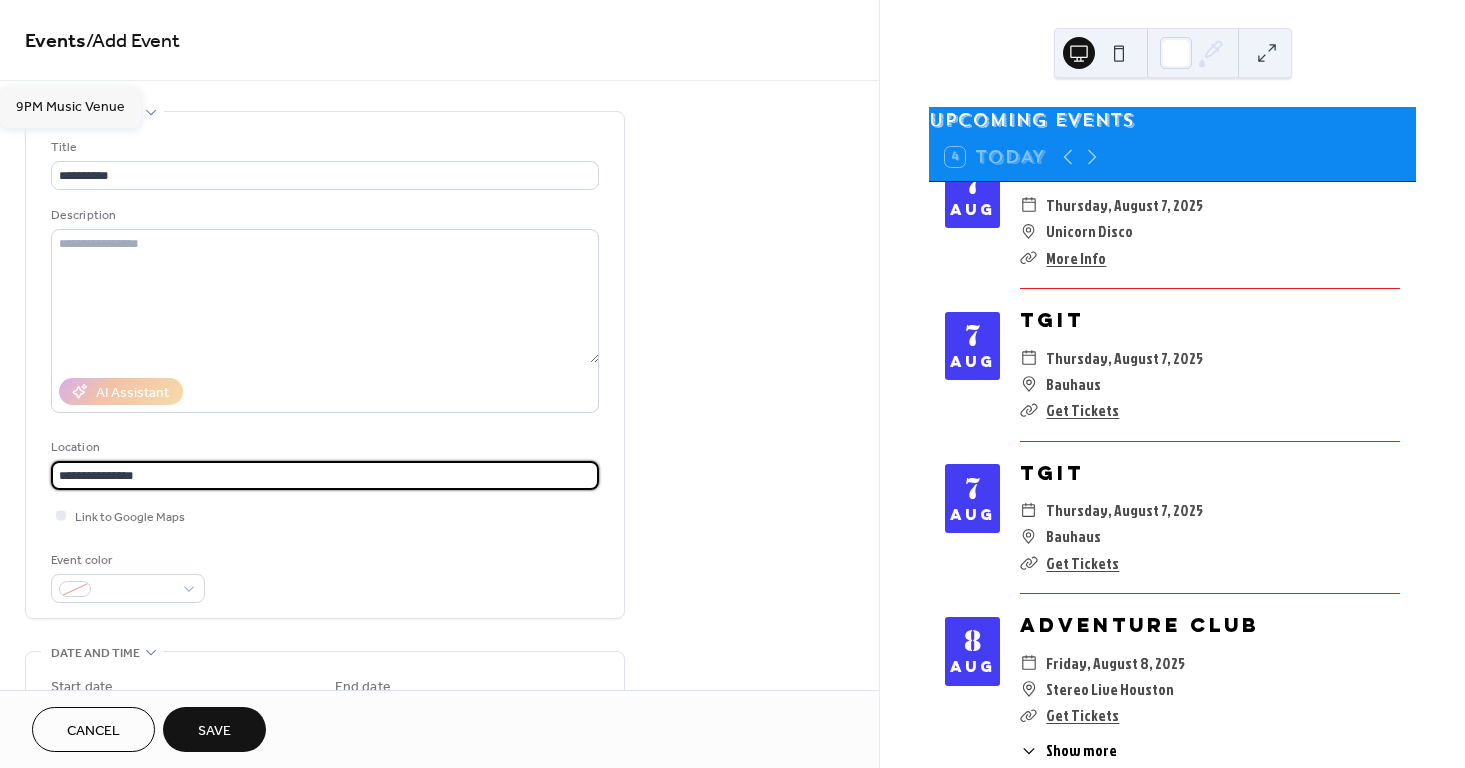 type on "**********" 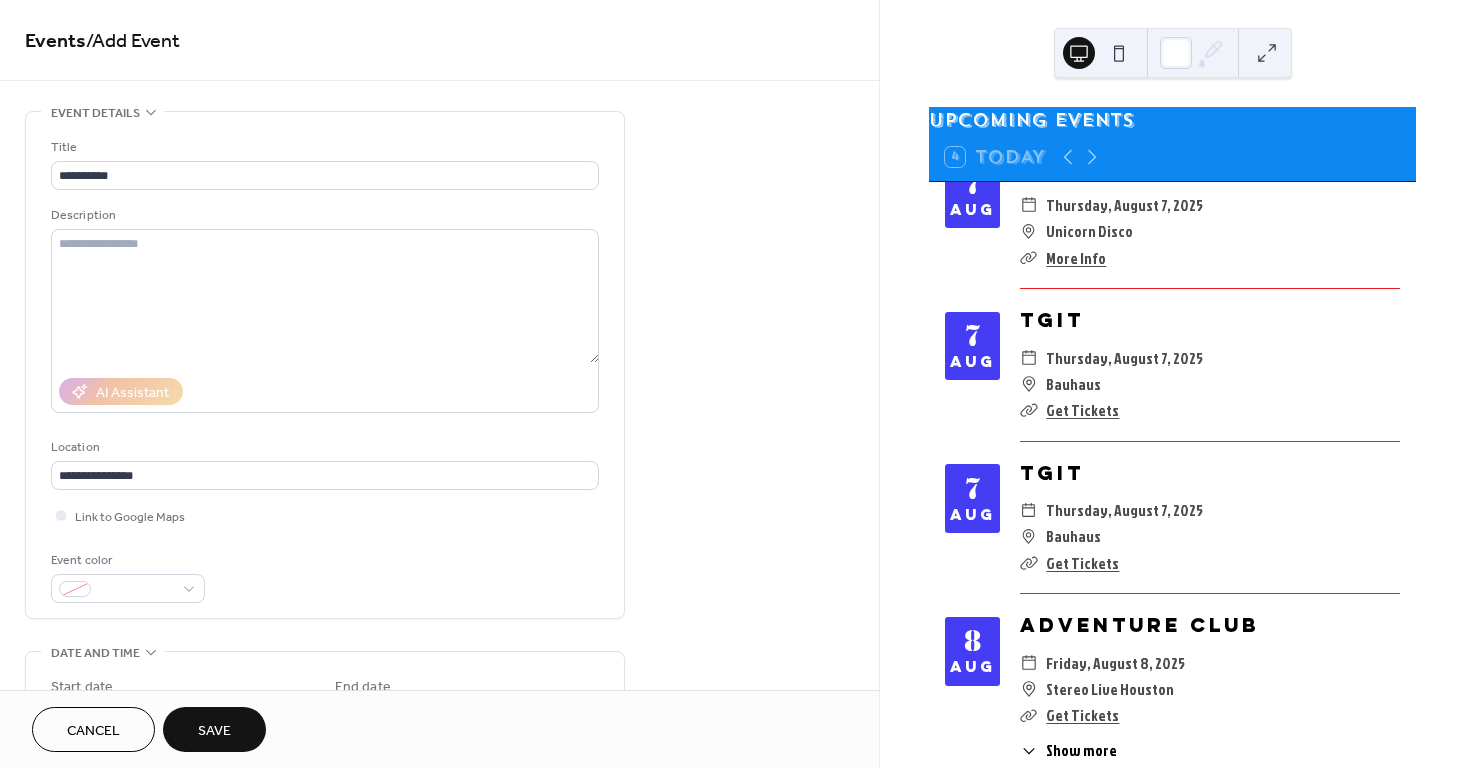 click on "Link to Google Maps" at bounding box center [325, 515] 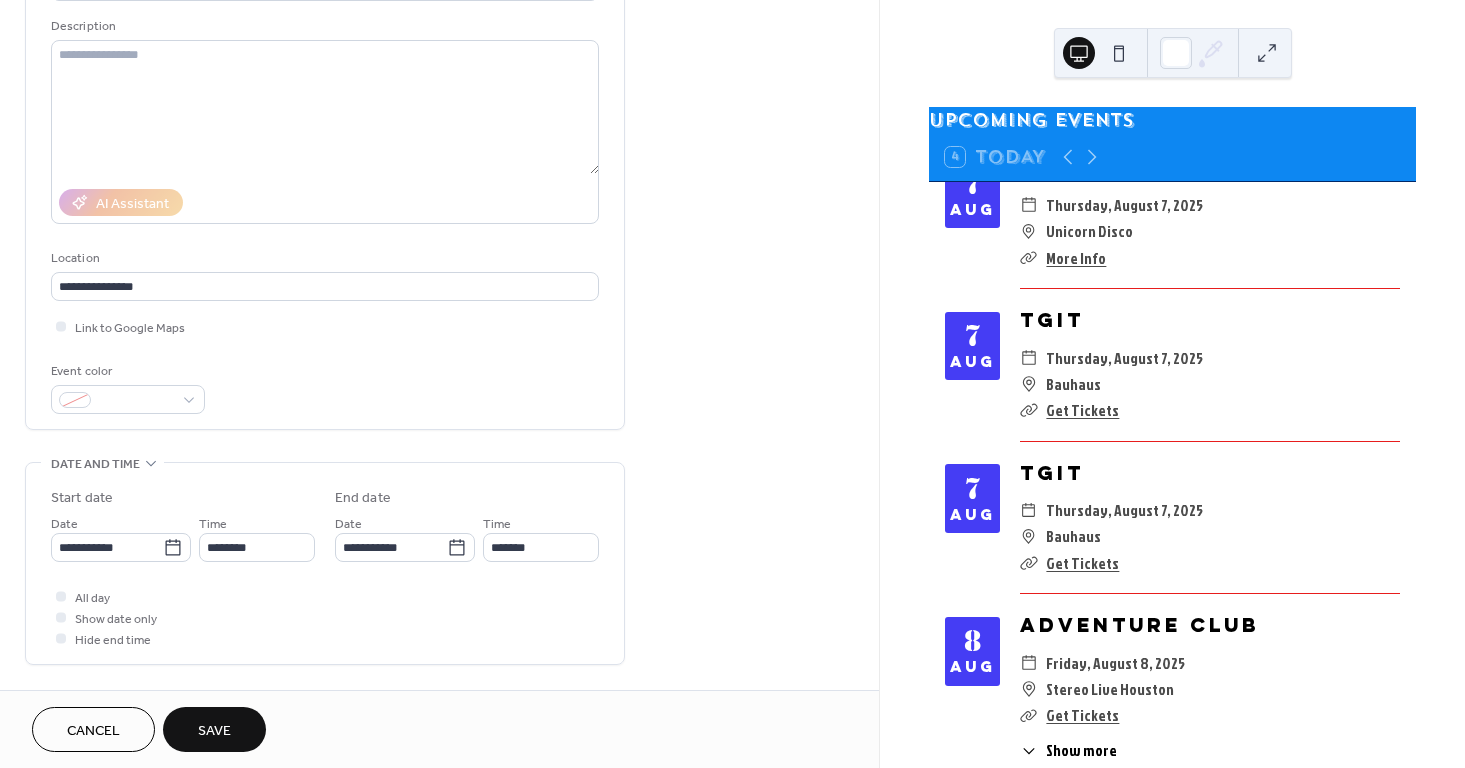 scroll, scrollTop: 514, scrollLeft: 0, axis: vertical 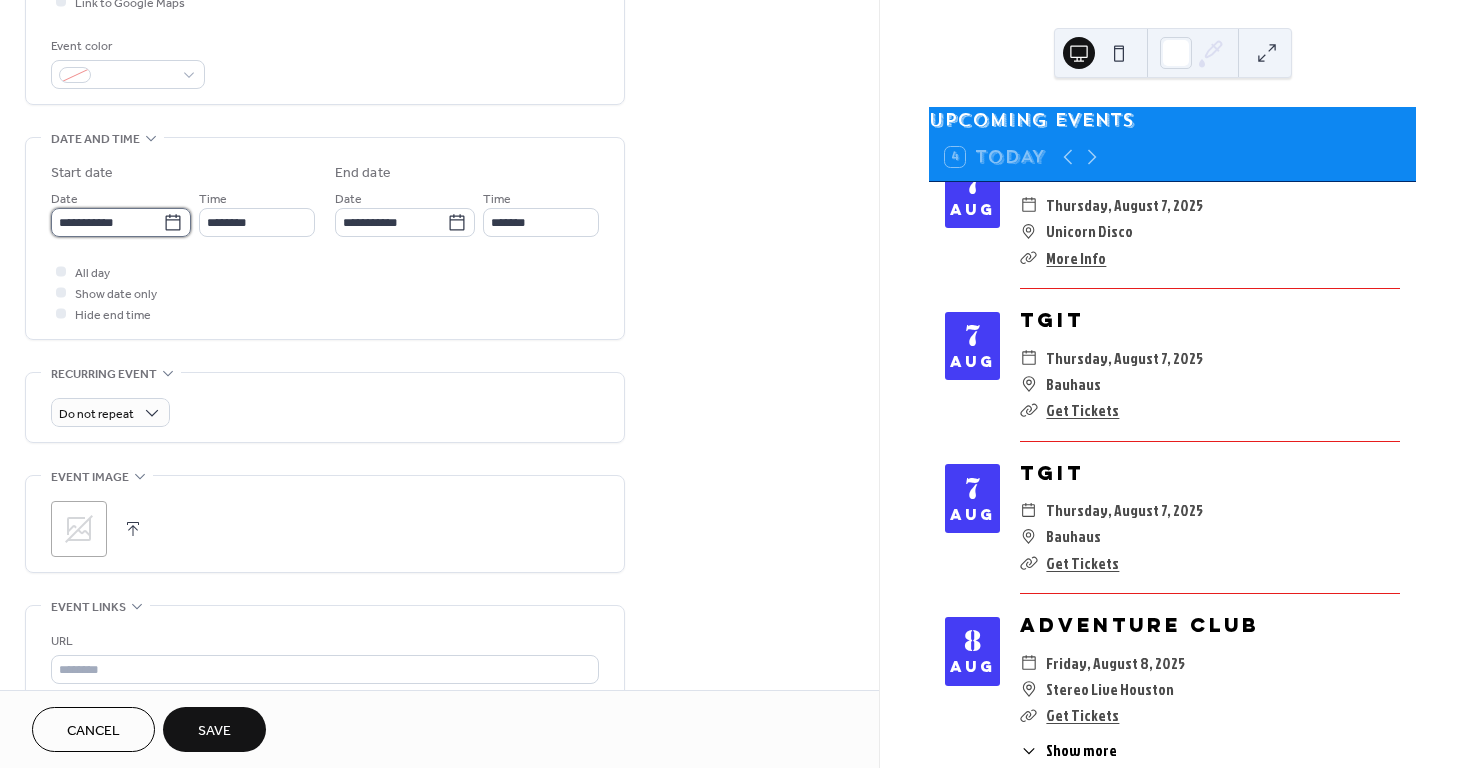 click on "**********" at bounding box center [107, 222] 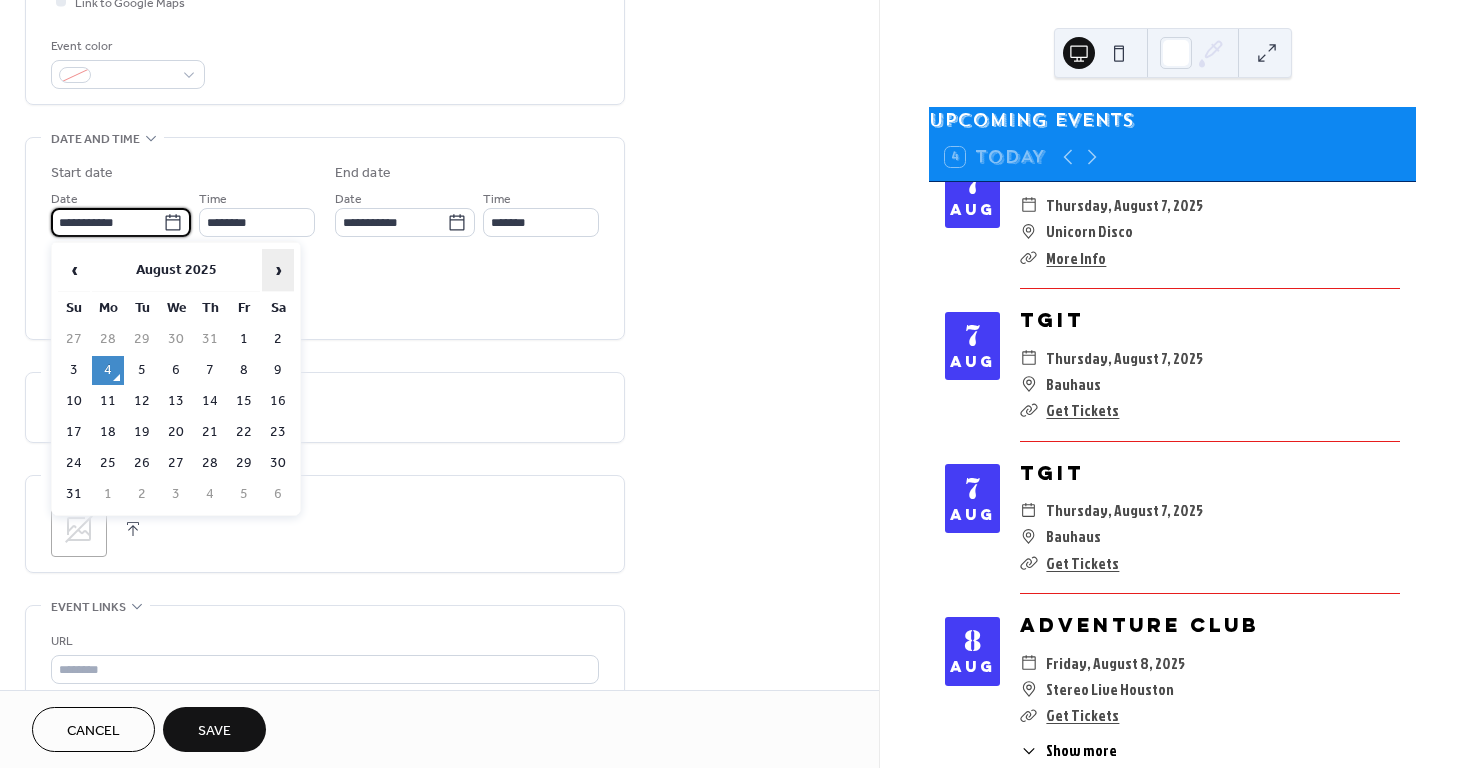 click on "›" at bounding box center (278, 270) 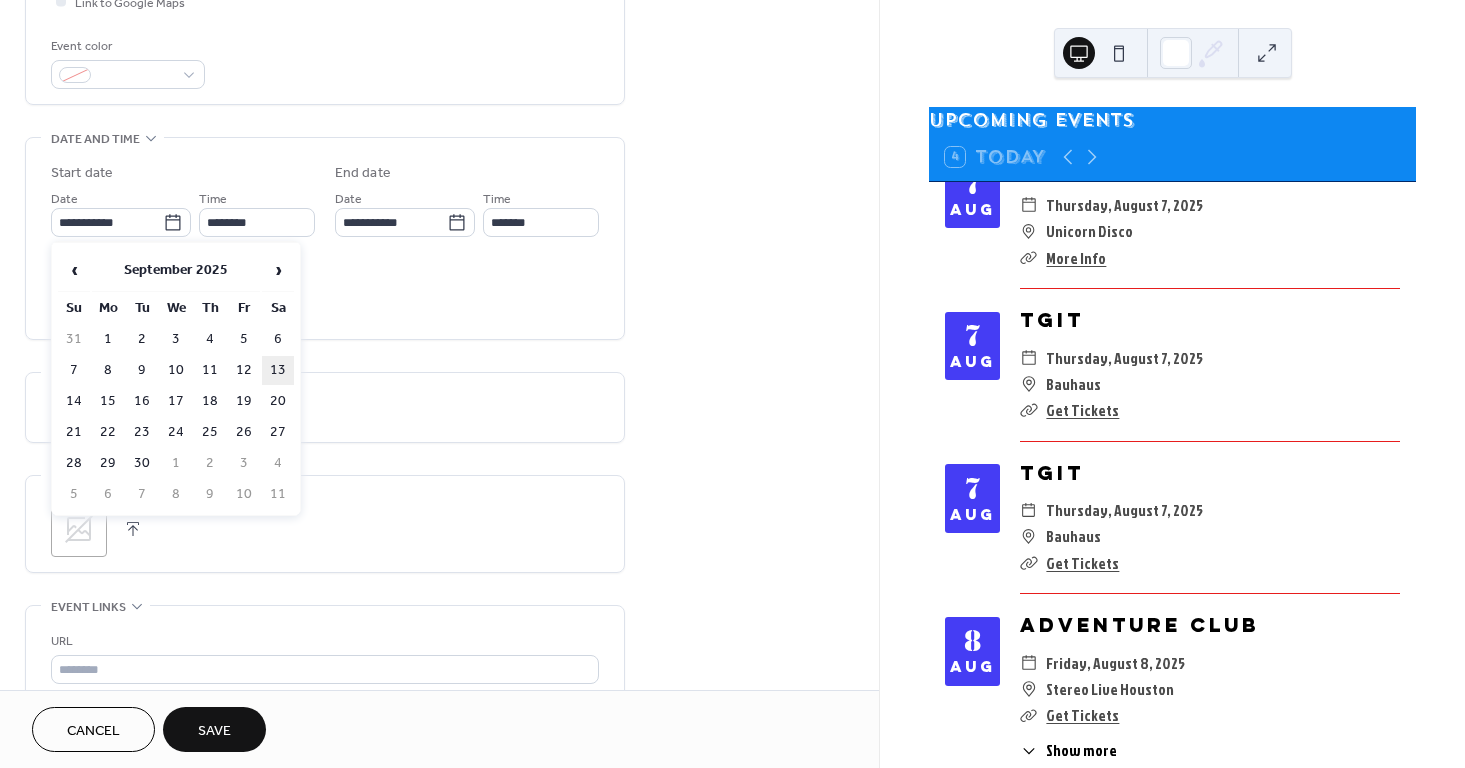 click on "13" at bounding box center (278, 370) 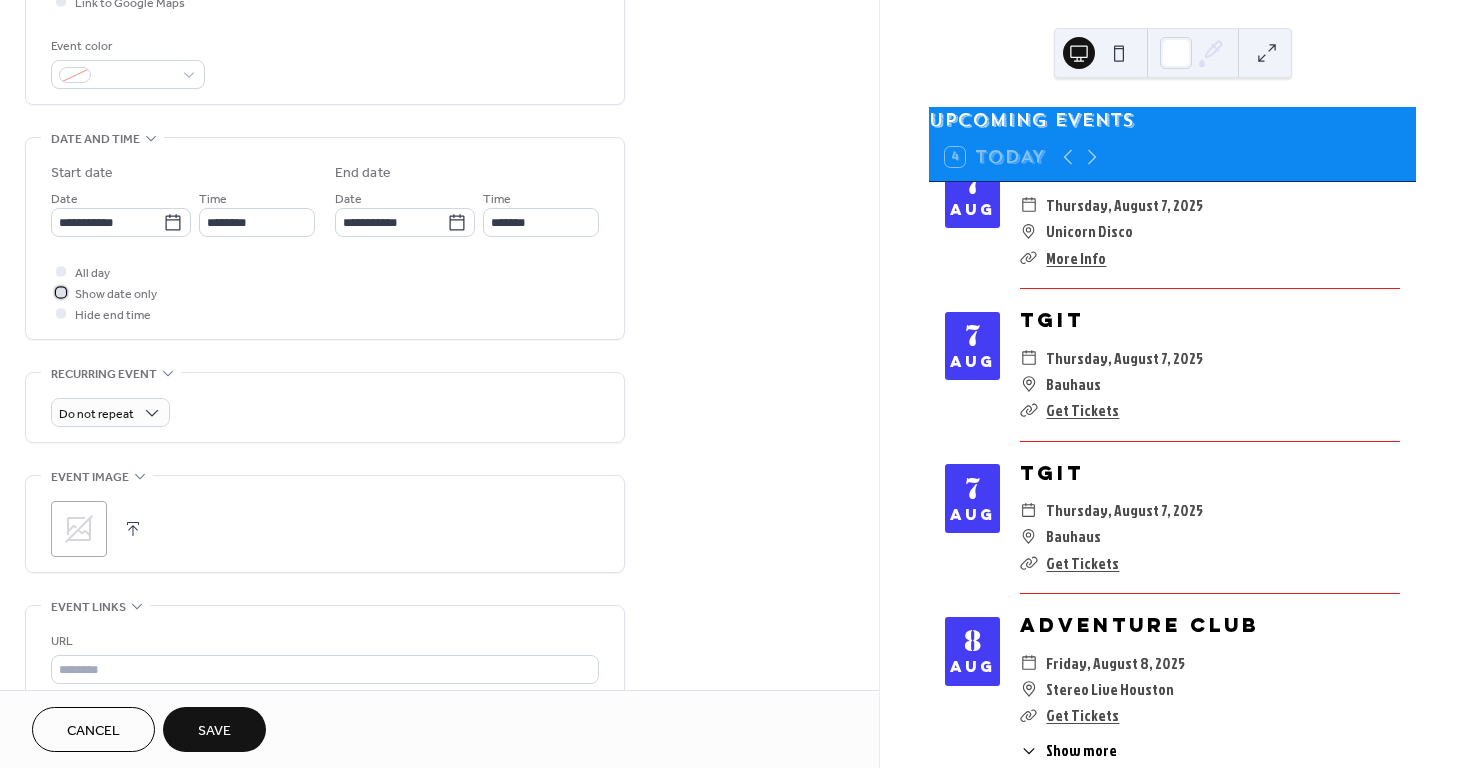 click on "Show date only" at bounding box center (116, 294) 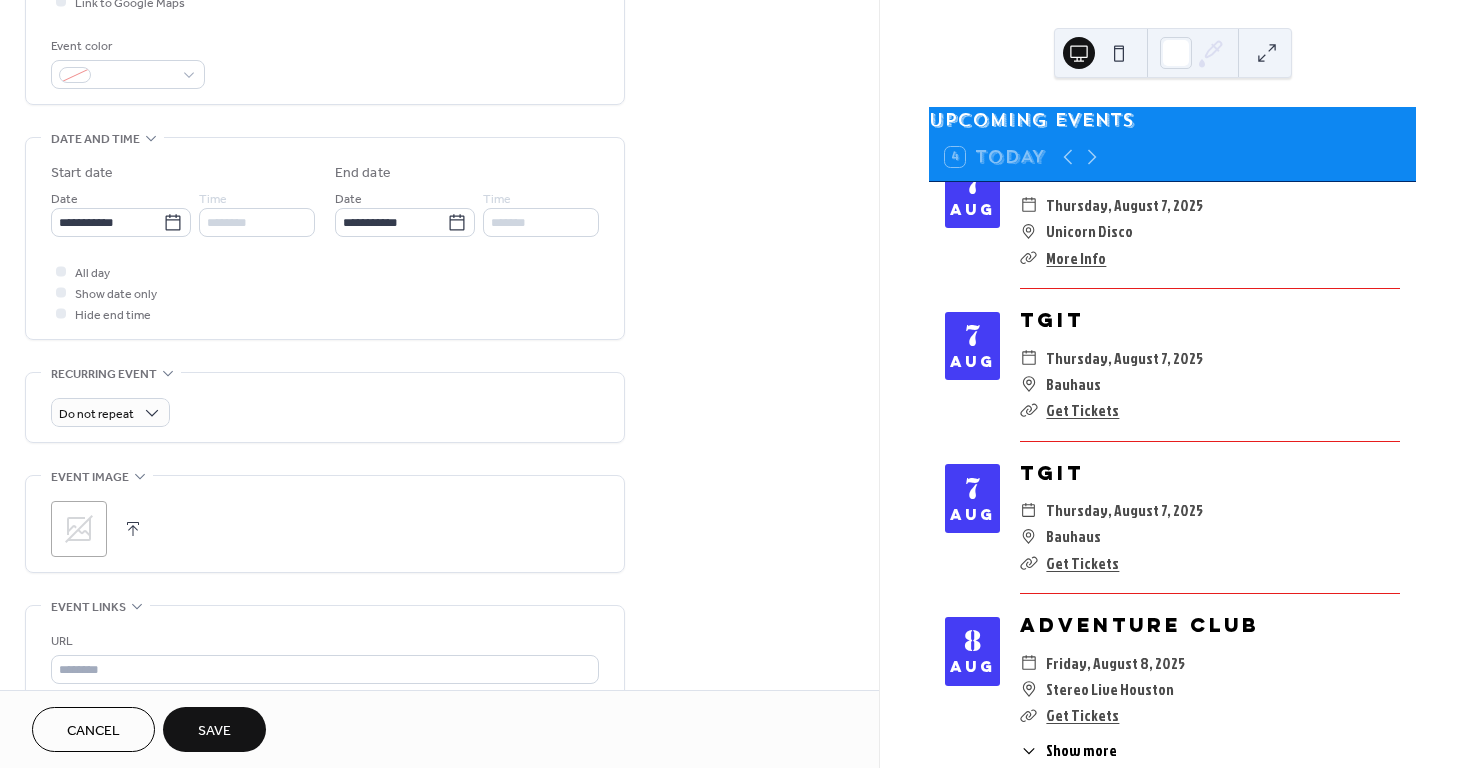 click on "**********" at bounding box center (325, 274) 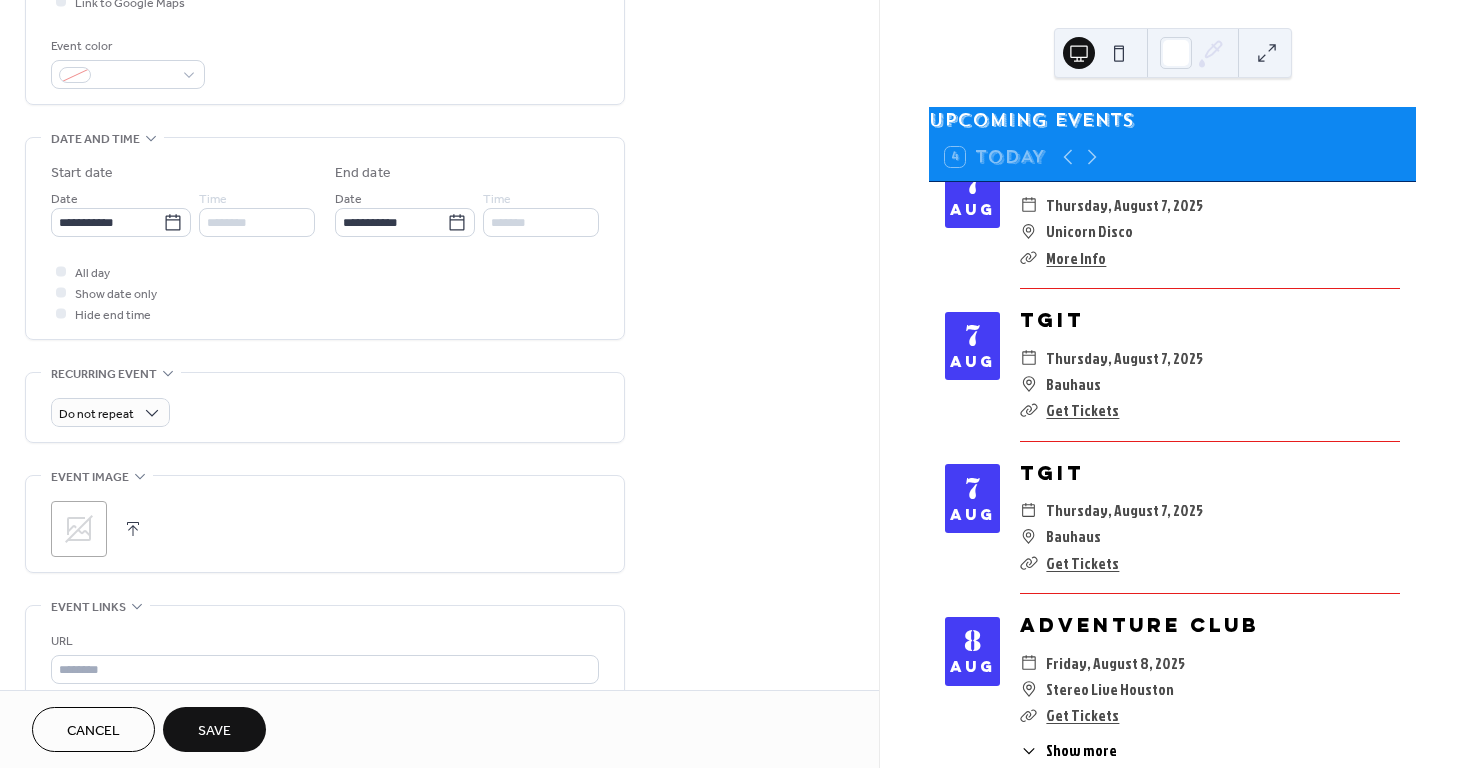 scroll, scrollTop: 699, scrollLeft: 0, axis: vertical 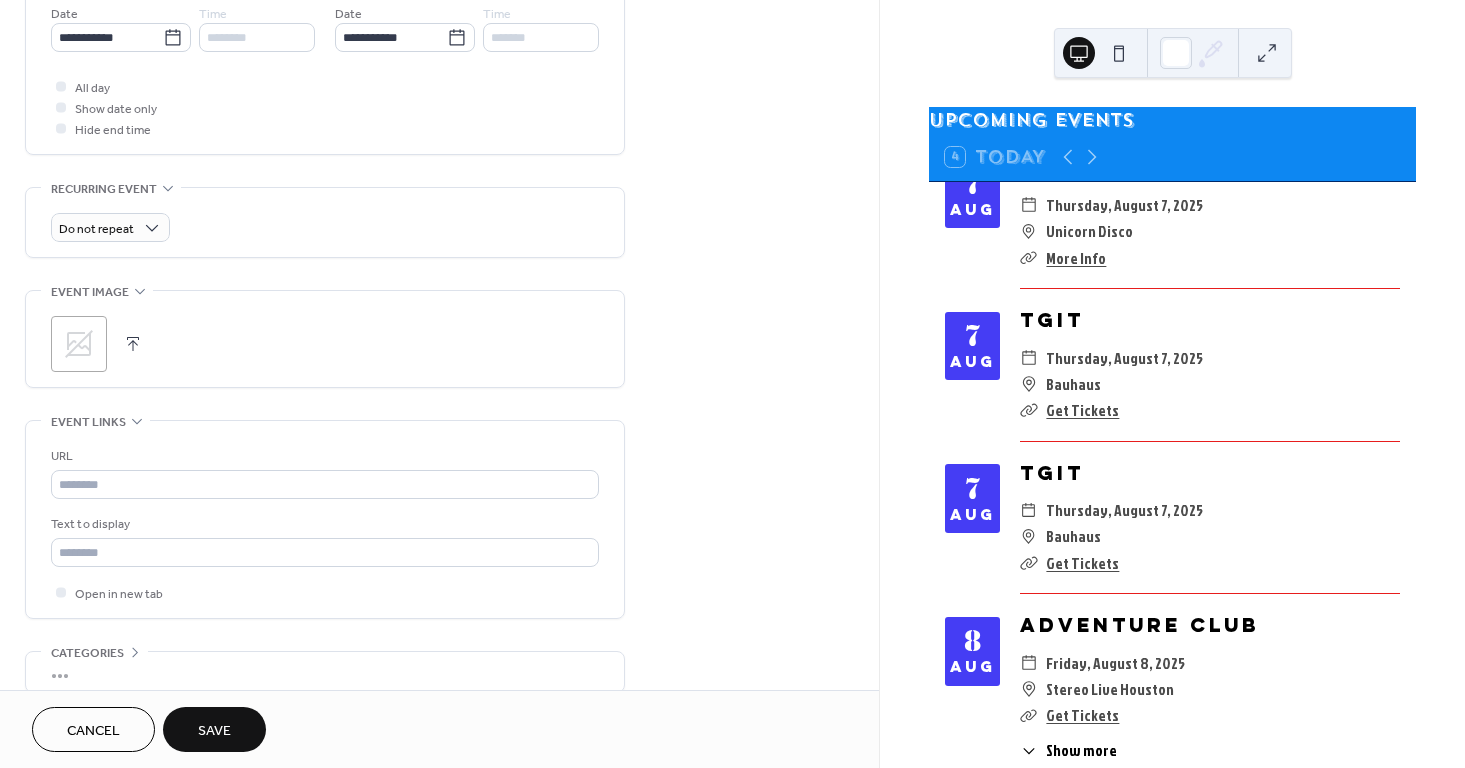 click at bounding box center [133, 344] 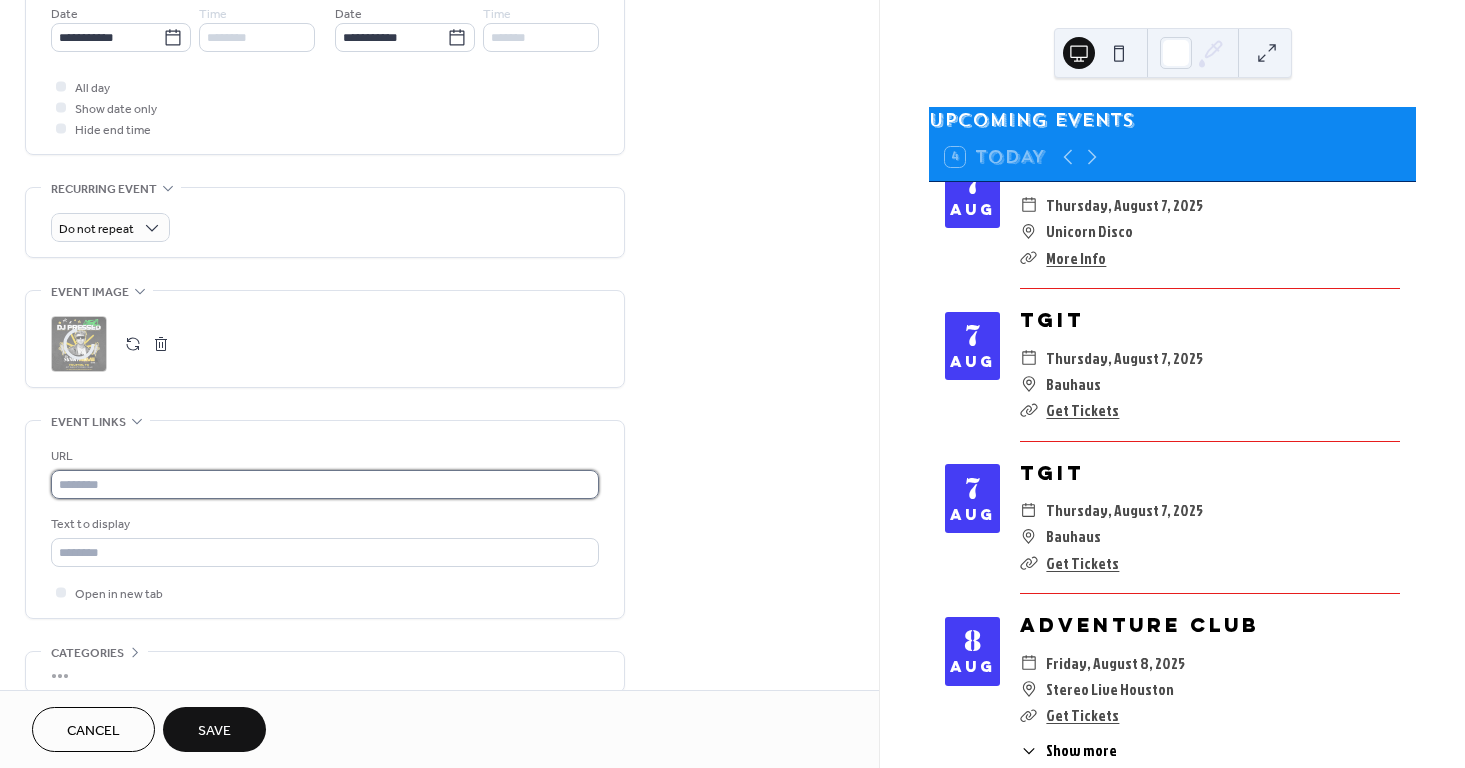 click at bounding box center (325, 484) 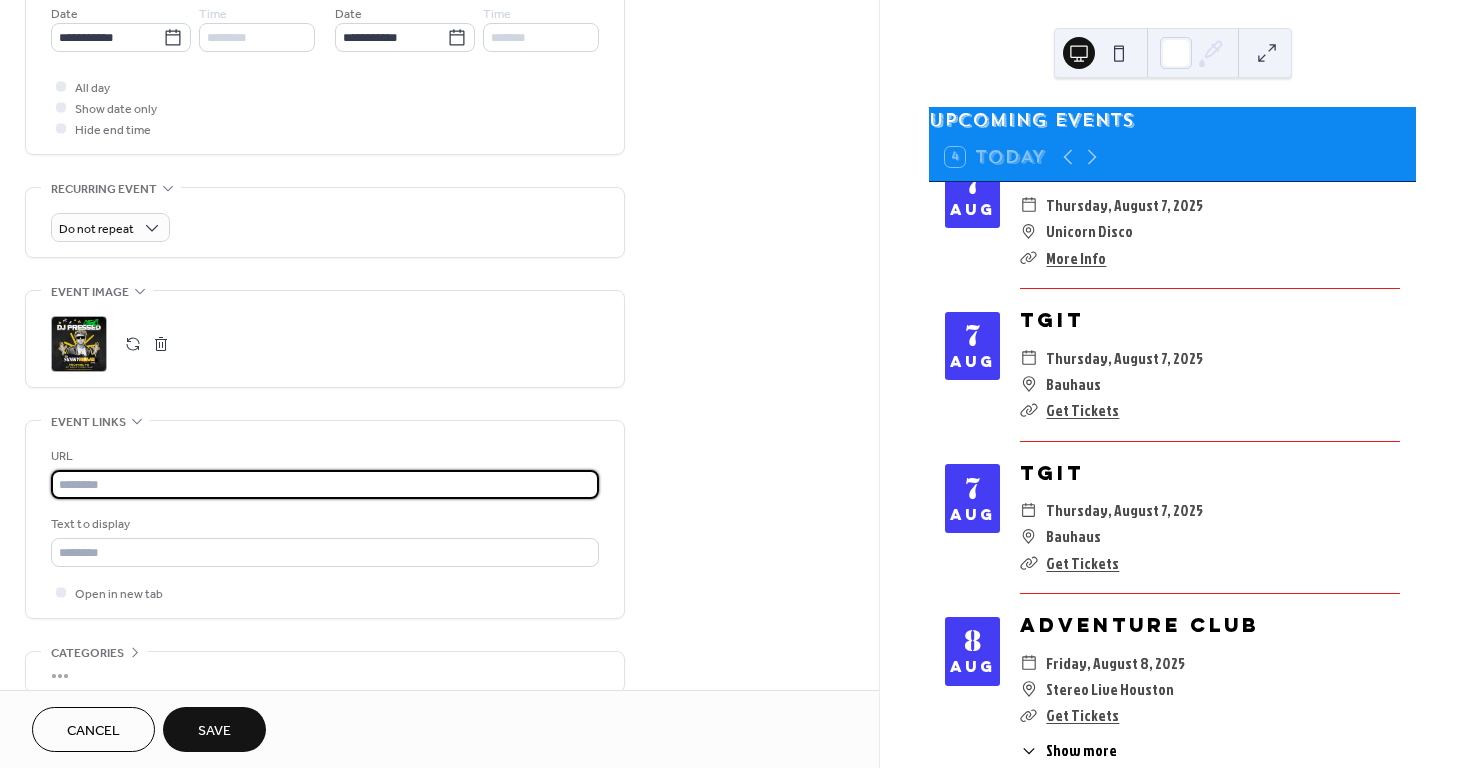 paste on "**********" 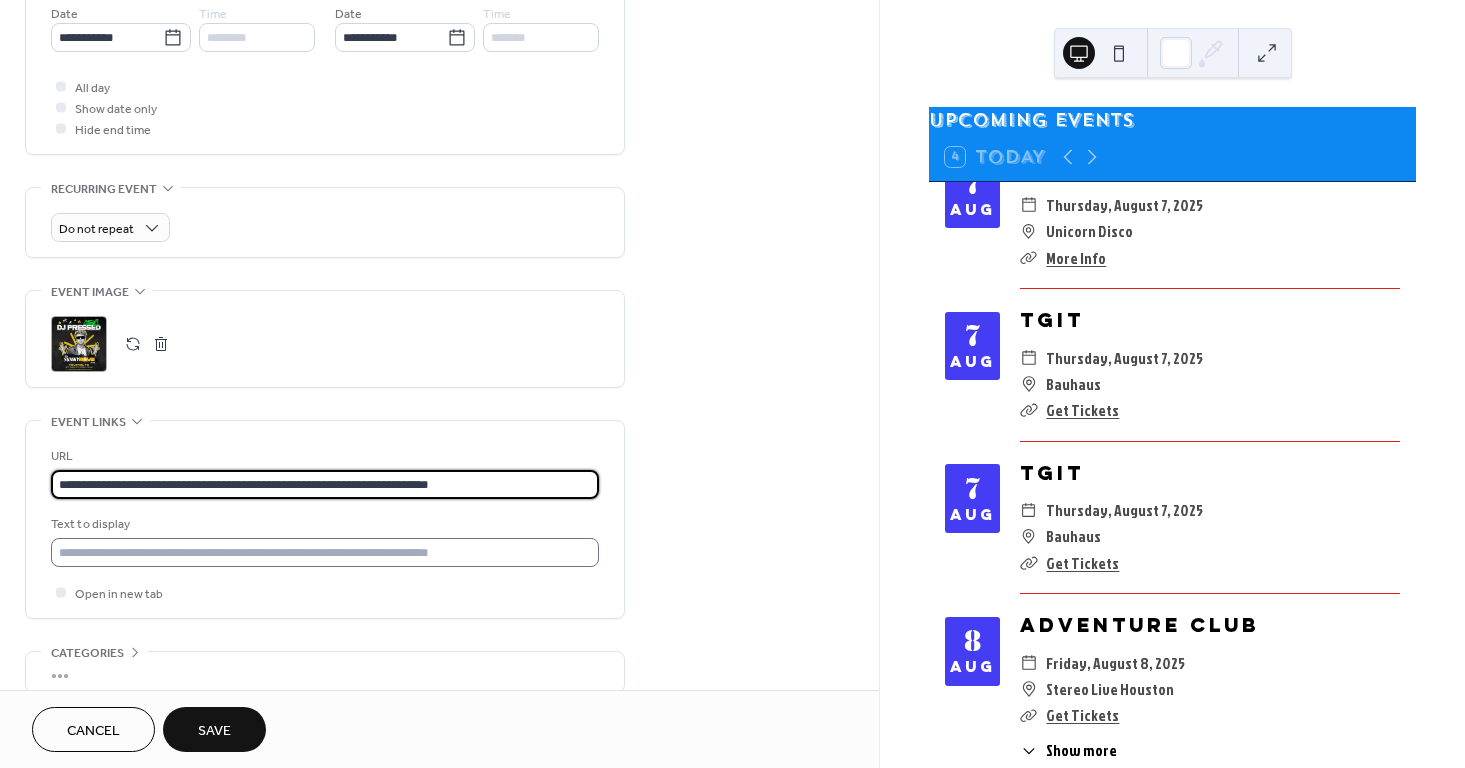 type on "**********" 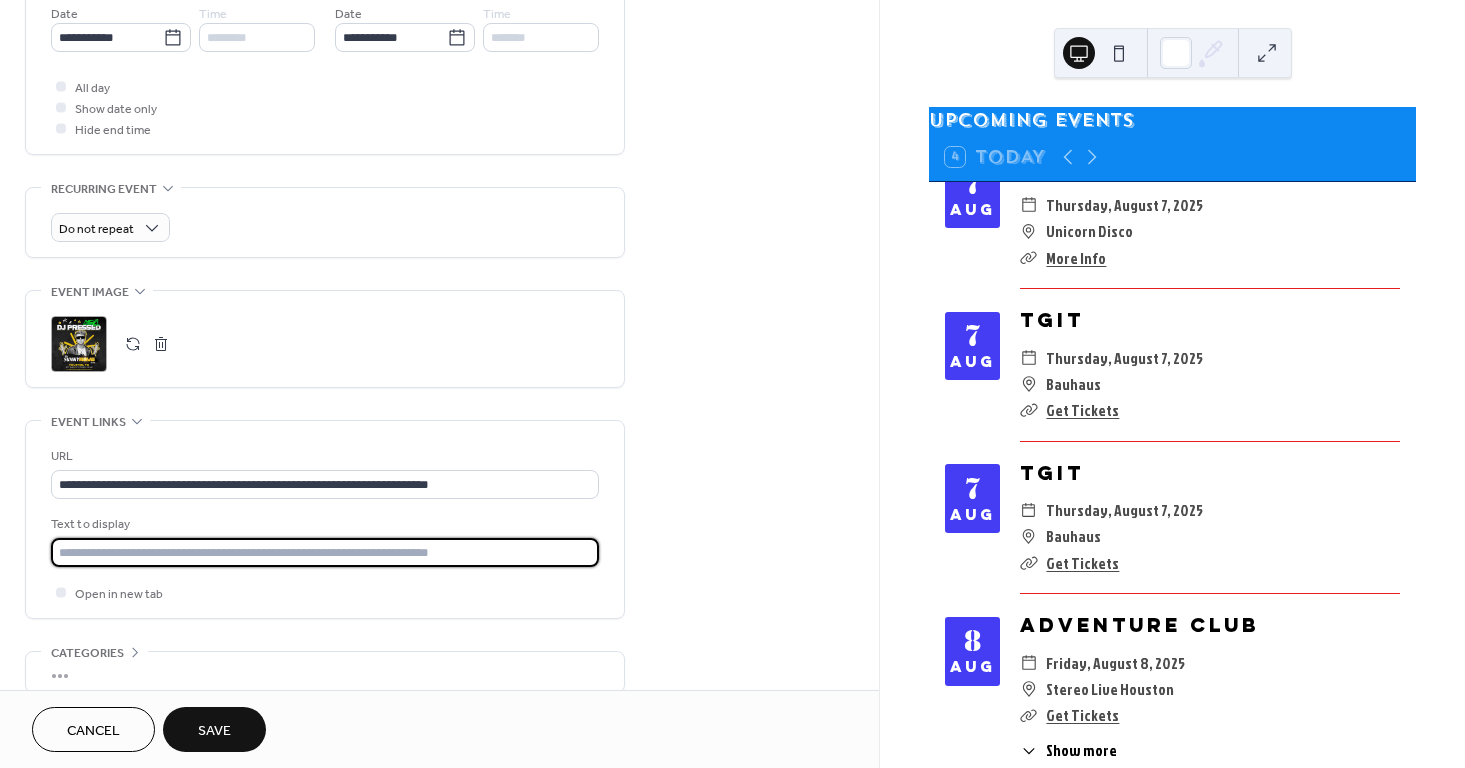 click at bounding box center (325, 552) 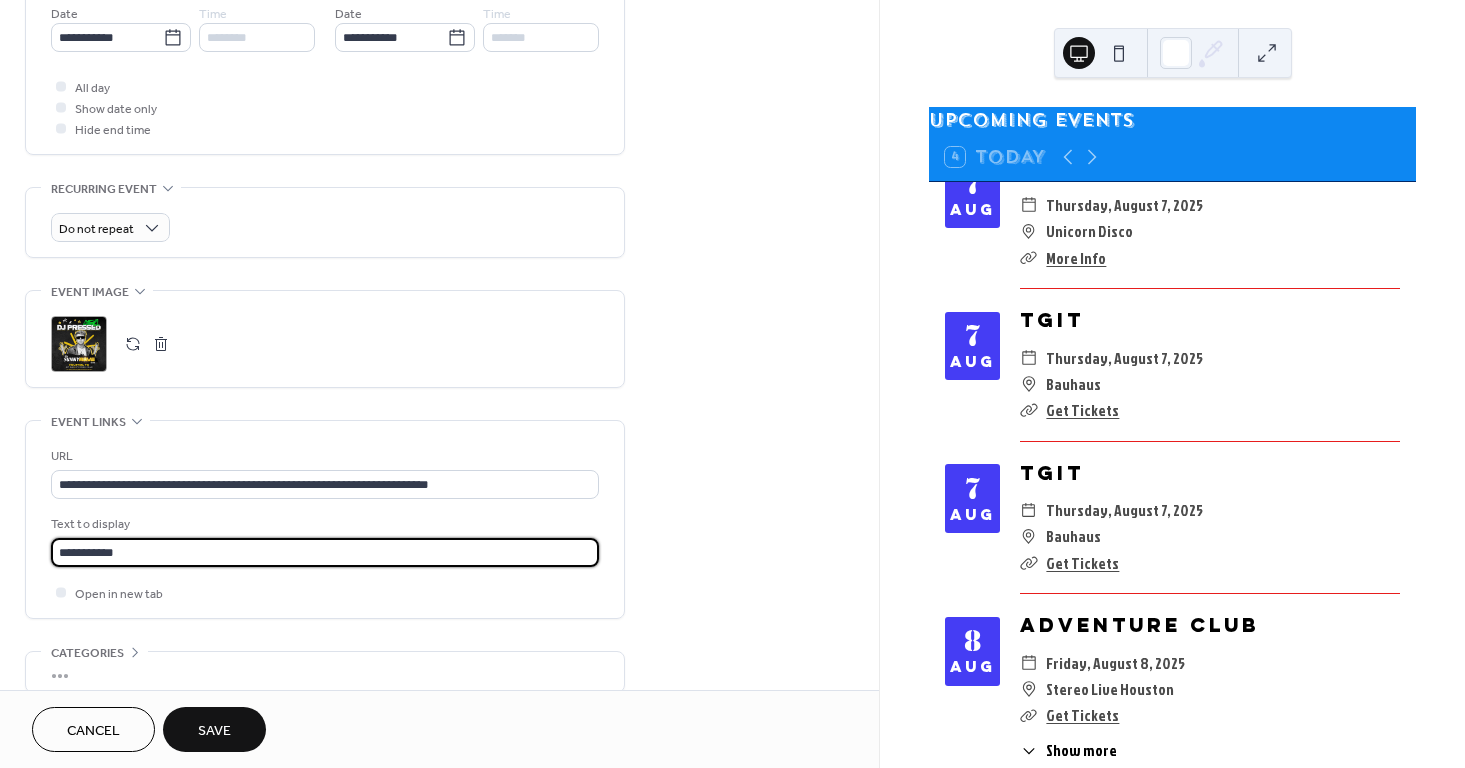 click on "Save" at bounding box center [214, 731] 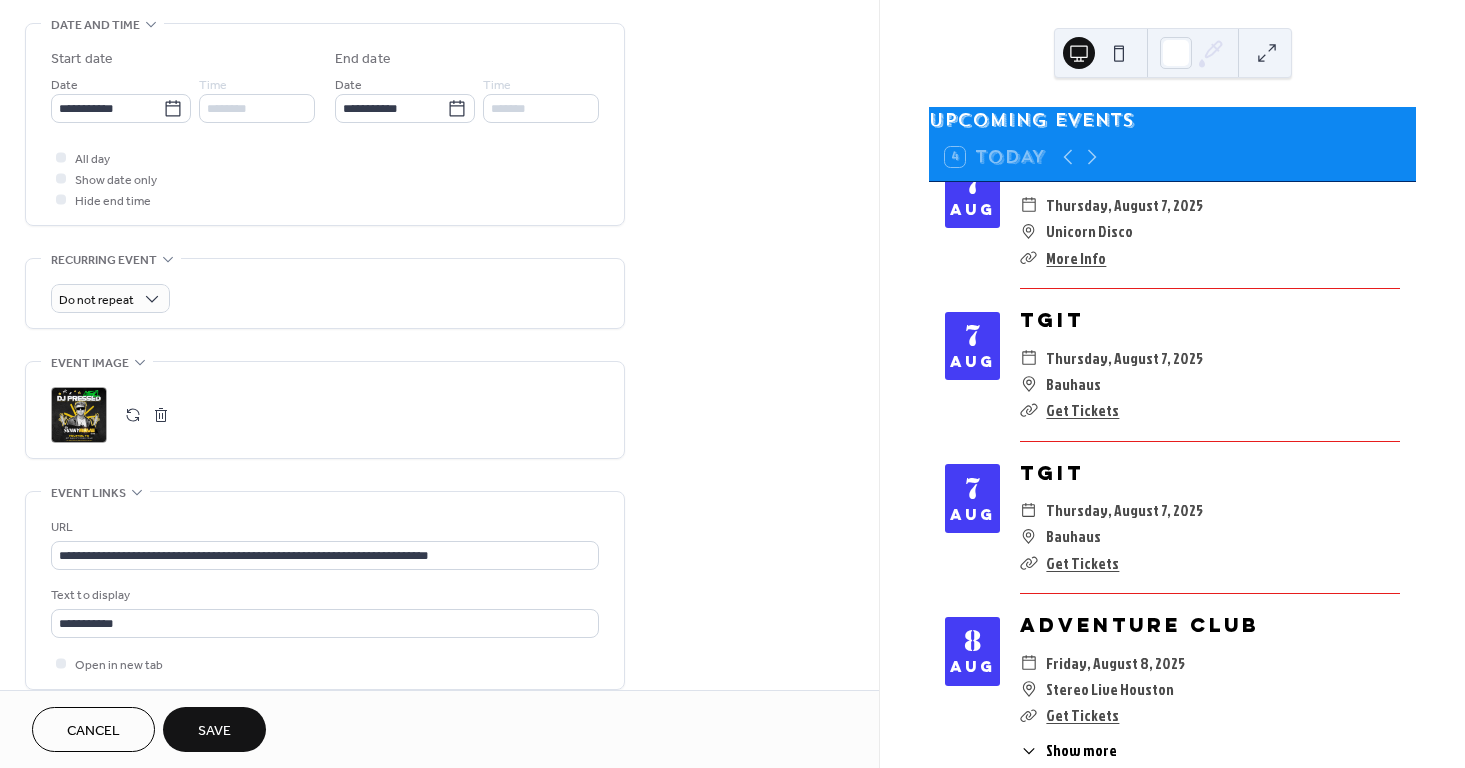 scroll, scrollTop: 770, scrollLeft: 0, axis: vertical 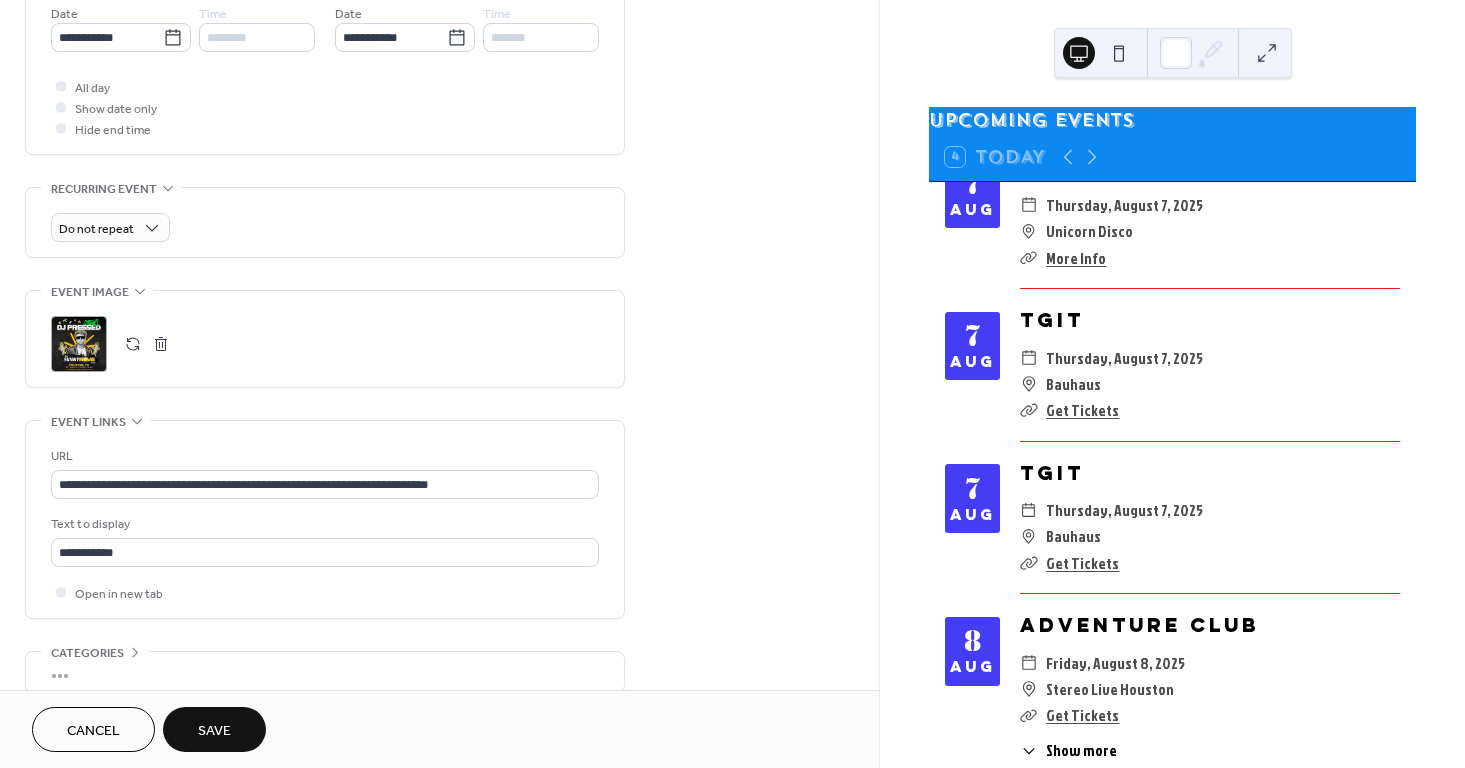 click on "Save" at bounding box center [214, 729] 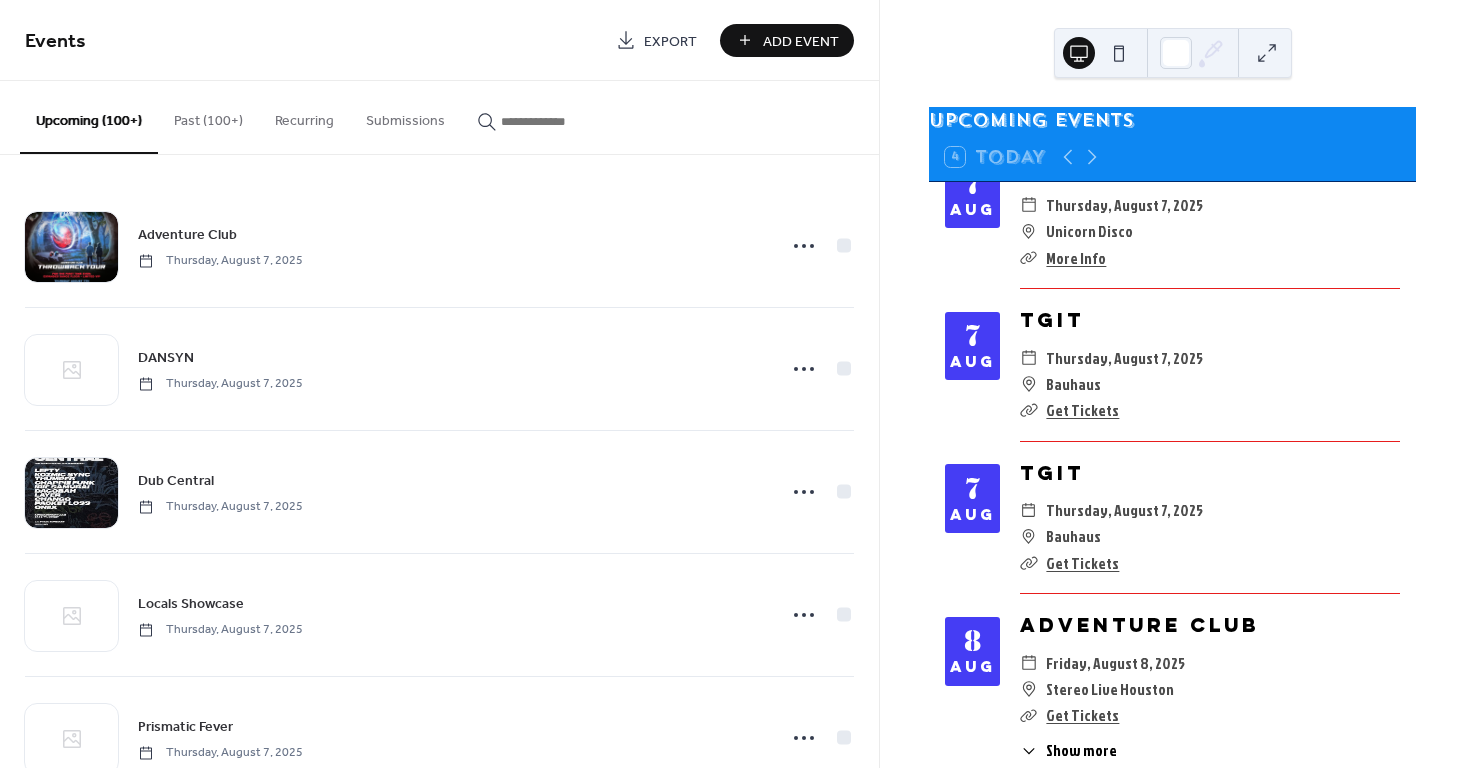 click on "Add Event" at bounding box center [787, 40] 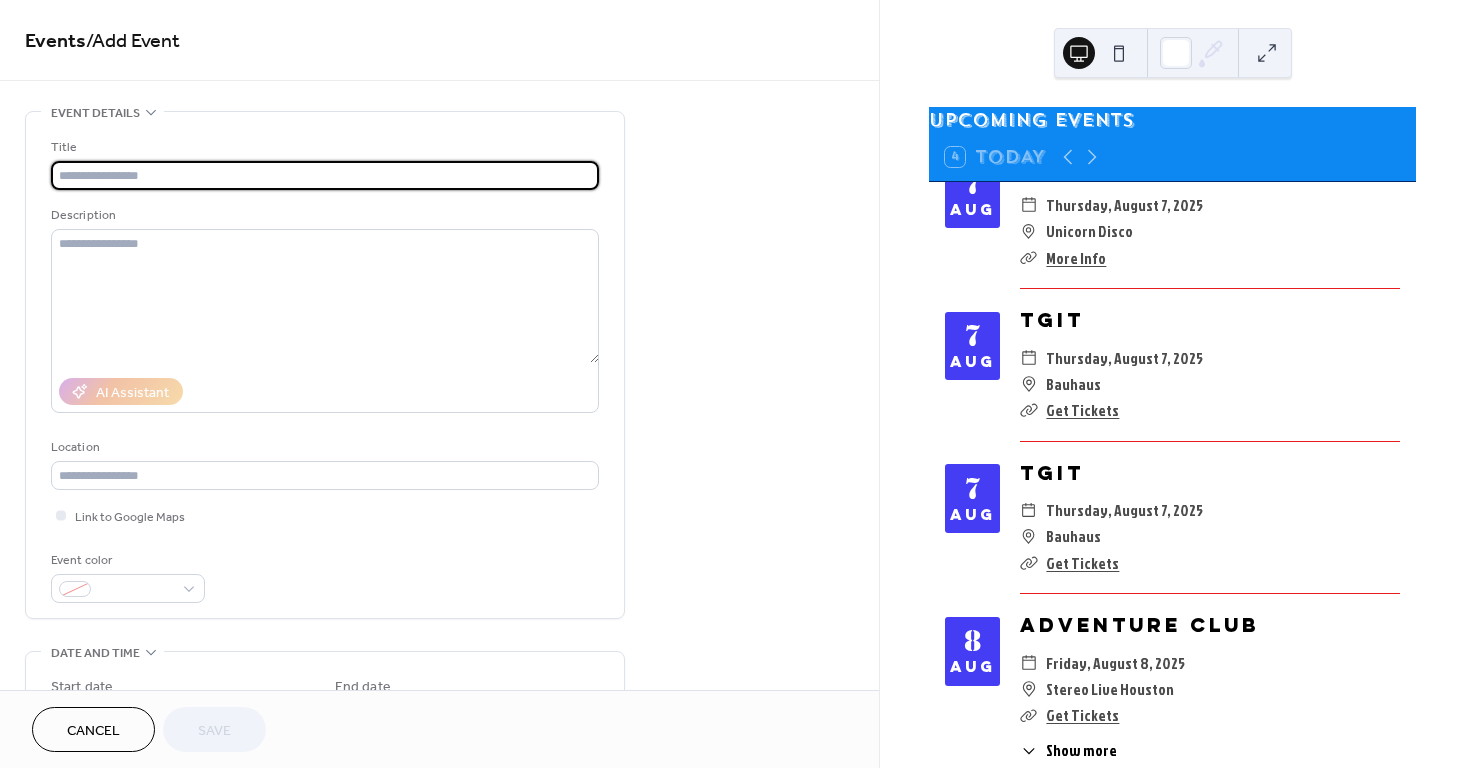 paste on "**********" 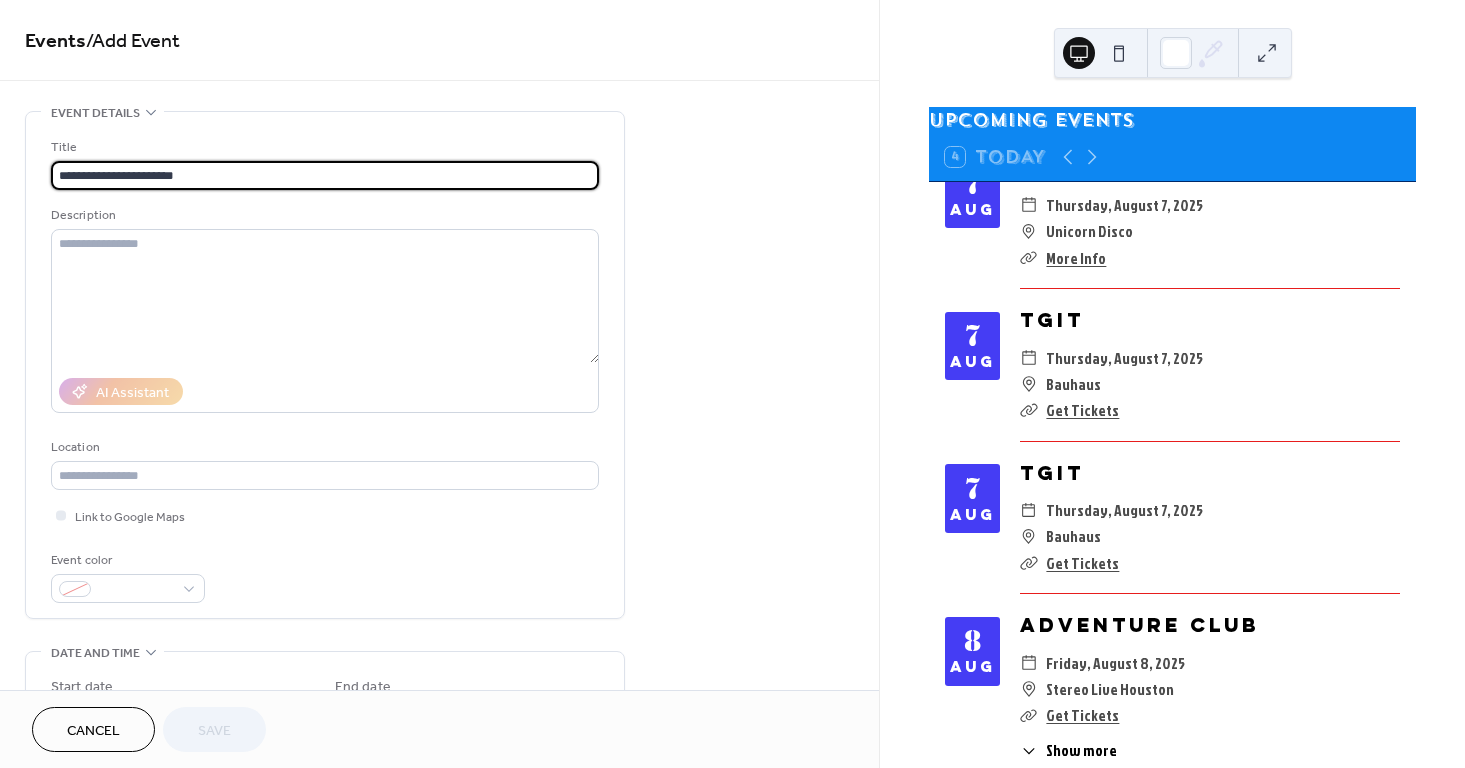 type on "**********" 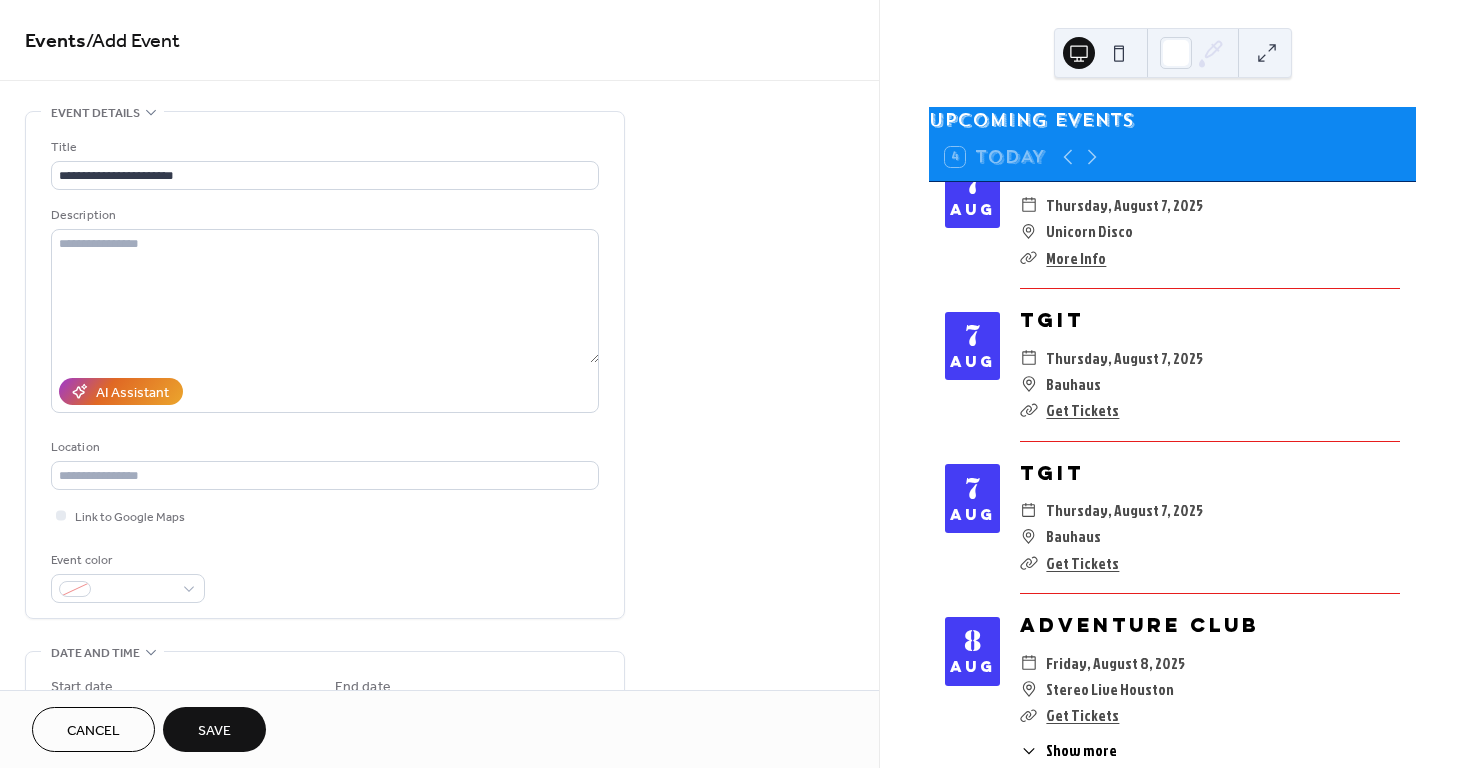 click on "Events  /  Add Event" at bounding box center (439, 42) 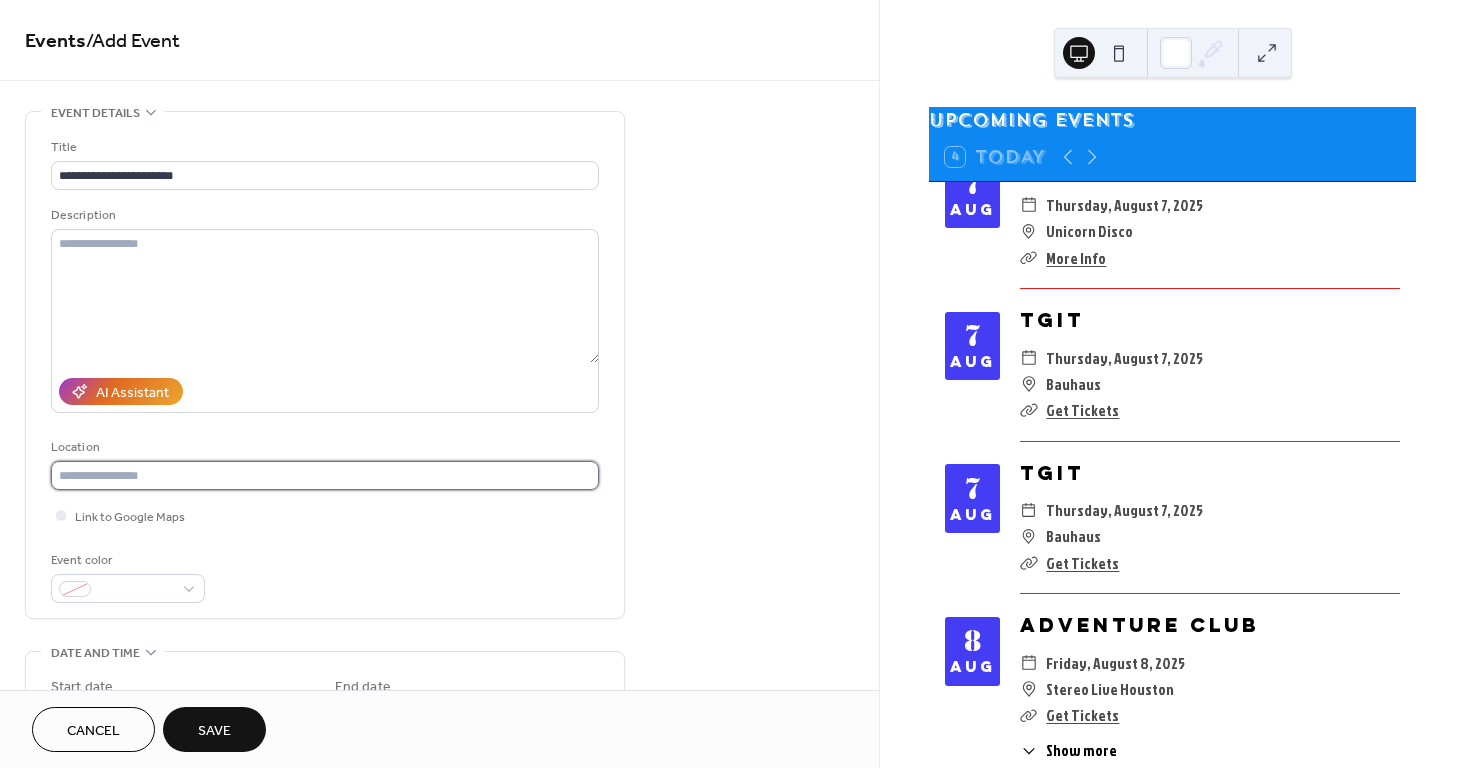 click at bounding box center (325, 475) 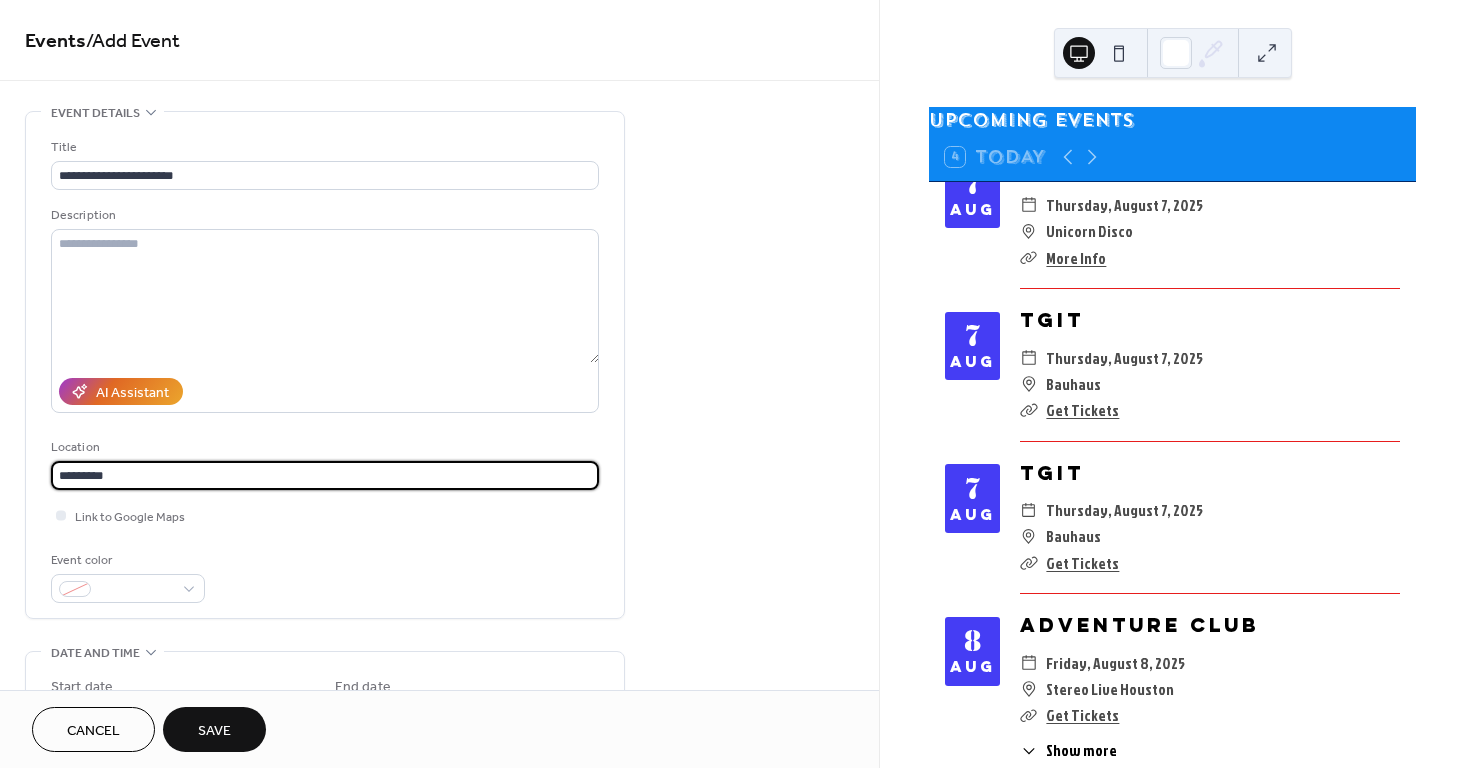 type on "*********" 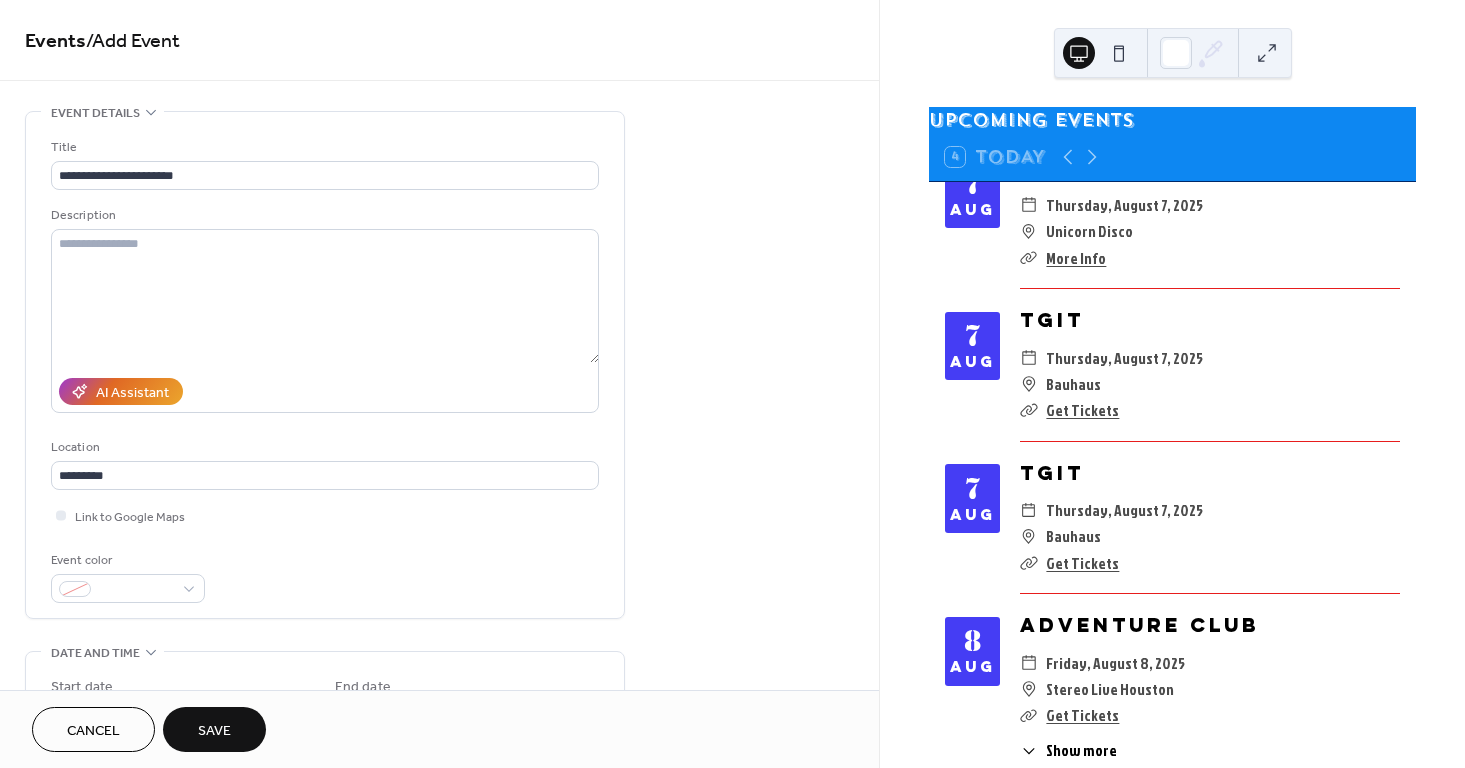 click on "**********" at bounding box center (325, 370) 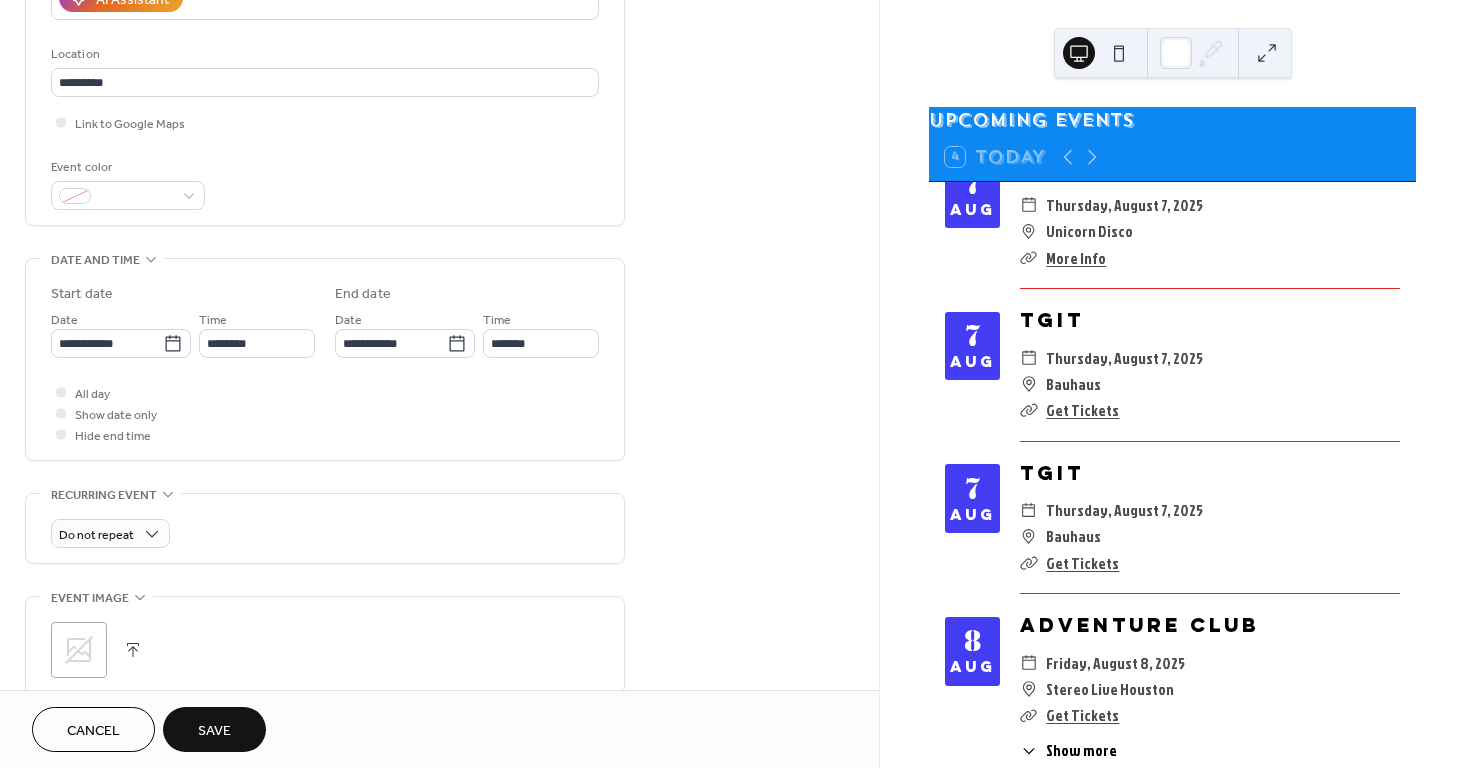 click on "**********" at bounding box center [121, 333] 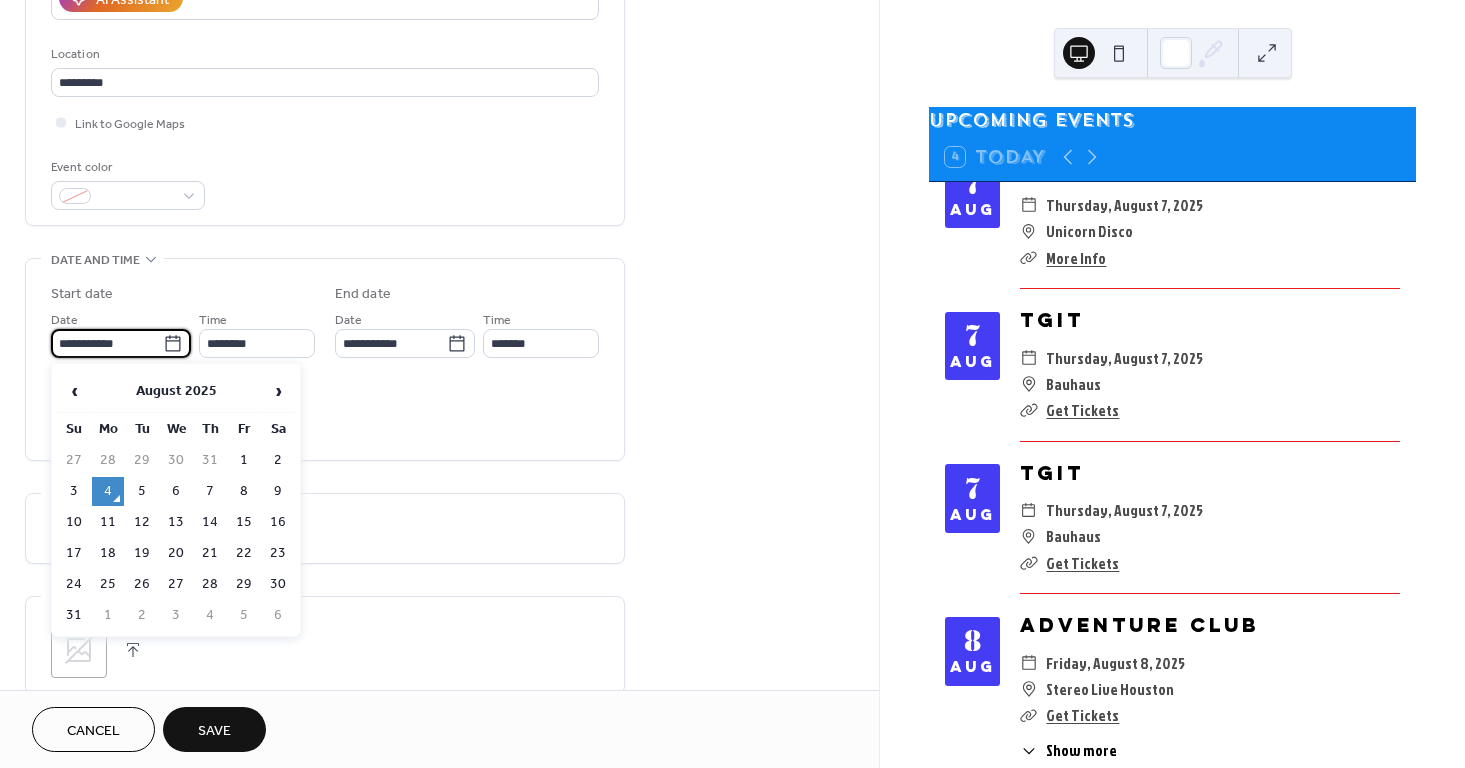 click on "**********" at bounding box center [107, 343] 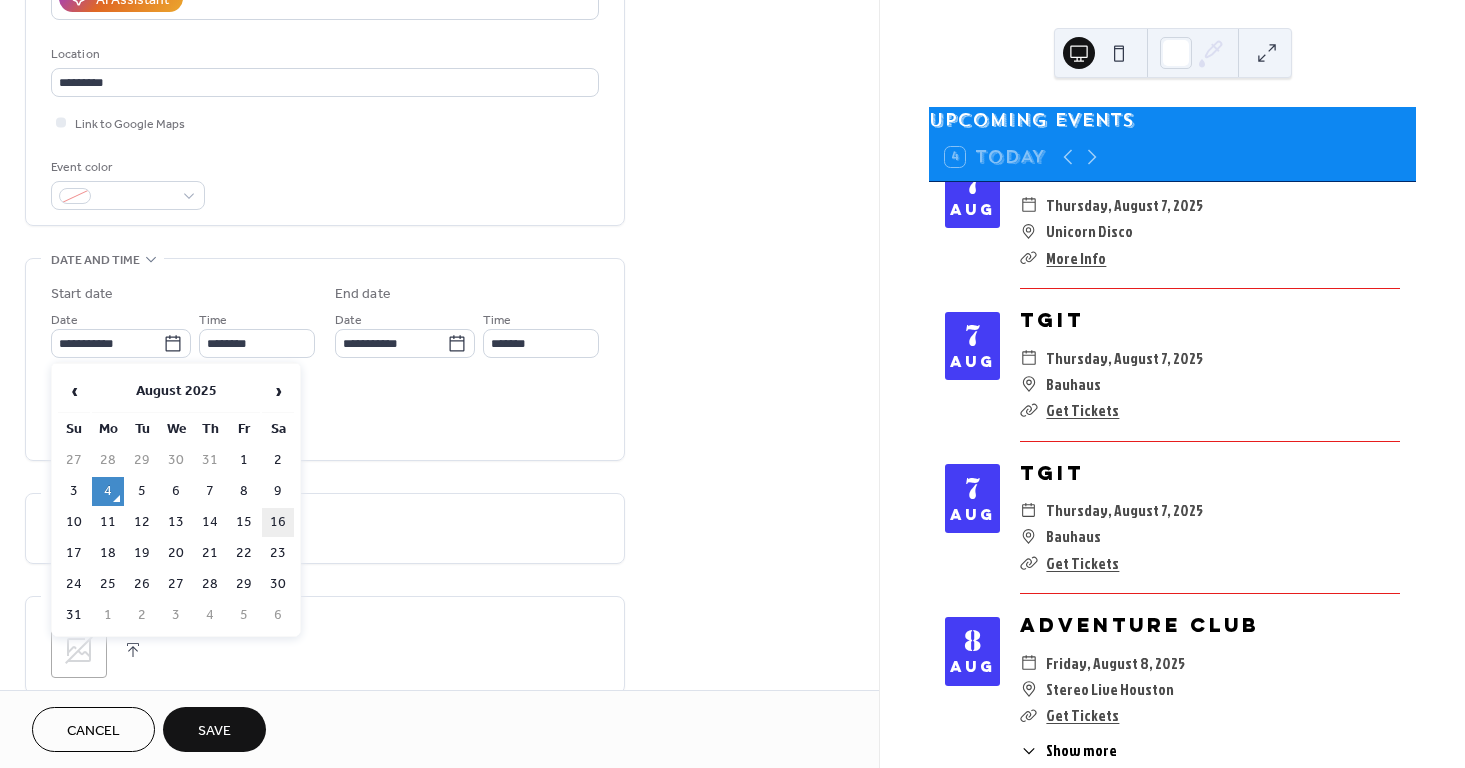 click on "16" at bounding box center (278, 522) 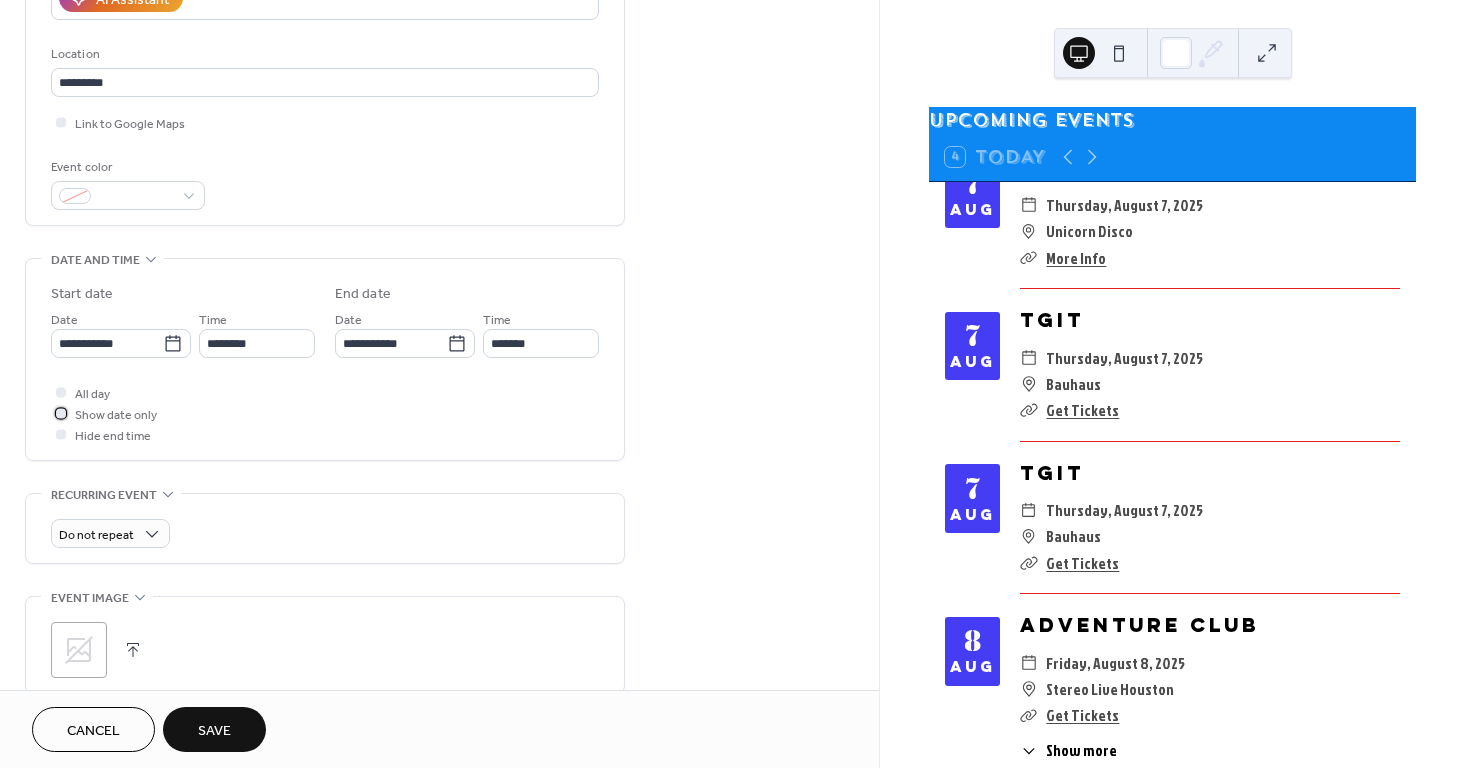 click on "Show date only" at bounding box center [116, 415] 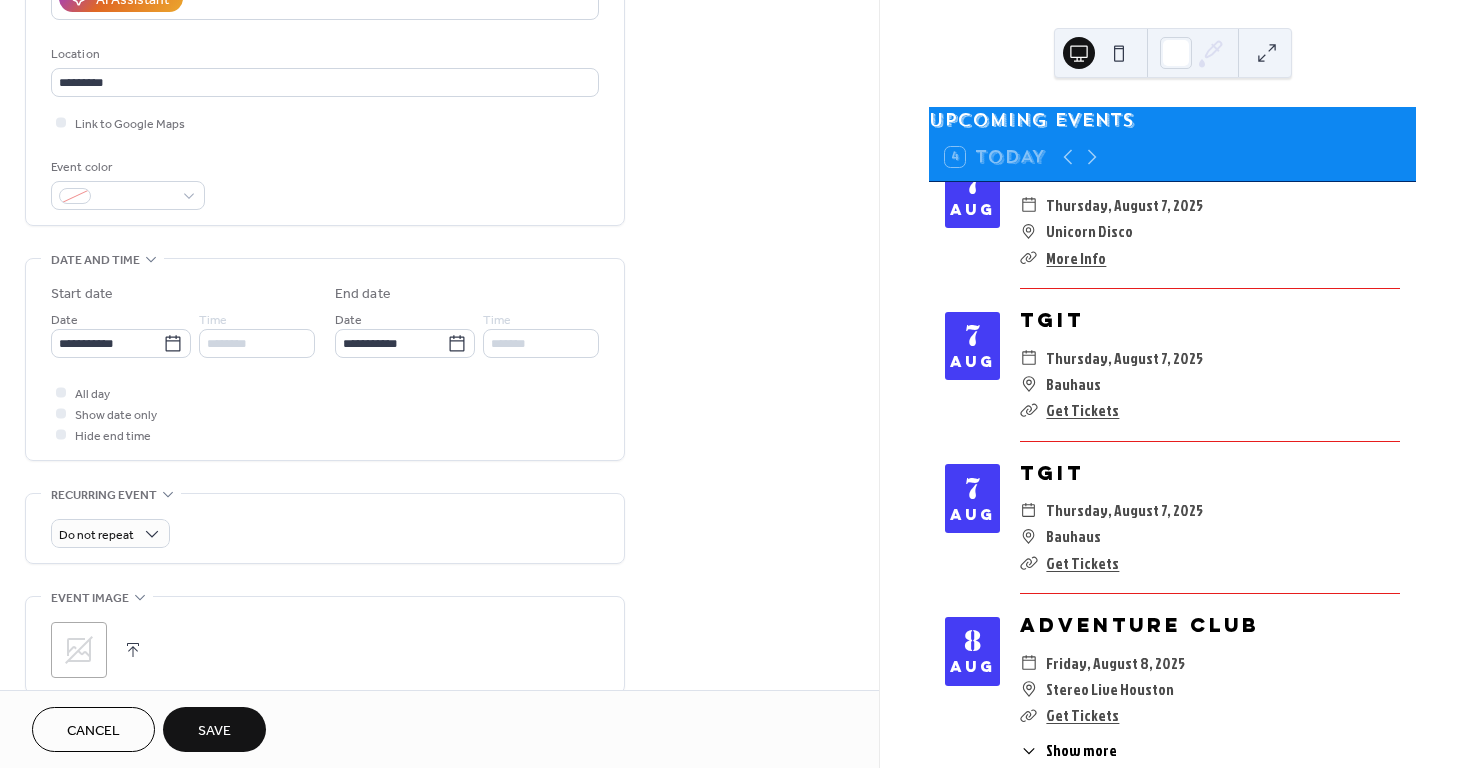 click on "**********" at bounding box center (325, 395) 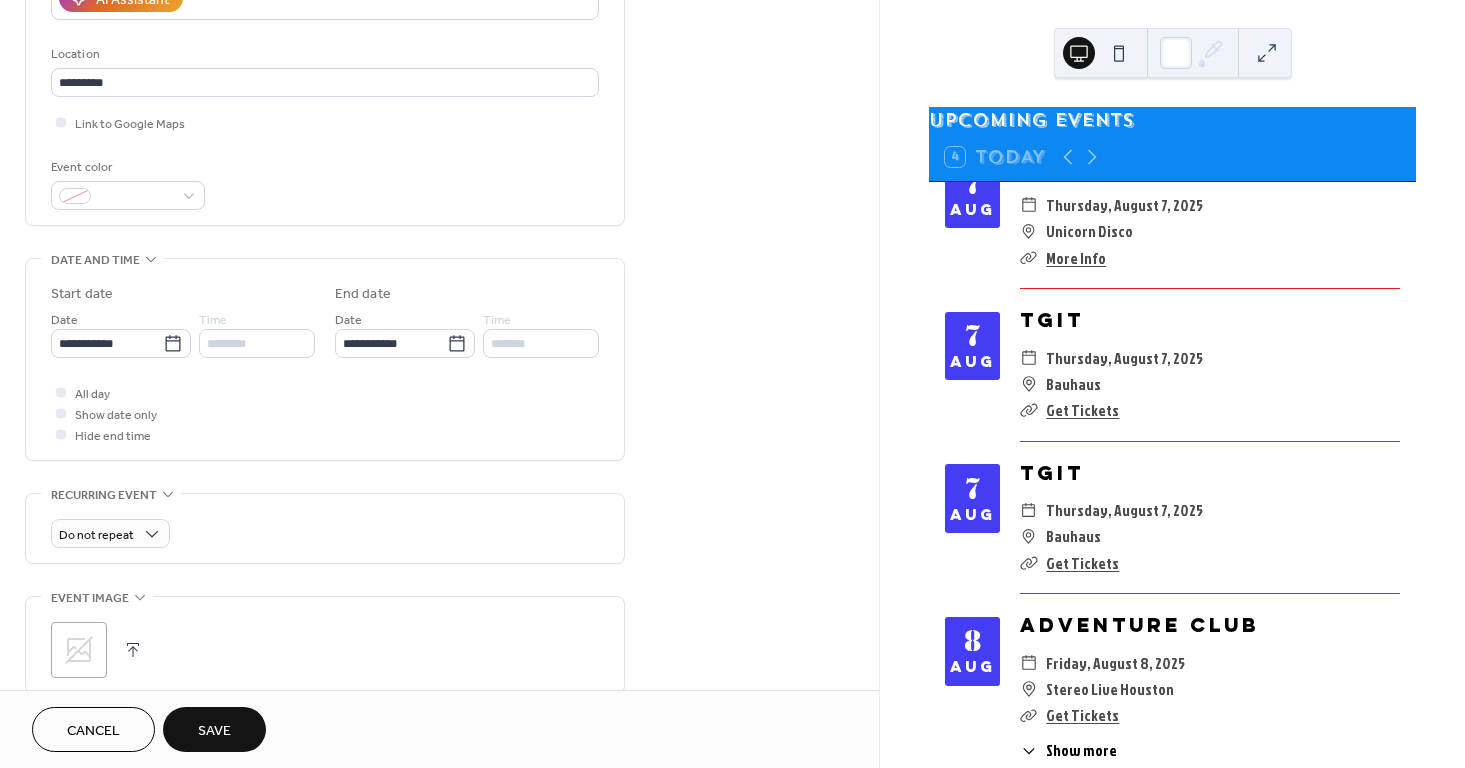 scroll, scrollTop: 796, scrollLeft: 0, axis: vertical 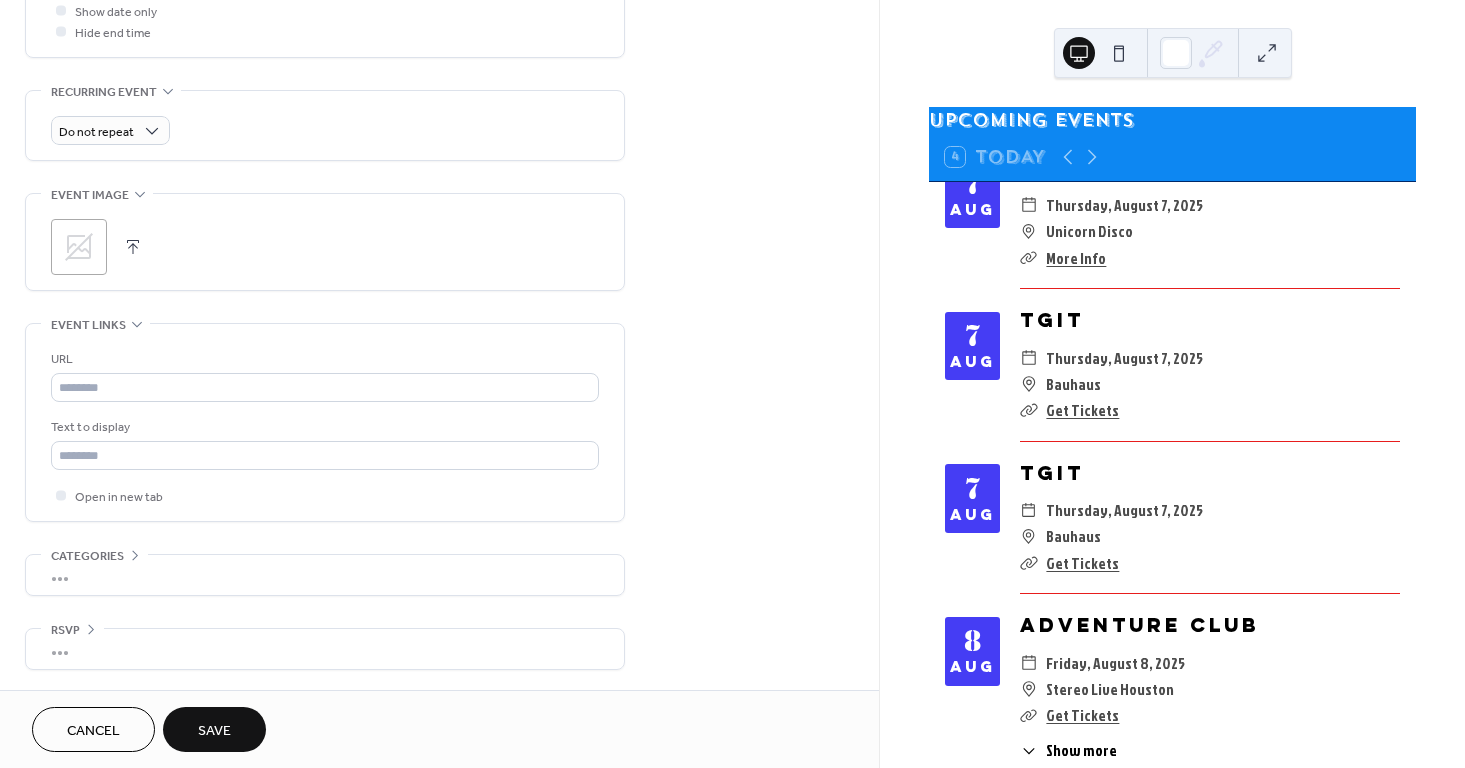 click at bounding box center [133, 247] 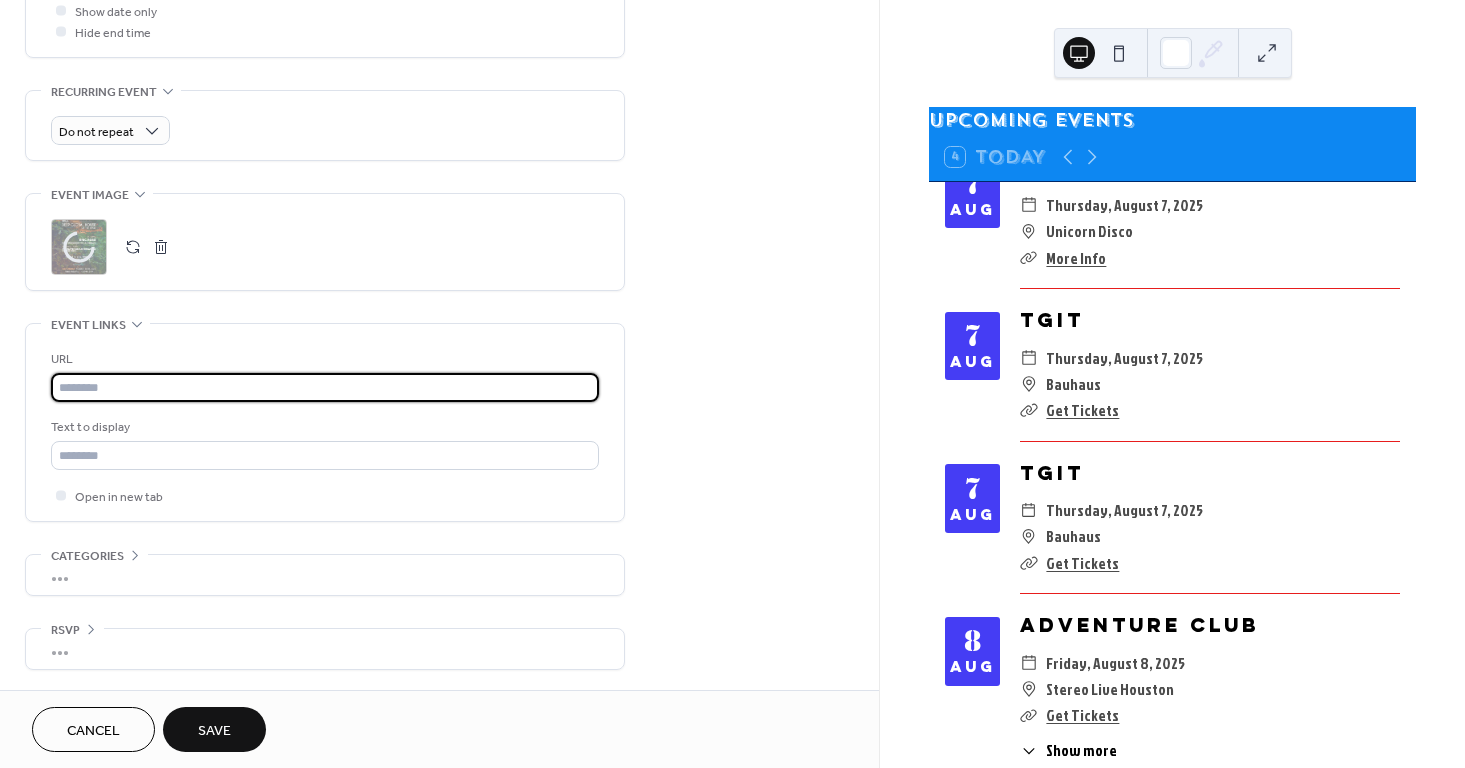 click at bounding box center [325, 387] 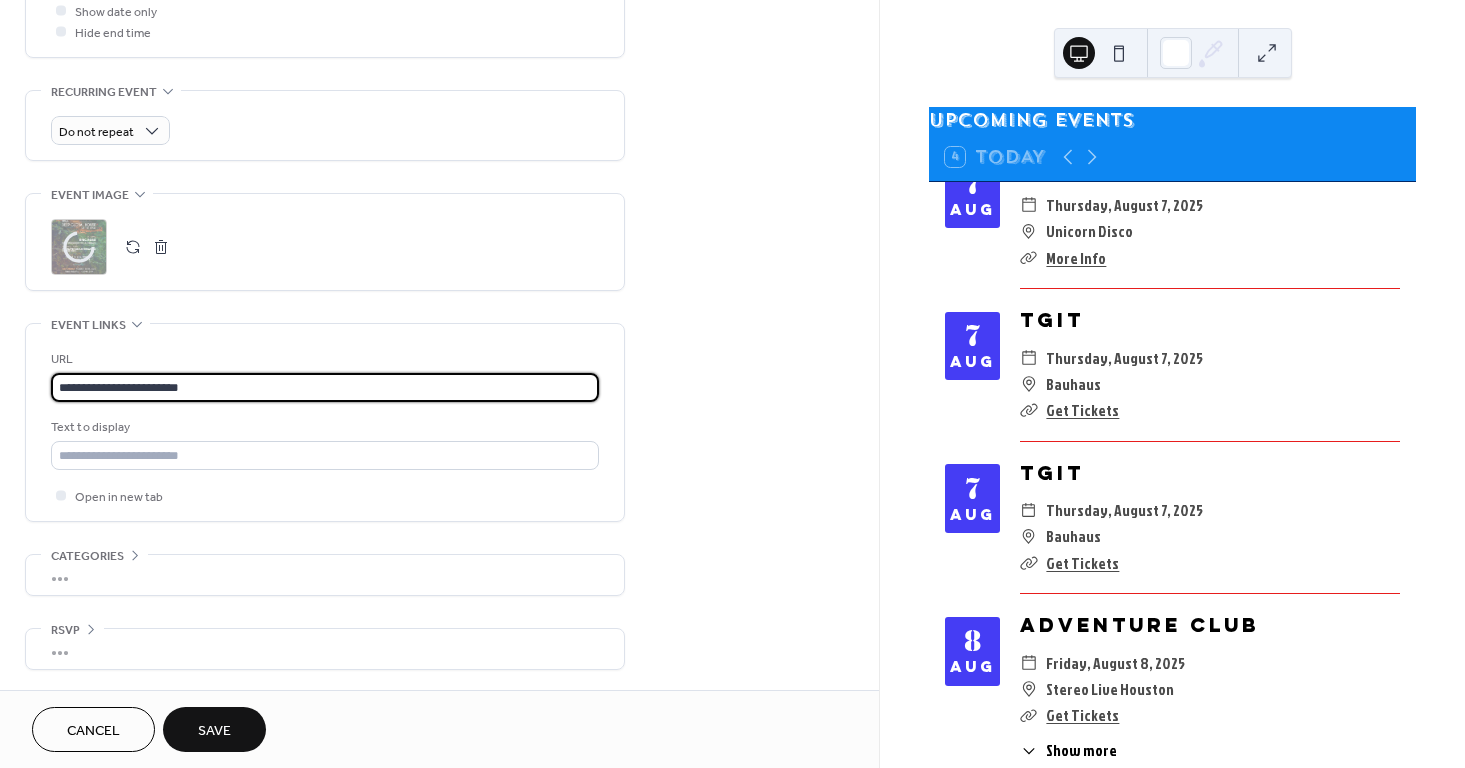 type on "**********" 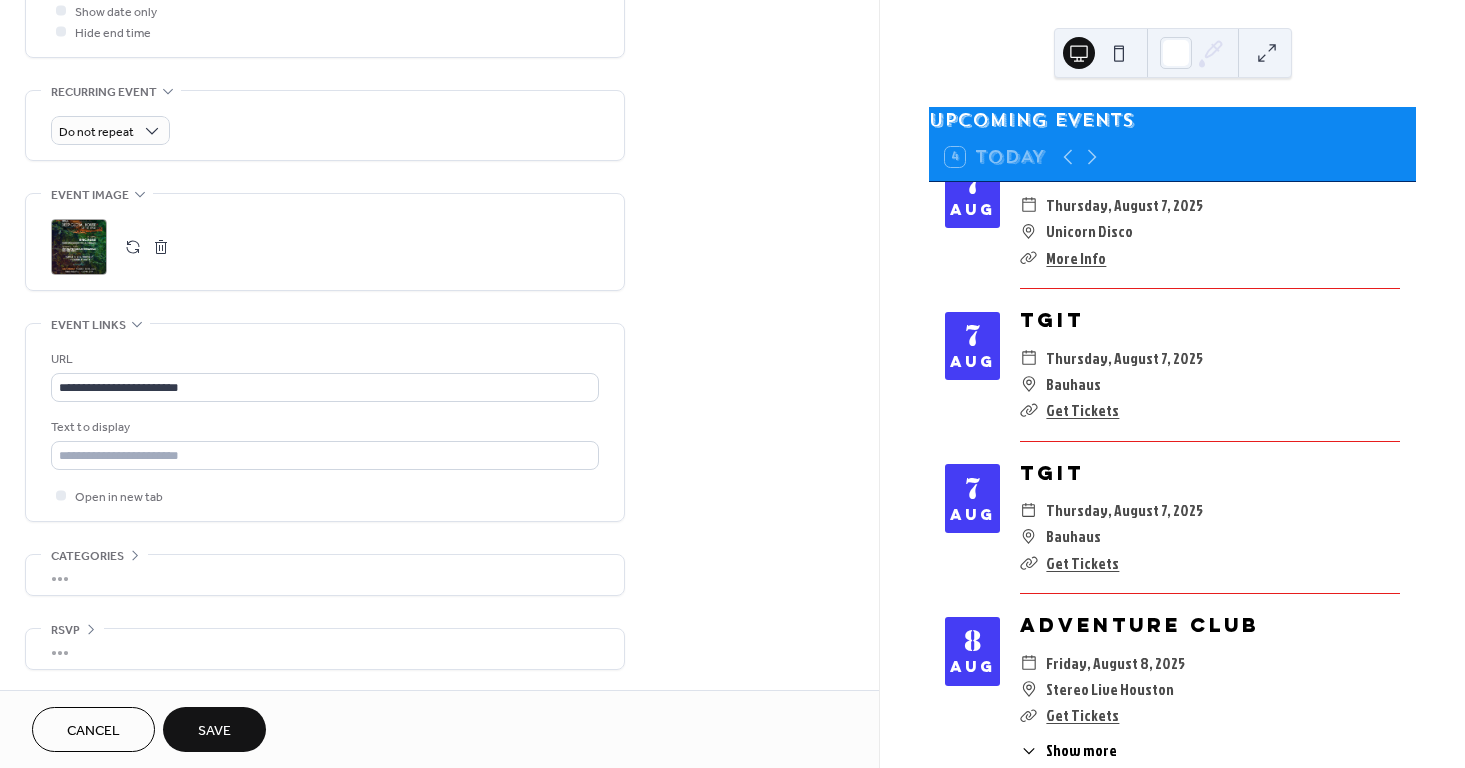 click on "Text to display" at bounding box center (325, 443) 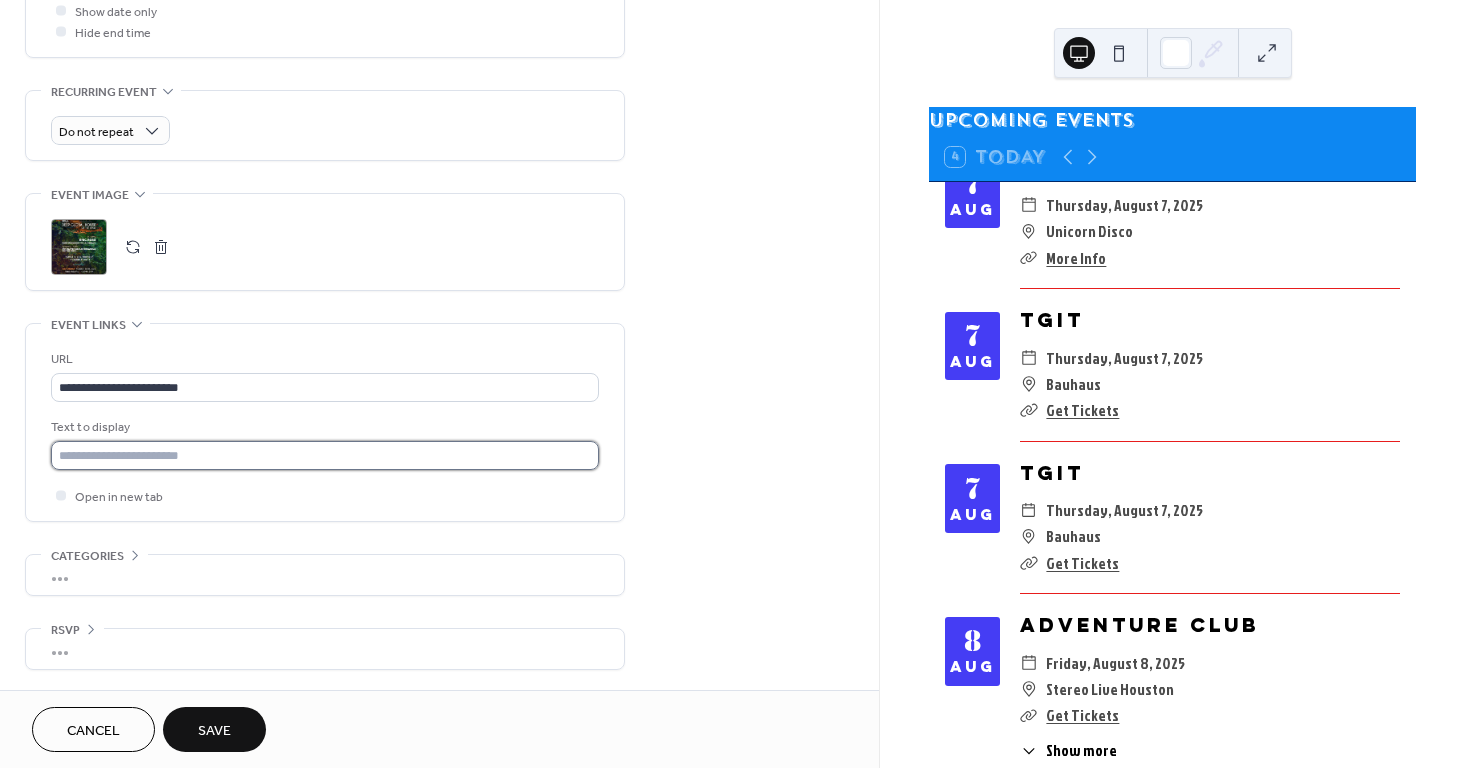 click at bounding box center (325, 455) 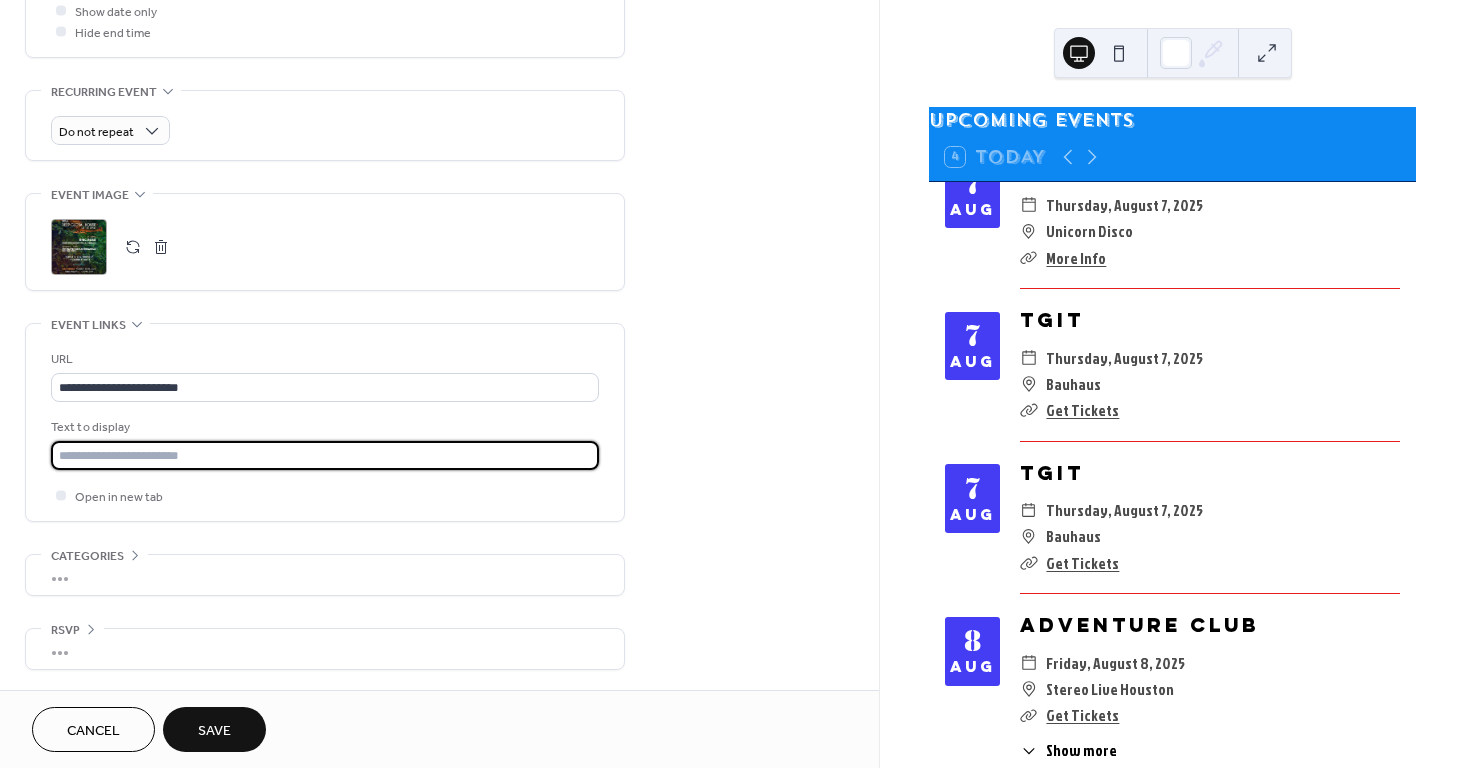 type on "**********" 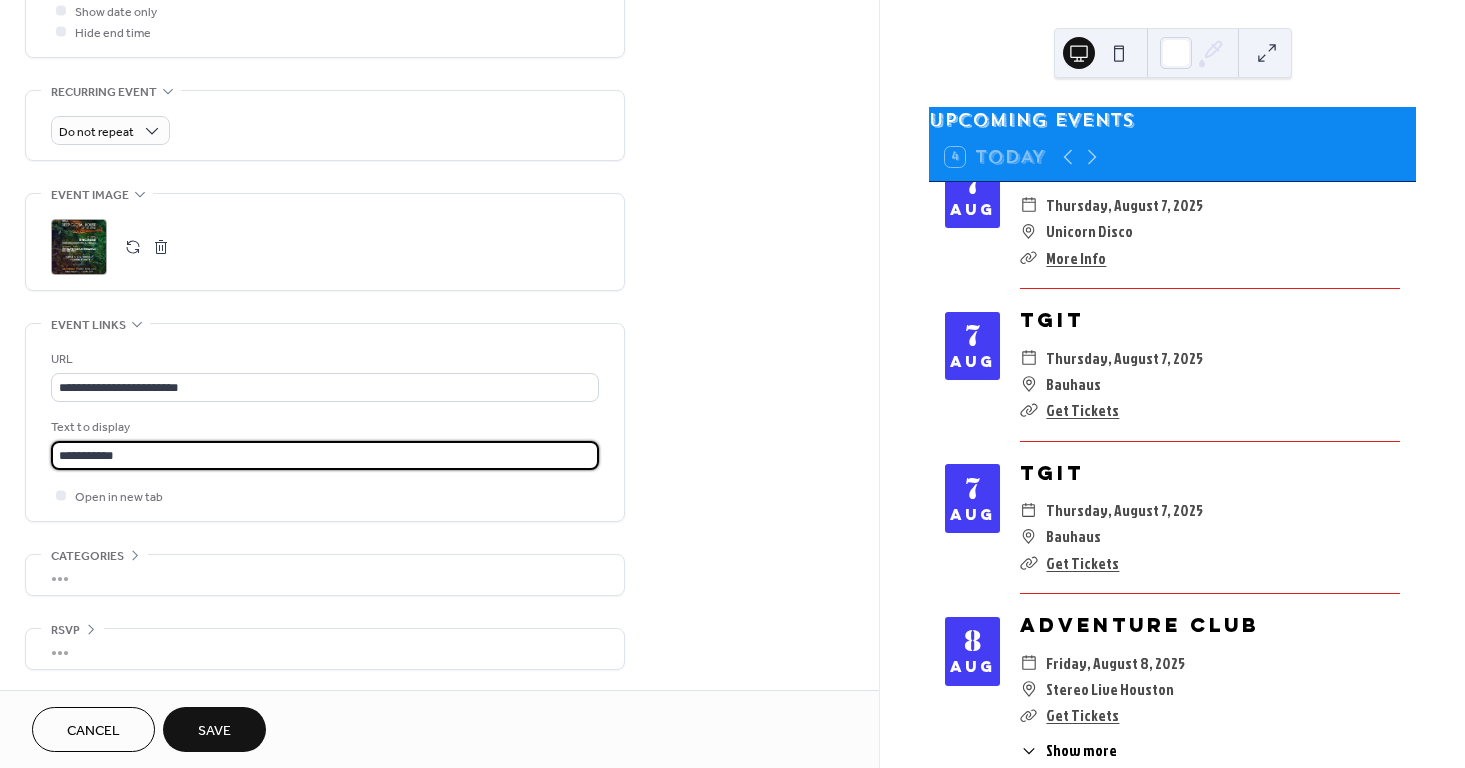 click on "Save" at bounding box center [214, 731] 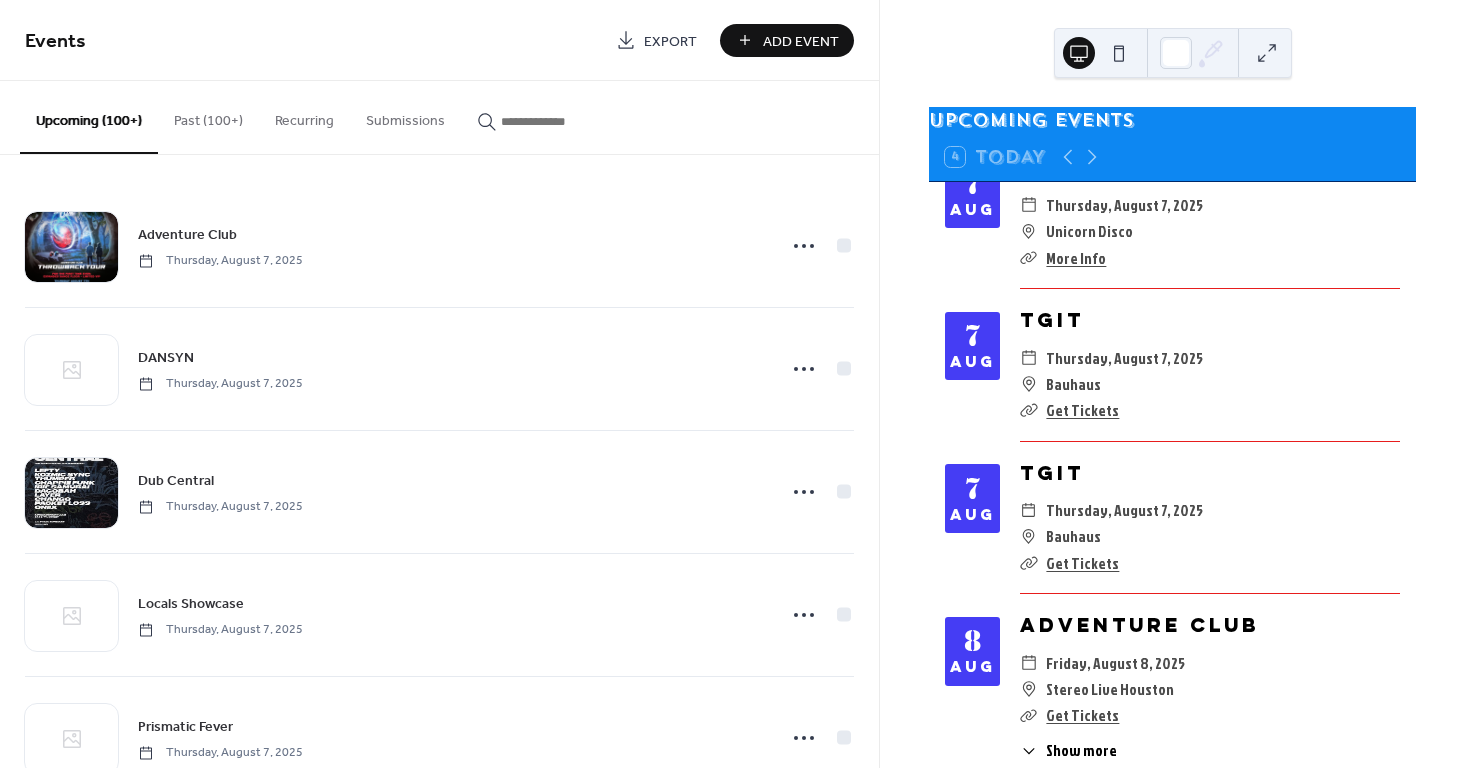 click on "Add Event" at bounding box center [801, 41] 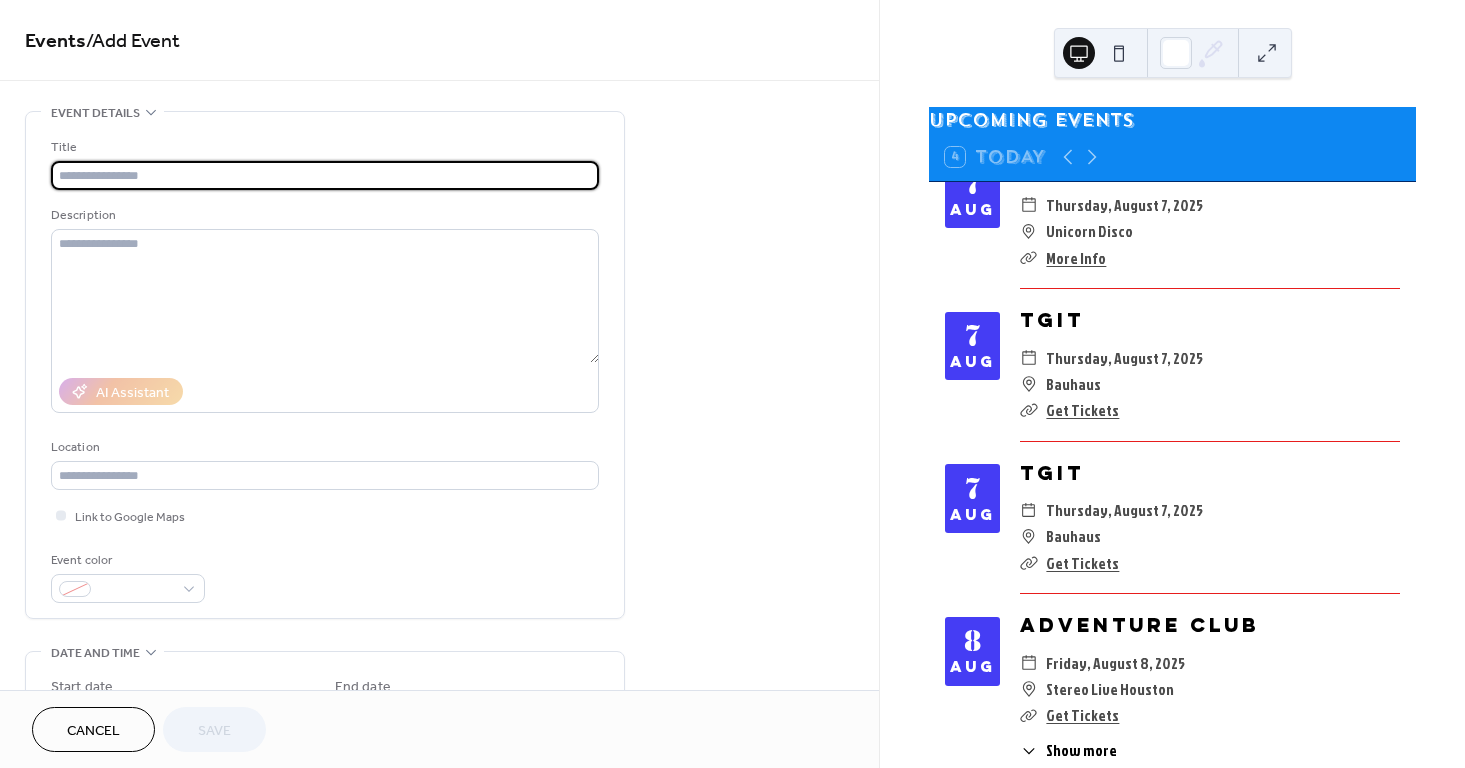 paste on "**********" 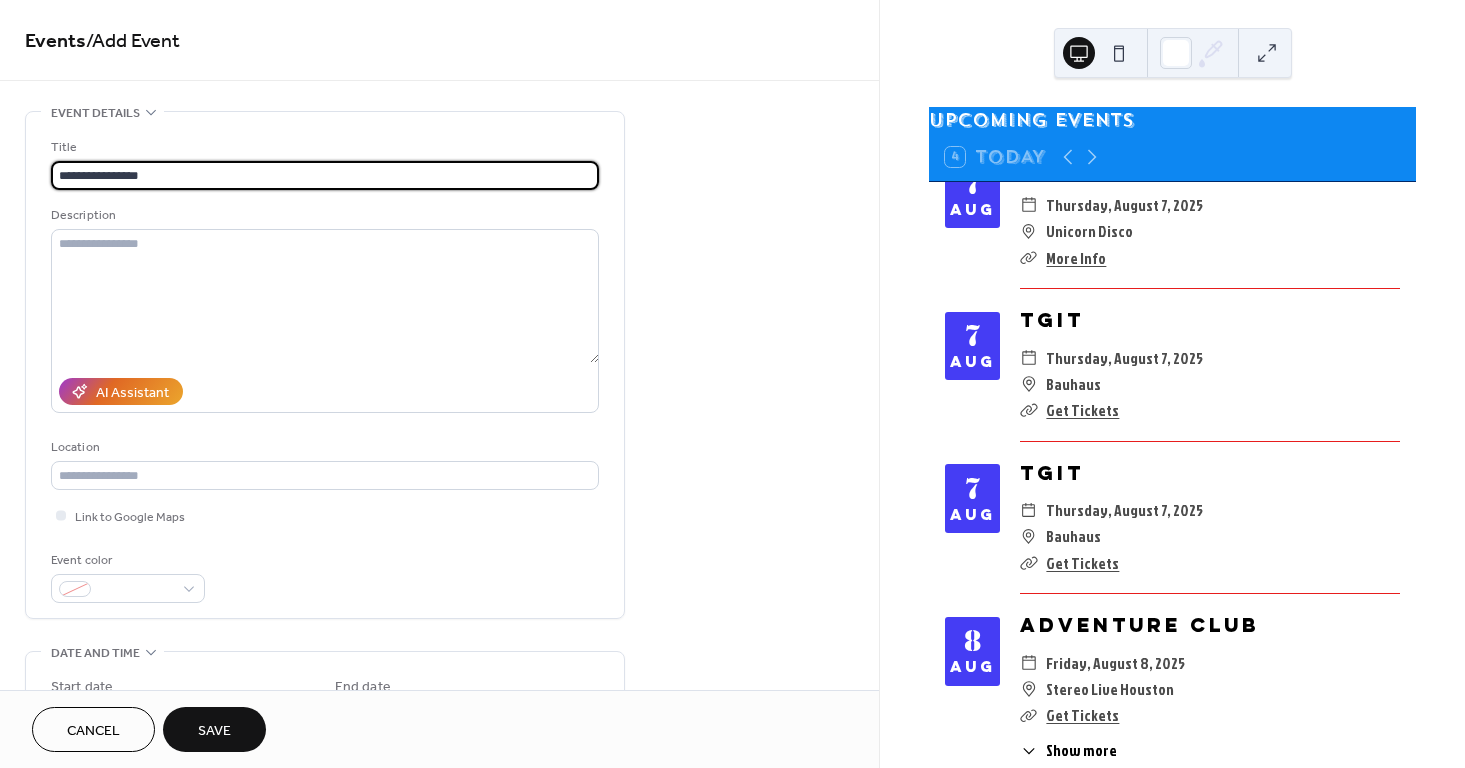 type on "**********" 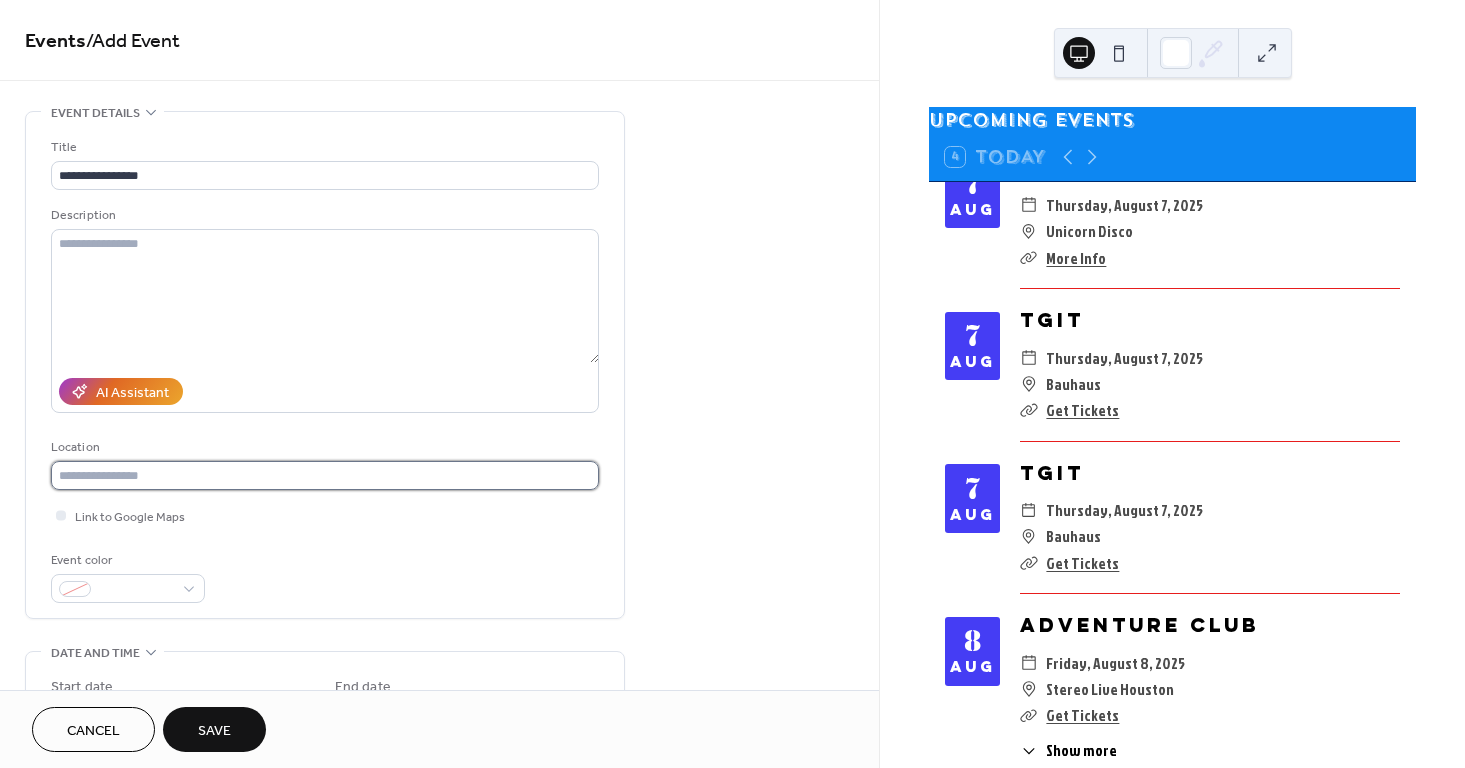 click at bounding box center [325, 475] 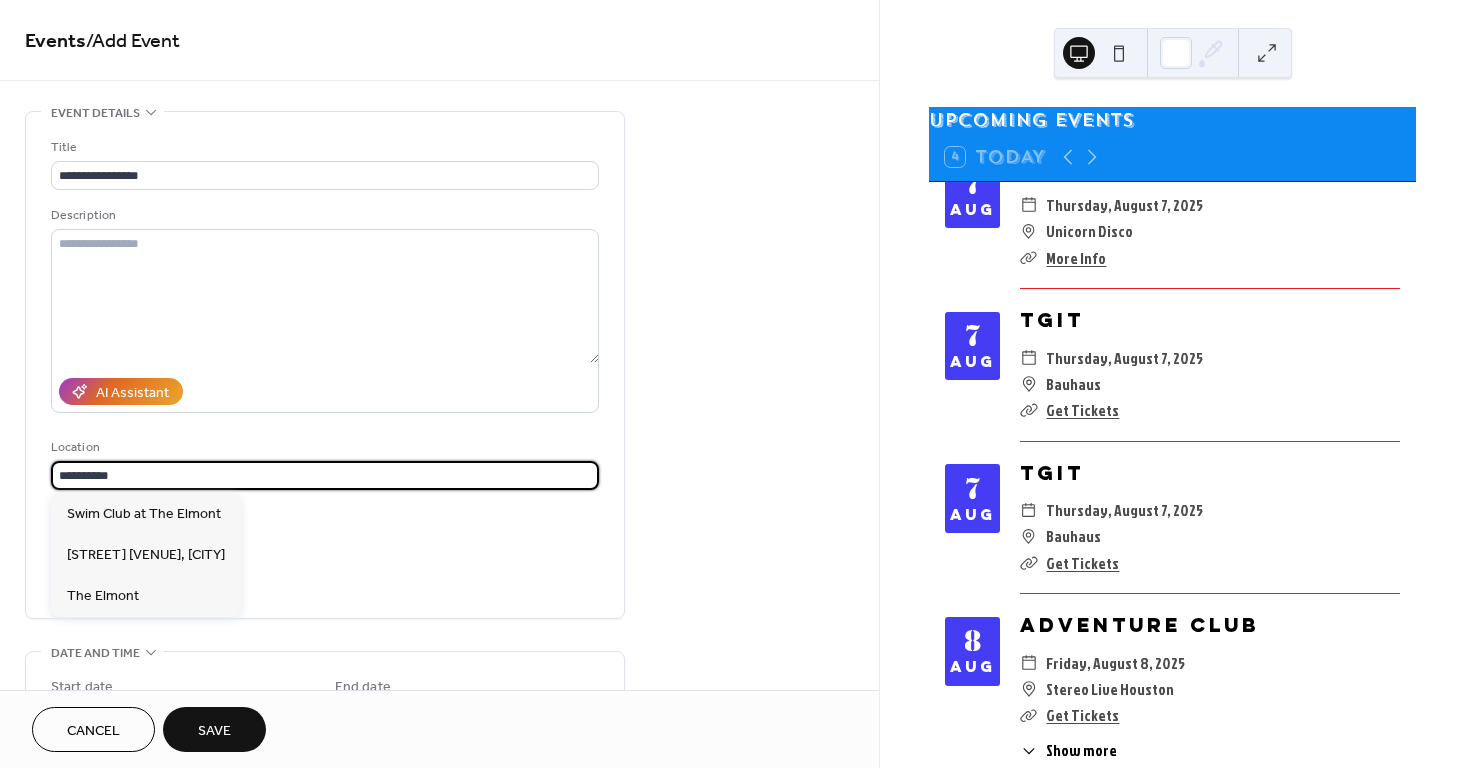 type on "**********" 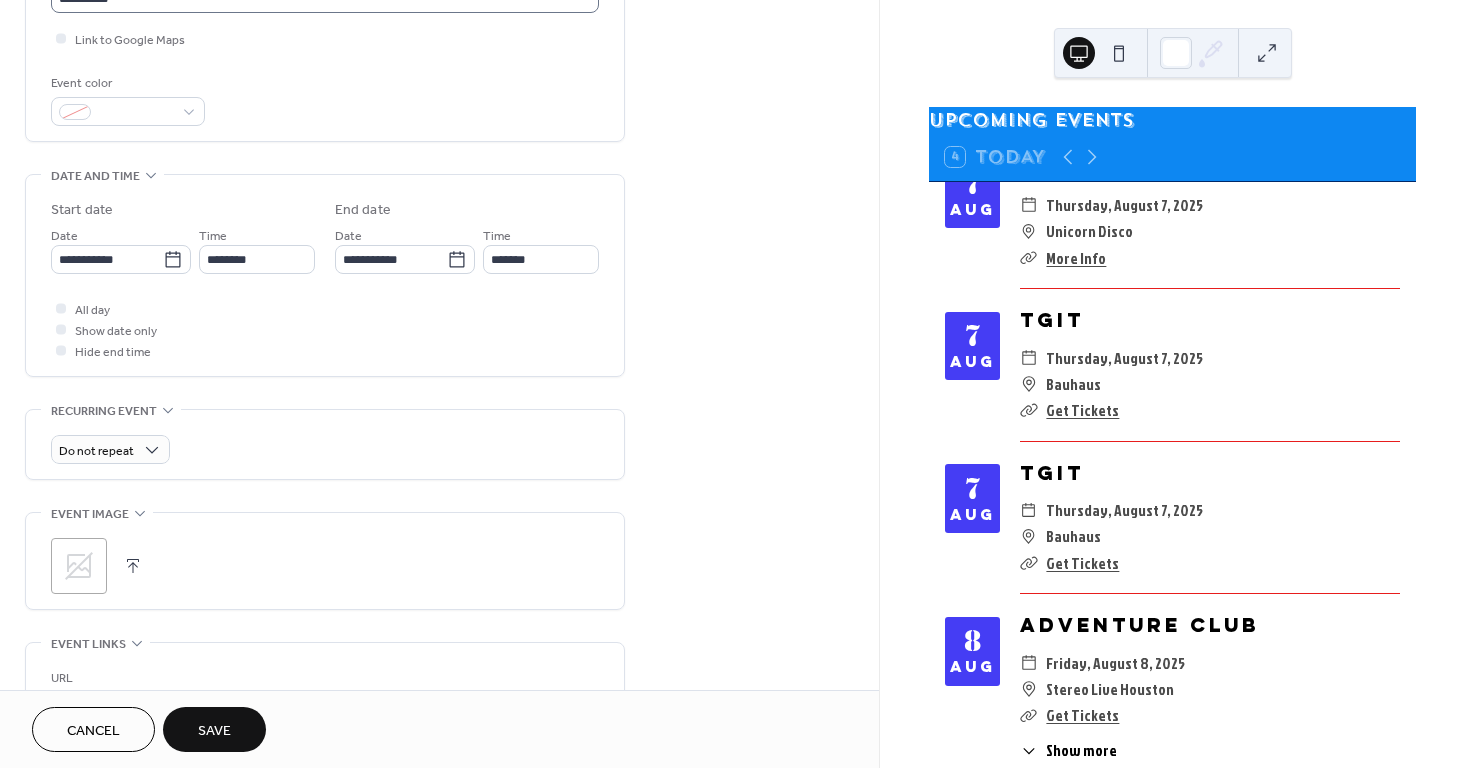 scroll, scrollTop: 541, scrollLeft: 0, axis: vertical 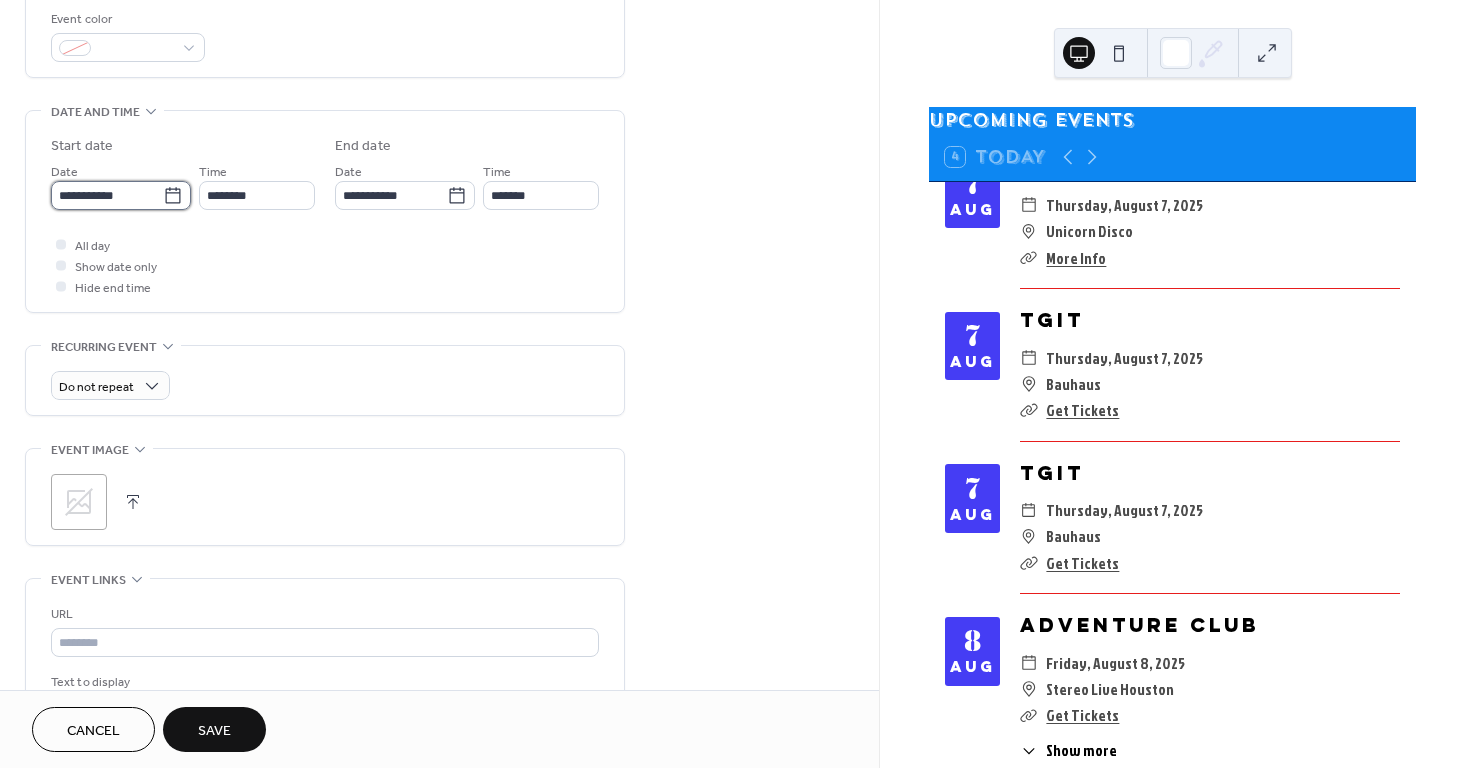 click on "**********" at bounding box center (107, 195) 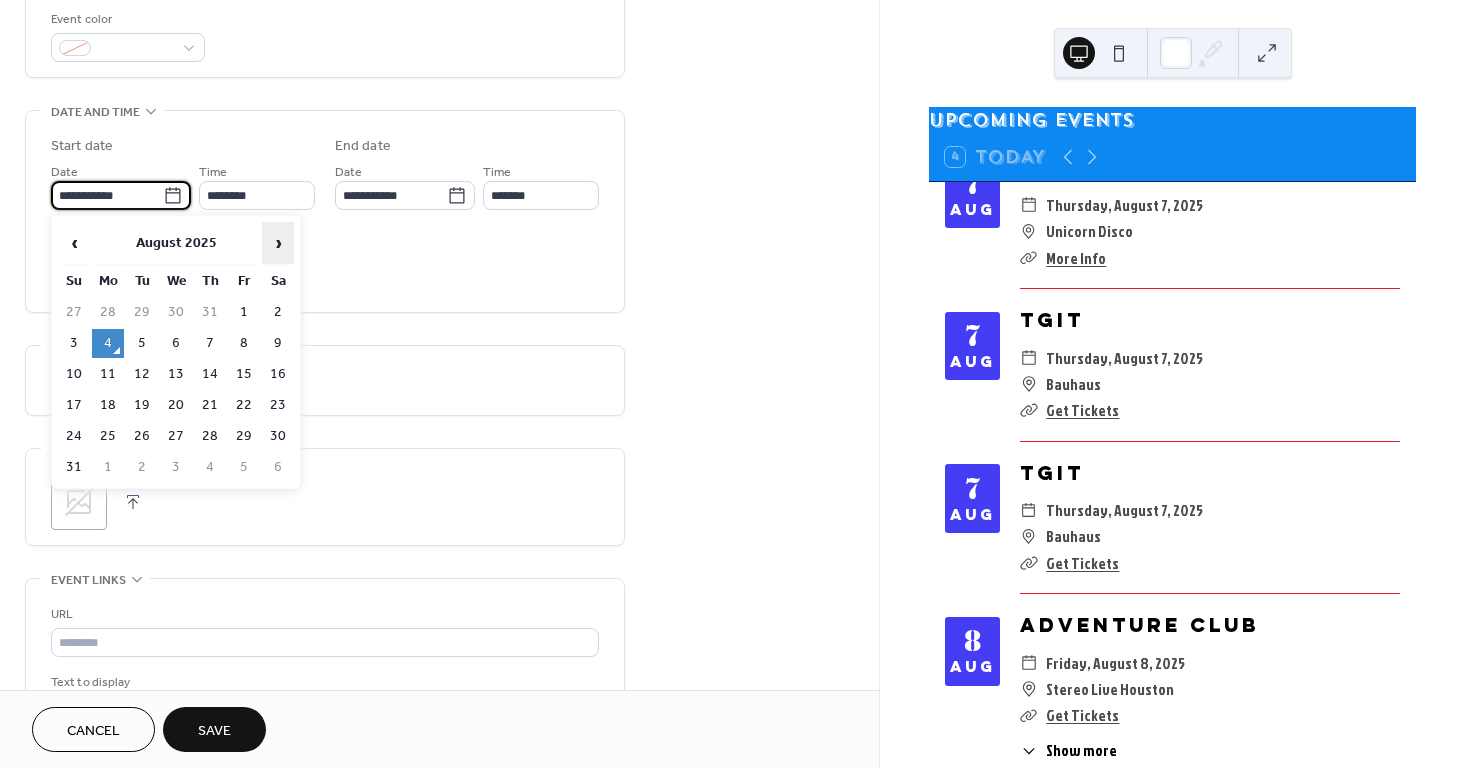 click on "›" at bounding box center (278, 243) 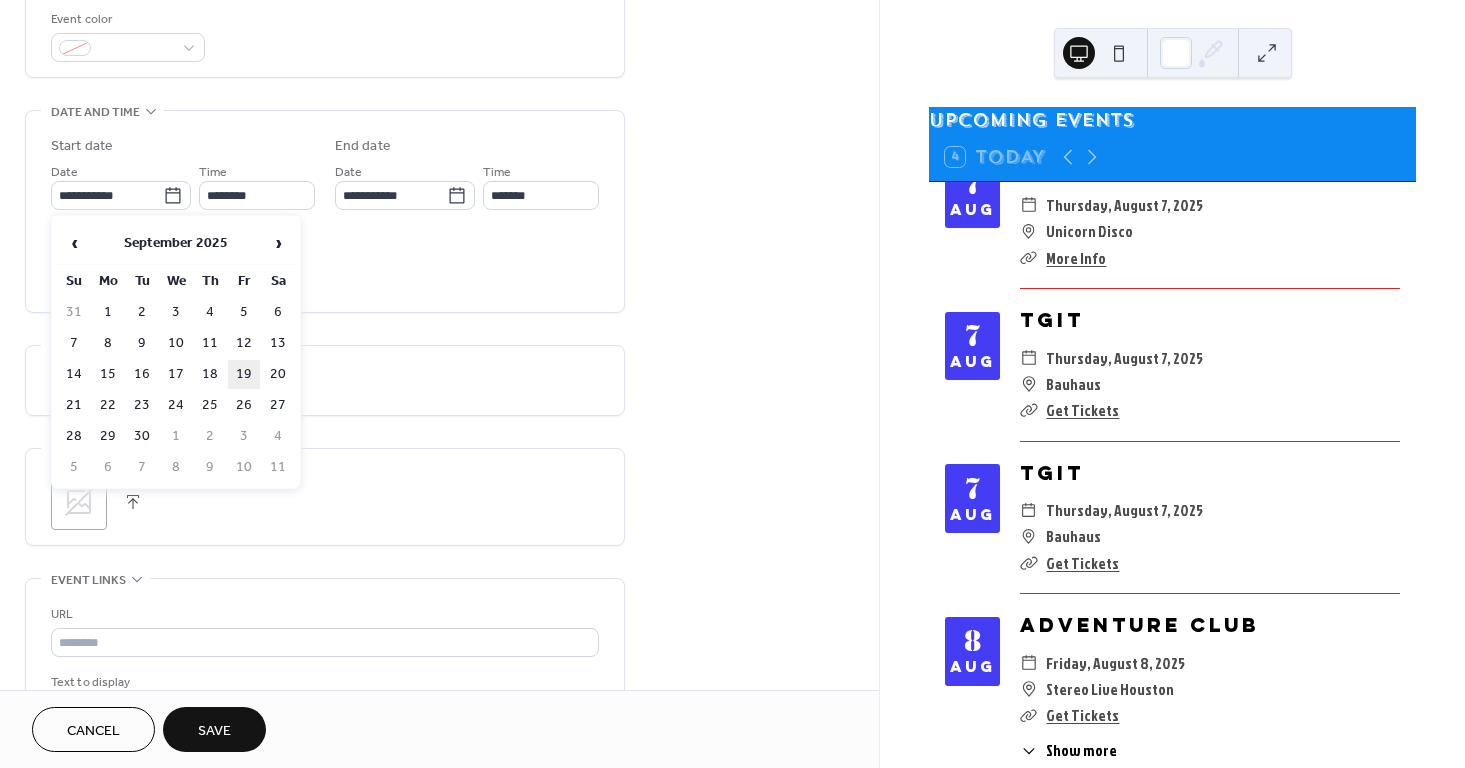 click on "19" at bounding box center [244, 374] 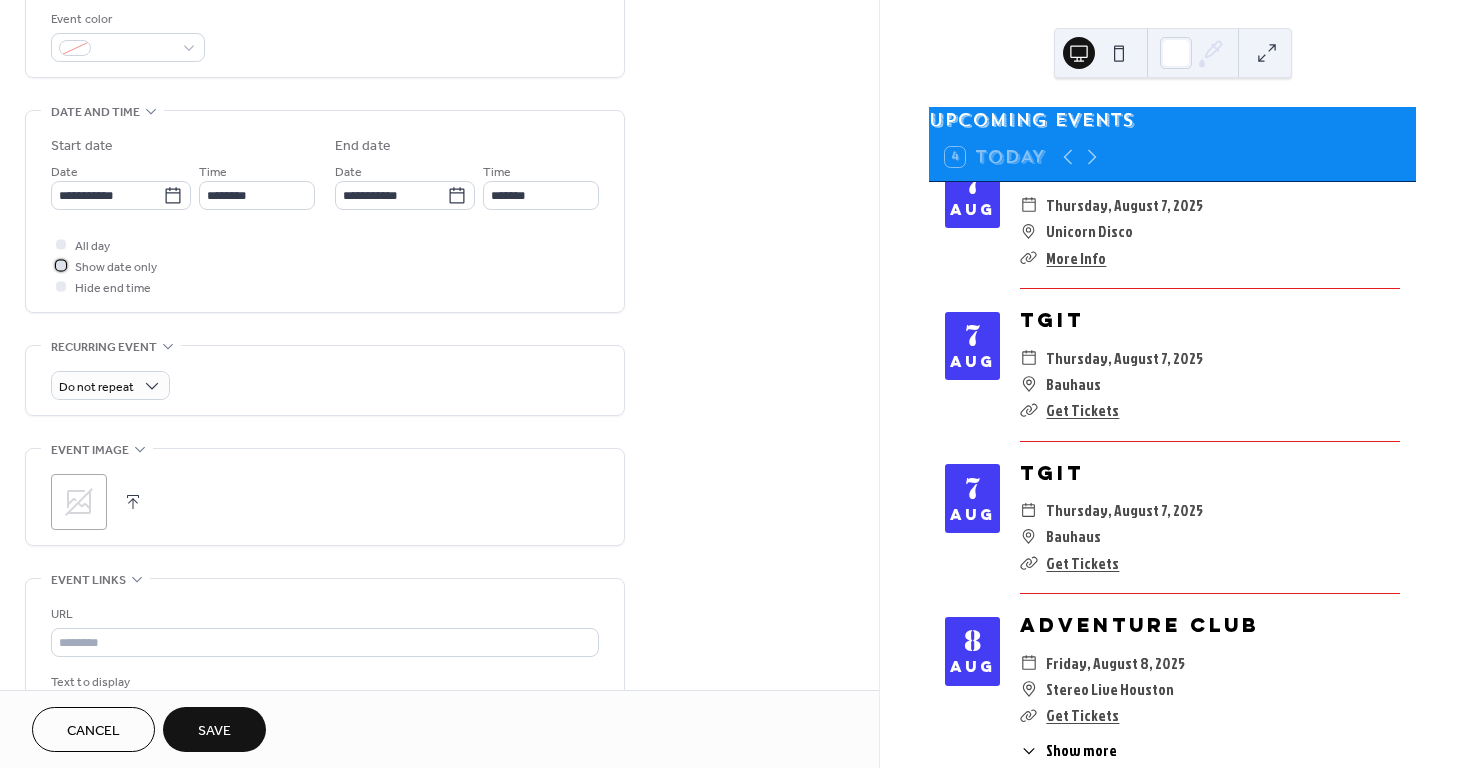 click on "Show date only" at bounding box center [116, 267] 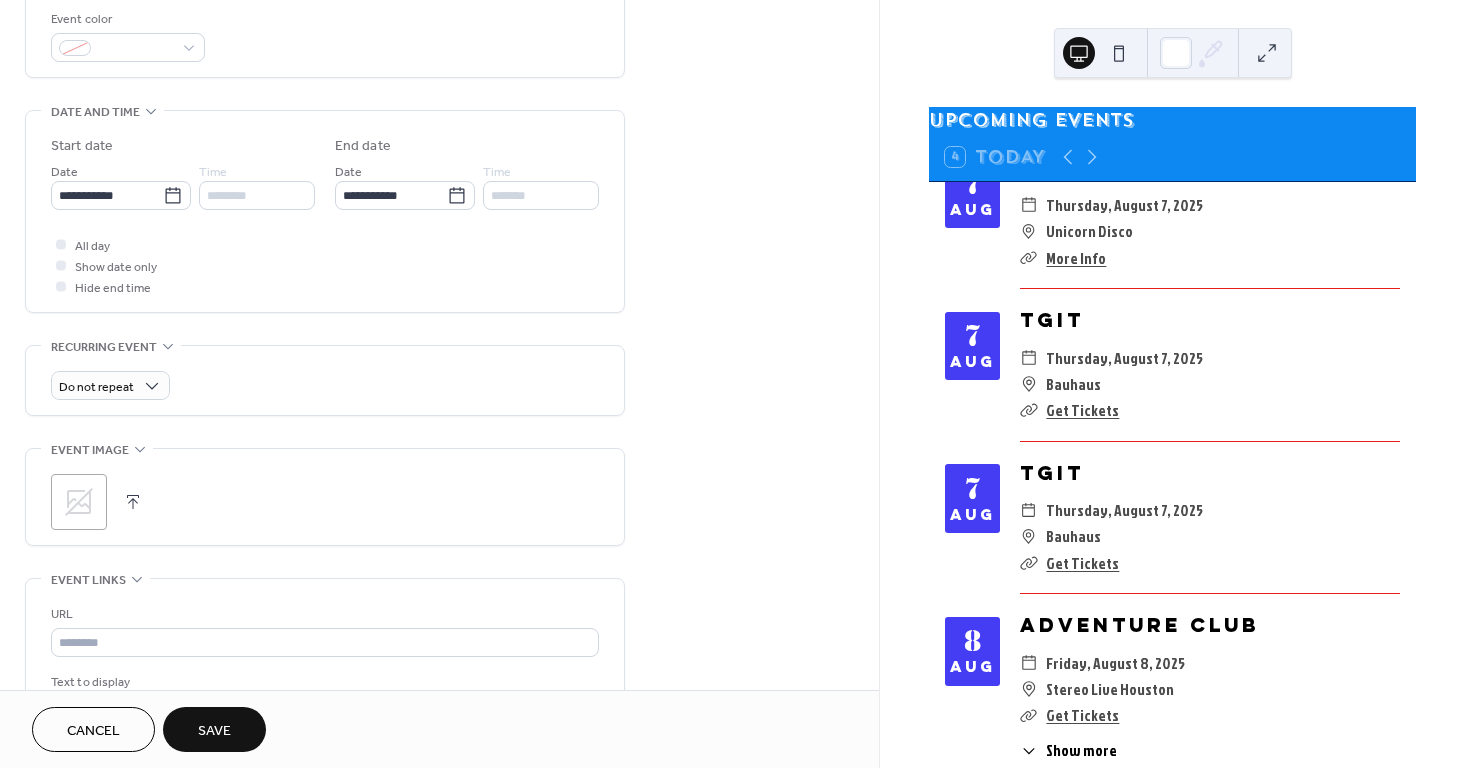 click on "**********" at bounding box center [325, 247] 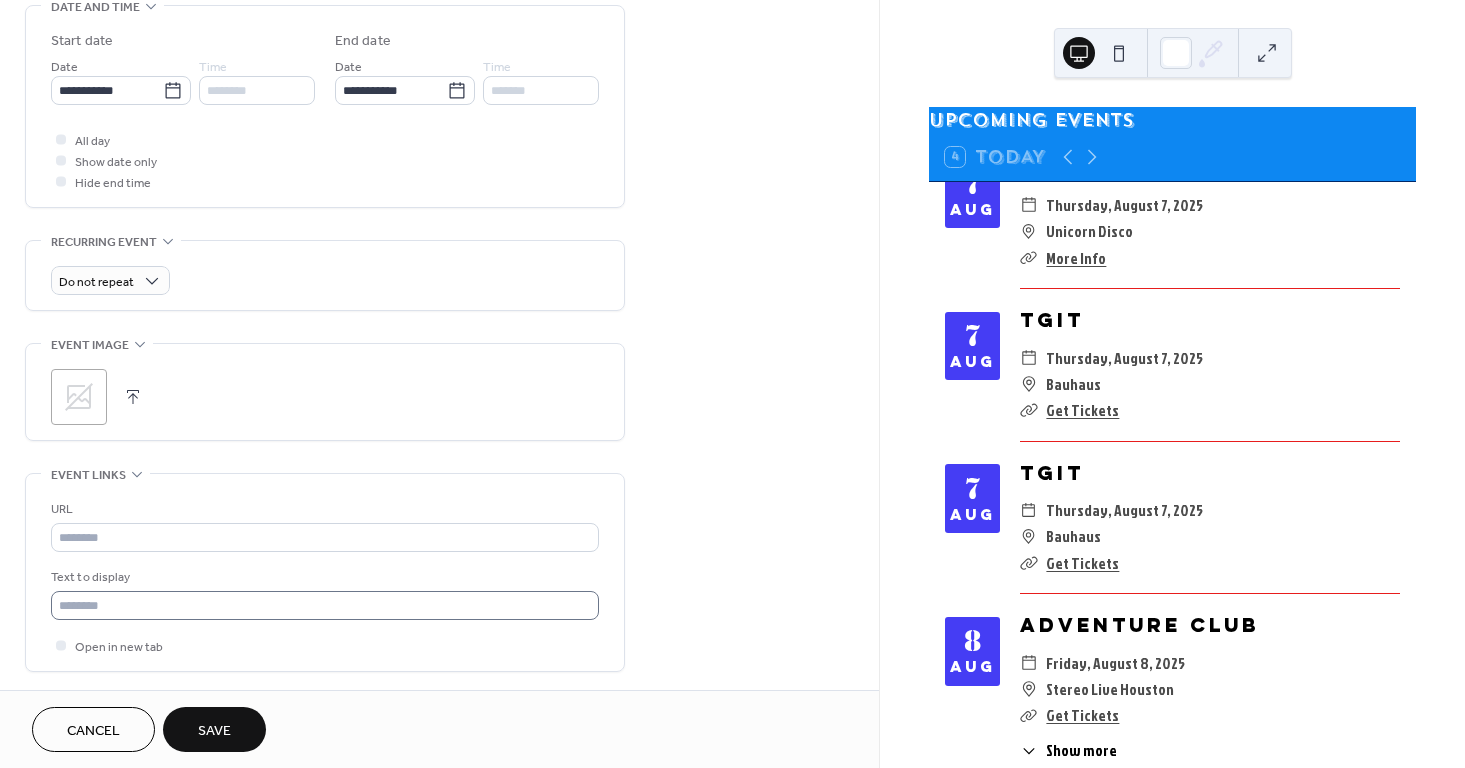 scroll, scrollTop: 780, scrollLeft: 0, axis: vertical 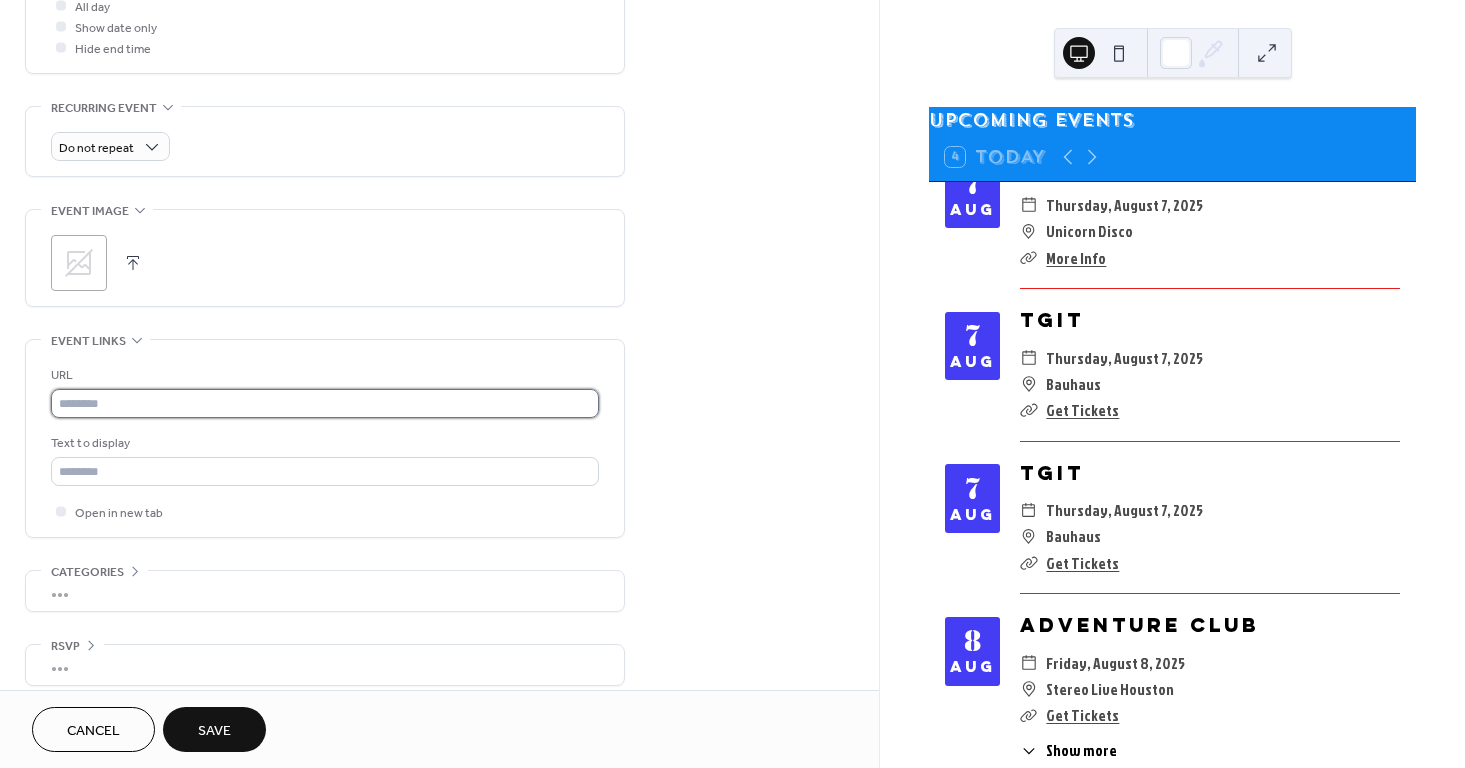 click at bounding box center [325, 403] 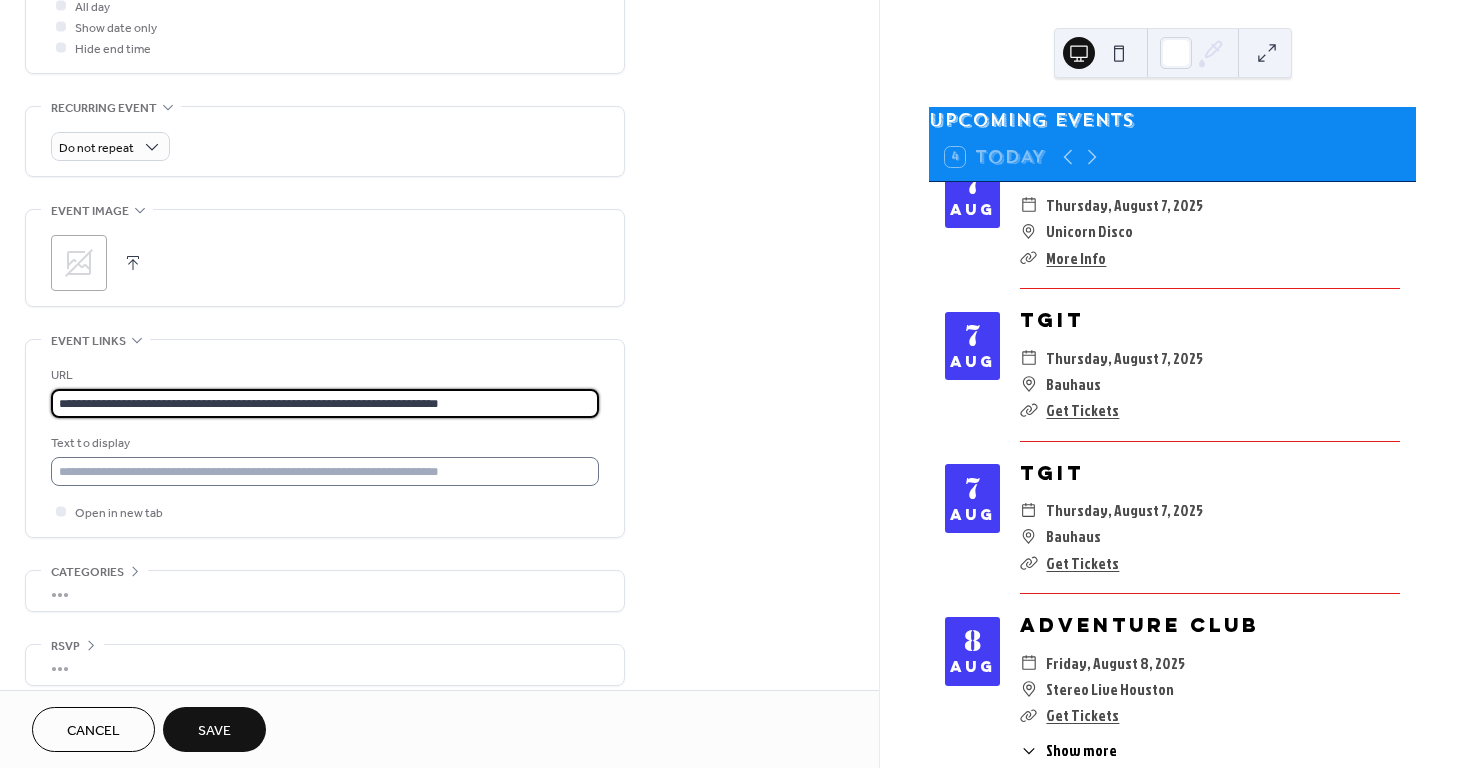 type on "**********" 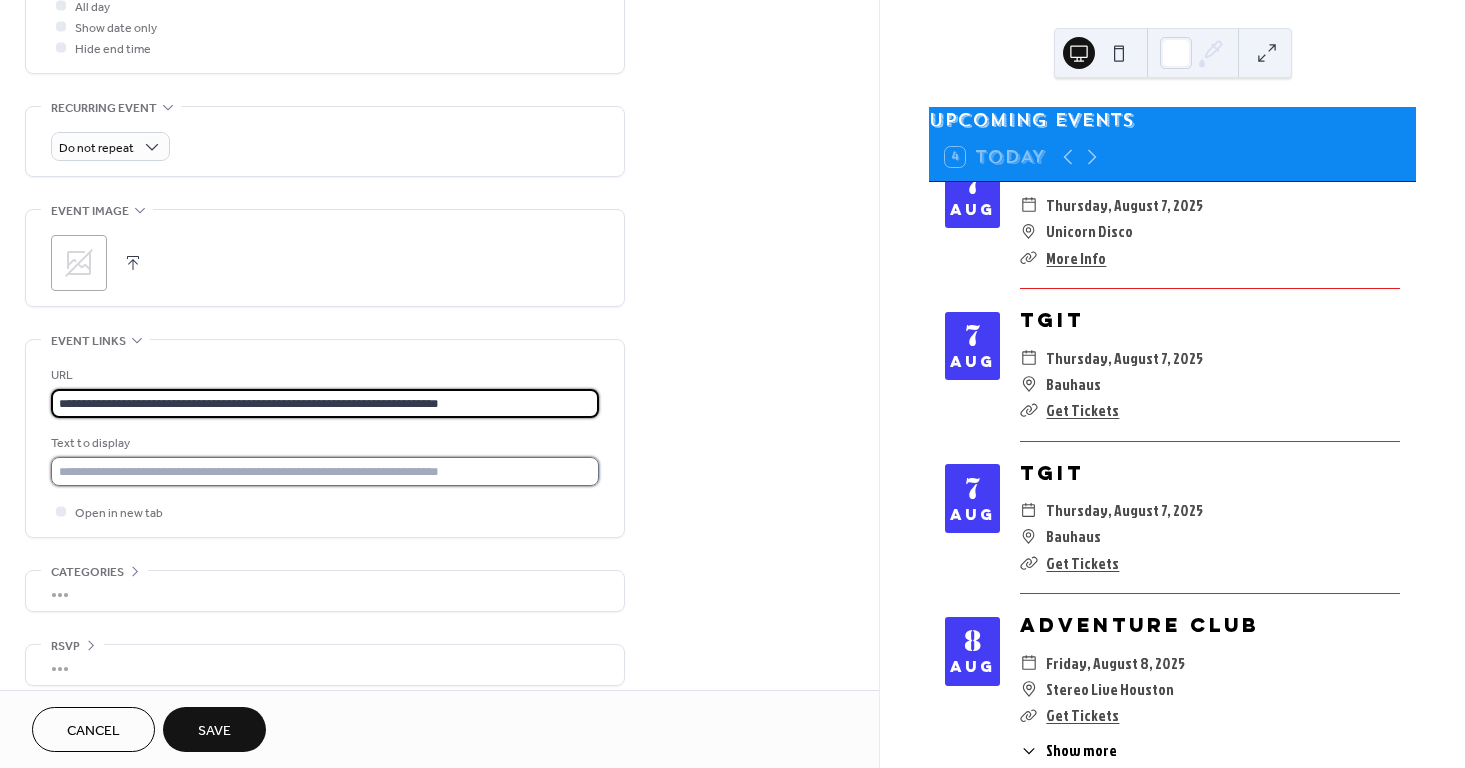 click at bounding box center [325, 471] 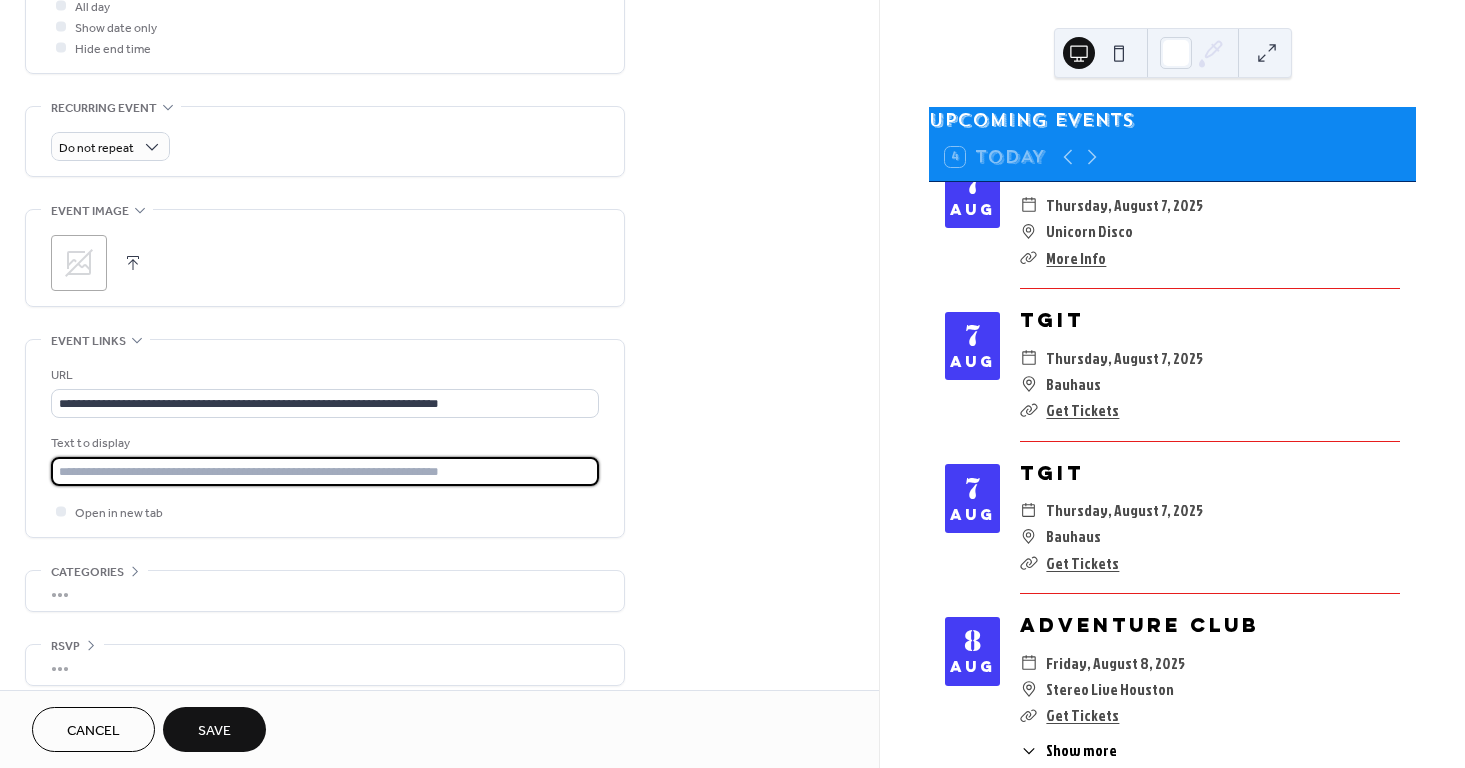 type on "**********" 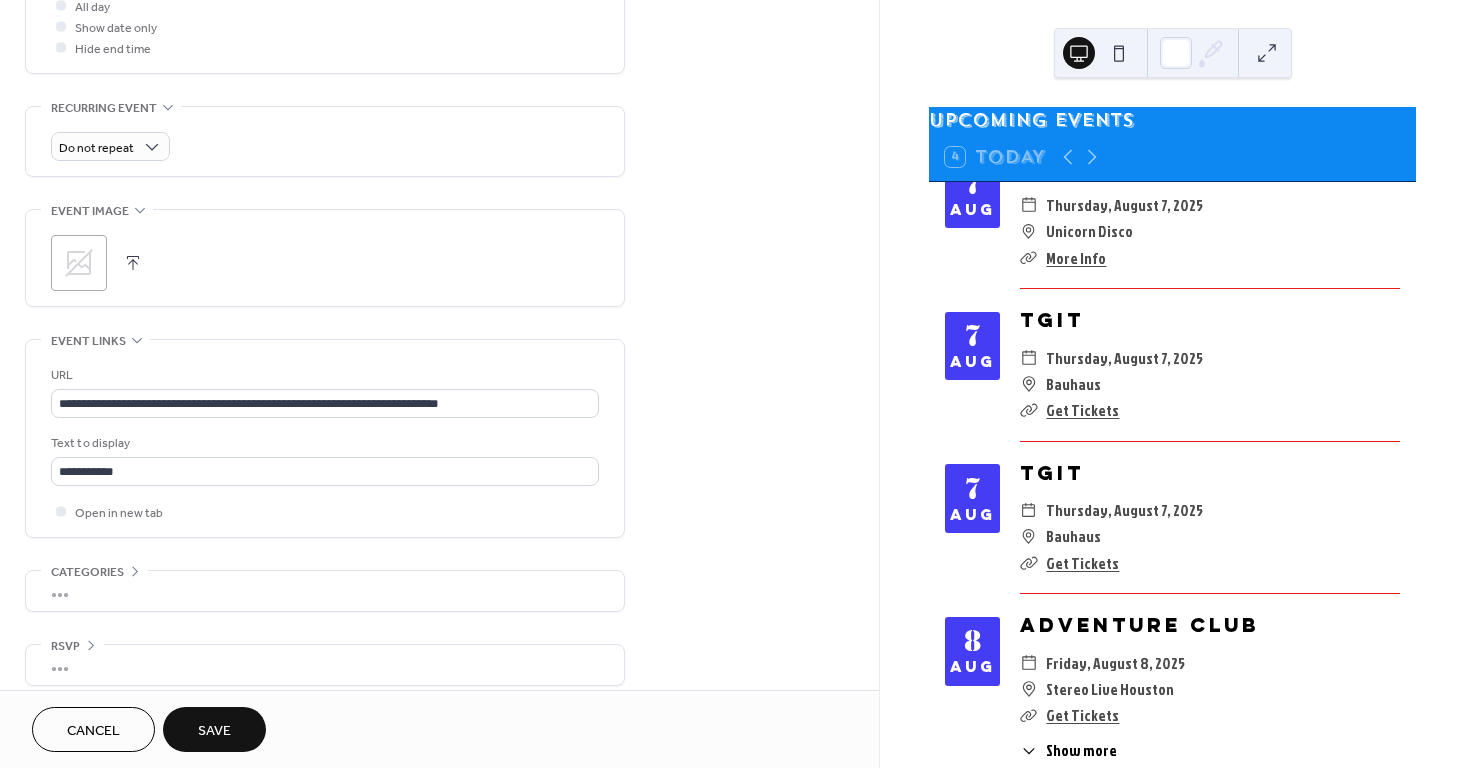 click on "Save" at bounding box center (214, 729) 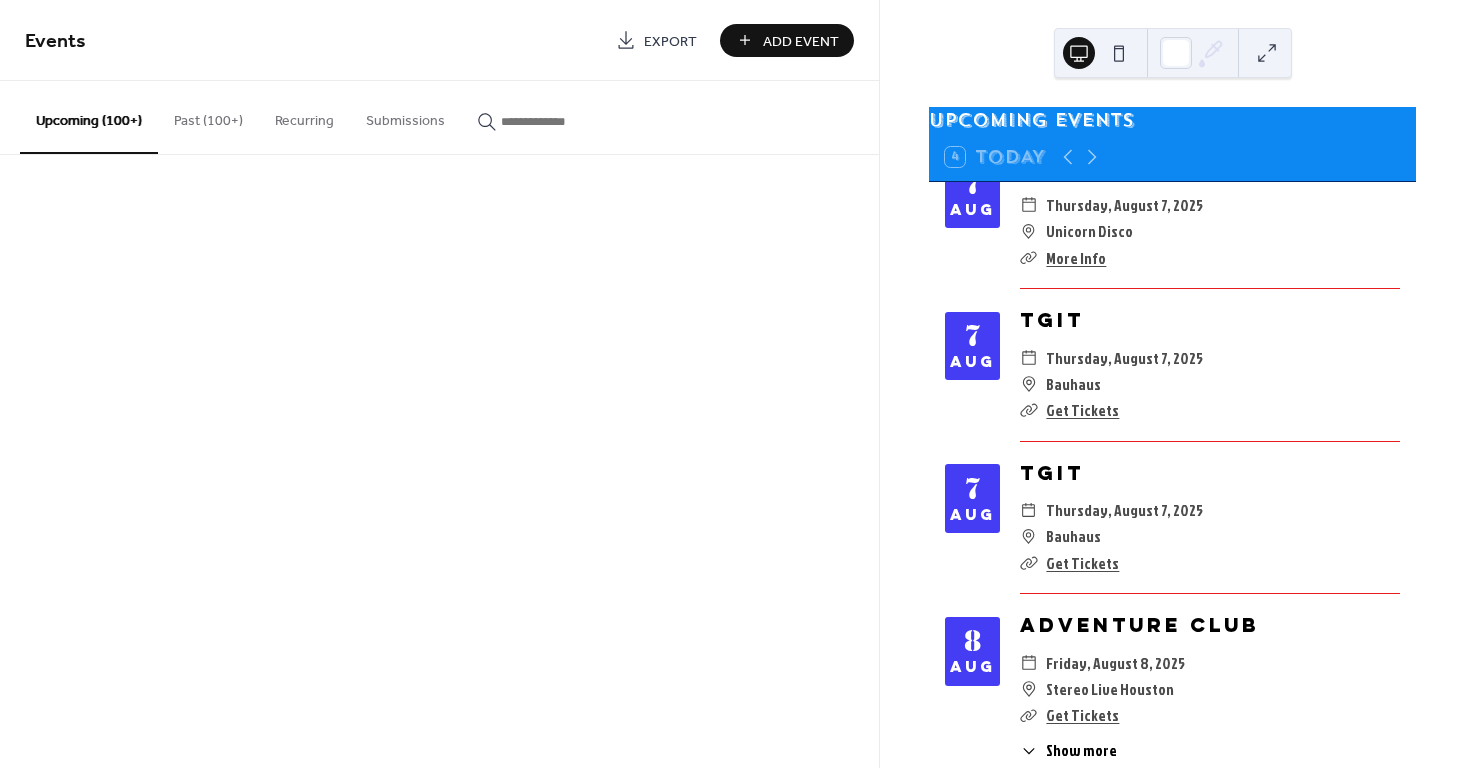 click on "Add Event" at bounding box center [801, 41] 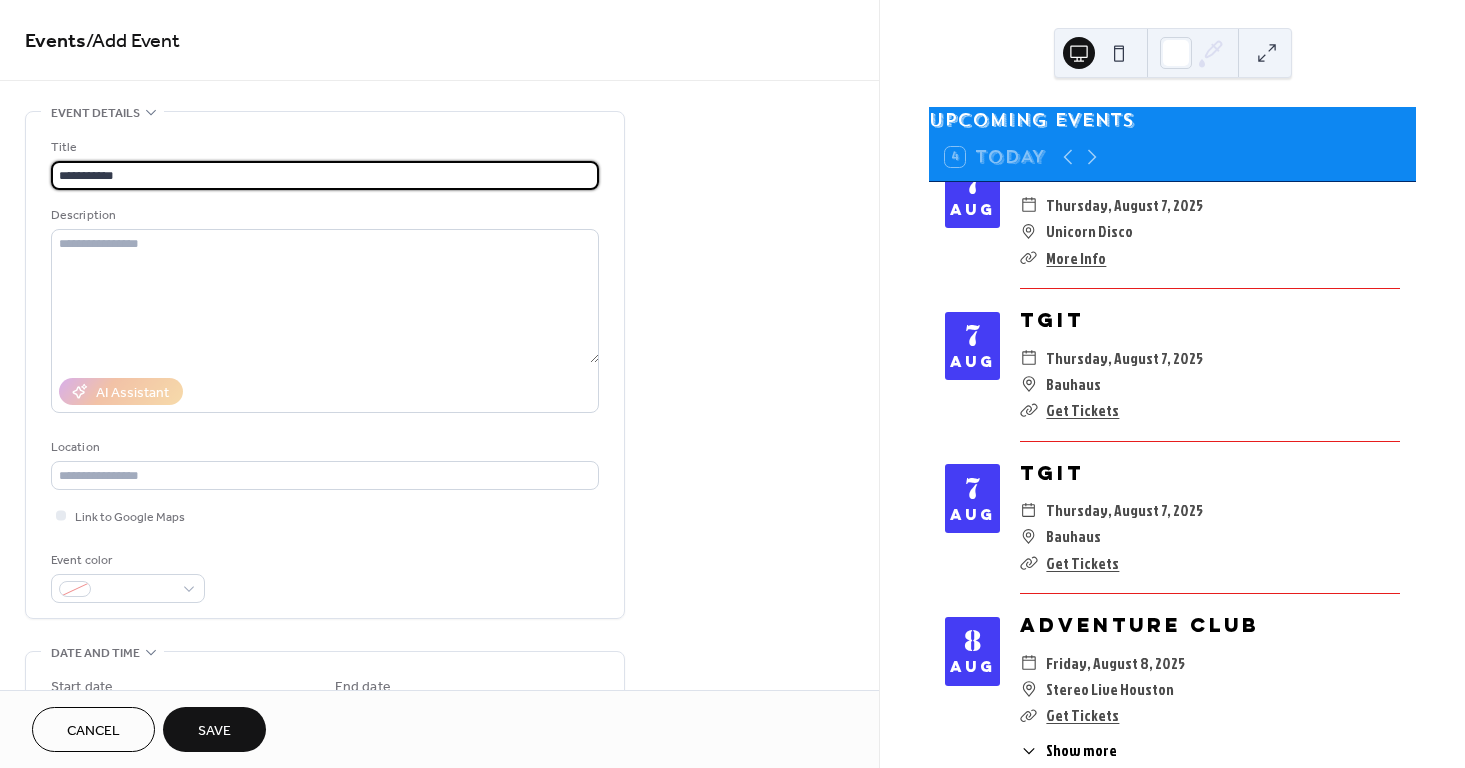 type on "**********" 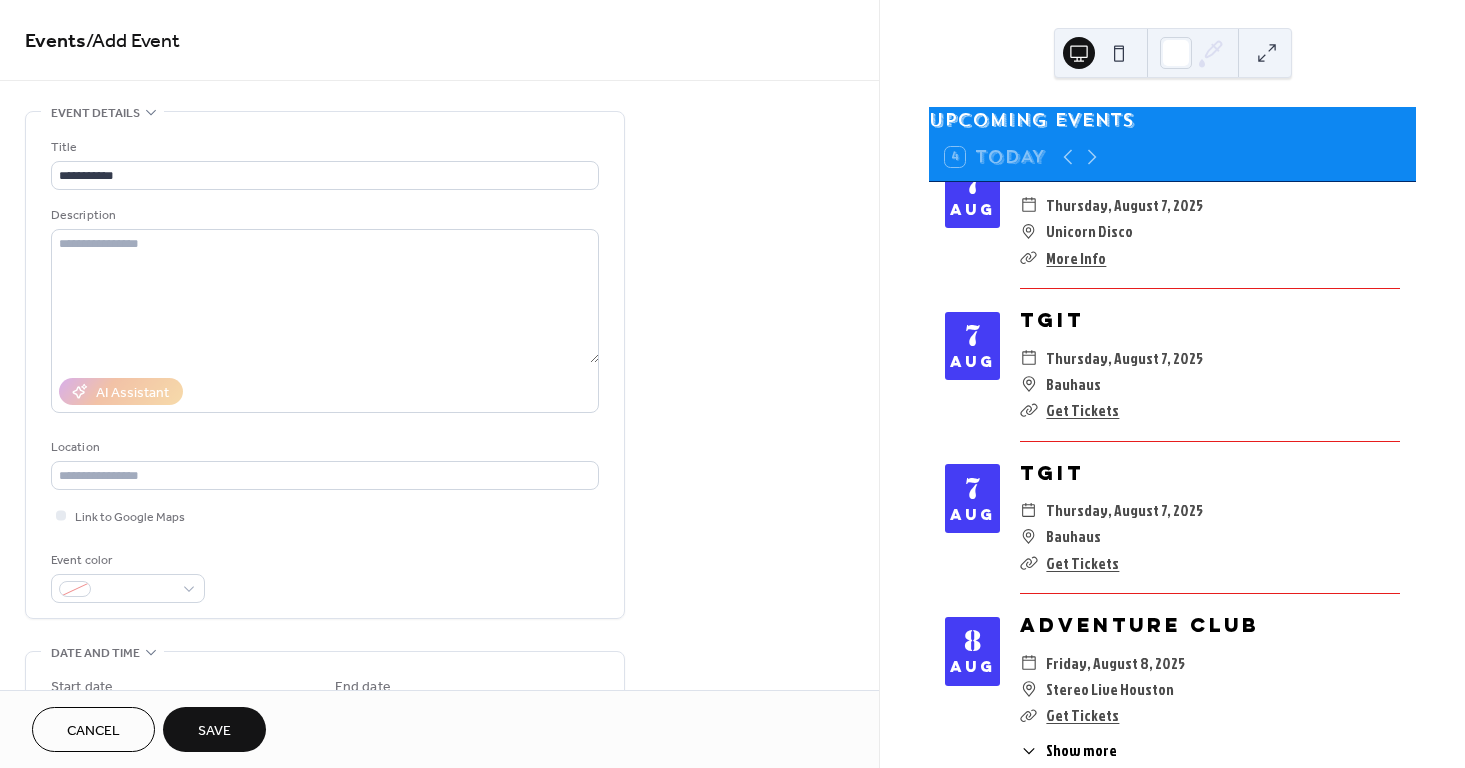 click on "Events  /  Add Event" at bounding box center (439, 42) 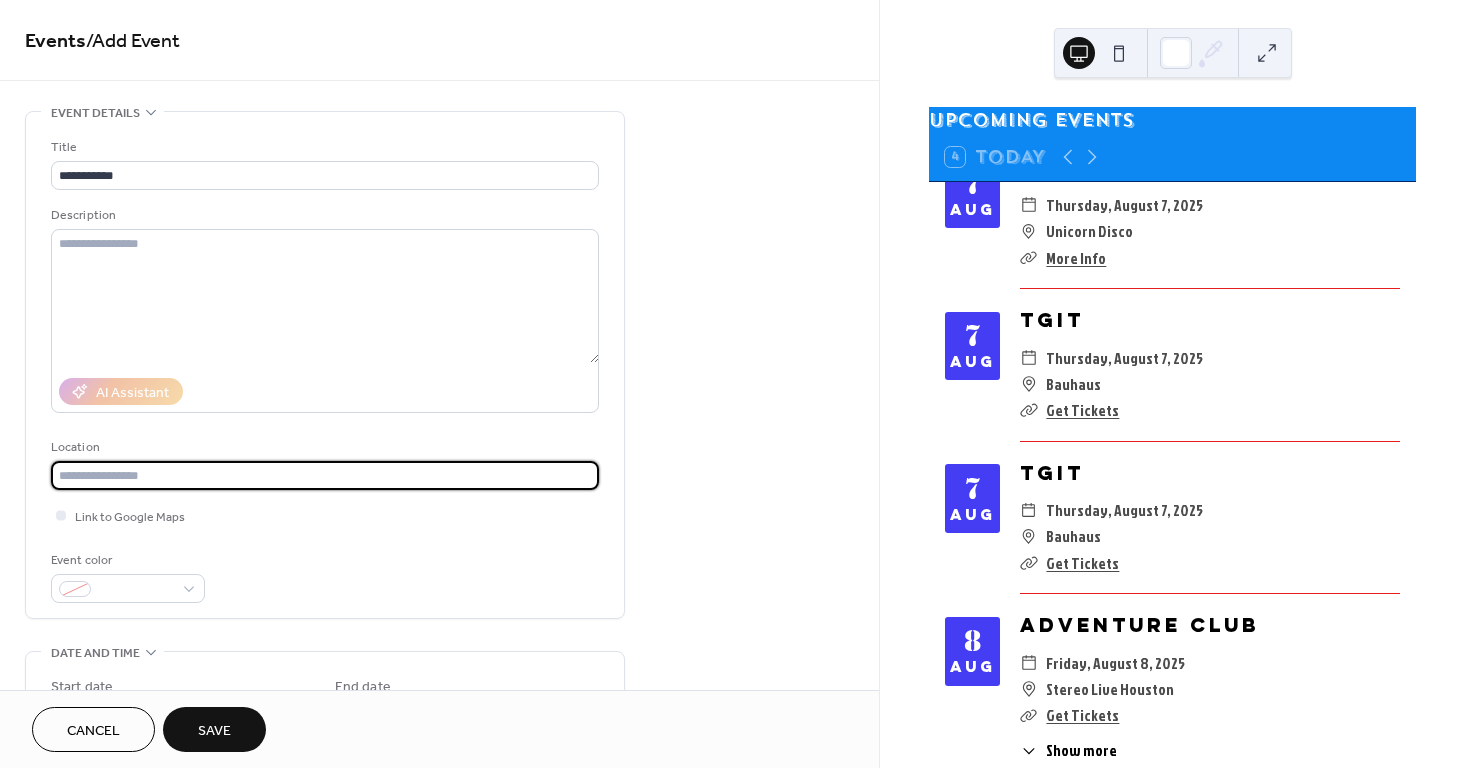 click at bounding box center (325, 475) 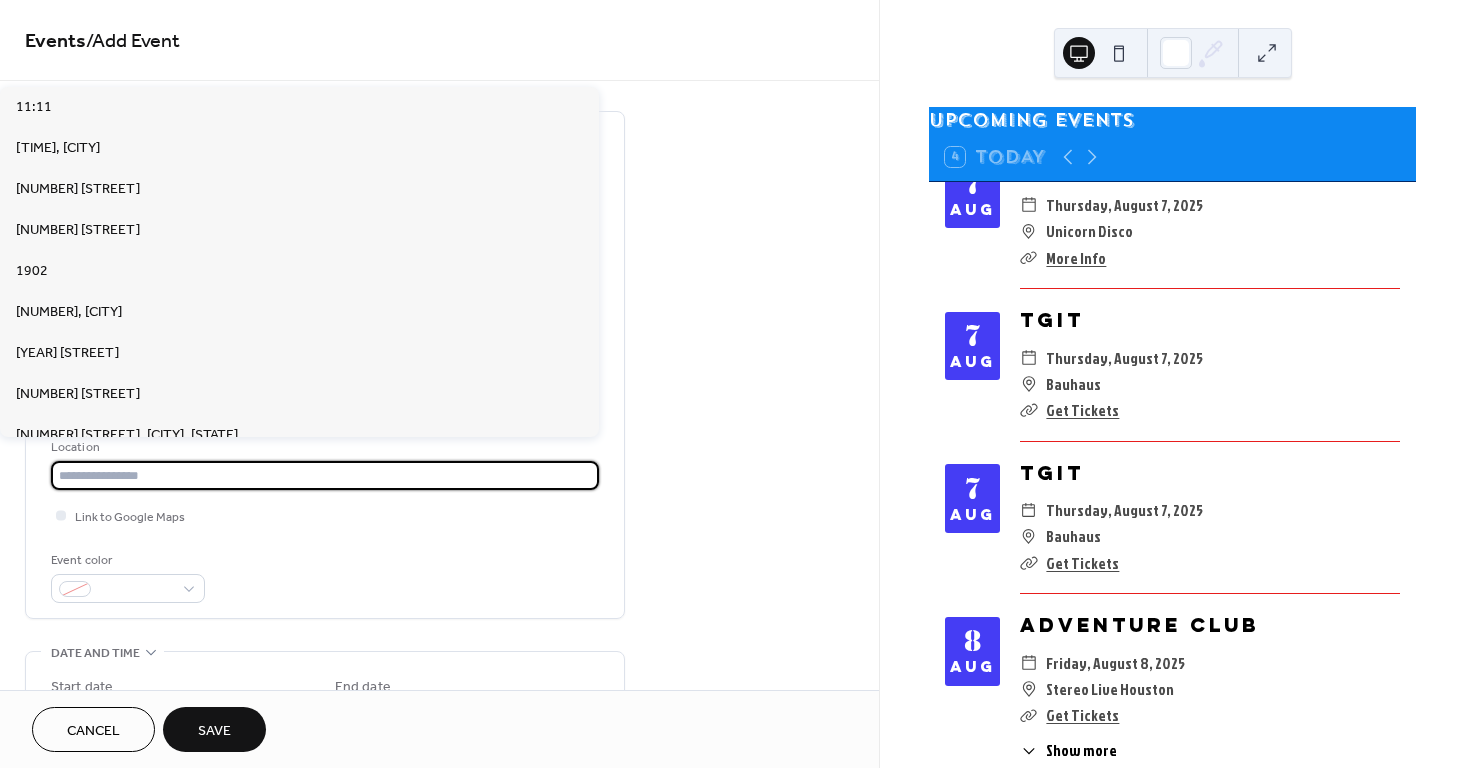 paste on "**********" 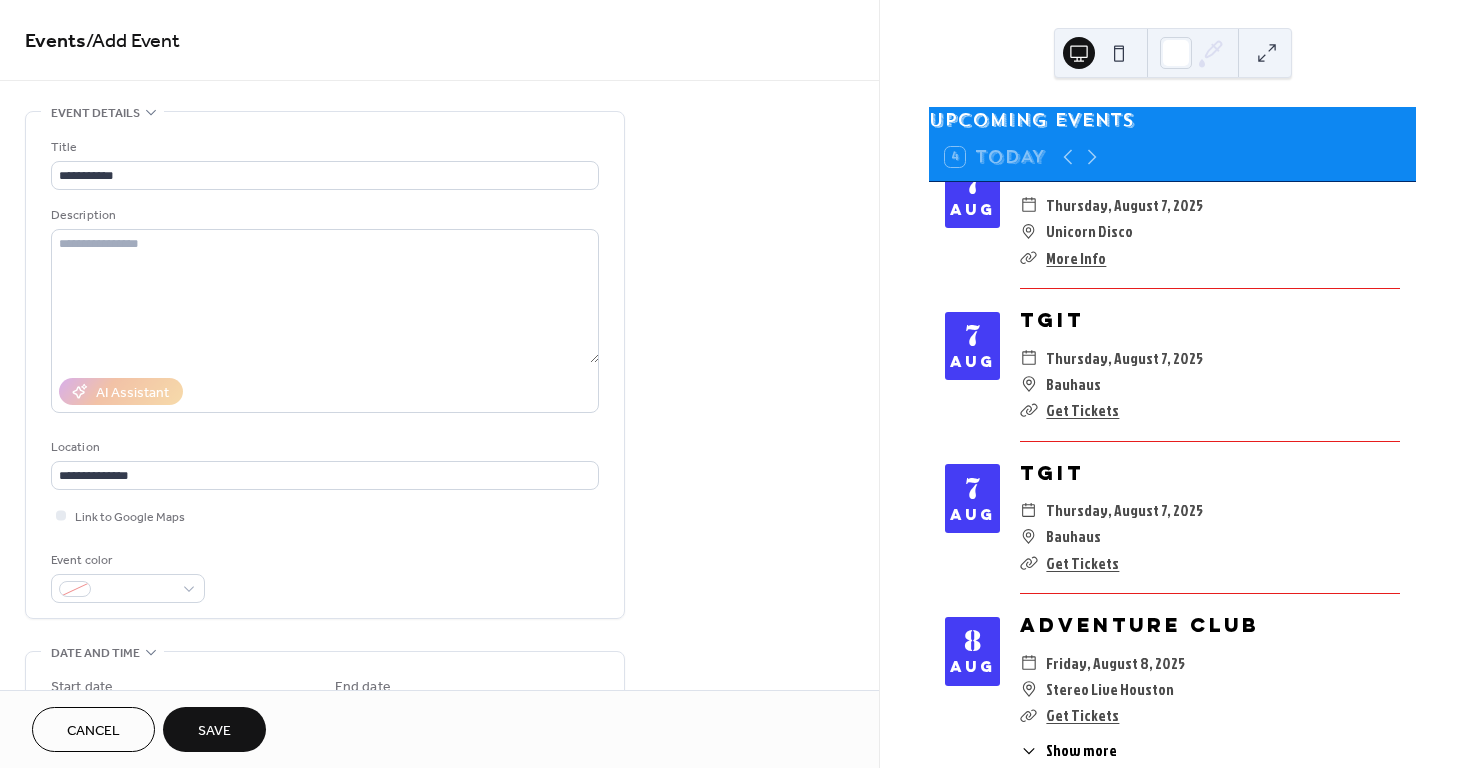 click on "Event color" at bounding box center (325, 576) 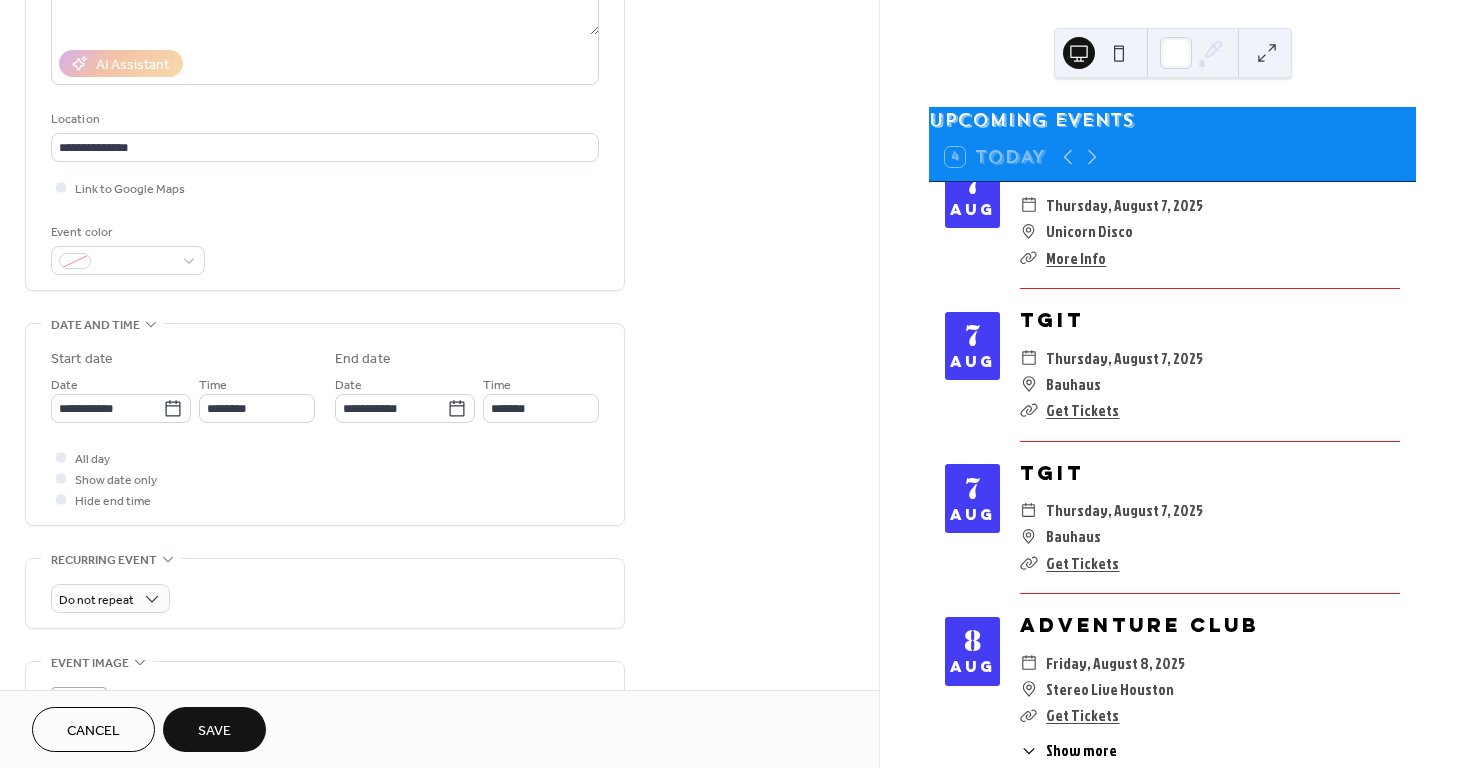 scroll, scrollTop: 322, scrollLeft: 0, axis: vertical 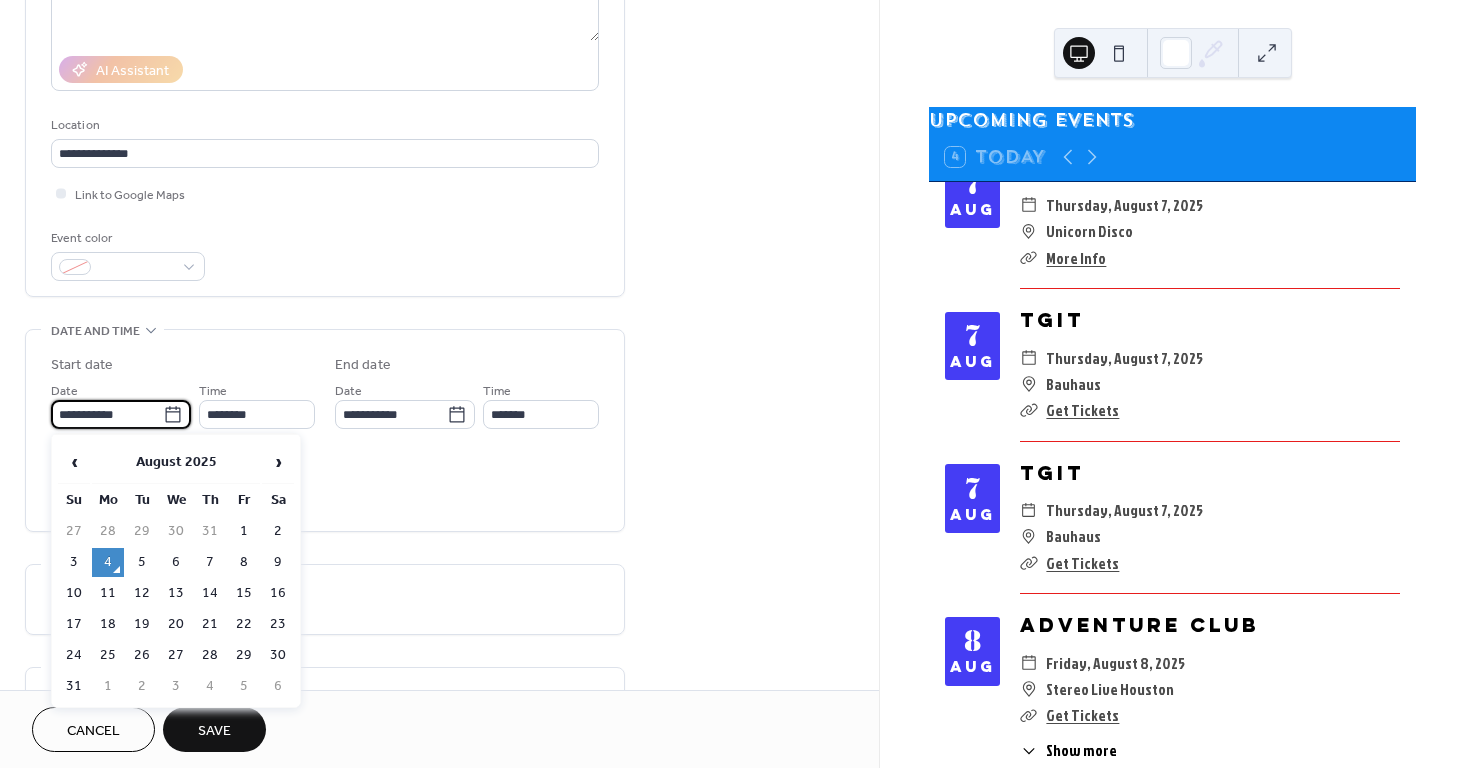 click on "**********" at bounding box center (107, 414) 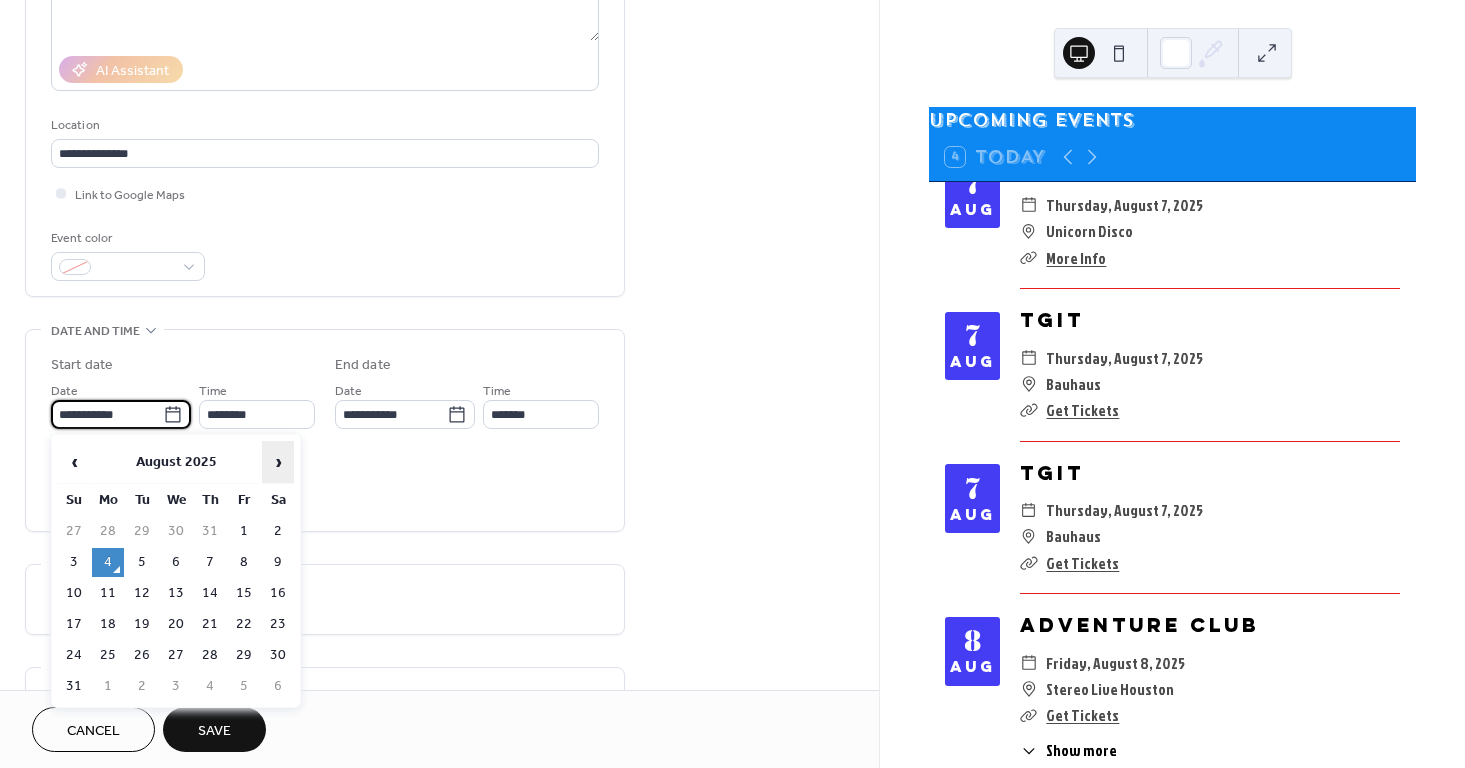 click on "›" at bounding box center (278, 462) 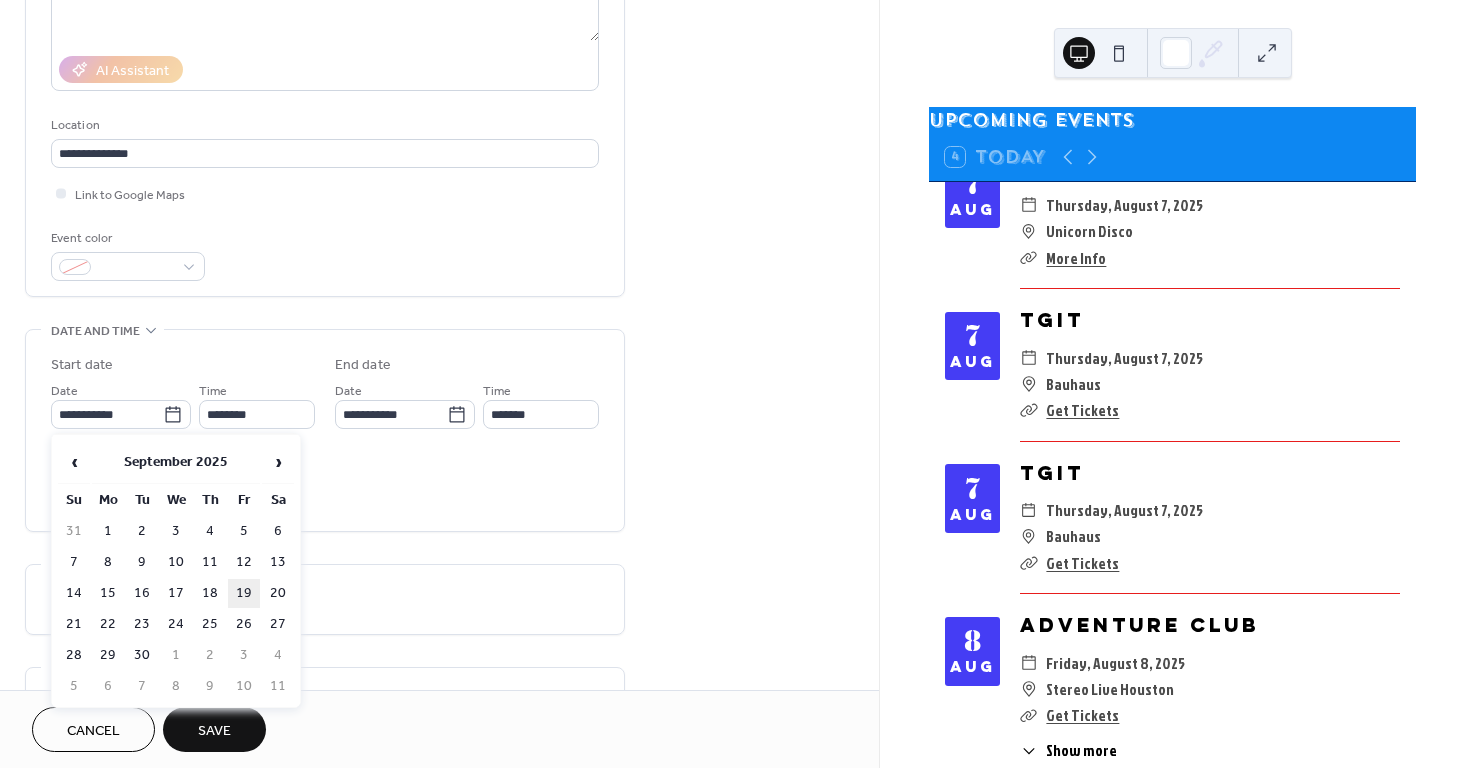 click on "19" at bounding box center (244, 593) 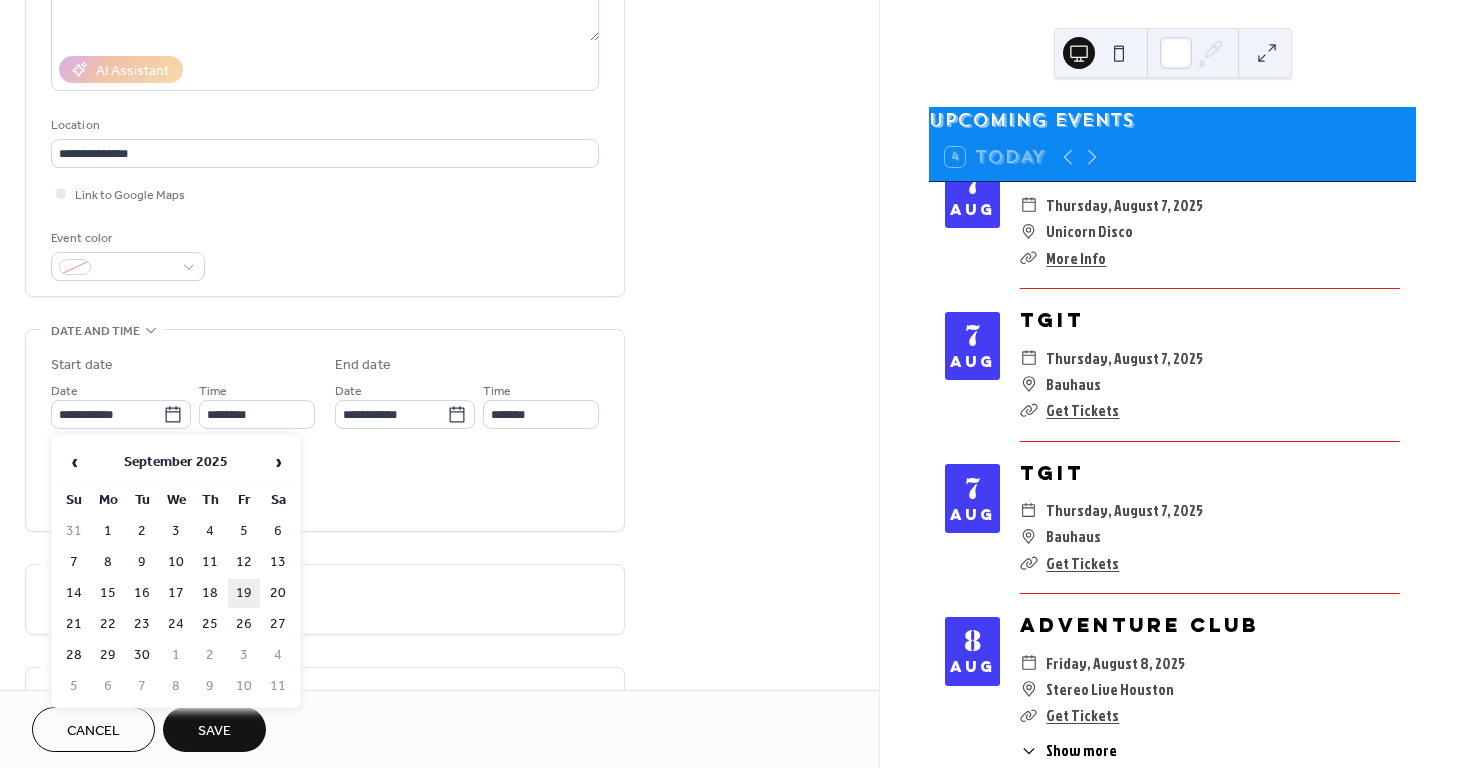 type on "**********" 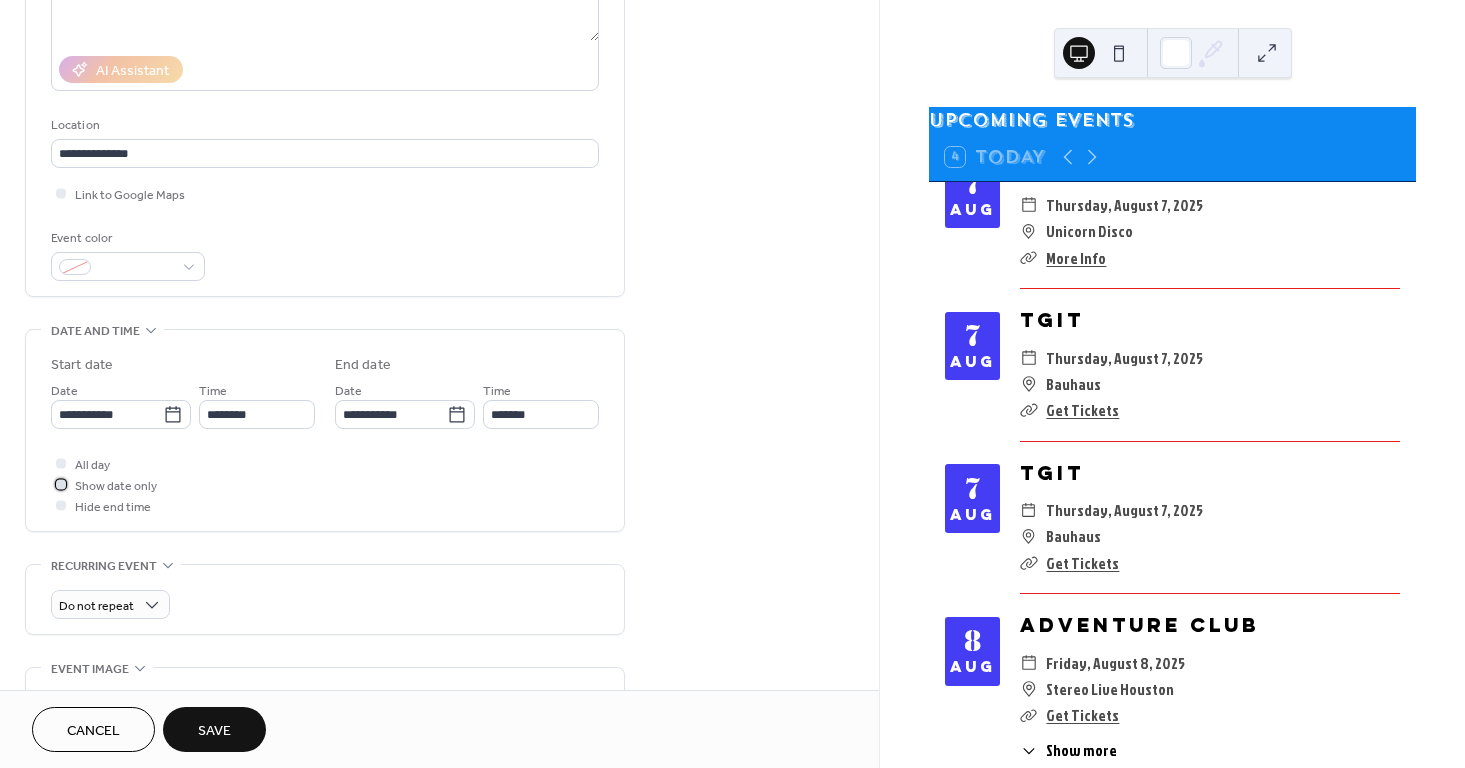 click on "Show date only" at bounding box center (116, 486) 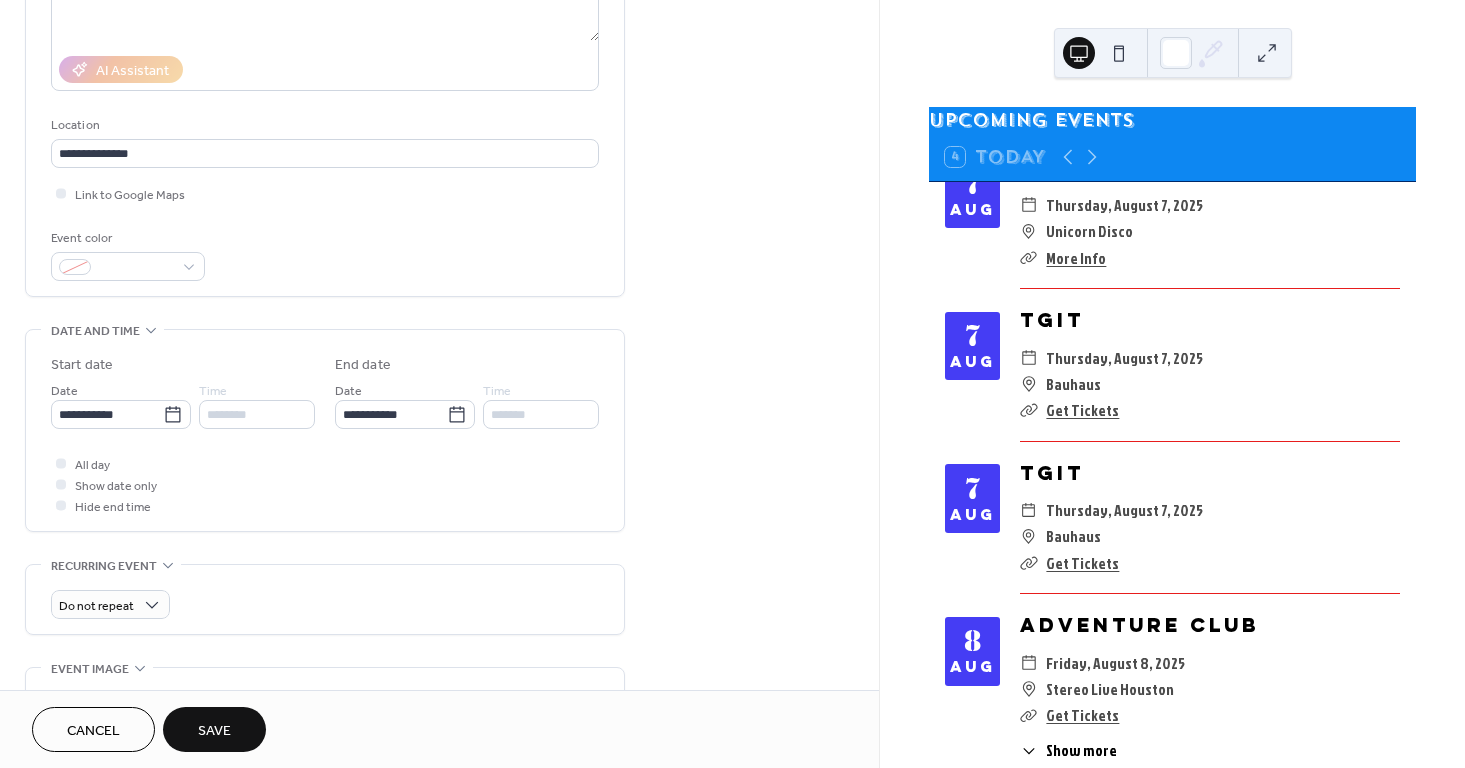 click on "**********" at bounding box center [325, 466] 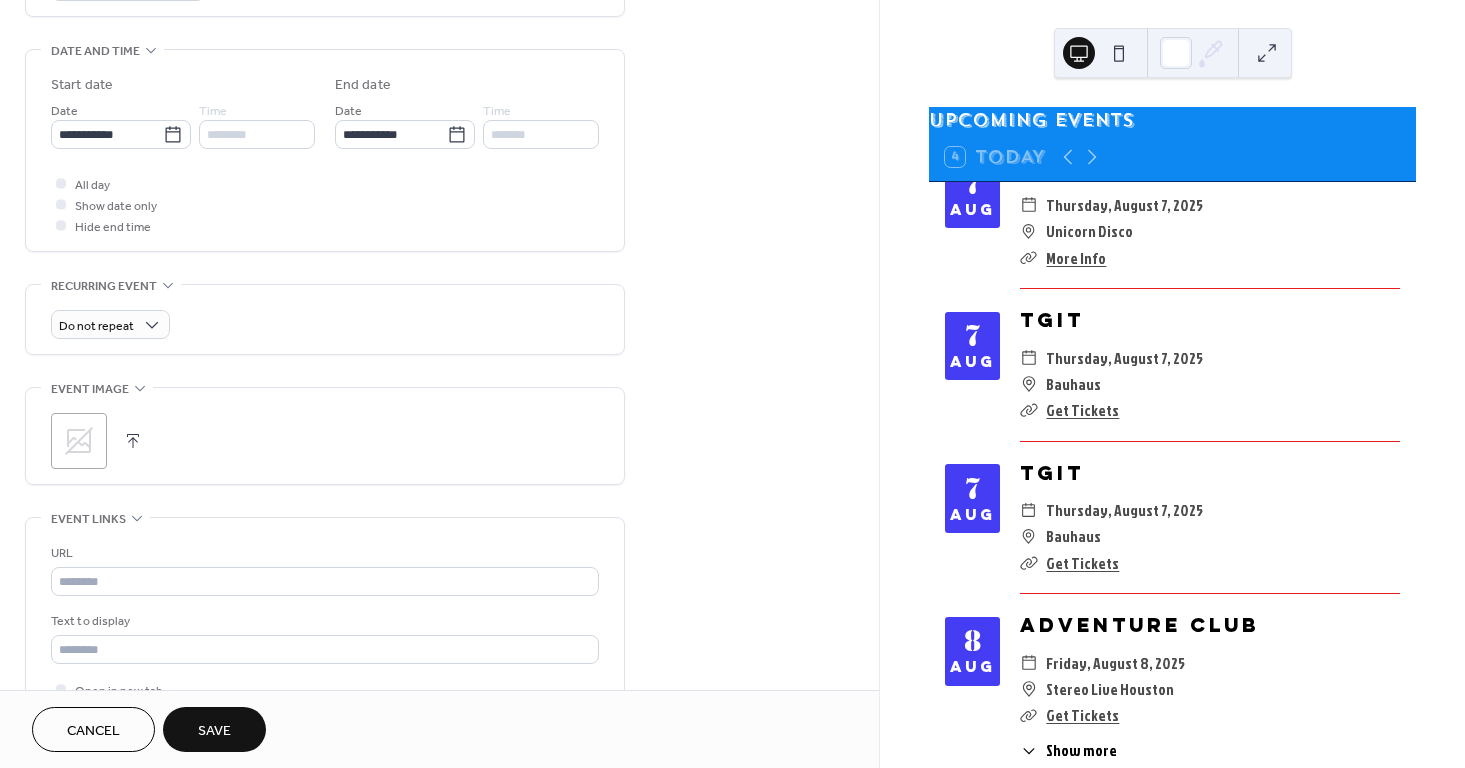 click at bounding box center (133, 441) 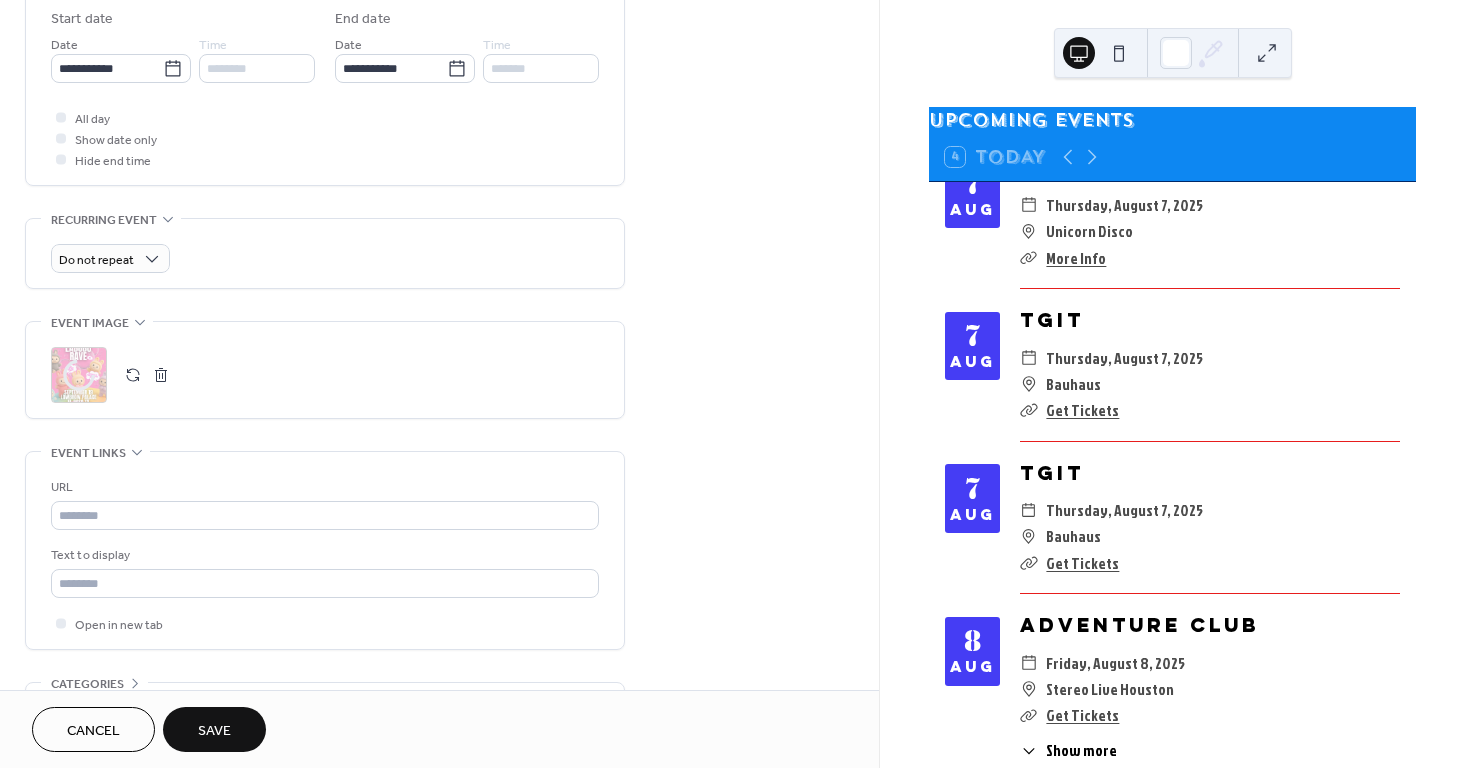 scroll, scrollTop: 796, scrollLeft: 0, axis: vertical 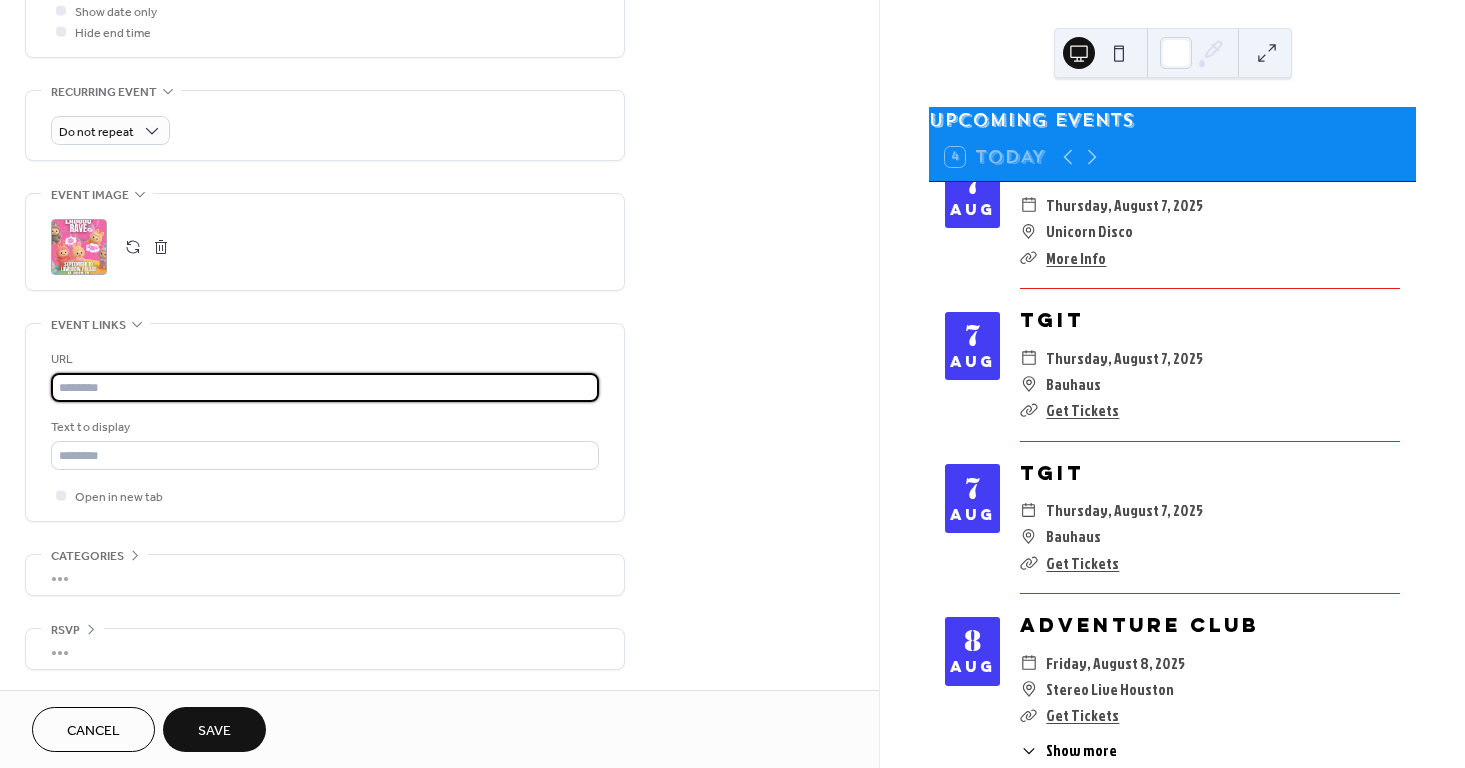 click at bounding box center (325, 387) 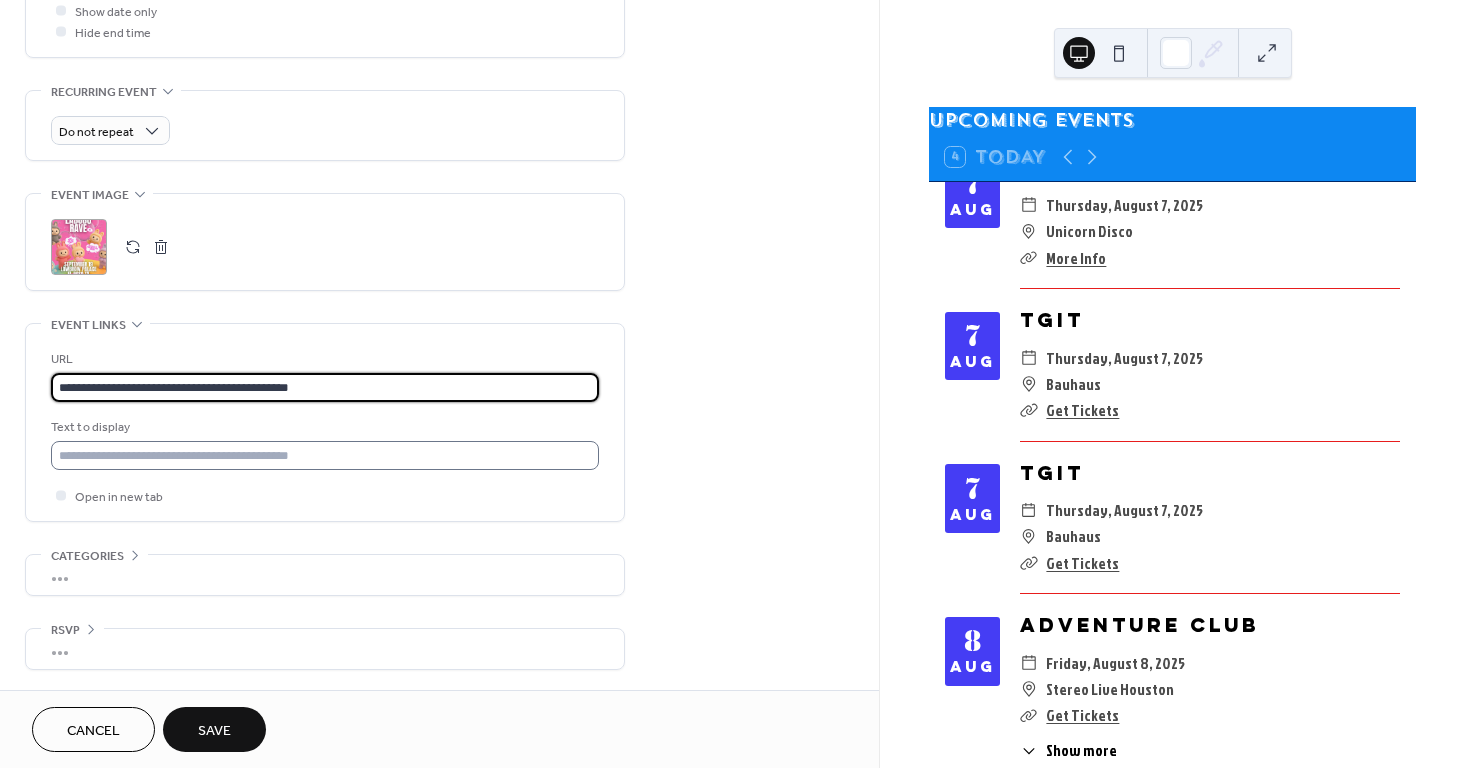 type on "**********" 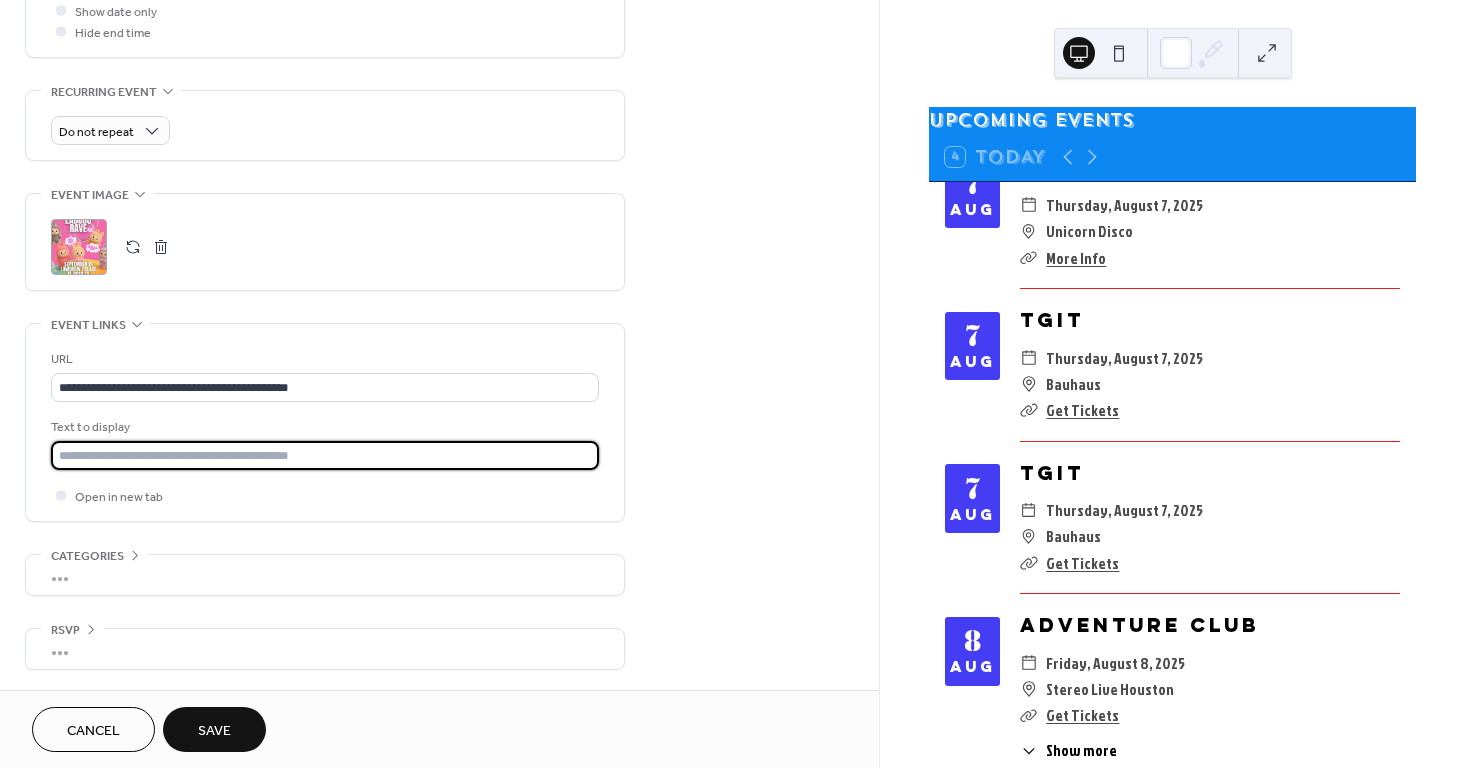 click at bounding box center [325, 455] 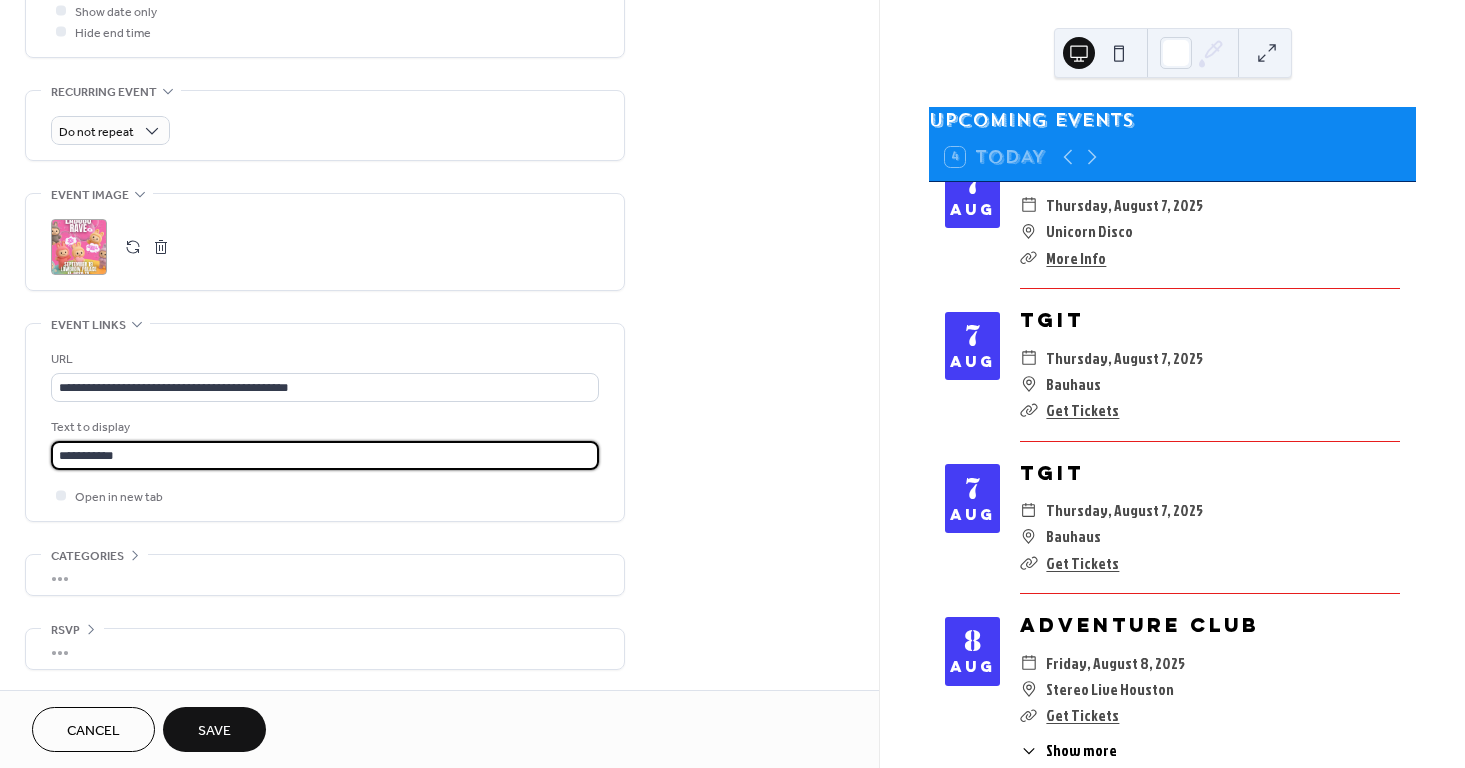 click on "Save" at bounding box center [214, 731] 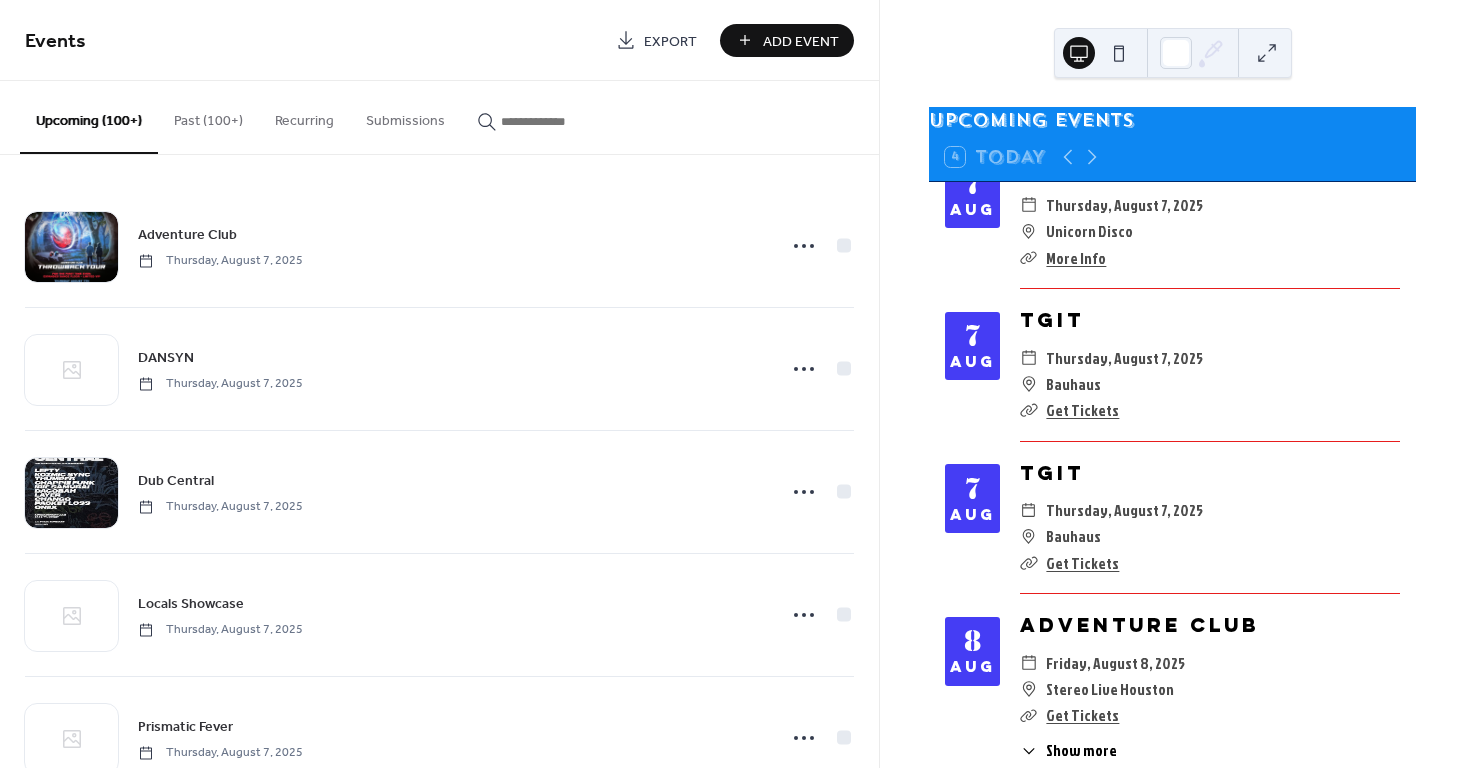 click on "Add Event" at bounding box center [787, 40] 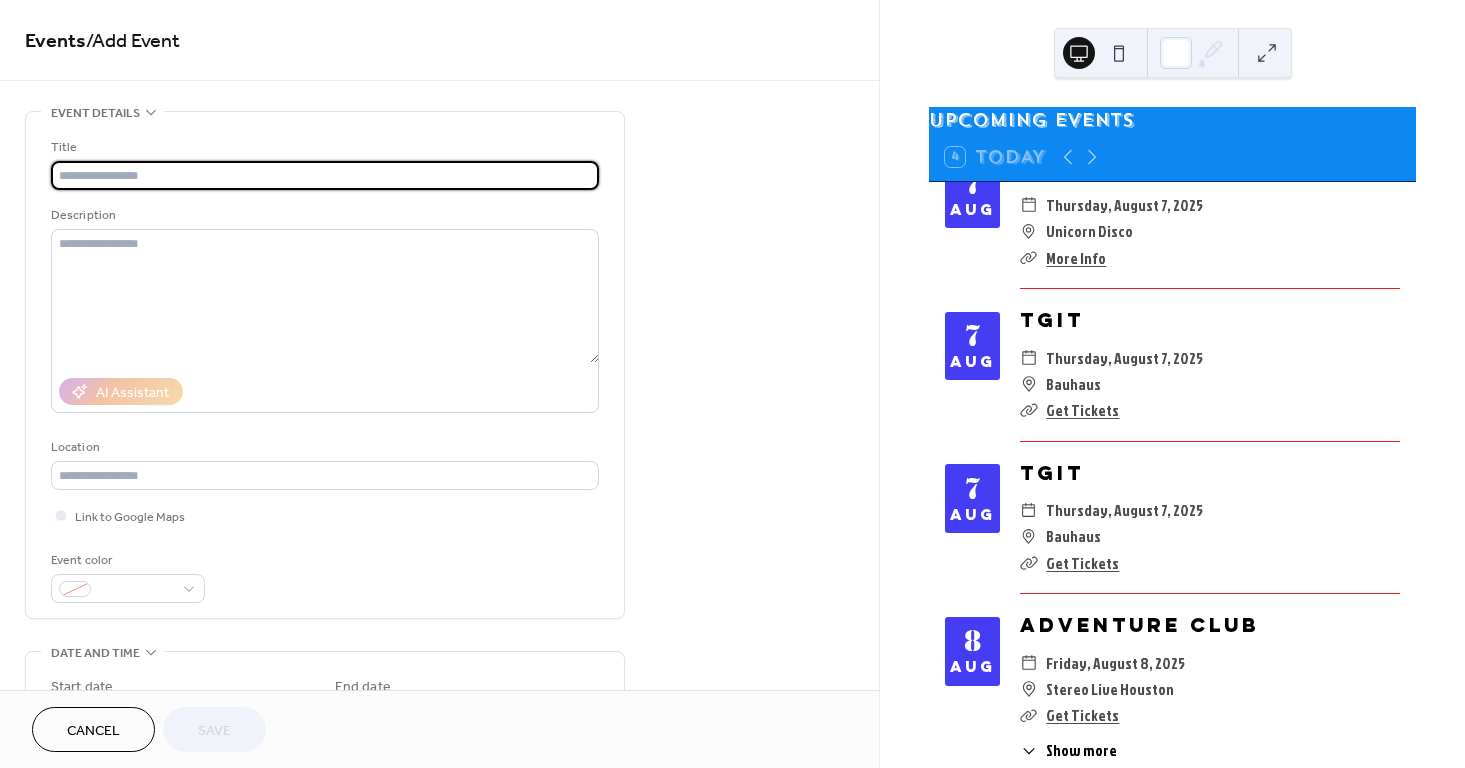 paste on "*********" 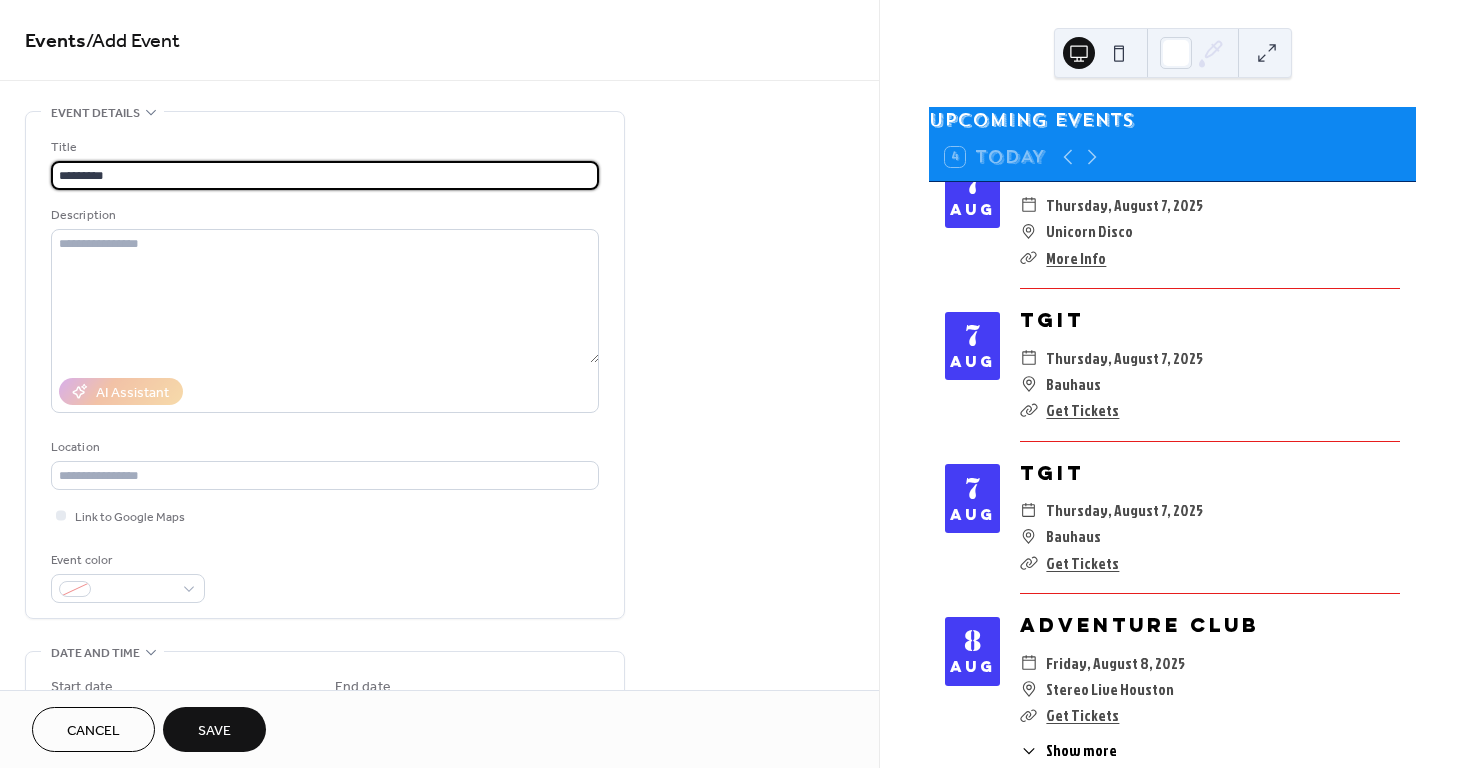 type on "*********" 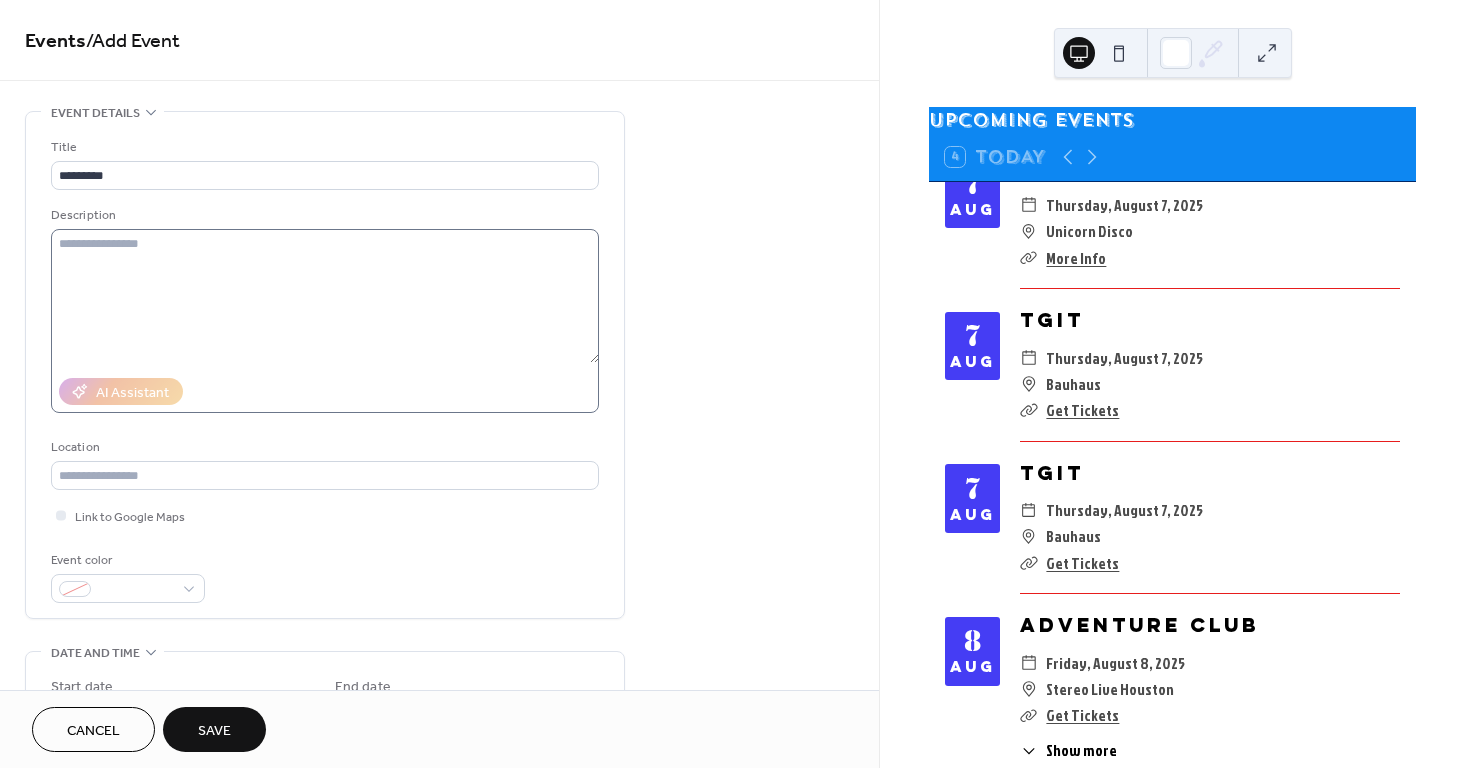 scroll, scrollTop: 210, scrollLeft: 0, axis: vertical 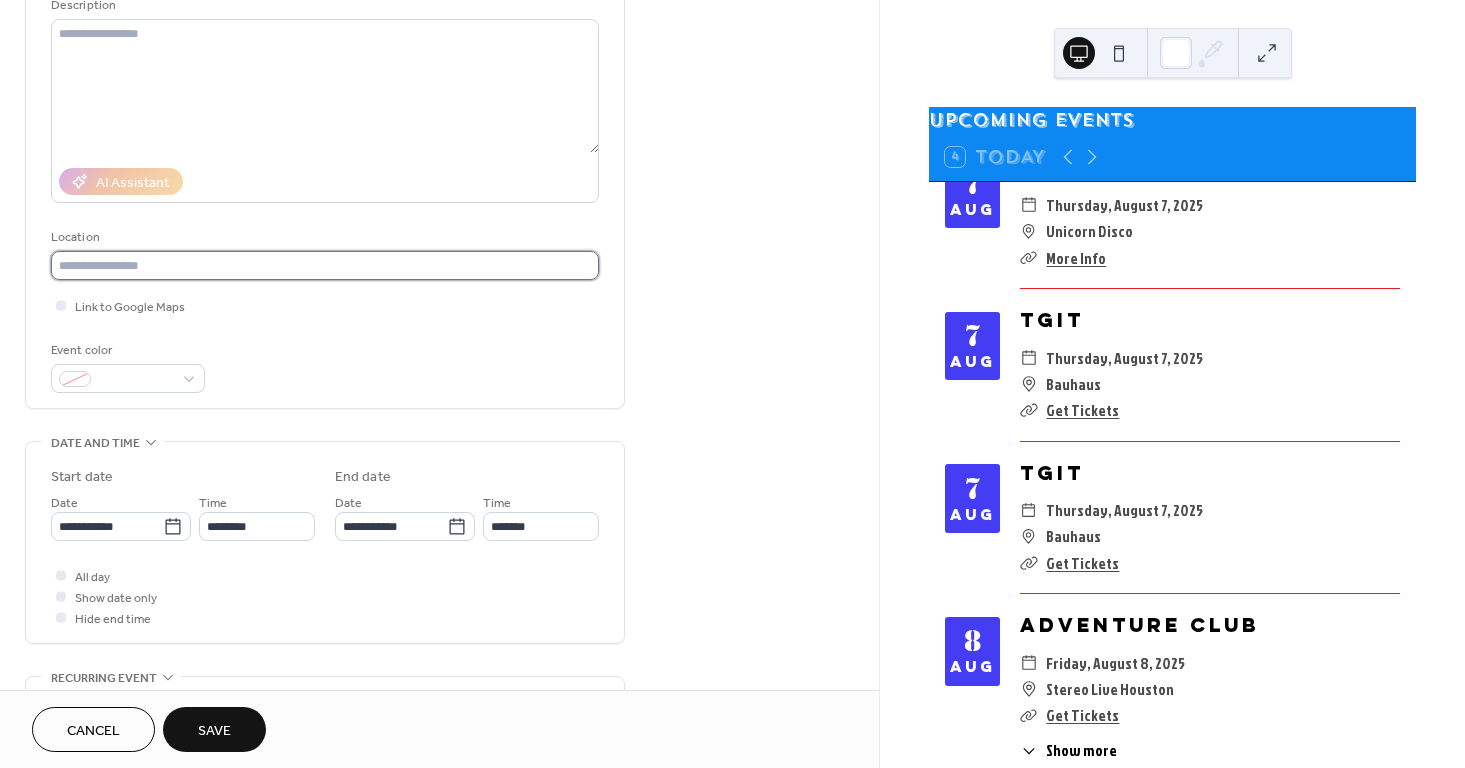 click at bounding box center (325, 265) 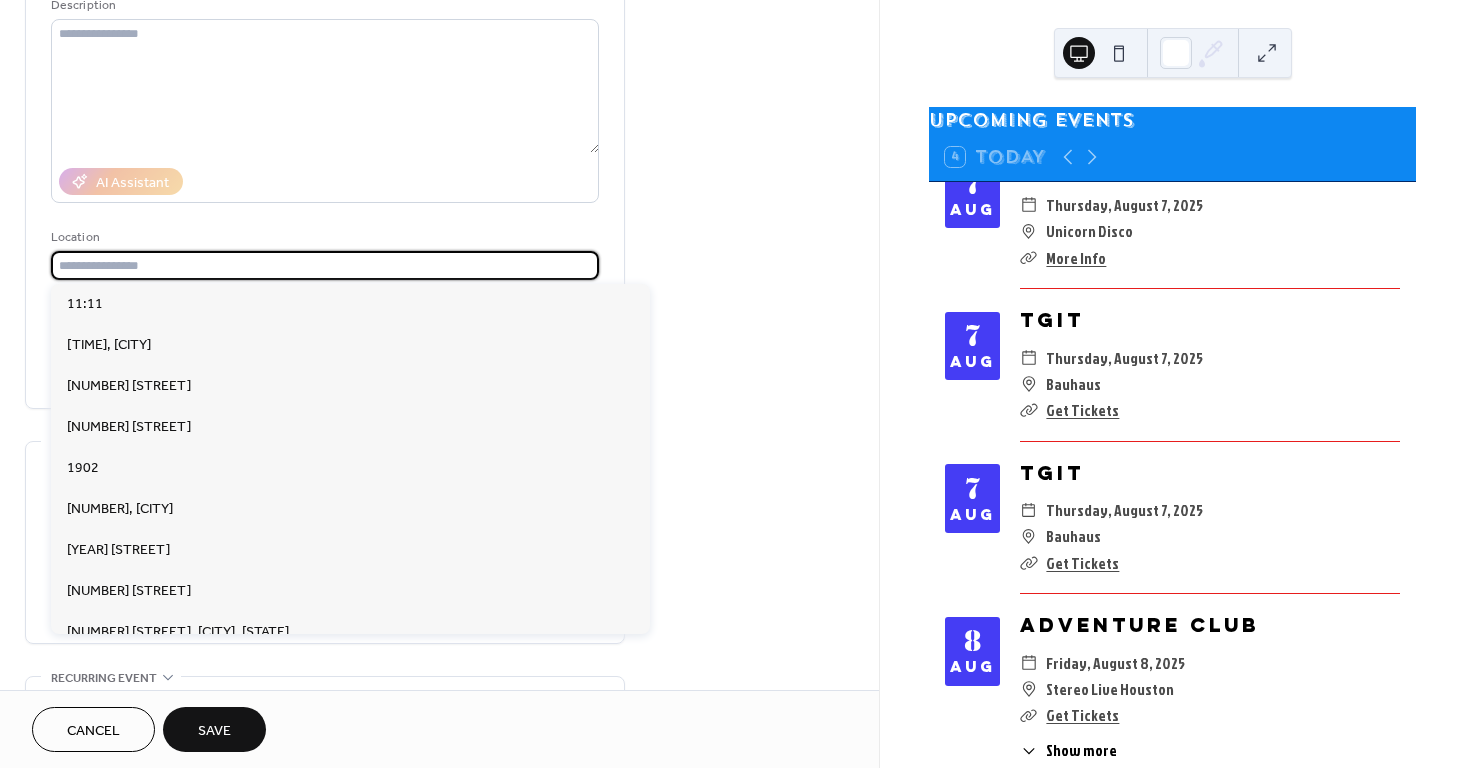 paste on "**********" 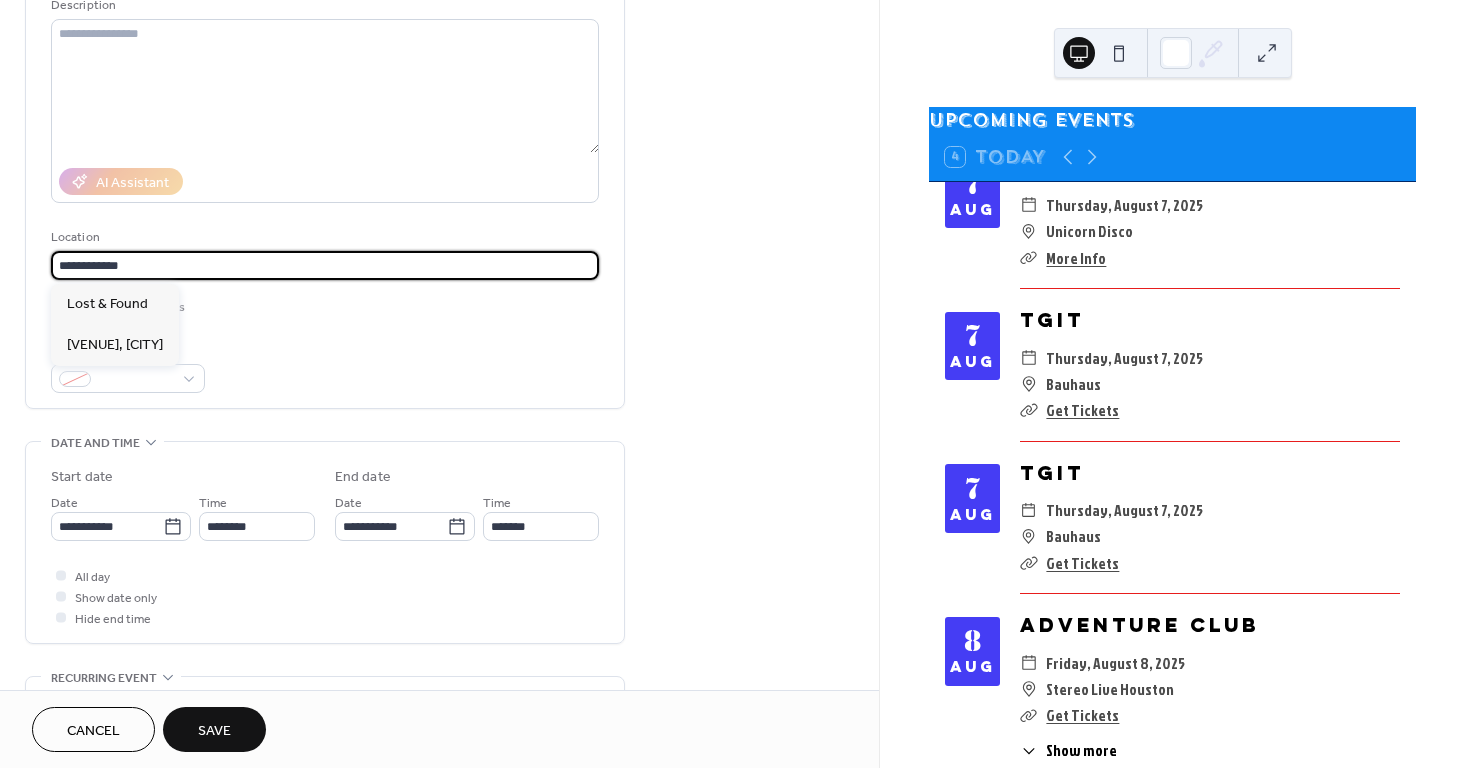 type on "**********" 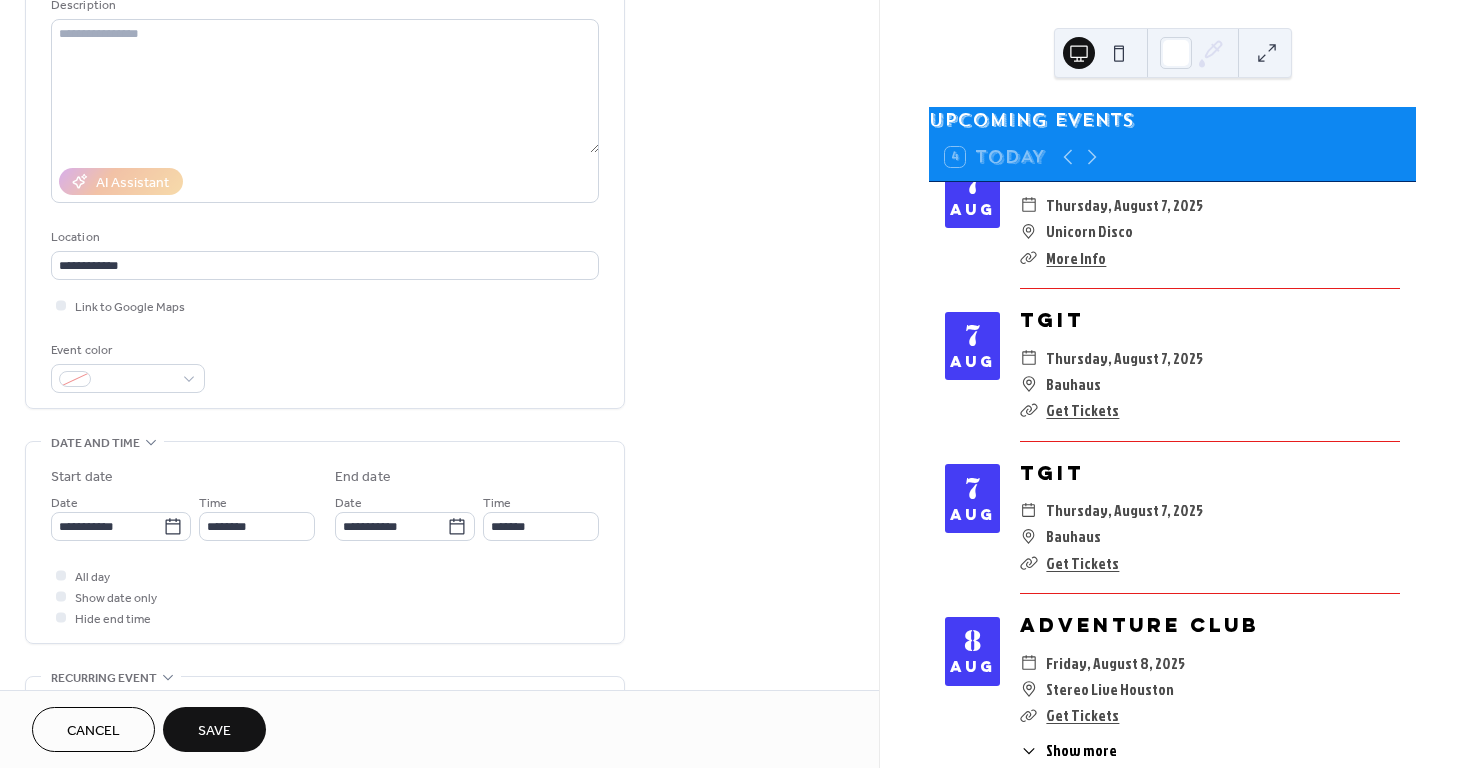 click on "Event color" at bounding box center (325, 366) 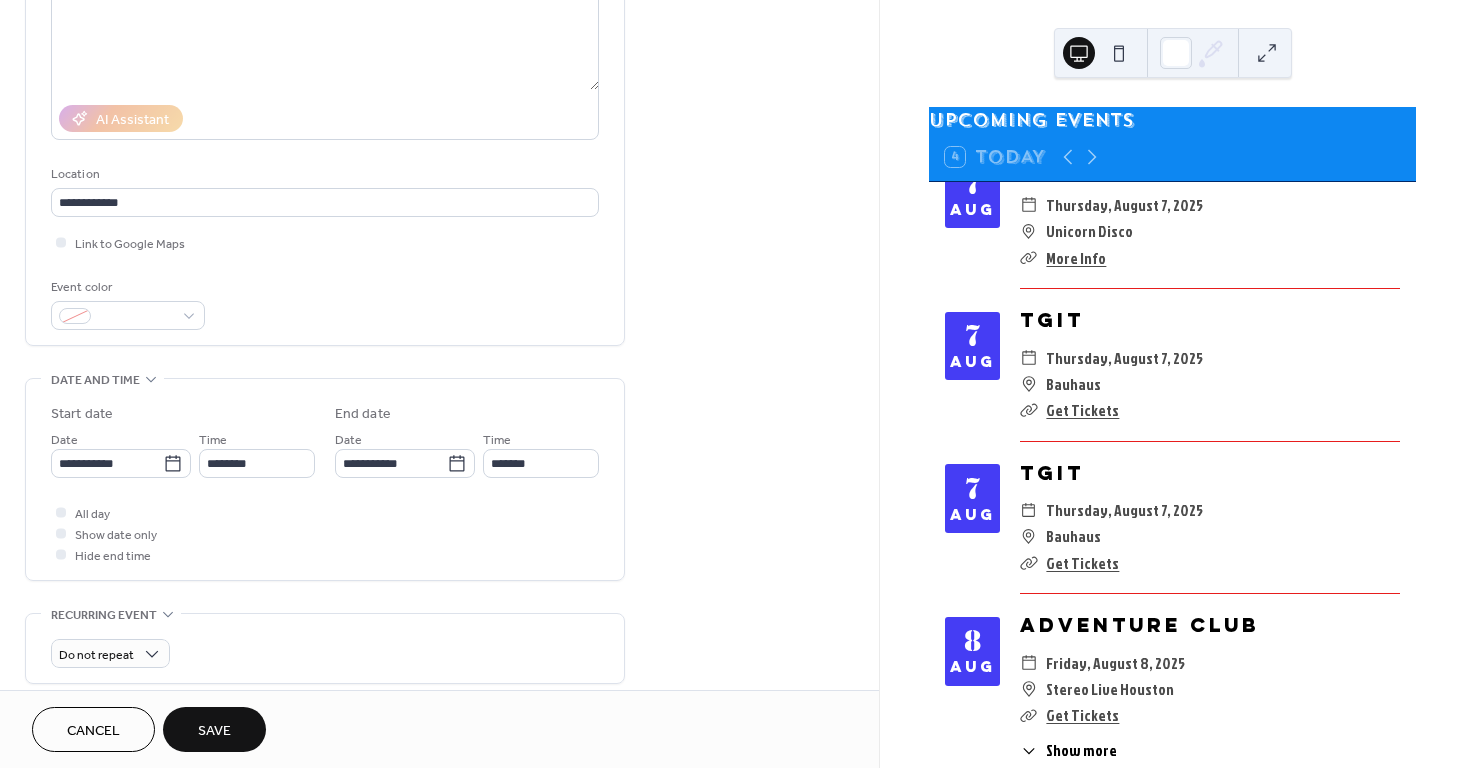 scroll, scrollTop: 389, scrollLeft: 0, axis: vertical 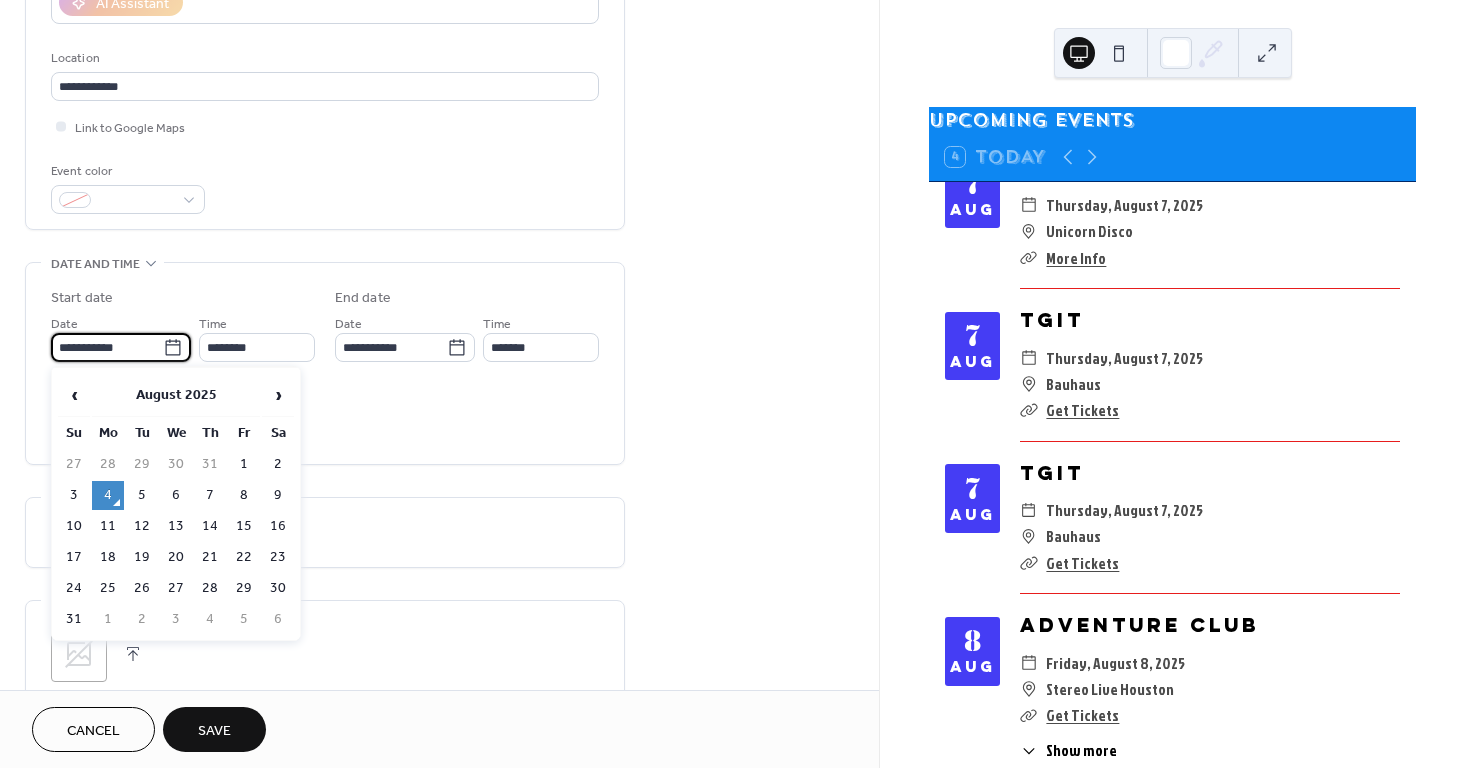 click on "**********" at bounding box center [107, 347] 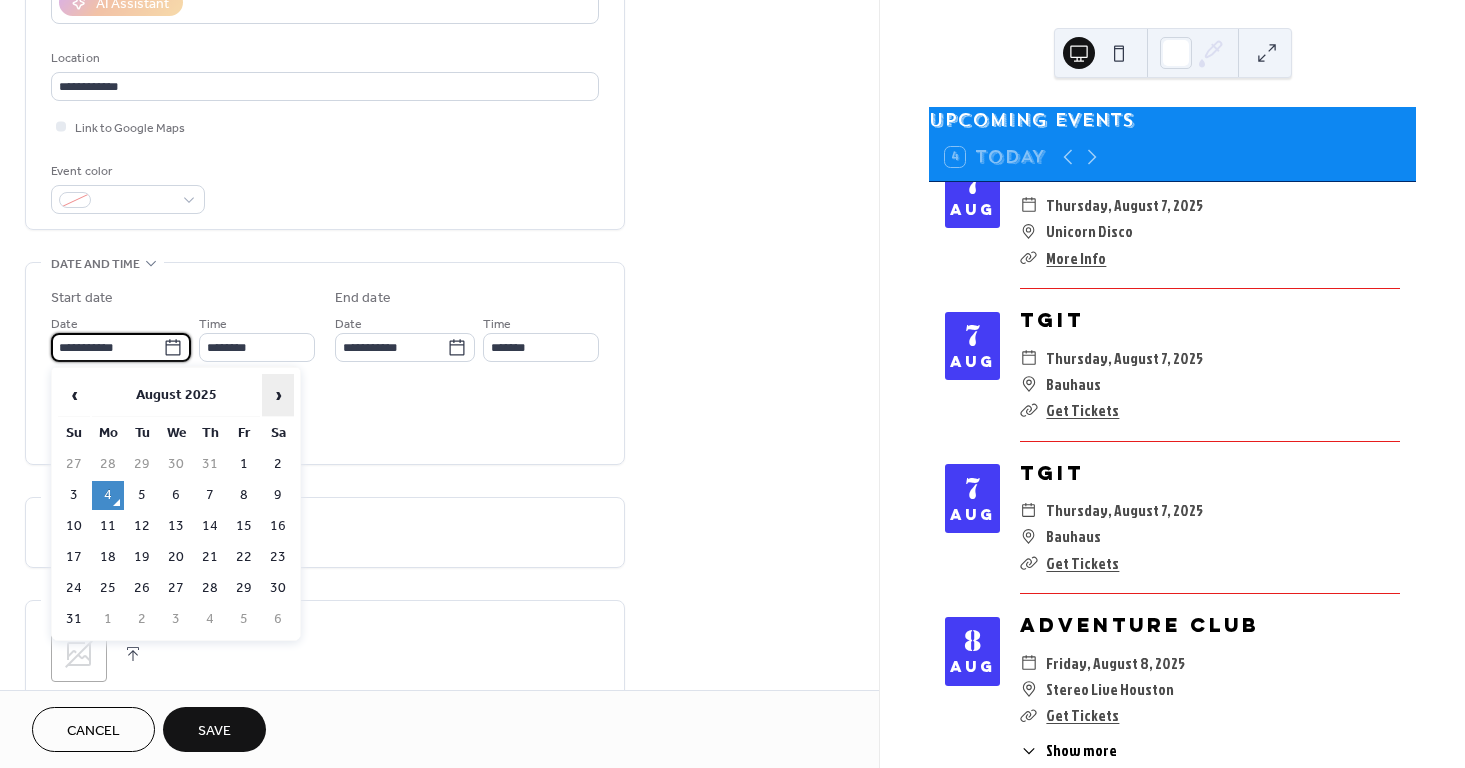 click on "›" at bounding box center (278, 395) 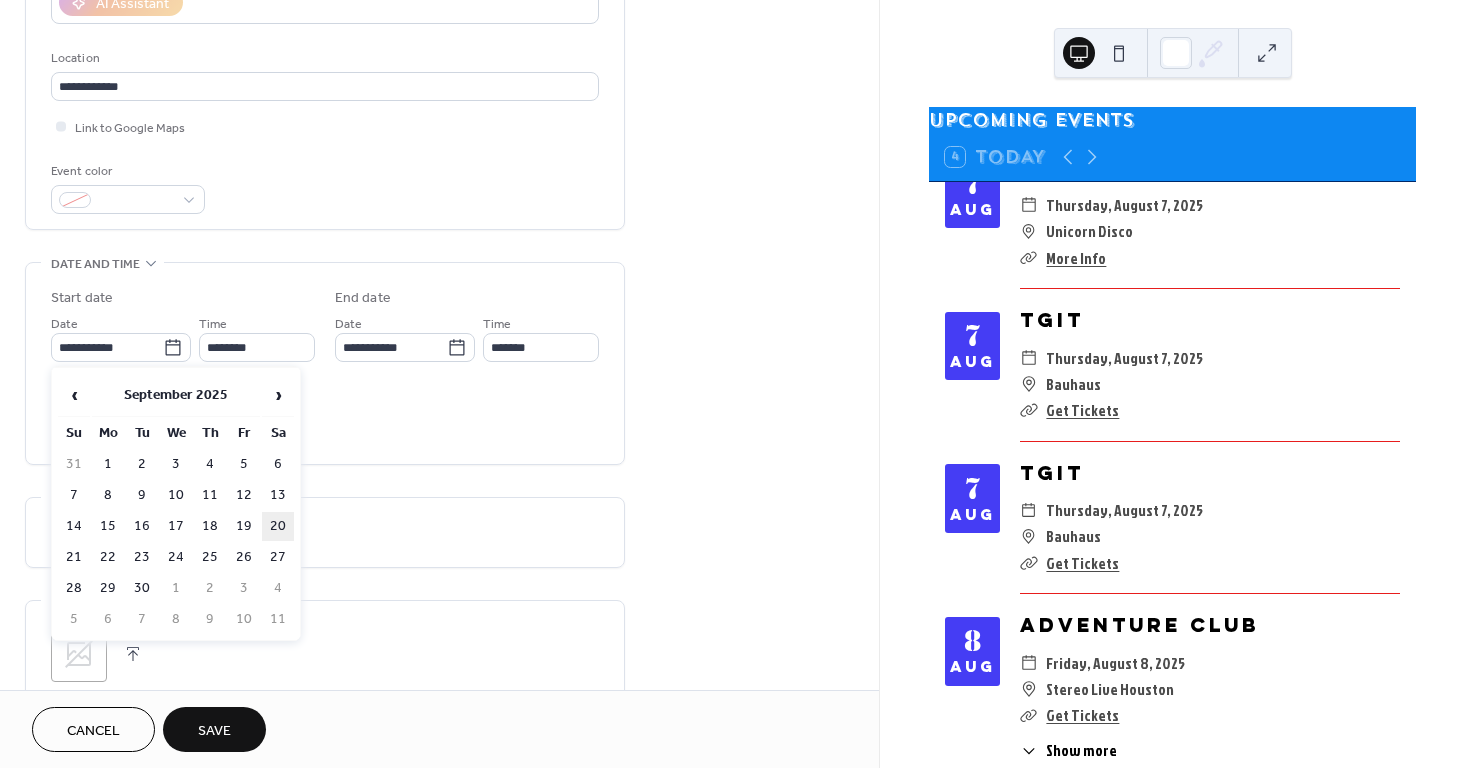 click on "20" at bounding box center [278, 526] 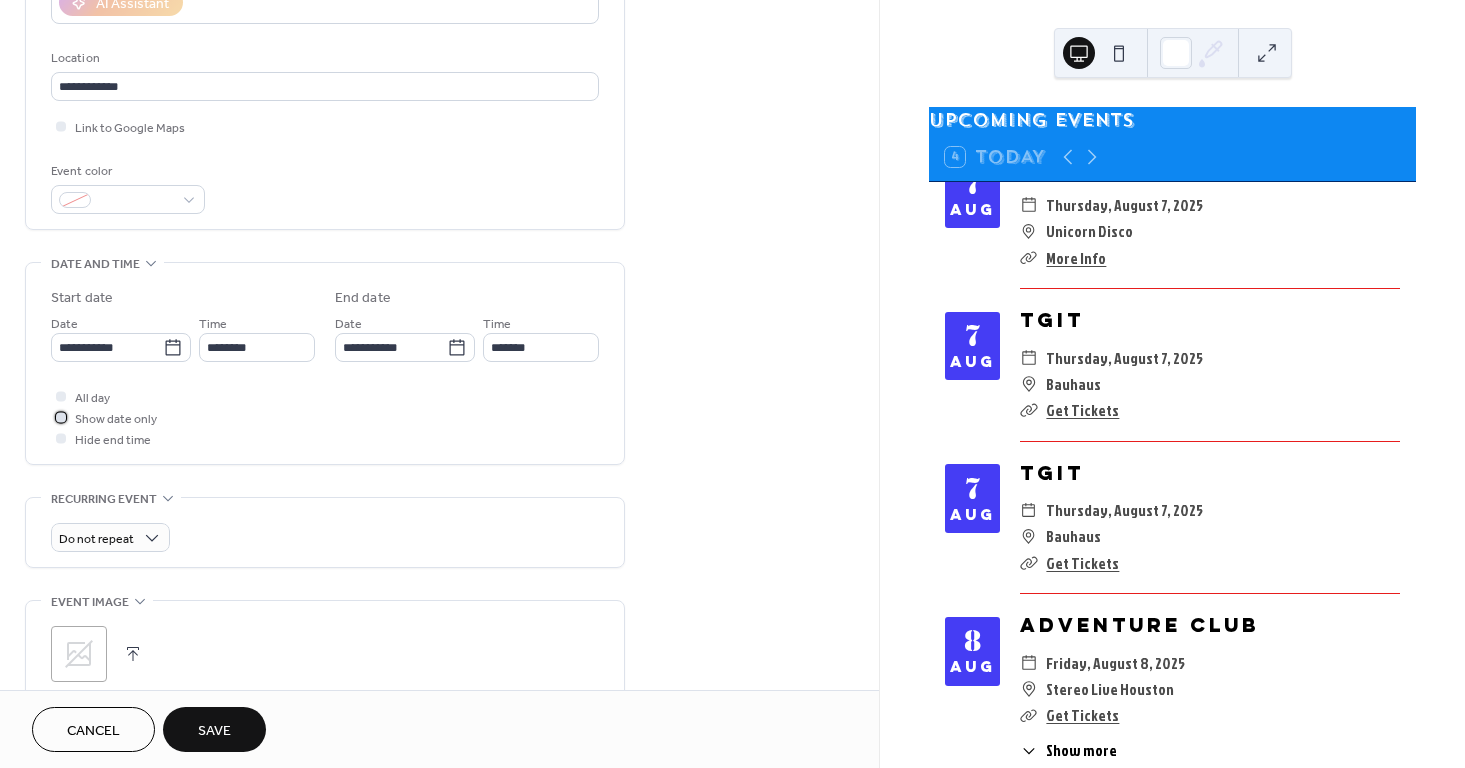 click on "Show date only" at bounding box center [116, 419] 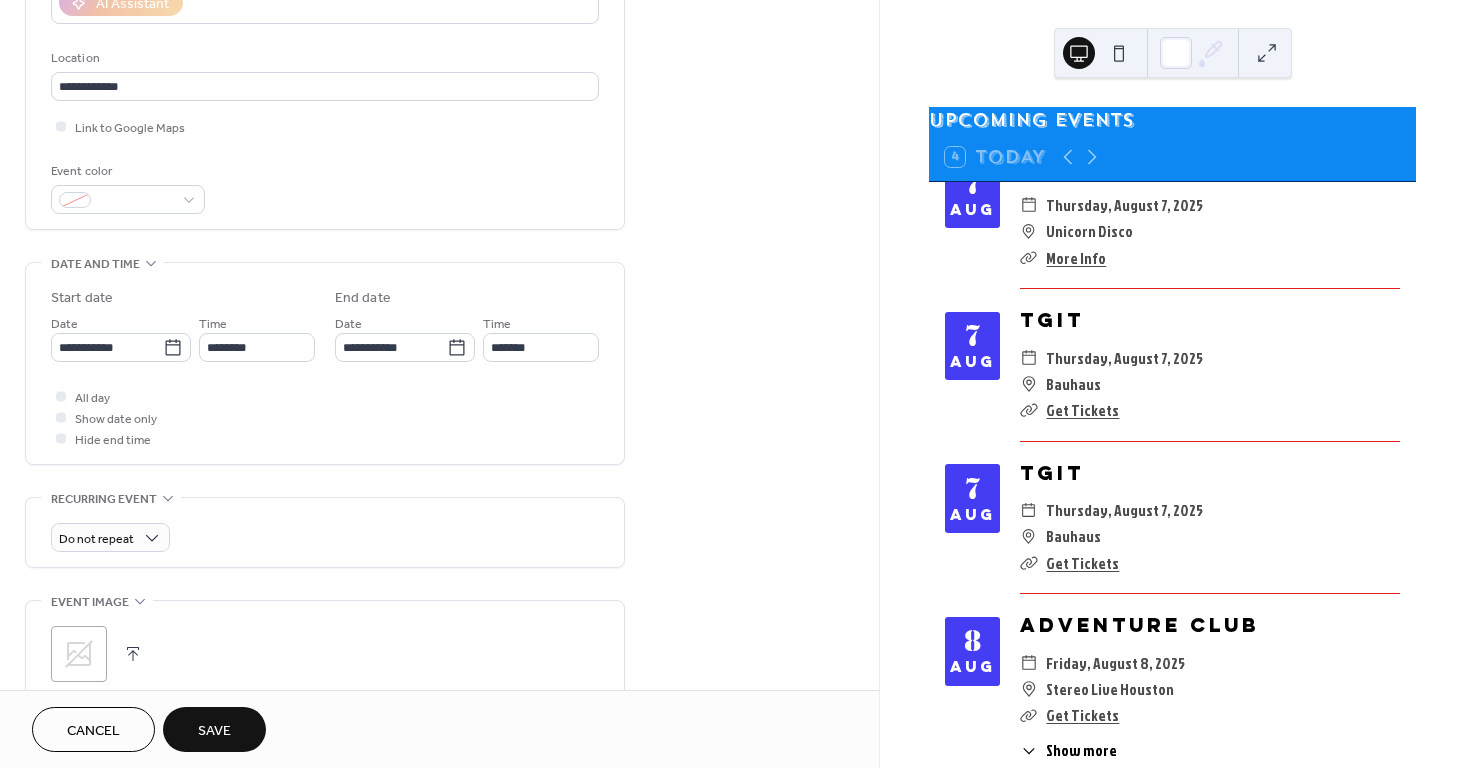 click on "Do not repeat" at bounding box center [325, 537] 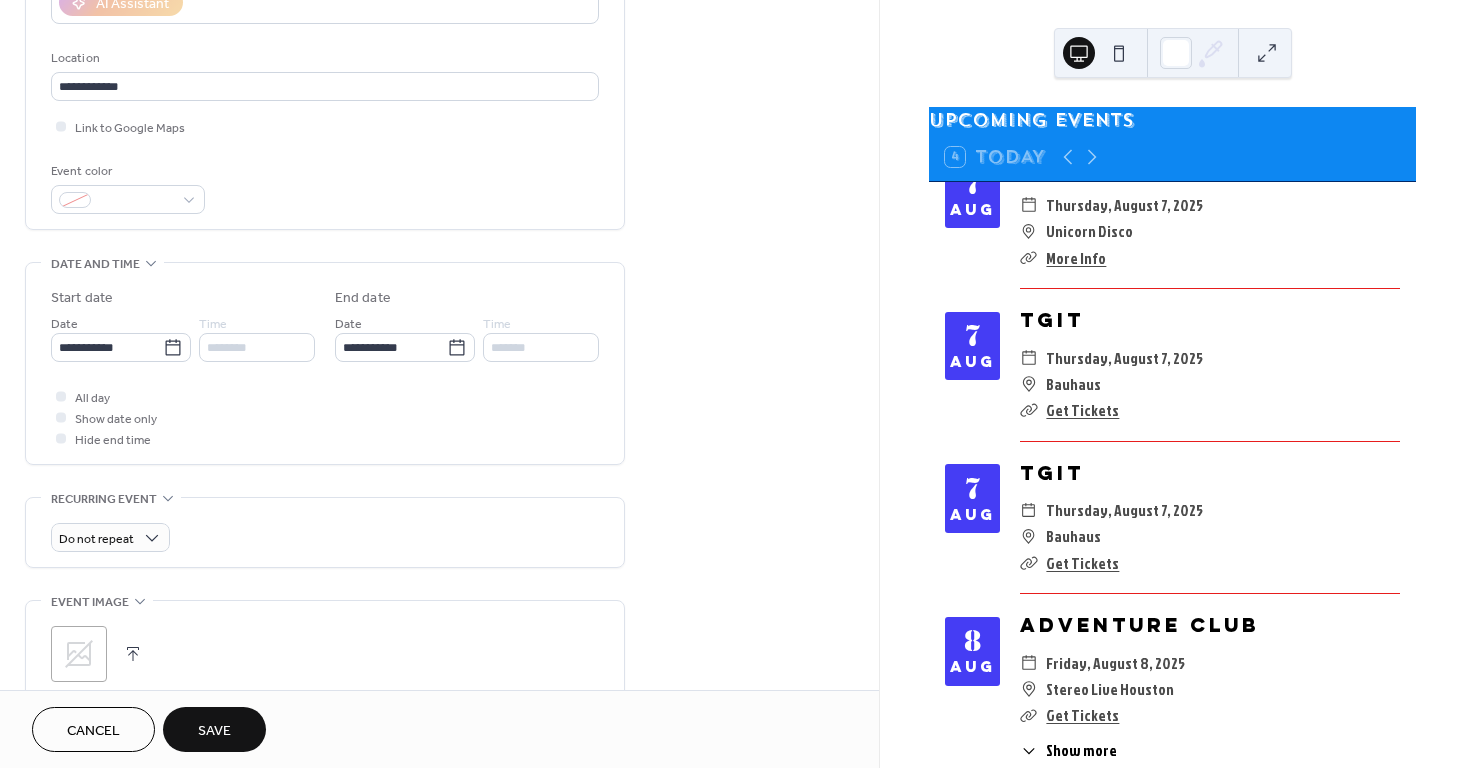 scroll, scrollTop: 793, scrollLeft: 0, axis: vertical 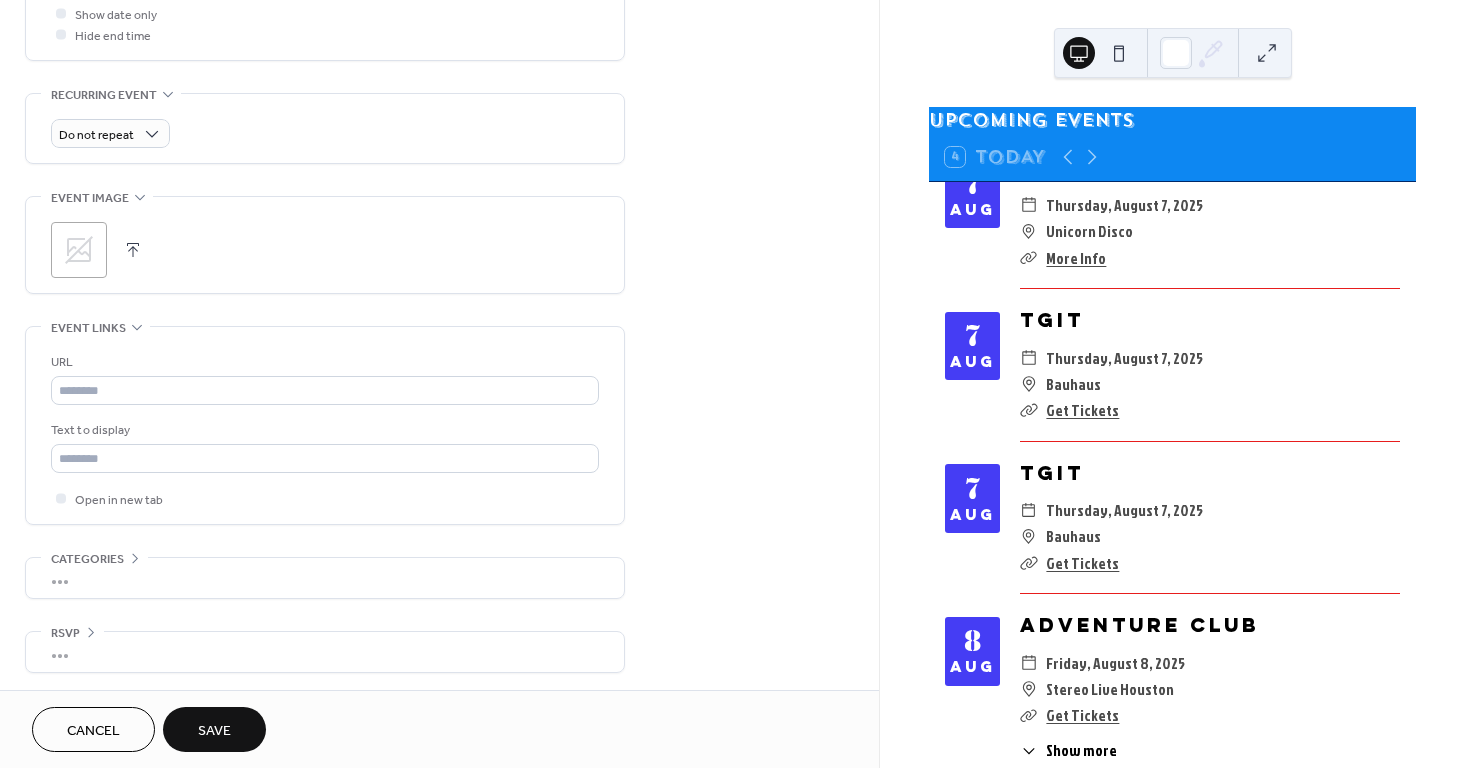 click at bounding box center (133, 250) 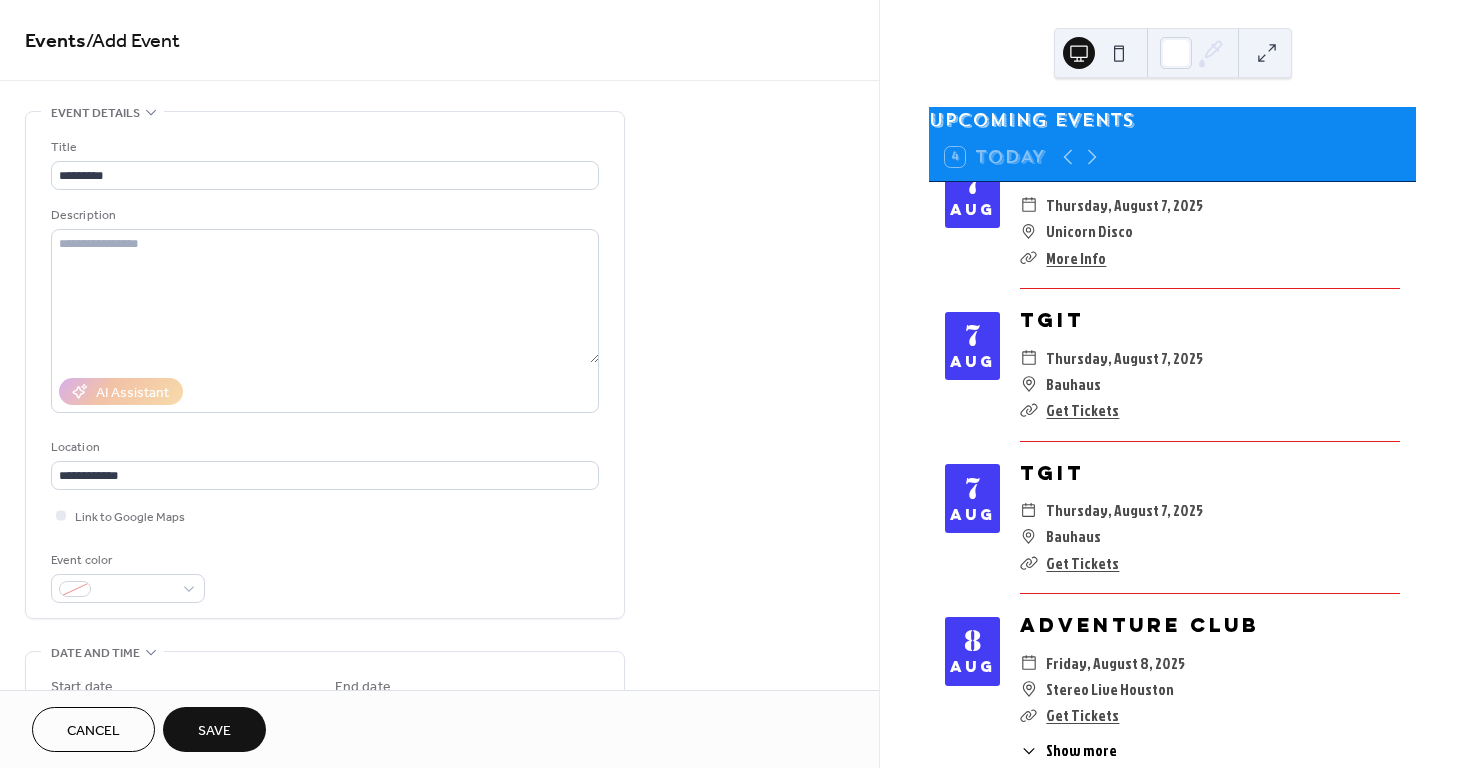 scroll, scrollTop: 796, scrollLeft: 0, axis: vertical 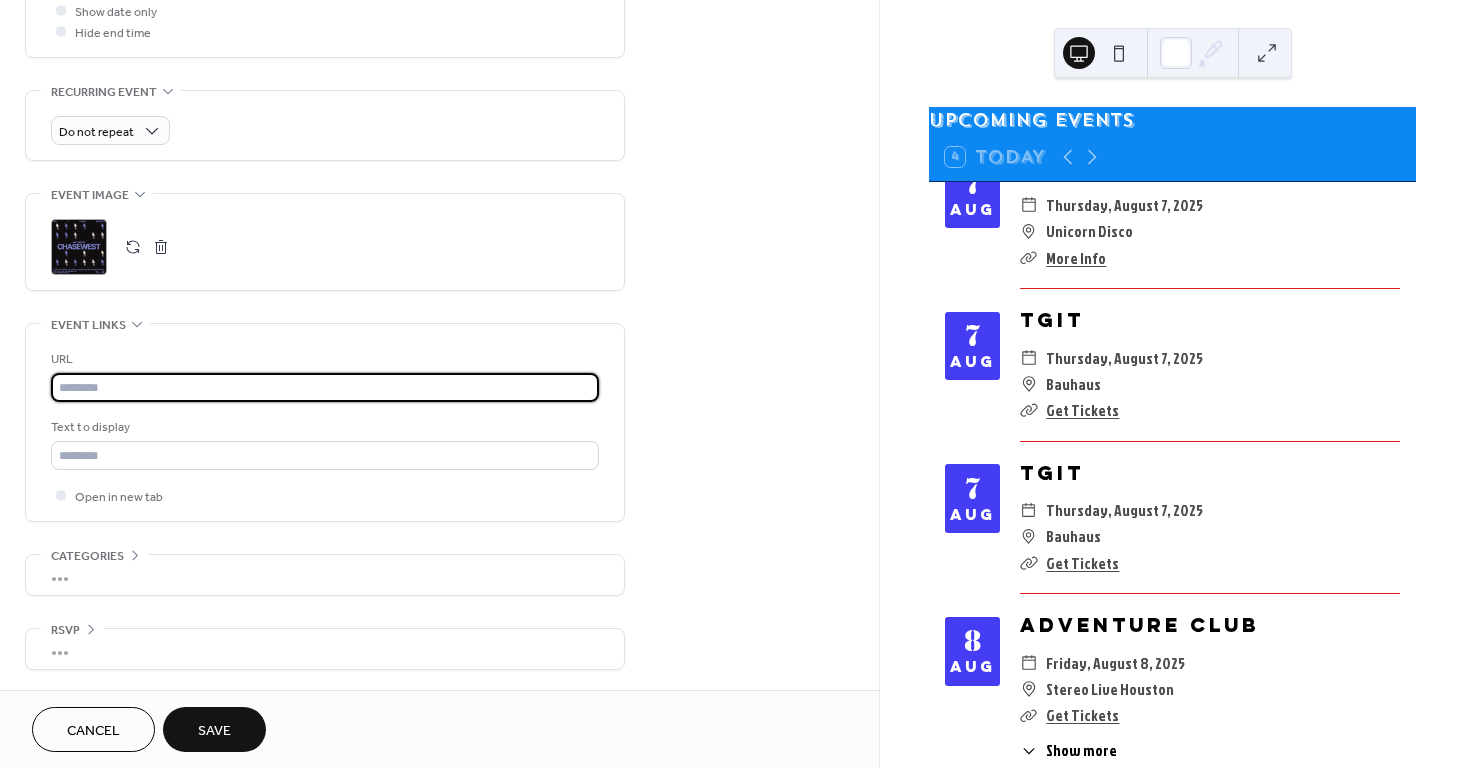 click at bounding box center (325, 387) 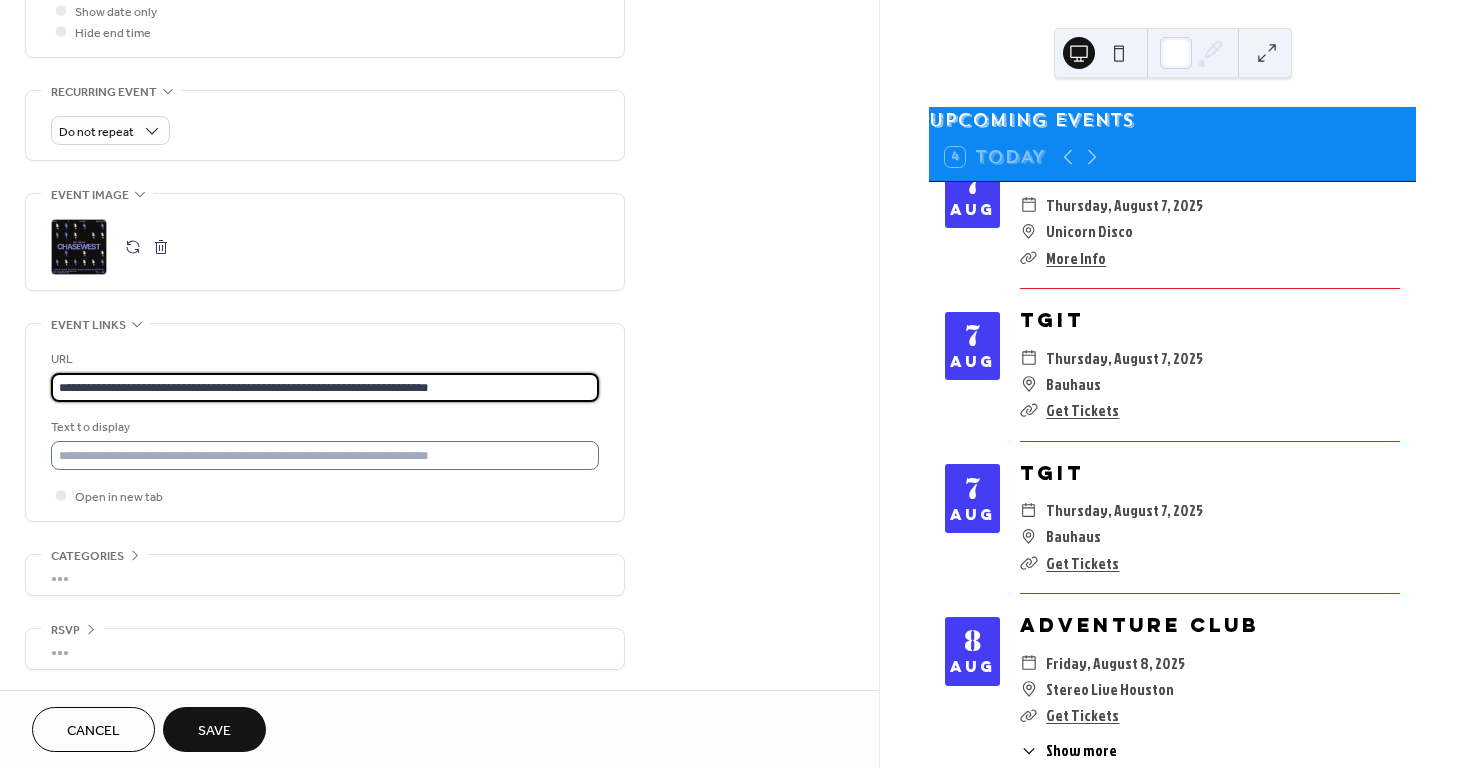 type on "**********" 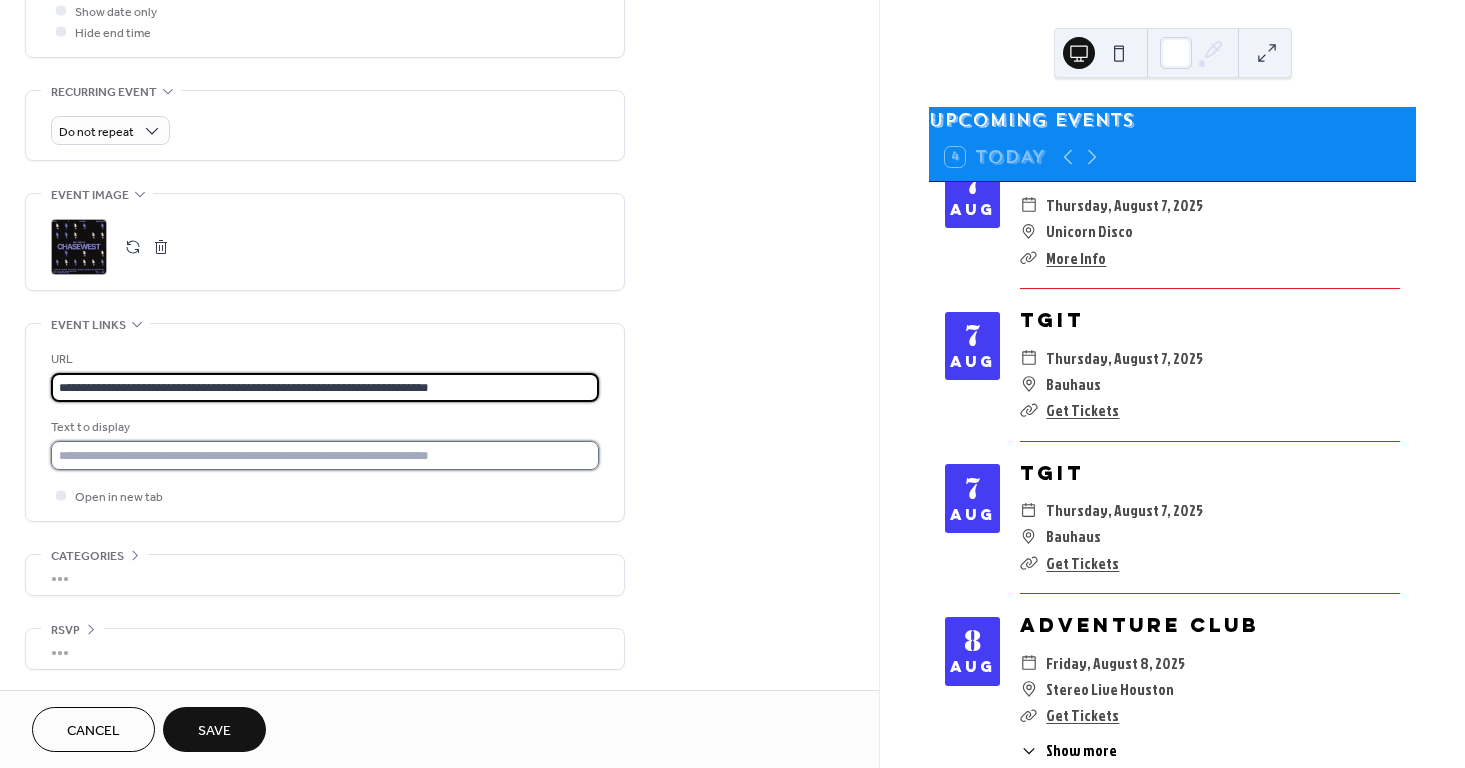 click at bounding box center (325, 455) 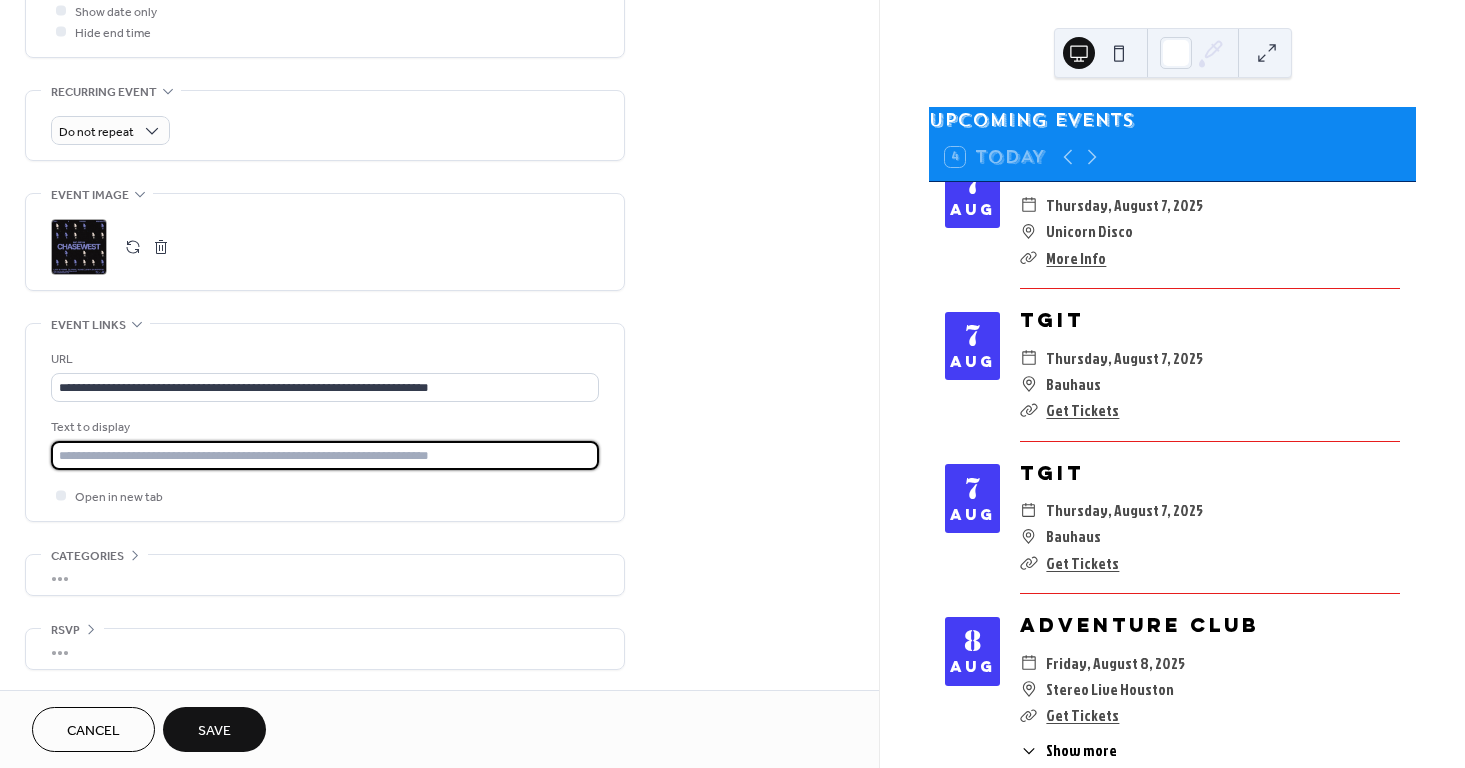 type on "**********" 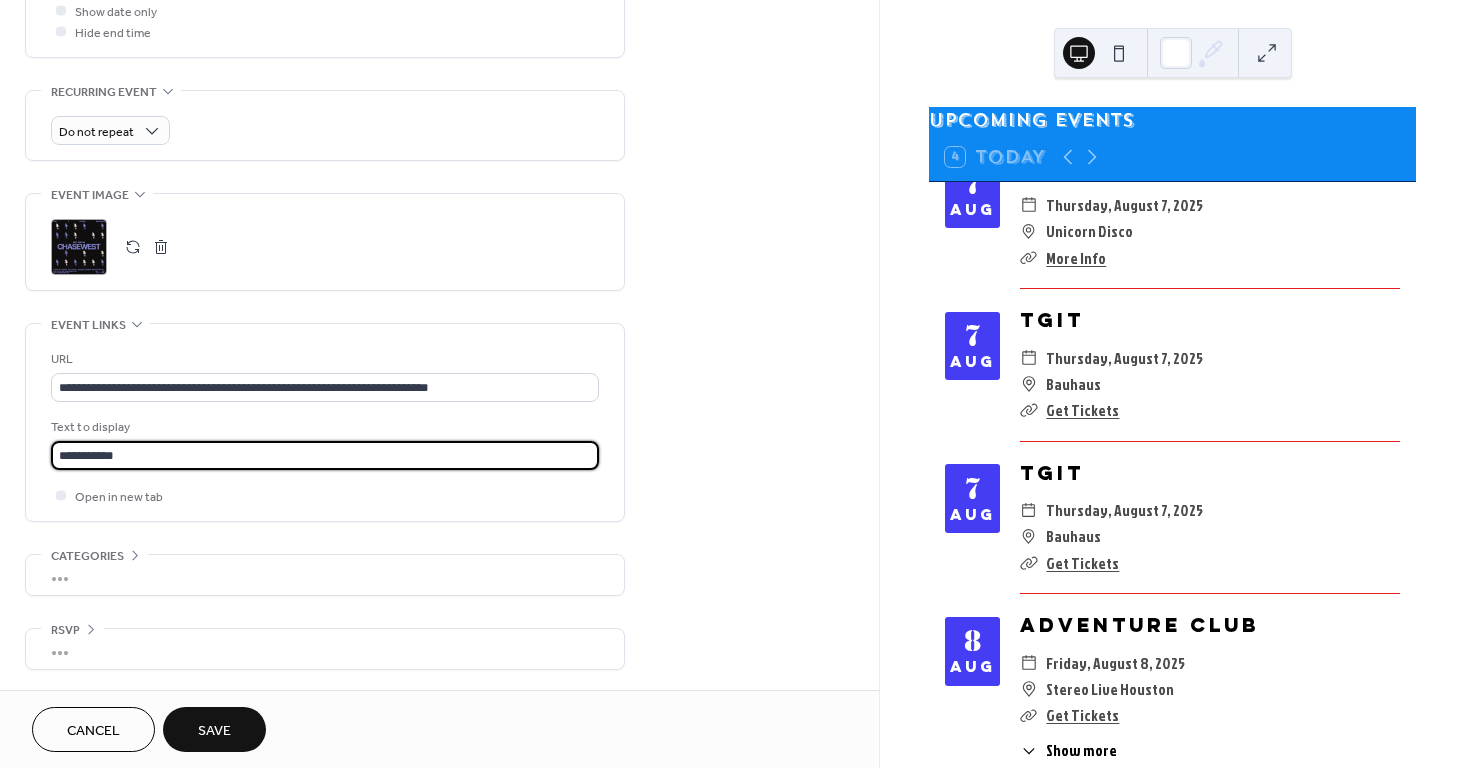 click on "Save" at bounding box center (214, 731) 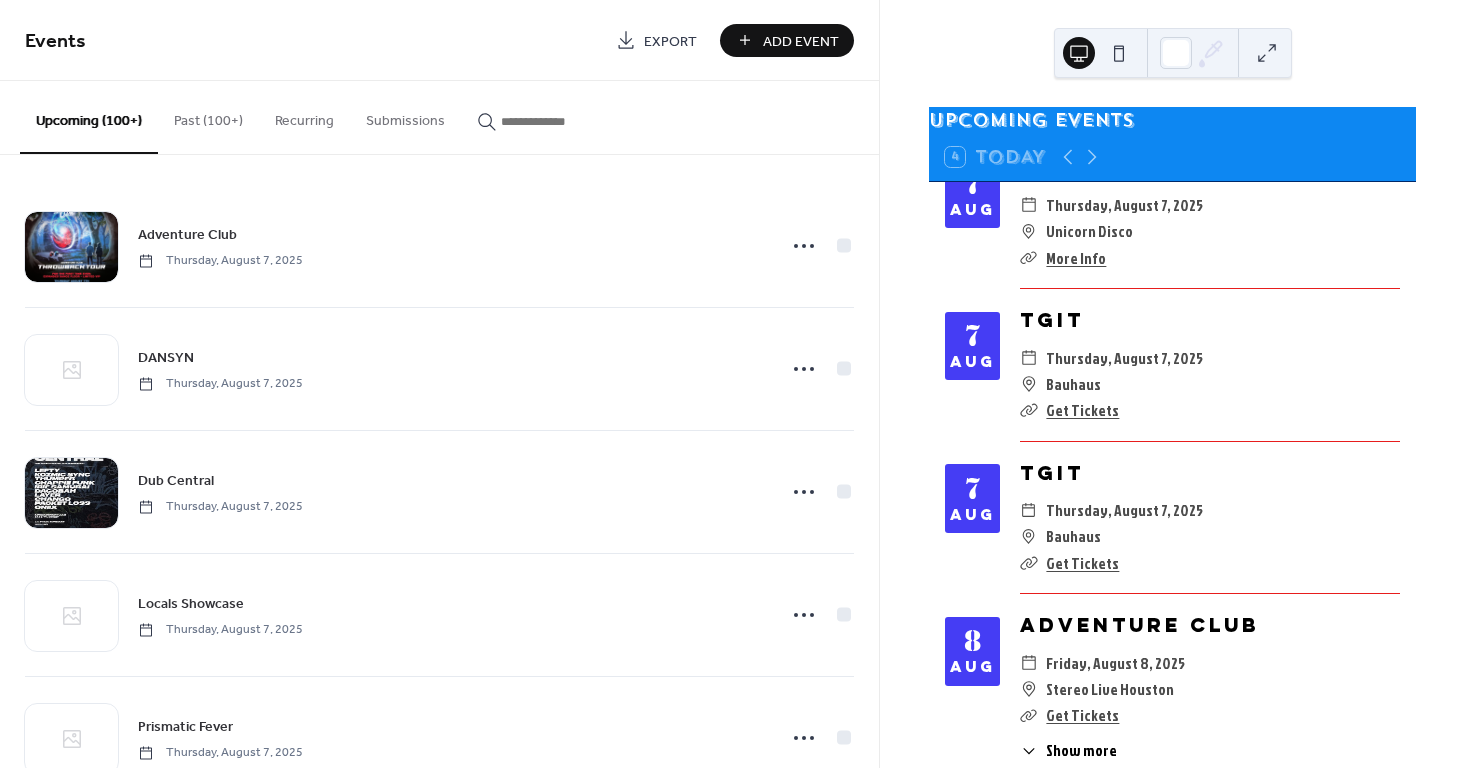 click on "Add Event" at bounding box center (801, 41) 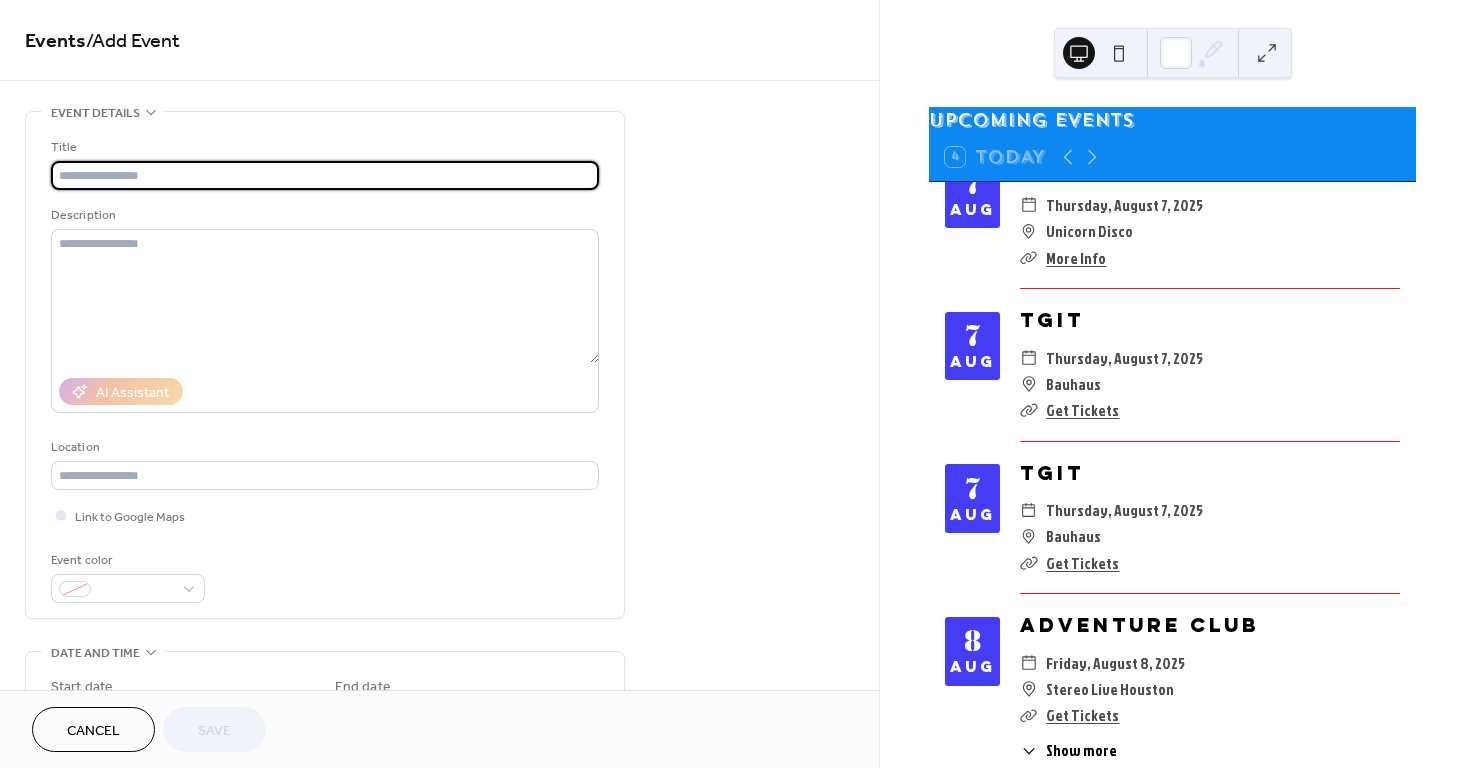 paste on "******" 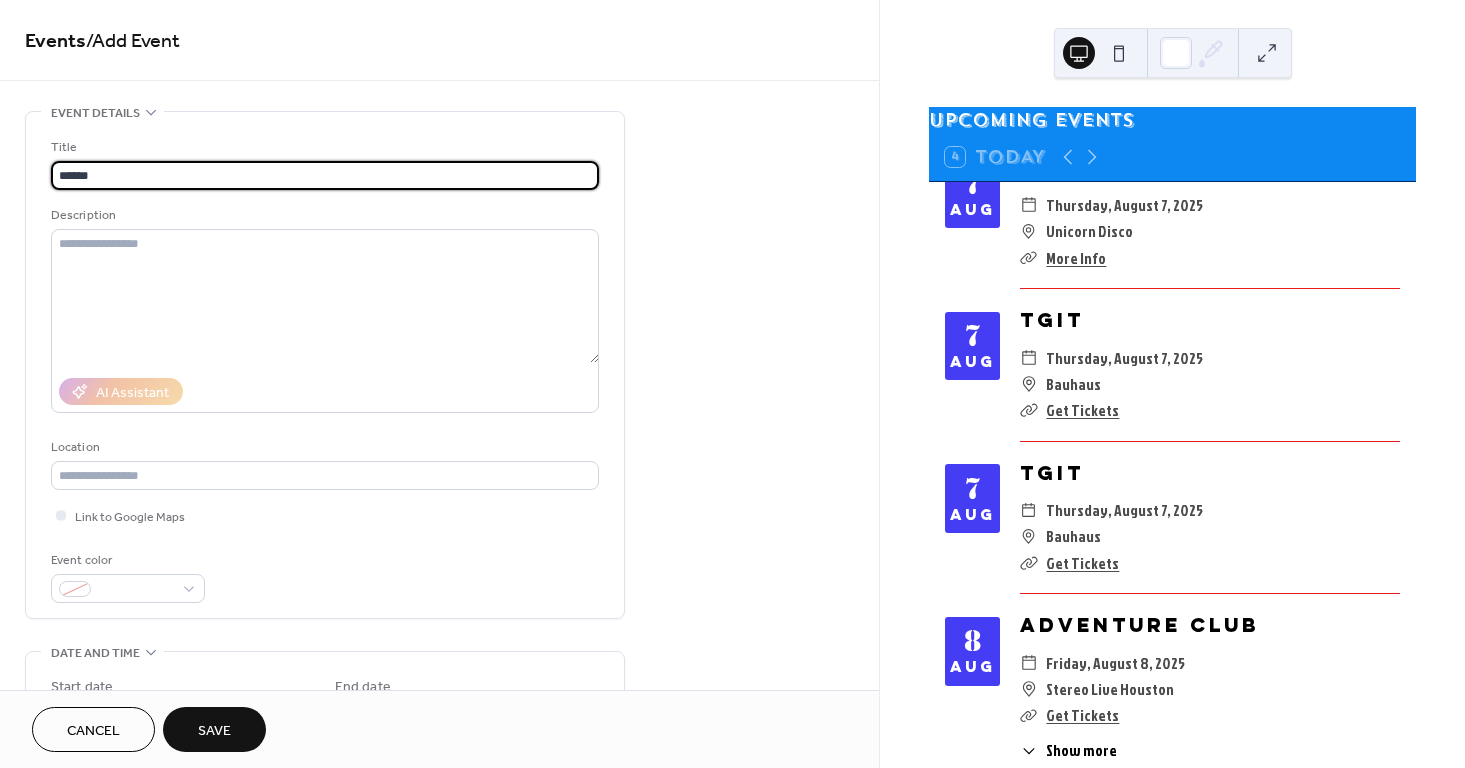 type on "******" 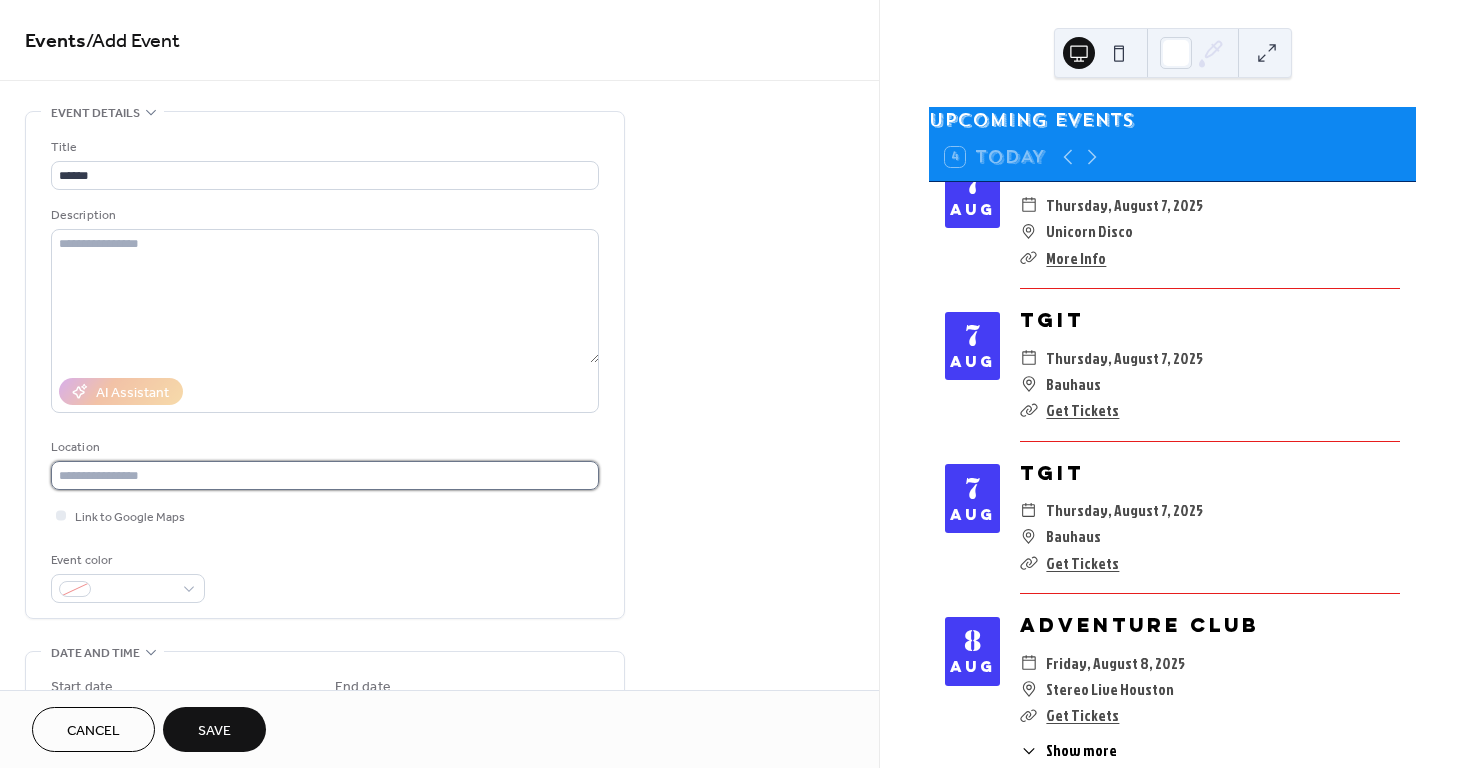 click at bounding box center (325, 475) 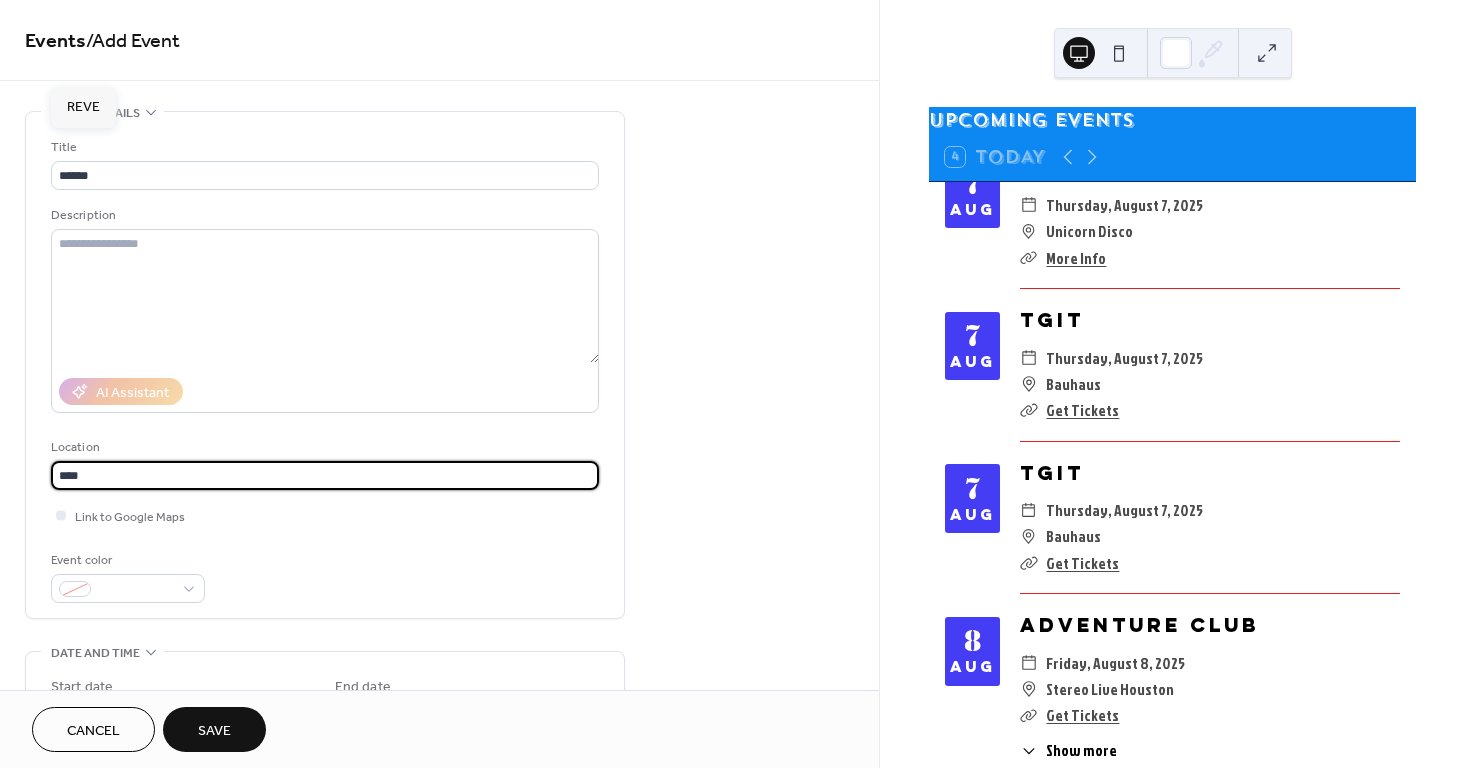 type on "****" 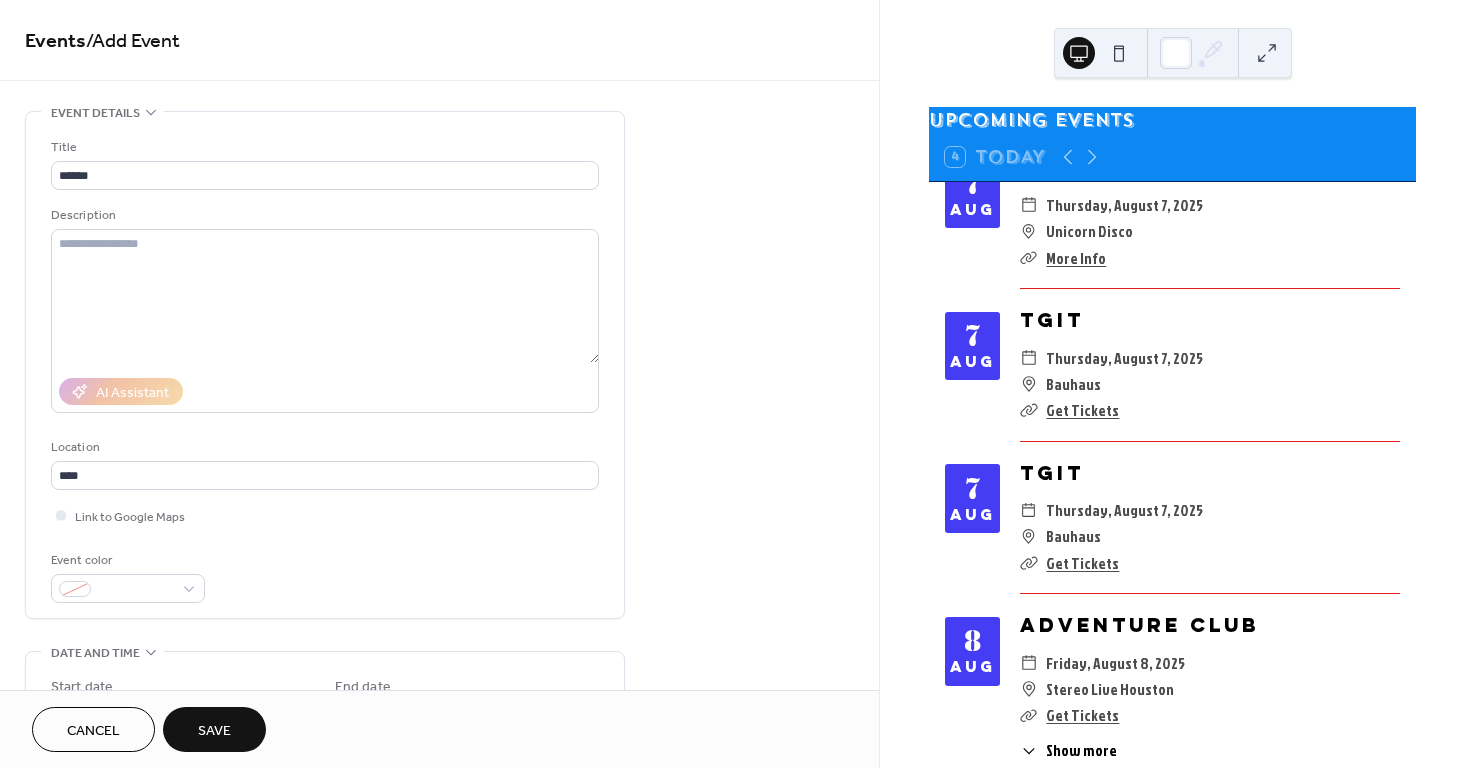 click on "Title ****** Description AI Assistant Location **** Link to Google Maps Event color" at bounding box center (325, 370) 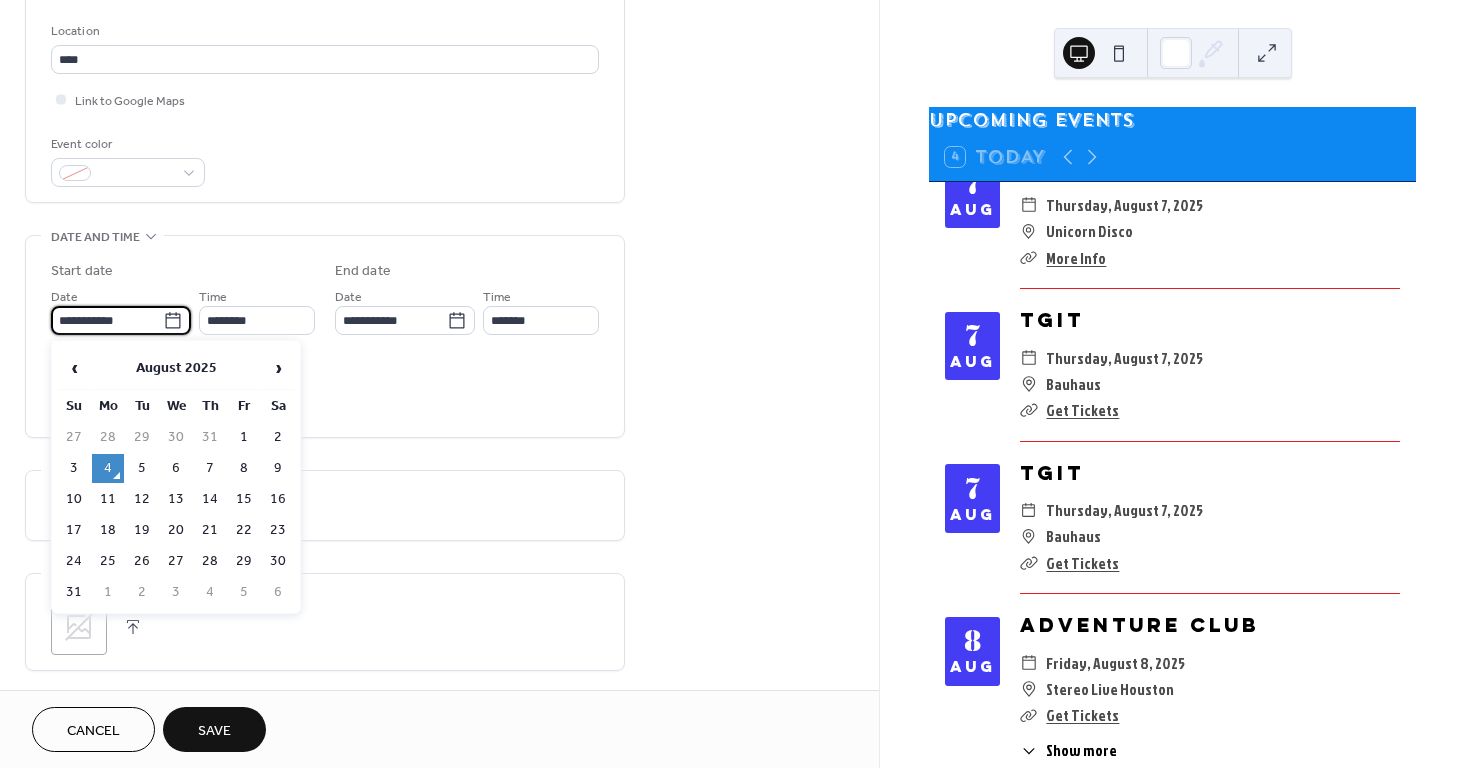 click on "**********" at bounding box center [107, 320] 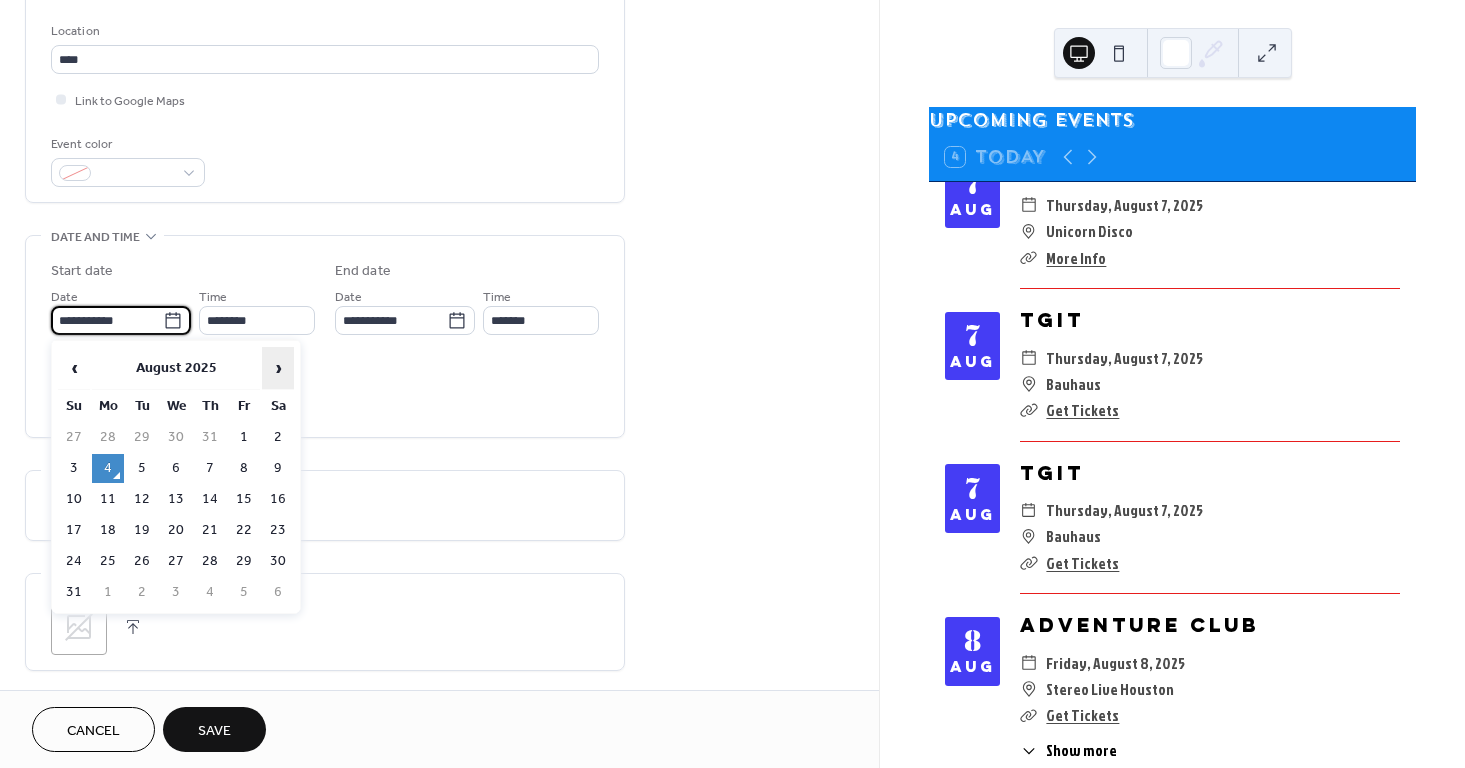 click on "›" at bounding box center (278, 368) 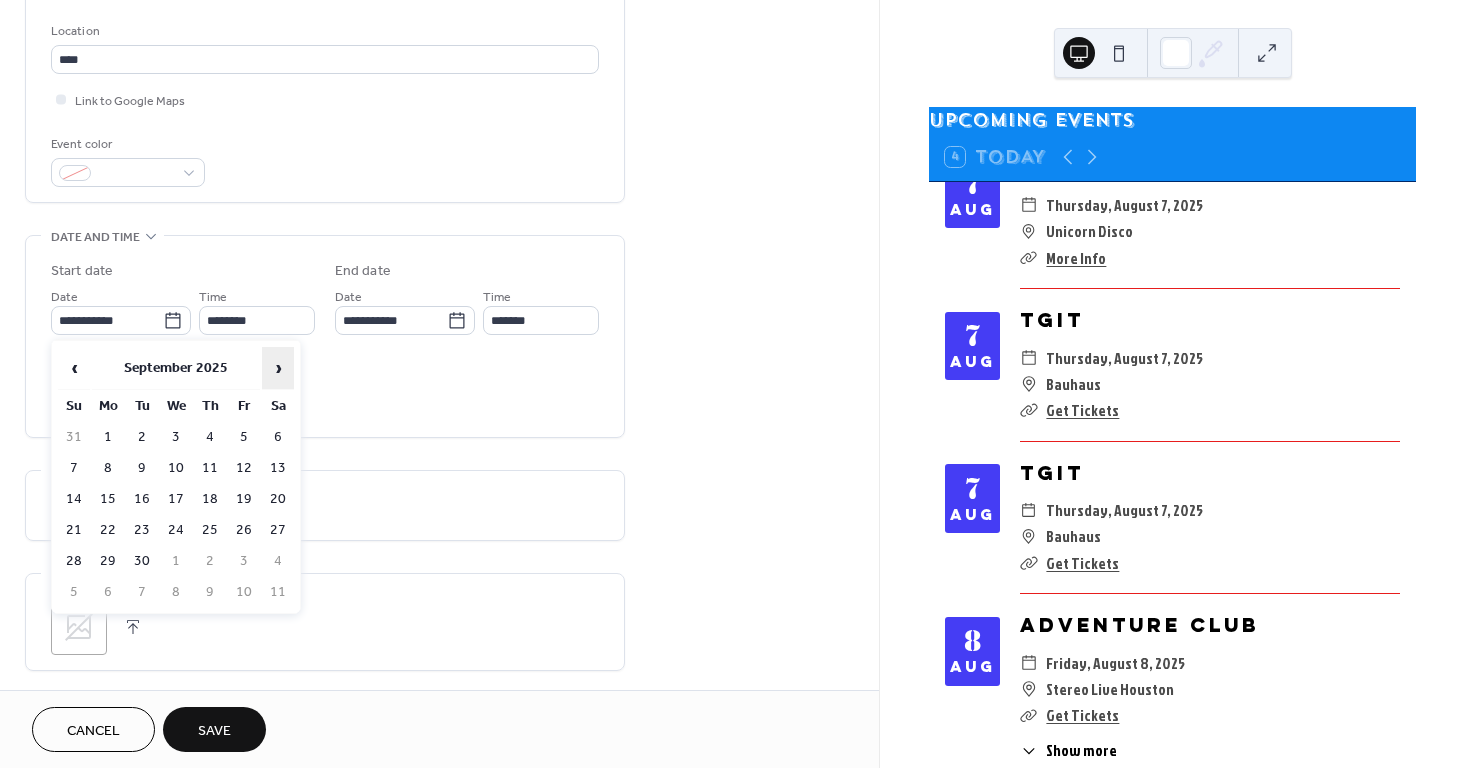 click on "›" at bounding box center [278, 368] 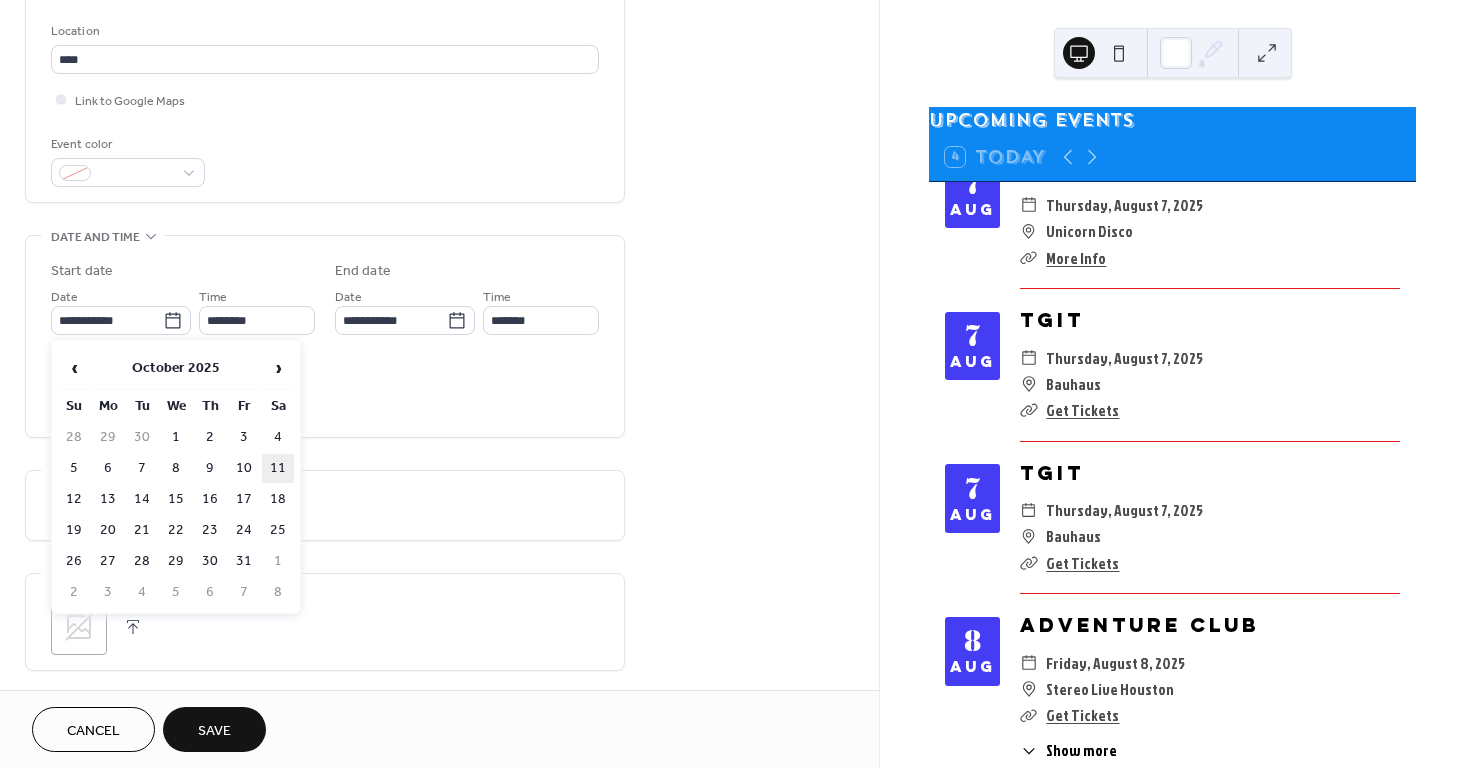 click on "11" at bounding box center [278, 468] 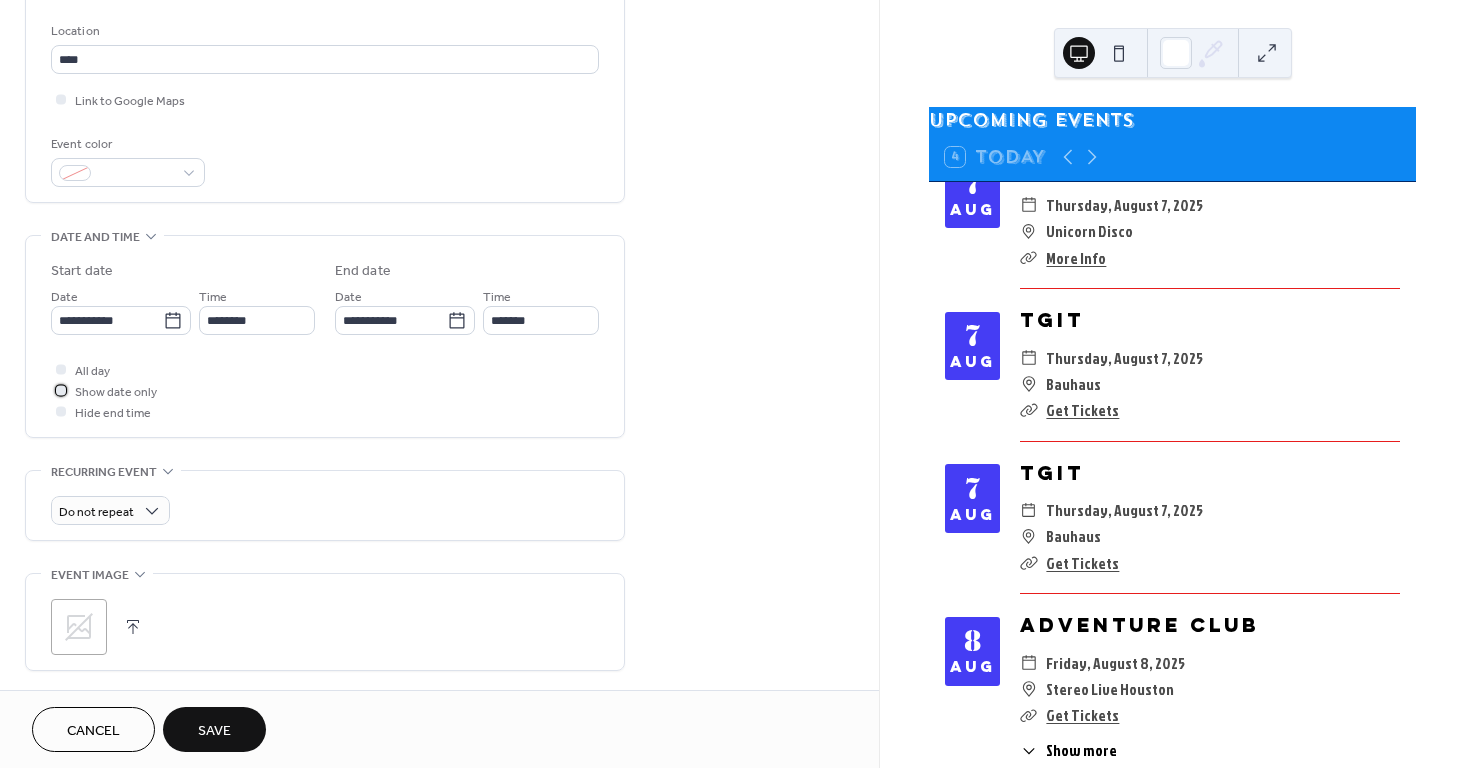 drag, startPoint x: 101, startPoint y: 390, endPoint x: 241, endPoint y: 439, distance: 148.32735 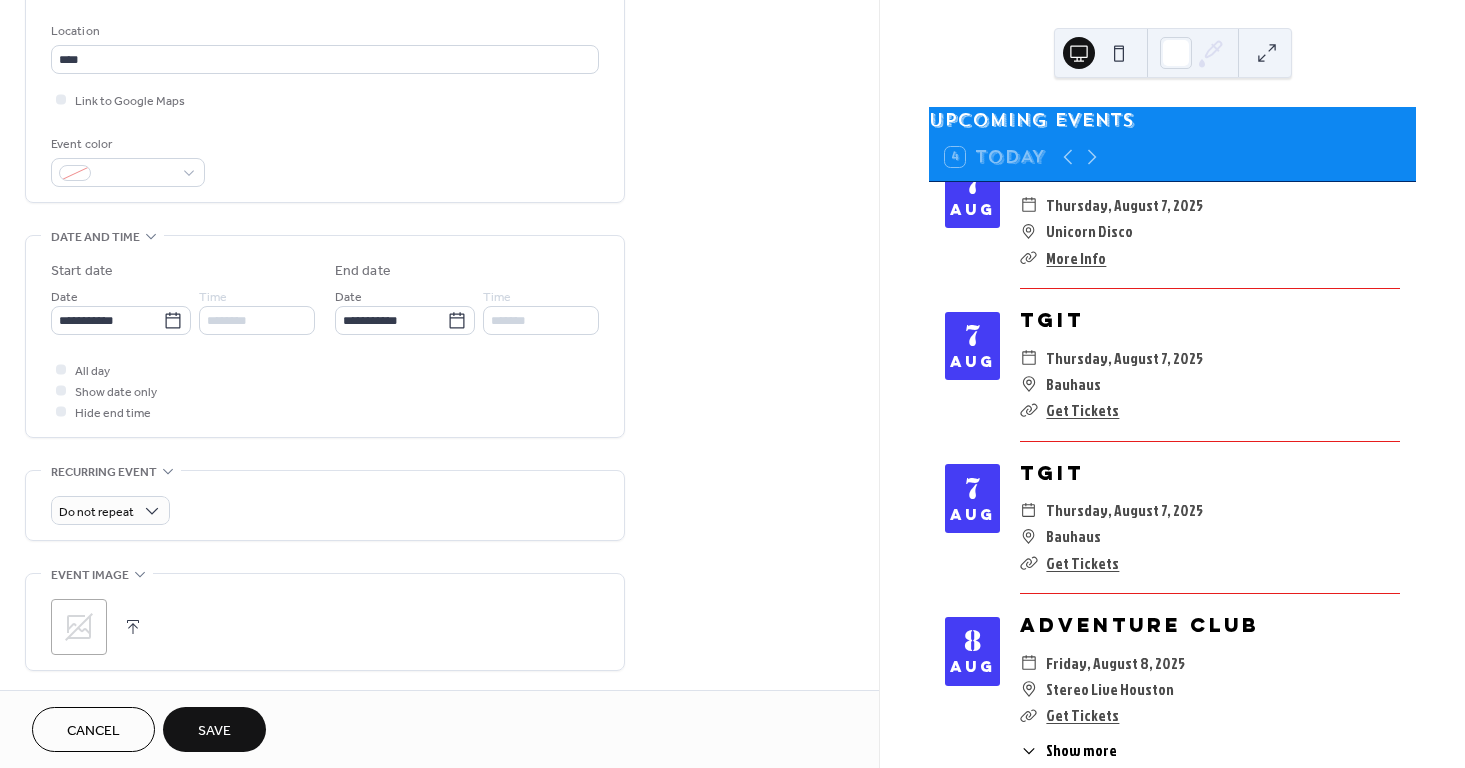click on "**********" at bounding box center [325, 372] 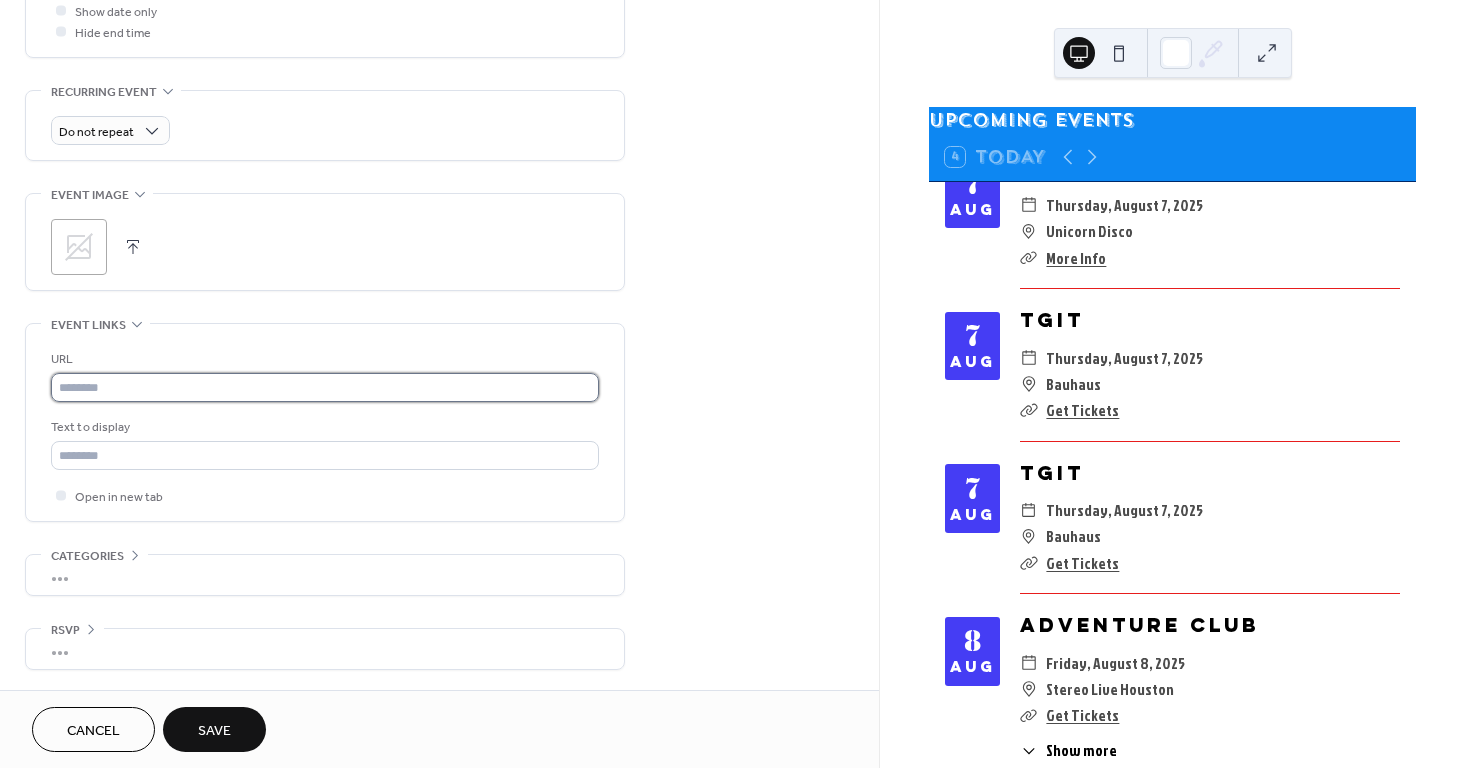 click at bounding box center [325, 387] 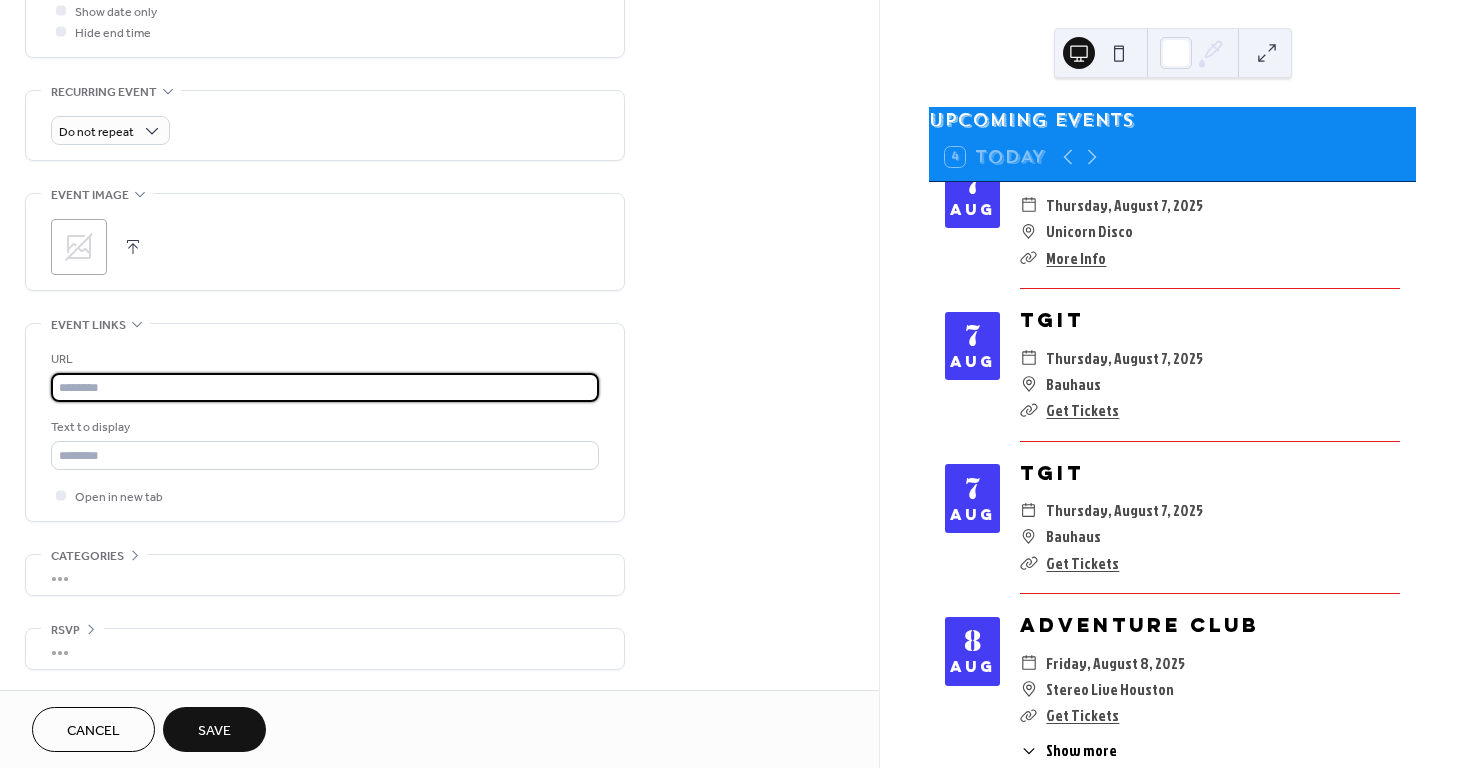click at bounding box center (133, 247) 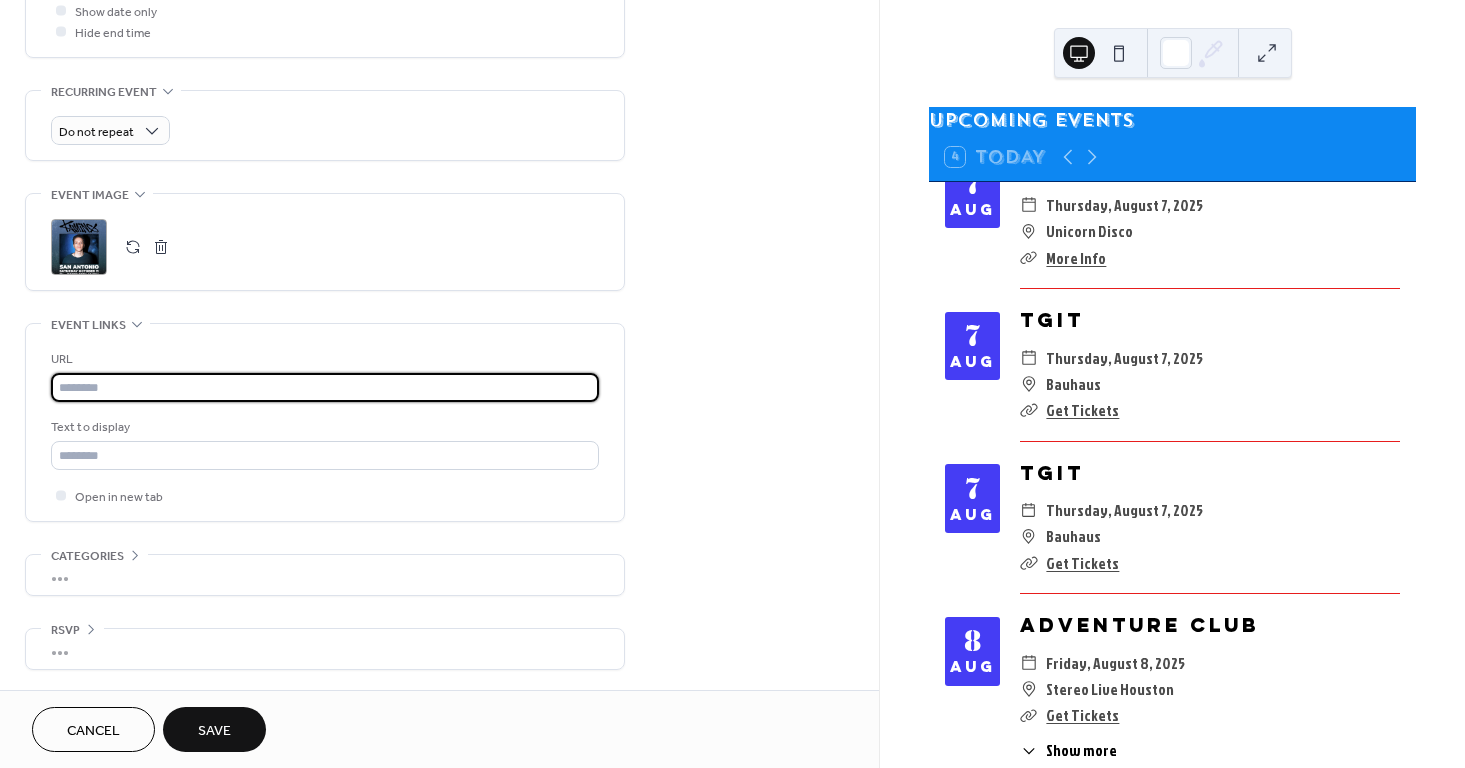 click at bounding box center (325, 387) 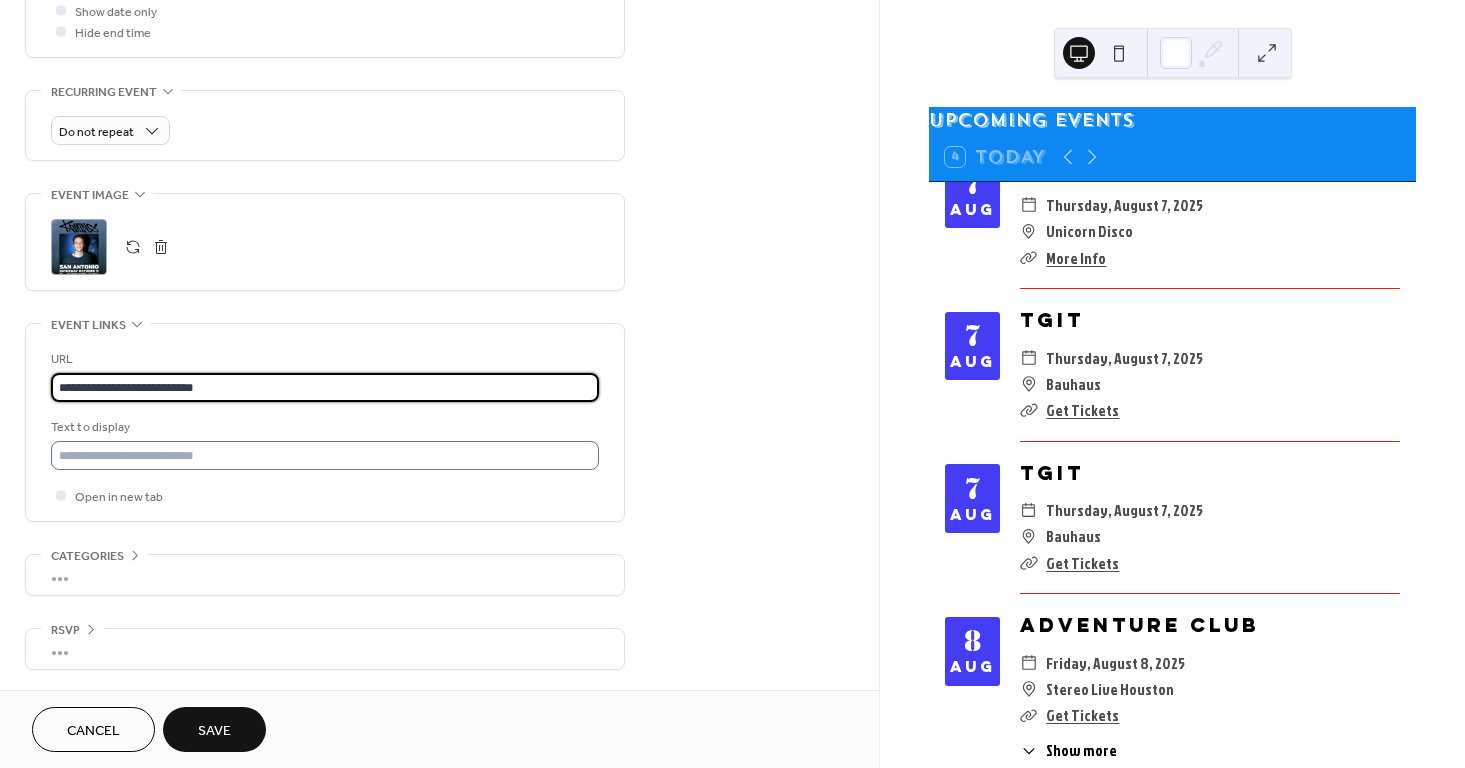 type on "**********" 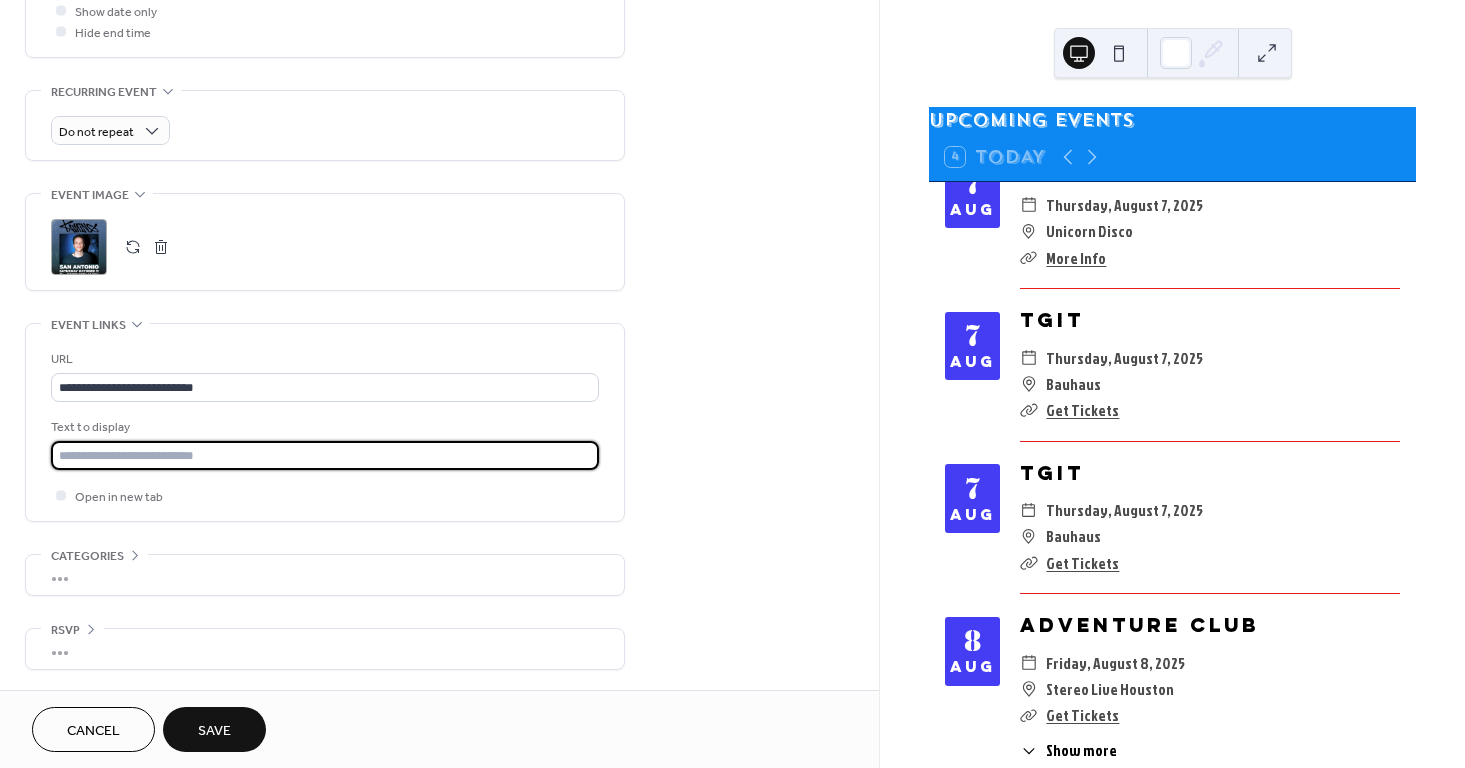 click at bounding box center [325, 455] 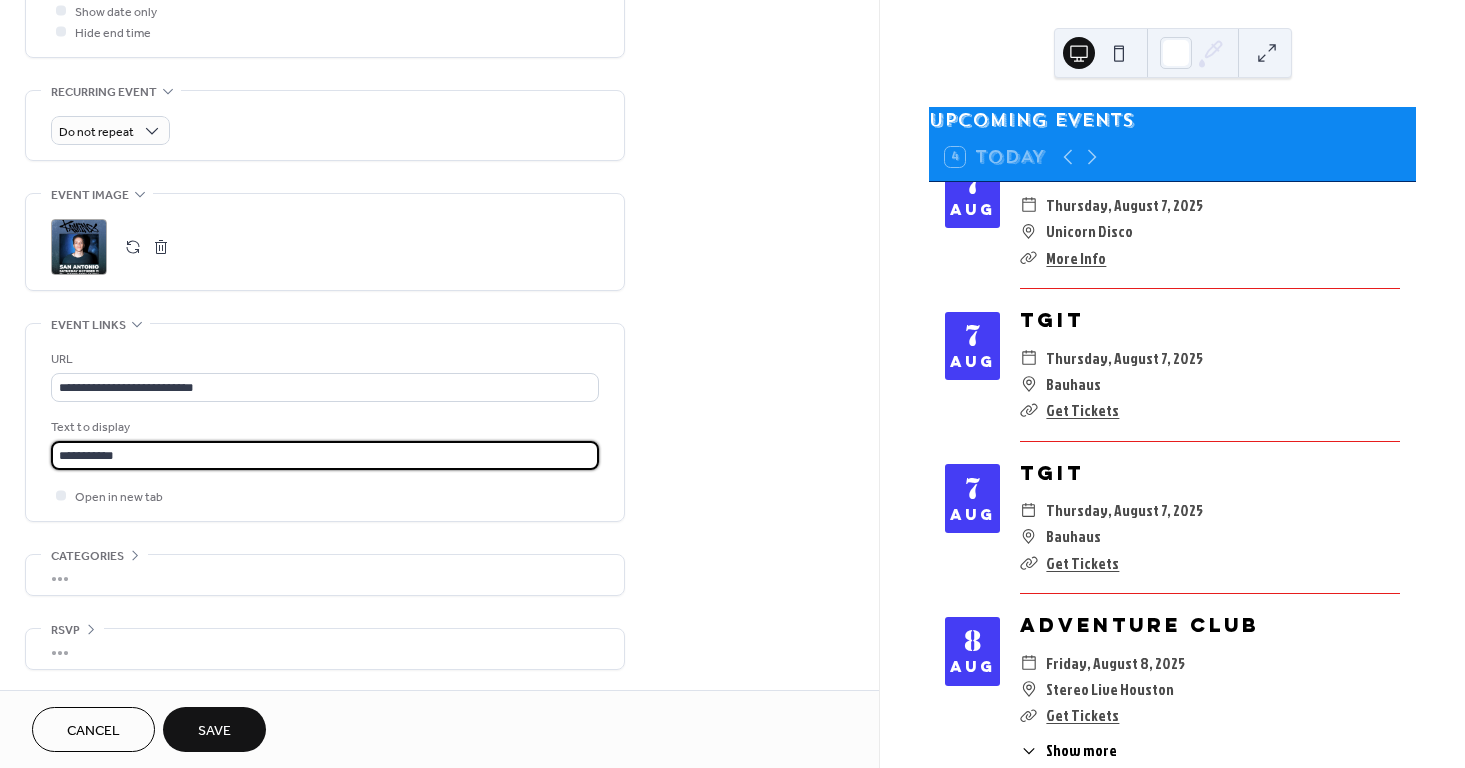click on "Save" at bounding box center [214, 731] 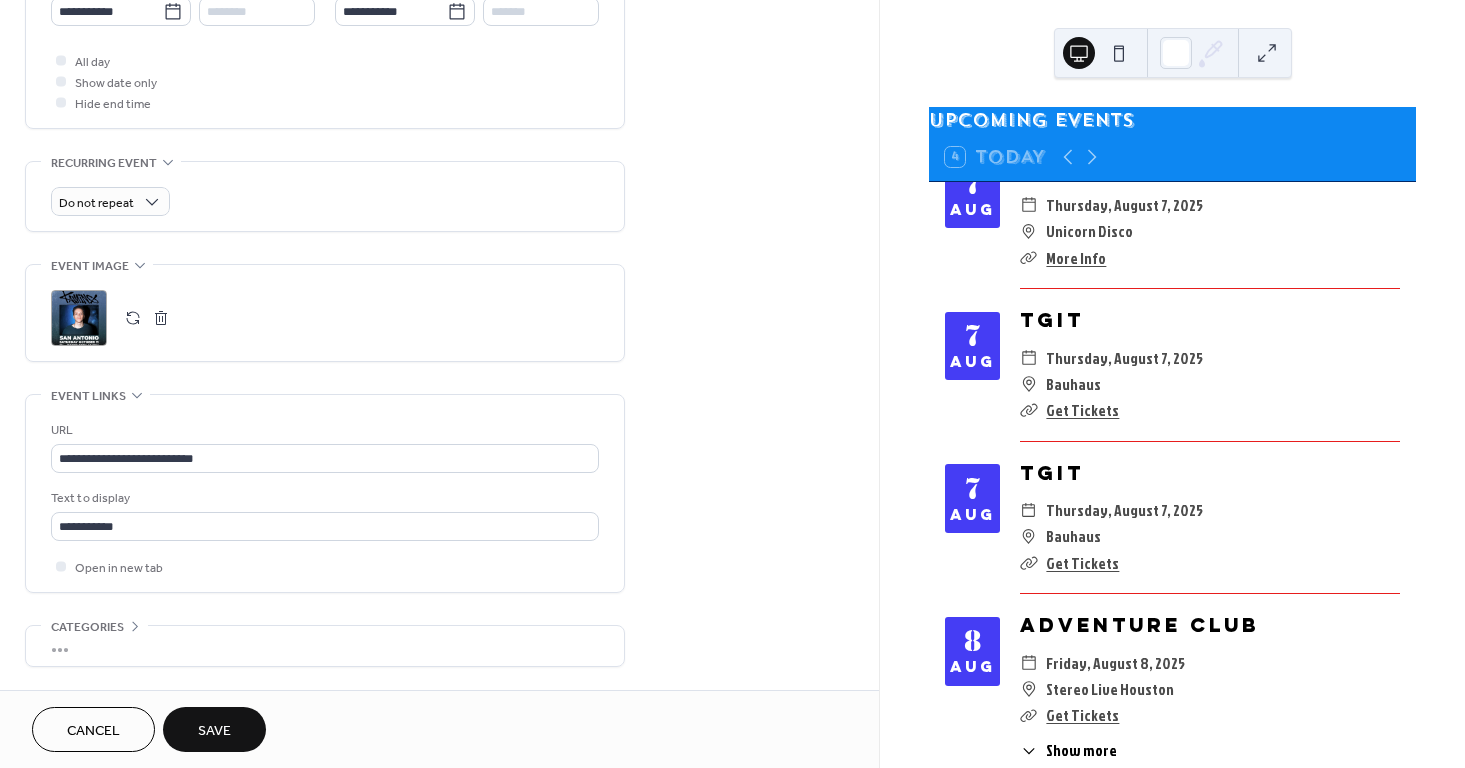 scroll, scrollTop: 867, scrollLeft: 0, axis: vertical 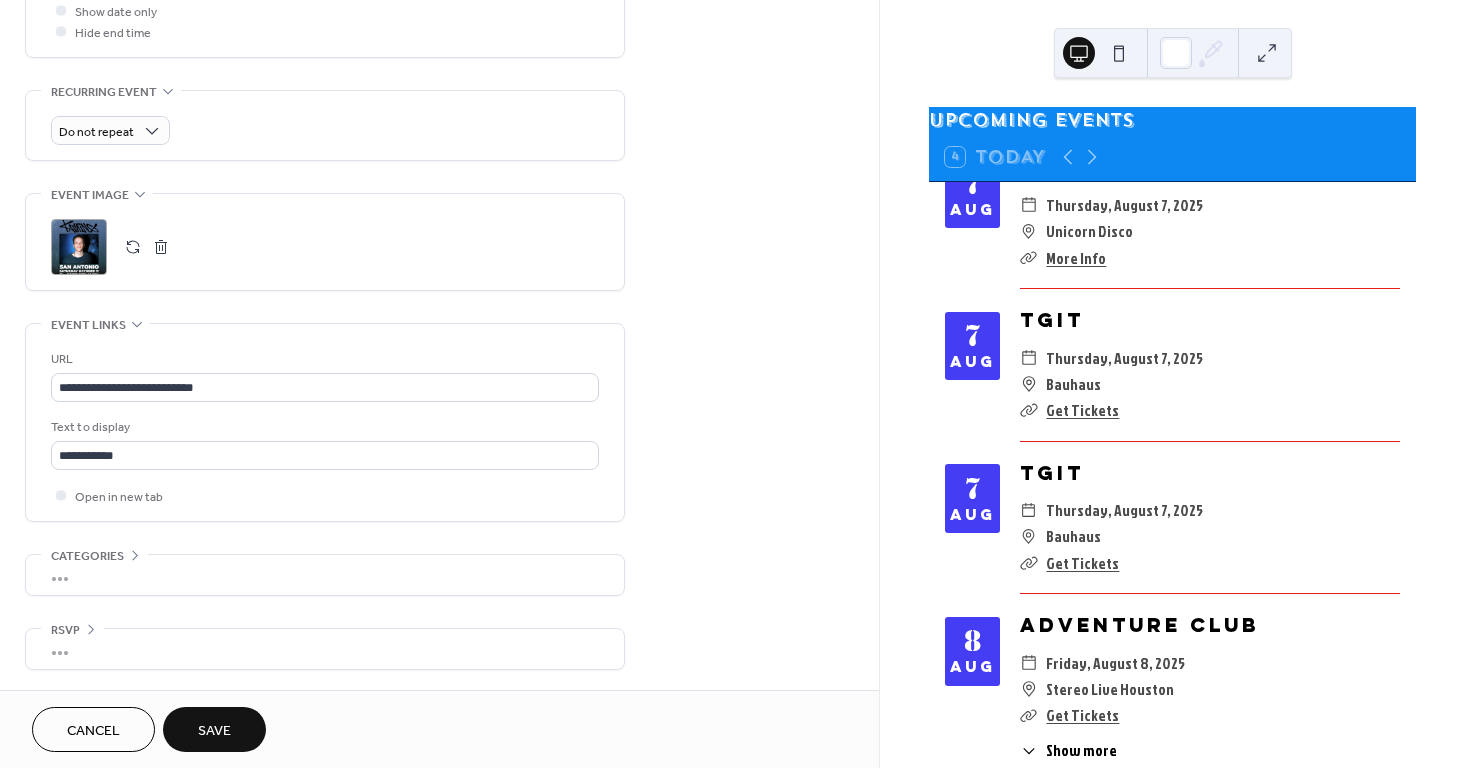 click on "Save" at bounding box center [214, 731] 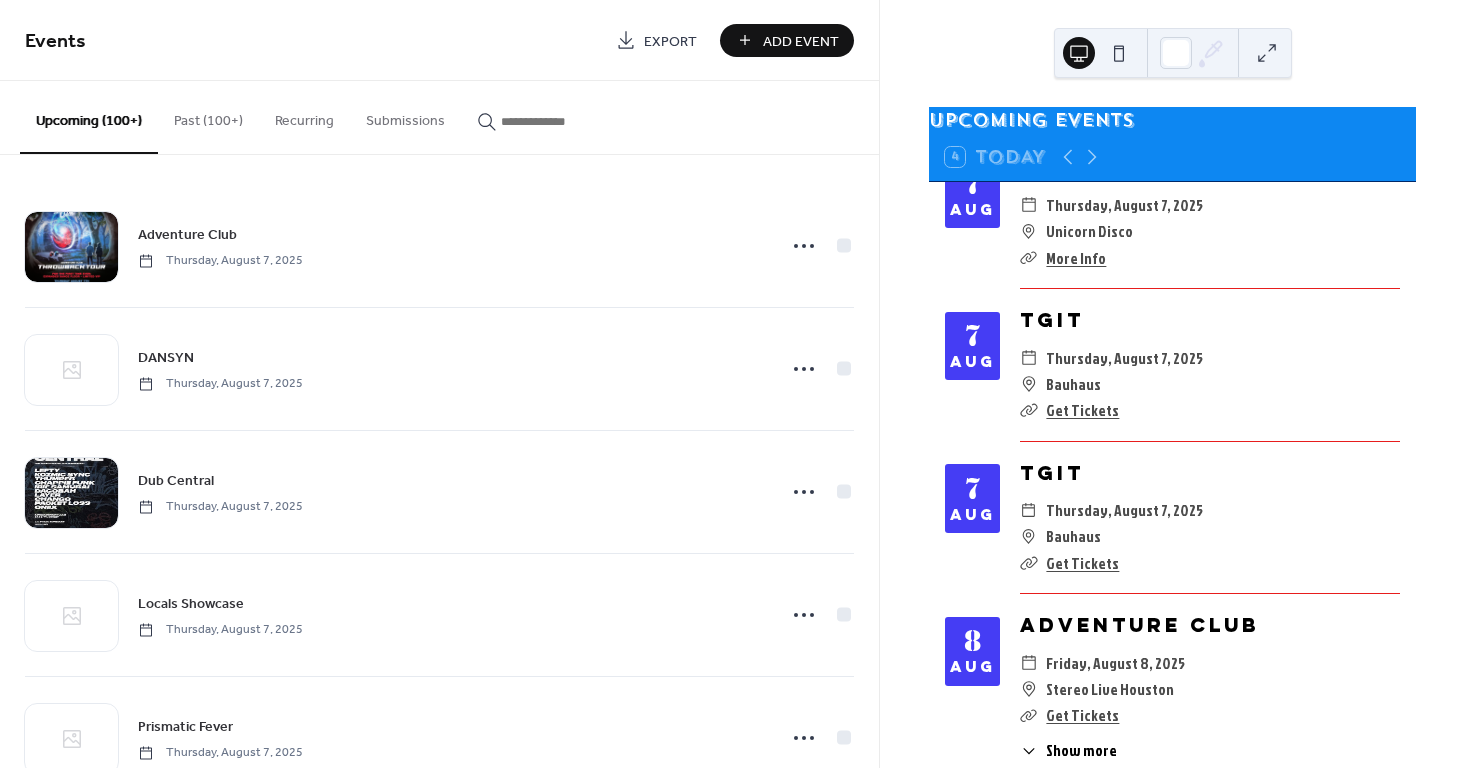 click on "Add Event" at bounding box center [801, 41] 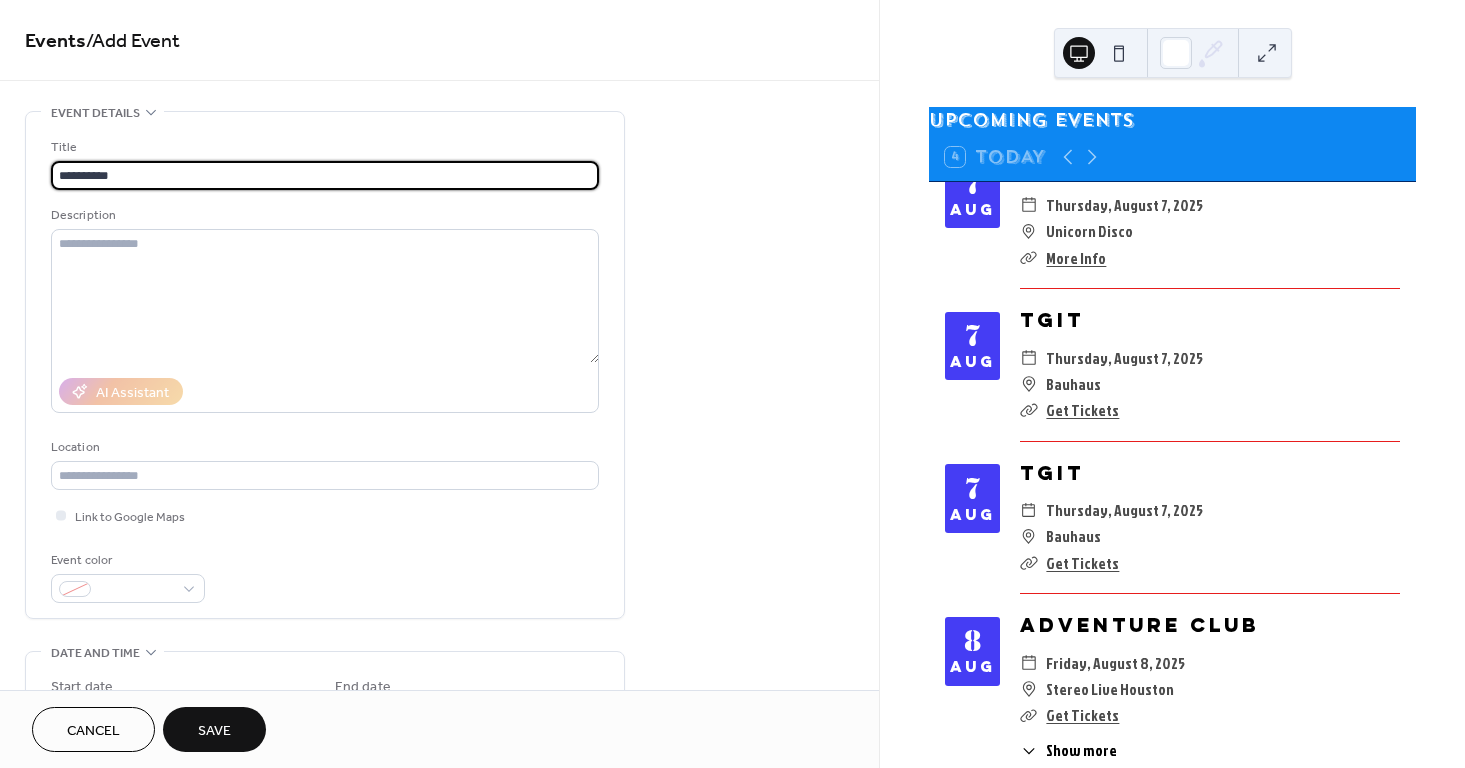type on "**********" 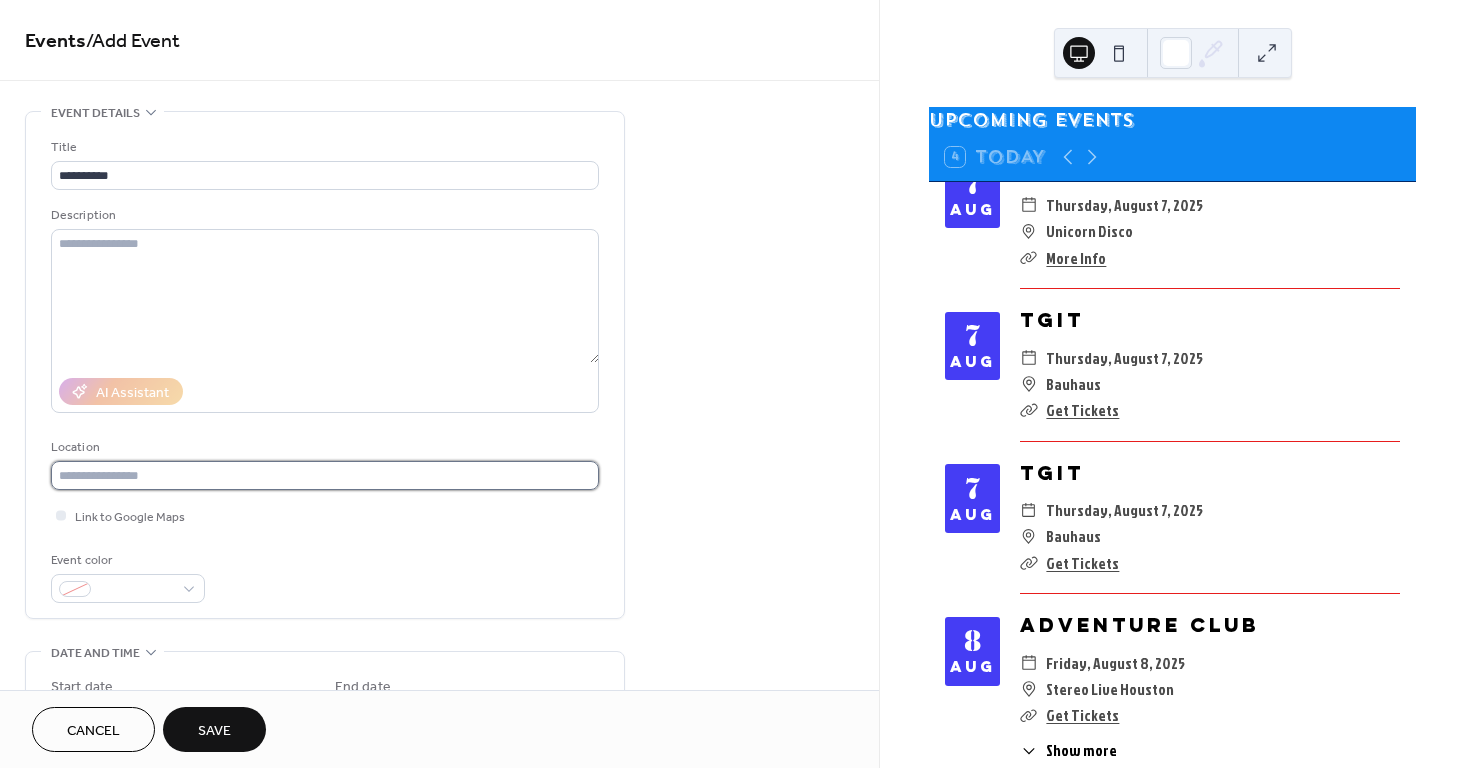 click at bounding box center (325, 475) 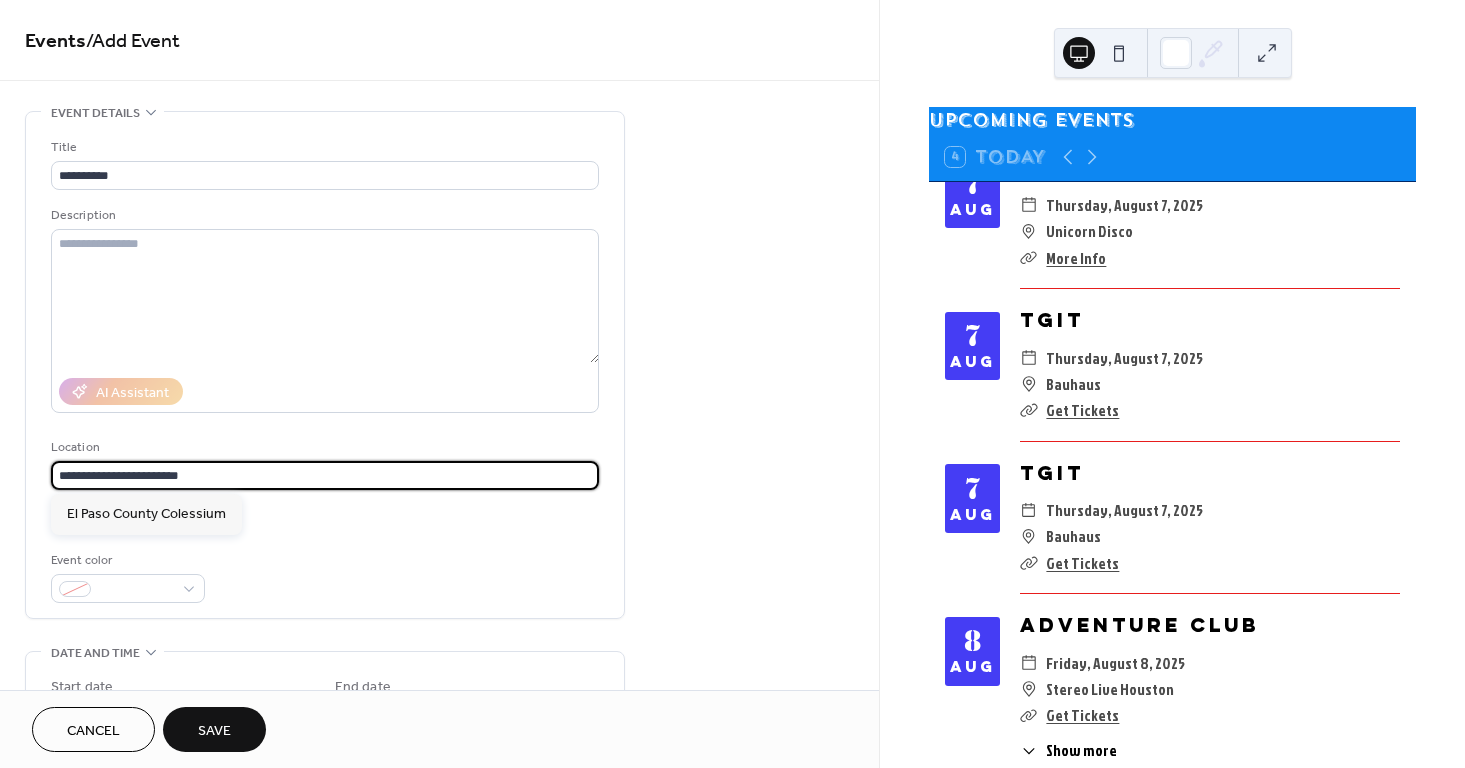 type on "**********" 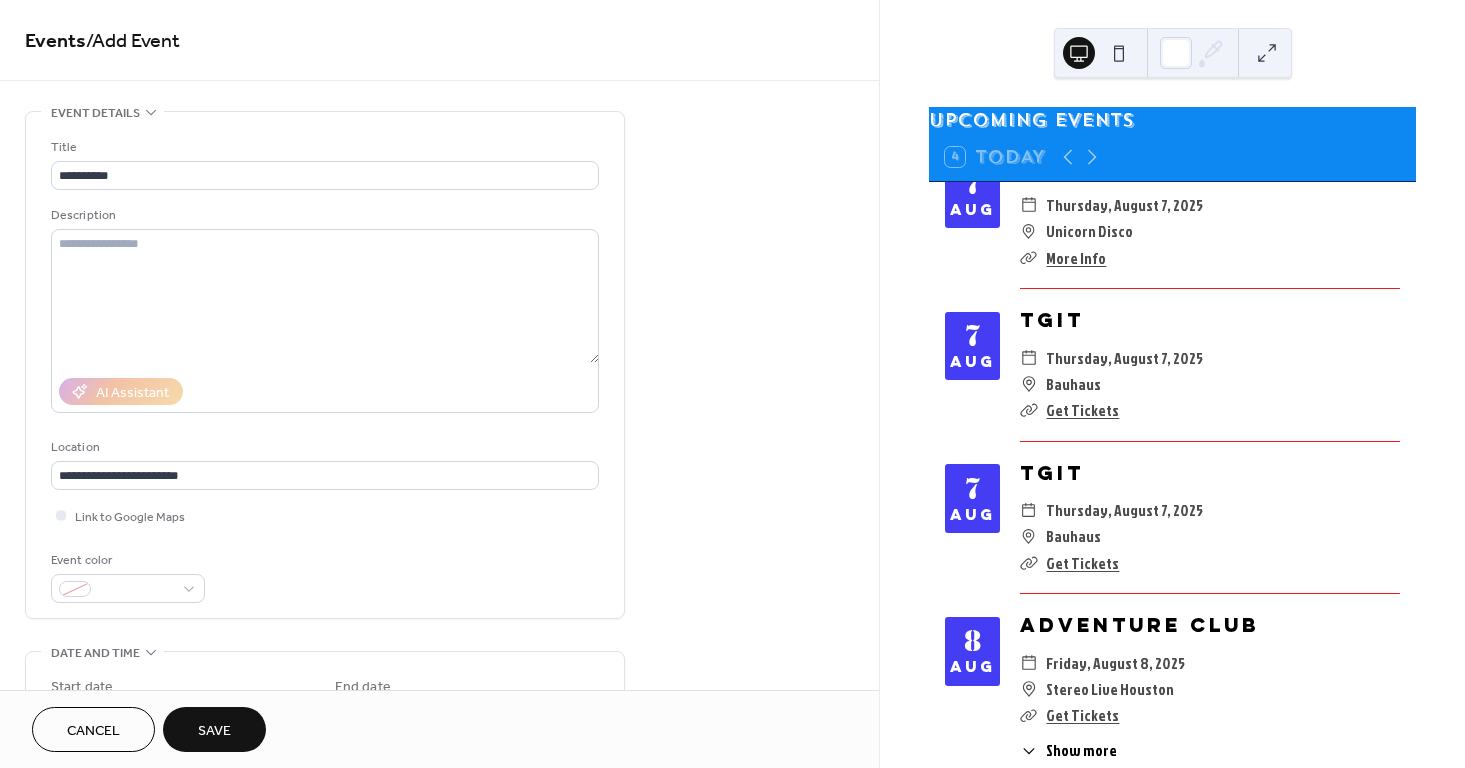 click on "Event color" at bounding box center [325, 576] 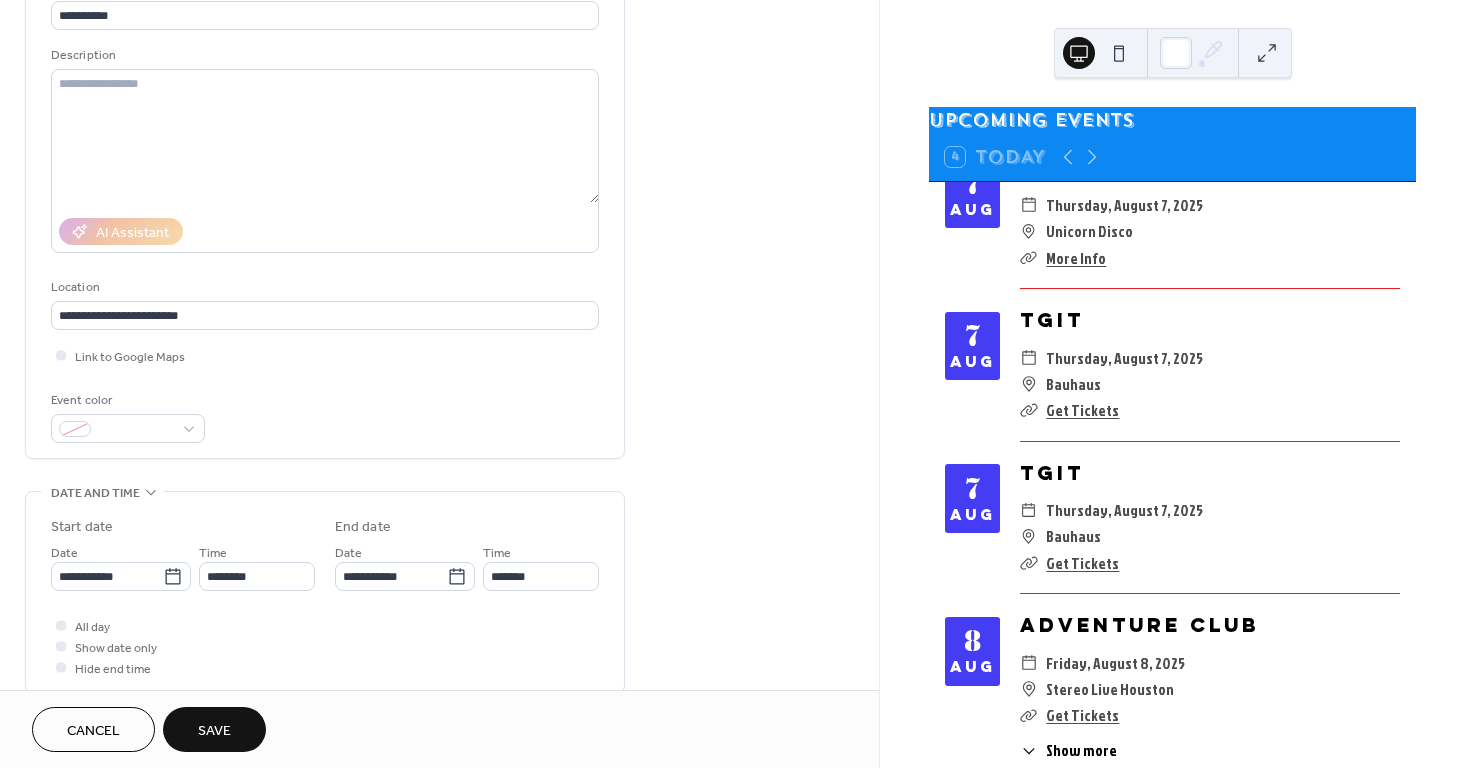 scroll, scrollTop: 395, scrollLeft: 0, axis: vertical 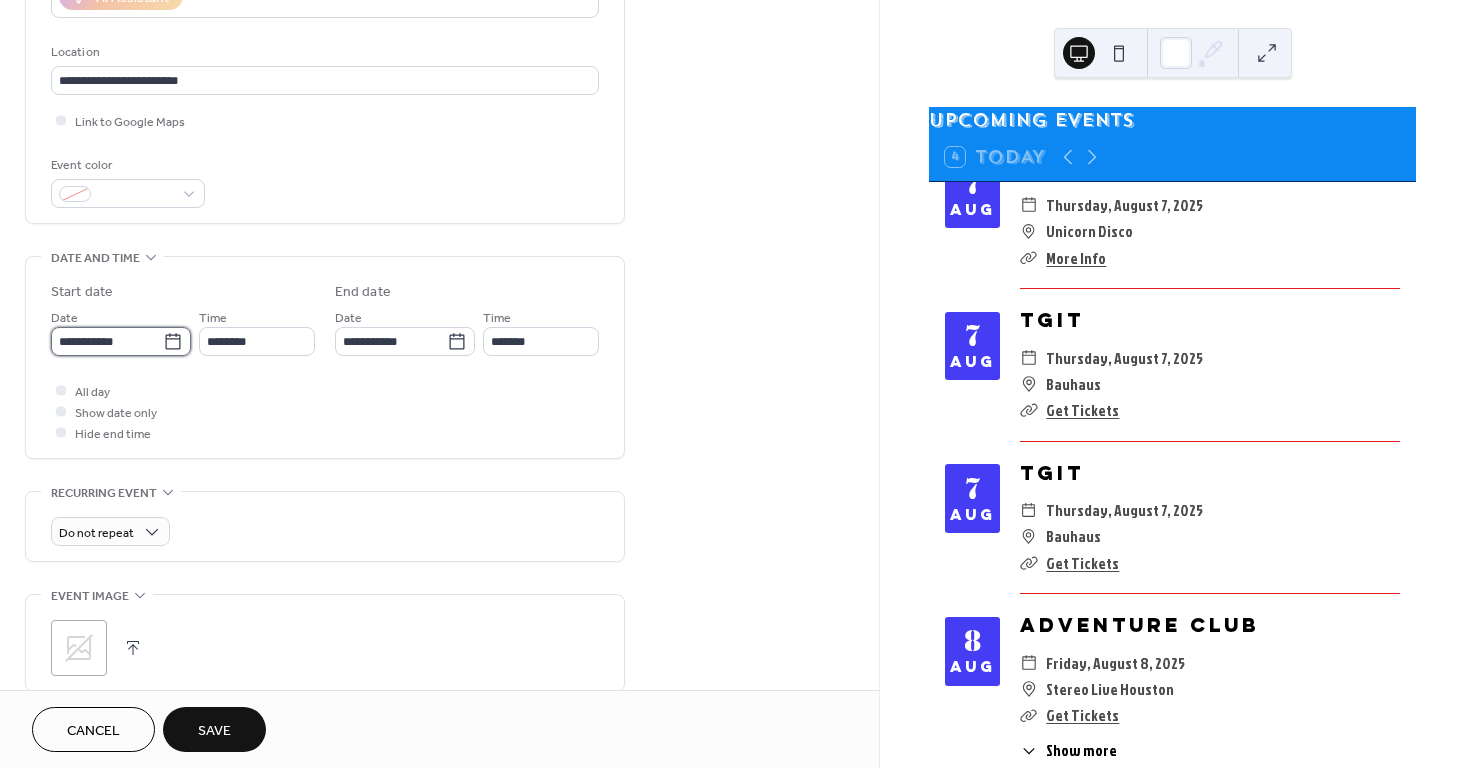 click on "**********" at bounding box center (107, 341) 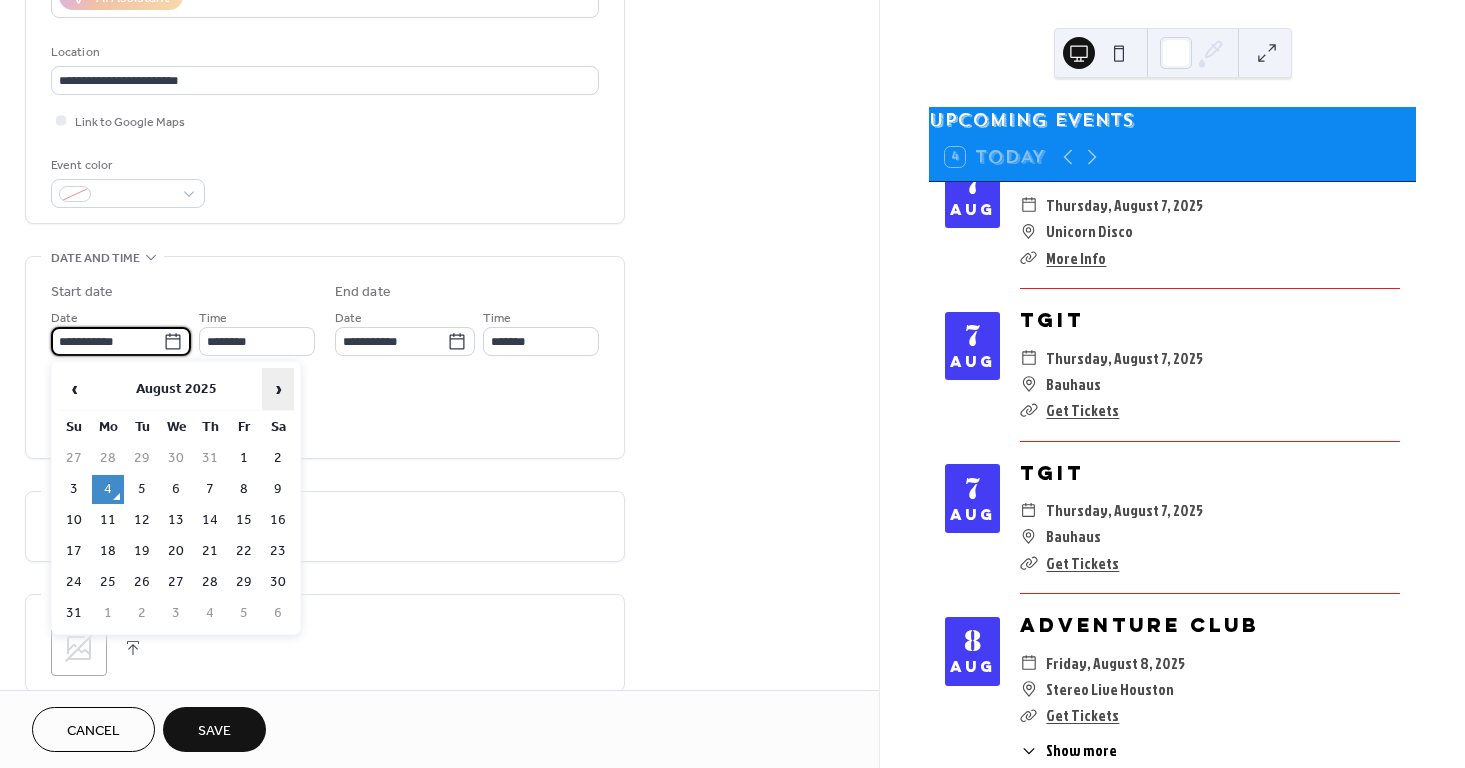 click on "›" at bounding box center (278, 389) 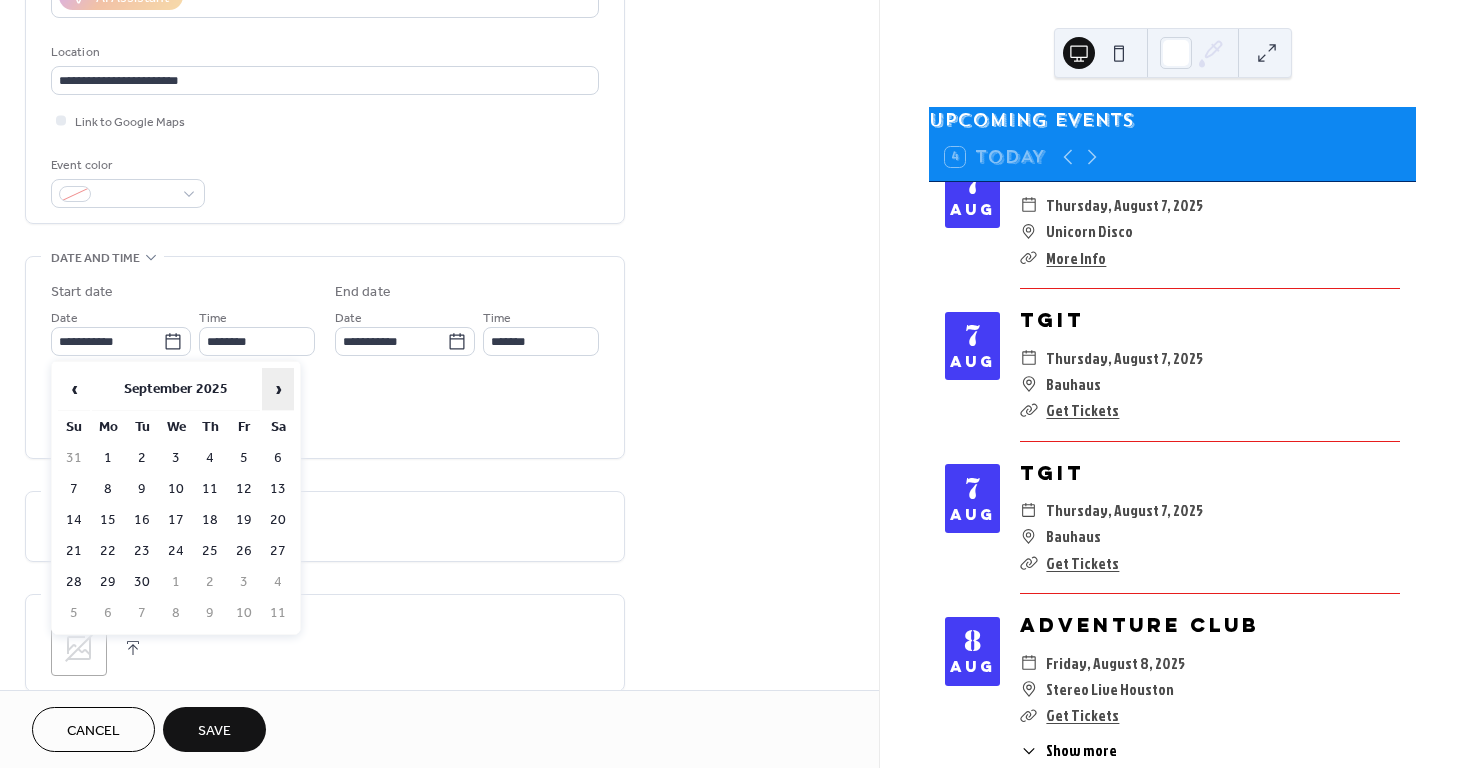 click on "›" at bounding box center [278, 389] 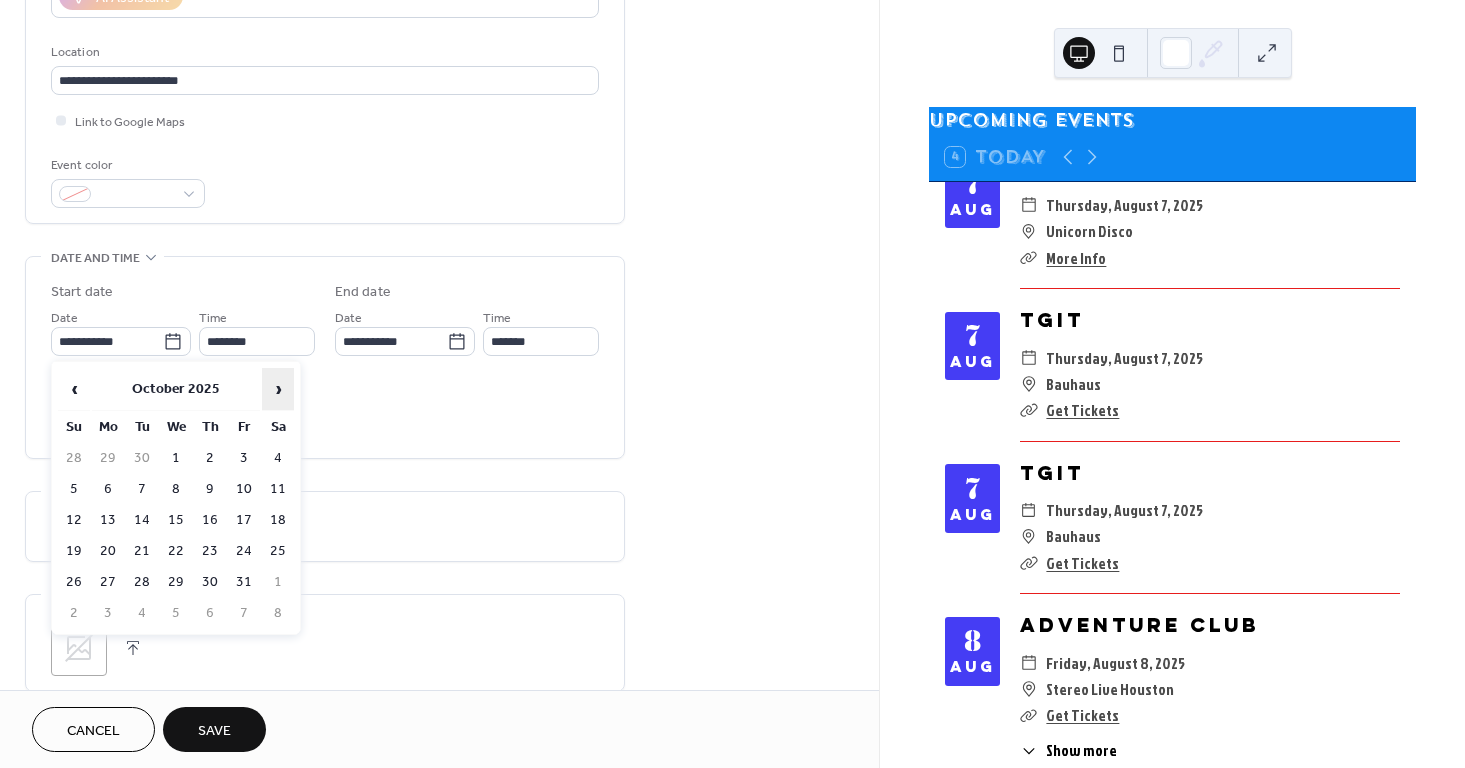 click on "›" at bounding box center [278, 389] 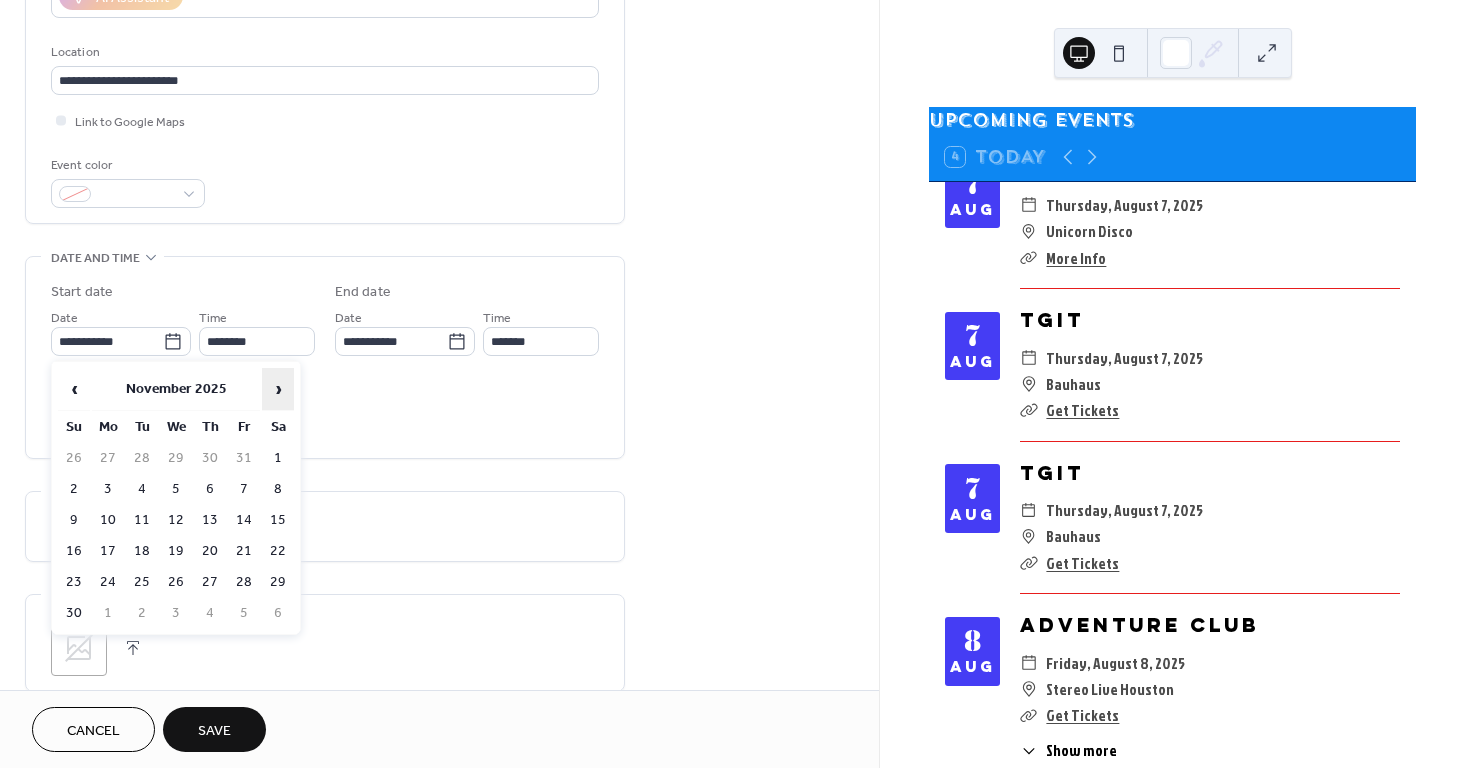 click on "›" at bounding box center [278, 389] 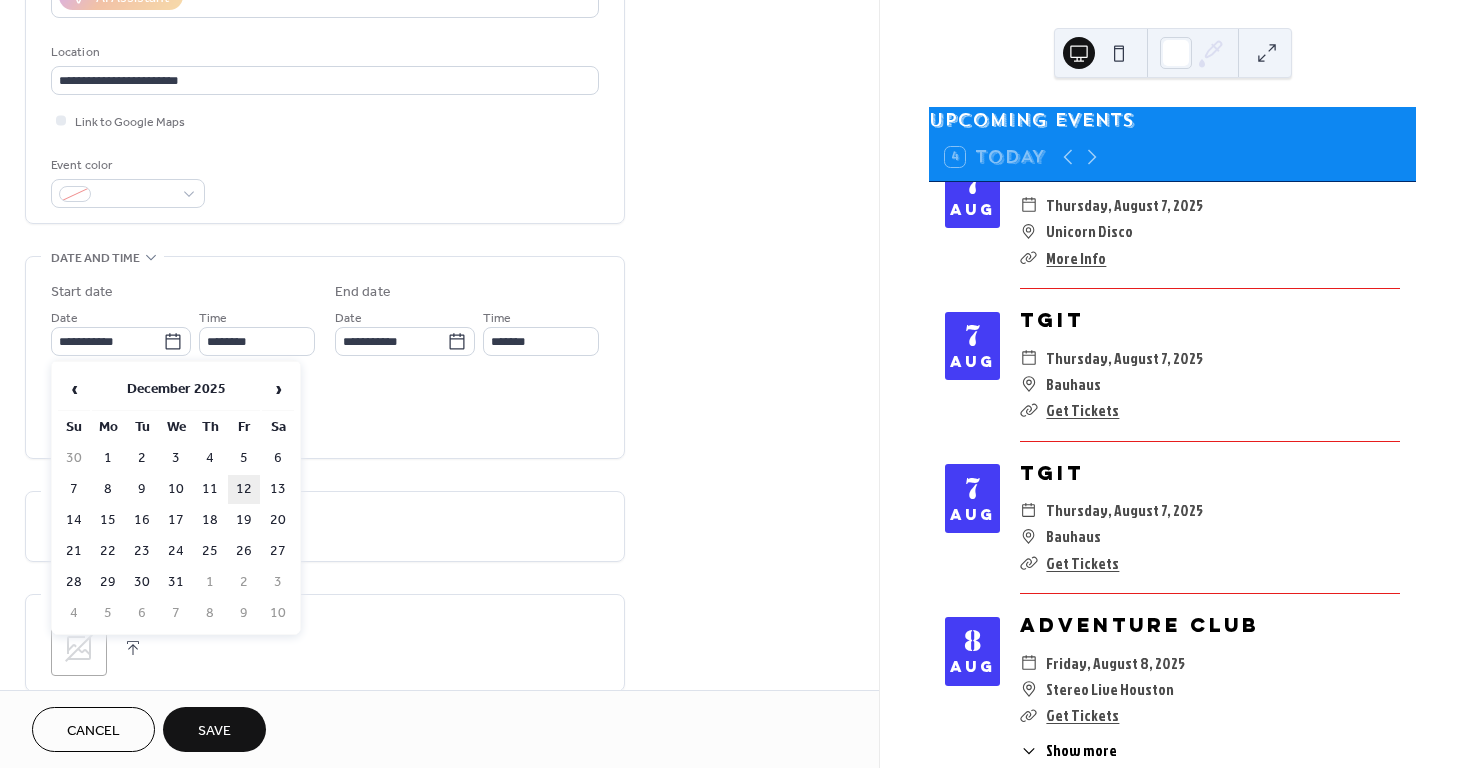 click on "12" at bounding box center [244, 489] 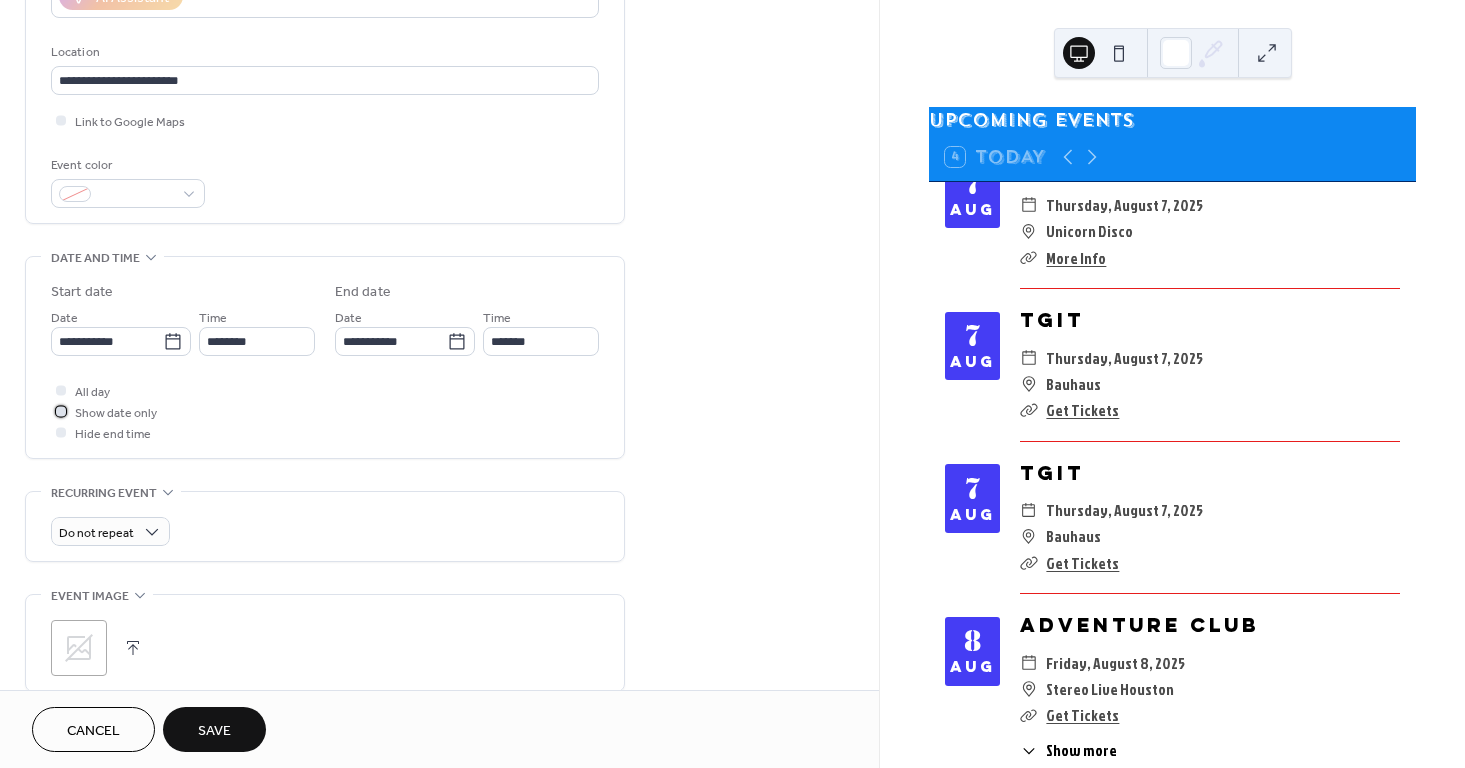 click on "Show date only" at bounding box center [116, 413] 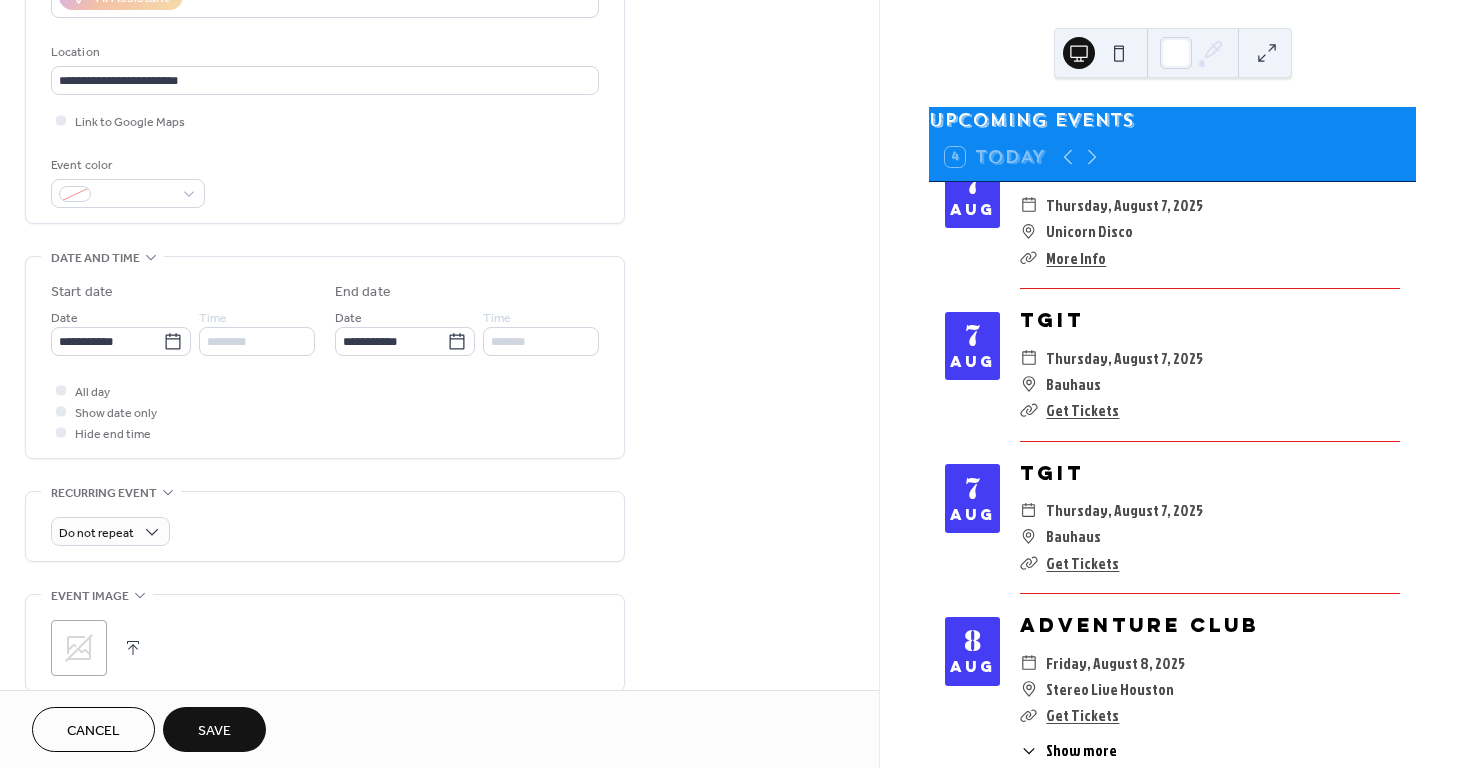 click on "**********" at bounding box center [325, 393] 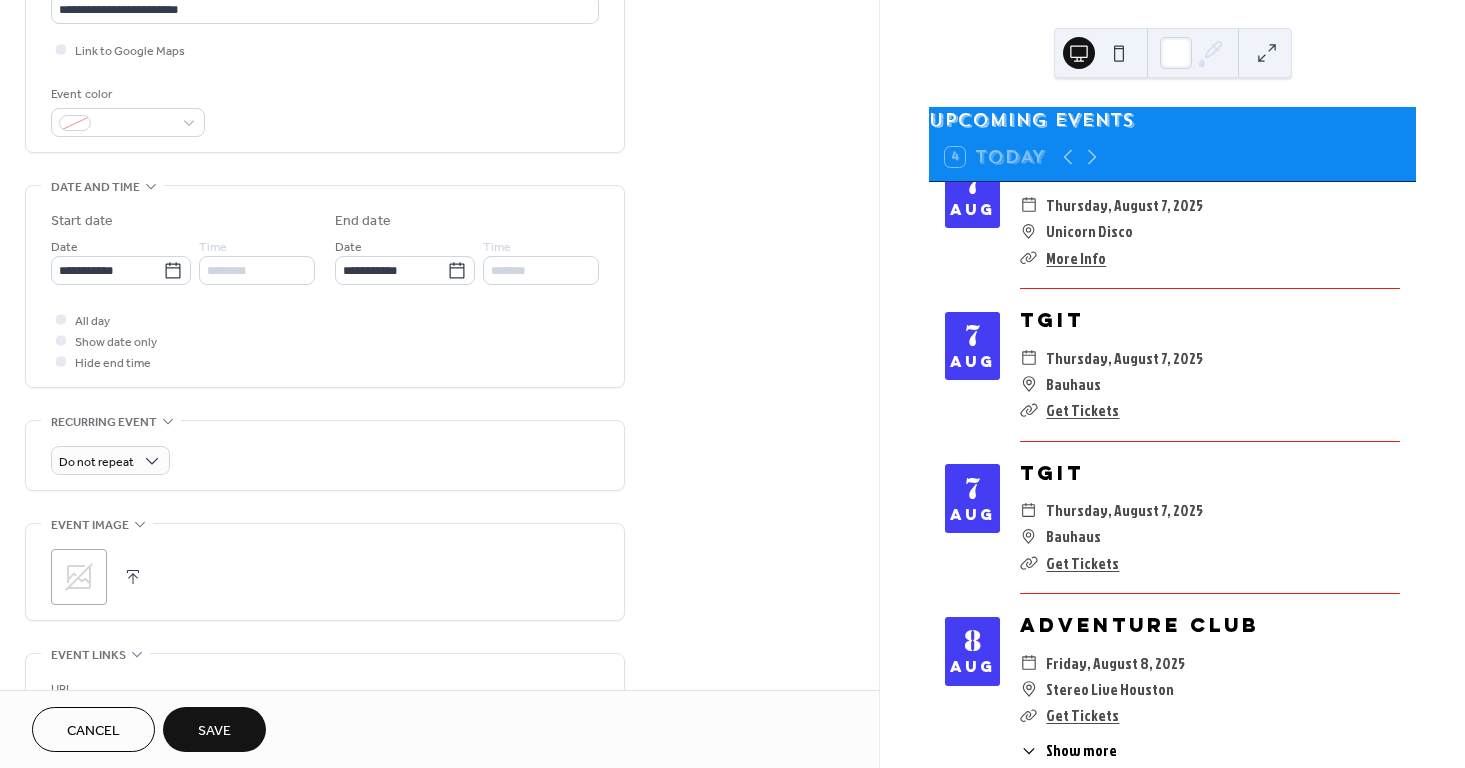 scroll, scrollTop: 633, scrollLeft: 0, axis: vertical 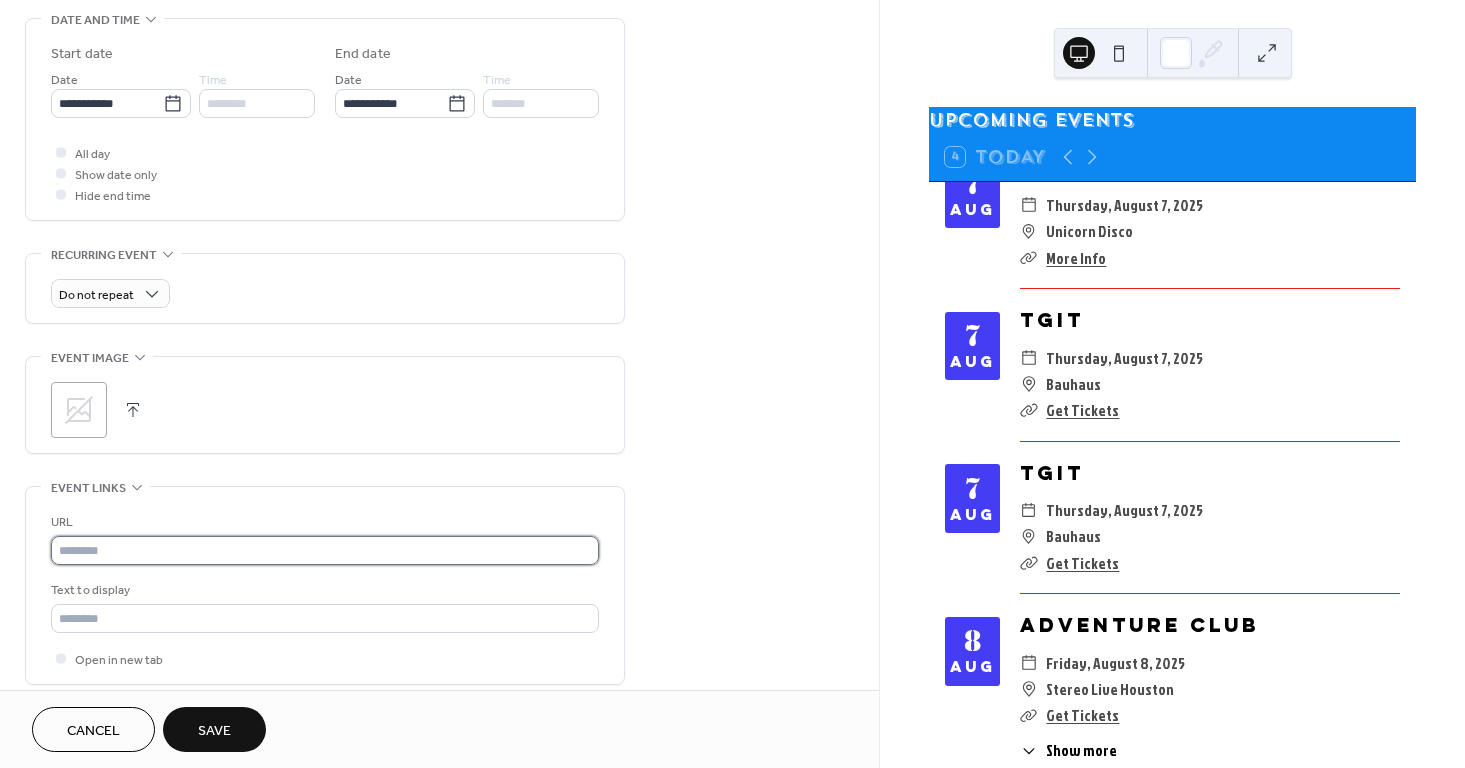 click at bounding box center [325, 550] 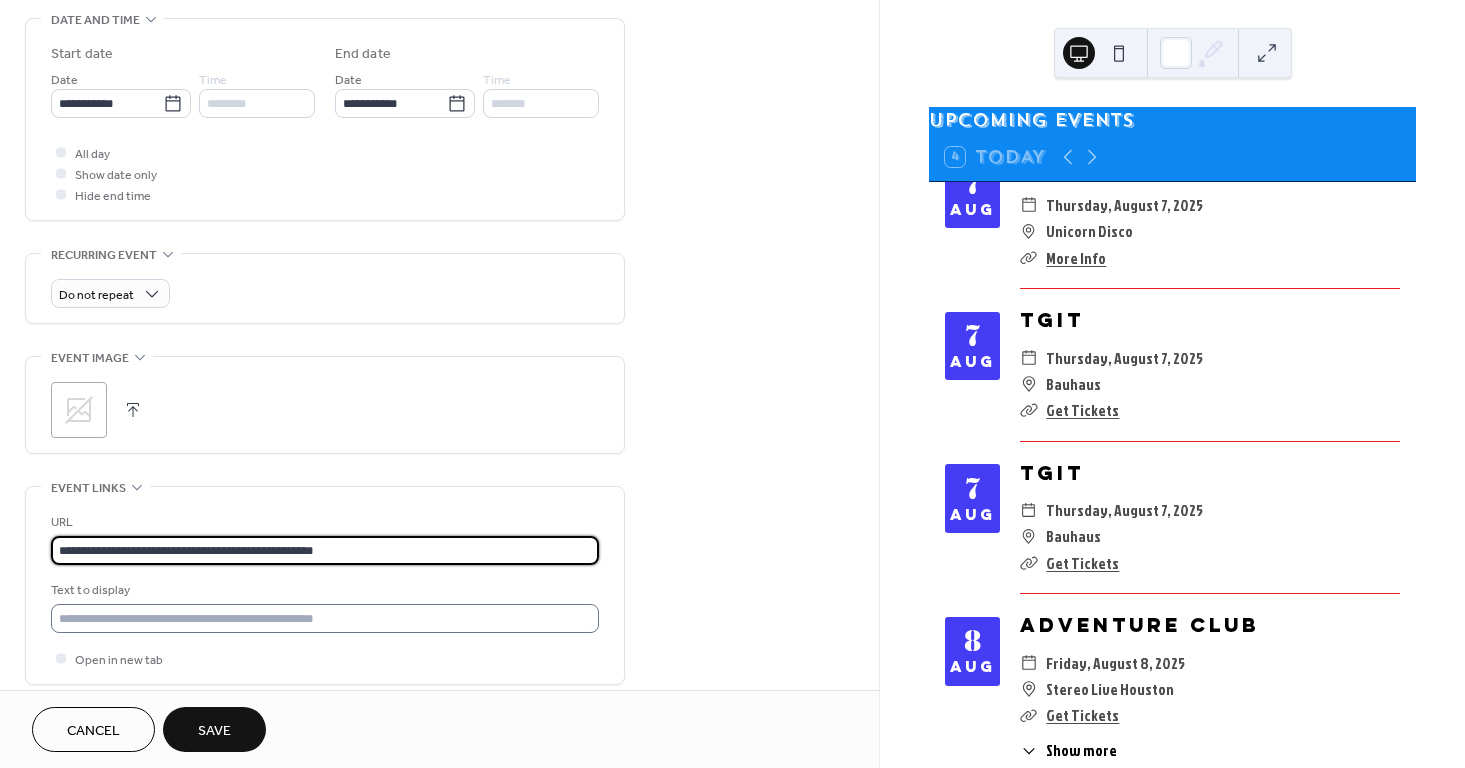 type on "**********" 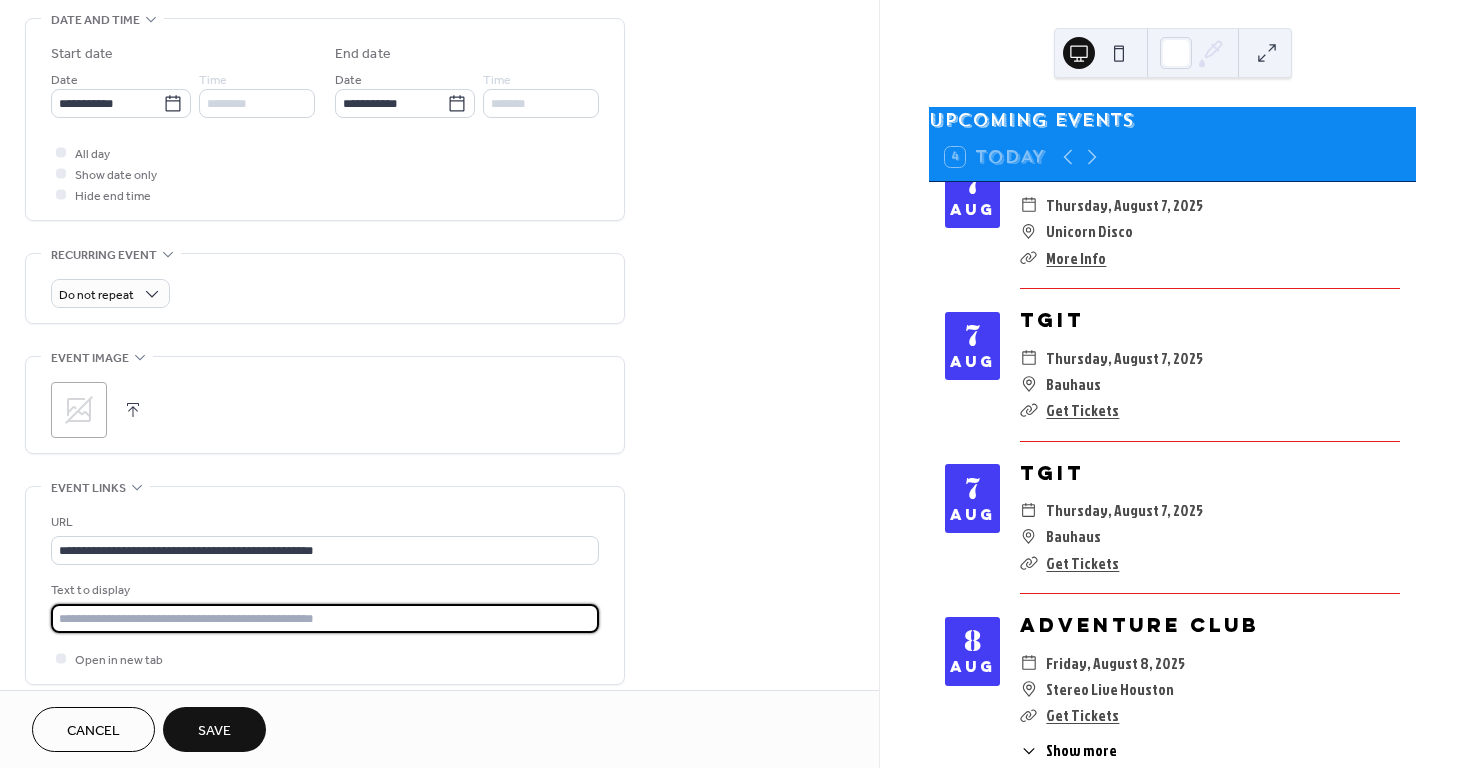 click at bounding box center [325, 618] 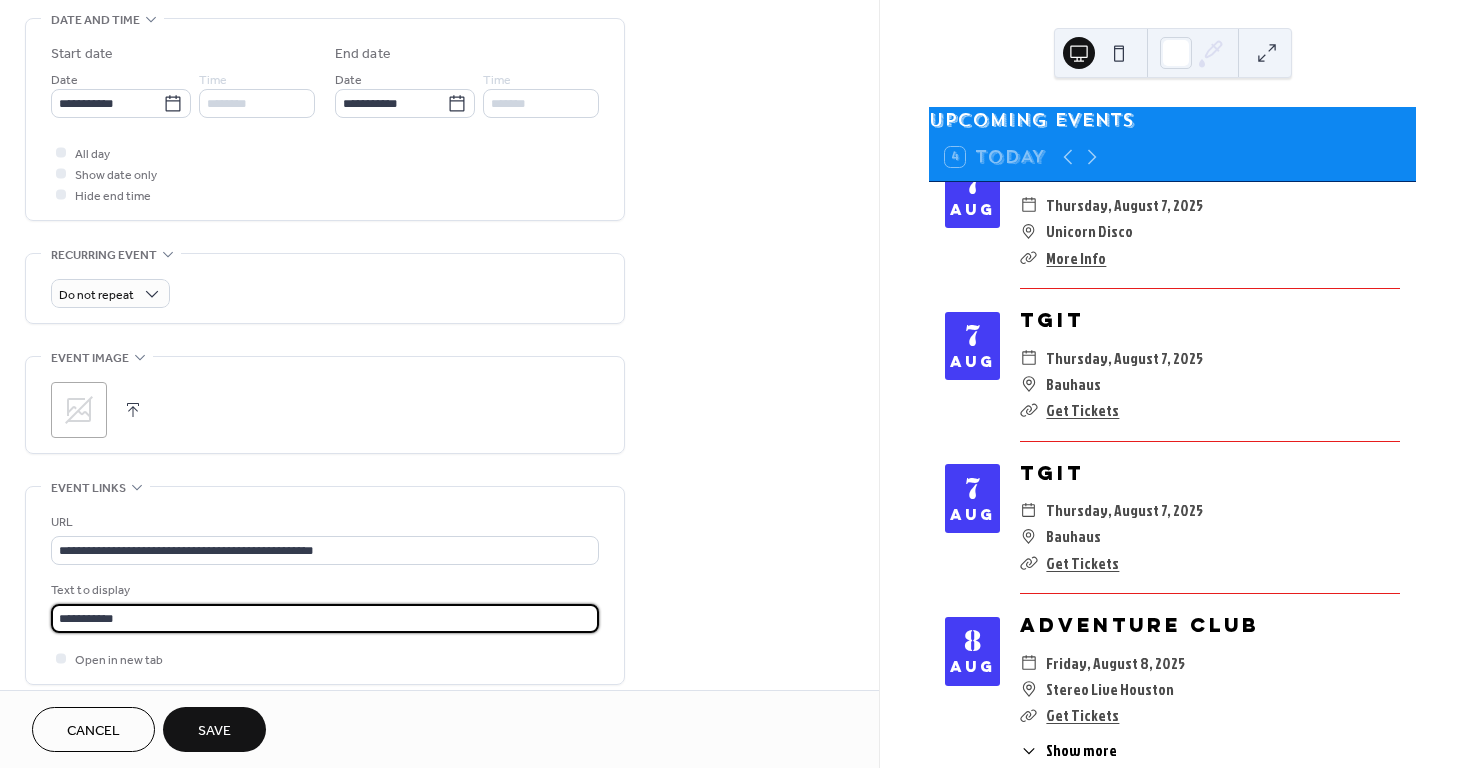 click on "Save" at bounding box center [214, 731] 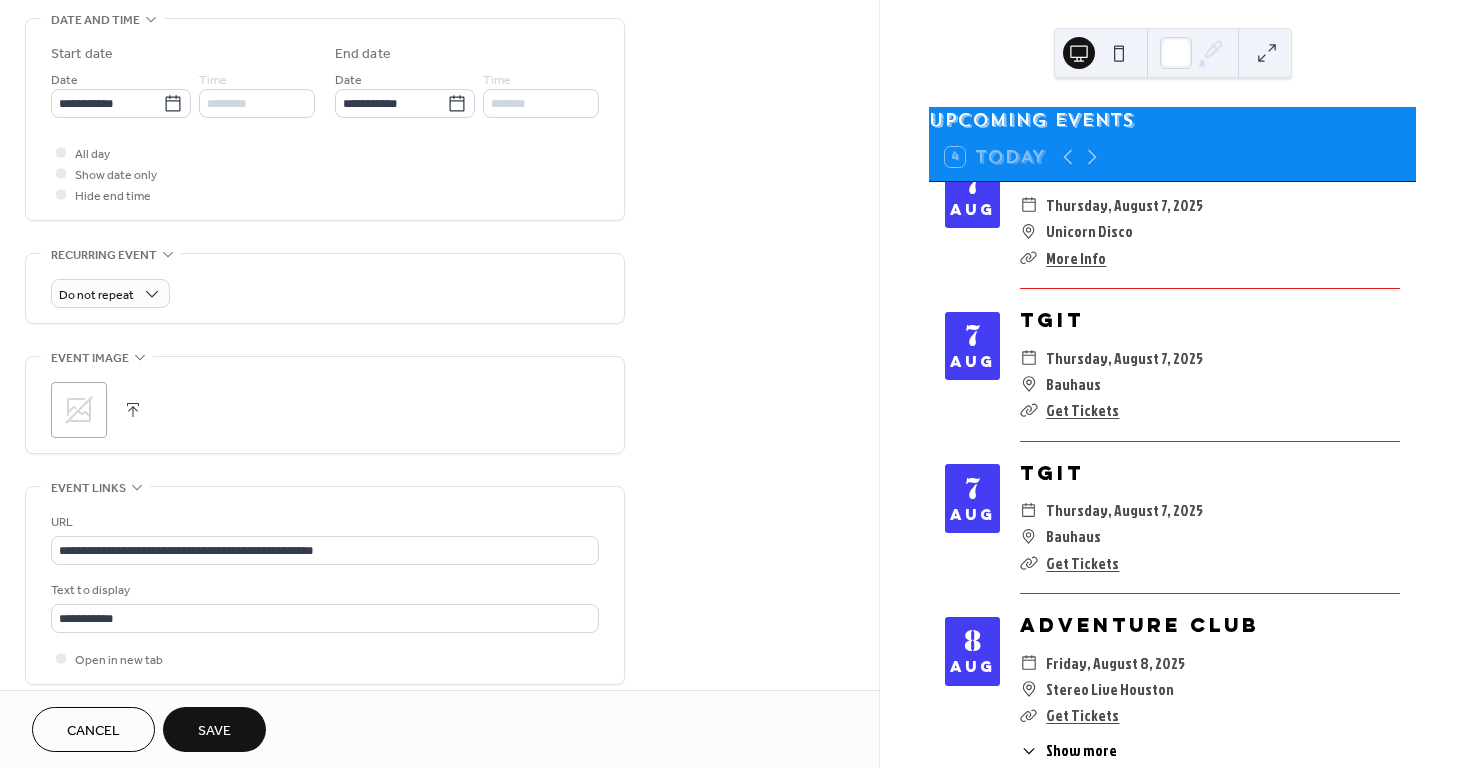 click on "**********" at bounding box center (439, 384) 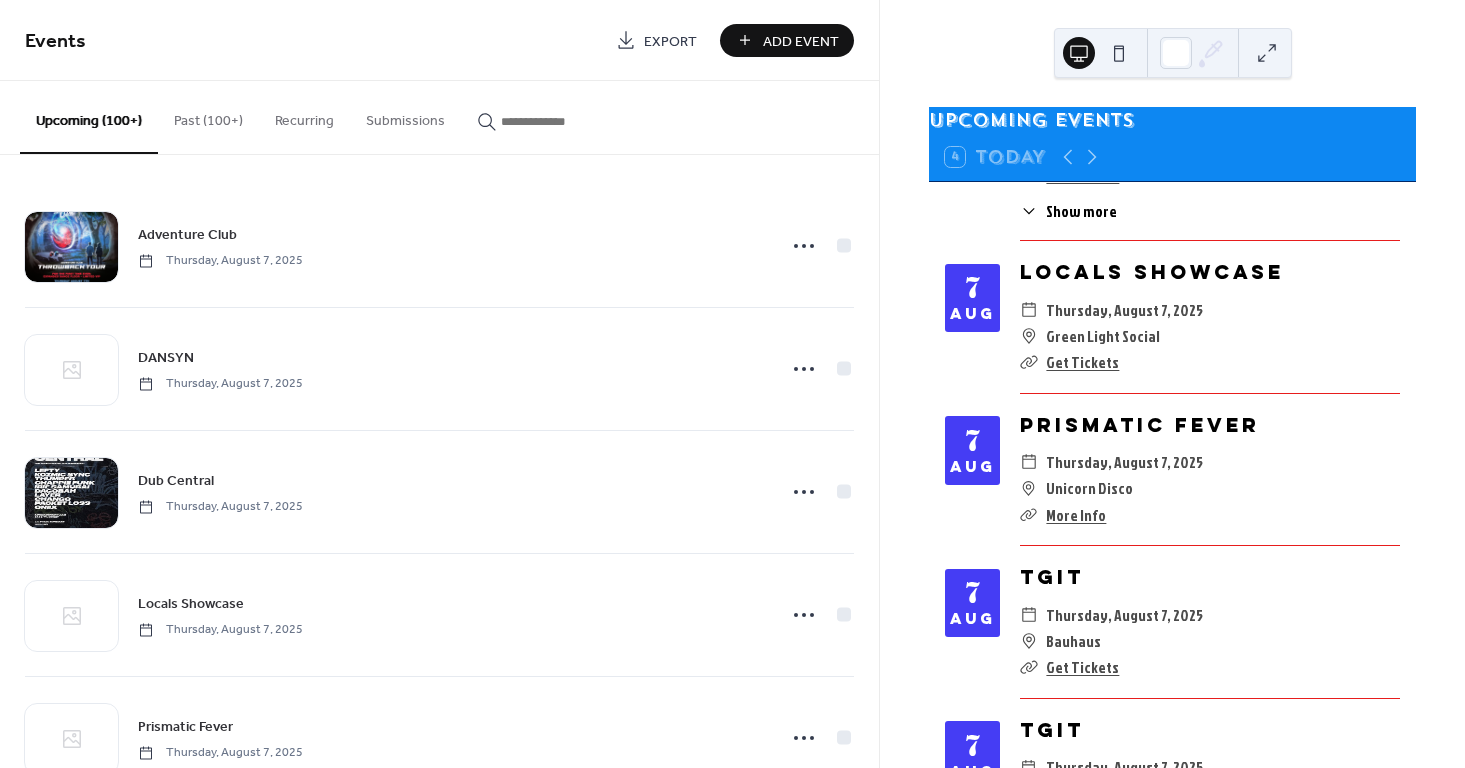 scroll, scrollTop: 376, scrollLeft: 0, axis: vertical 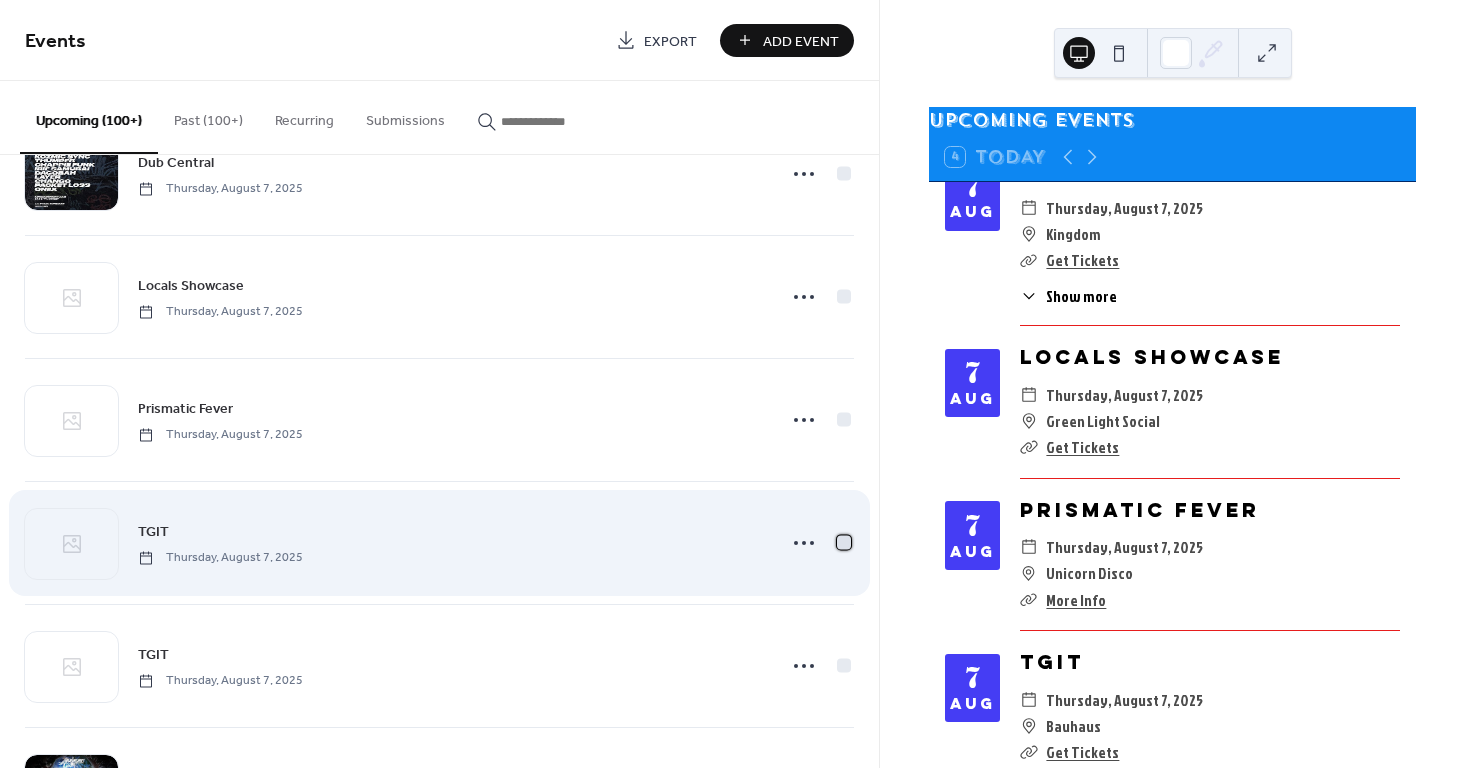 click at bounding box center (844, 542) 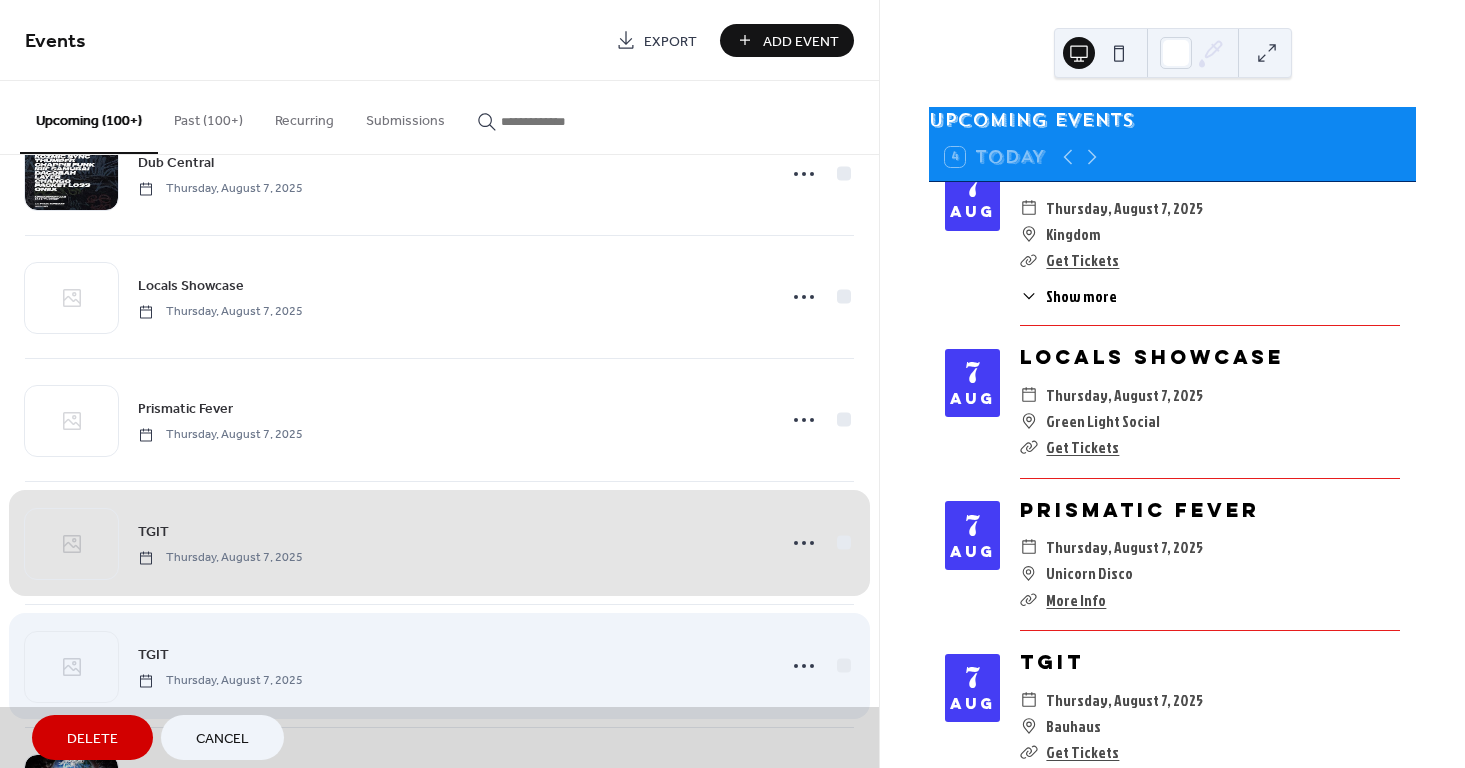 scroll, scrollTop: 427, scrollLeft: 0, axis: vertical 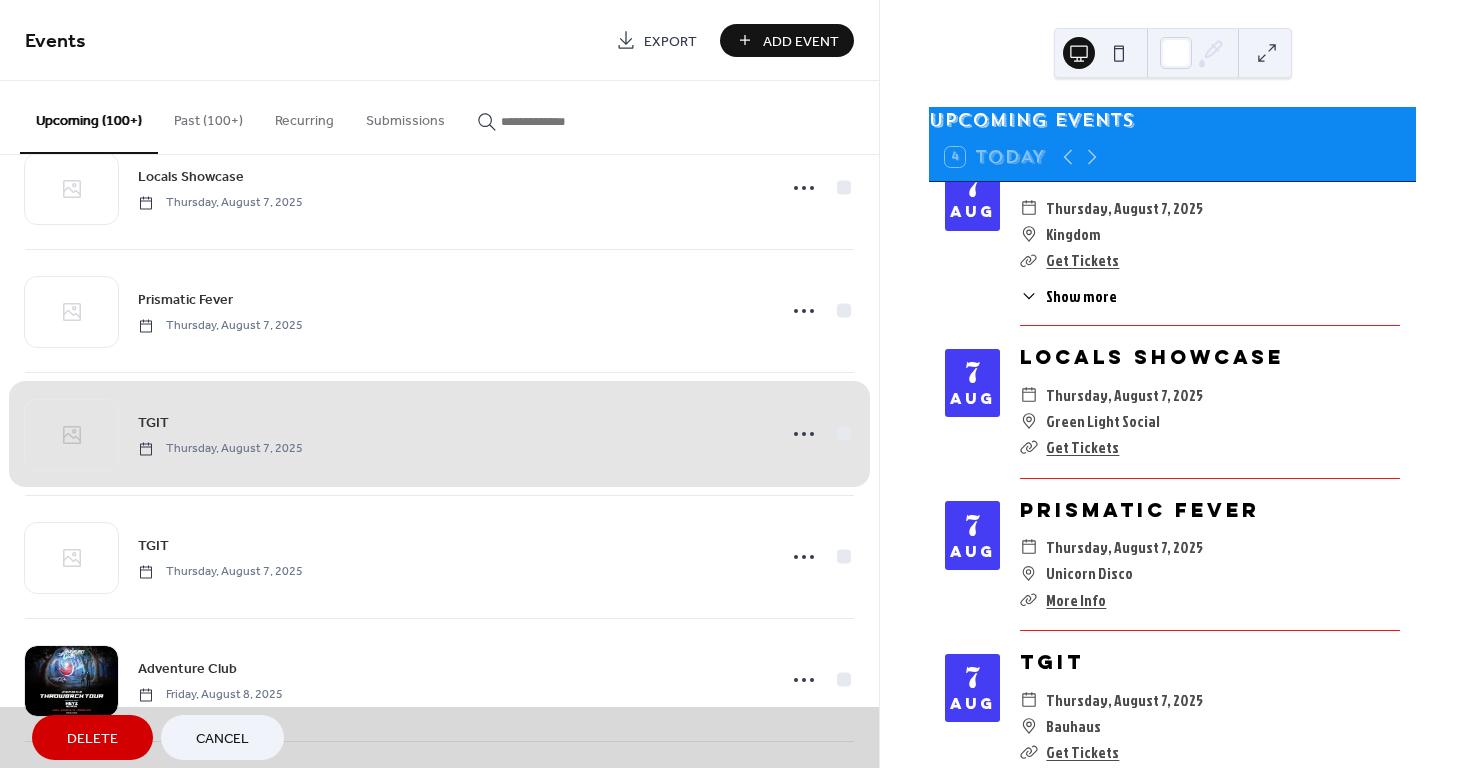 click on "TGIT [DAY] [MONTH] [DAY], [YEAR]" at bounding box center [439, 433] 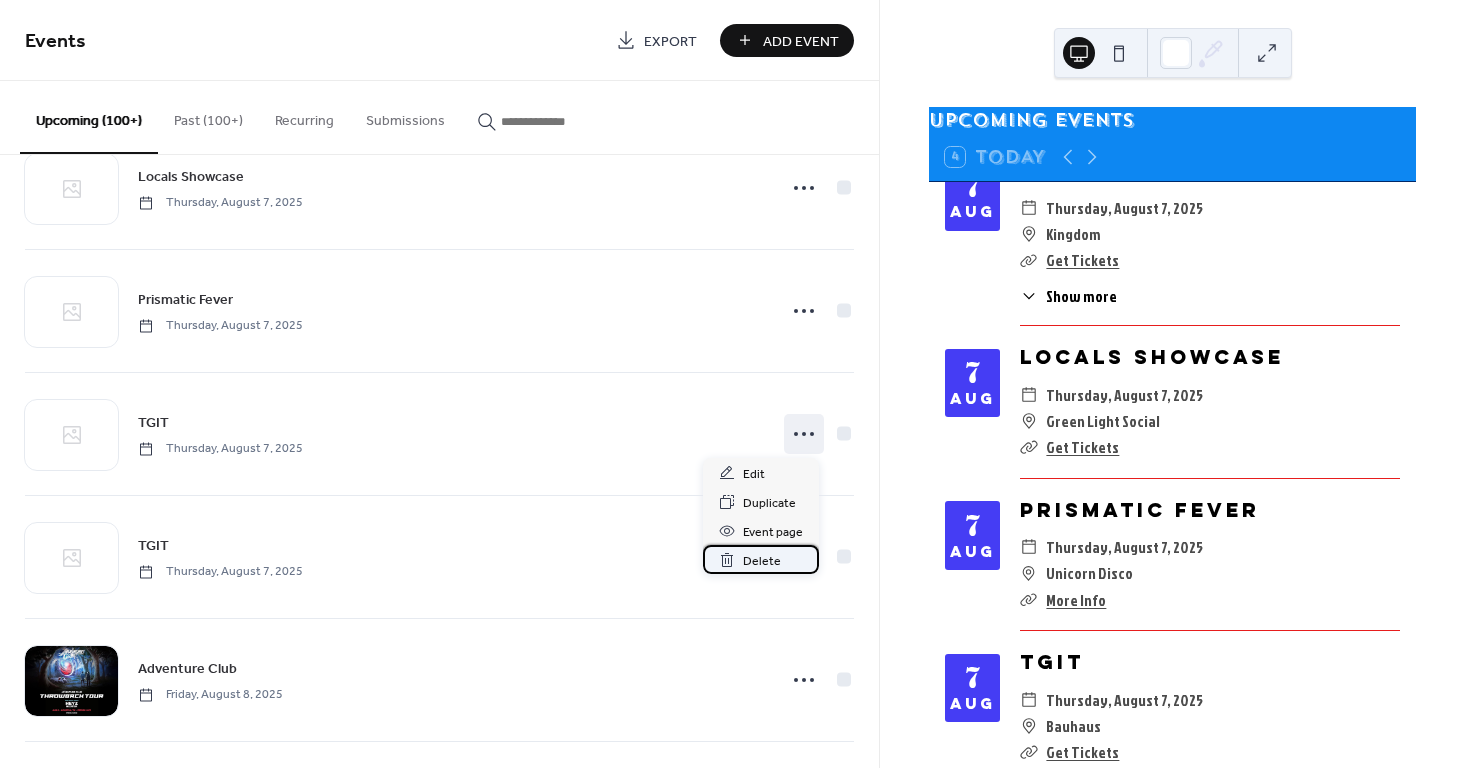 click on "Delete" at bounding box center [762, 561] 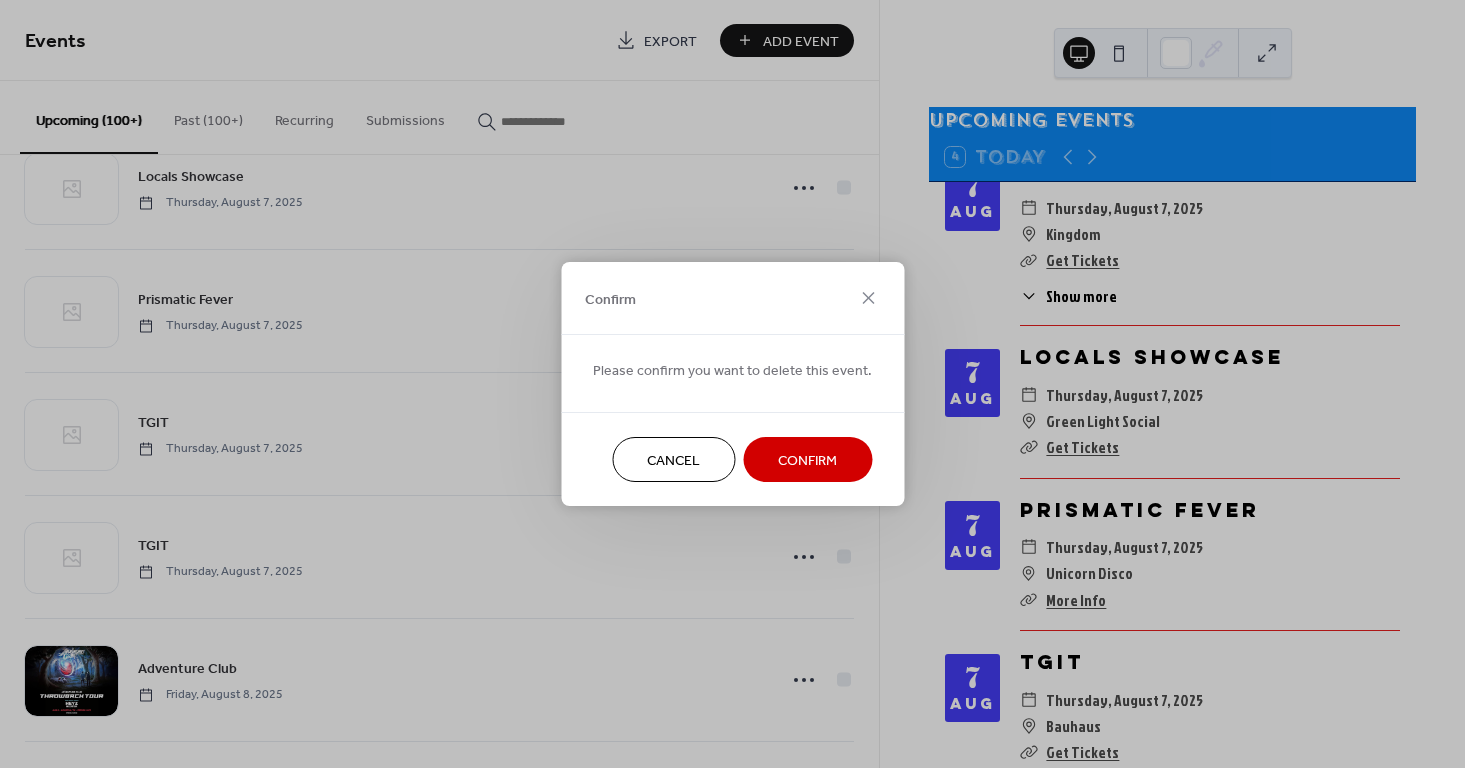 click on "Confirm" at bounding box center (807, 461) 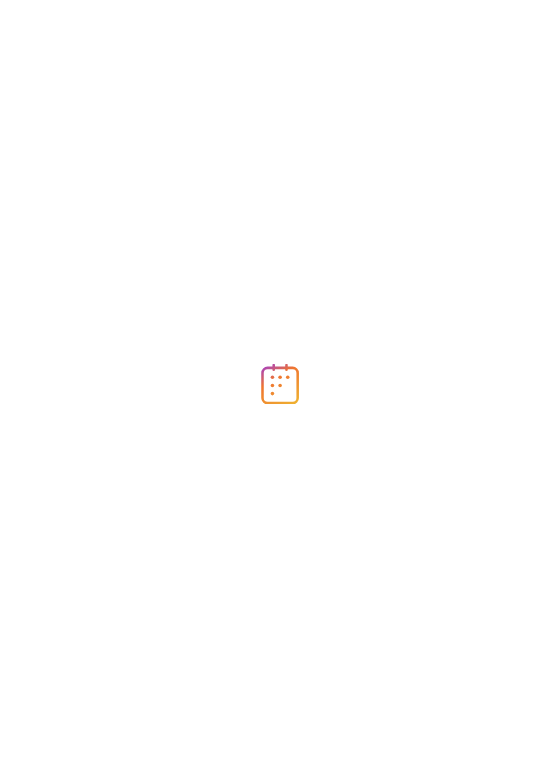 scroll, scrollTop: 0, scrollLeft: 0, axis: both 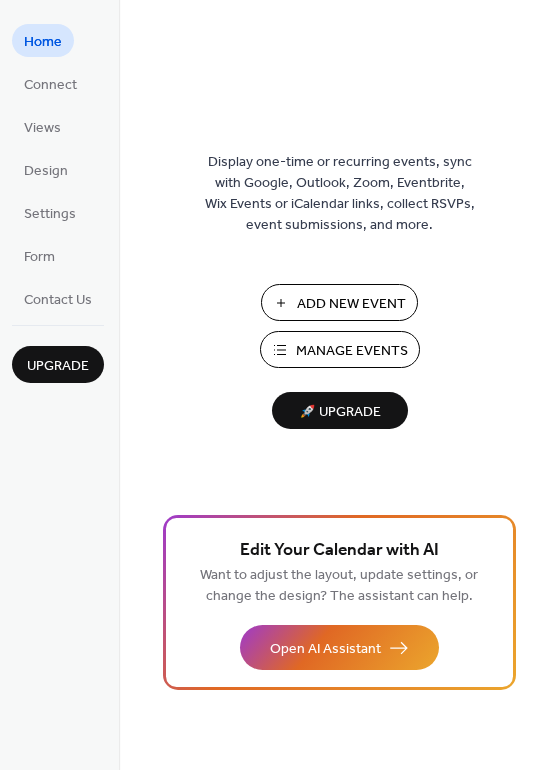 click on "Views" at bounding box center [42, 126] 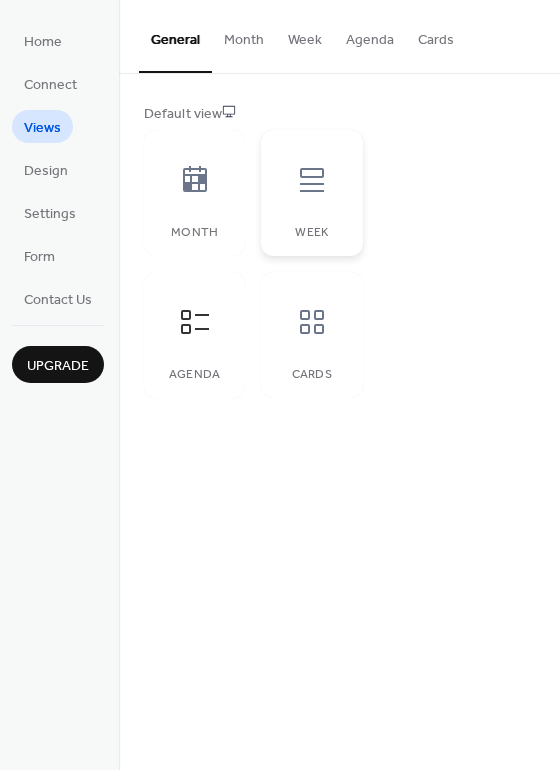 click at bounding box center [312, 180] 